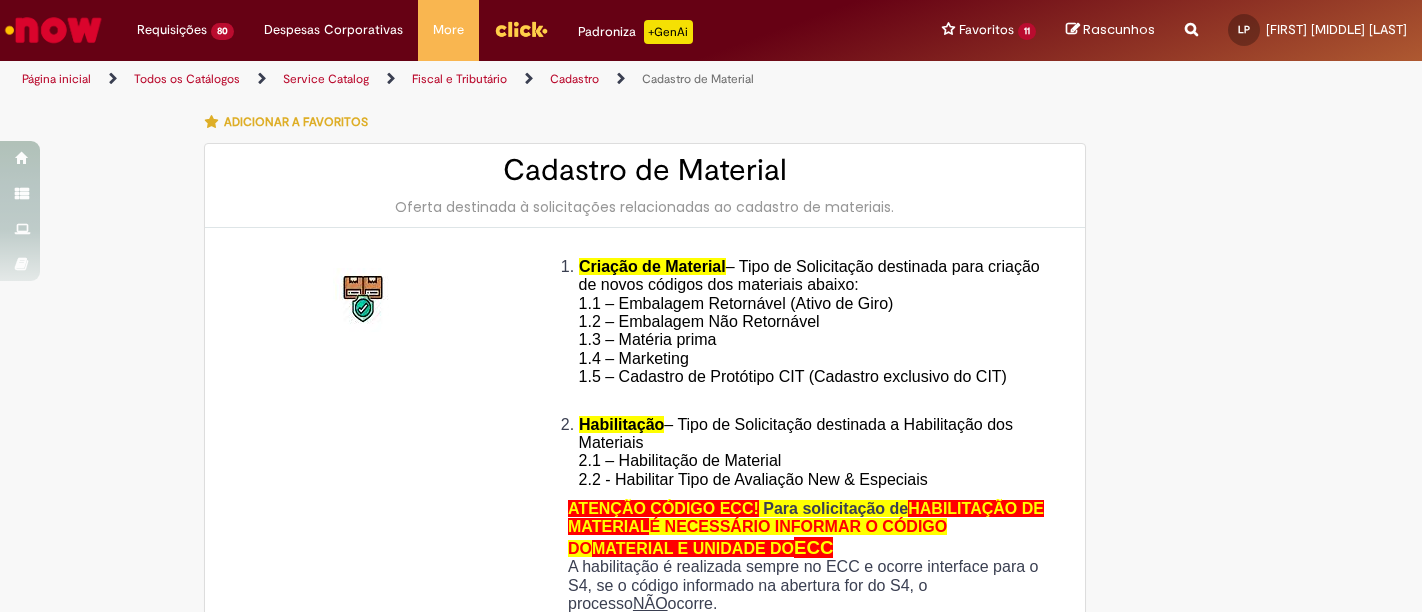 select on "**********" 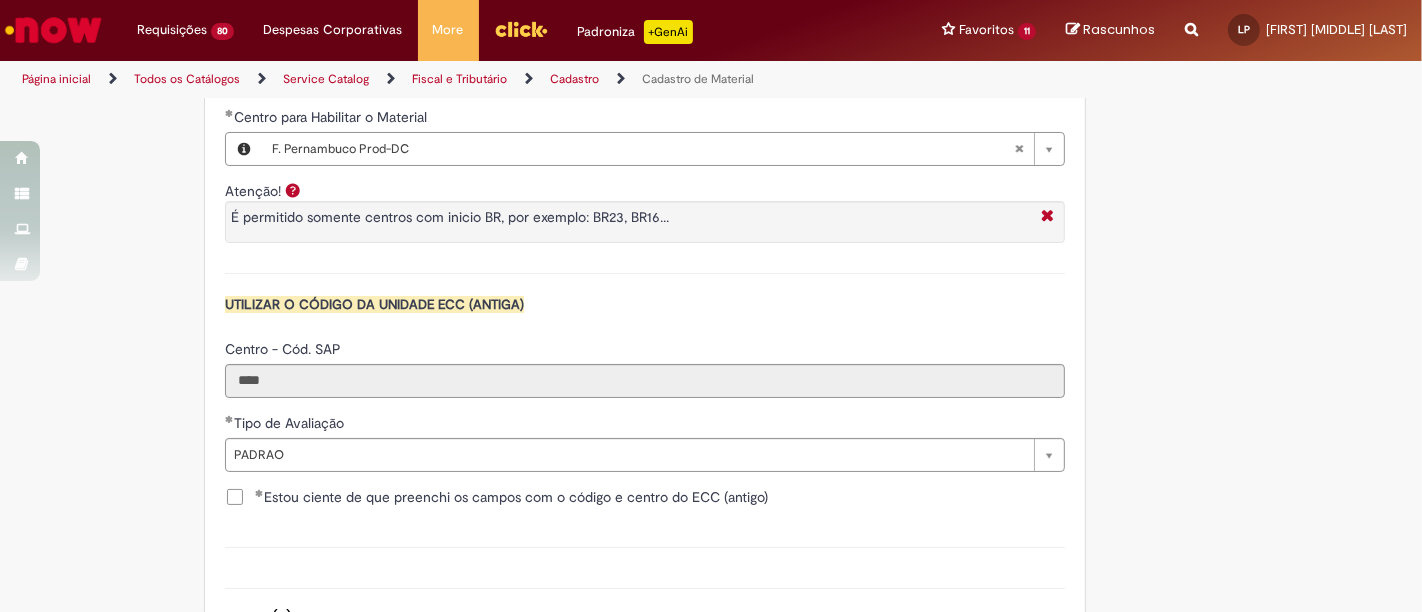scroll, scrollTop: 1486, scrollLeft: 0, axis: vertical 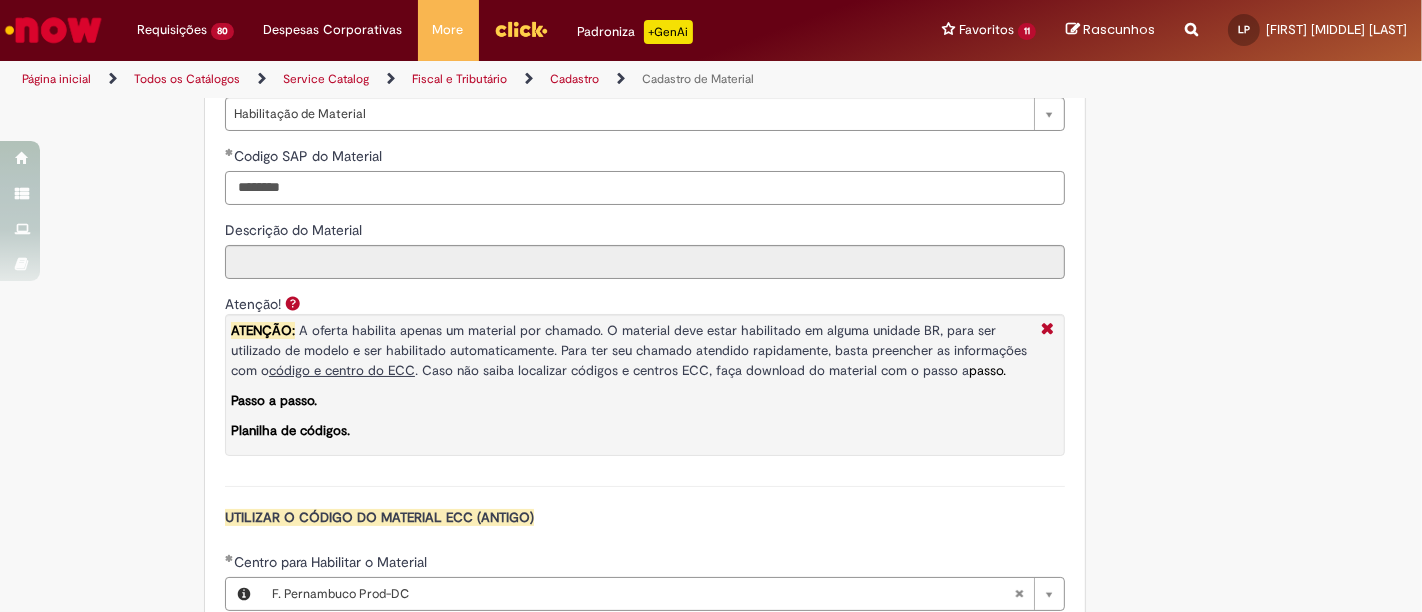 drag, startPoint x: 313, startPoint y: 186, endPoint x: 160, endPoint y: 178, distance: 153.20901 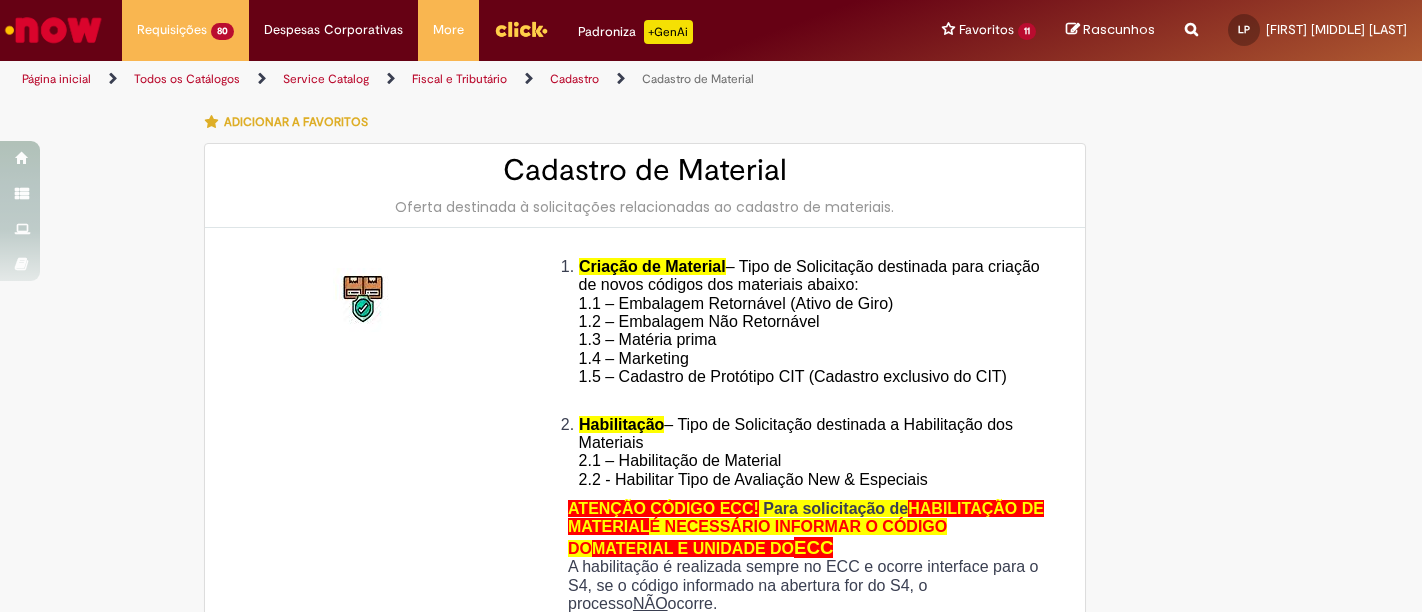 select on "**********" 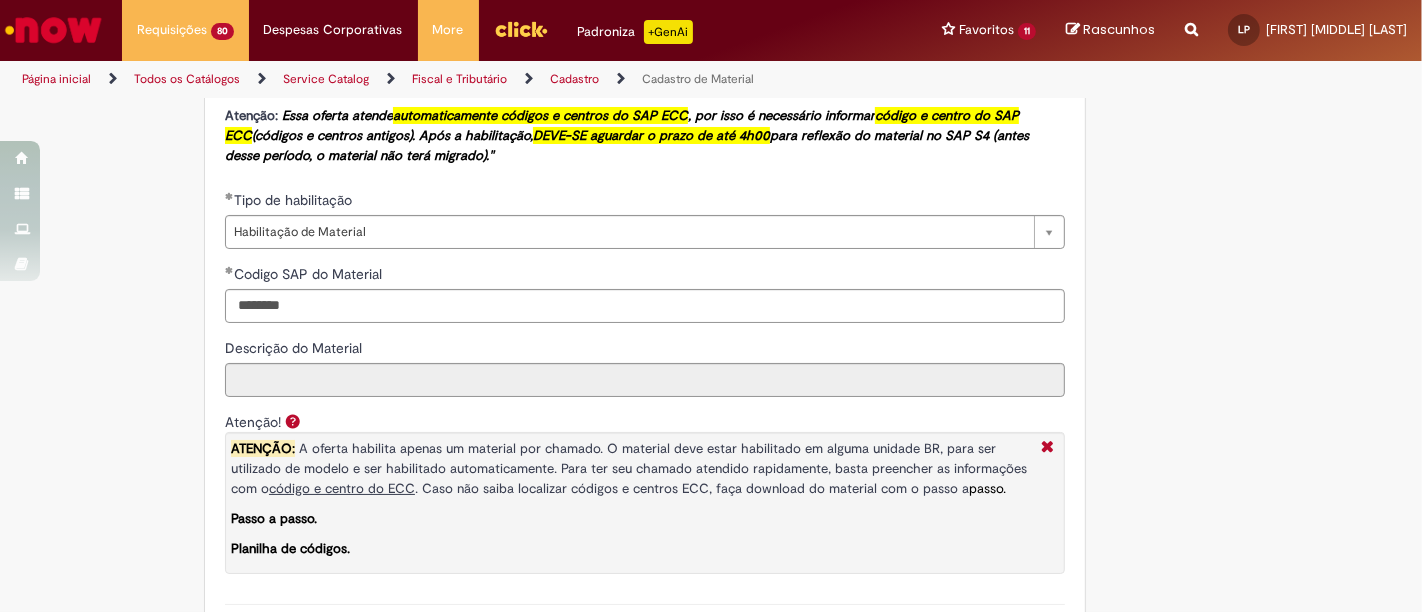 scroll, scrollTop: 1333, scrollLeft: 0, axis: vertical 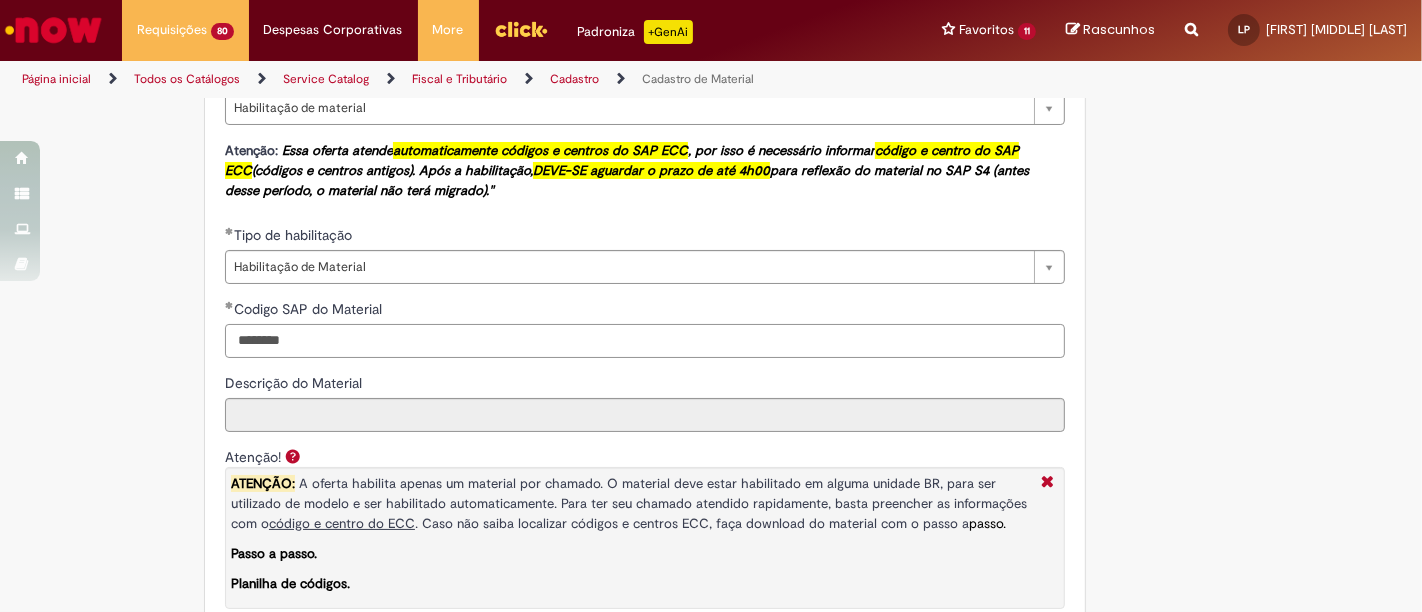 drag, startPoint x: 327, startPoint y: 341, endPoint x: 217, endPoint y: 340, distance: 110.00455 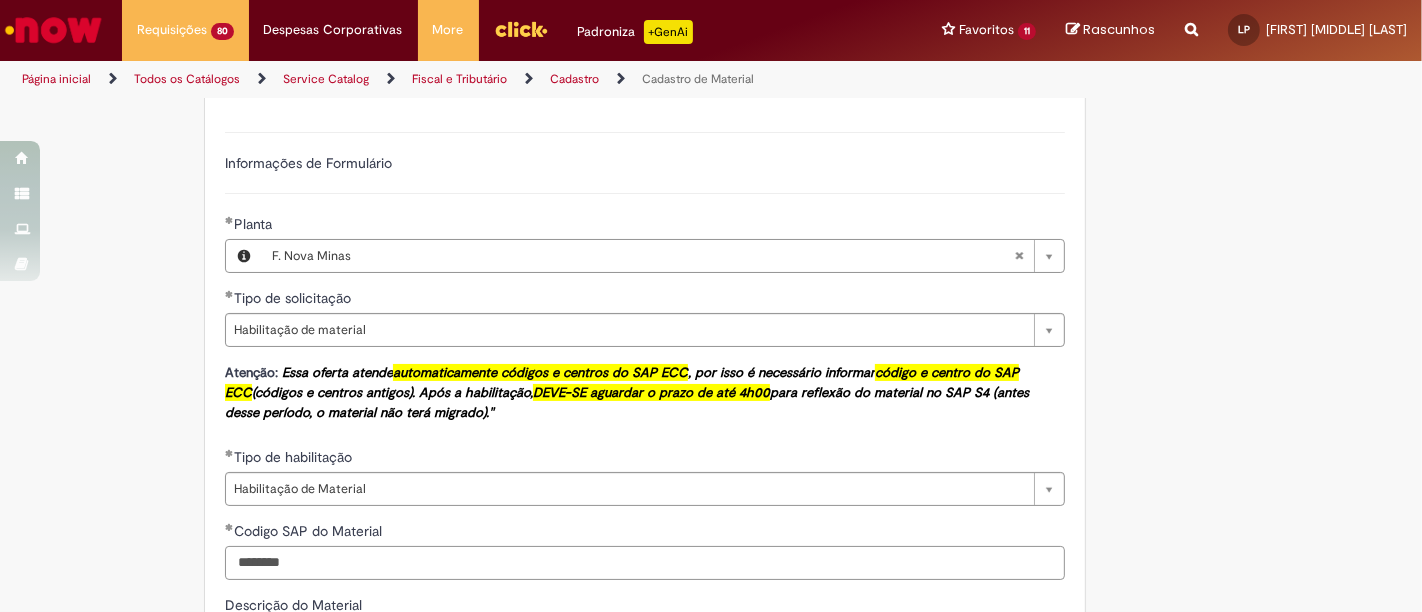 scroll, scrollTop: 1222, scrollLeft: 0, axis: vertical 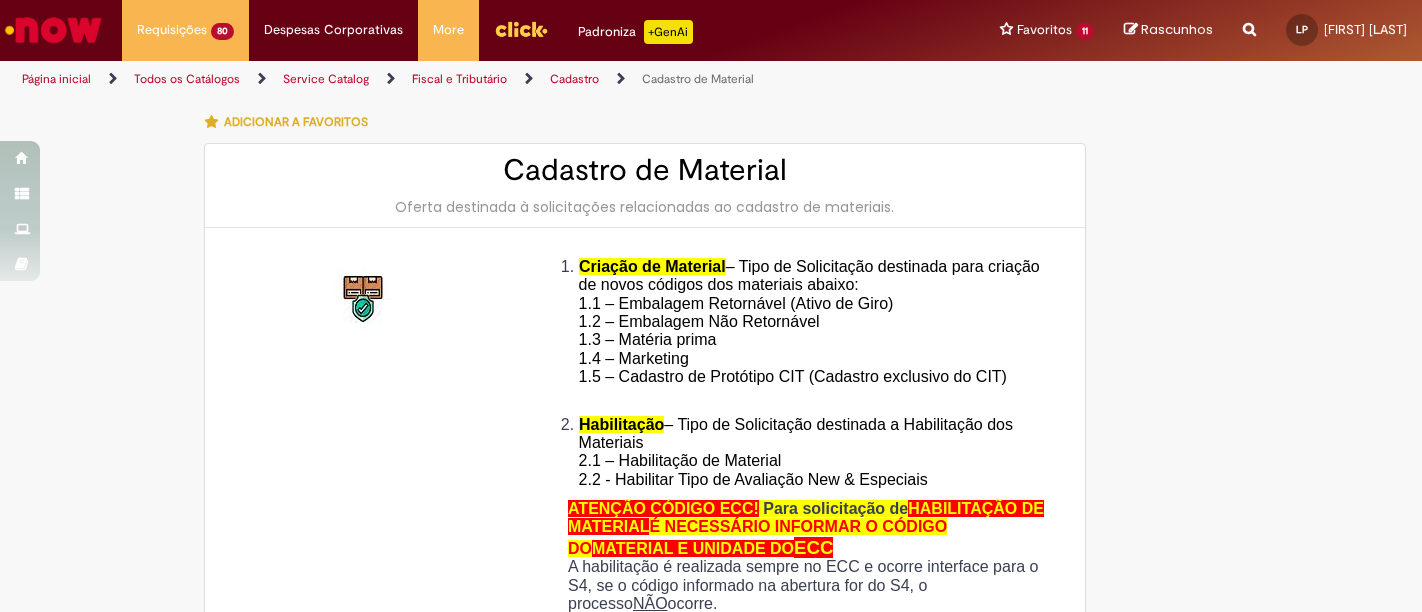 select on "**********" 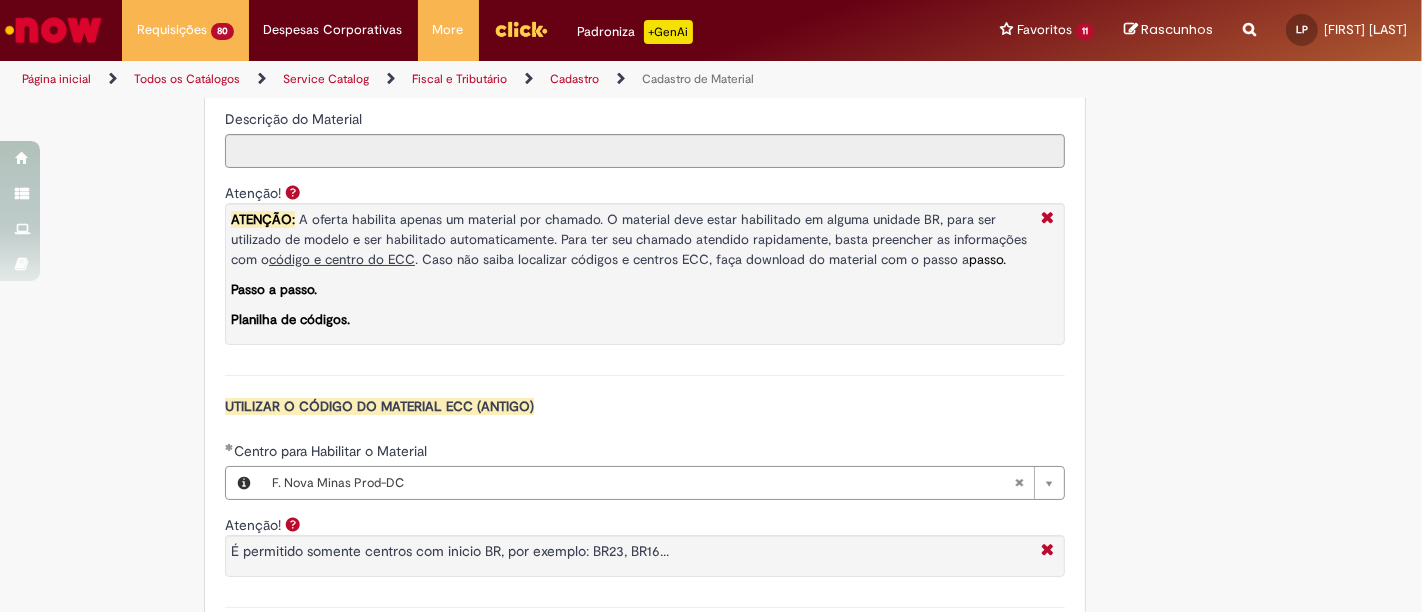 scroll, scrollTop: 1486, scrollLeft: 0, axis: vertical 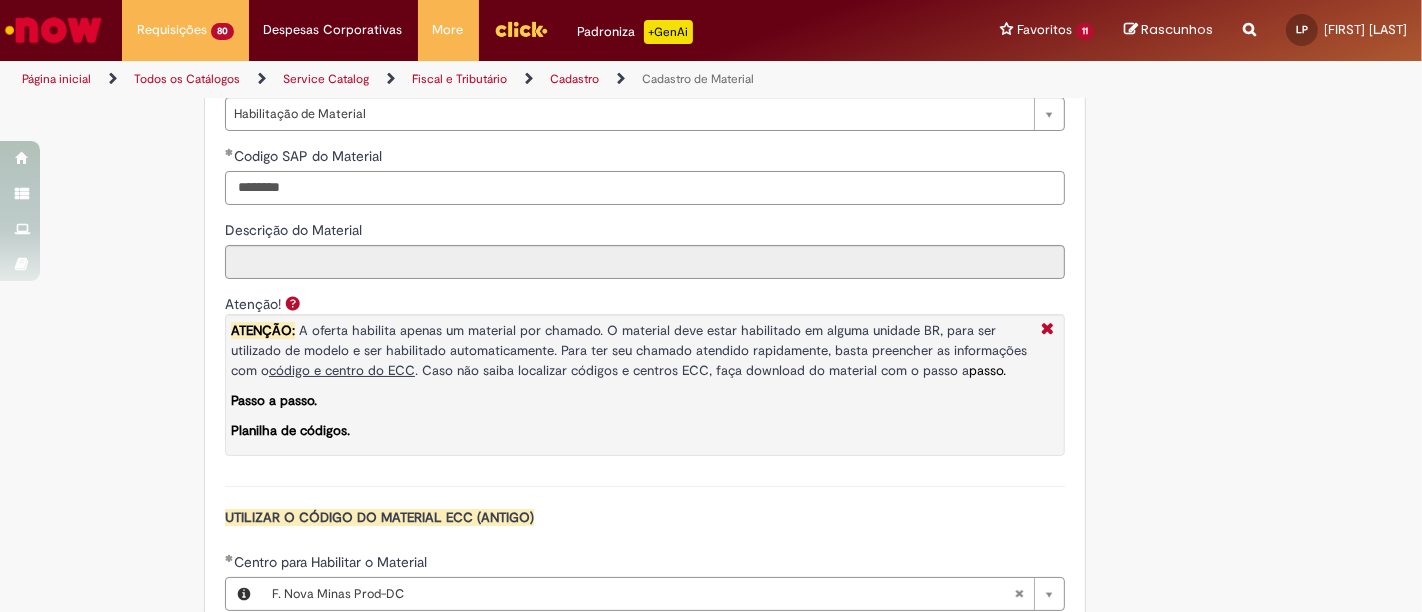 drag, startPoint x: 307, startPoint y: 181, endPoint x: 203, endPoint y: 178, distance: 104.04326 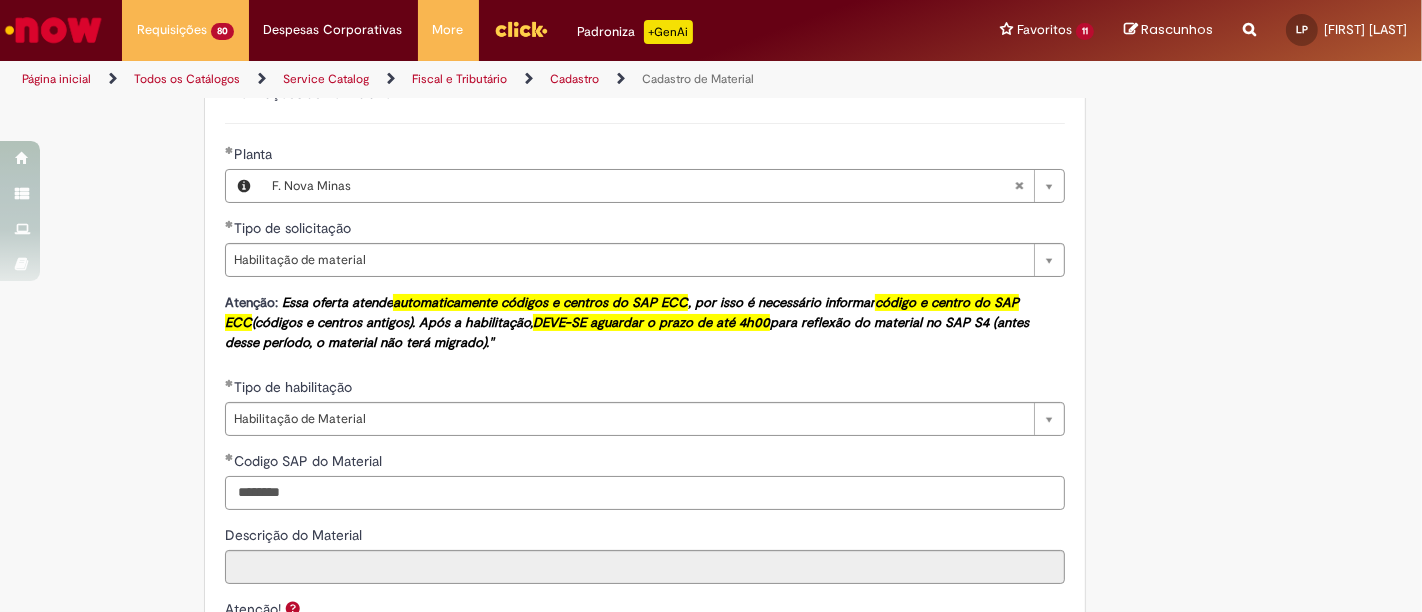 scroll, scrollTop: 1042, scrollLeft: 0, axis: vertical 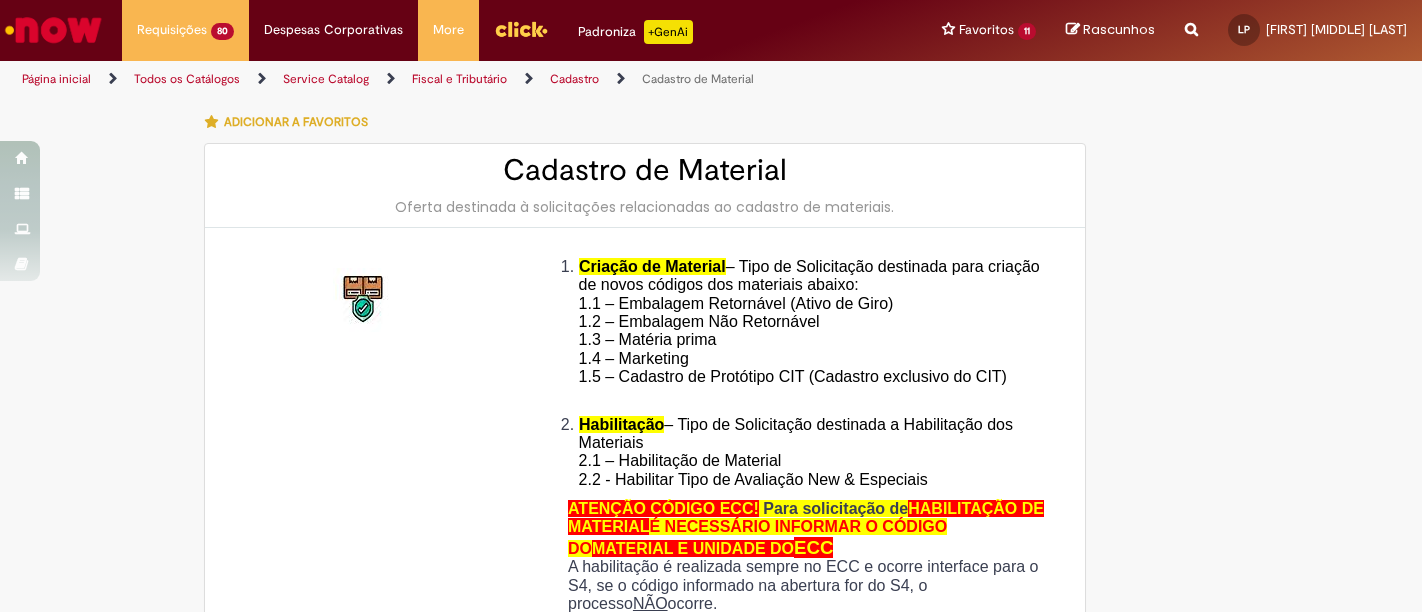 select on "**********" 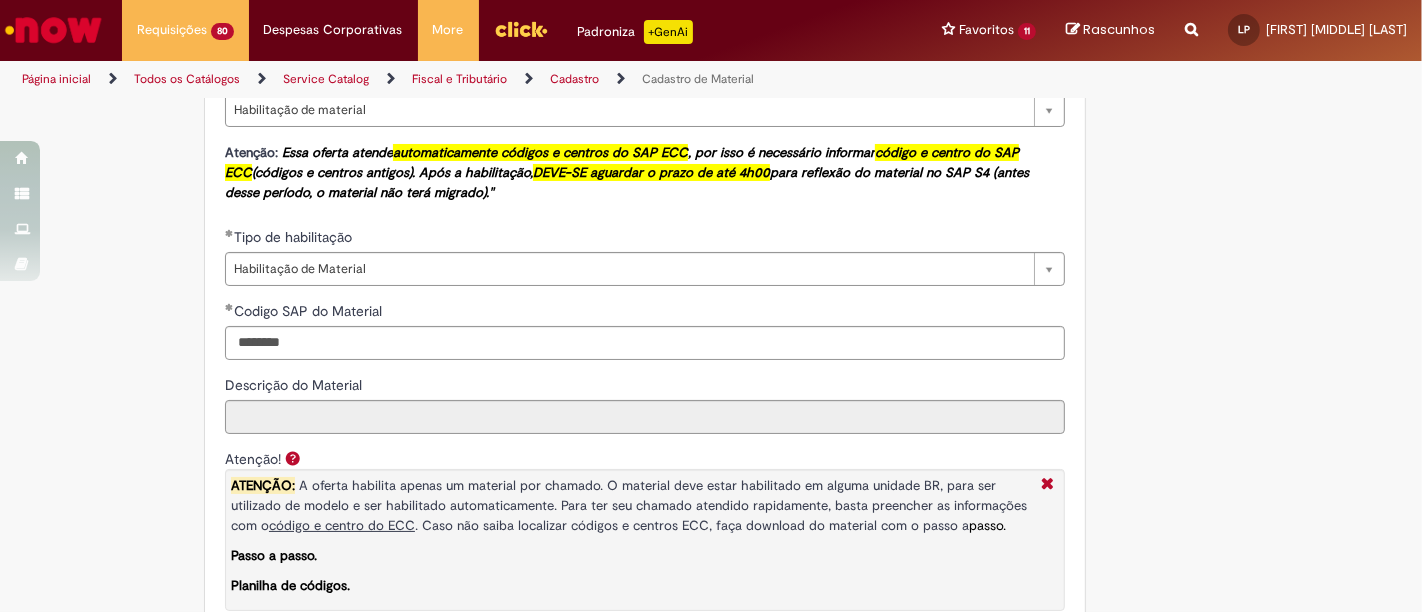 scroll, scrollTop: 1264, scrollLeft: 0, axis: vertical 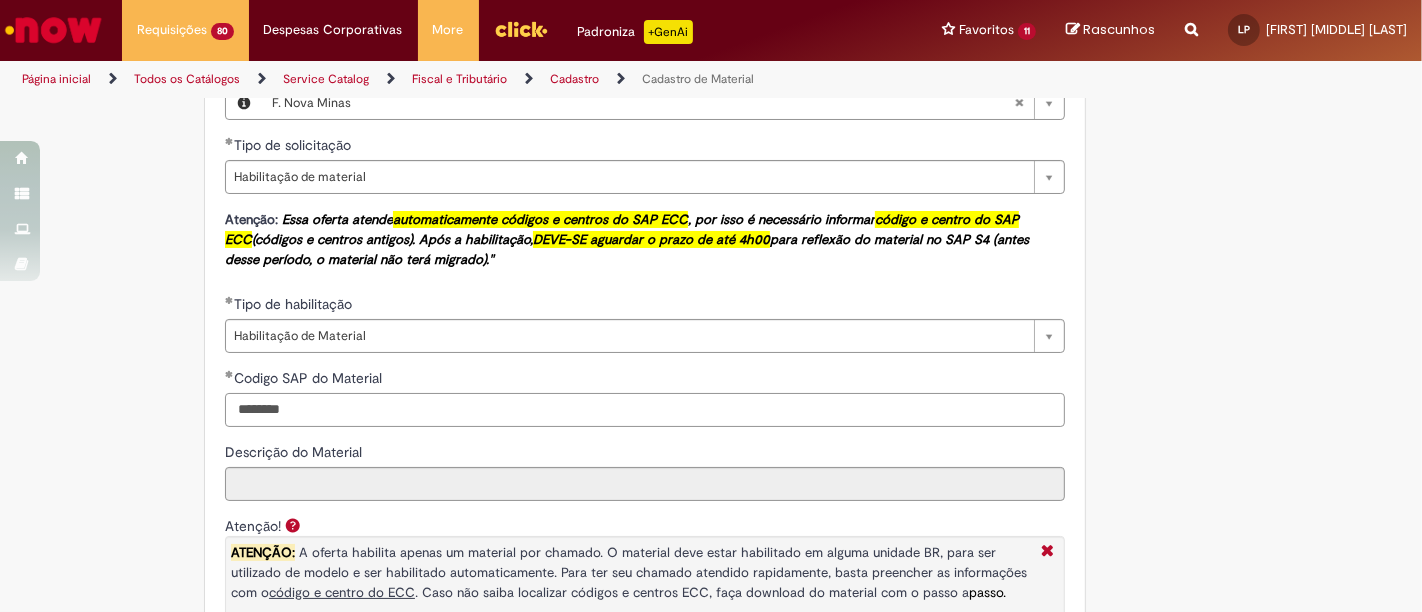 drag, startPoint x: 319, startPoint y: 410, endPoint x: 186, endPoint y: 410, distance: 133 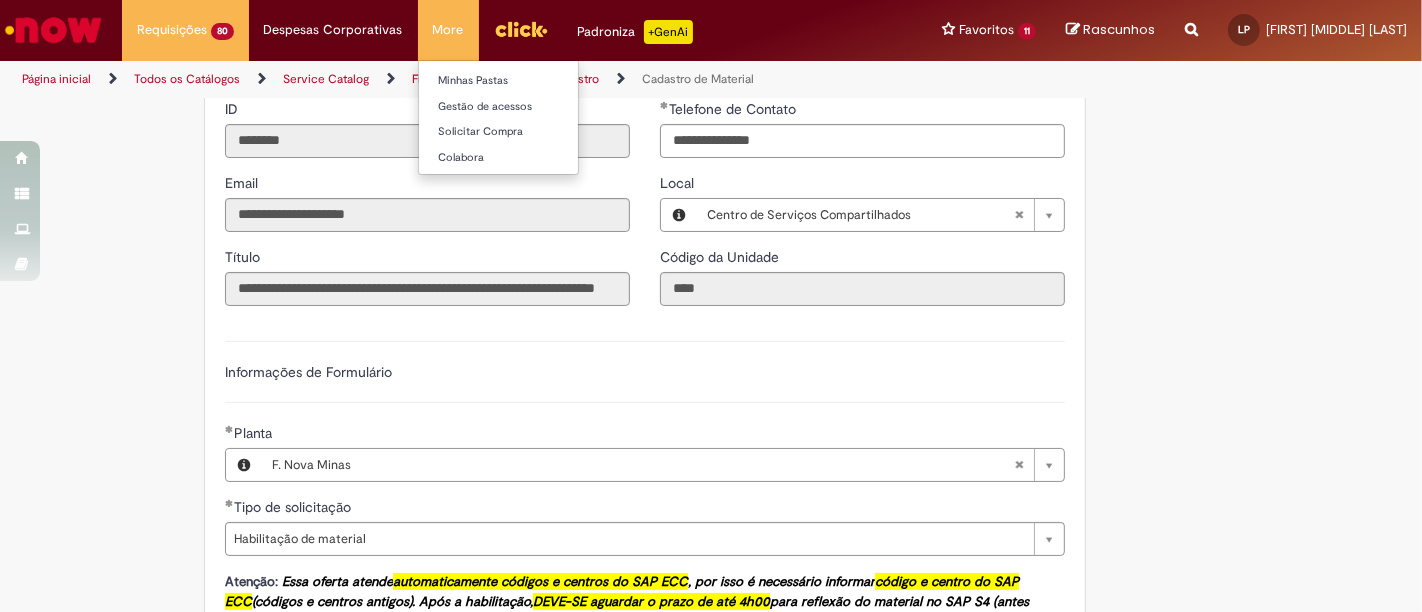 scroll, scrollTop: 708, scrollLeft: 0, axis: vertical 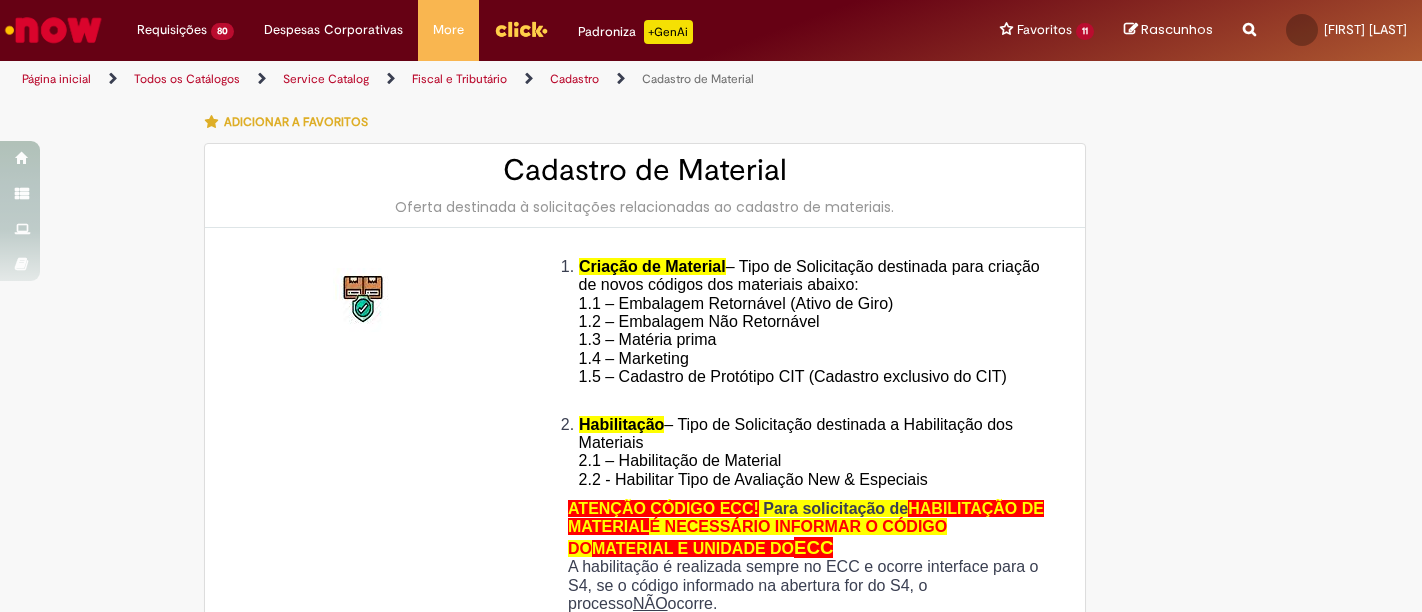 select on "**********" 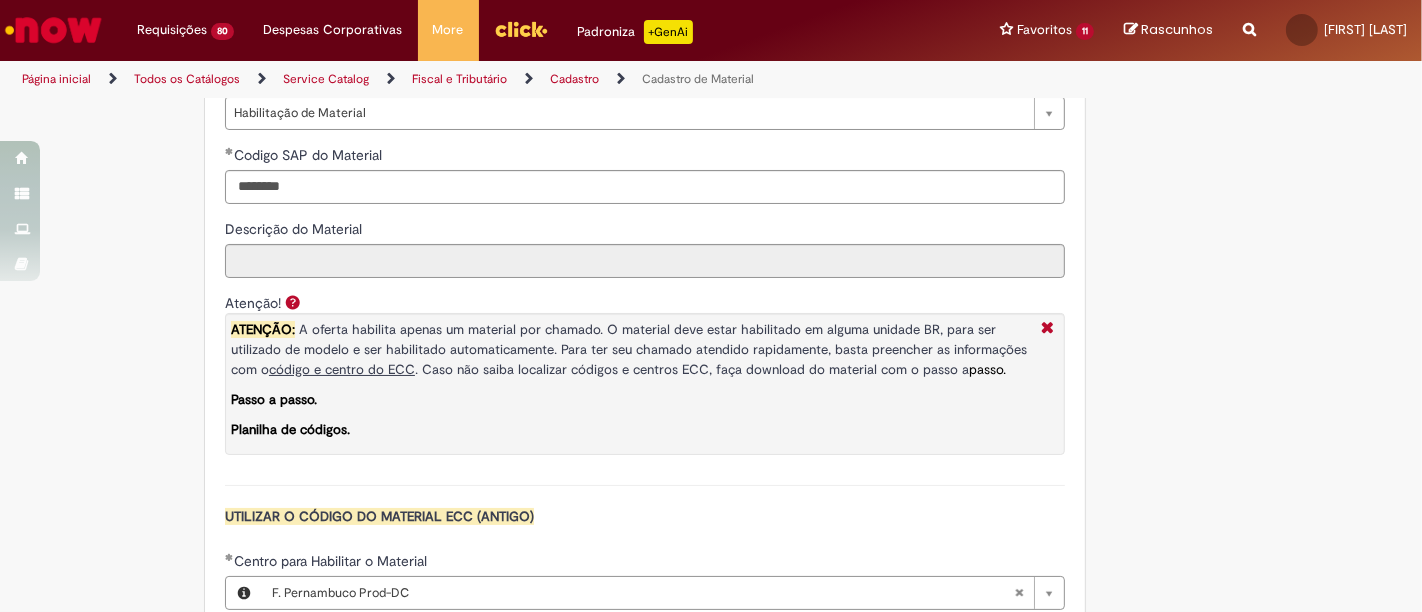 scroll, scrollTop: 1486, scrollLeft: 0, axis: vertical 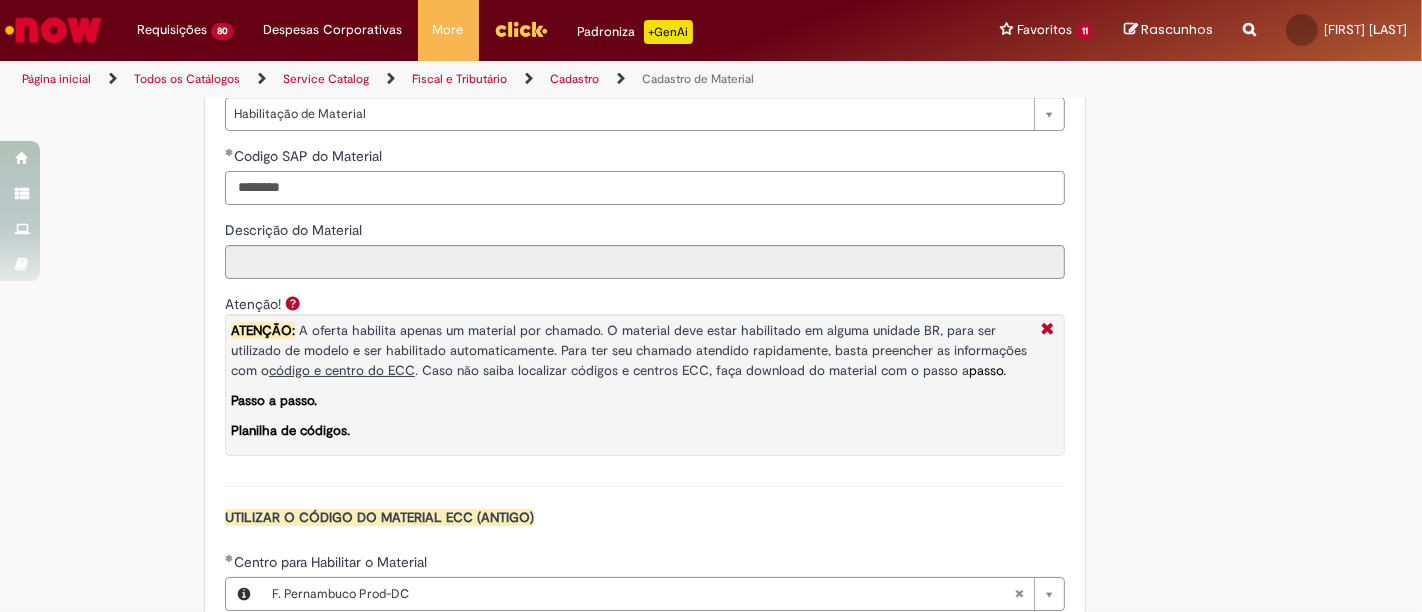 drag, startPoint x: 300, startPoint y: 190, endPoint x: 214, endPoint y: 187, distance: 86.05231 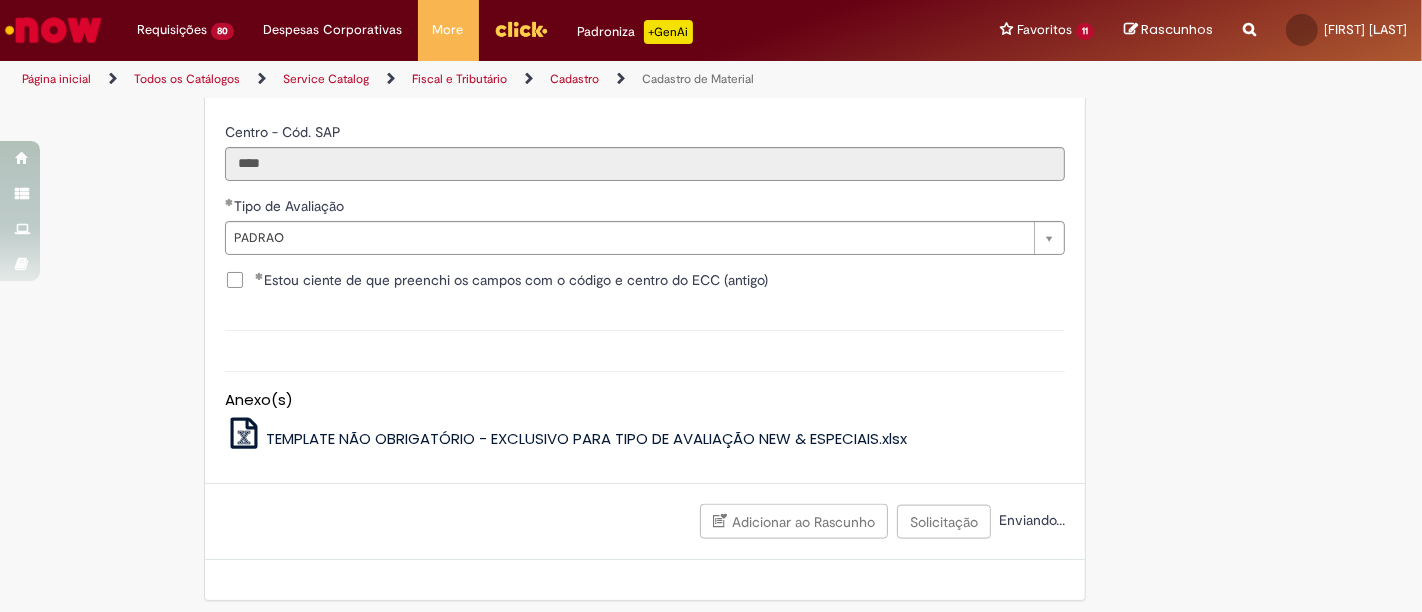 scroll, scrollTop: 2153, scrollLeft: 0, axis: vertical 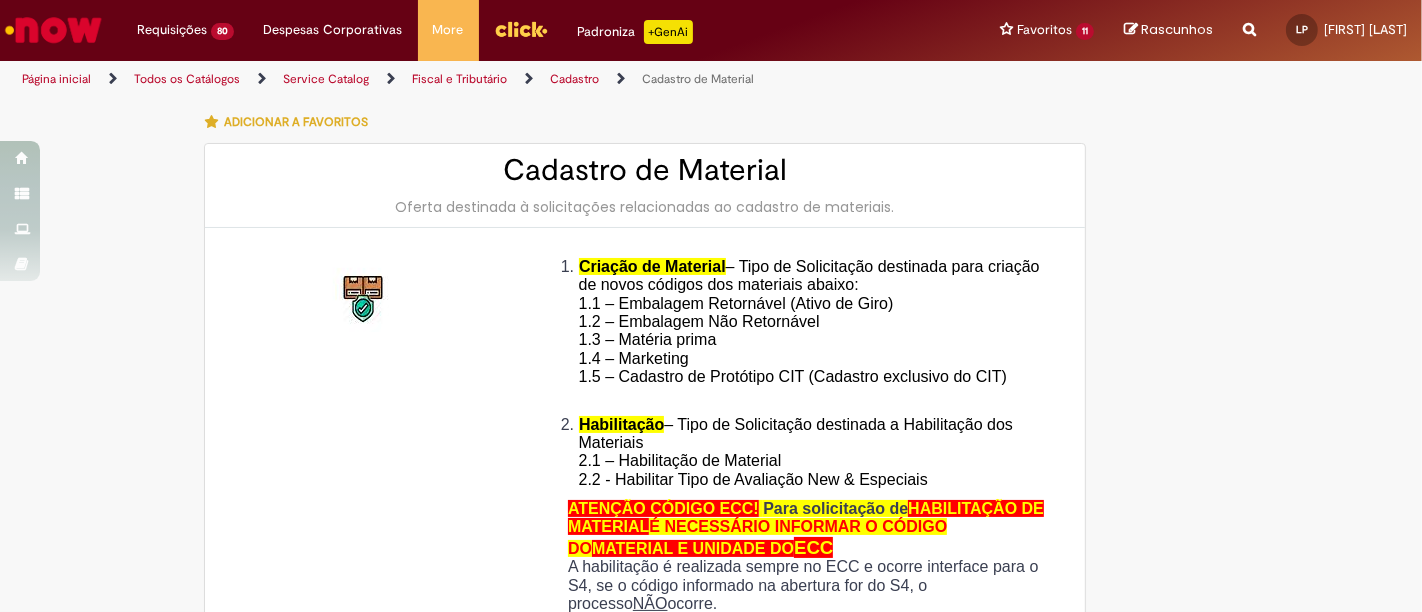 type on "********" 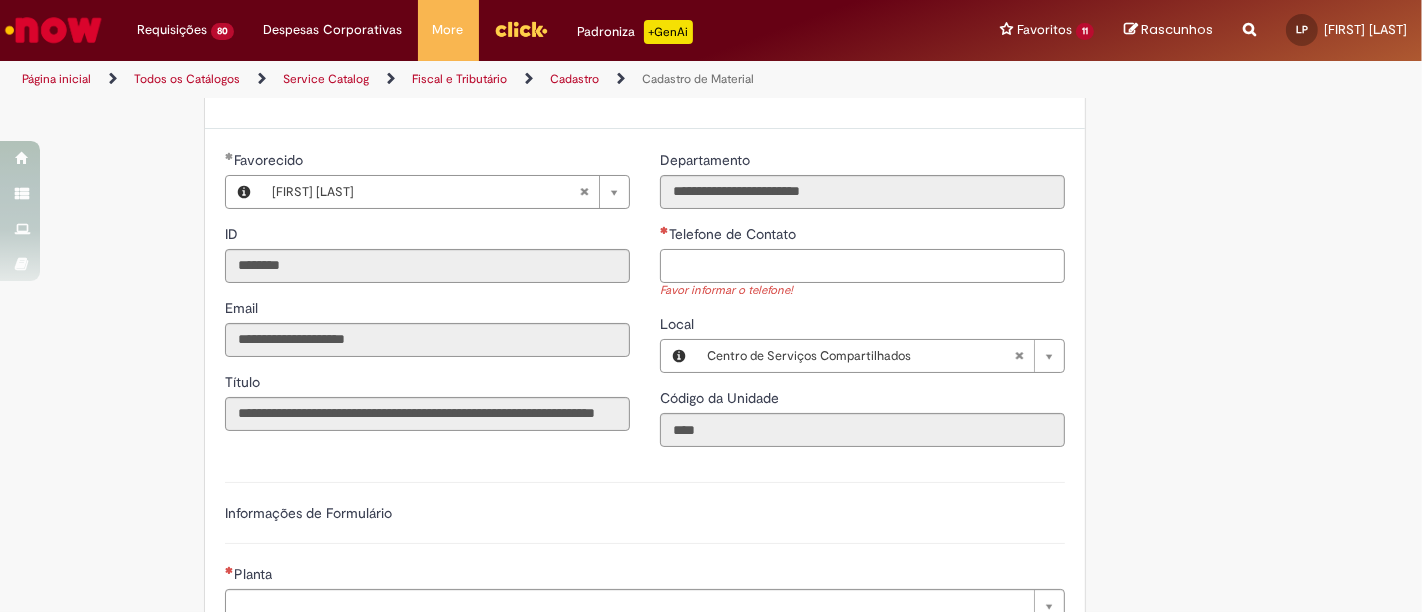 click on "Telefone de Contato" at bounding box center (862, 266) 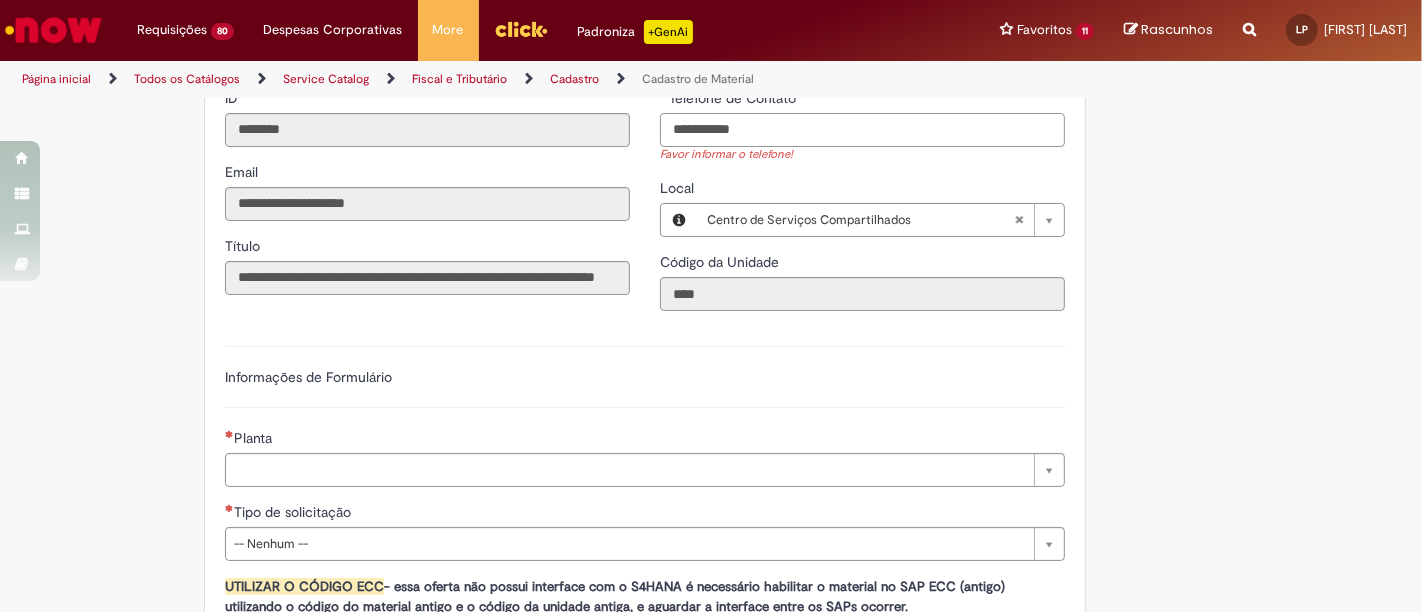 scroll, scrollTop: 1000, scrollLeft: 0, axis: vertical 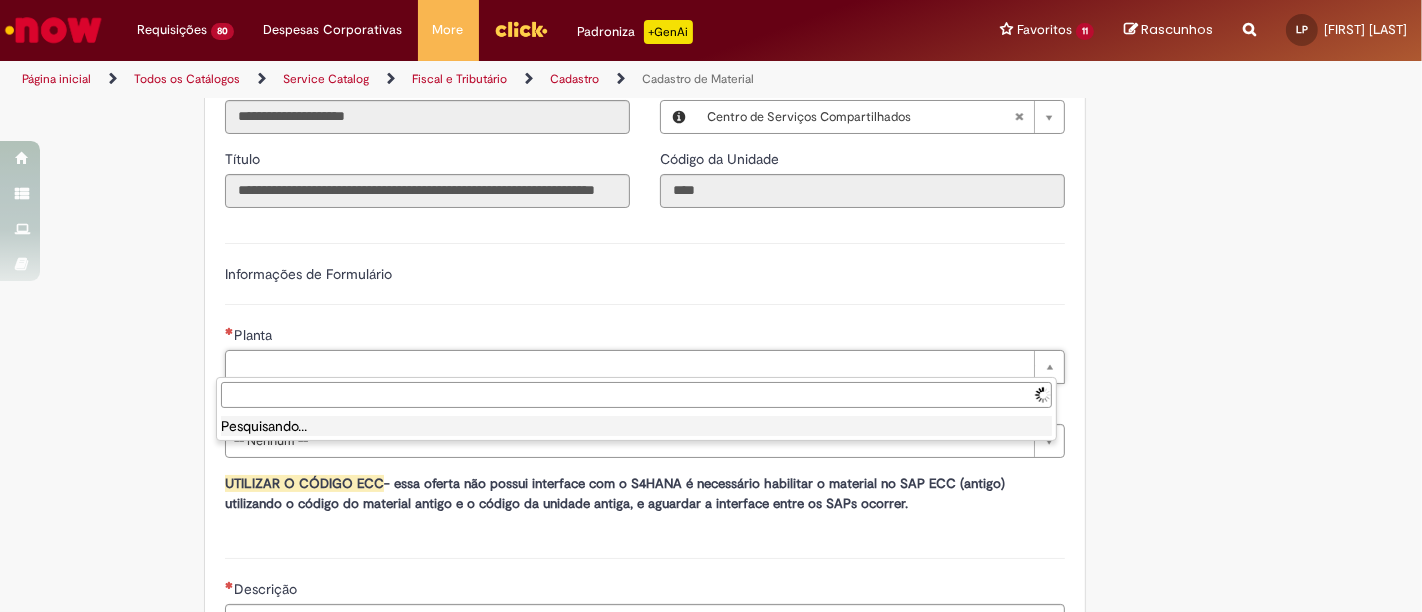 type on "**********" 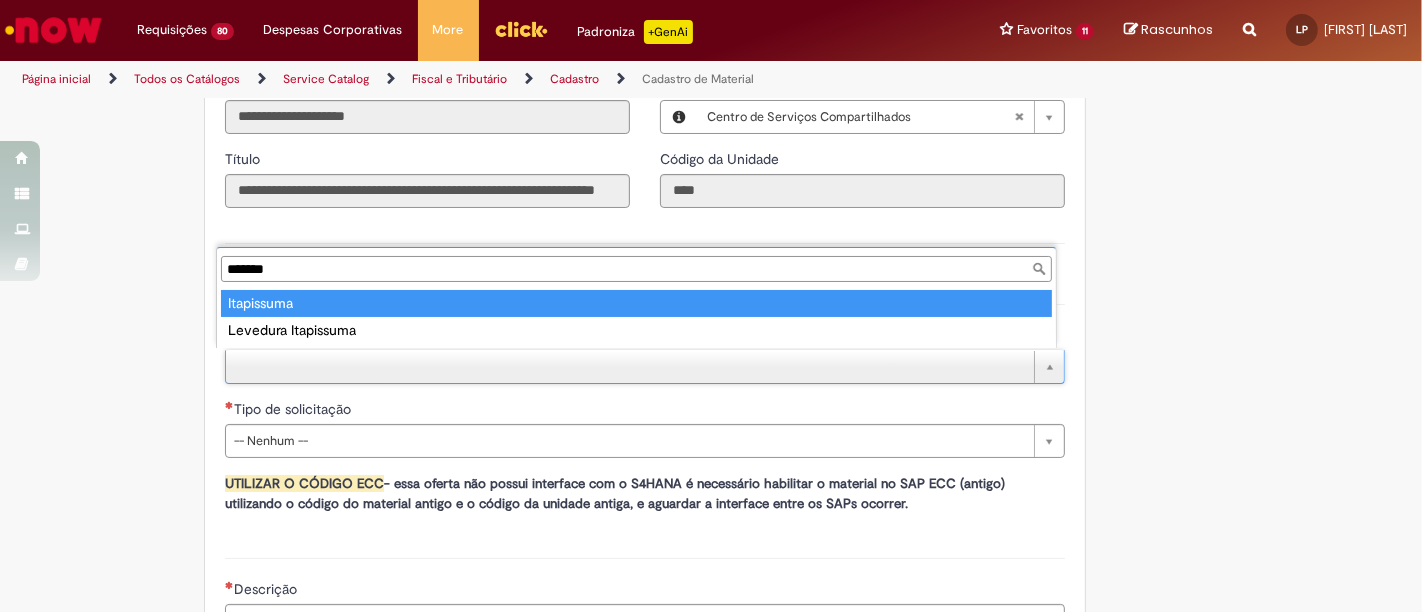 type on "*******" 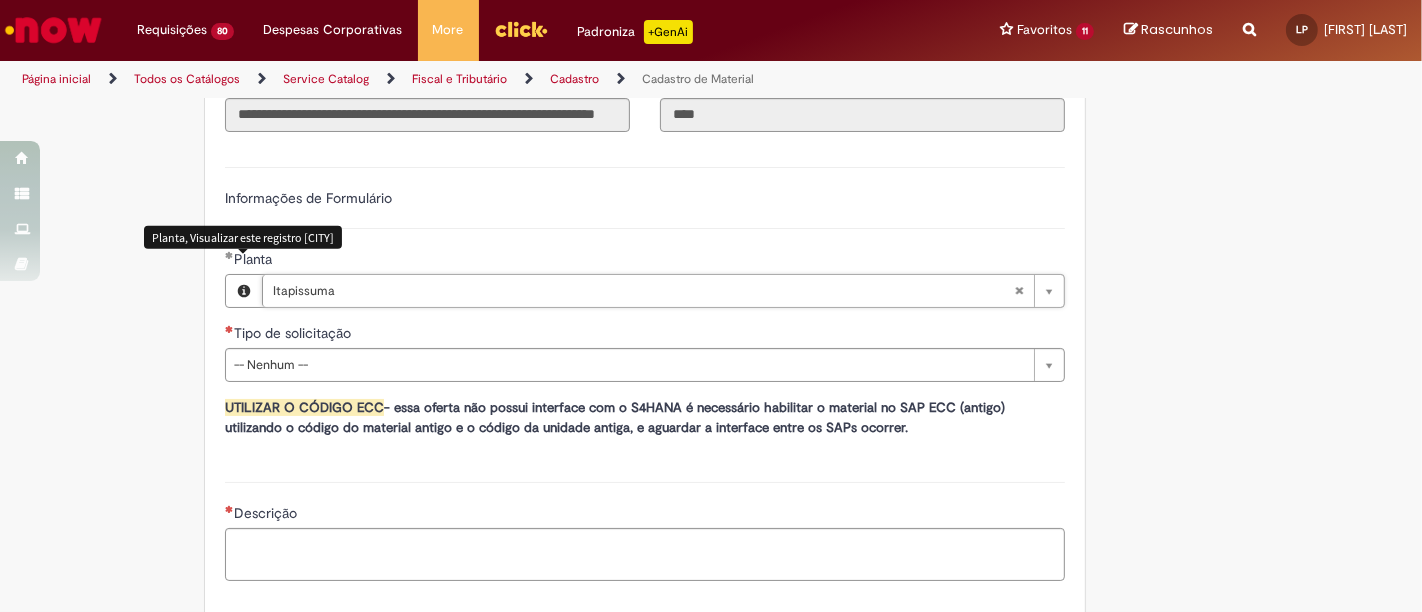 scroll, scrollTop: 1111, scrollLeft: 0, axis: vertical 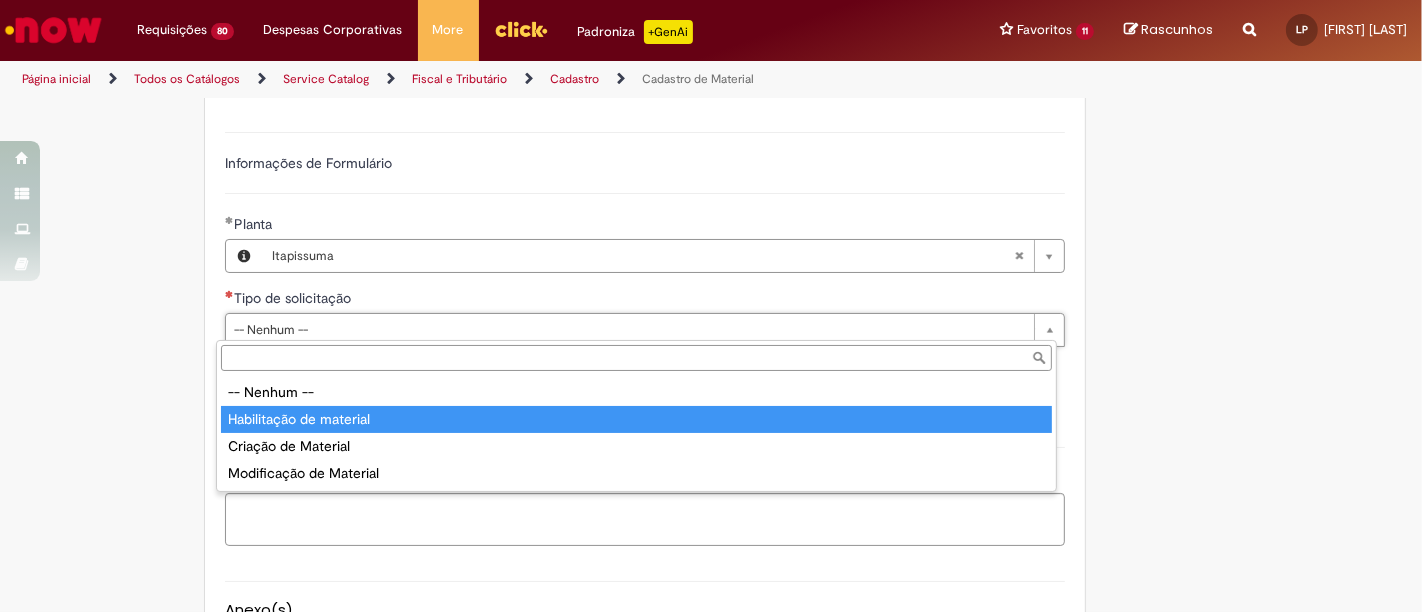 type on "**********" 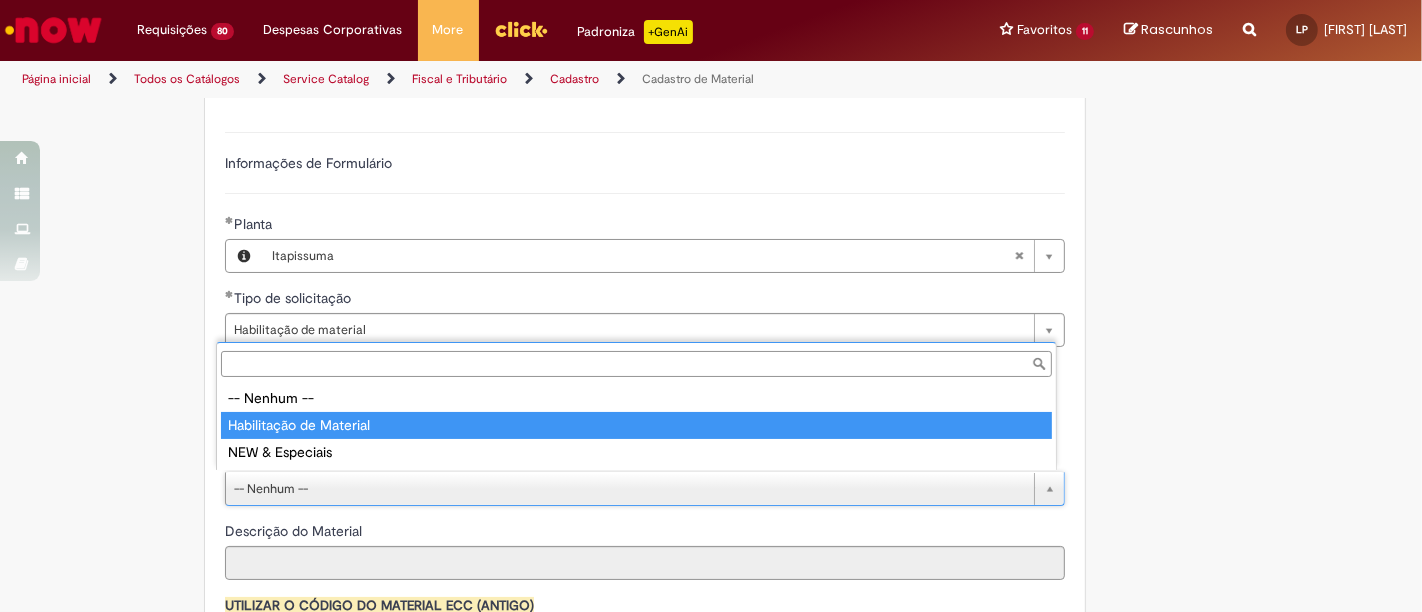 type on "**********" 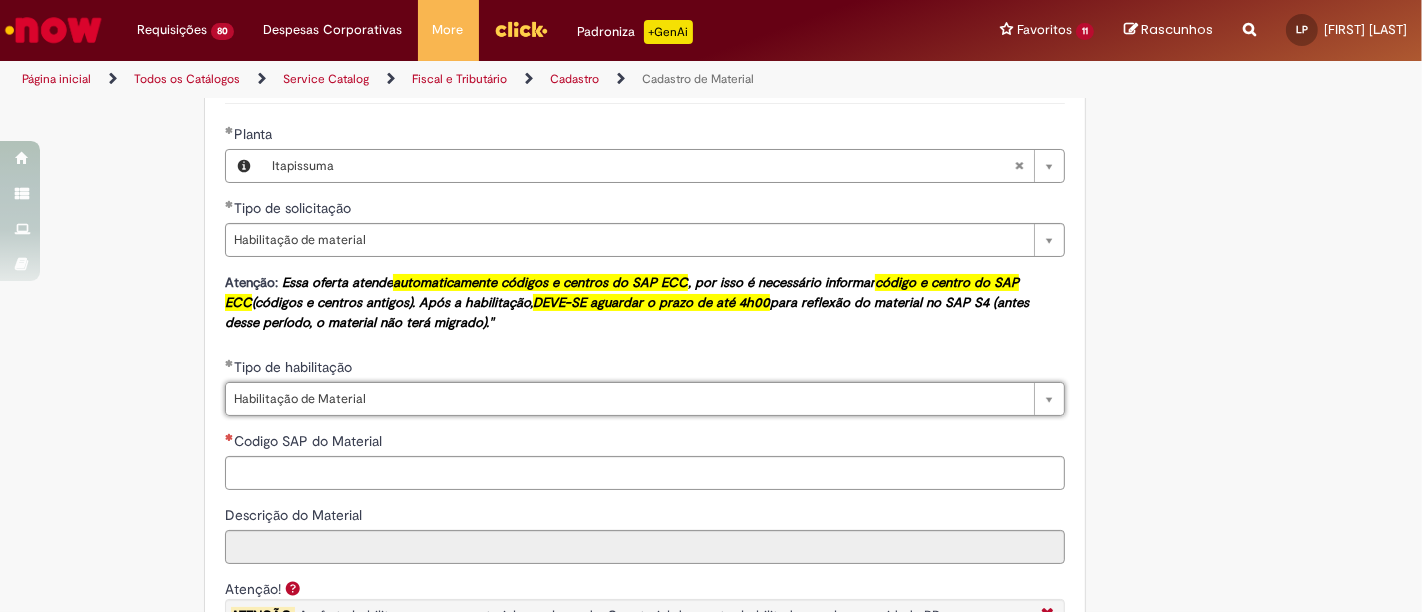 scroll, scrollTop: 1222, scrollLeft: 0, axis: vertical 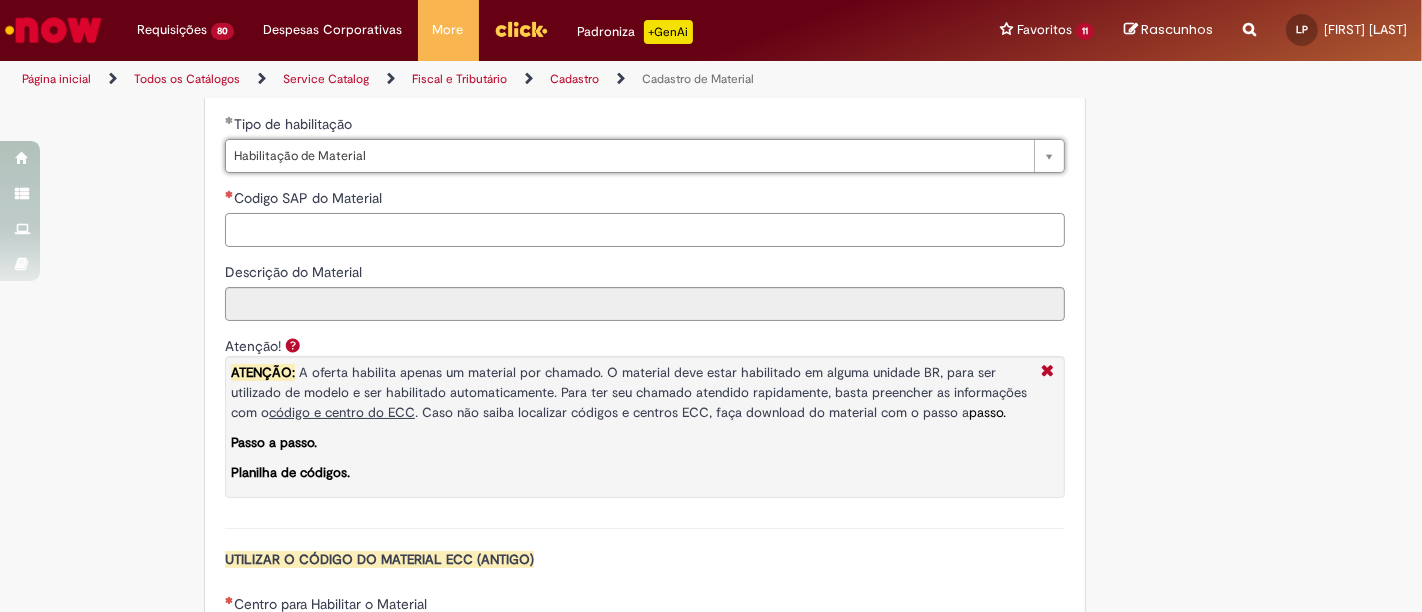 click on "Codigo SAP do Material" at bounding box center (645, 230) 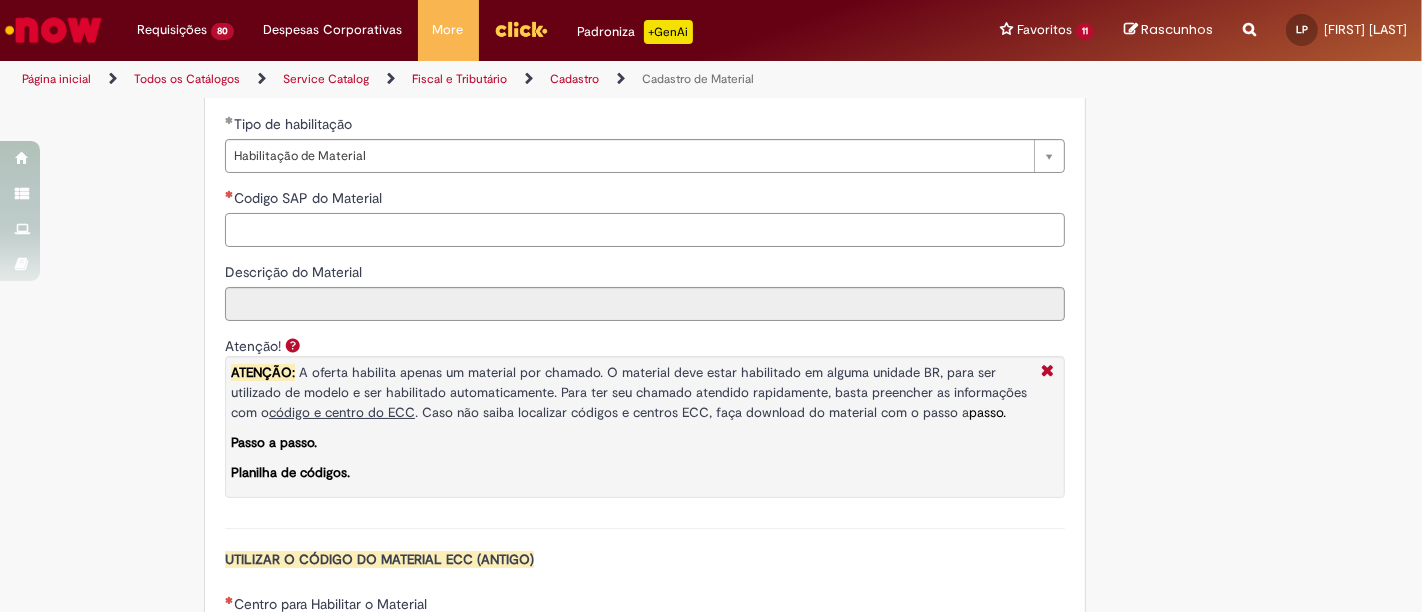 paste on "********" 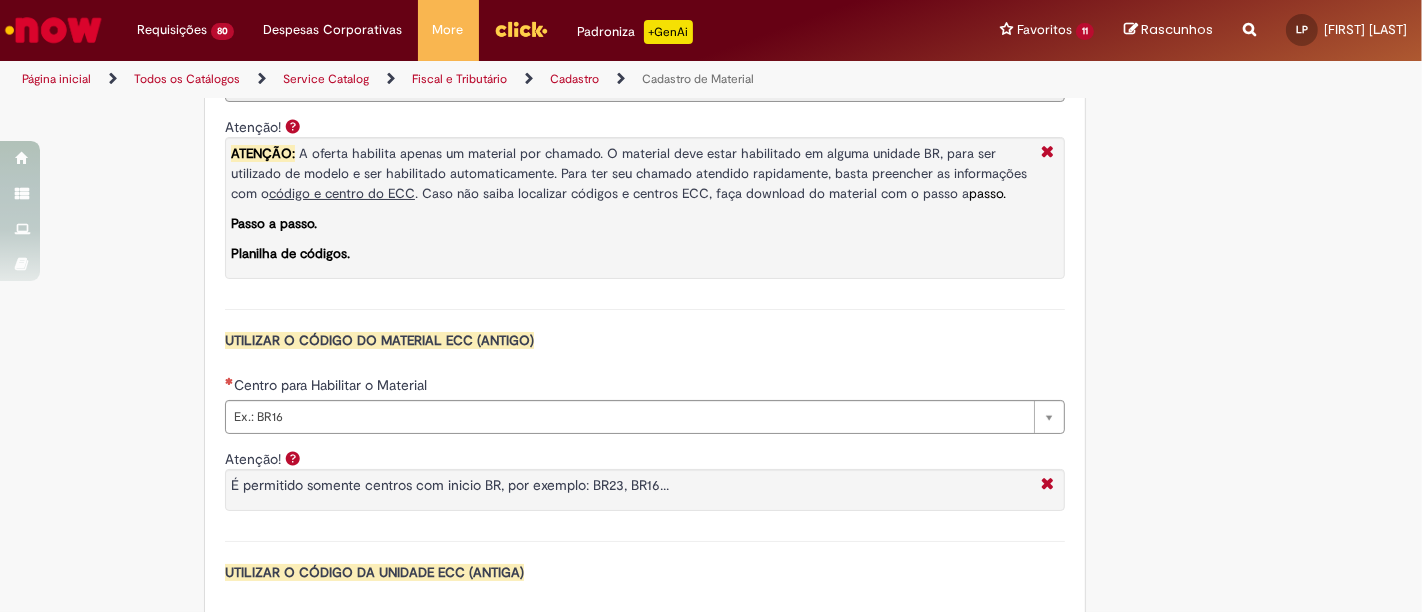 scroll, scrollTop: 1666, scrollLeft: 0, axis: vertical 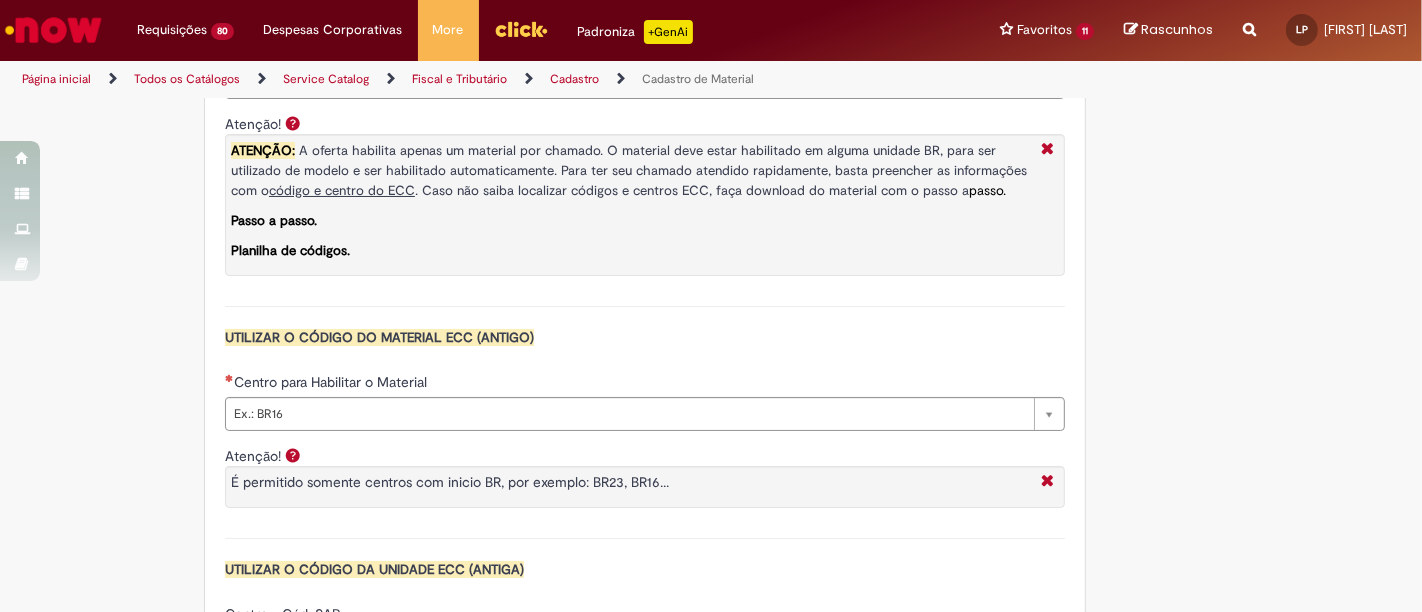 type on "********" 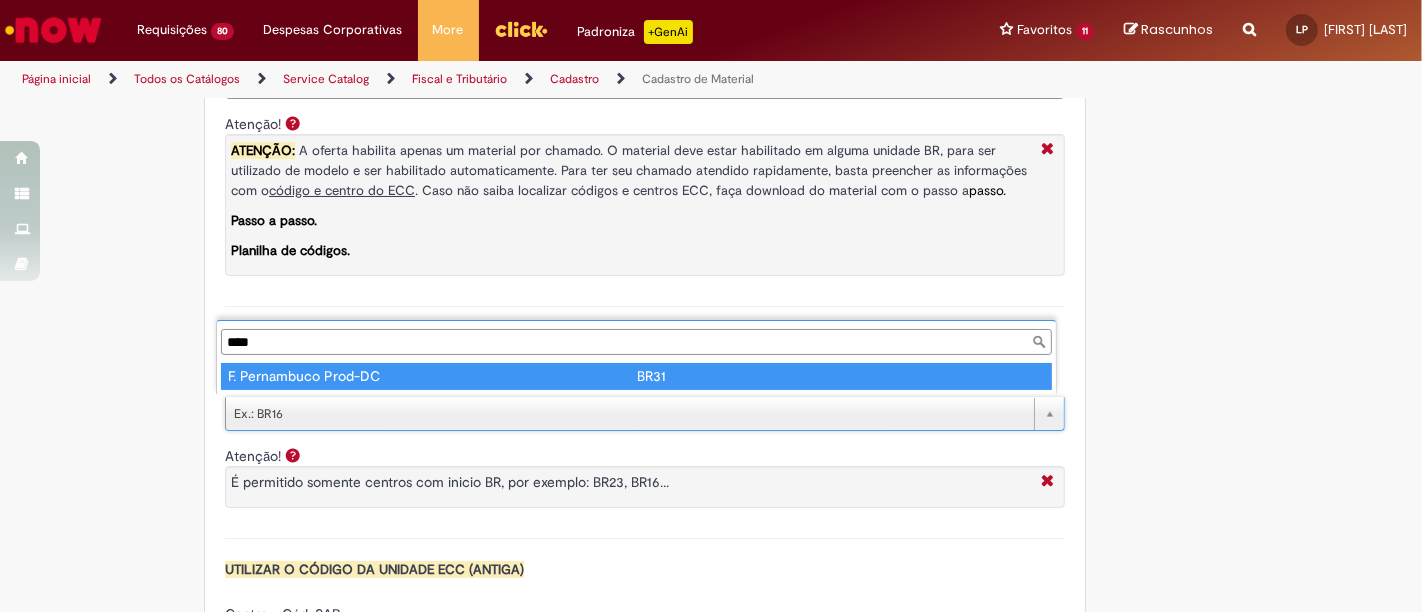 type on "****" 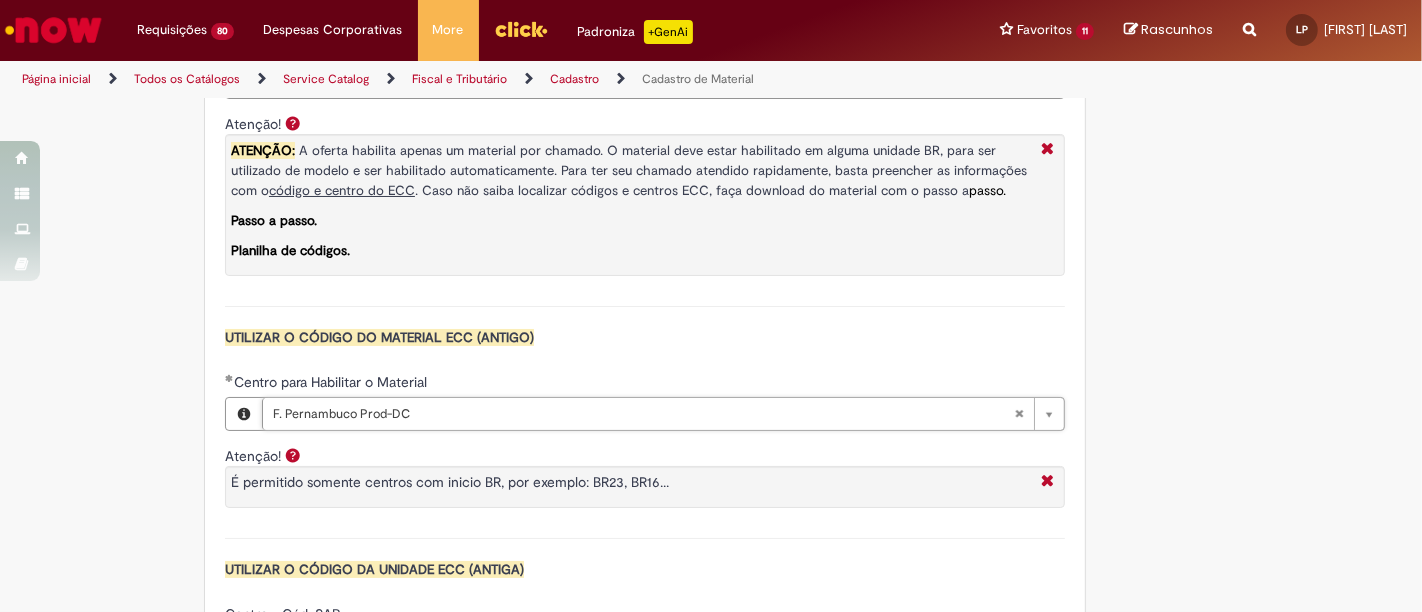 type on "****" 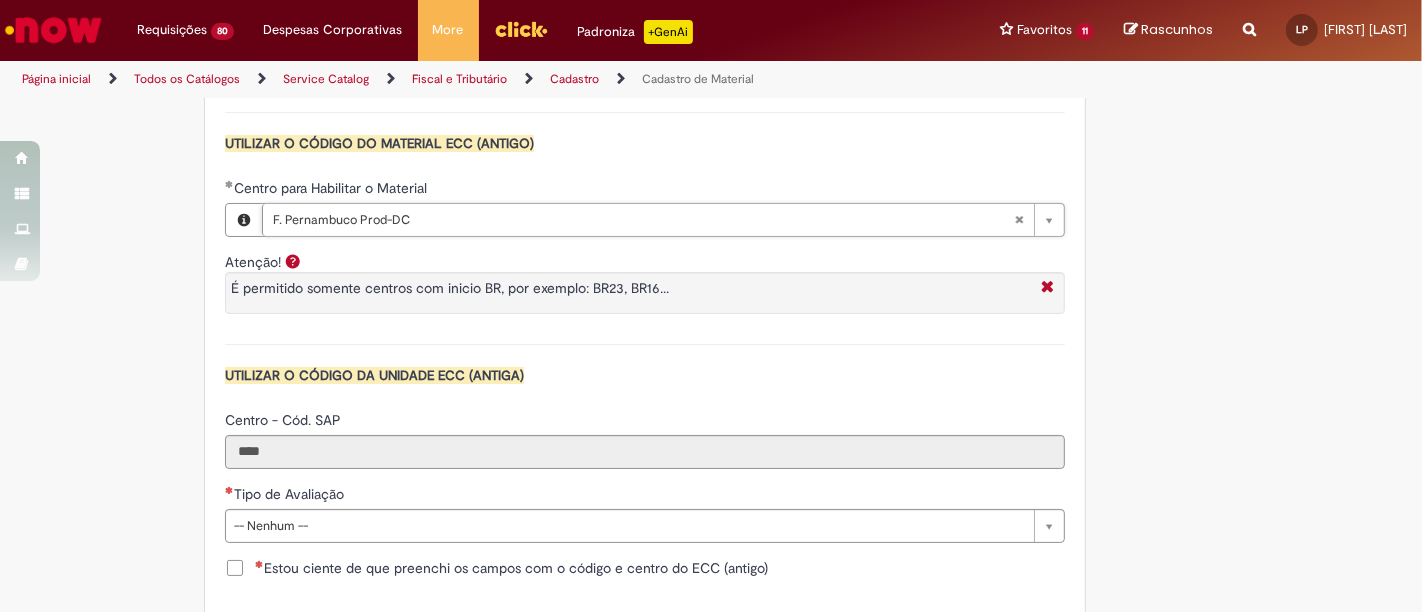 scroll, scrollTop: 2000, scrollLeft: 0, axis: vertical 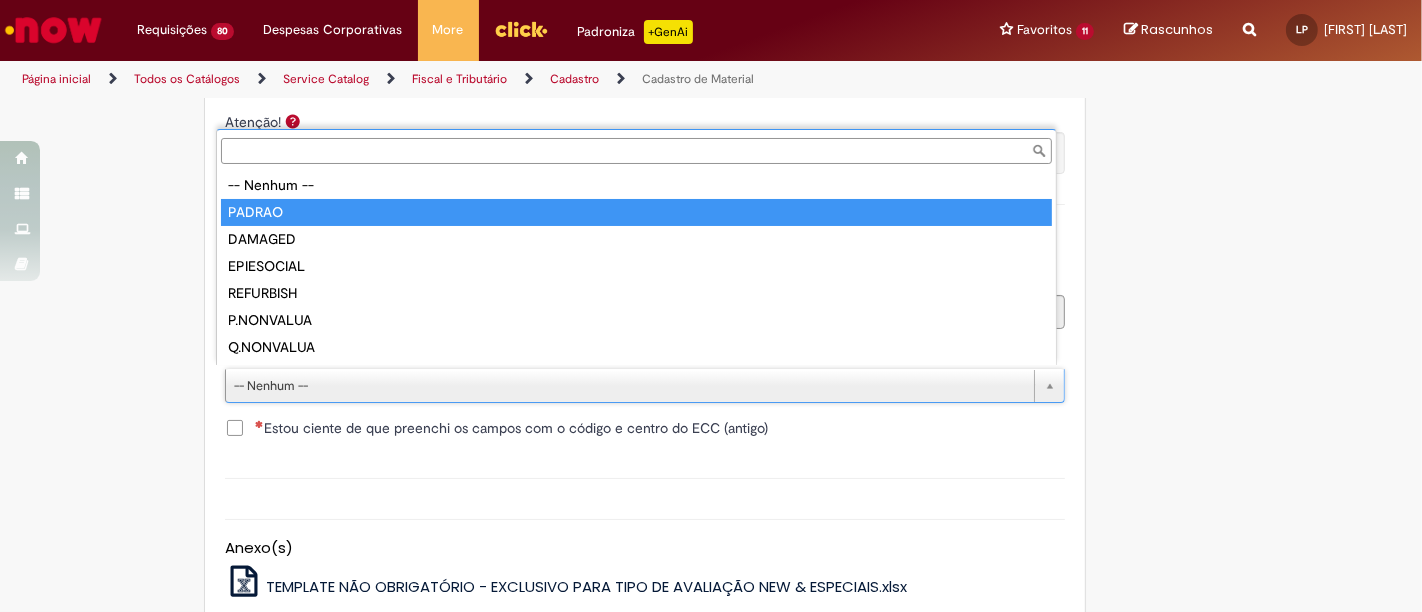 type on "******" 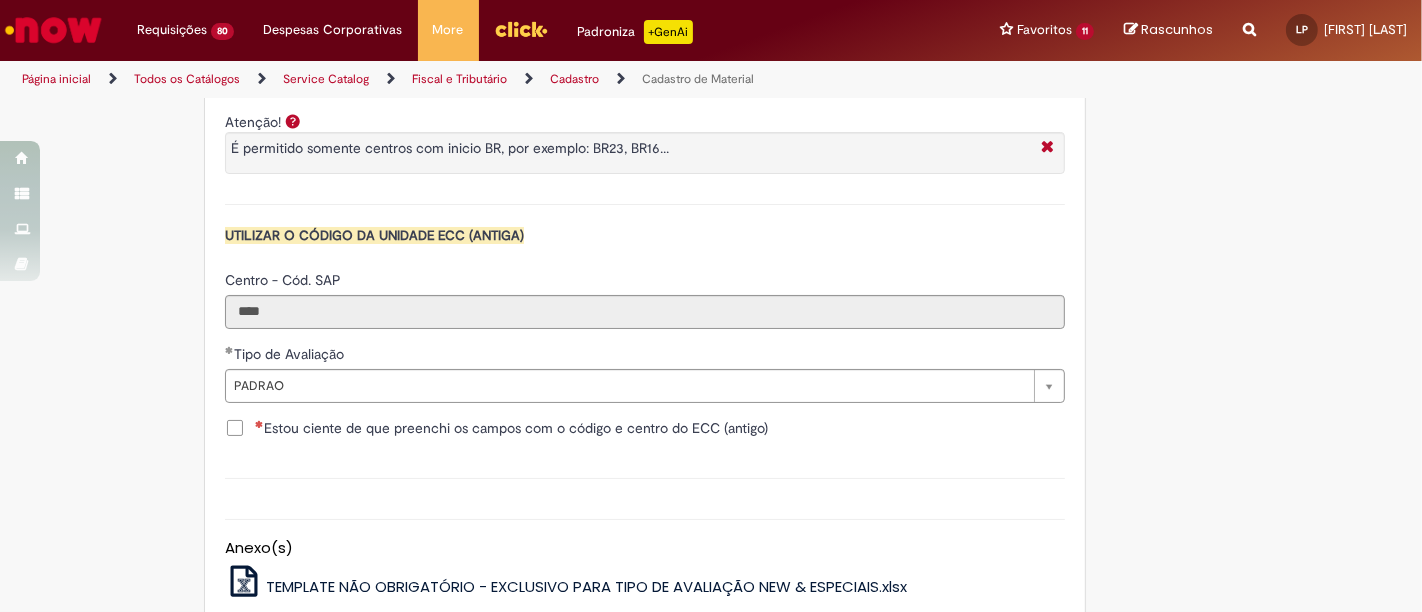 click on "Estou ciente de que preenchi os campos com o código e centro do ECC  (antigo)" at bounding box center (511, 428) 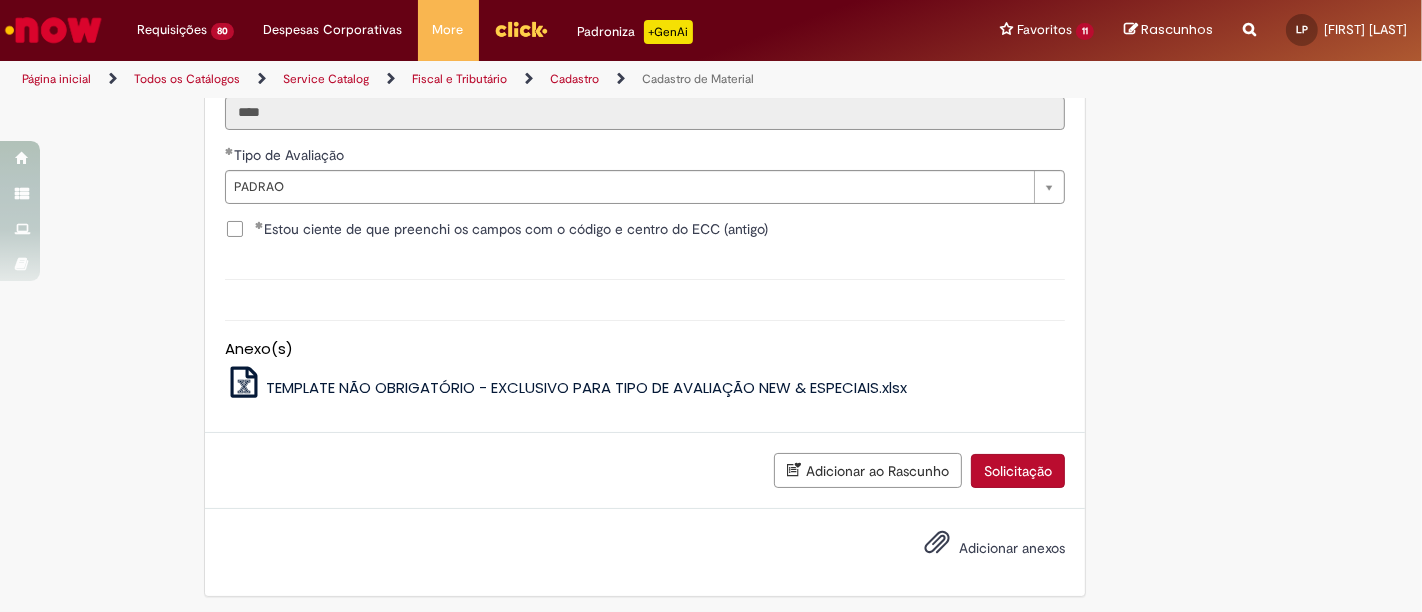 click on "Solicitação" at bounding box center [1018, 471] 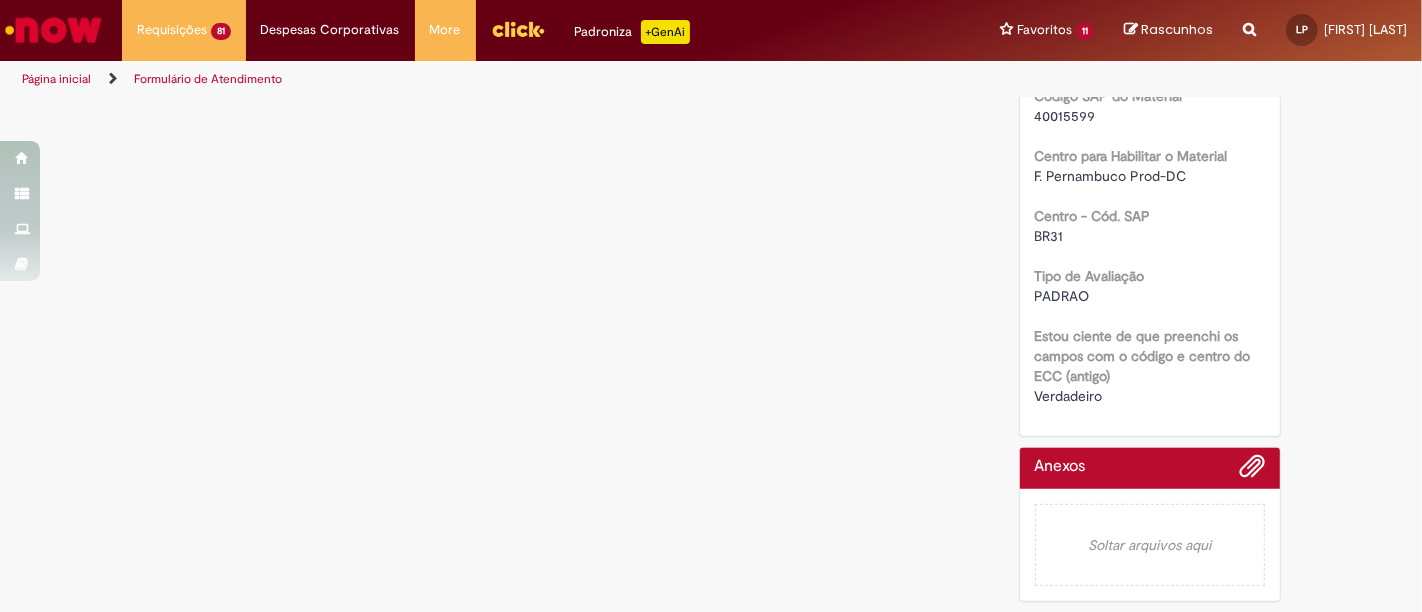 scroll, scrollTop: 0, scrollLeft: 0, axis: both 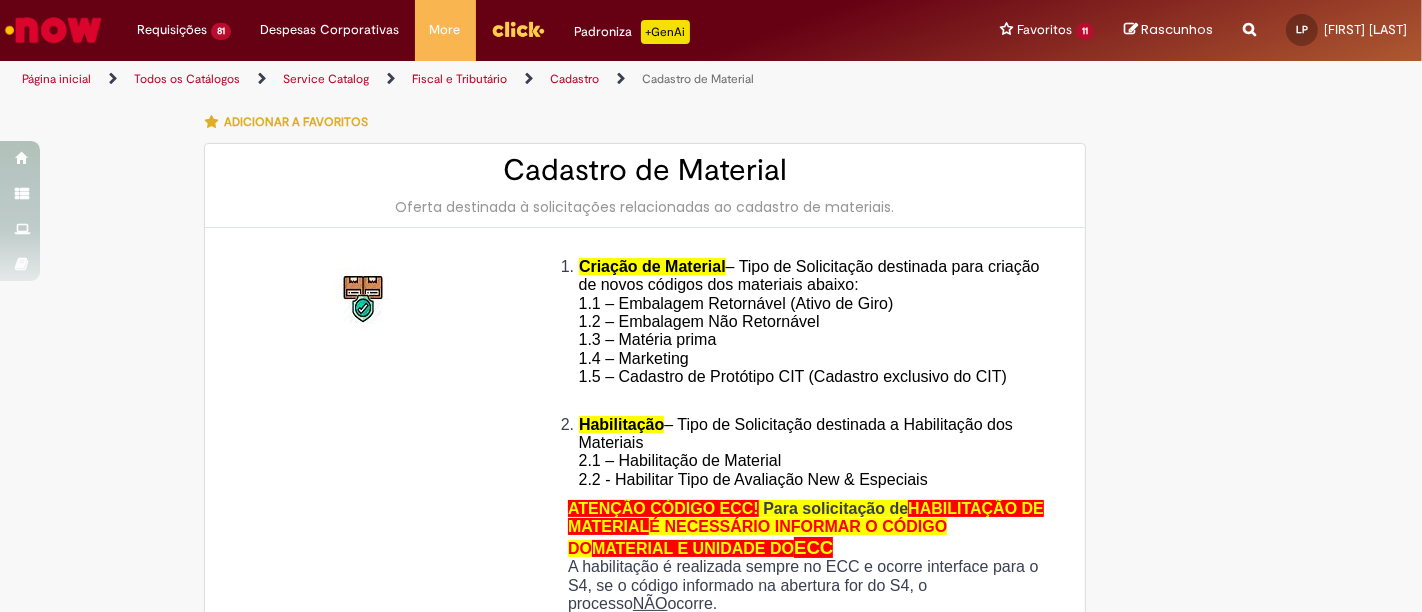type on "********" 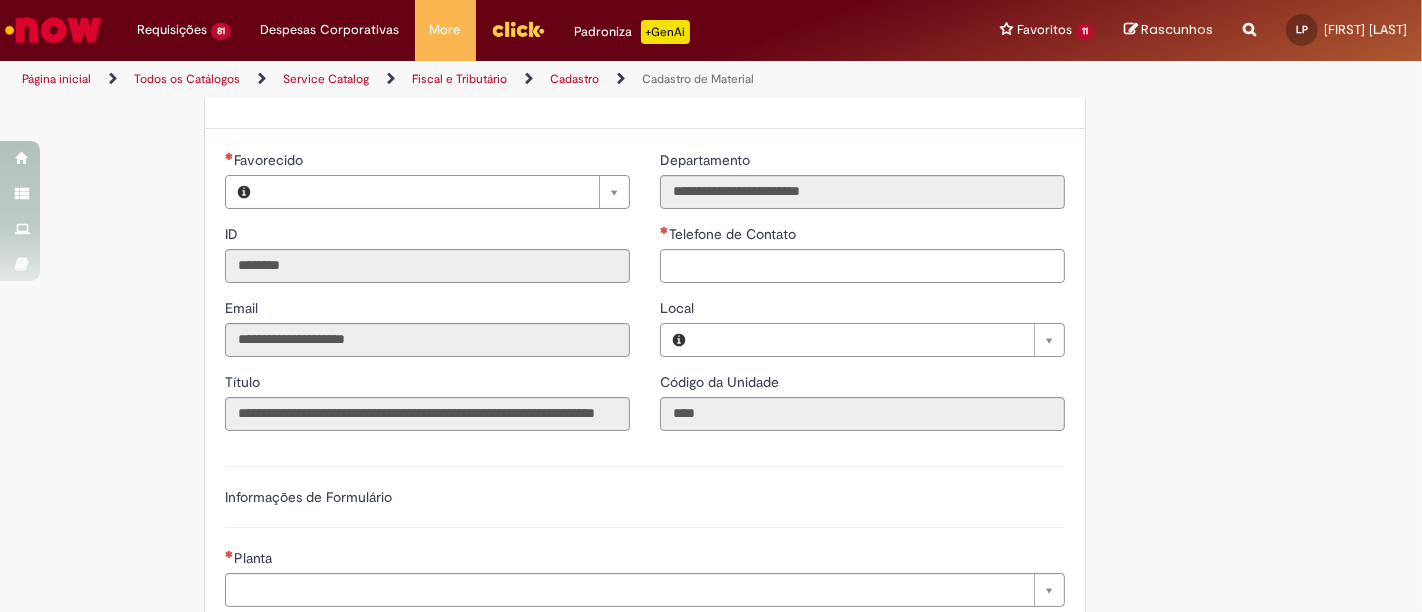 type on "**********" 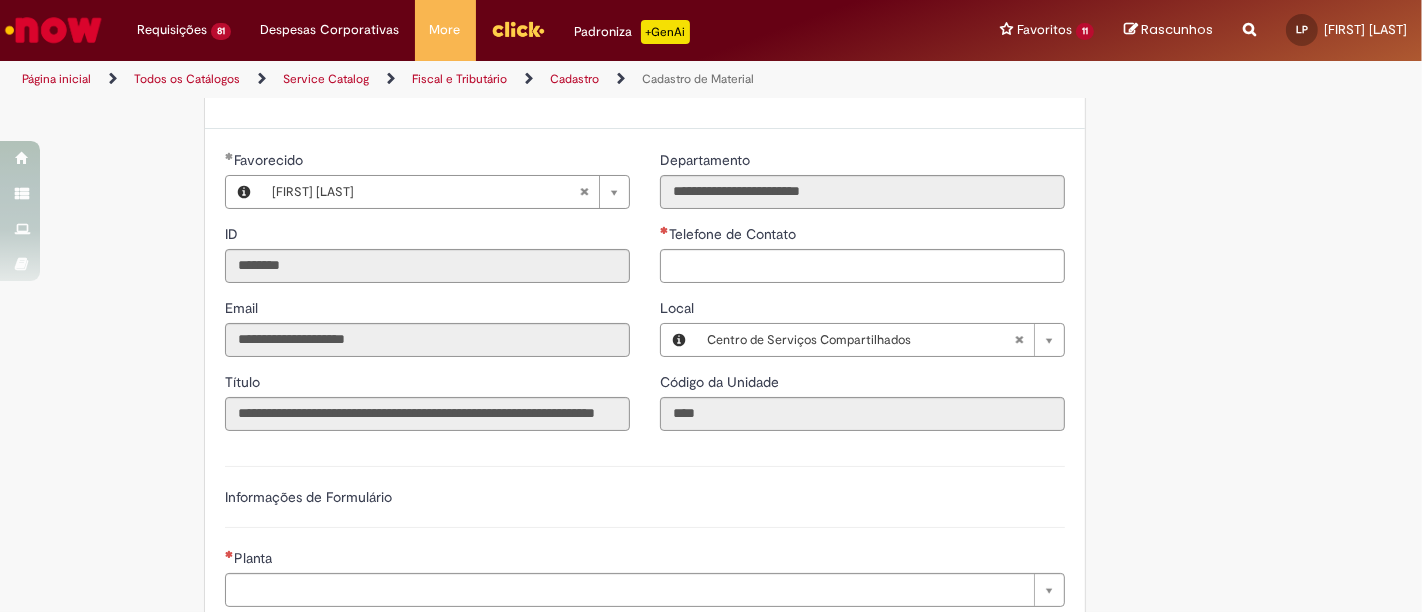 type on "**********" 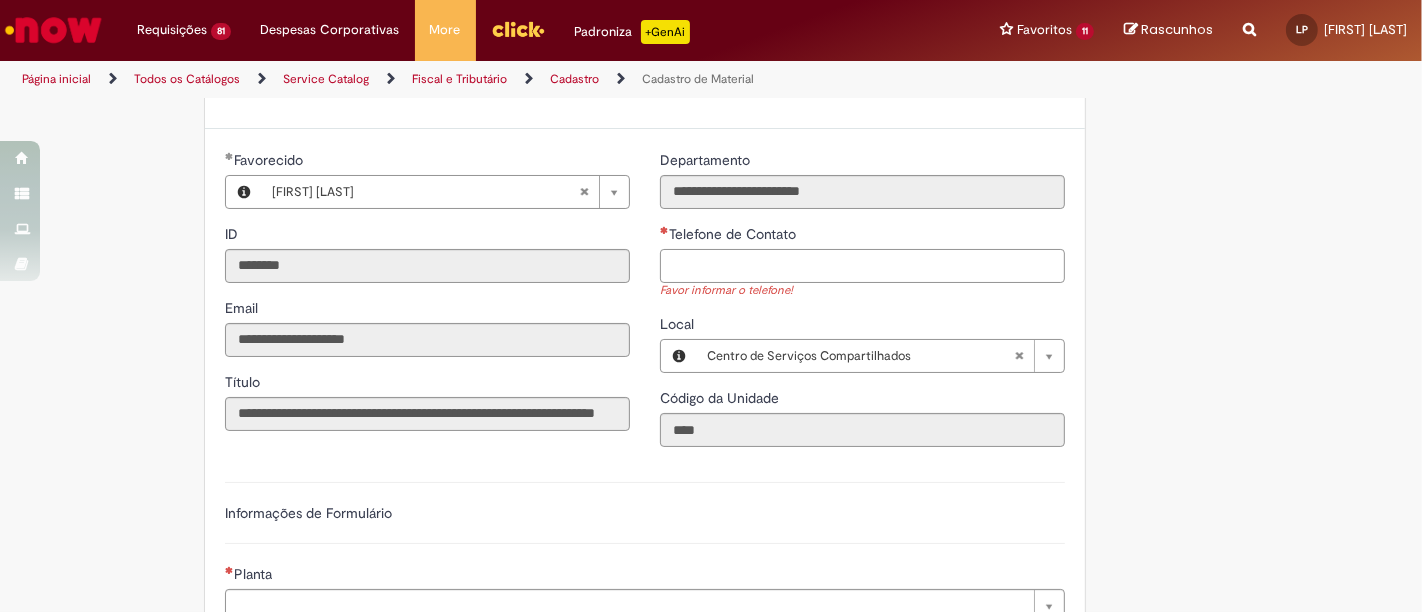 click on "Telefone de Contato" at bounding box center [862, 266] 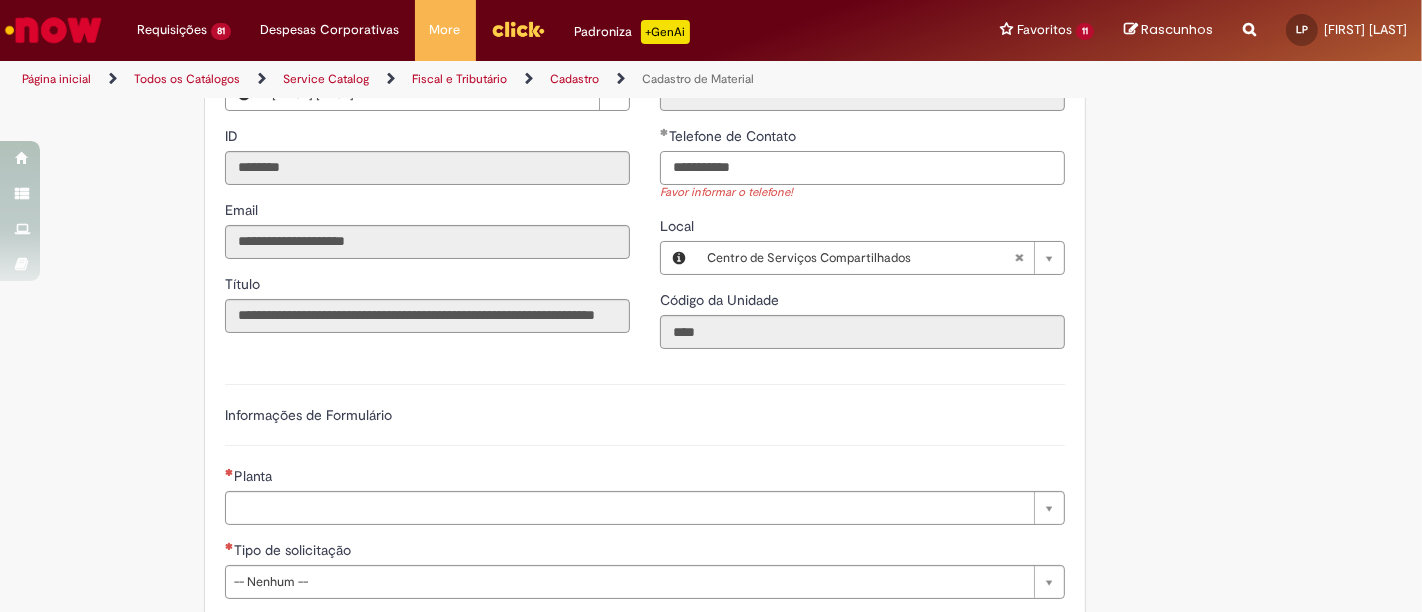 scroll, scrollTop: 1000, scrollLeft: 0, axis: vertical 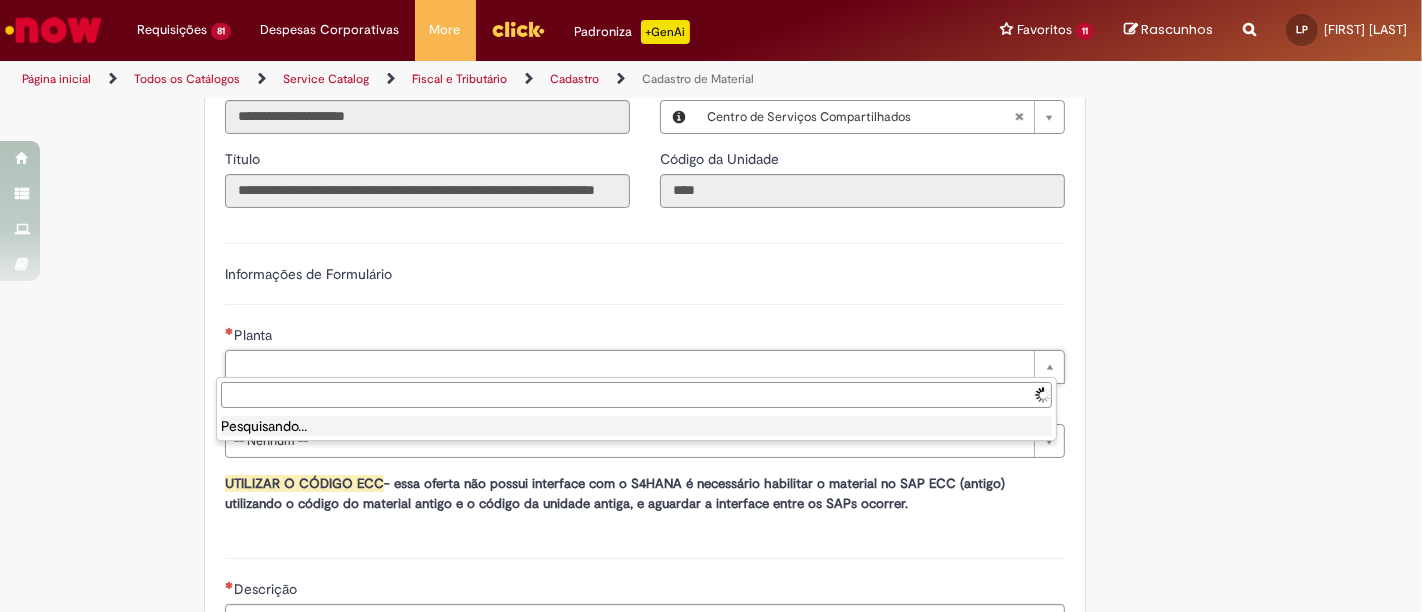 type on "**********" 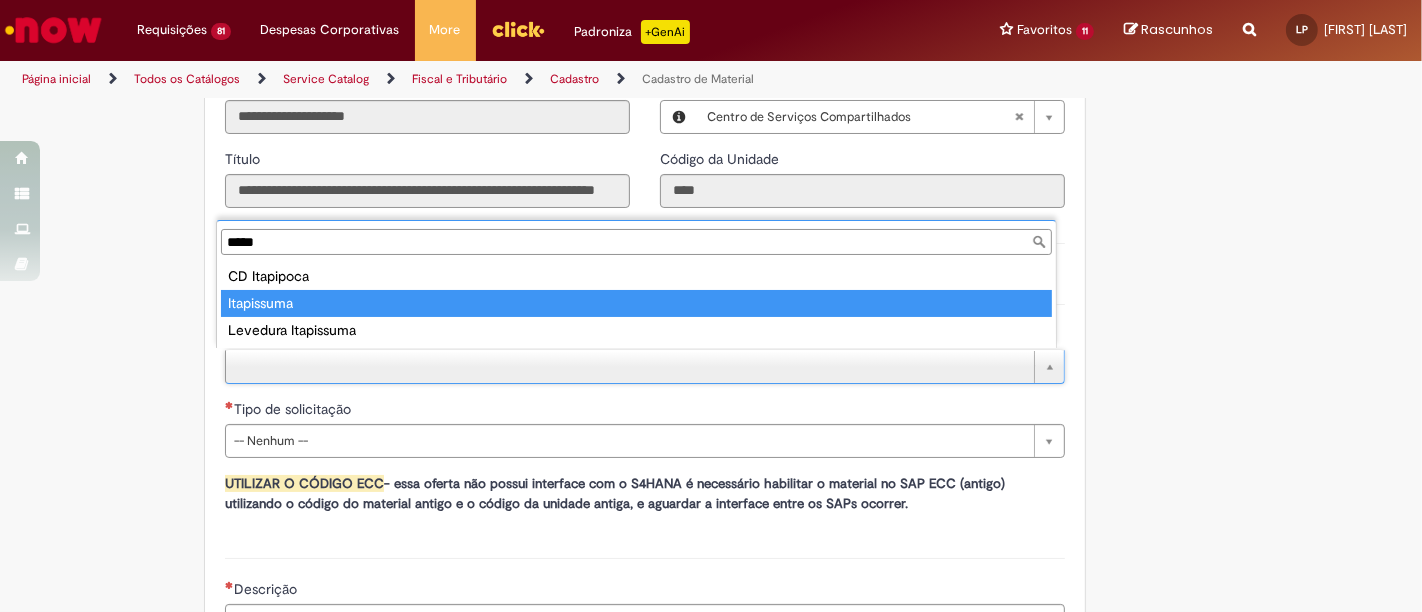 type on "*****" 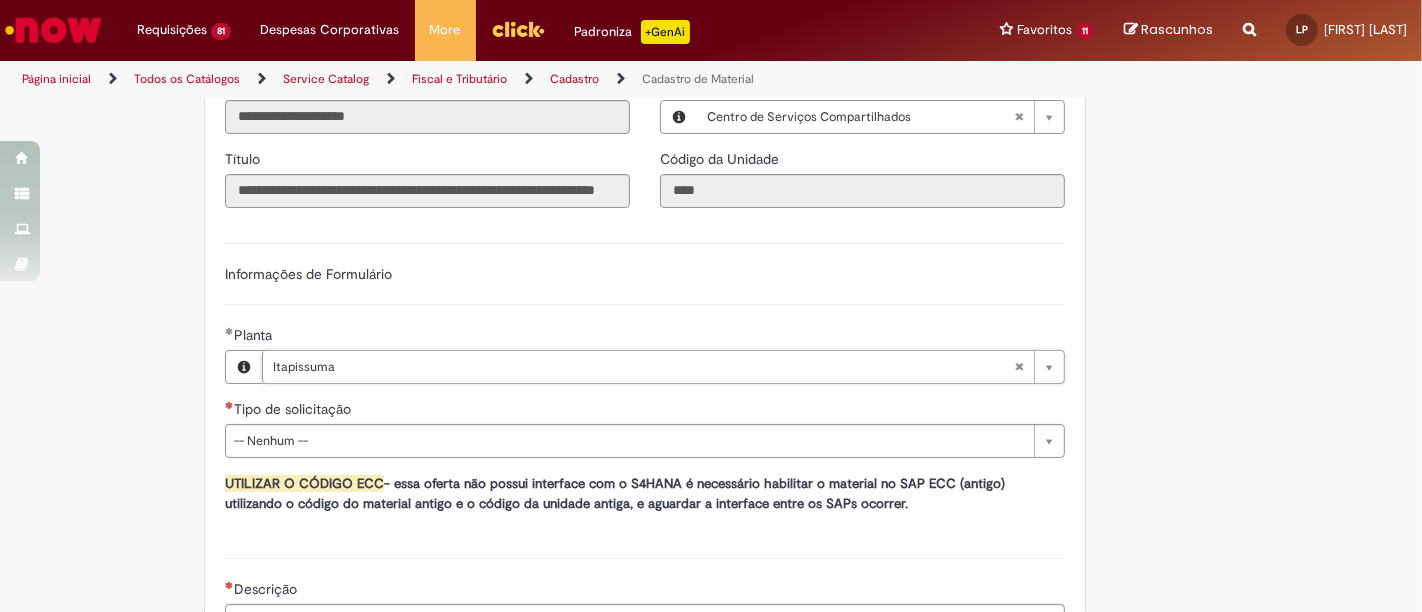 scroll, scrollTop: 1222, scrollLeft: 0, axis: vertical 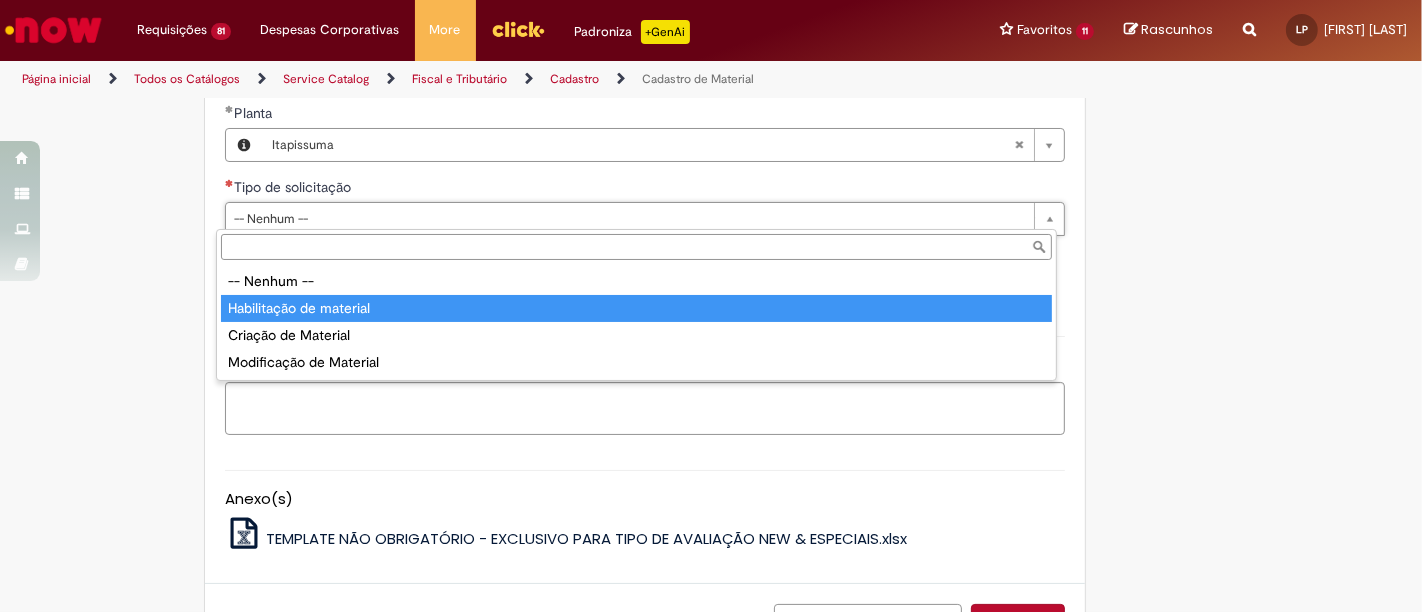 type on "**********" 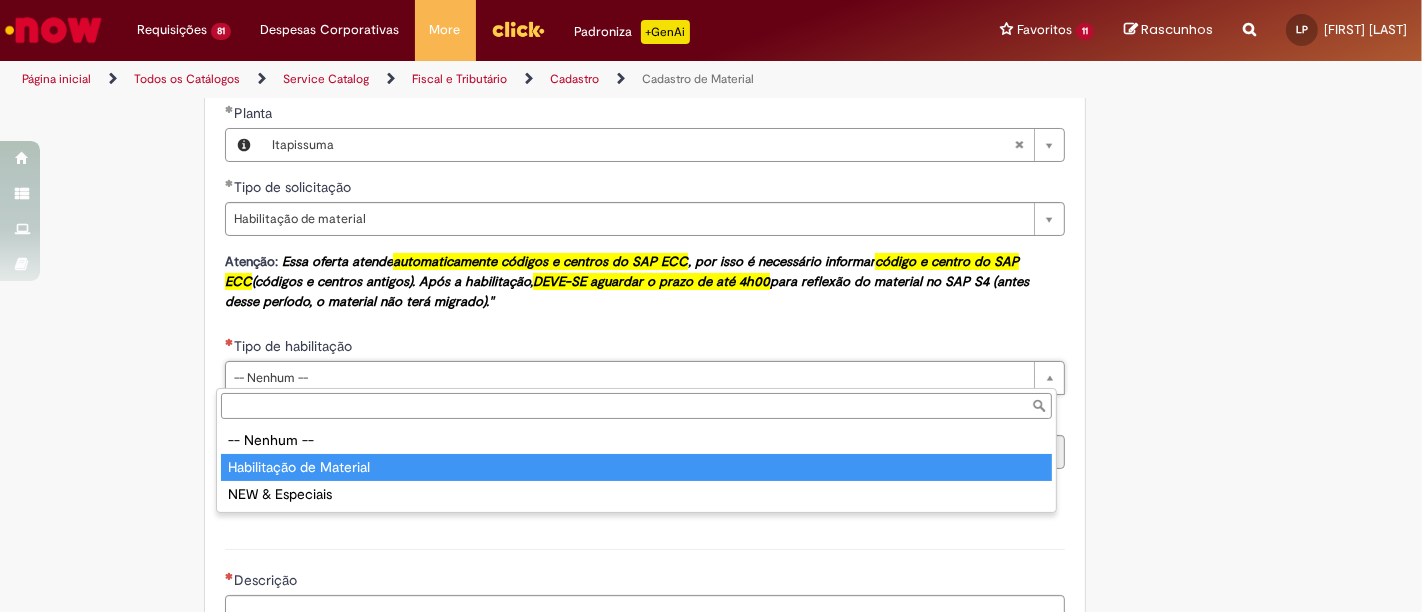 drag, startPoint x: 304, startPoint y: 461, endPoint x: 458, endPoint y: 307, distance: 217.7889 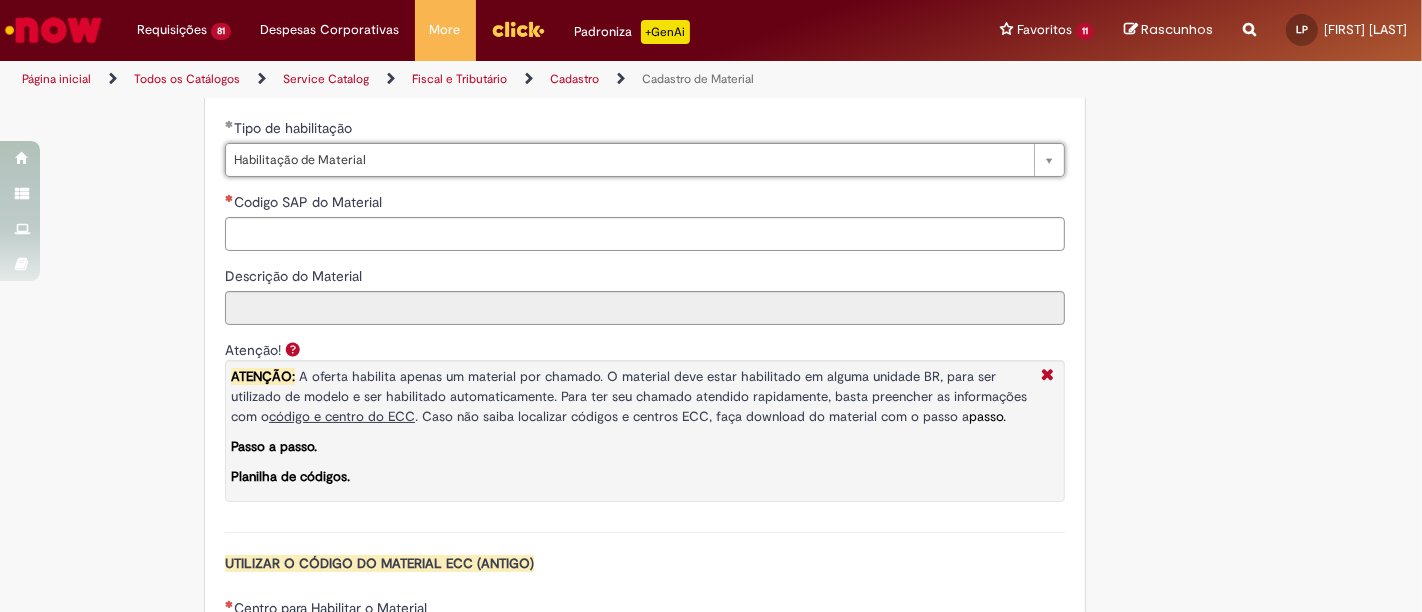 scroll, scrollTop: 1444, scrollLeft: 0, axis: vertical 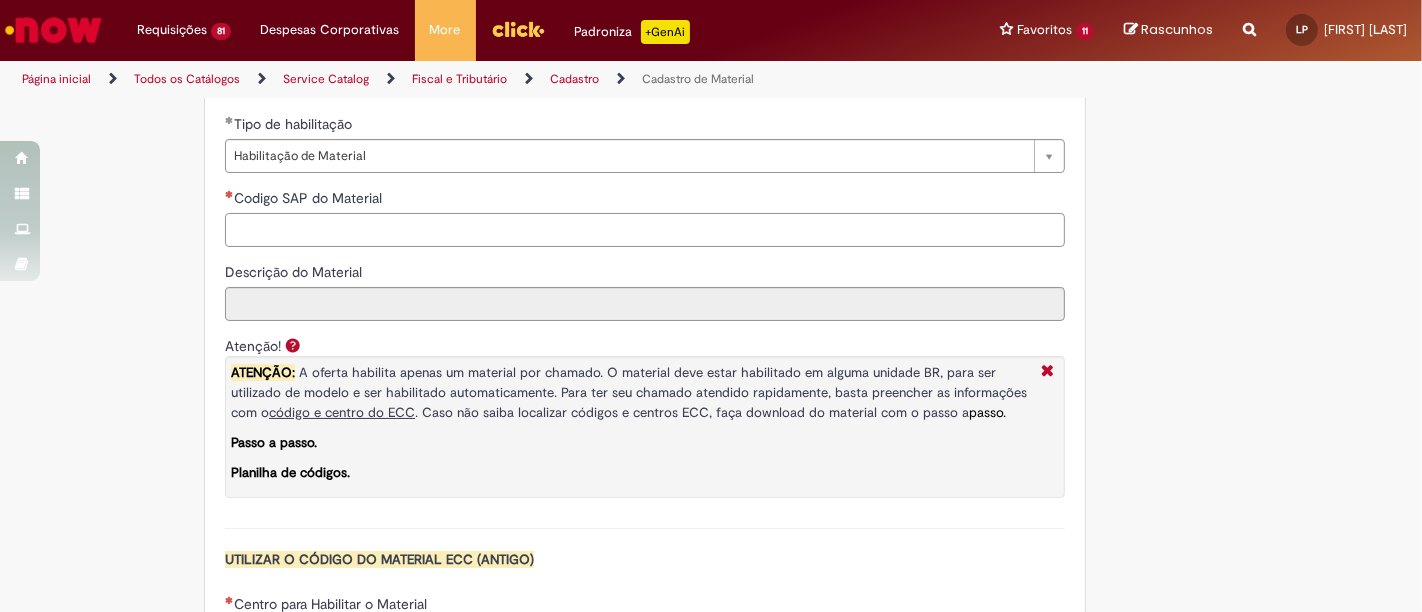 click on "Codigo SAP do Material" at bounding box center (645, 230) 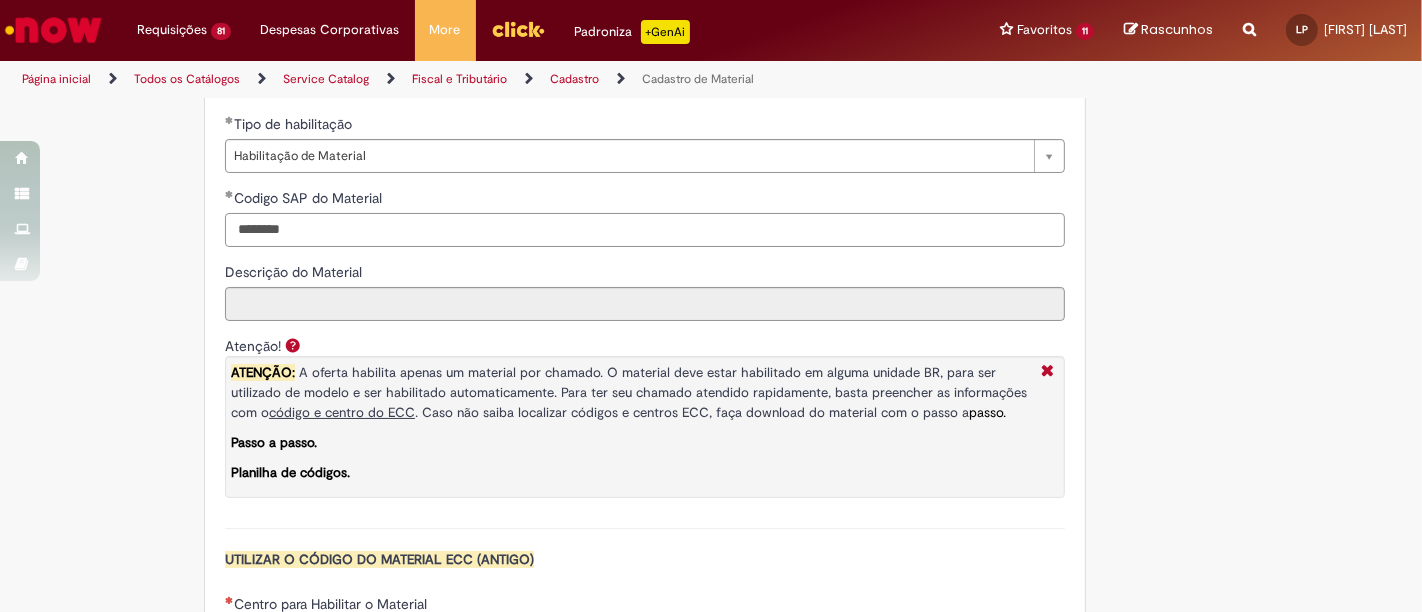 scroll, scrollTop: 1666, scrollLeft: 0, axis: vertical 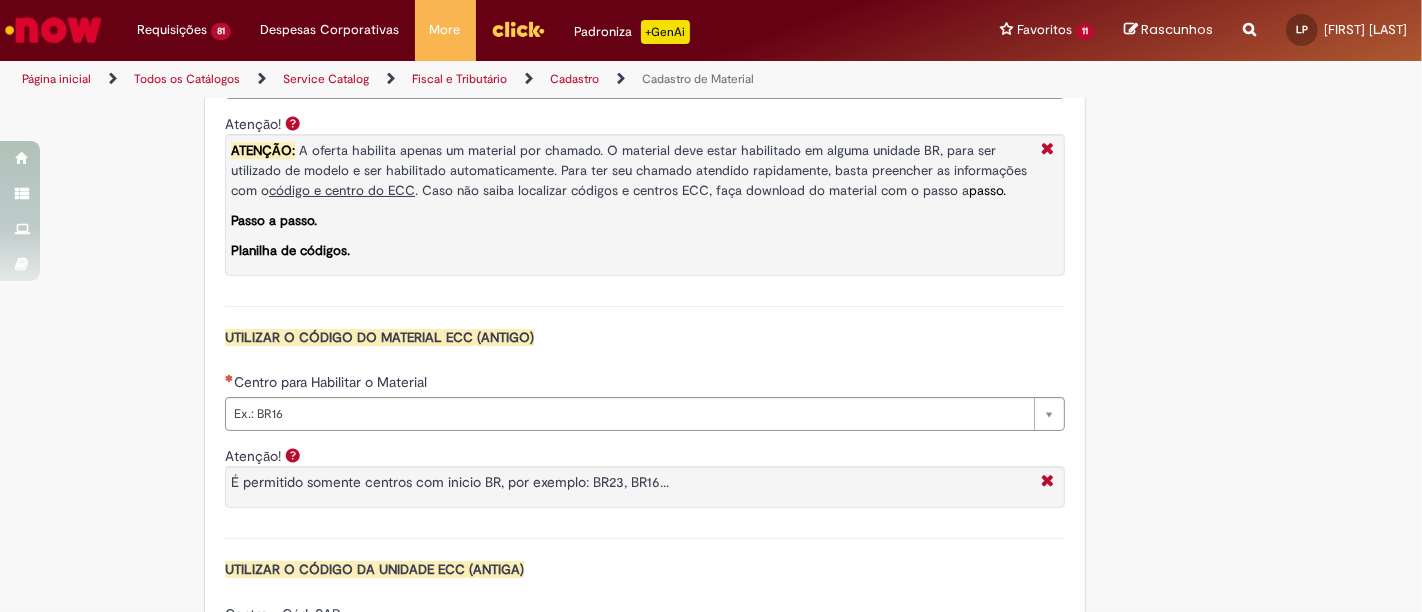 type on "********" 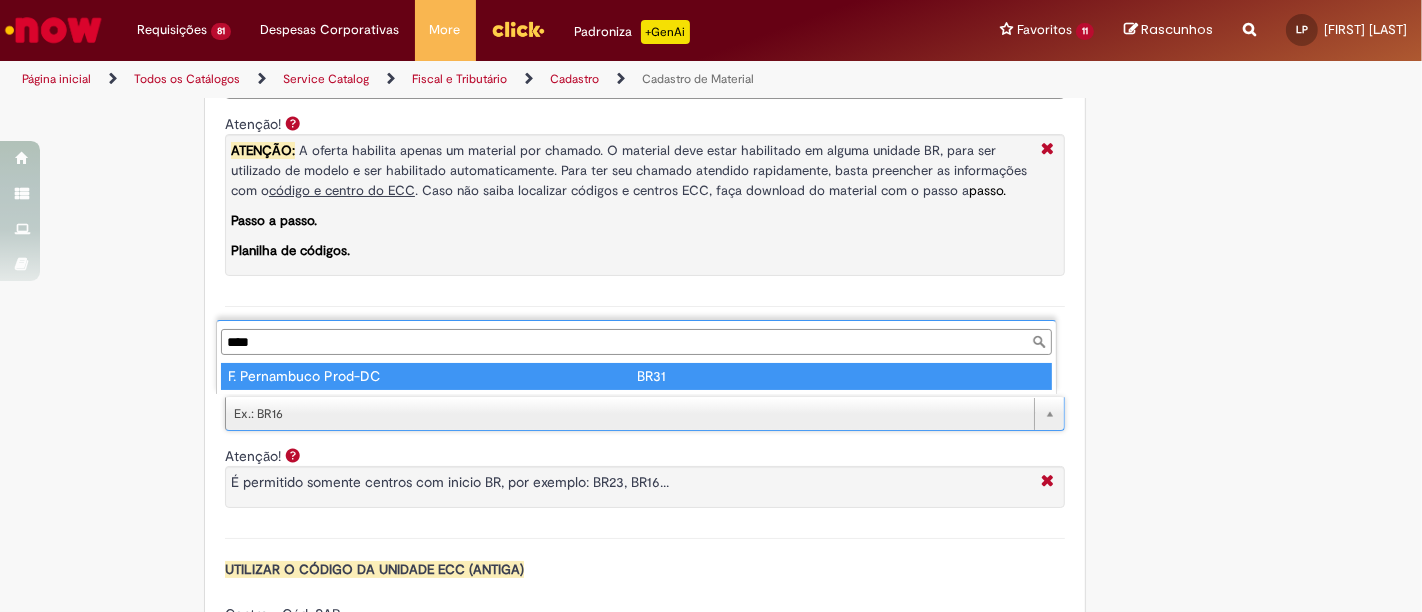 scroll, scrollTop: 0, scrollLeft: 0, axis: both 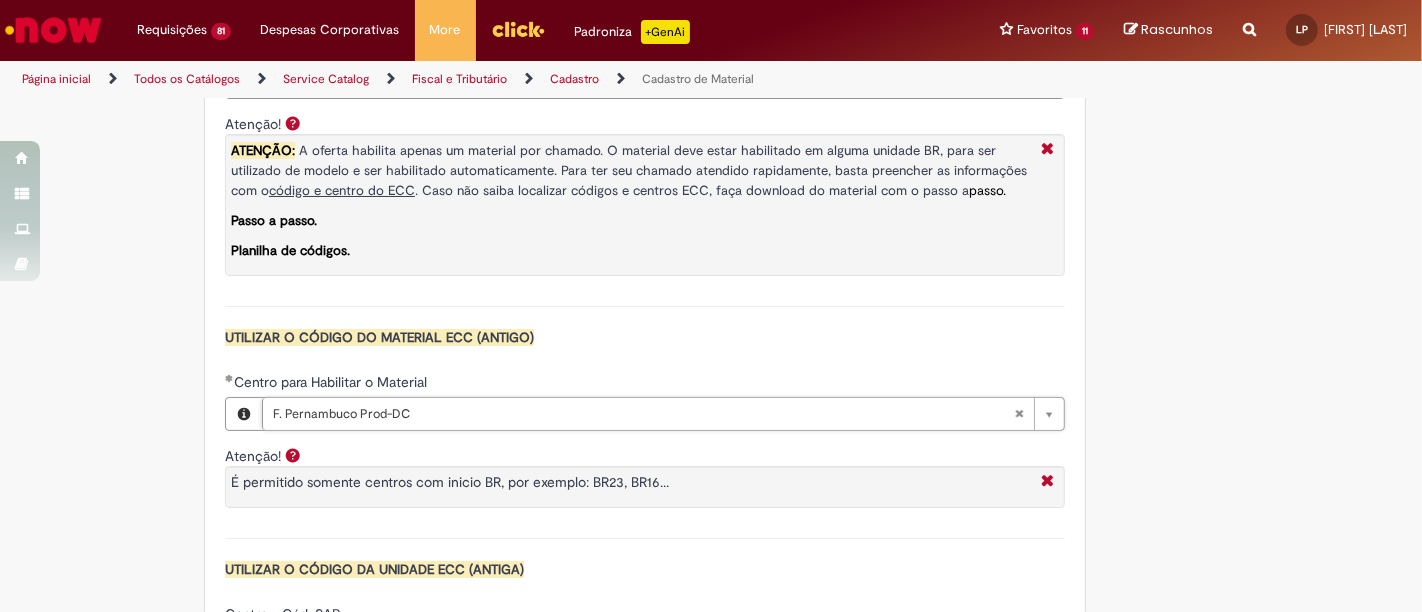 type on "****" 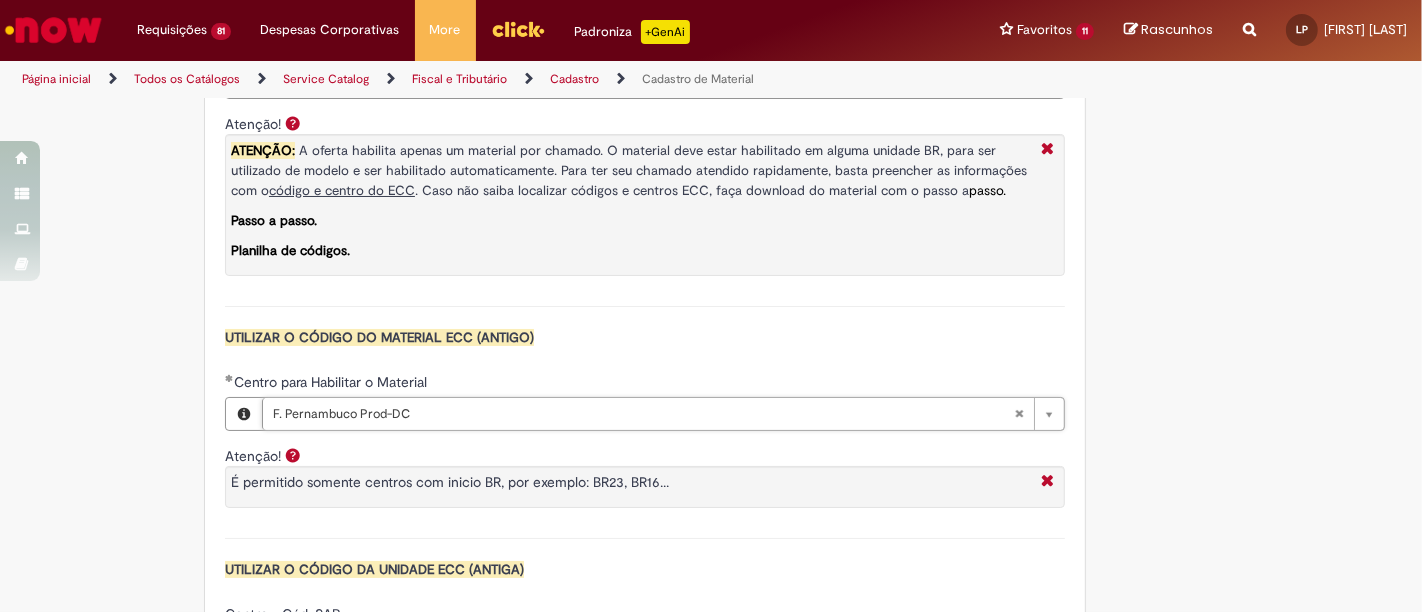 scroll, scrollTop: 2000, scrollLeft: 0, axis: vertical 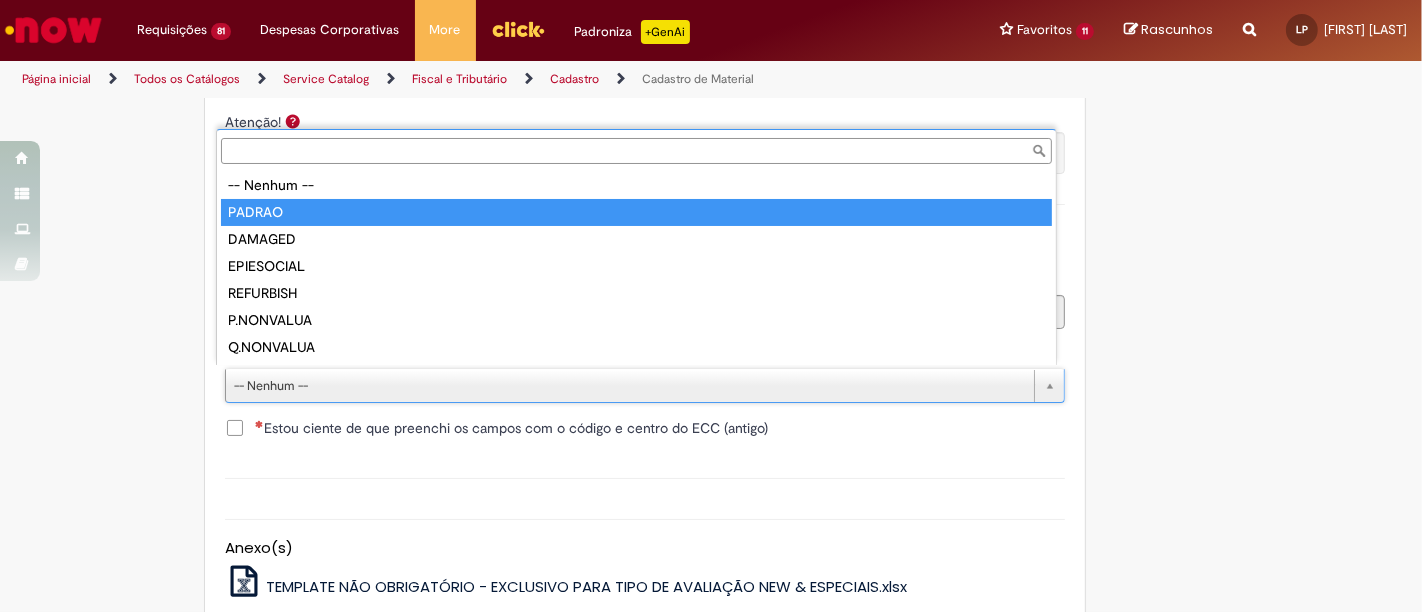type on "******" 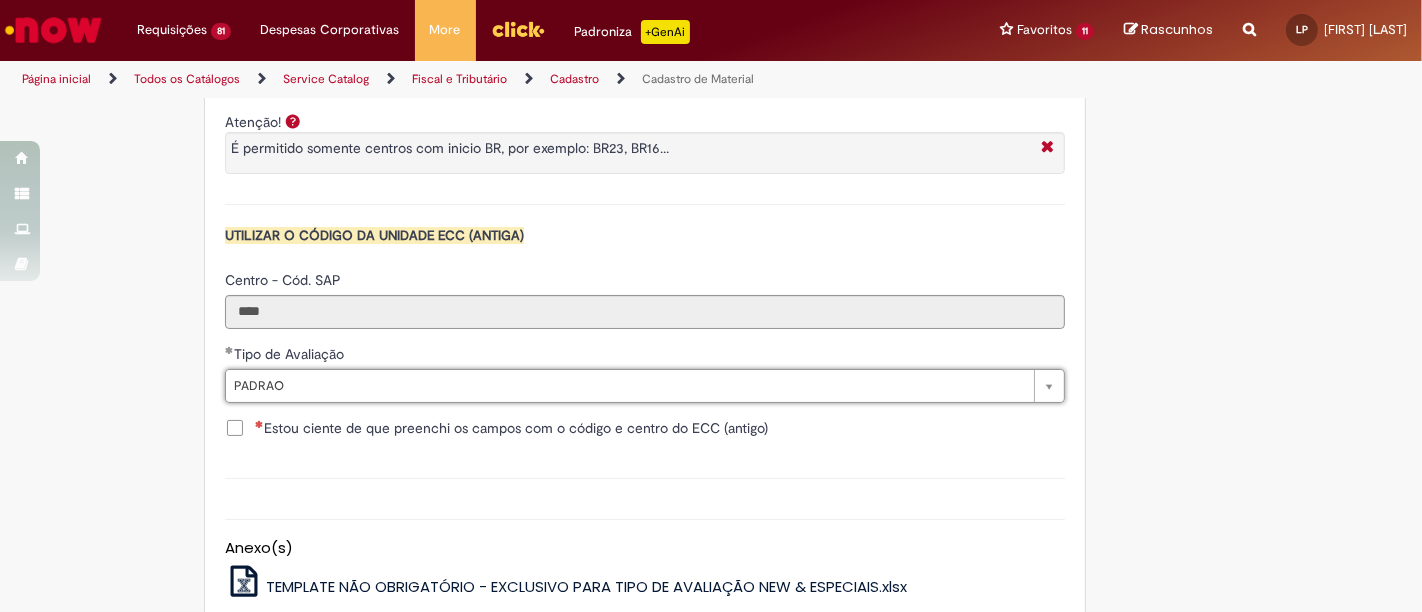 click on "Estou ciente de que preenchi os campos com o código e centro do ECC  (antigo)" at bounding box center (511, 428) 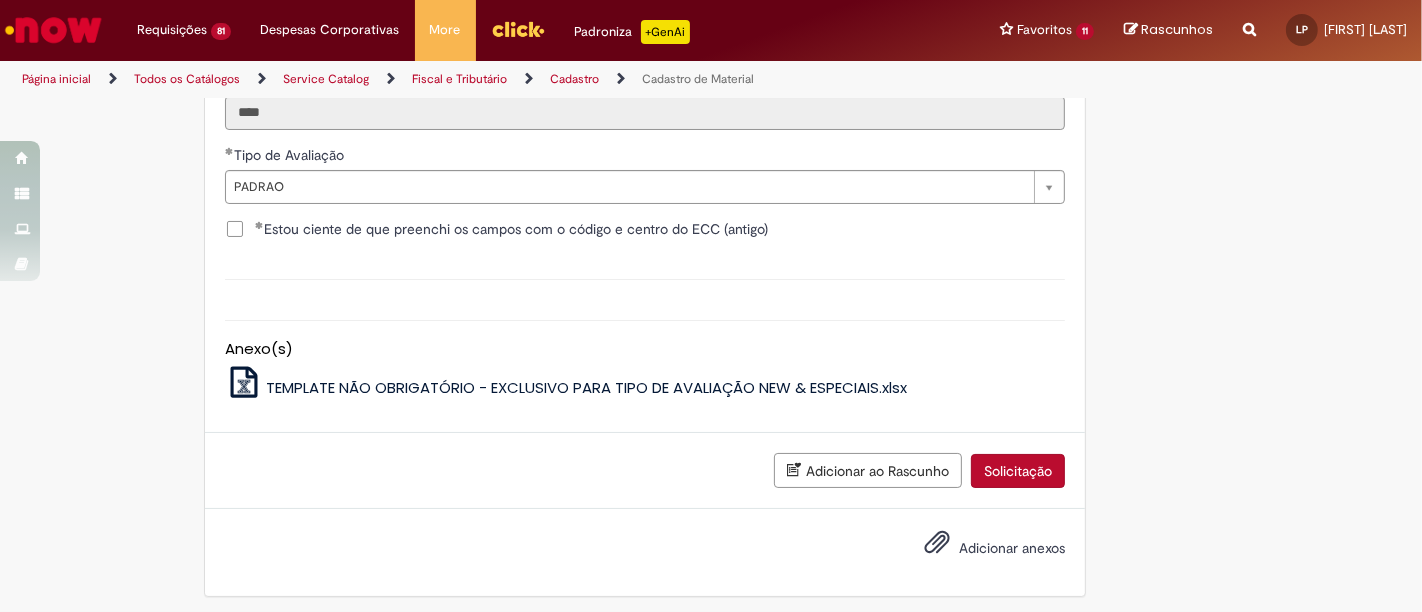 click on "Solicitação" at bounding box center [1018, 471] 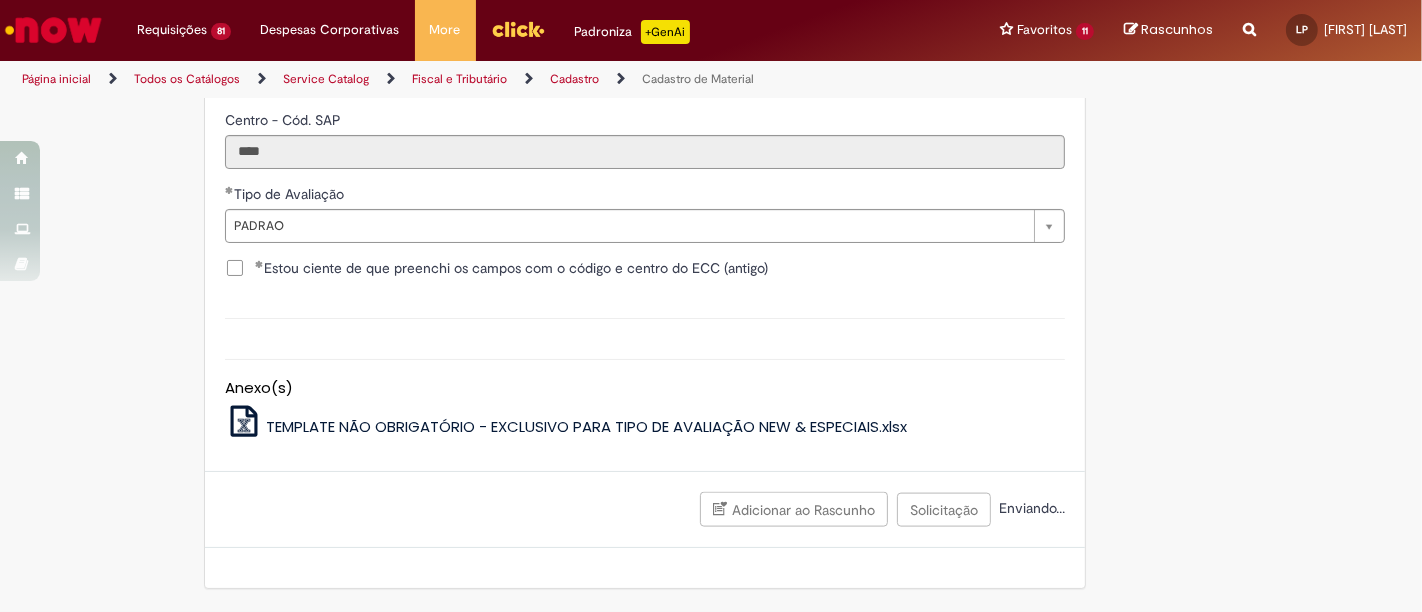 scroll, scrollTop: 2153, scrollLeft: 0, axis: vertical 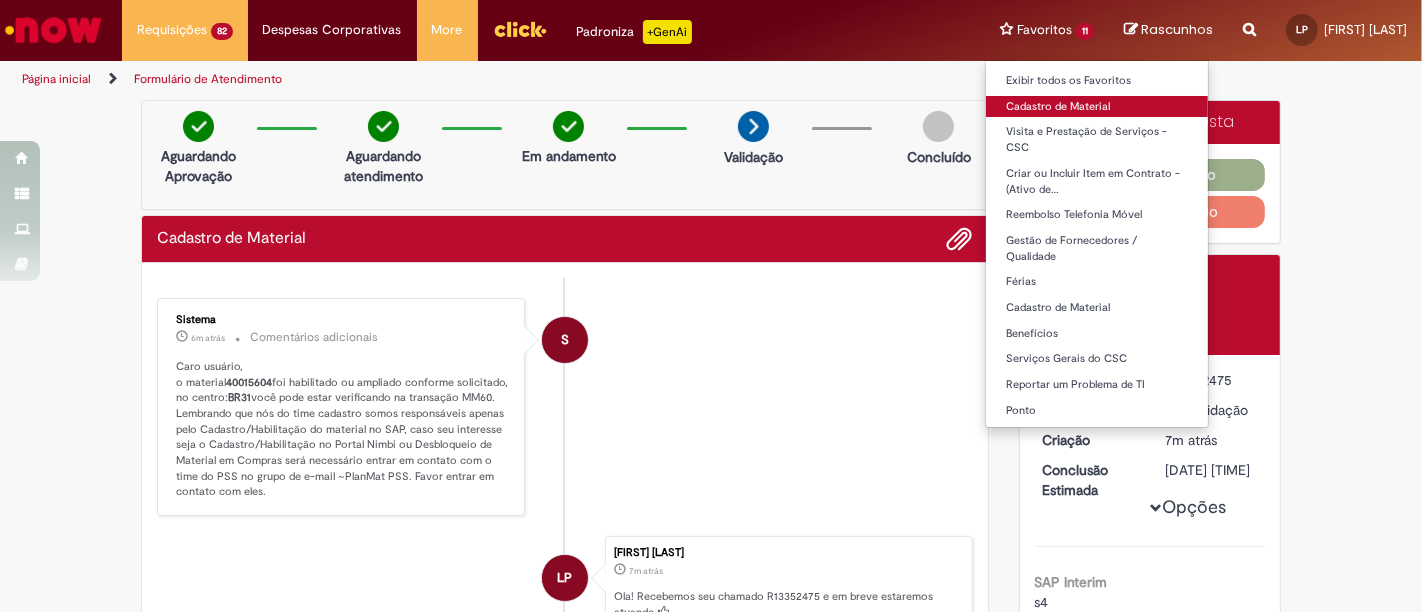 click on "Cadastro de Material" at bounding box center [1097, 107] 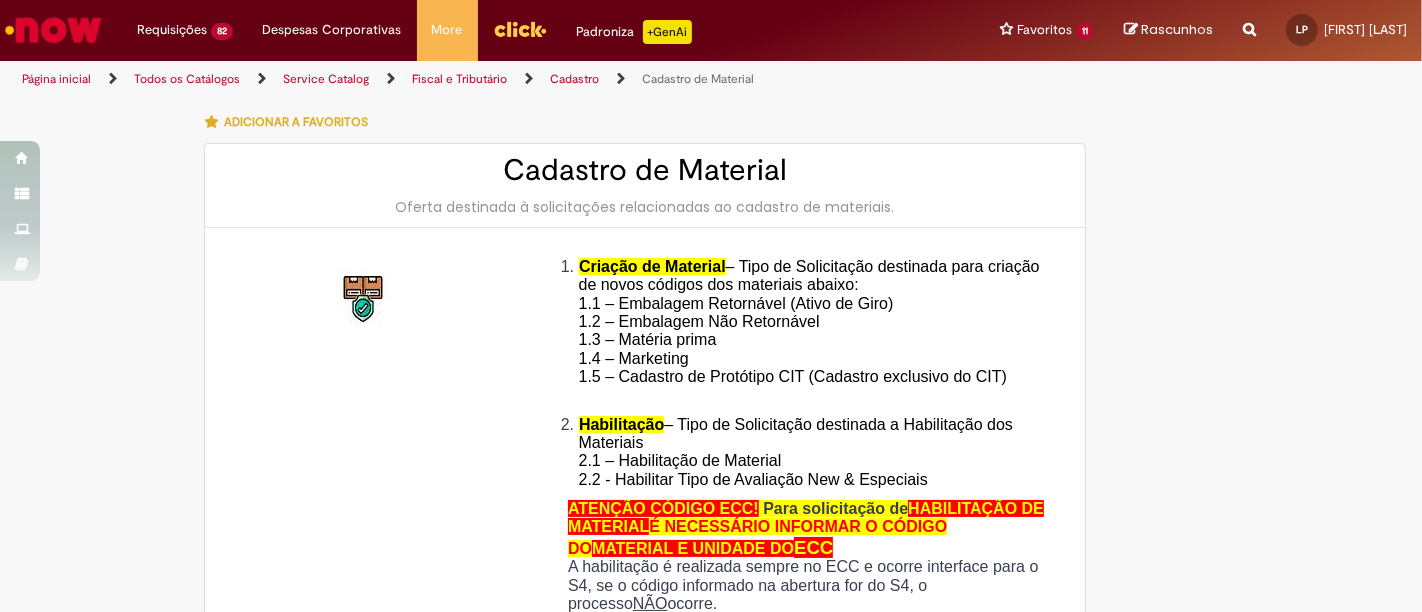 type on "********" 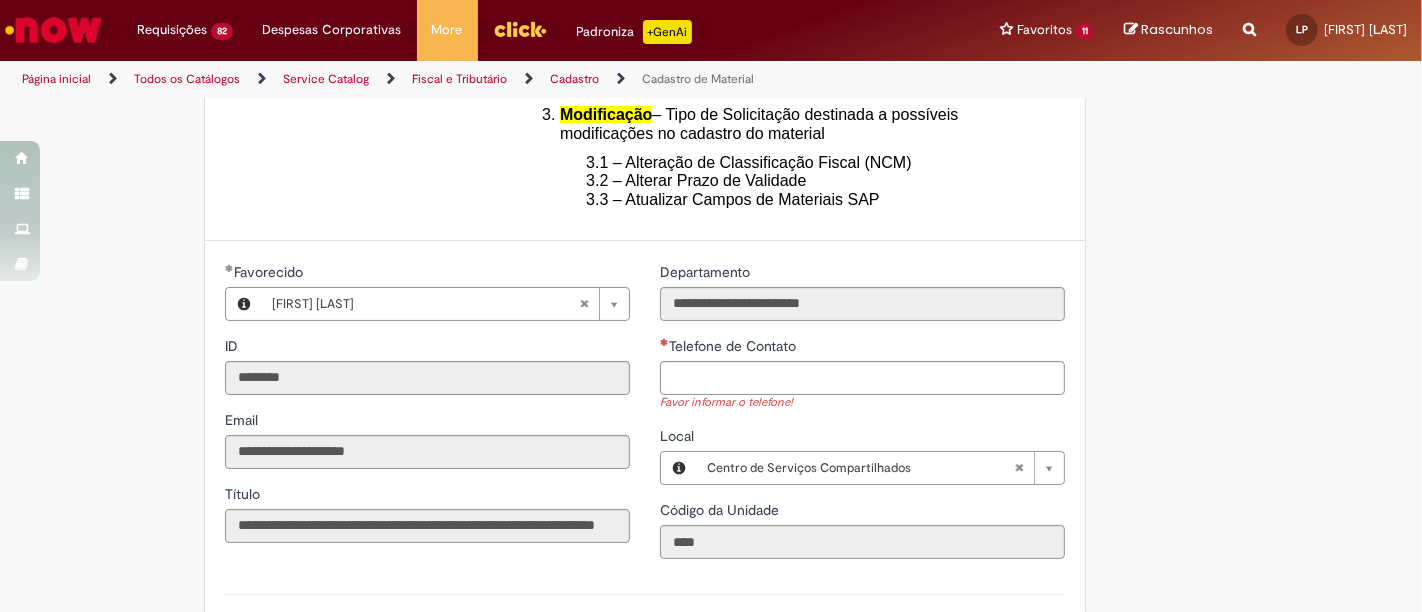 scroll, scrollTop: 666, scrollLeft: 0, axis: vertical 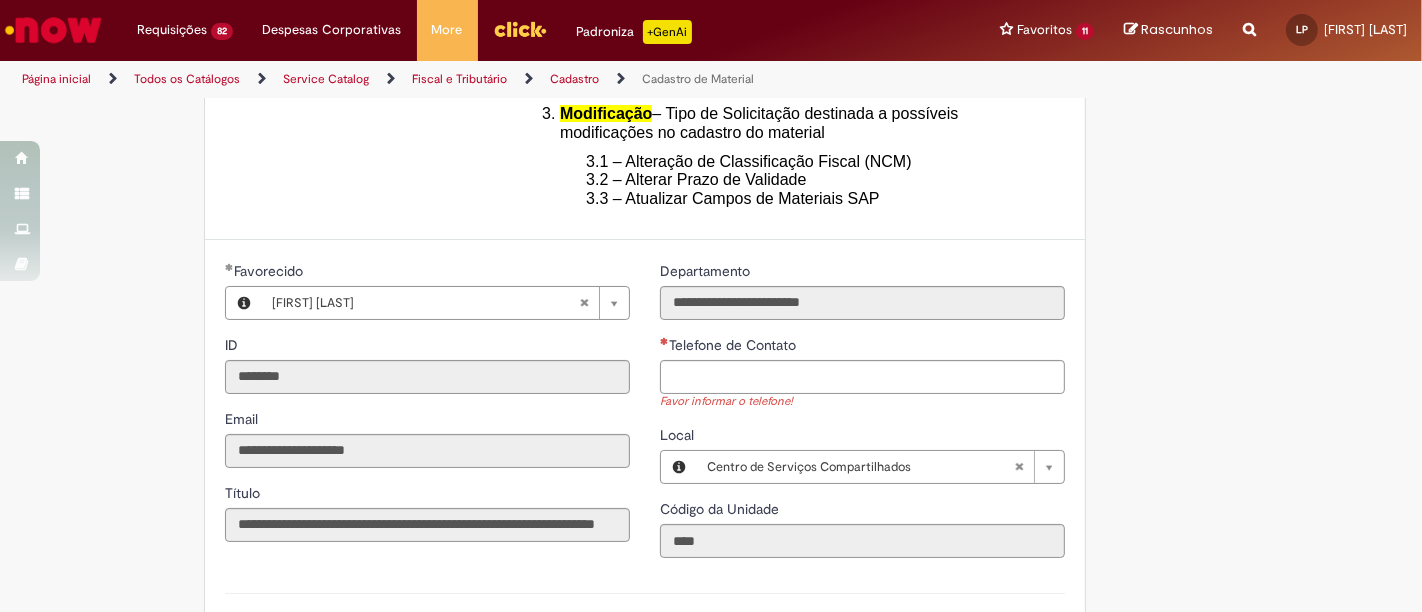 click on "Telefone de Contato" at bounding box center (734, 345) 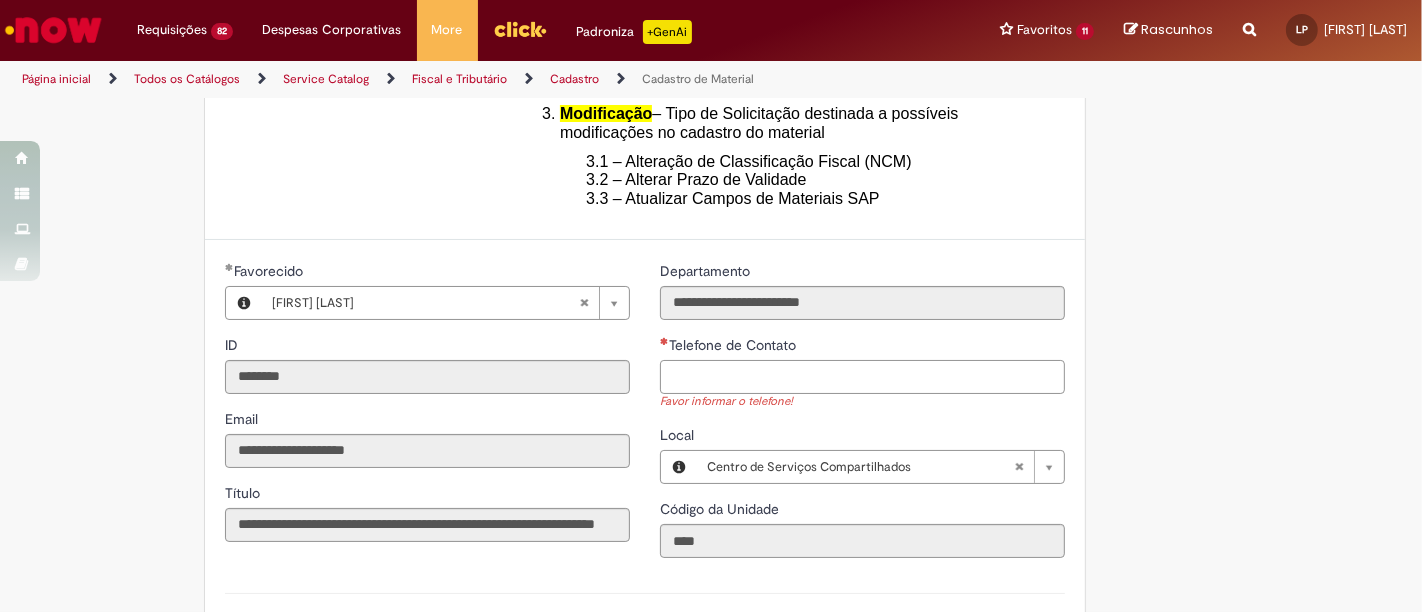 click on "Telefone de Contato" at bounding box center [862, 377] 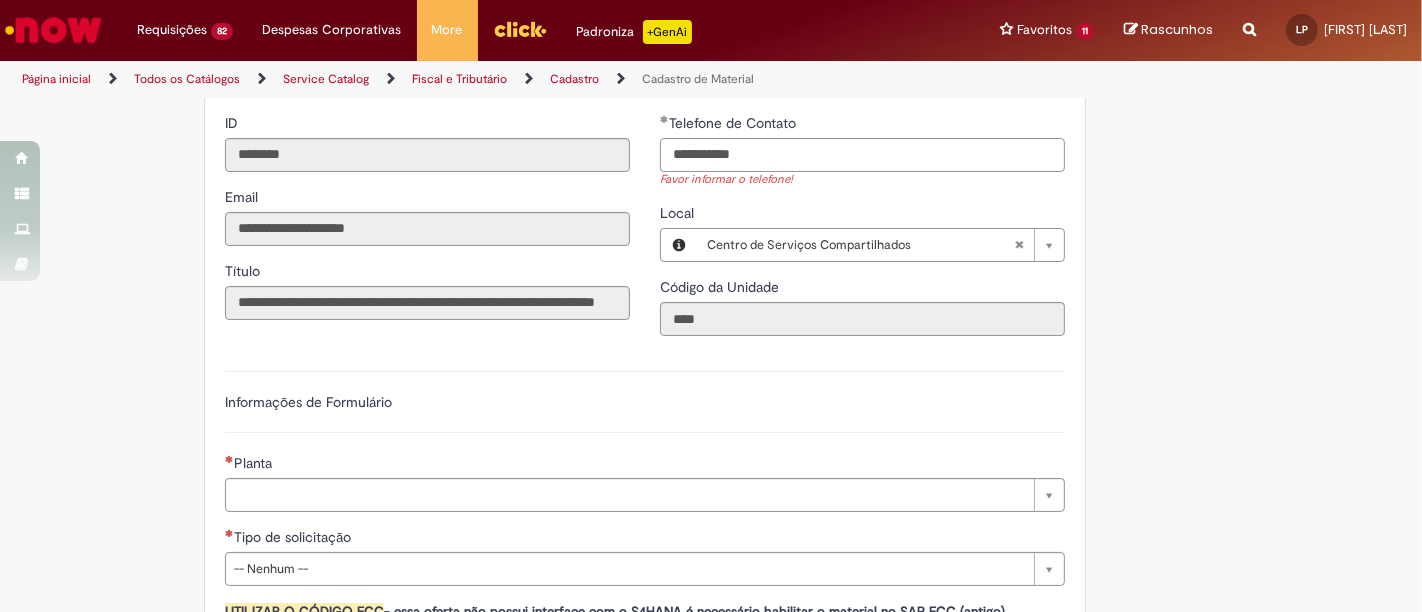 scroll, scrollTop: 1000, scrollLeft: 0, axis: vertical 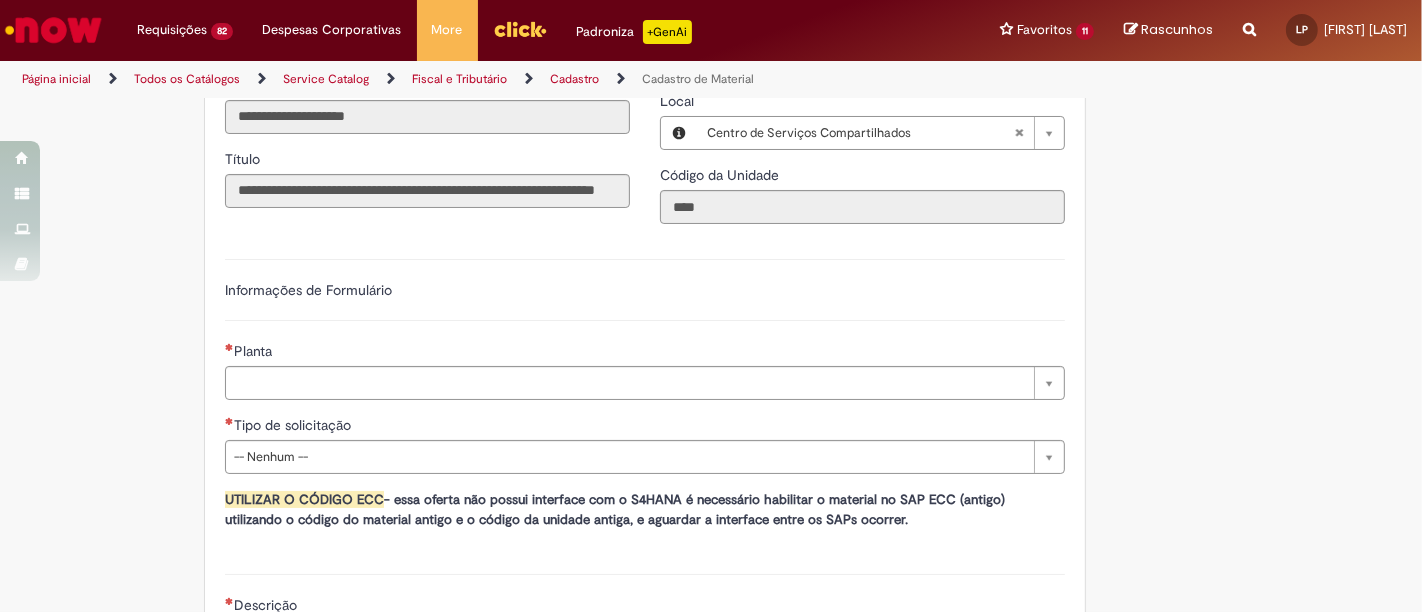 type on "**********" 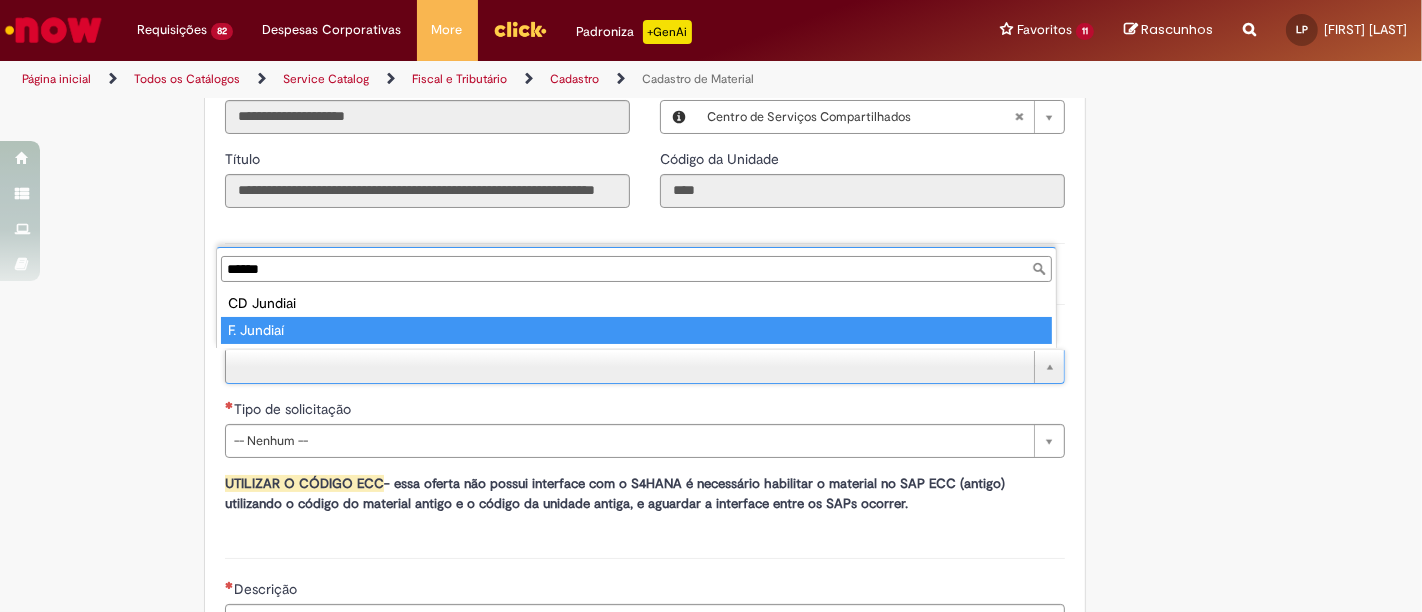 type on "******" 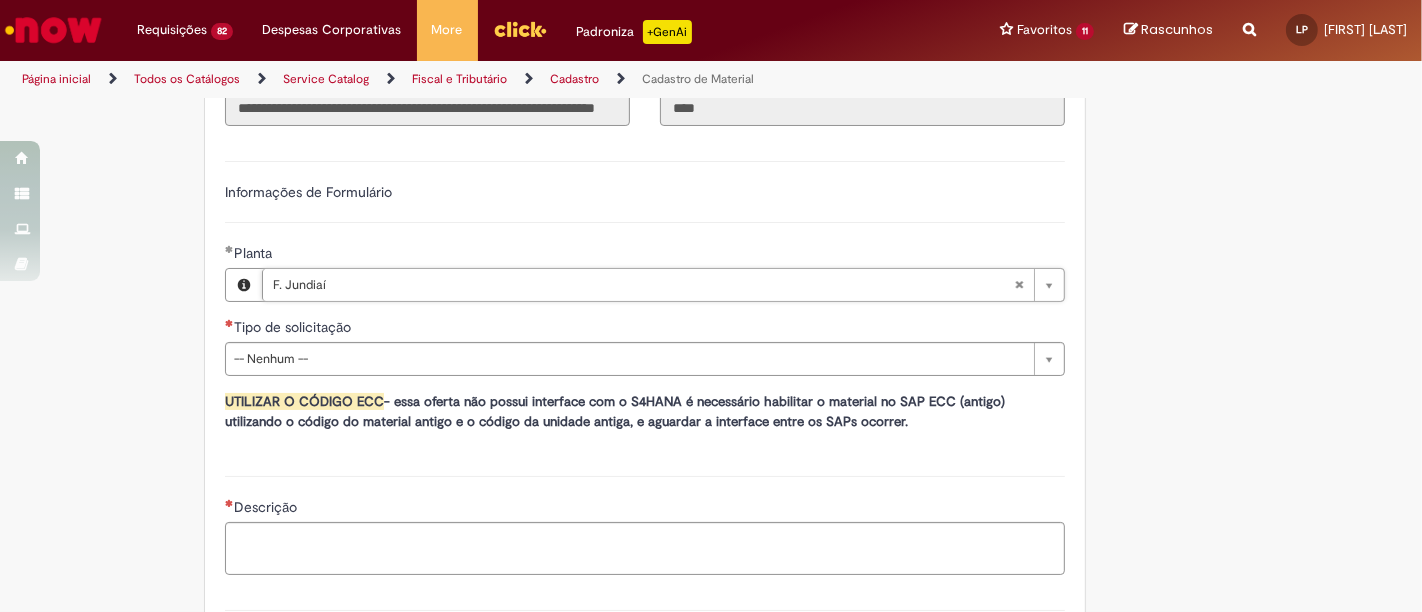 scroll, scrollTop: 1222, scrollLeft: 0, axis: vertical 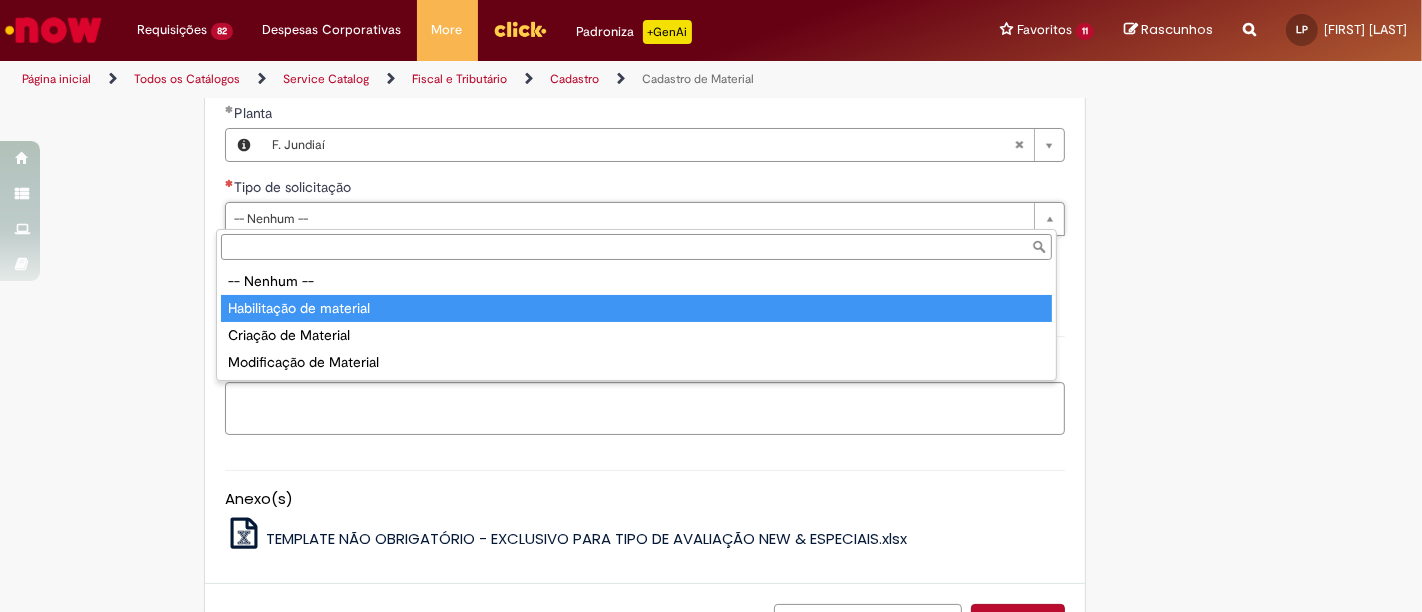 type on "**********" 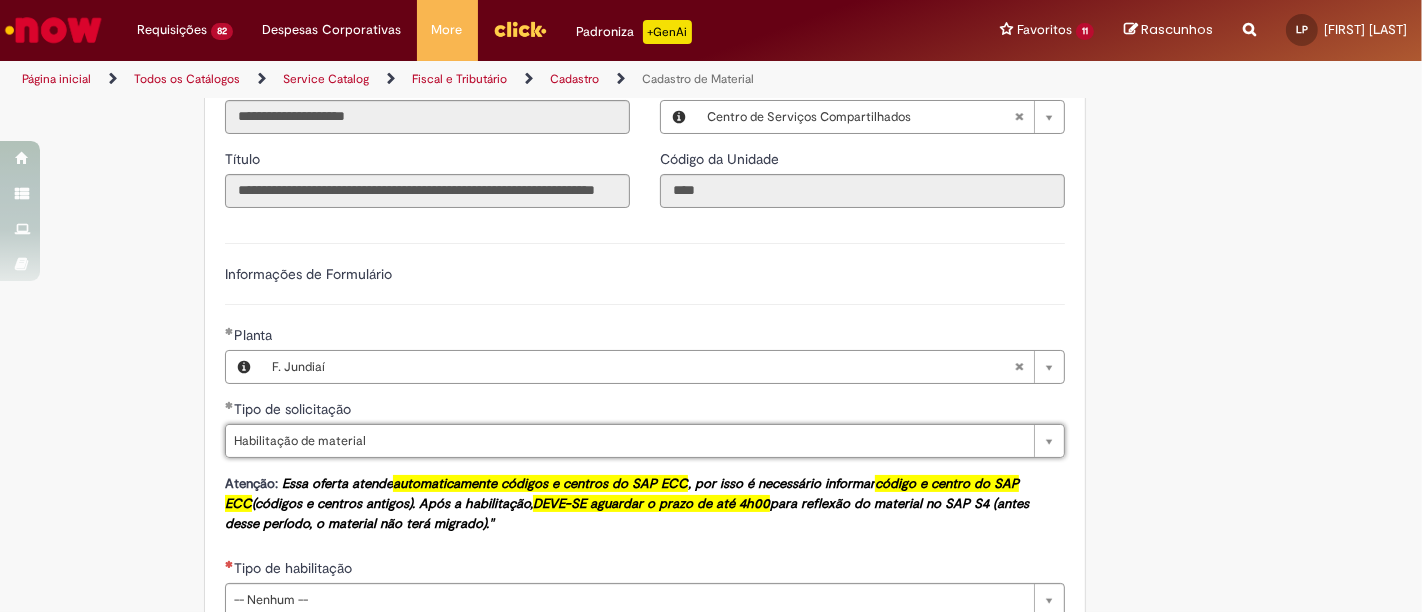 scroll, scrollTop: 1333, scrollLeft: 0, axis: vertical 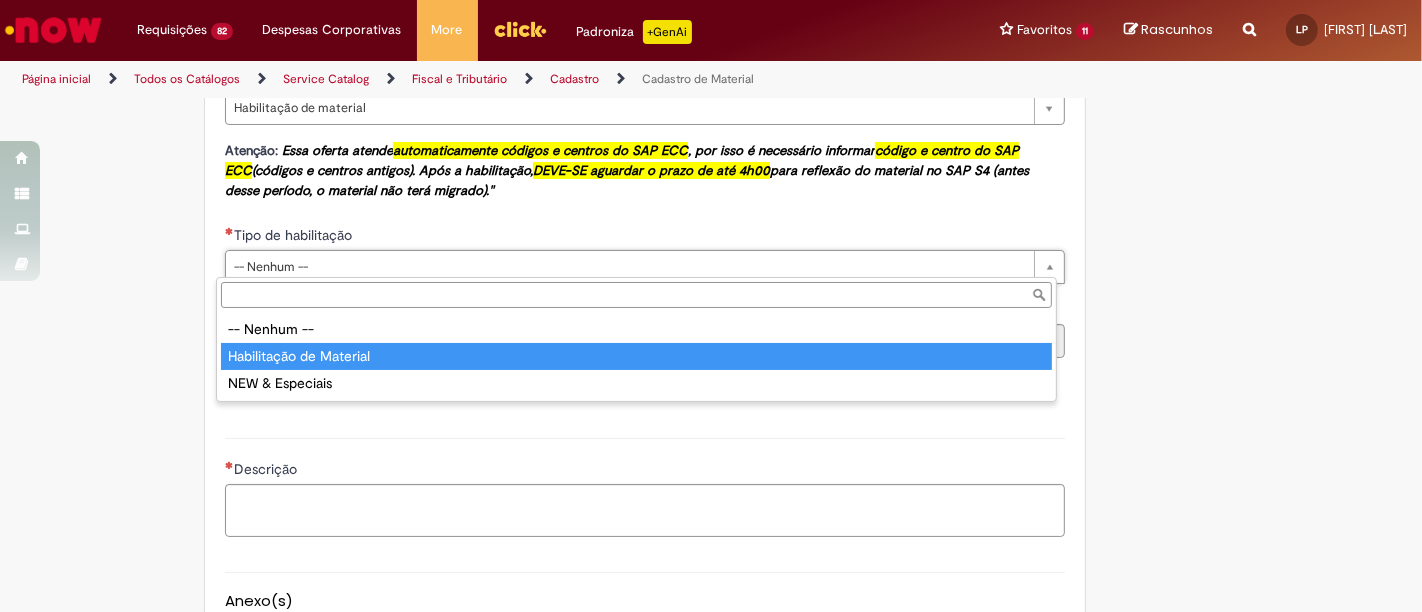 type on "**********" 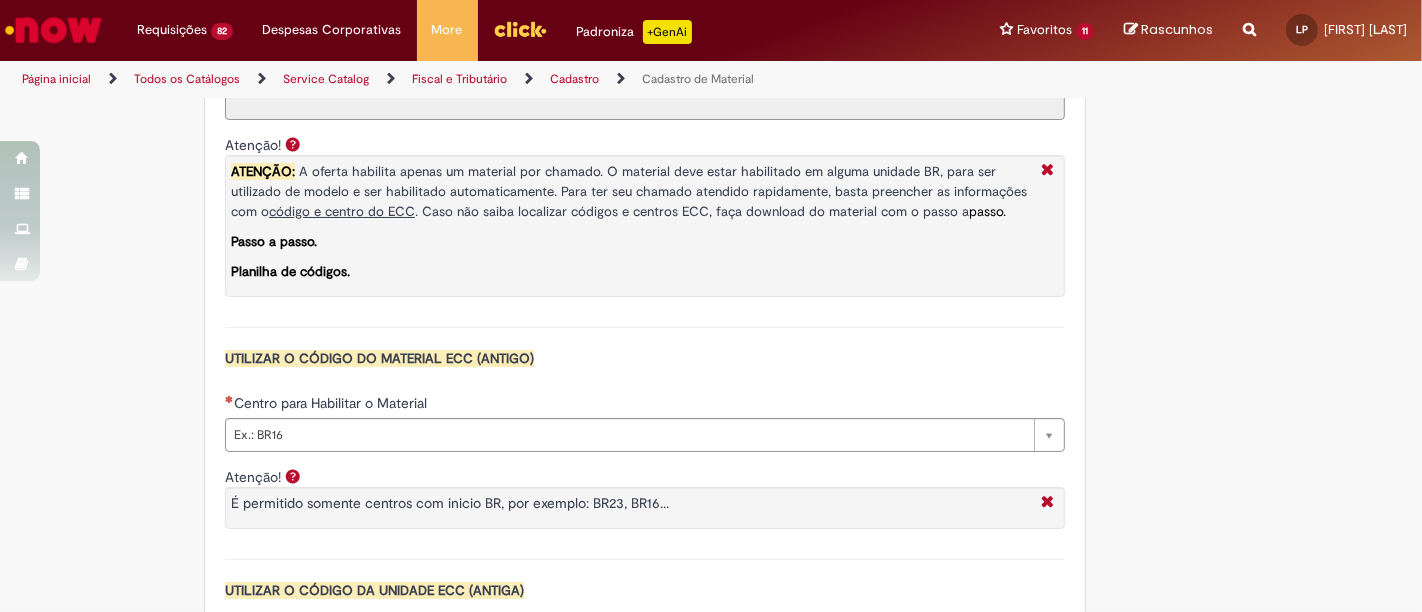 scroll, scrollTop: 1777, scrollLeft: 0, axis: vertical 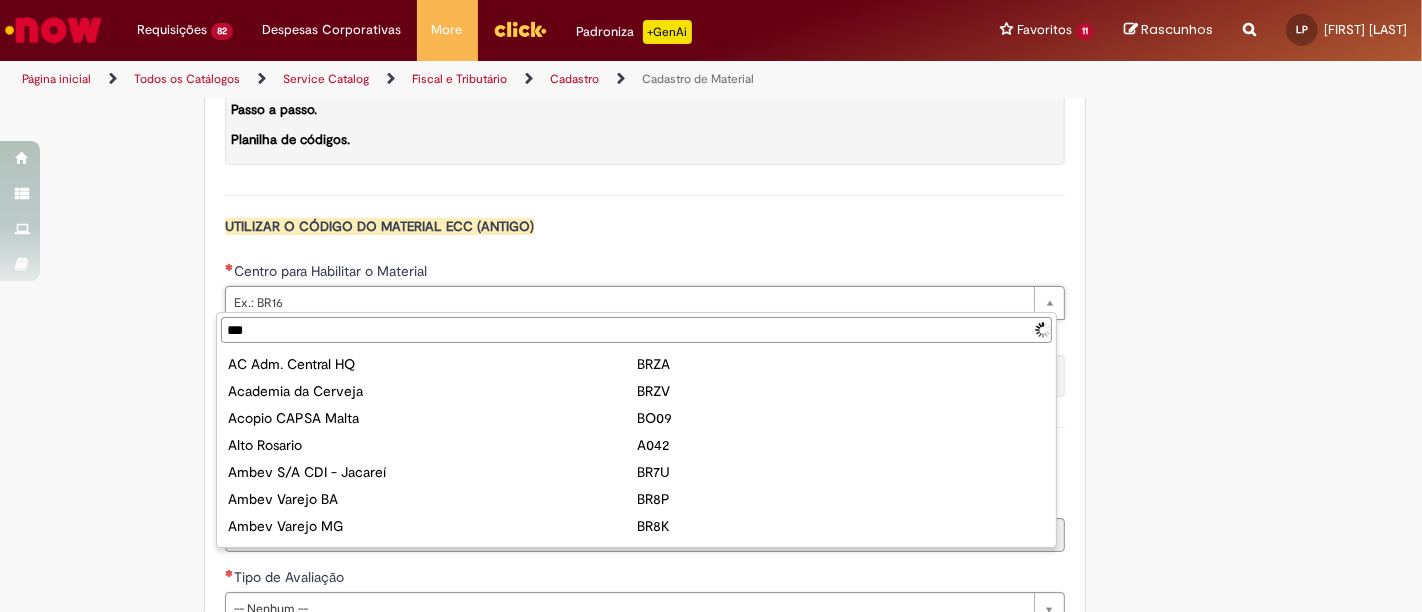type on "****" 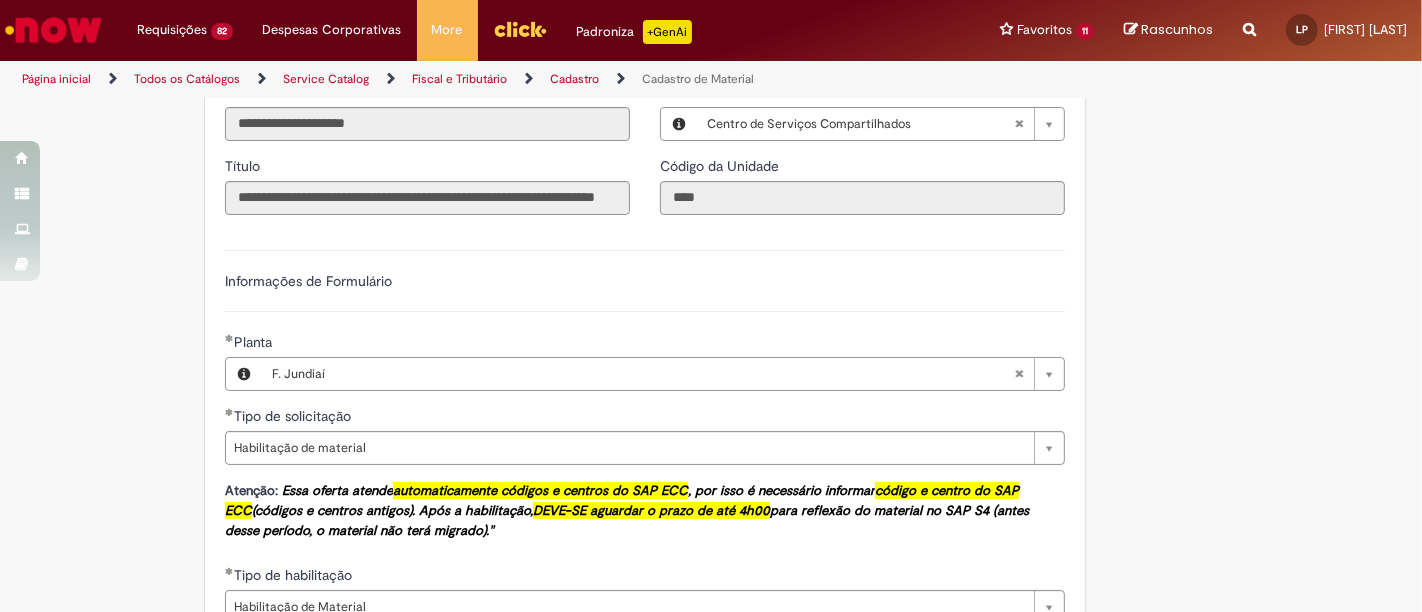 scroll, scrollTop: 777, scrollLeft: 0, axis: vertical 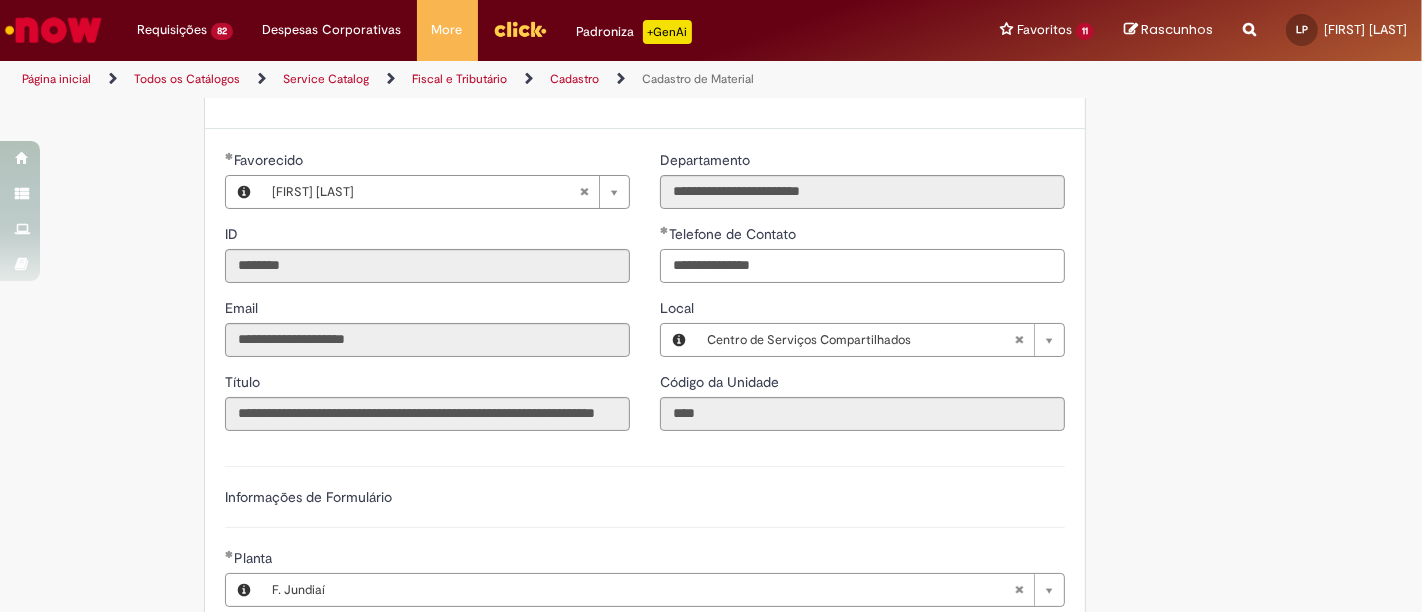 drag, startPoint x: 800, startPoint y: 264, endPoint x: 587, endPoint y: 264, distance: 213 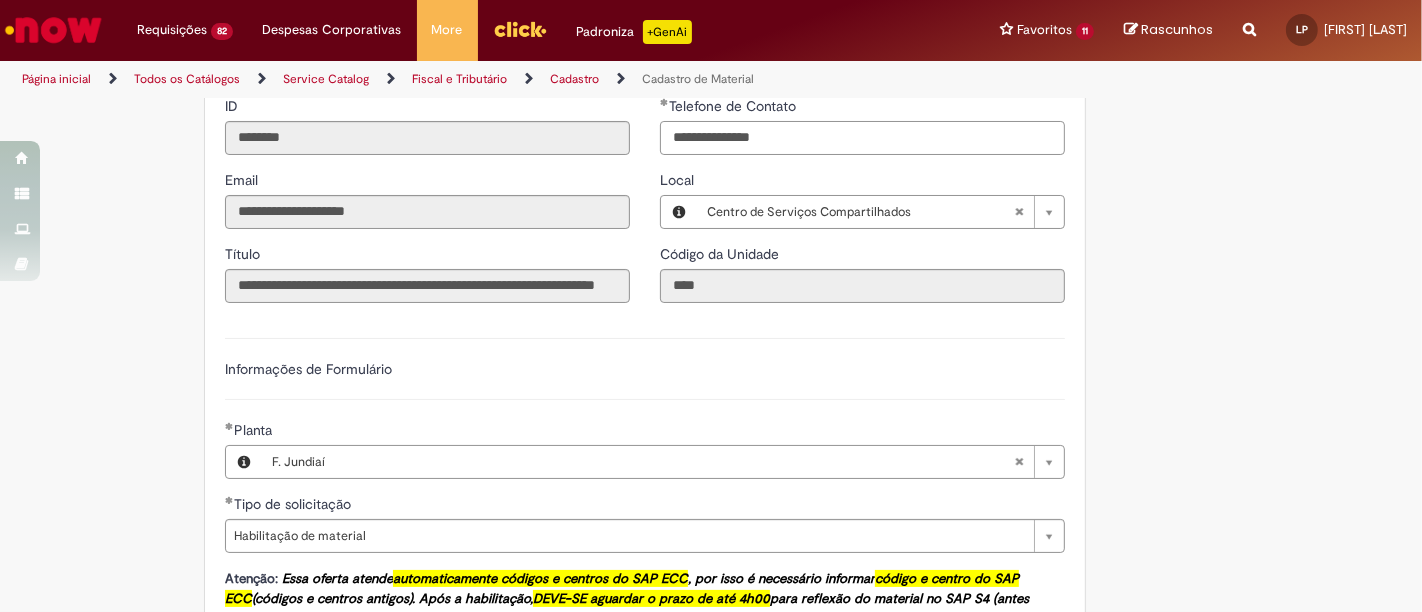 scroll, scrollTop: 1111, scrollLeft: 0, axis: vertical 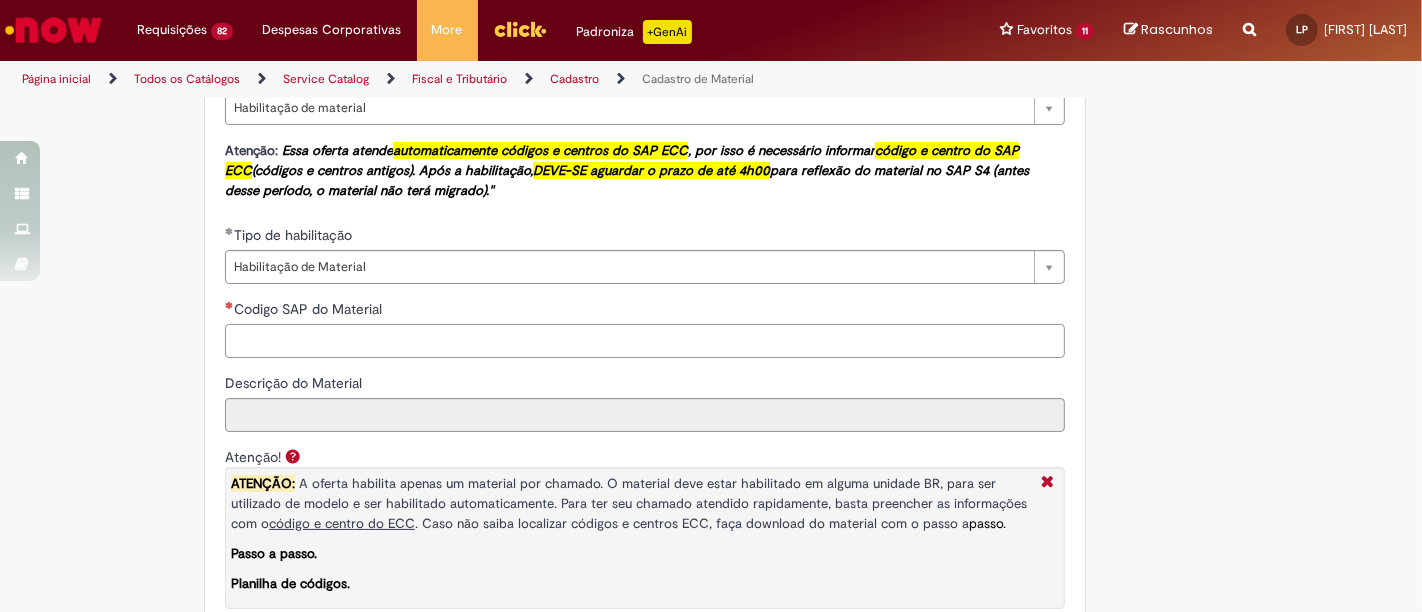 click on "Codigo SAP do Material" at bounding box center (645, 341) 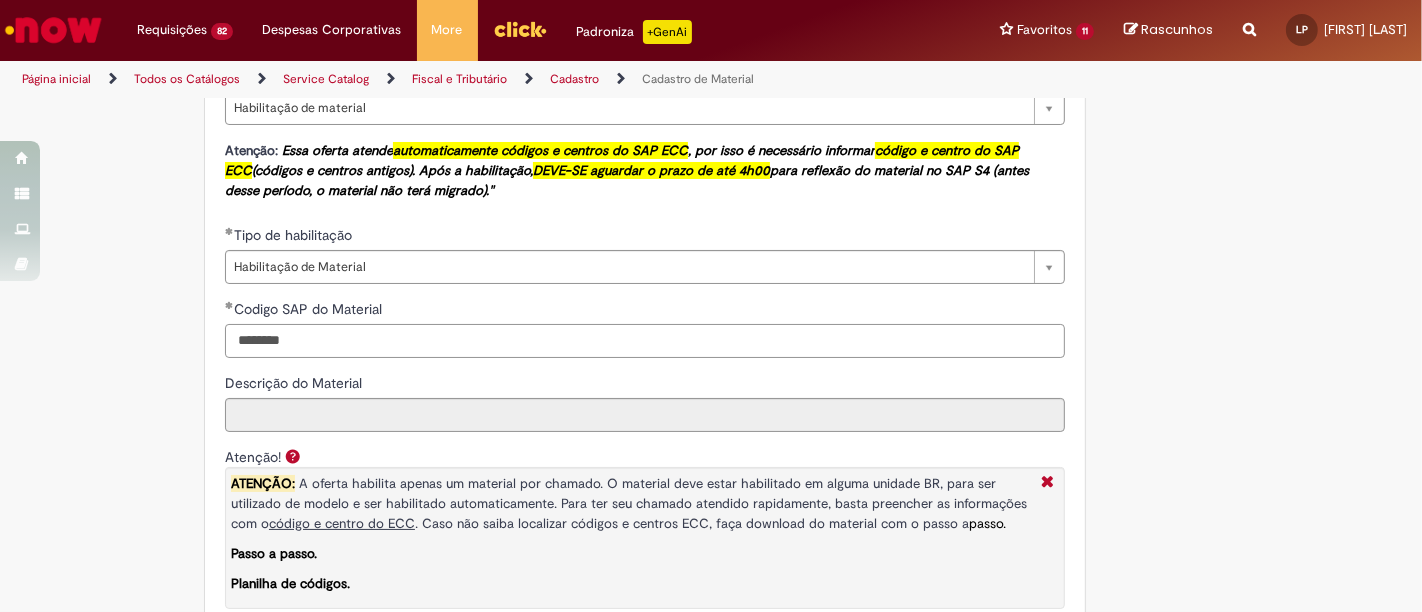 type on "********" 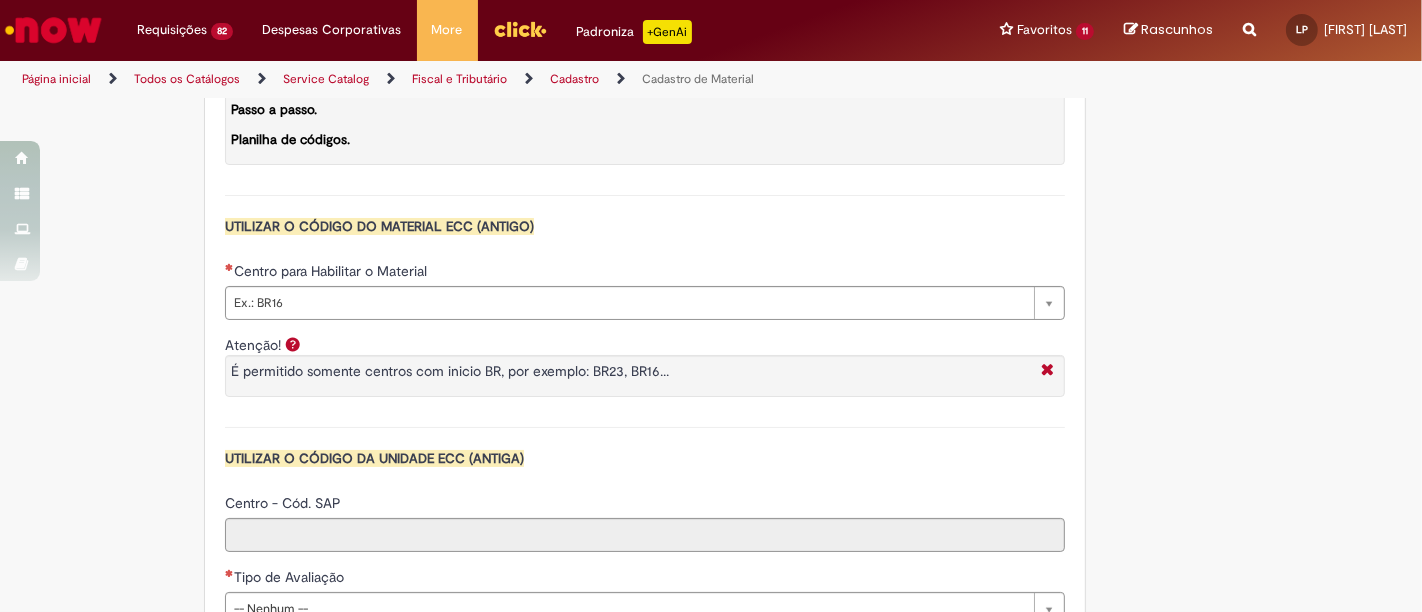 scroll, scrollTop: 1777, scrollLeft: 0, axis: vertical 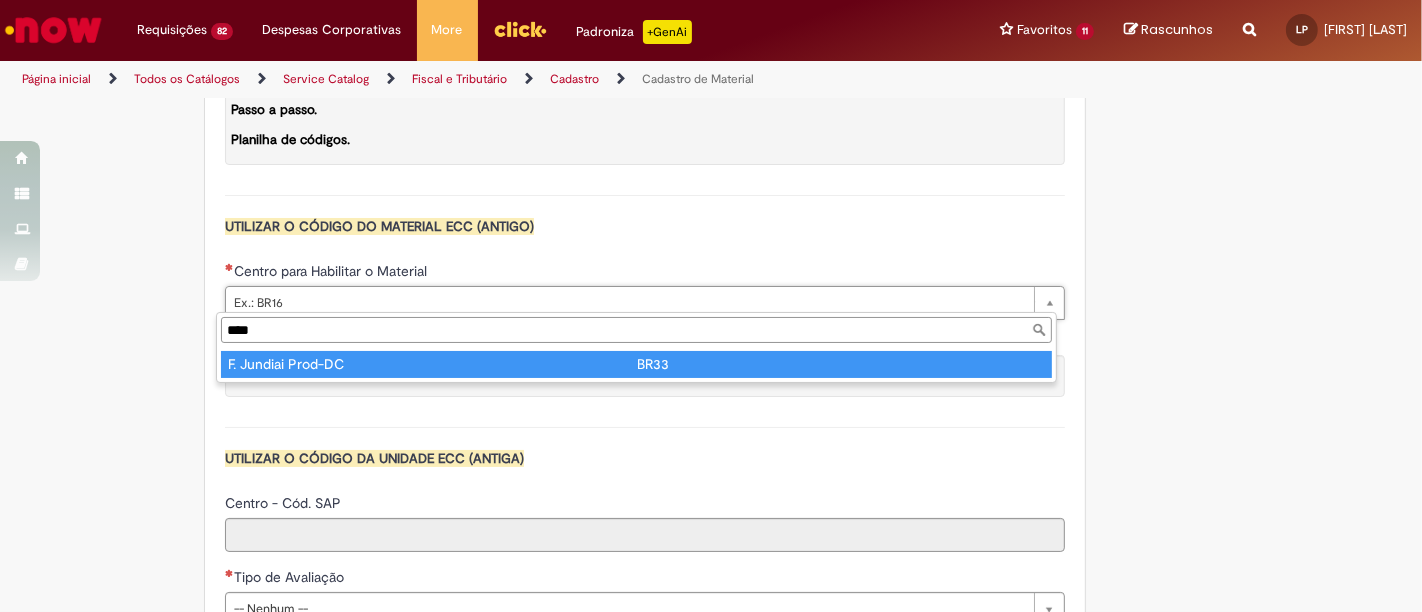 type on "****" 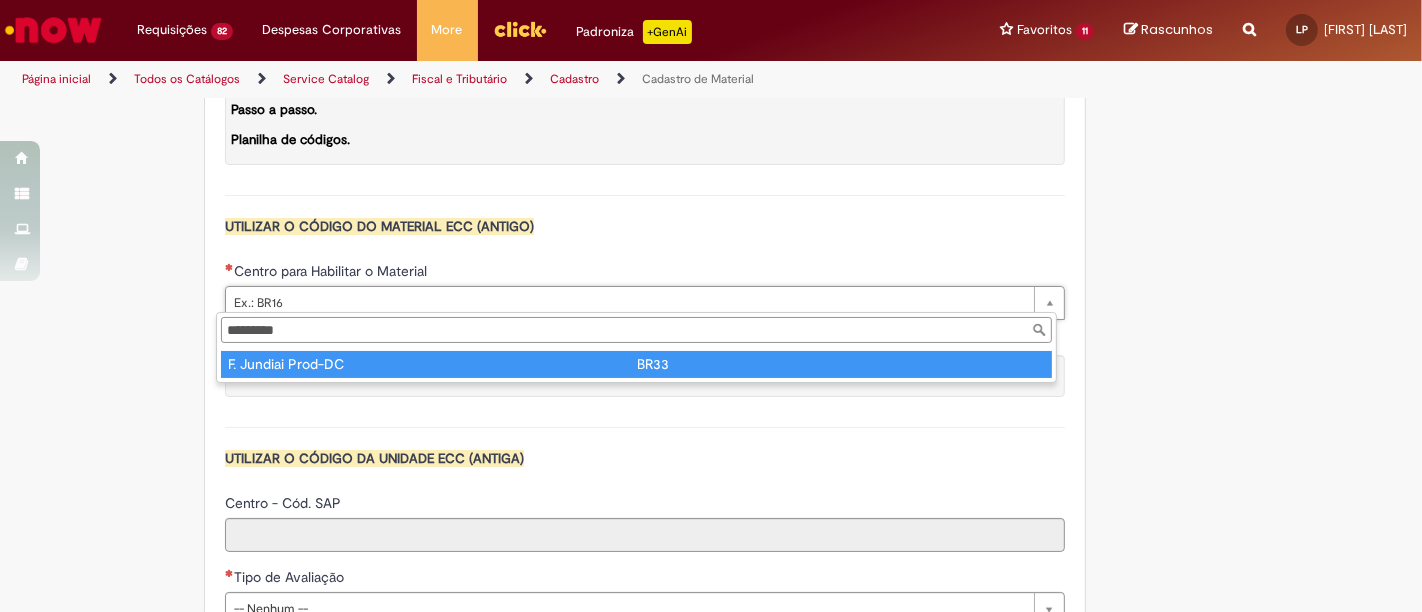 type on "****" 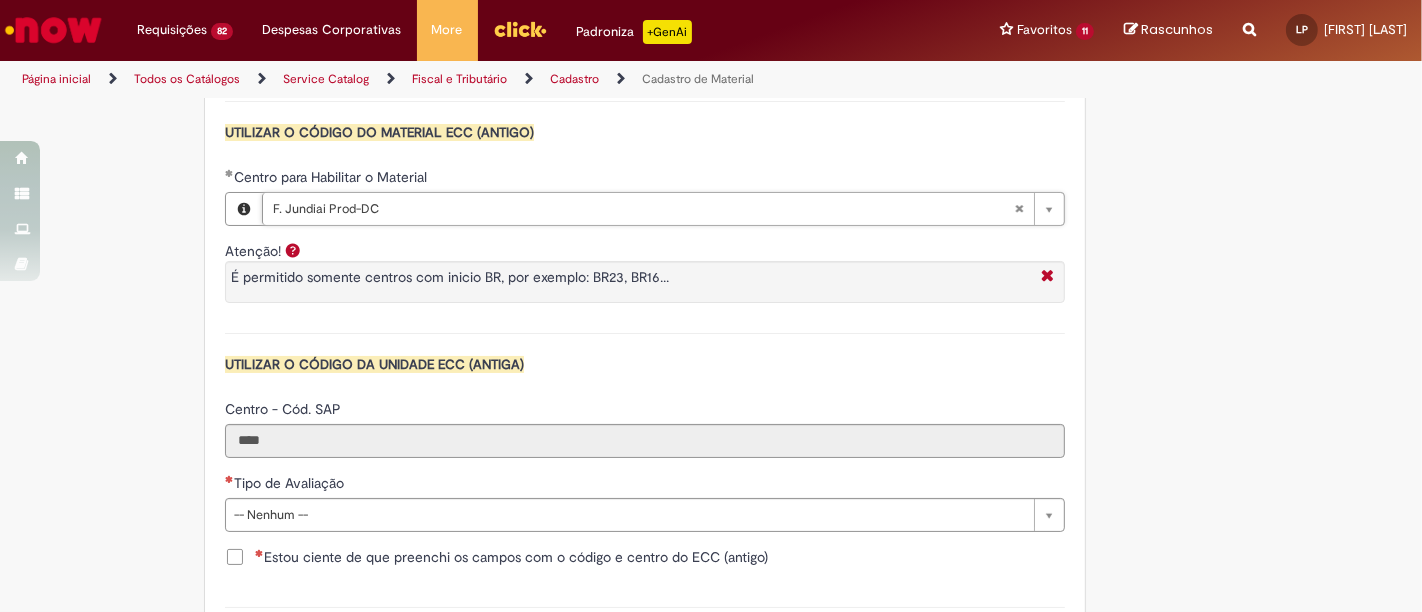 scroll, scrollTop: 2000, scrollLeft: 0, axis: vertical 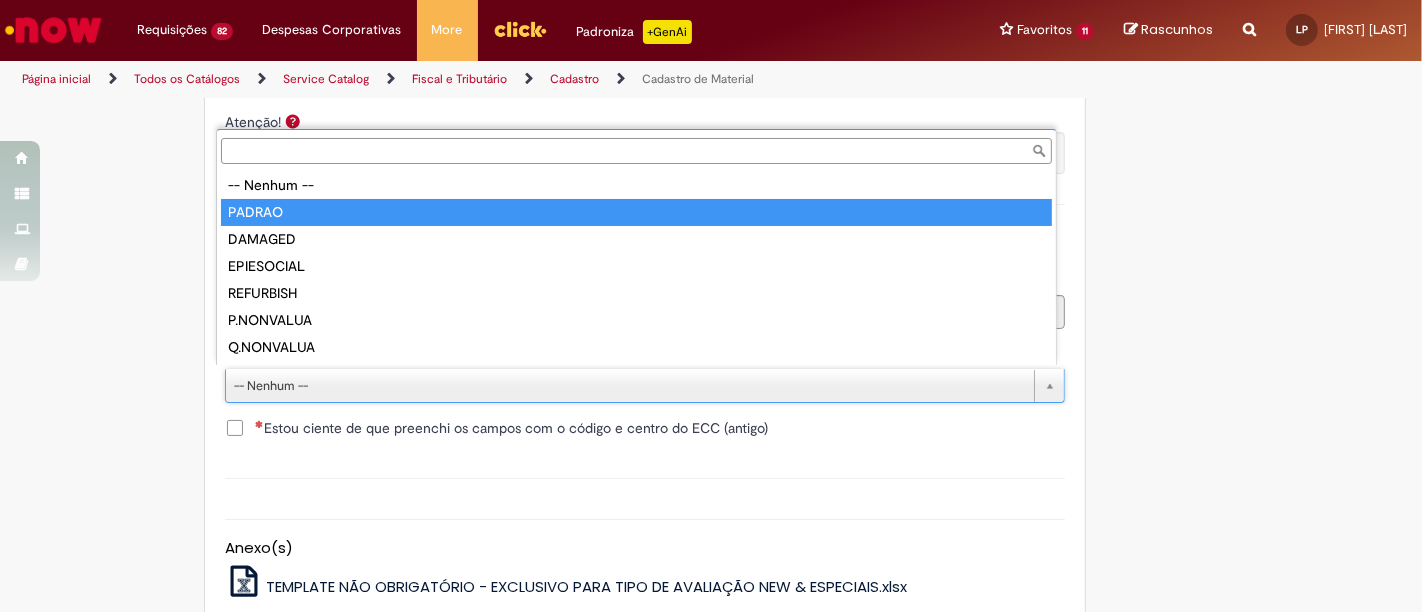 type on "******" 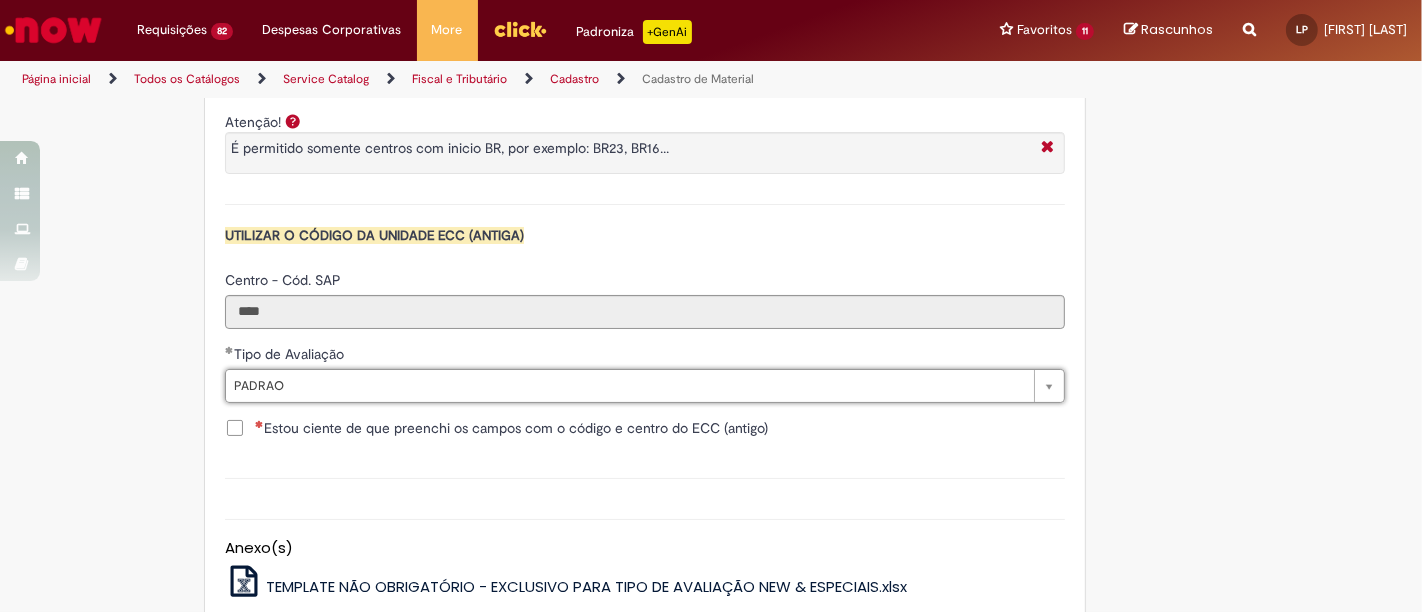 click on "Estou ciente de que preenchi os campos com o código e centro do ECC  (antigo)" at bounding box center [511, 428] 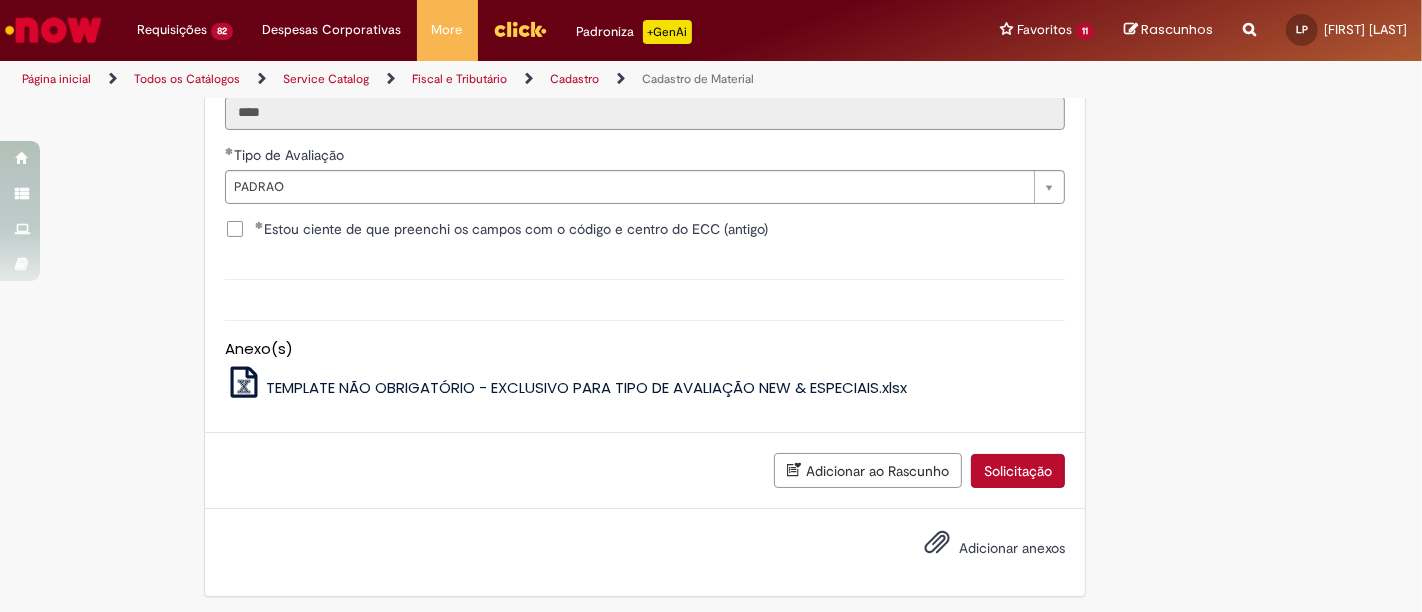 drag, startPoint x: 994, startPoint y: 453, endPoint x: 950, endPoint y: 400, distance: 68.88396 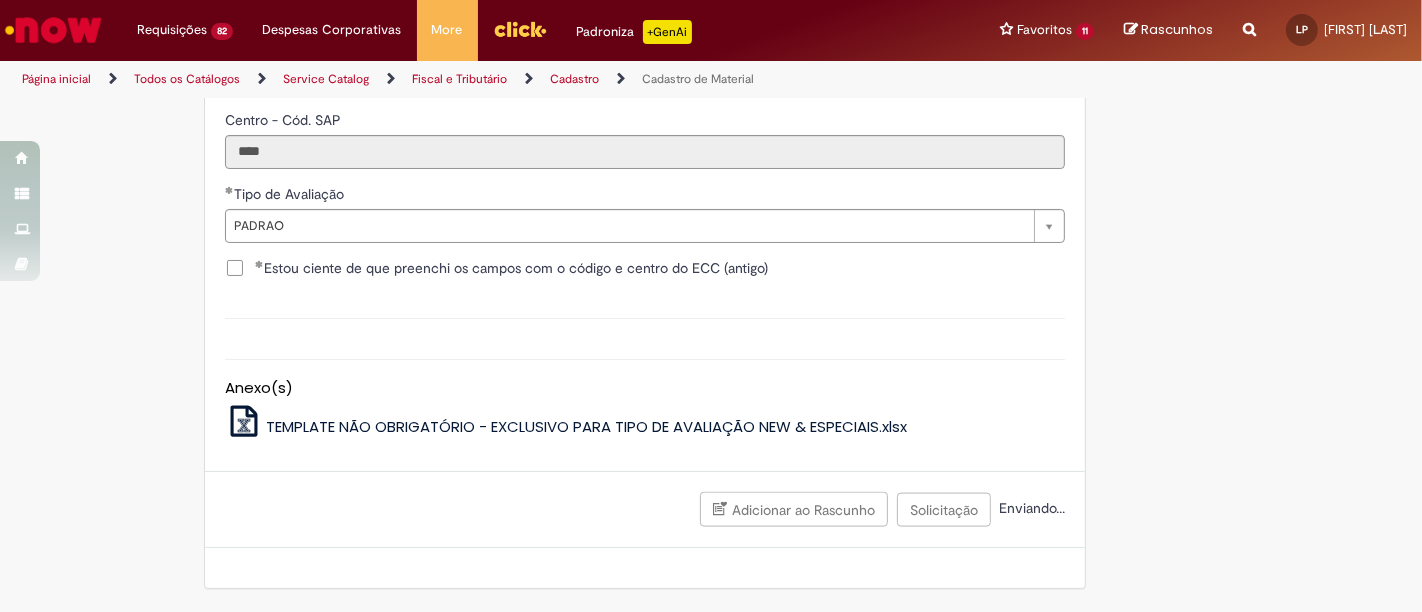 scroll, scrollTop: 2153, scrollLeft: 0, axis: vertical 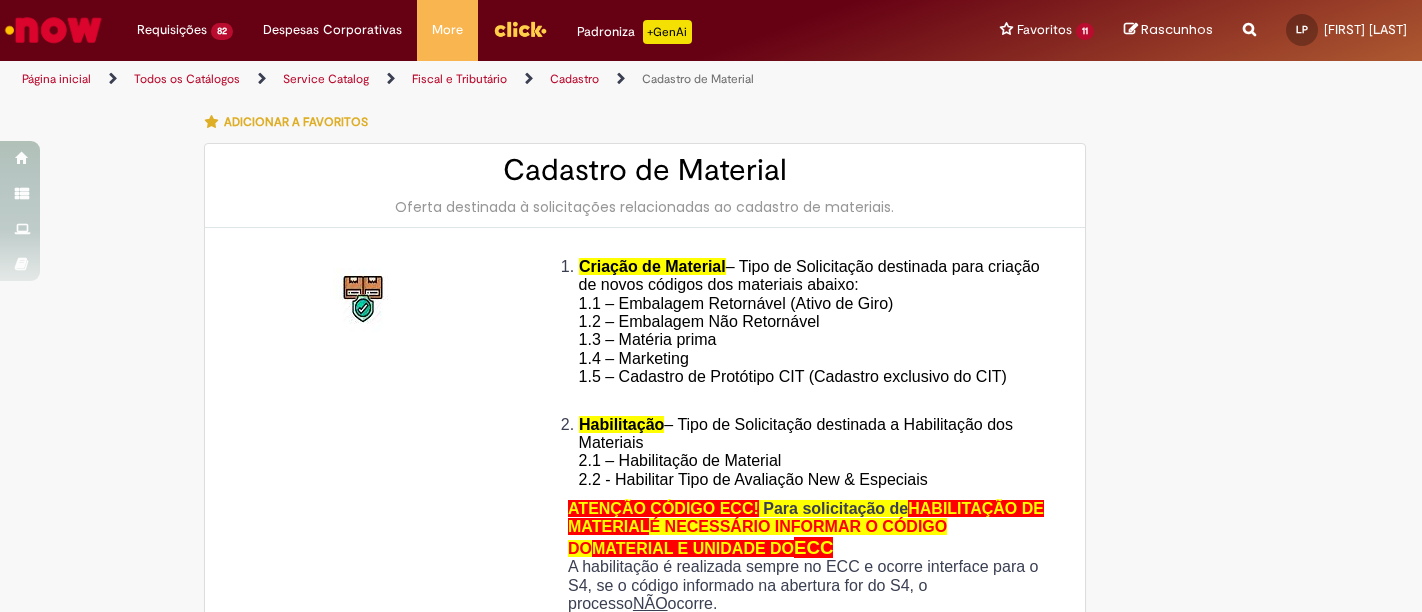 type on "********" 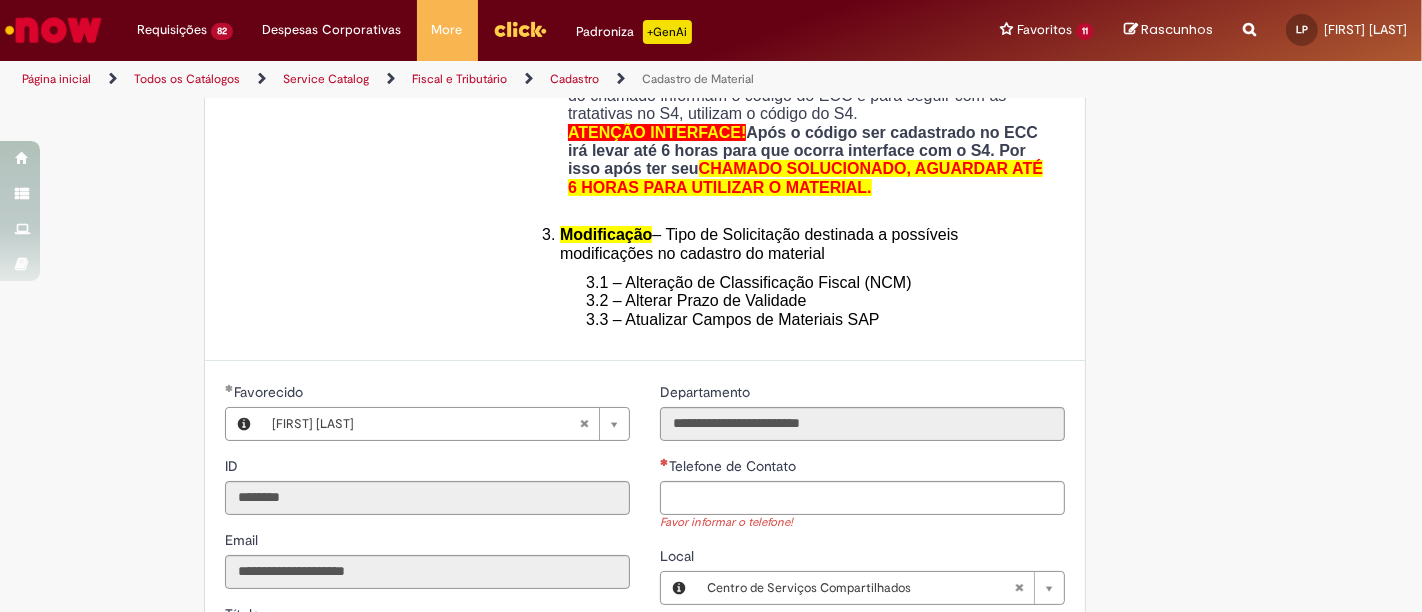 scroll, scrollTop: 666, scrollLeft: 0, axis: vertical 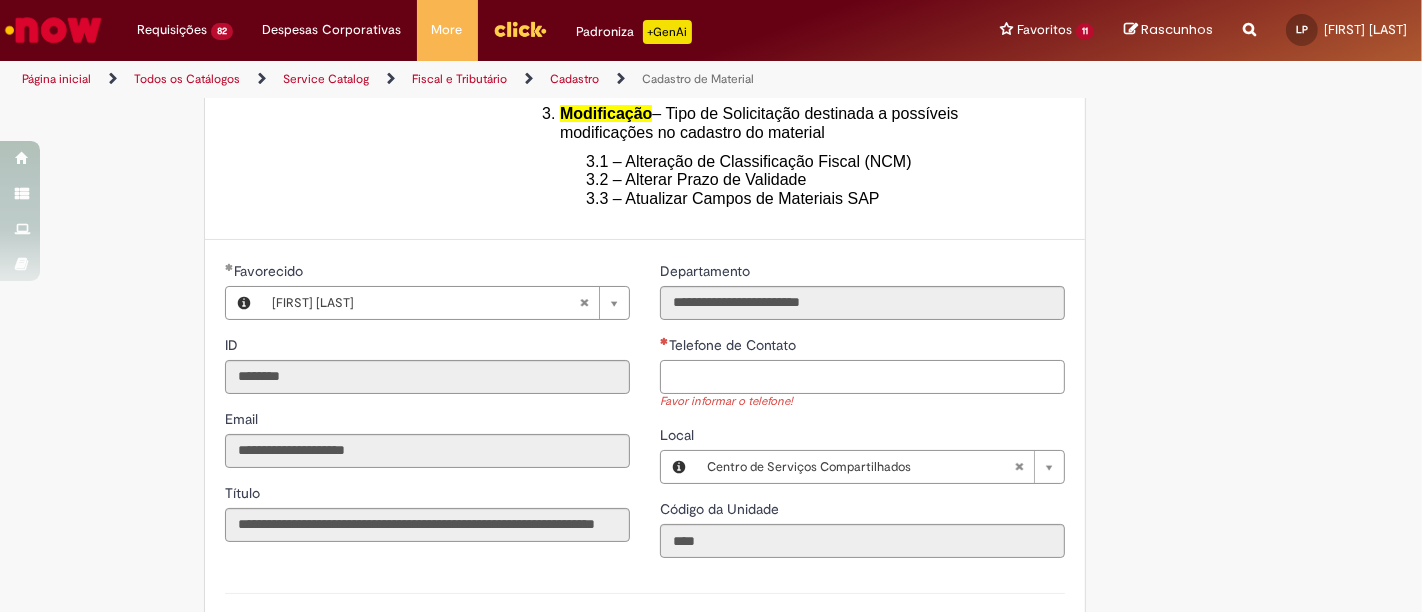 click on "Telefone de Contato" at bounding box center (862, 377) 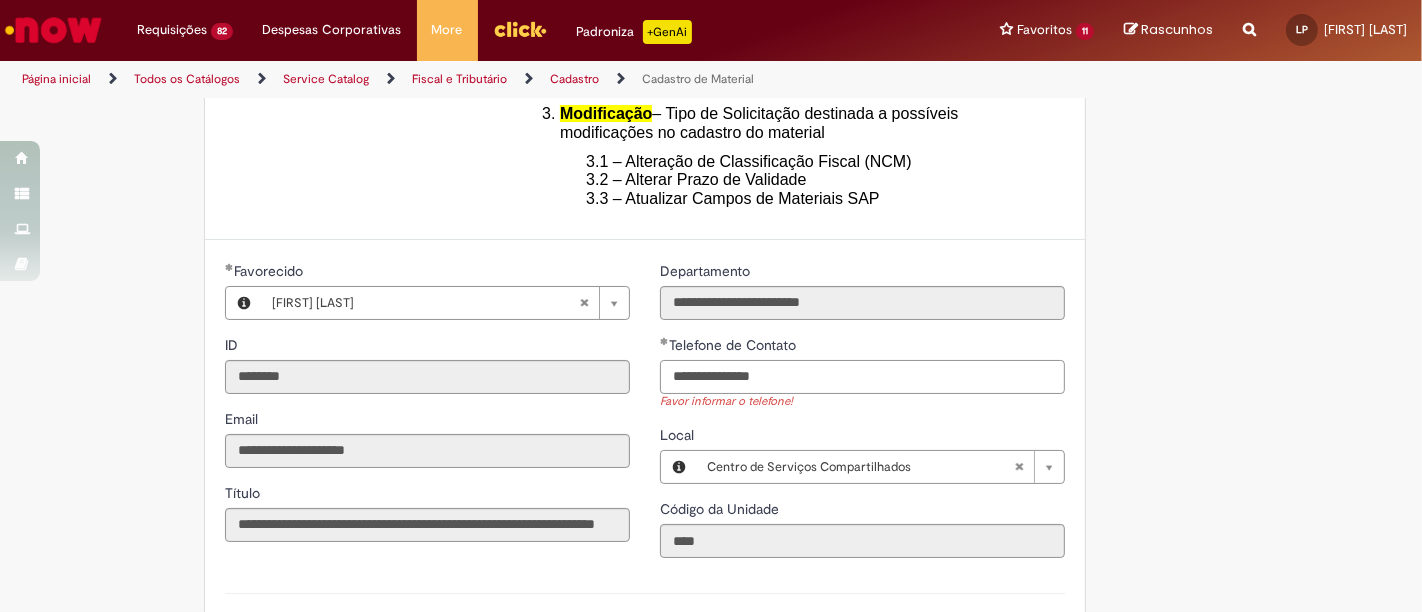 type on "**********" 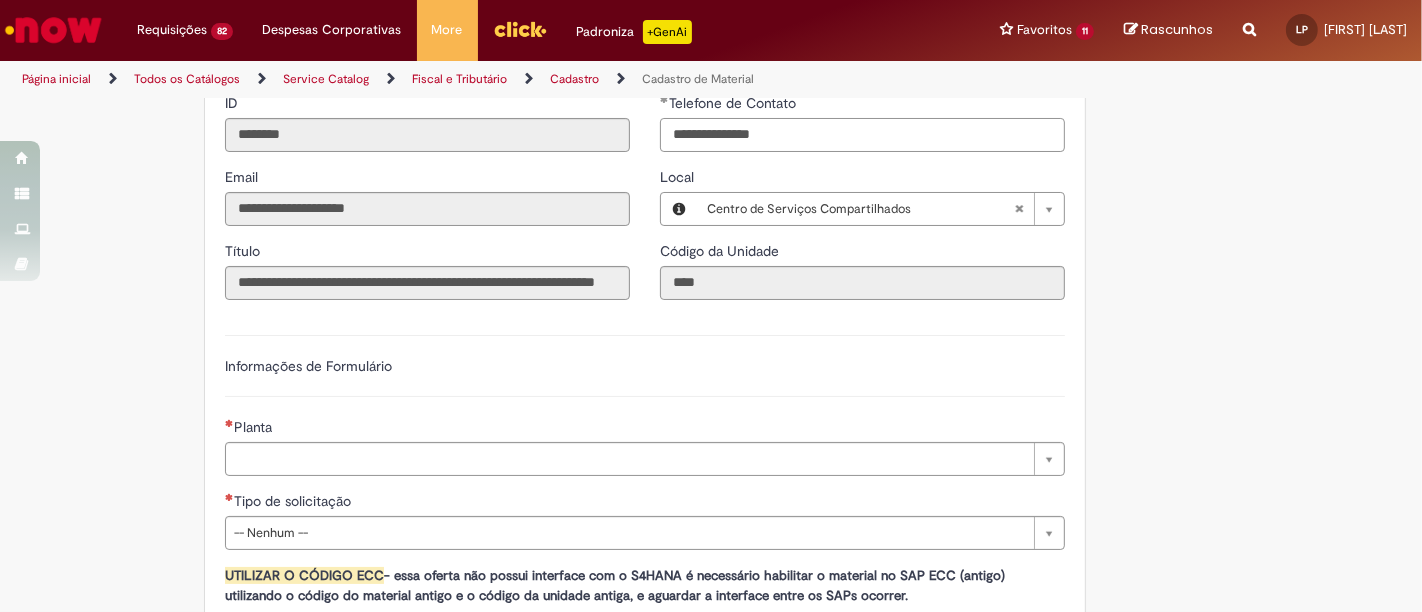 scroll, scrollTop: 1000, scrollLeft: 0, axis: vertical 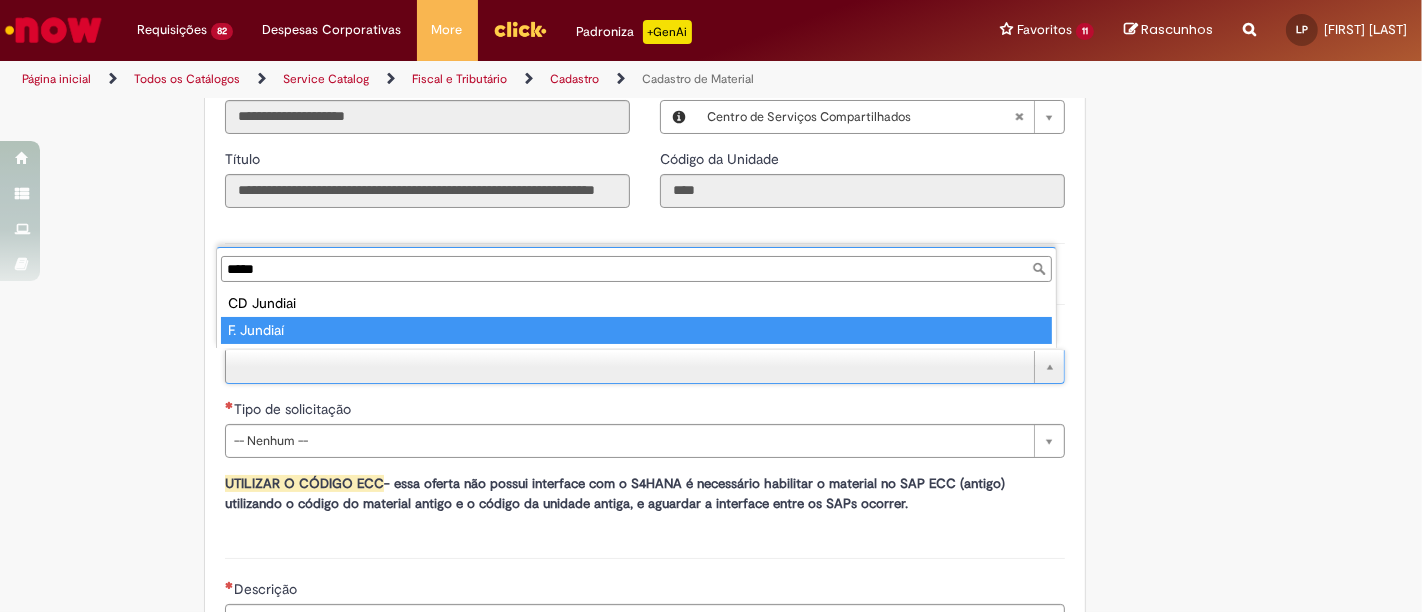 type on "*****" 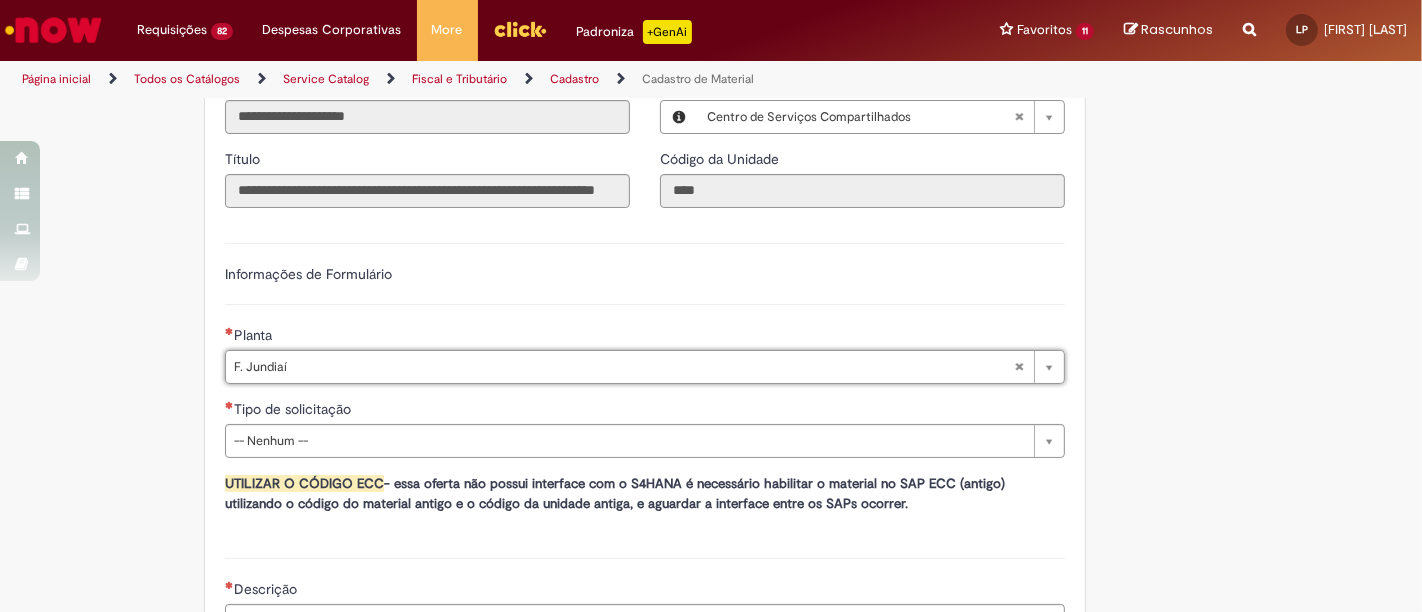 type on "**********" 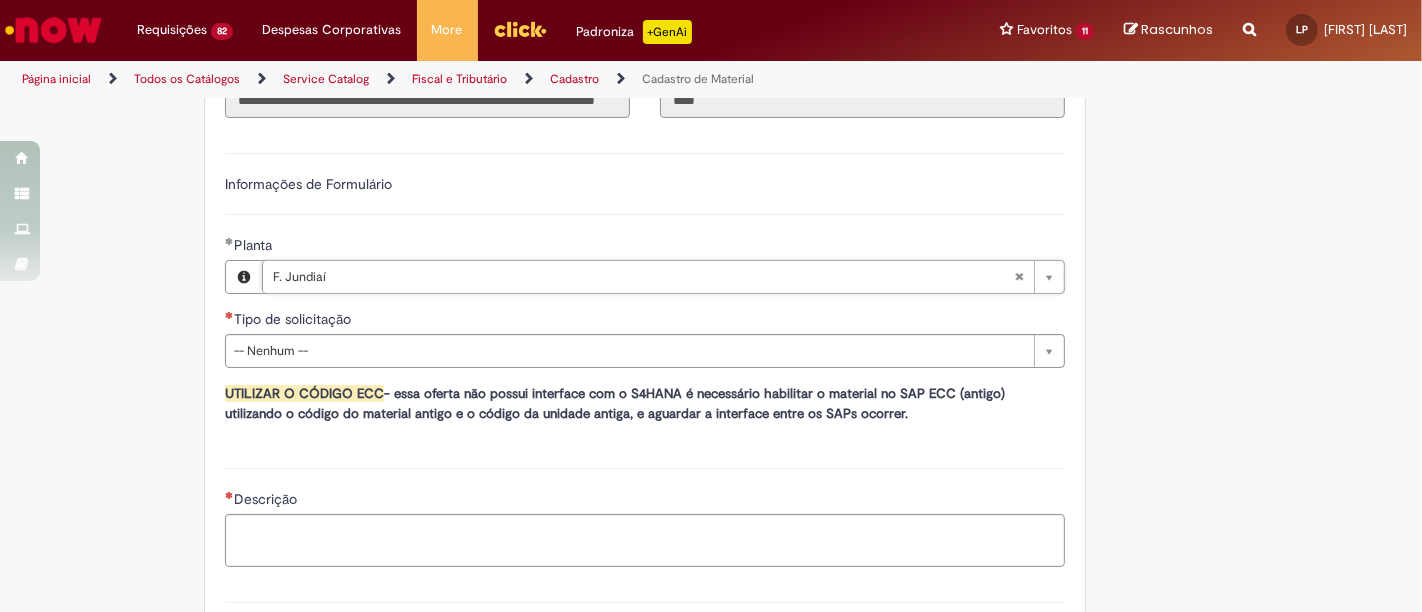 scroll, scrollTop: 1111, scrollLeft: 0, axis: vertical 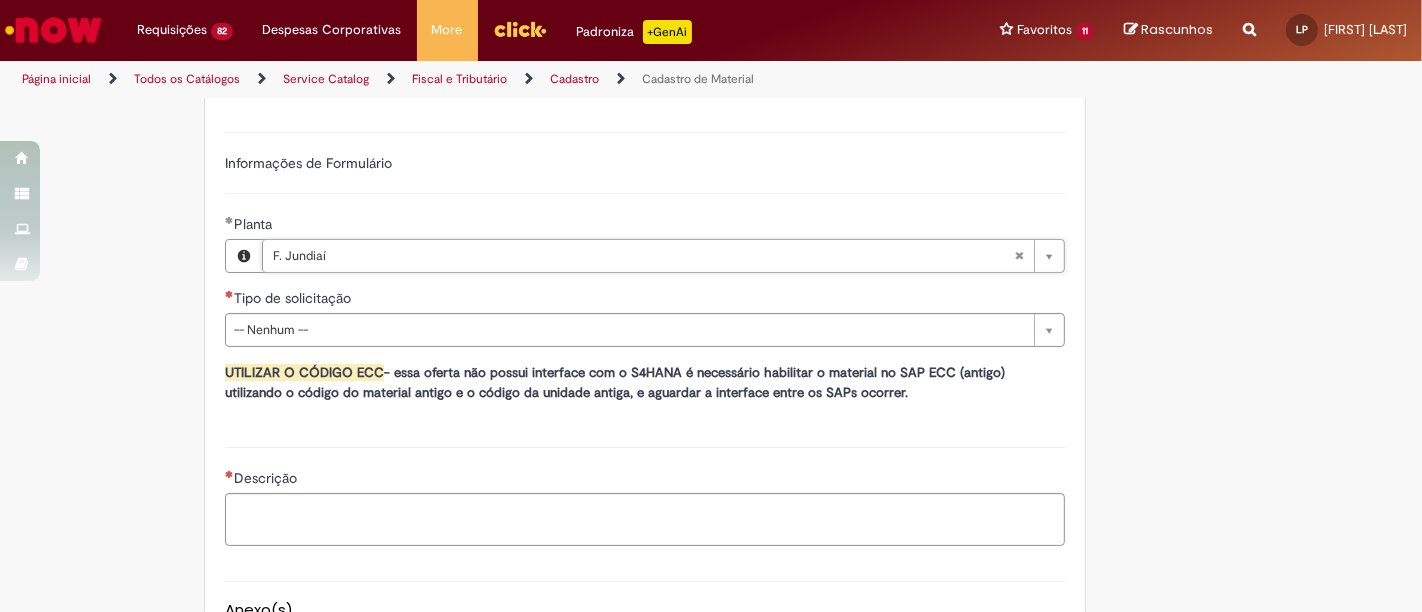 click on "**********" at bounding box center [645, 269] 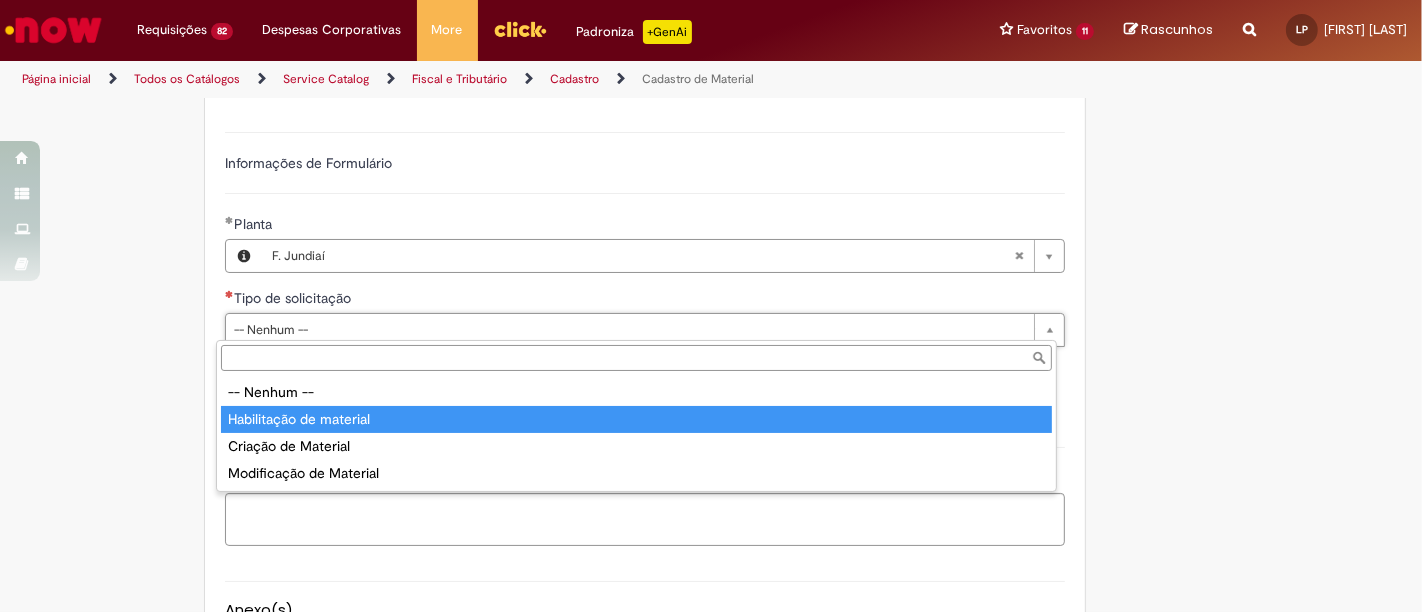 type on "**********" 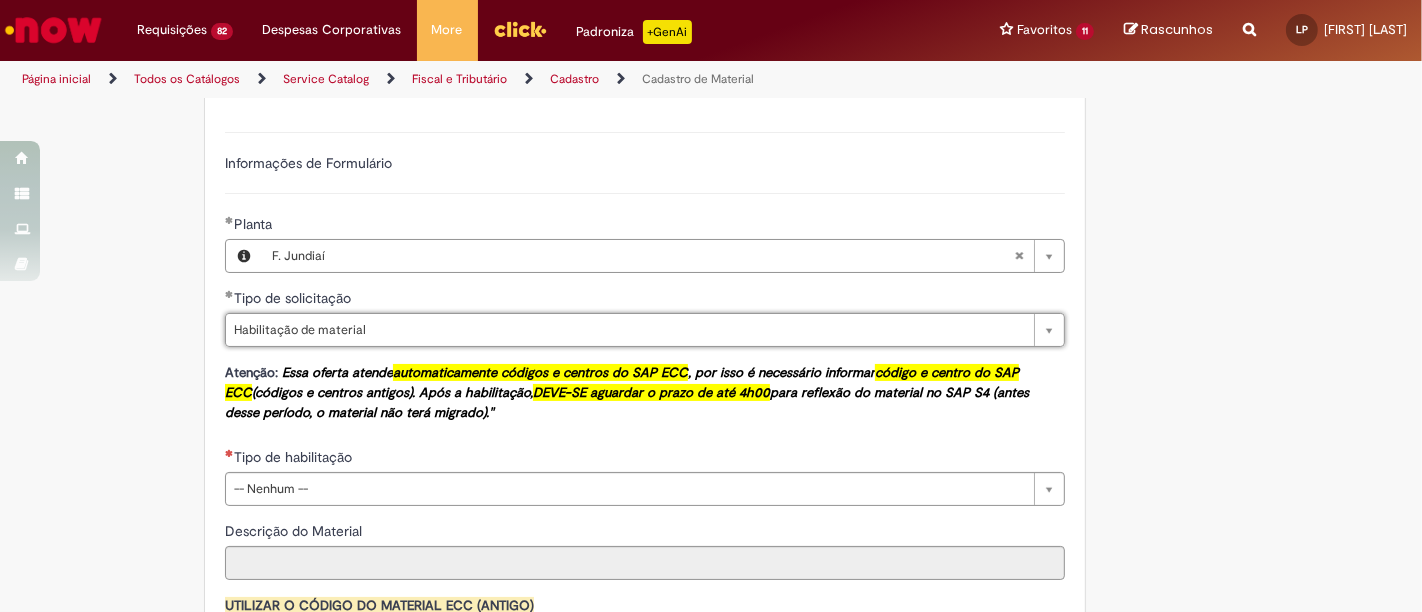 click on "**********" at bounding box center (645, 376) 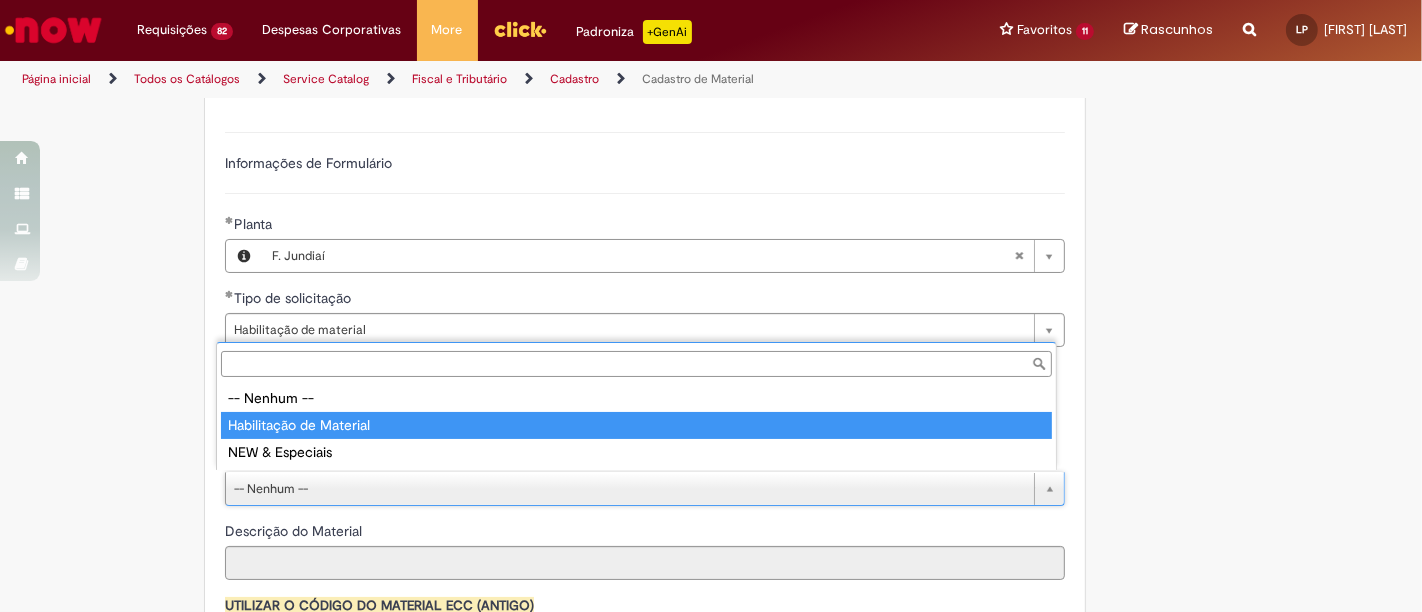 type on "**********" 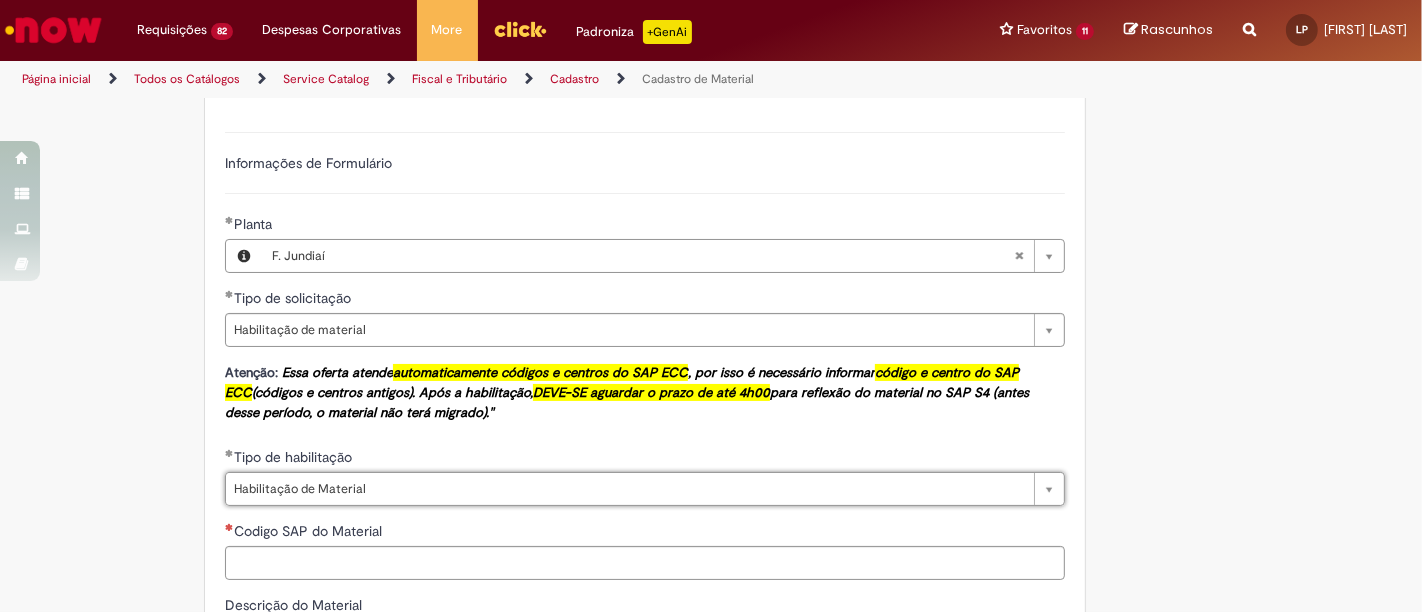 scroll, scrollTop: 1222, scrollLeft: 0, axis: vertical 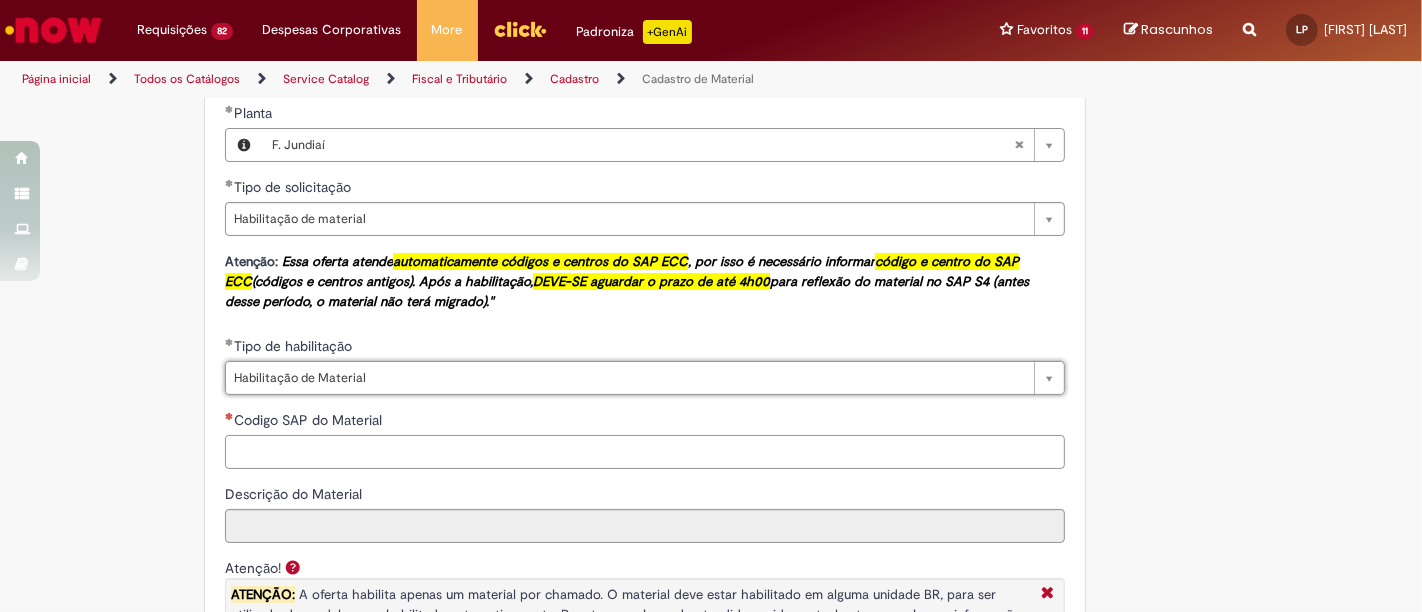click on "Codigo SAP do Material" at bounding box center [645, 452] 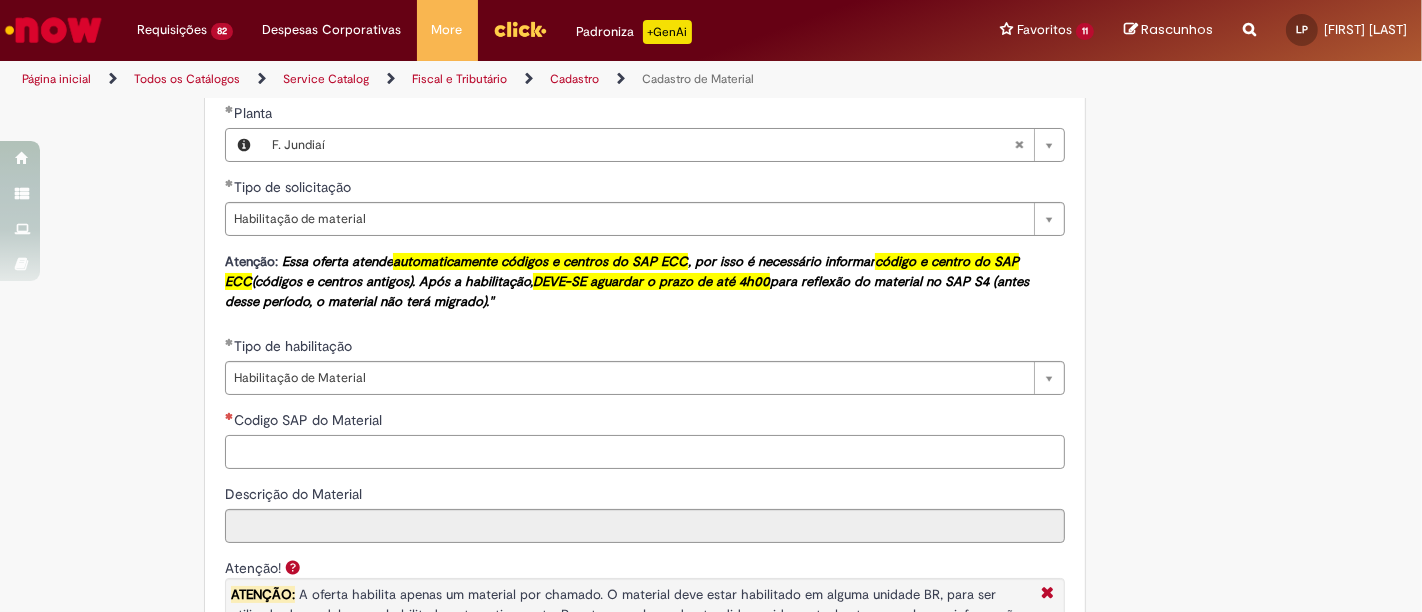 paste on "********" 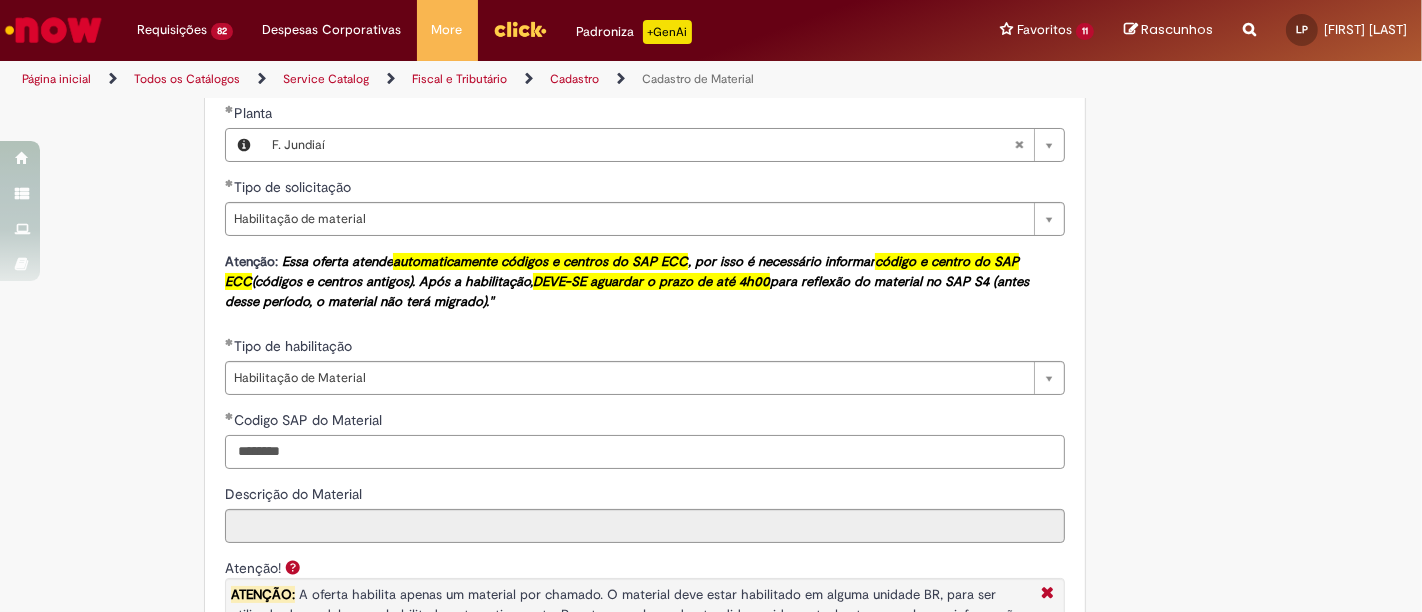 type on "********" 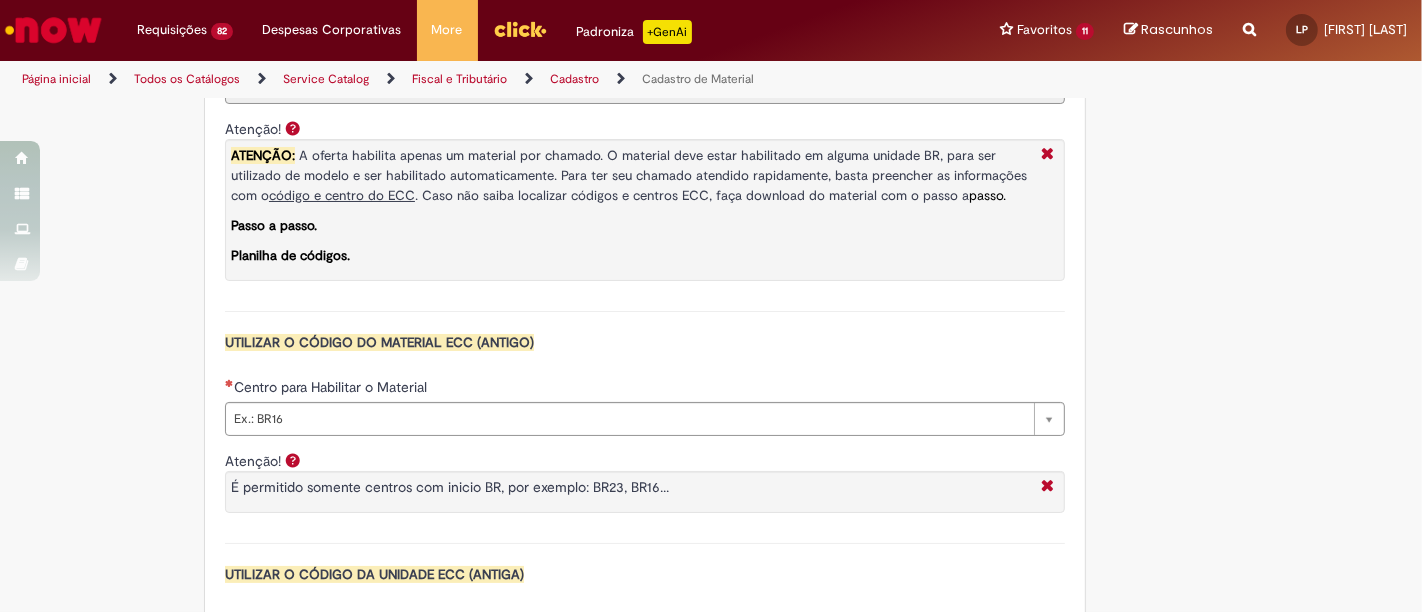 scroll, scrollTop: 1666, scrollLeft: 0, axis: vertical 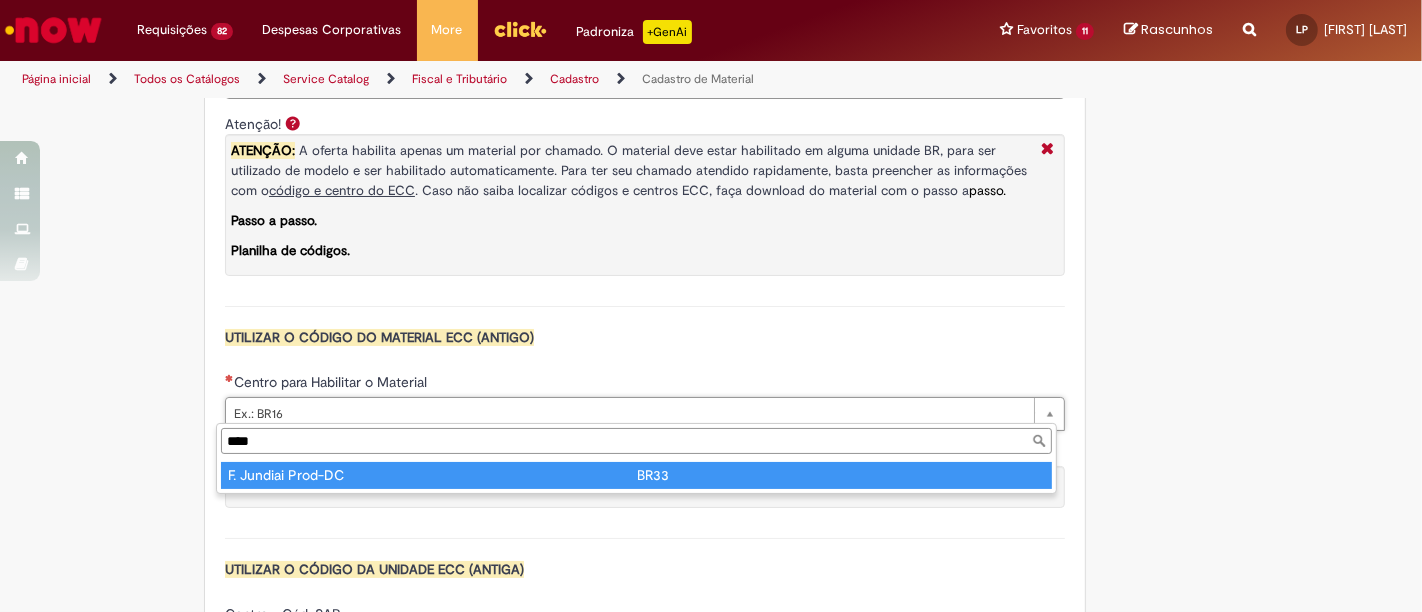 type on "****" 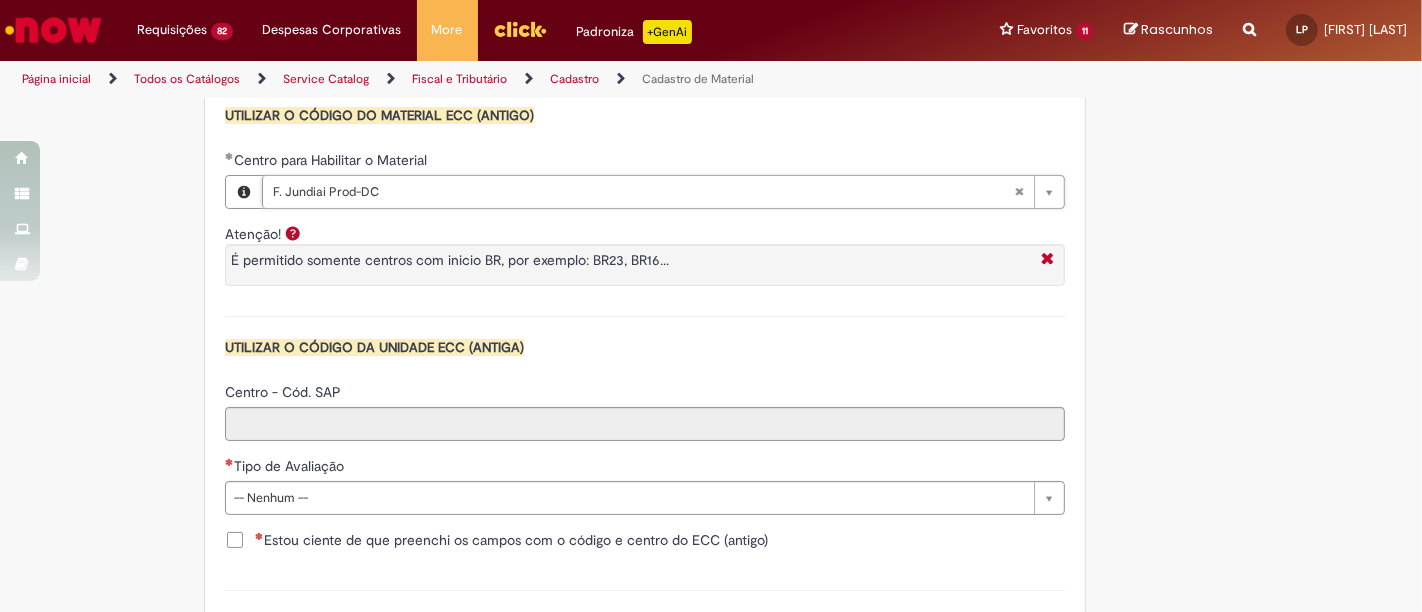 scroll, scrollTop: 2000, scrollLeft: 0, axis: vertical 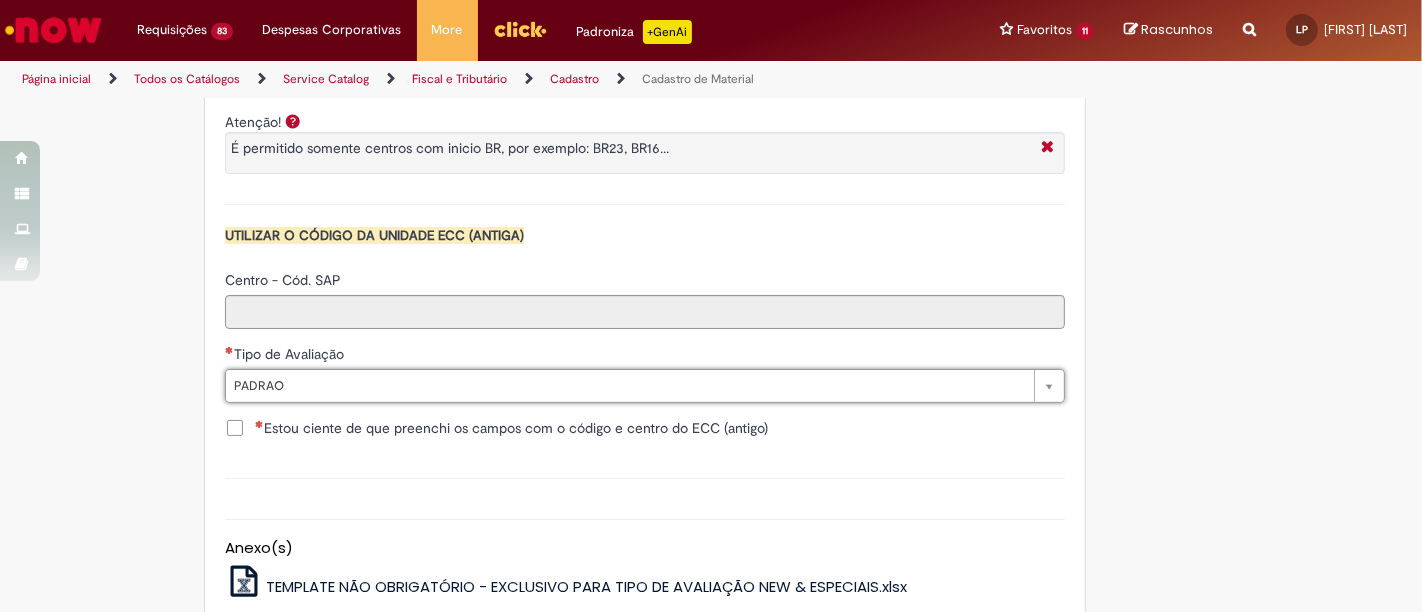 type on "******" 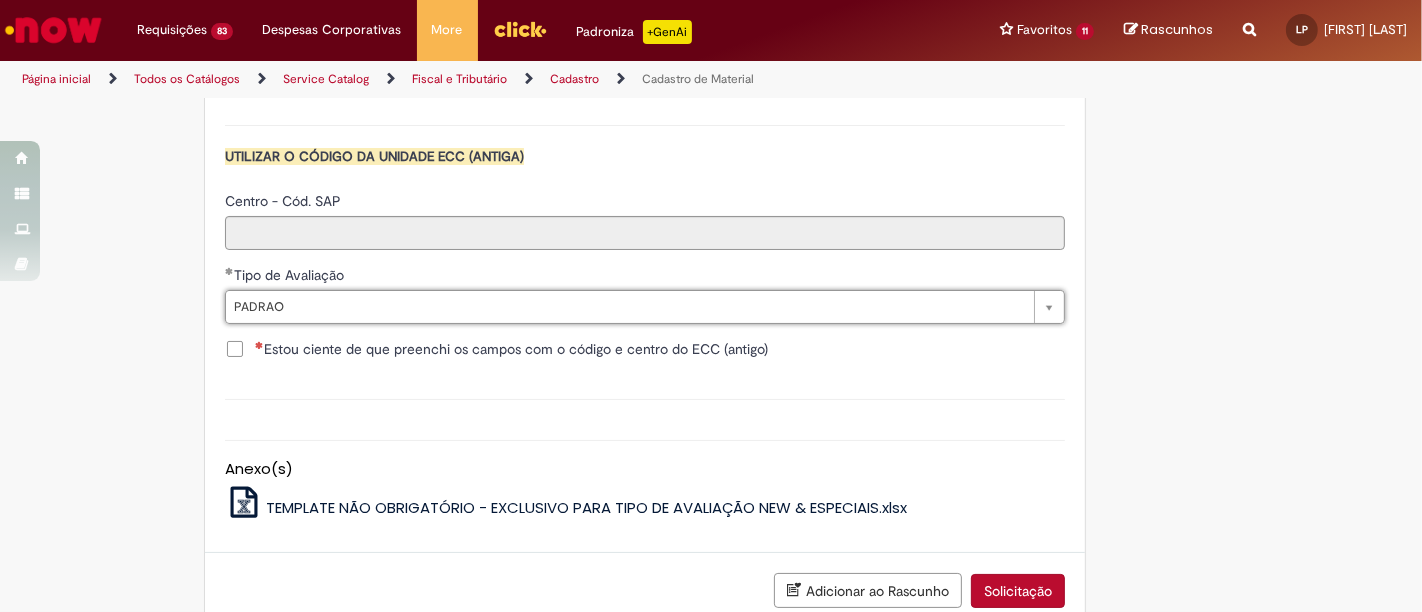 scroll, scrollTop: 2199, scrollLeft: 0, axis: vertical 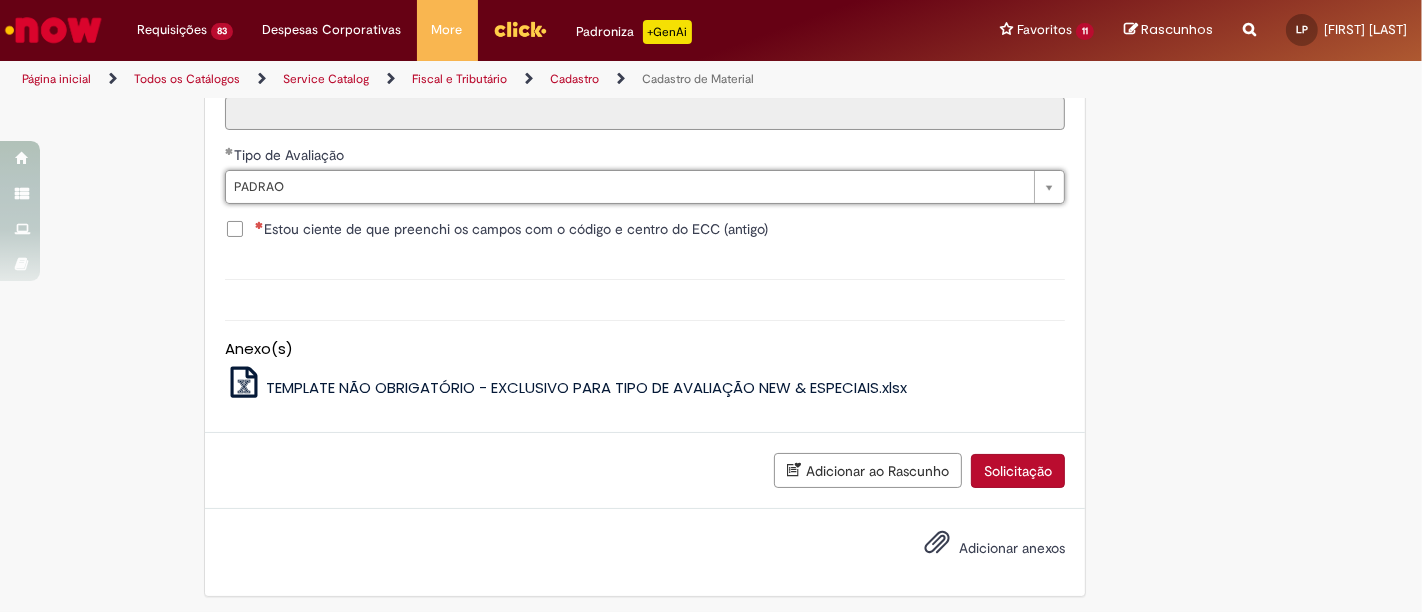 click on "Estou ciente de que preenchi os campos com o código e centro do ECC  (antigo)" at bounding box center [511, 229] 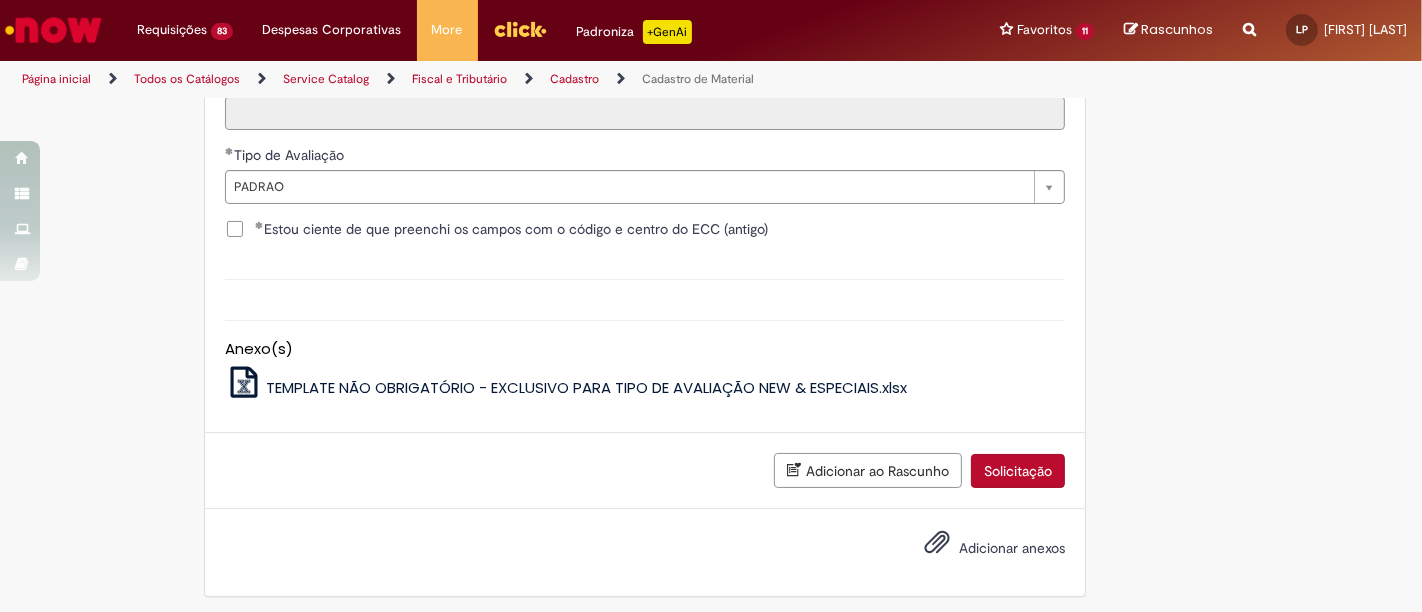 type on "****" 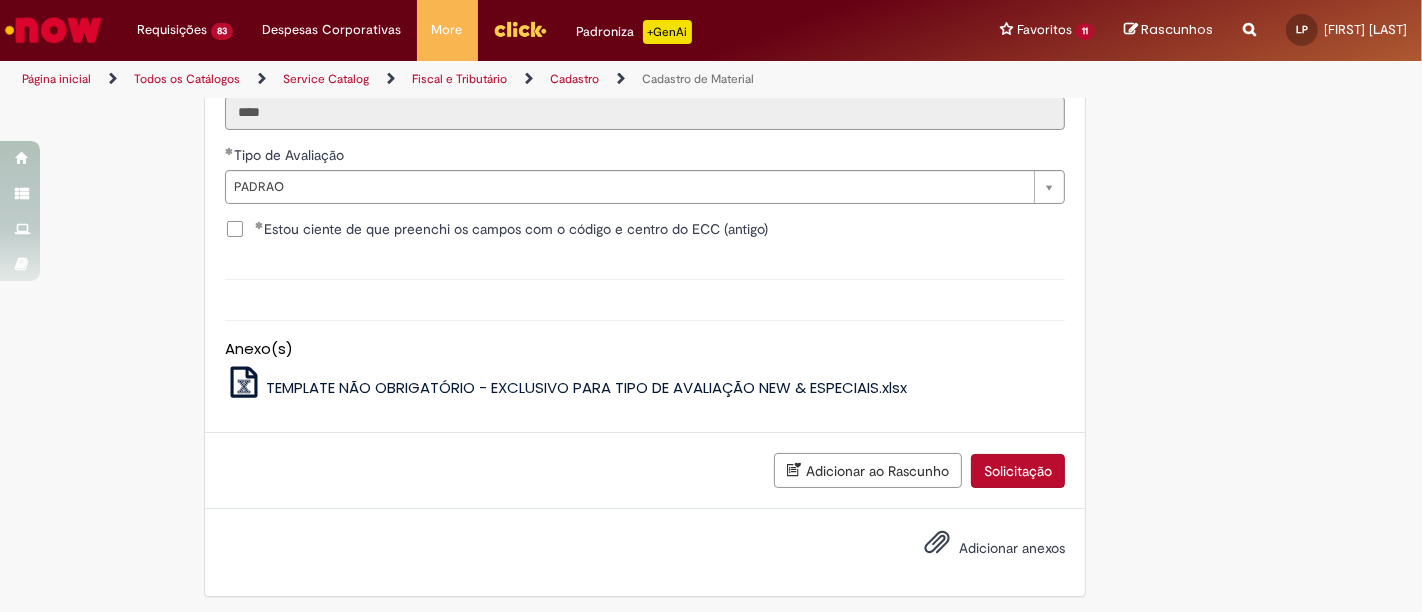 click on "Solicitação" at bounding box center (1018, 471) 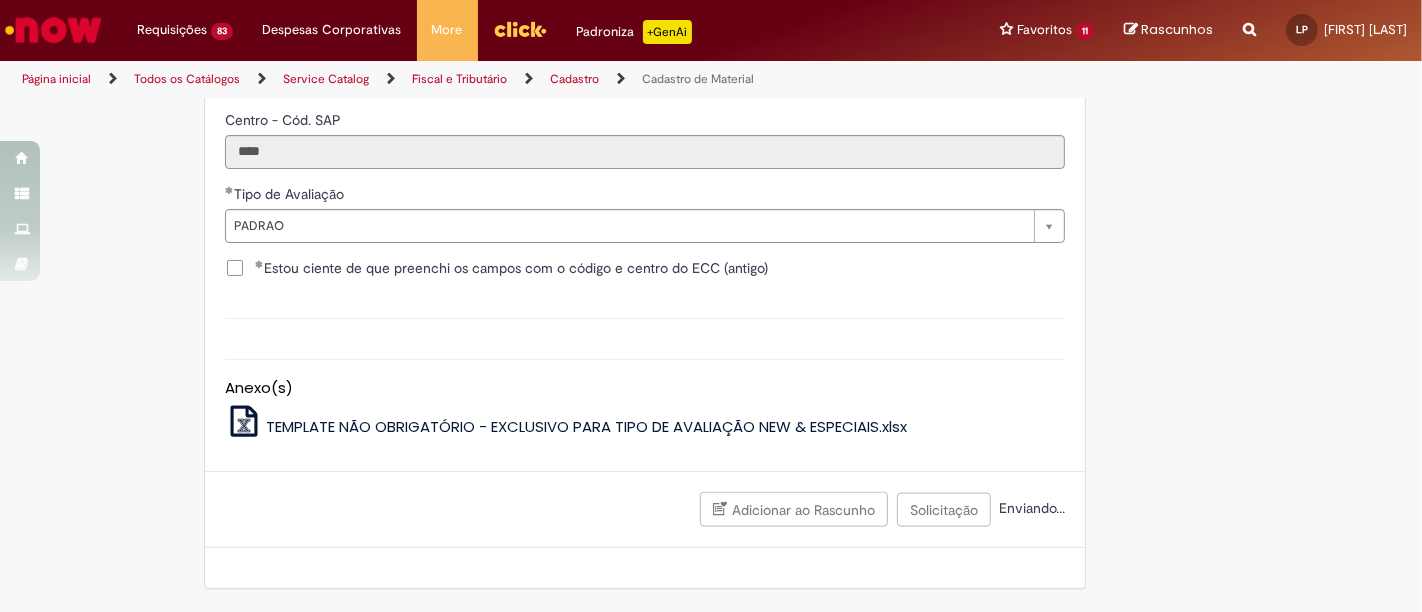 scroll, scrollTop: 2153, scrollLeft: 0, axis: vertical 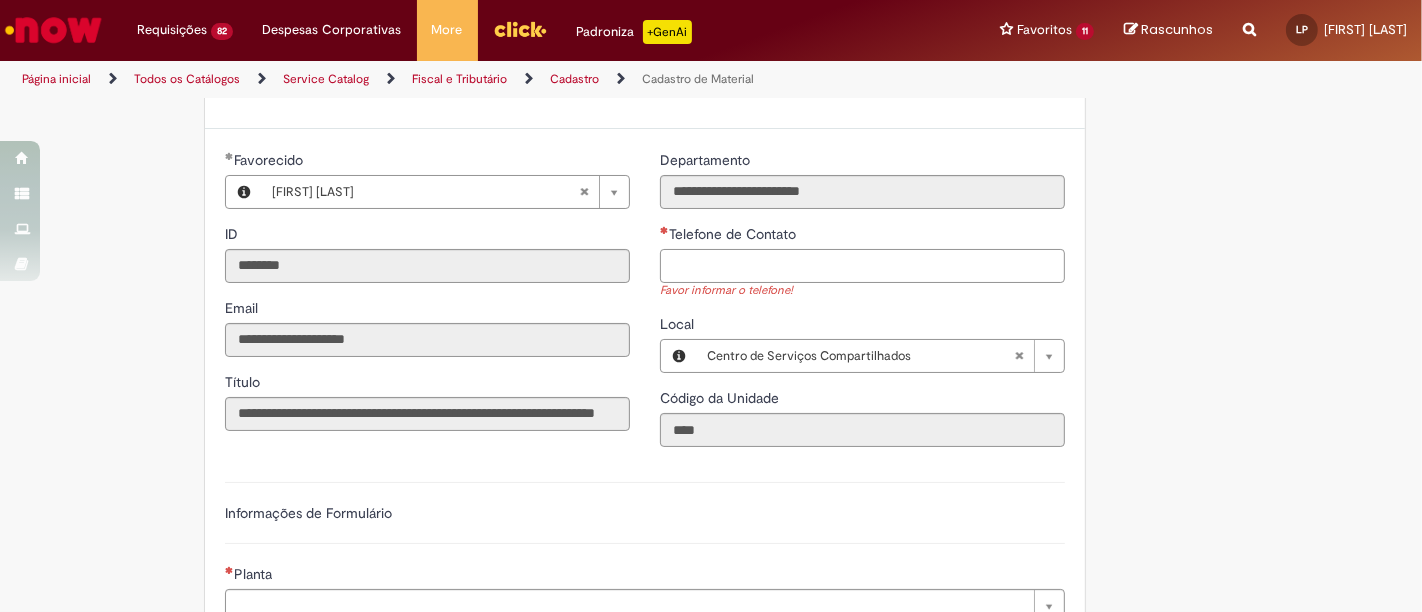 click on "Telefone de Contato" at bounding box center (862, 266) 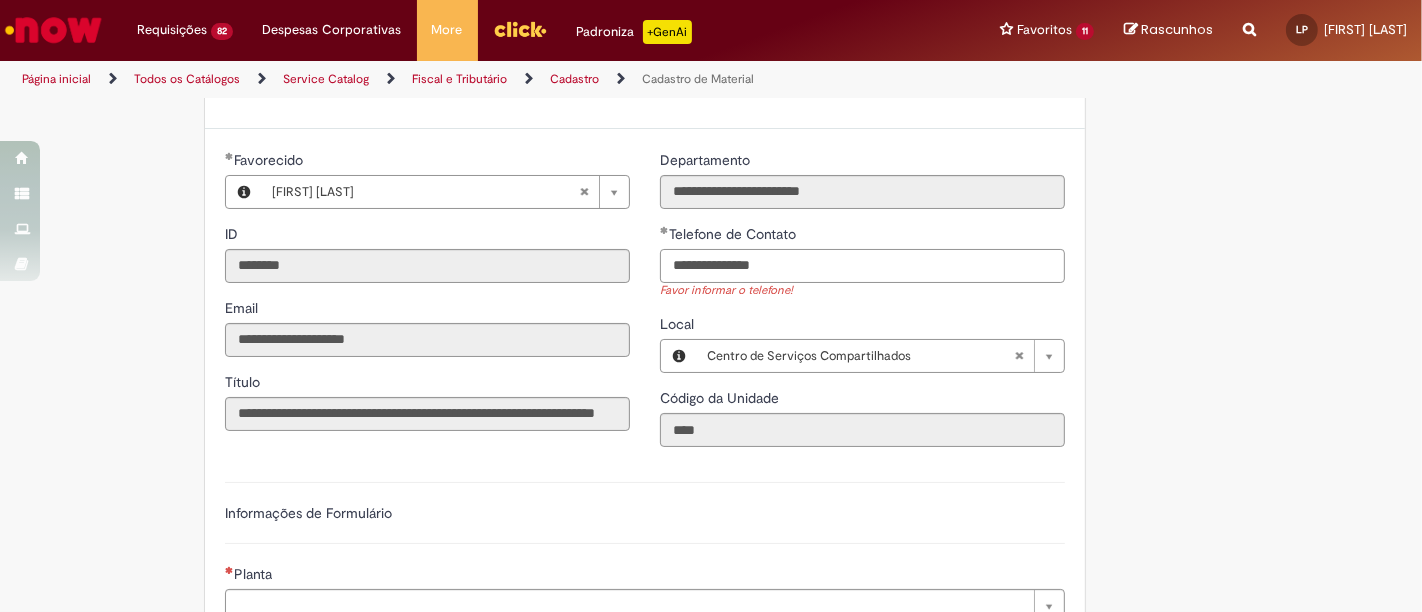 type on "**********" 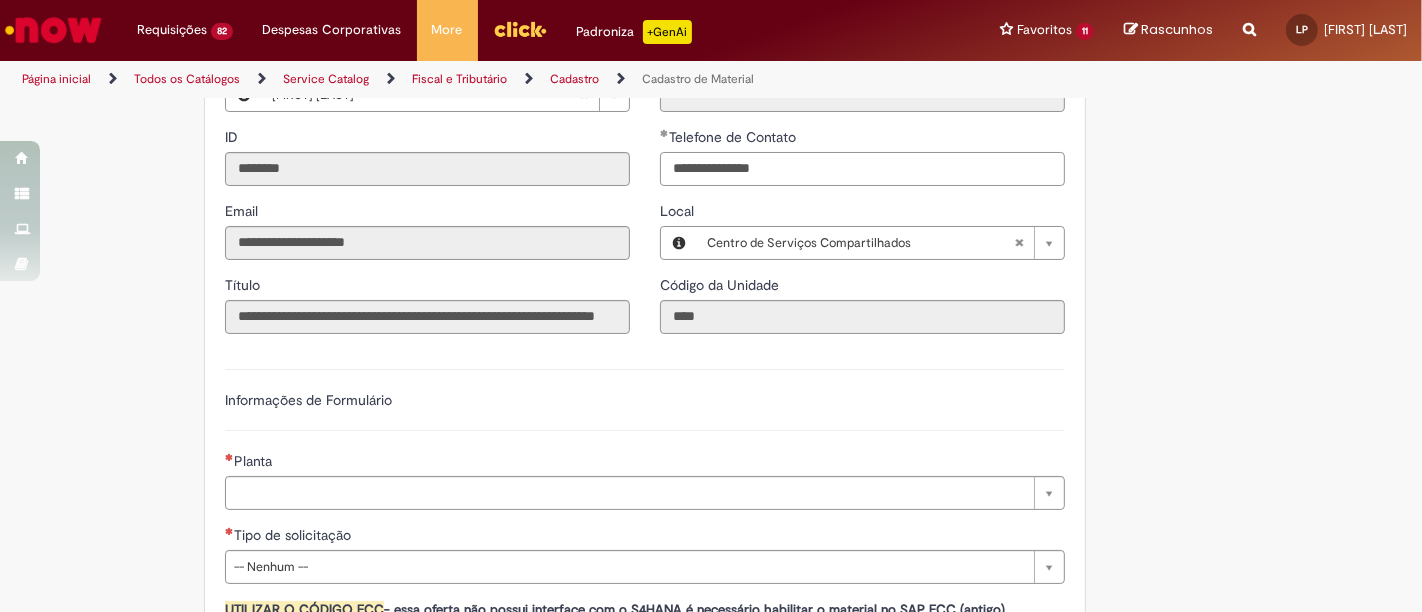 scroll, scrollTop: 1000, scrollLeft: 0, axis: vertical 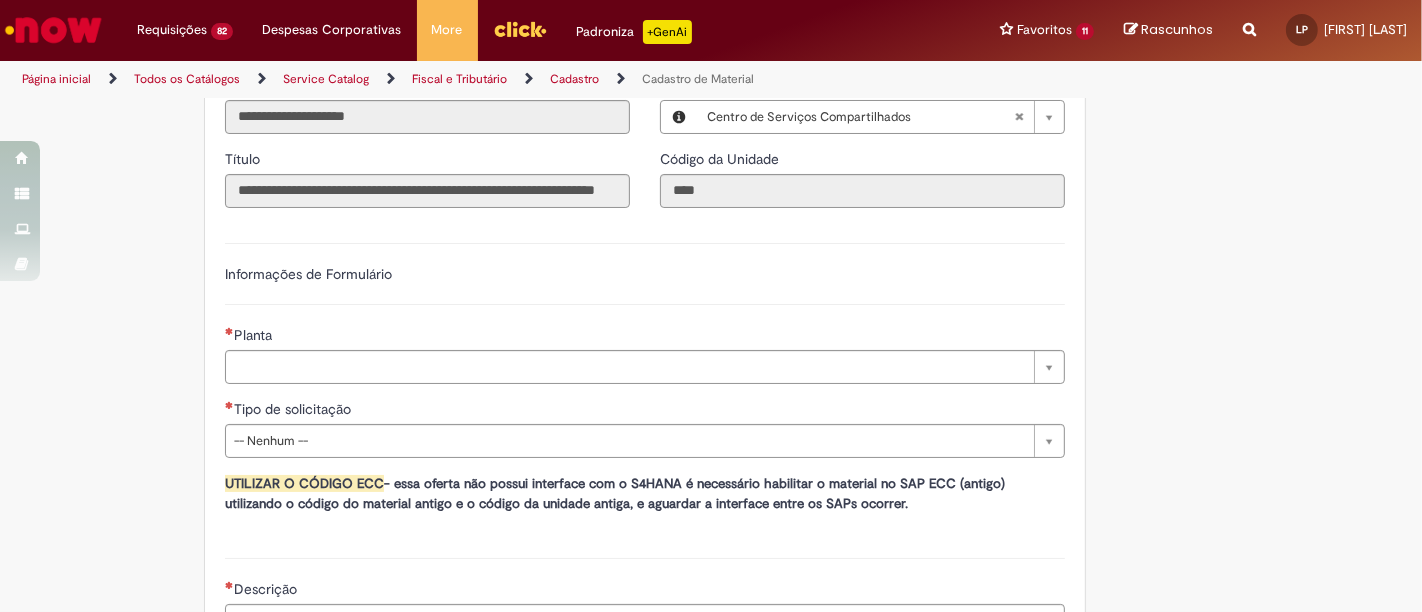 click on "Planta" at bounding box center [645, 337] 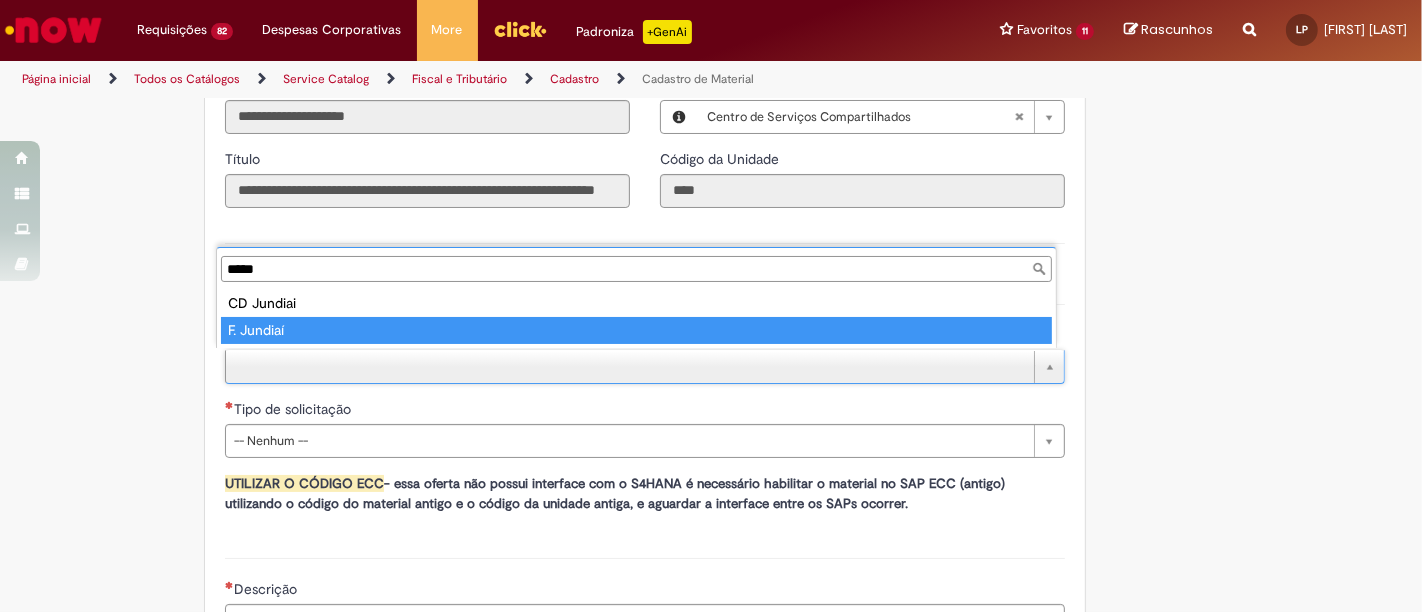 type on "*****" 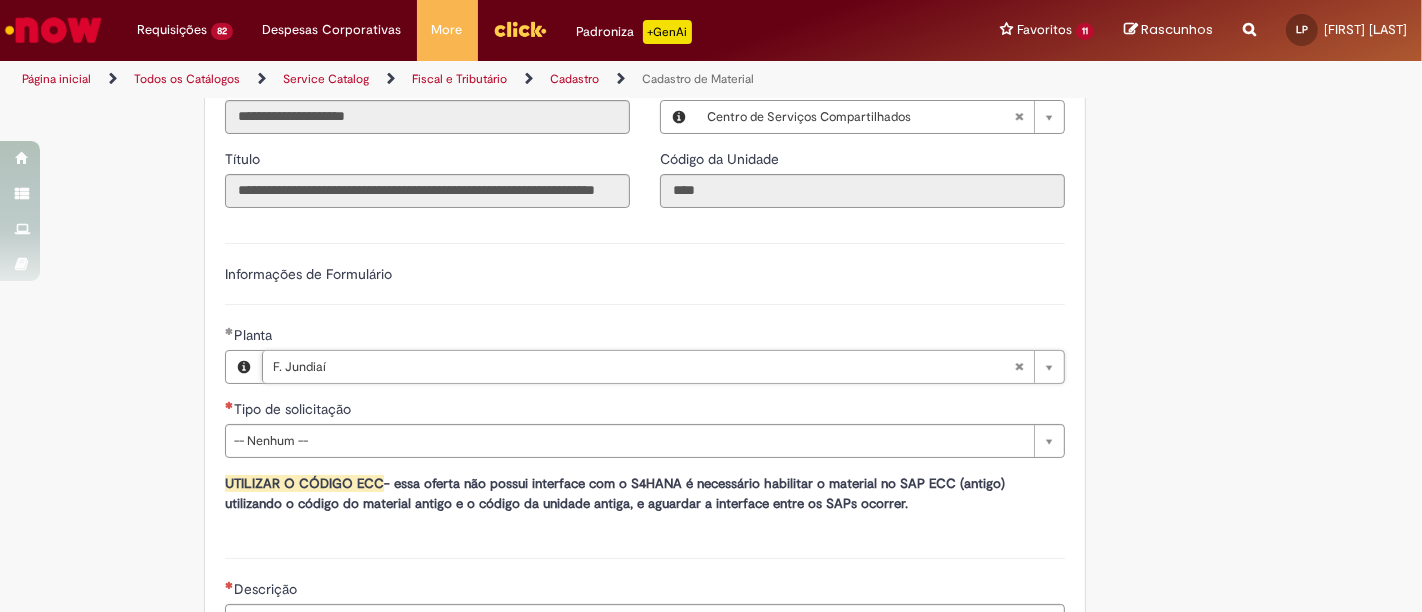 scroll, scrollTop: 1111, scrollLeft: 0, axis: vertical 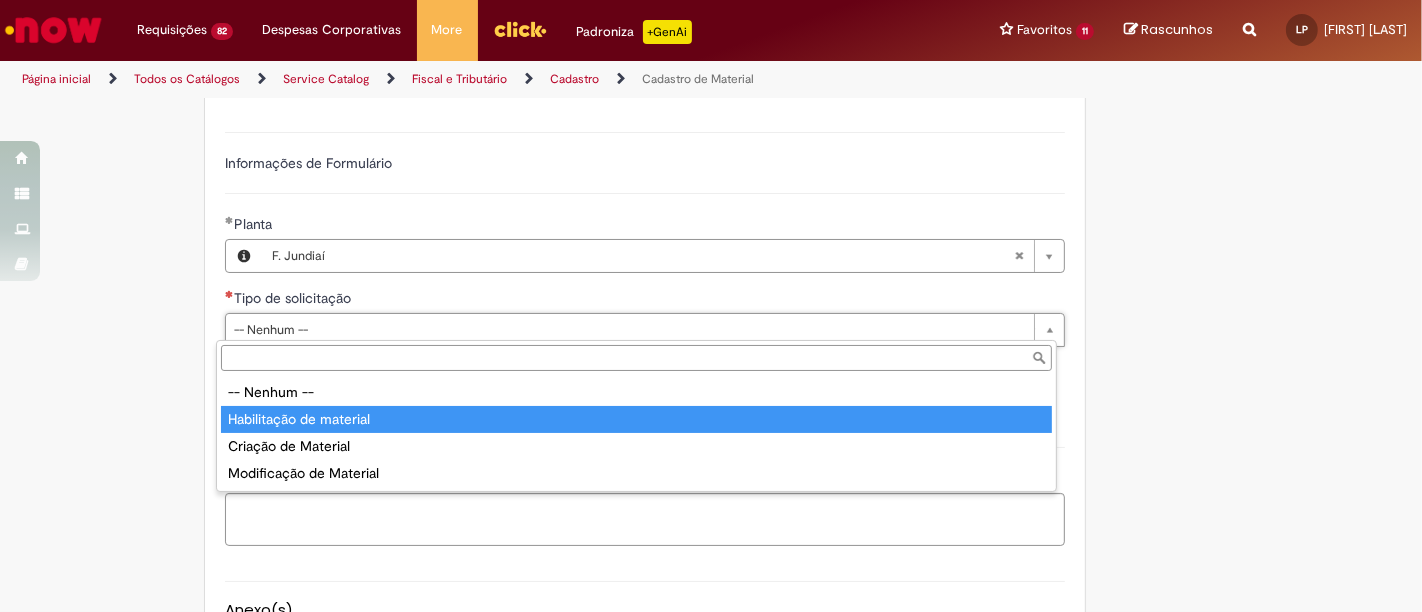 type on "**********" 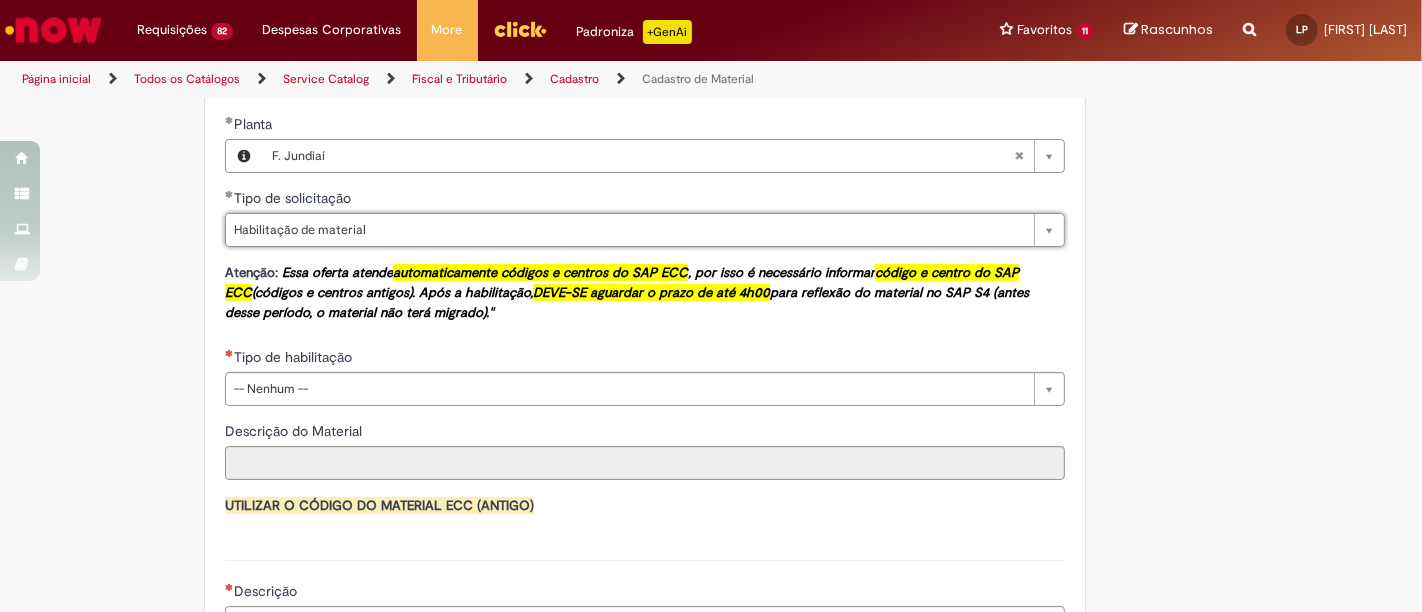 scroll, scrollTop: 1222, scrollLeft: 0, axis: vertical 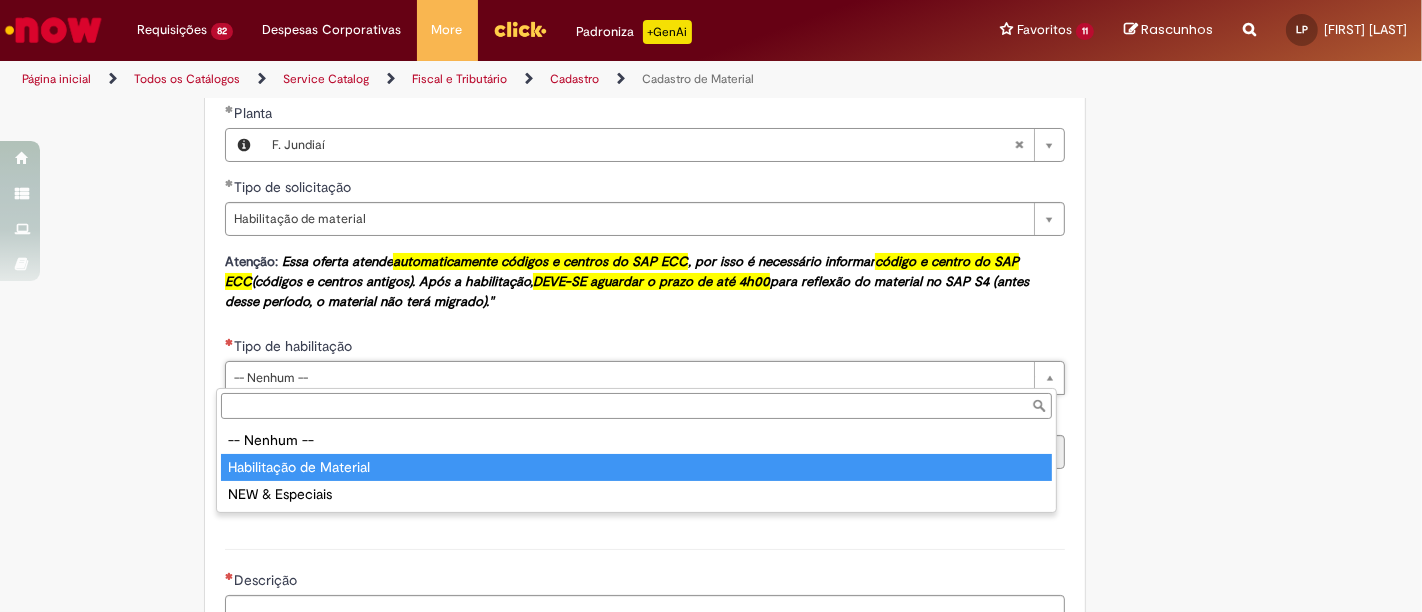type on "**********" 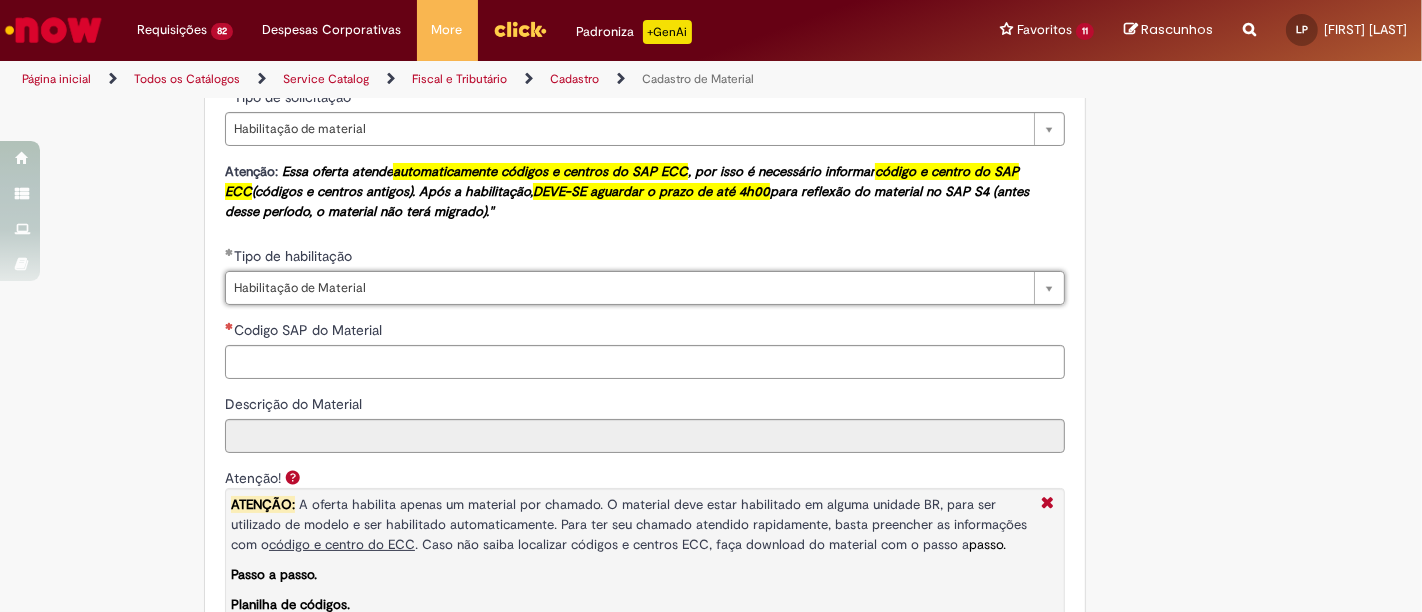 scroll, scrollTop: 1333, scrollLeft: 0, axis: vertical 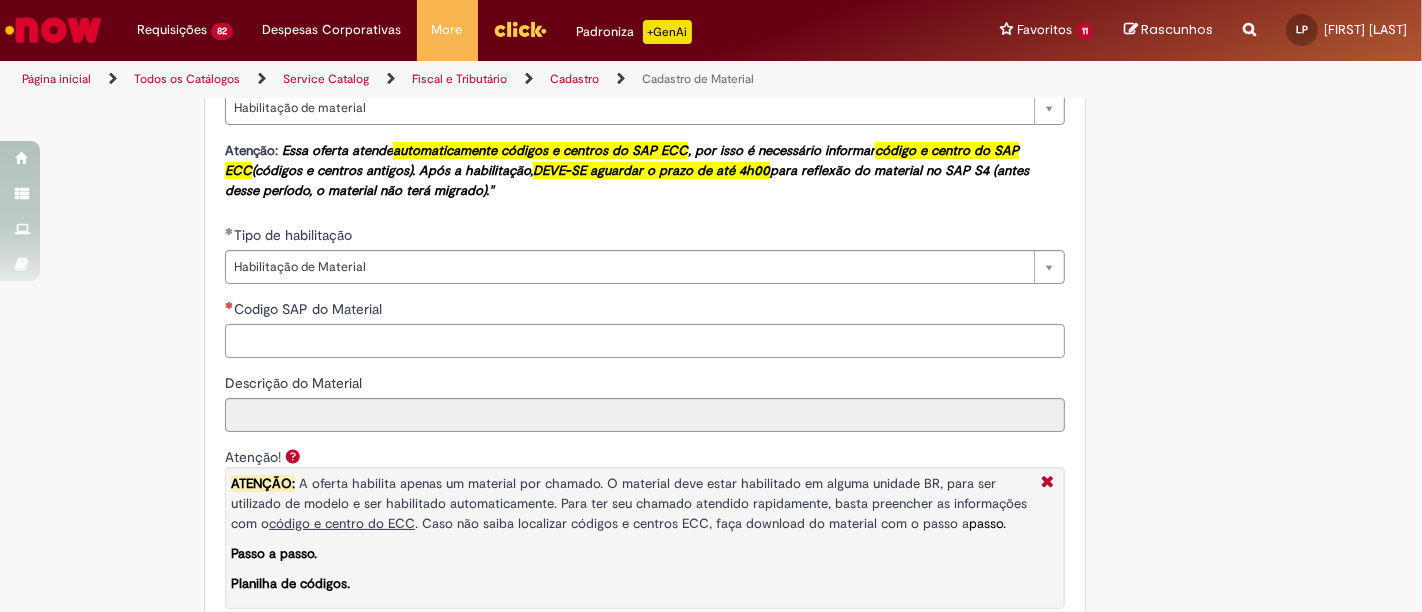 click on "Codigo SAP do Material" at bounding box center [645, 341] 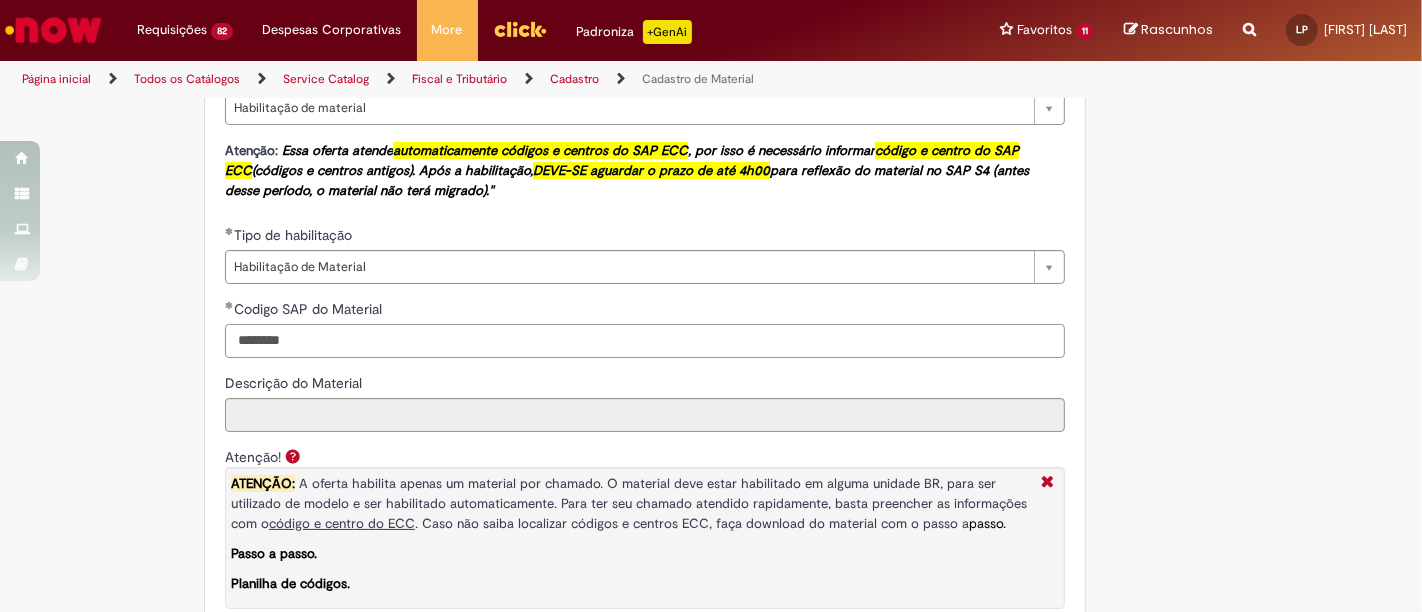 type on "********" 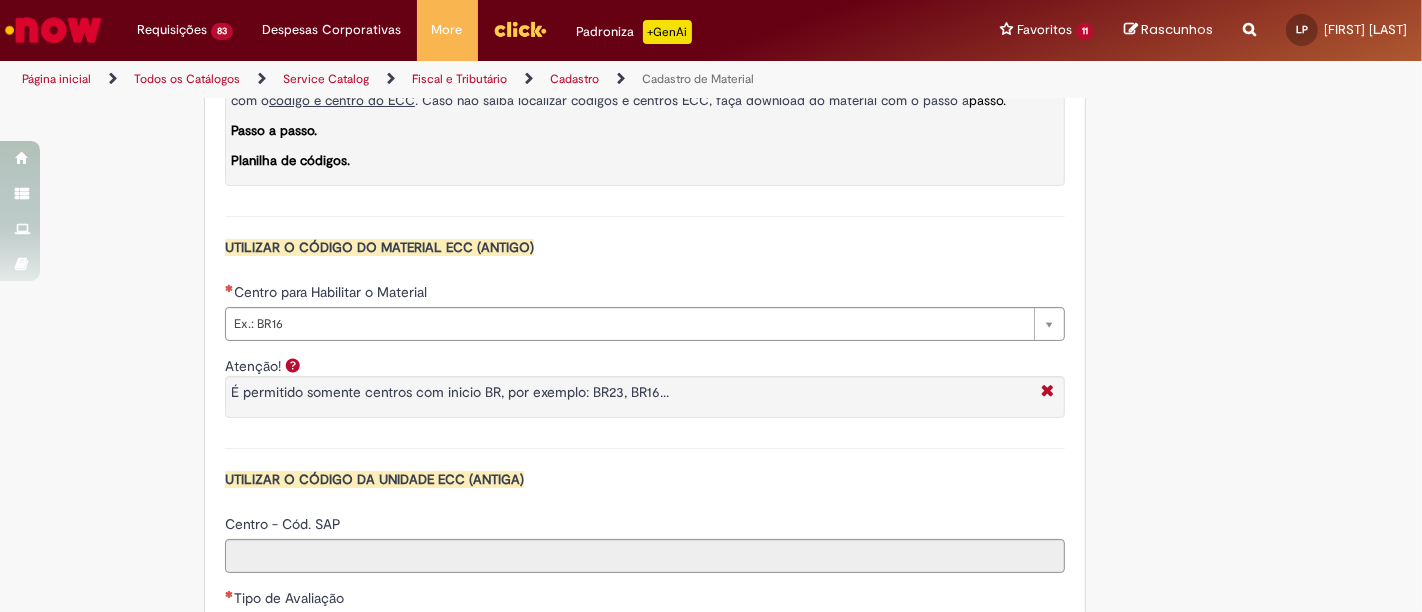 scroll, scrollTop: 1777, scrollLeft: 0, axis: vertical 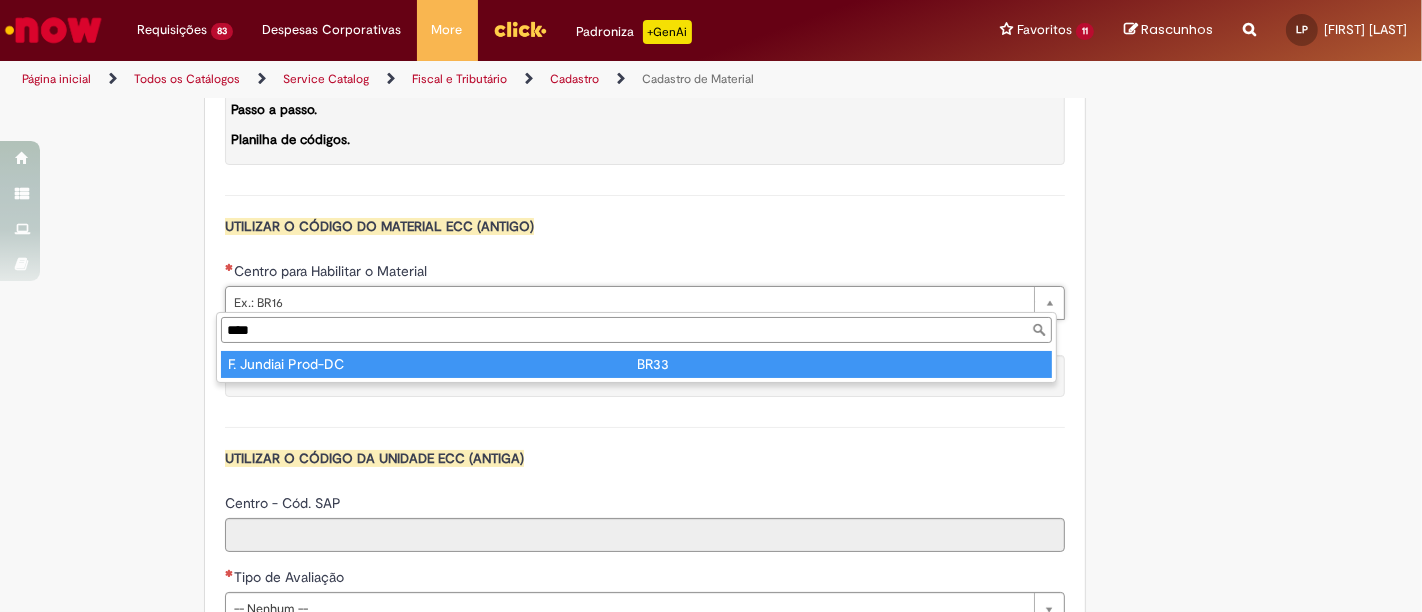 type on "****" 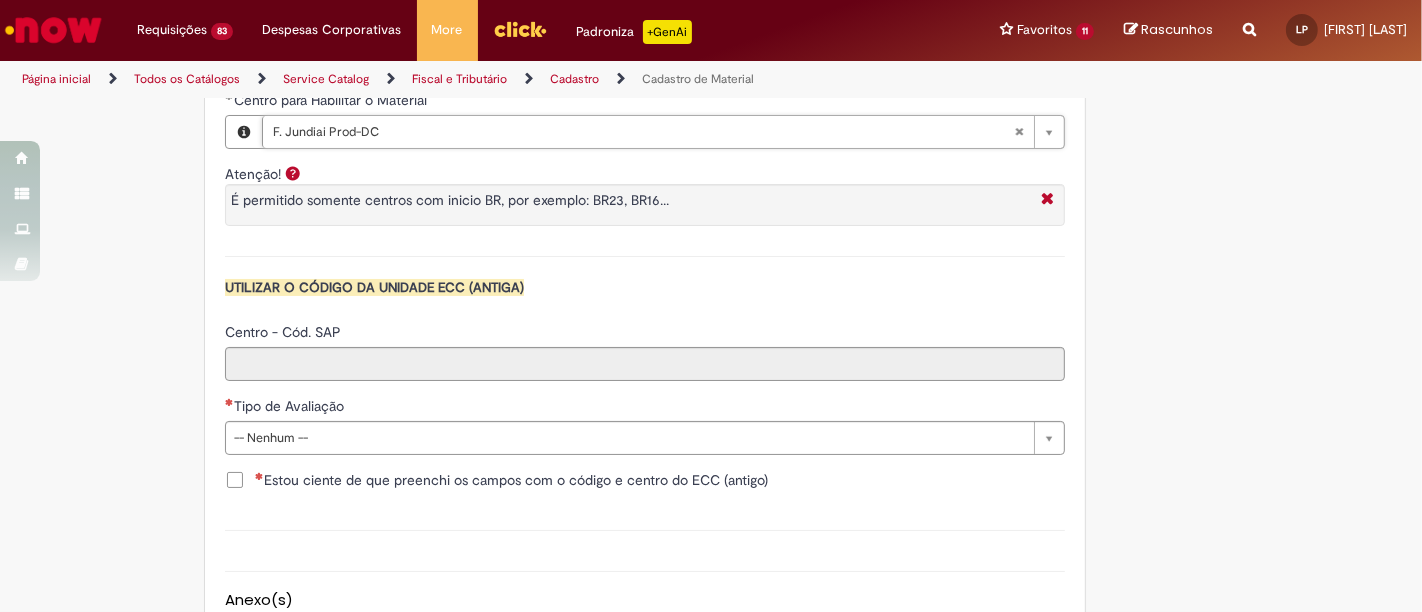 scroll, scrollTop: 2000, scrollLeft: 0, axis: vertical 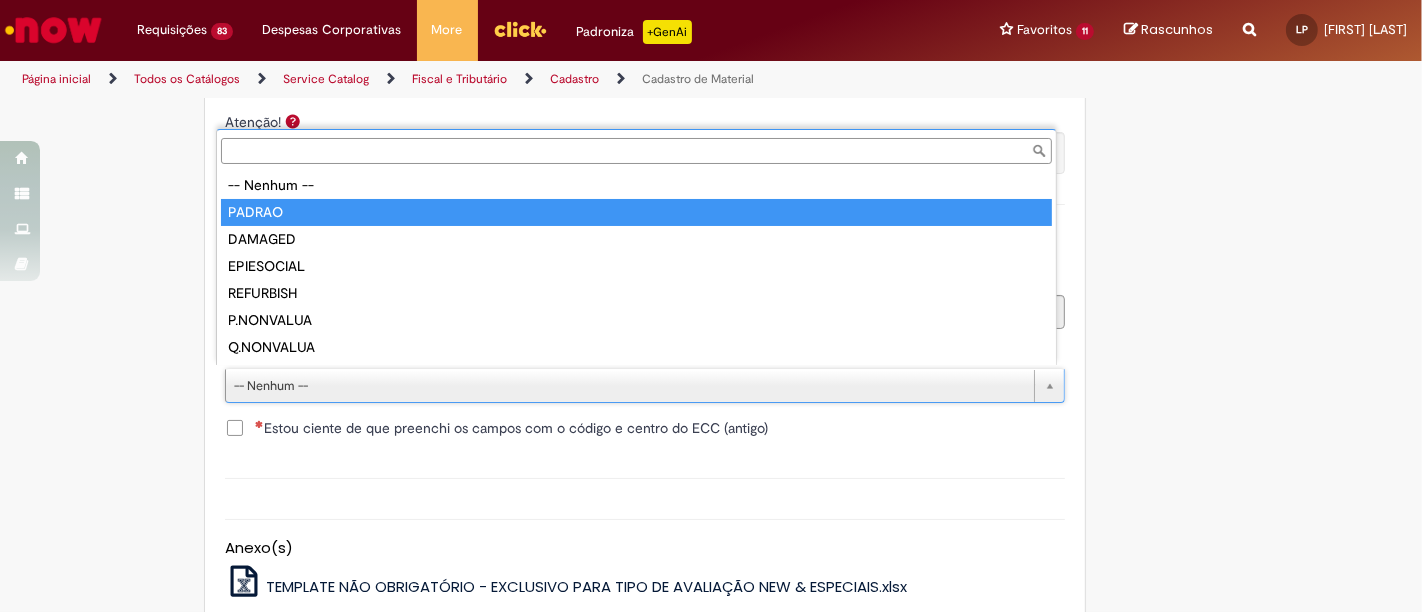 type on "******" 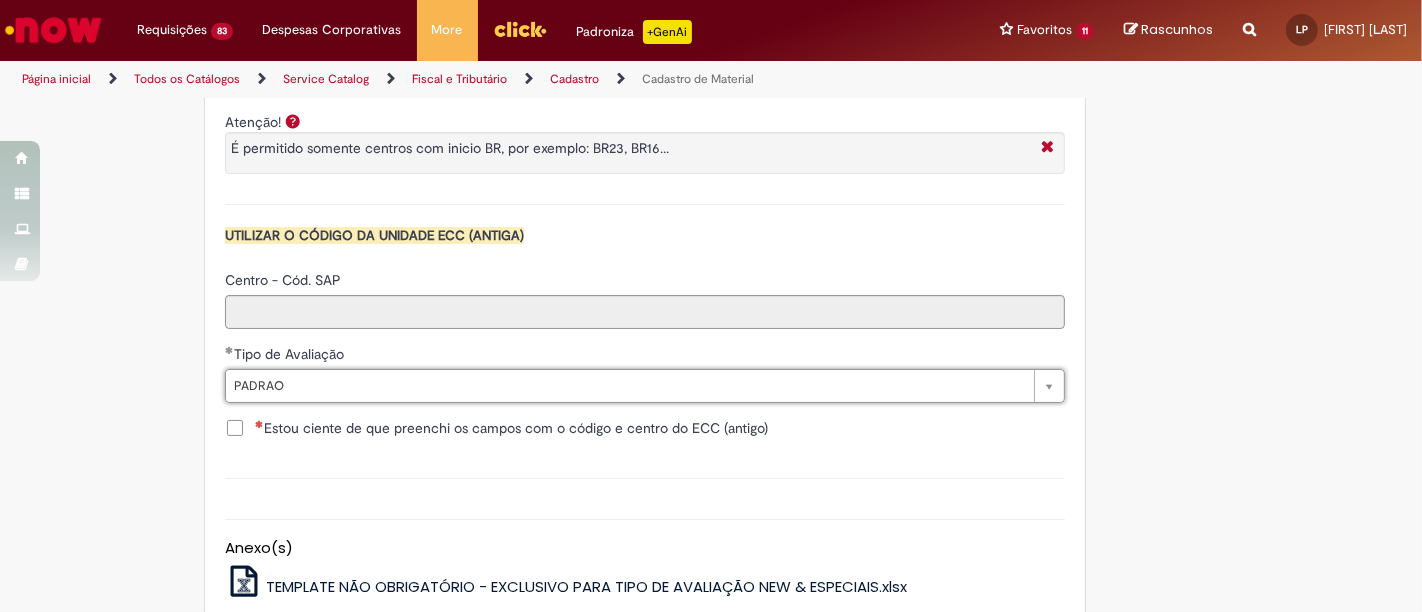 click on "Estou ciente de que preenchi os campos com o código e centro do ECC  (antigo)" at bounding box center (511, 428) 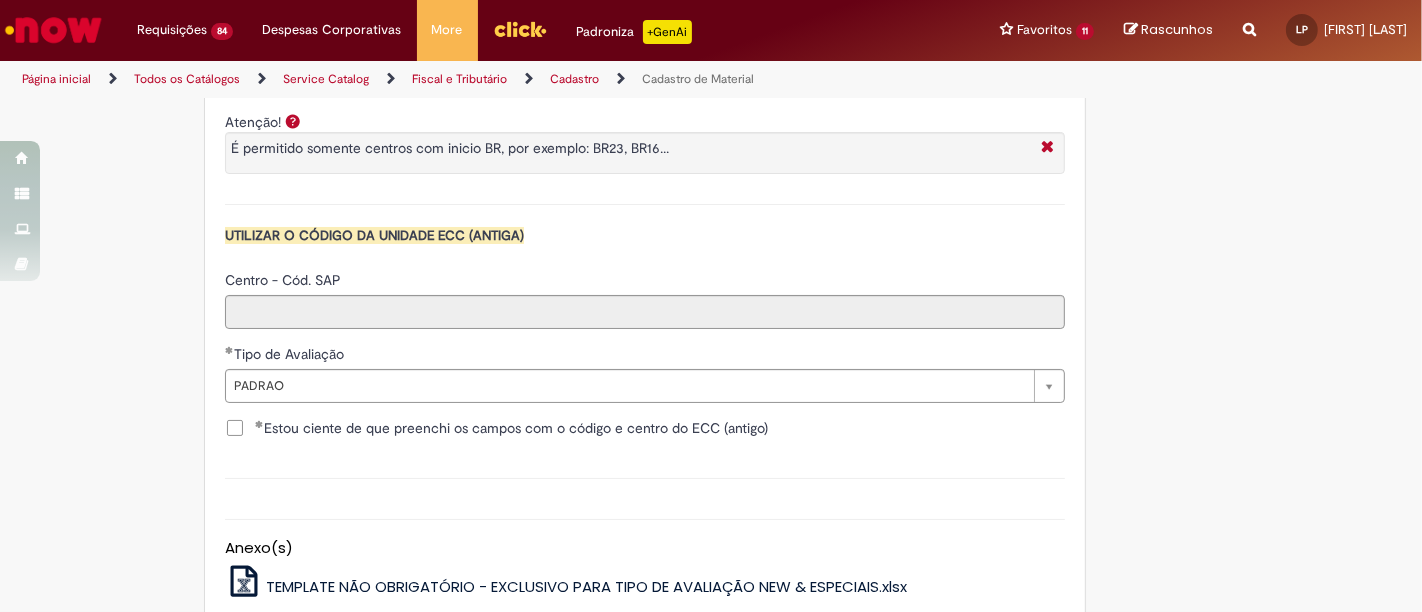 click on "Estou ciente de que preenchi os campos com o código e centro do ECC  (antigo)" at bounding box center [511, 428] 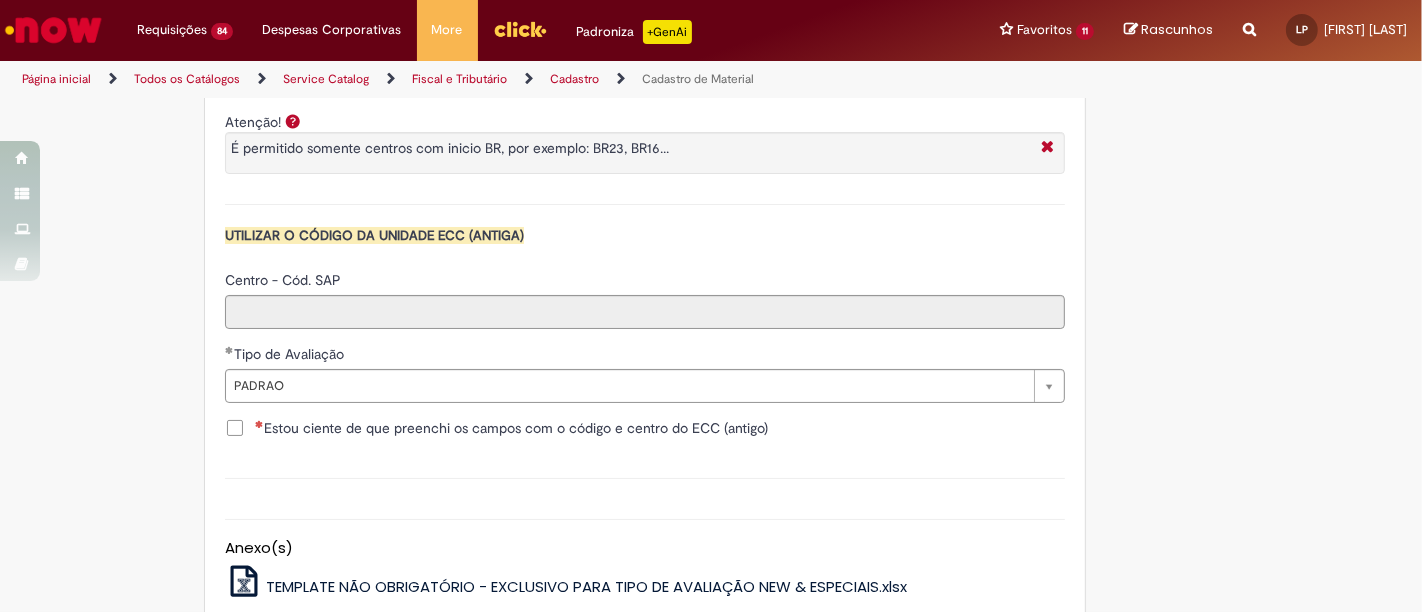 click on "Estou ciente de que preenchi os campos com o código e centro do ECC  (antigo)" at bounding box center [511, 428] 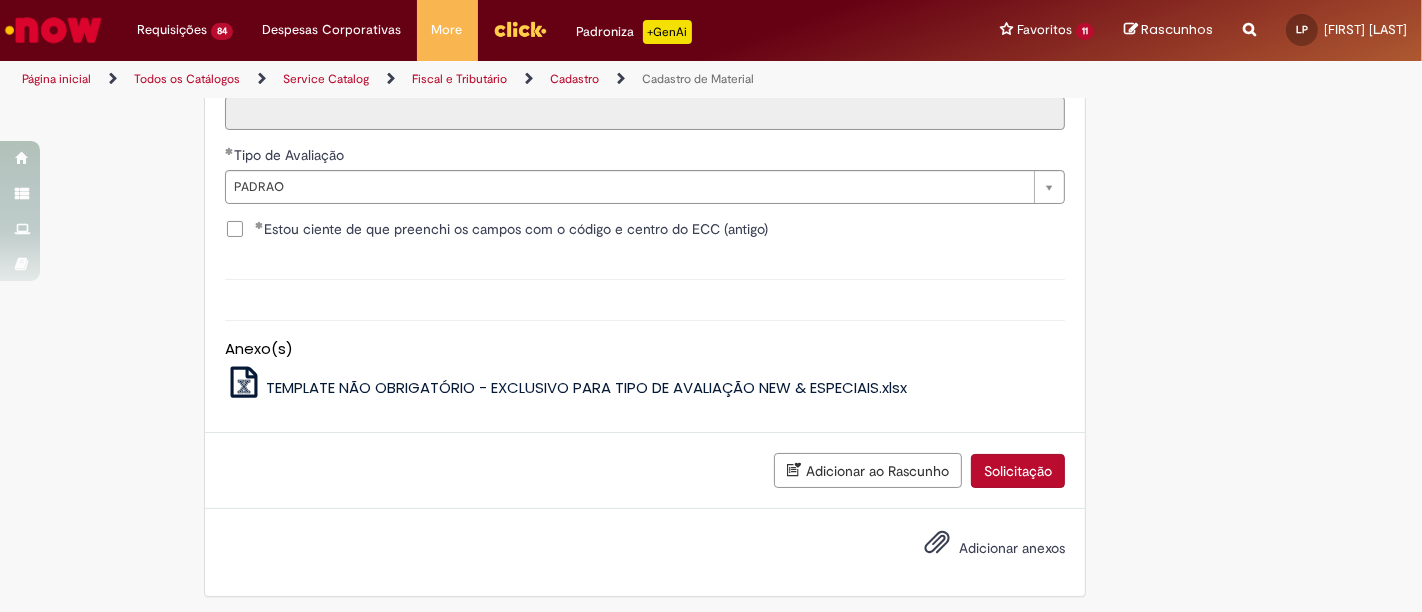 click on "Solicitação" at bounding box center [1018, 471] 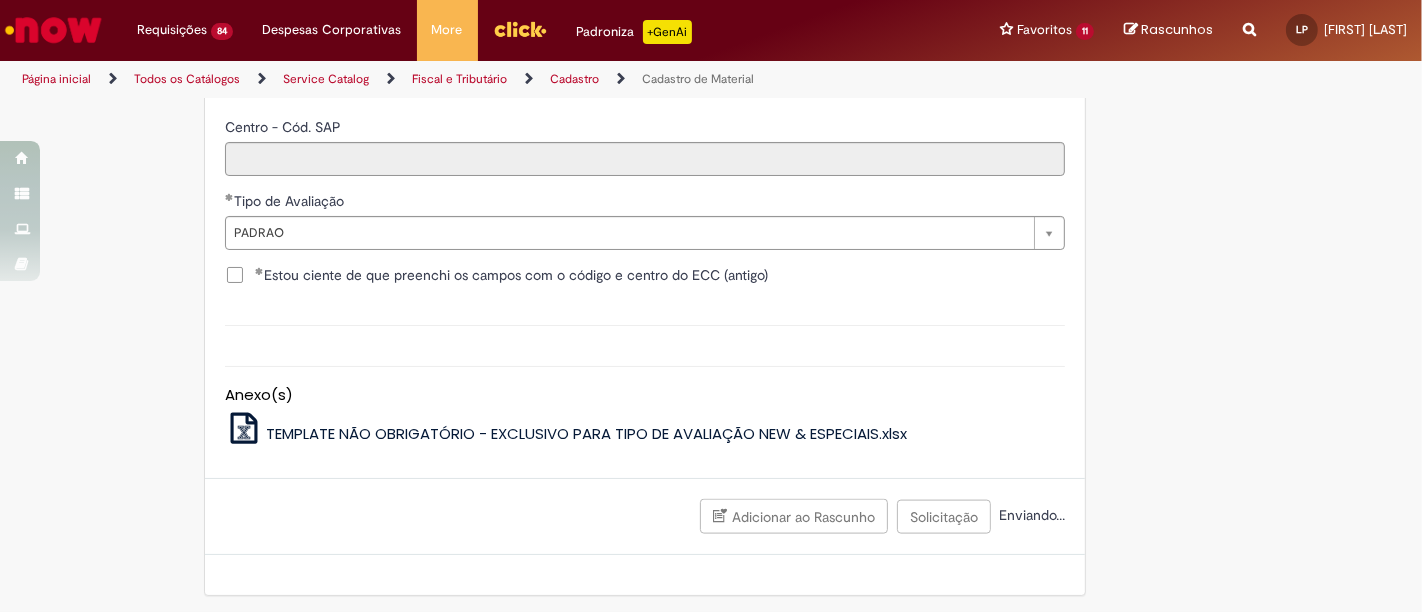 type on "****" 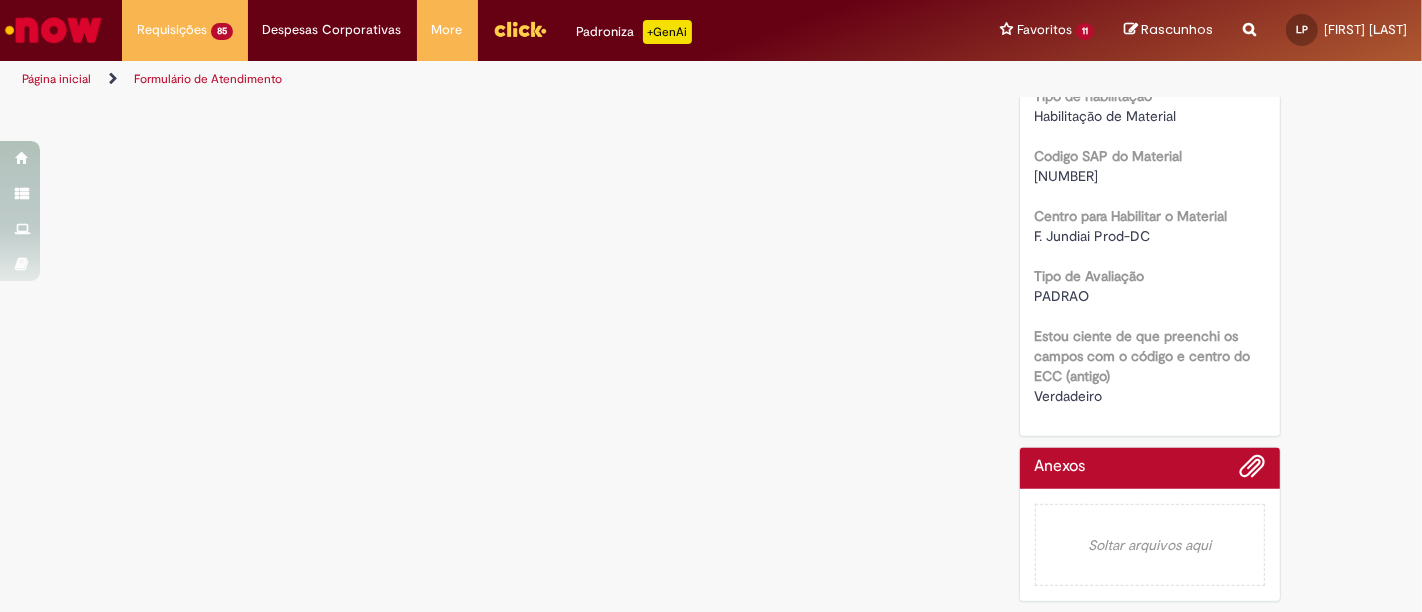 scroll, scrollTop: 0, scrollLeft: 0, axis: both 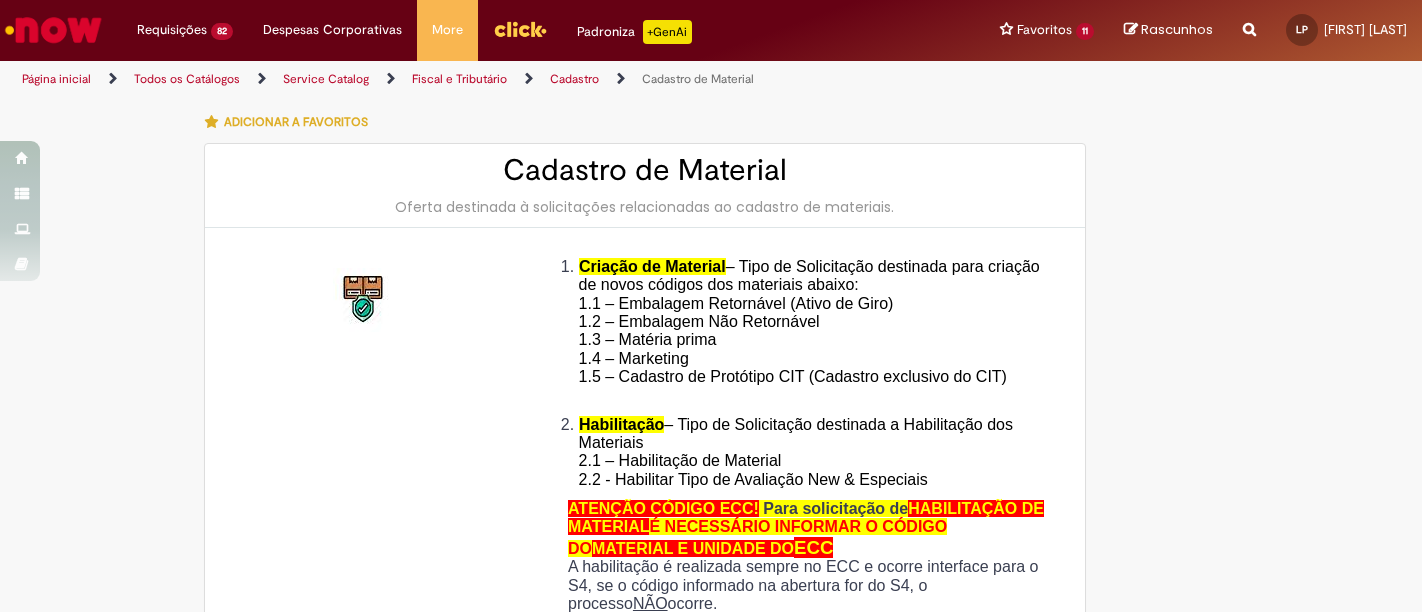 type on "********" 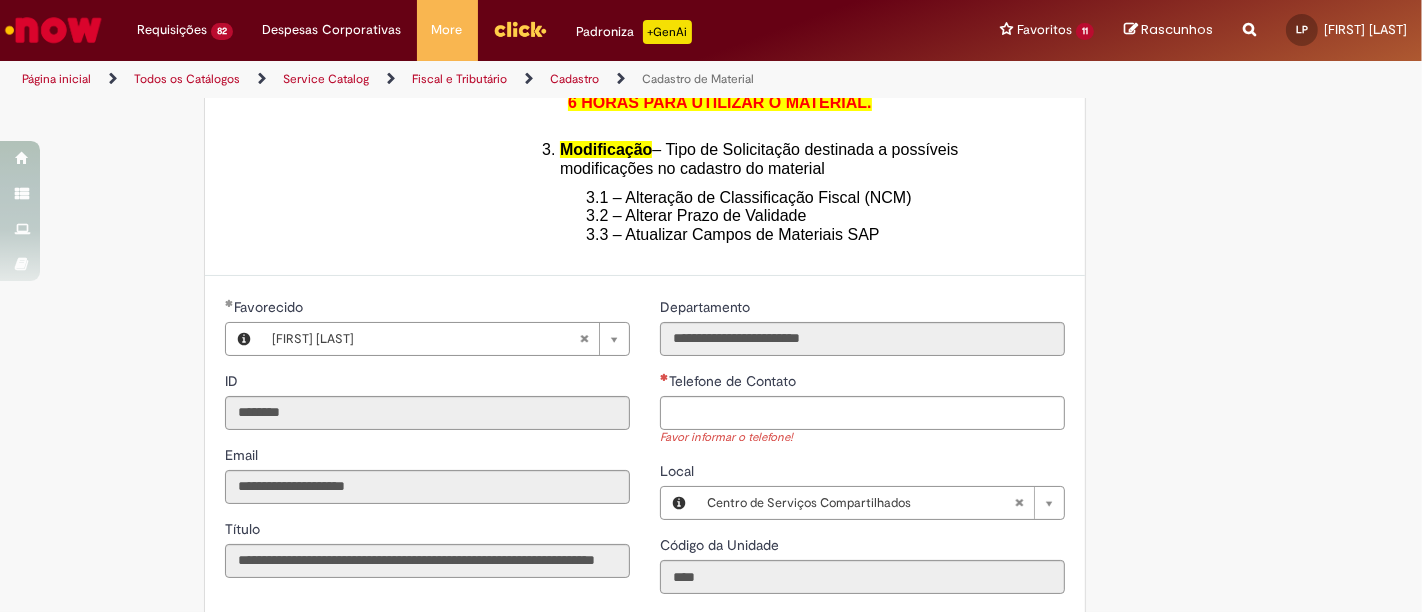 scroll, scrollTop: 666, scrollLeft: 0, axis: vertical 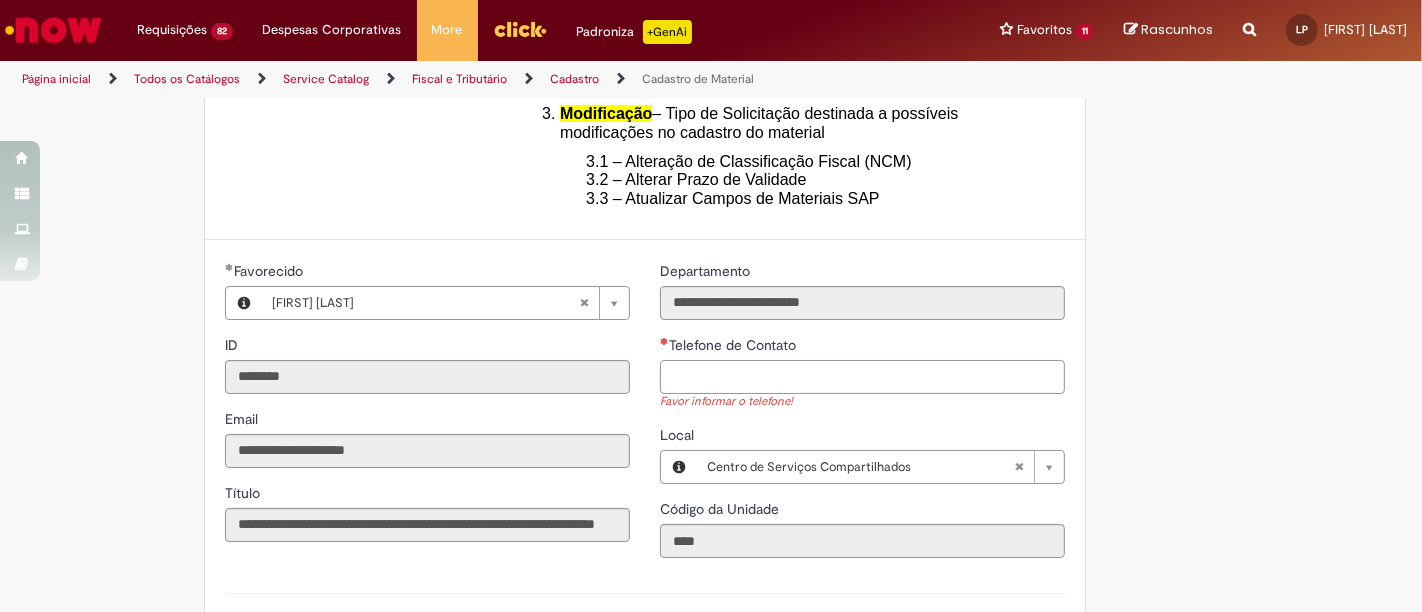 click on "Telefone de Contato" at bounding box center (862, 377) 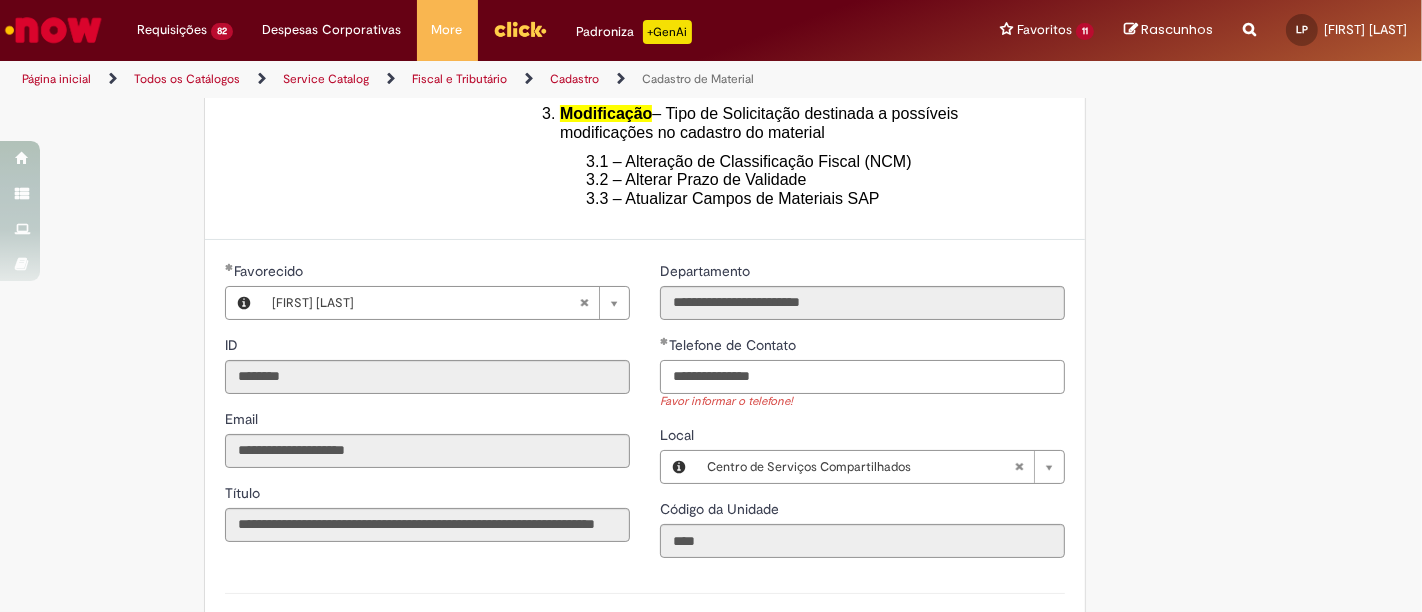 type on "**********" 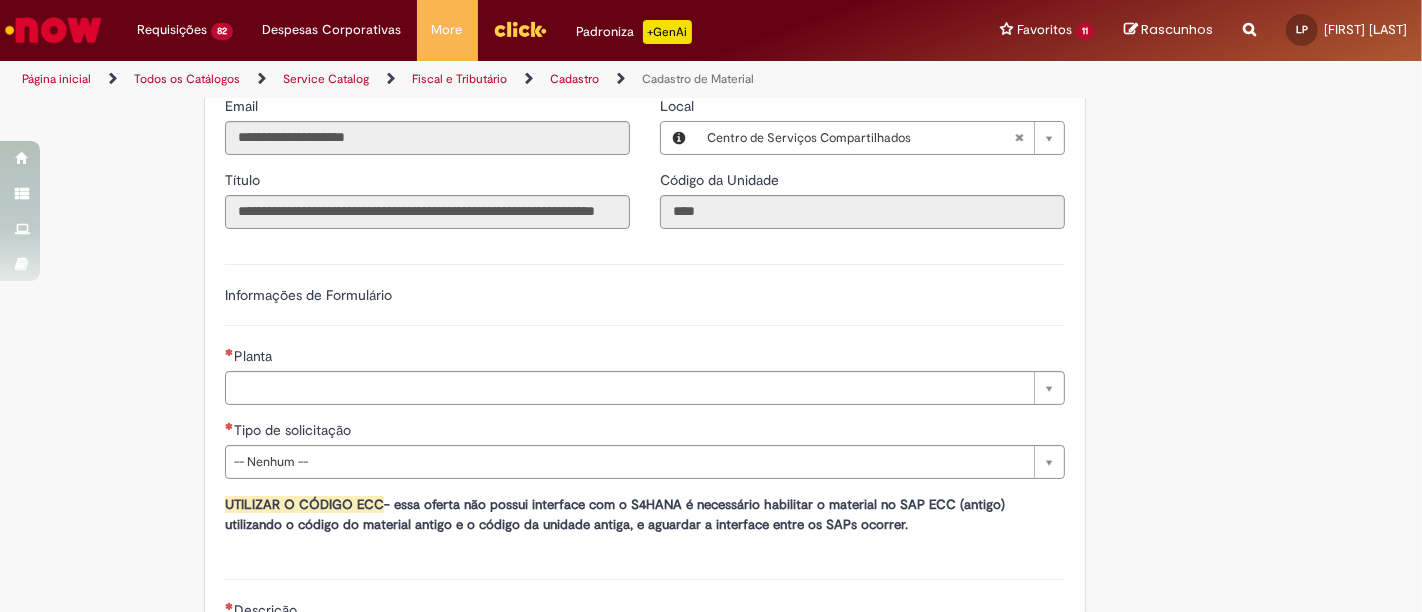 scroll, scrollTop: 1000, scrollLeft: 0, axis: vertical 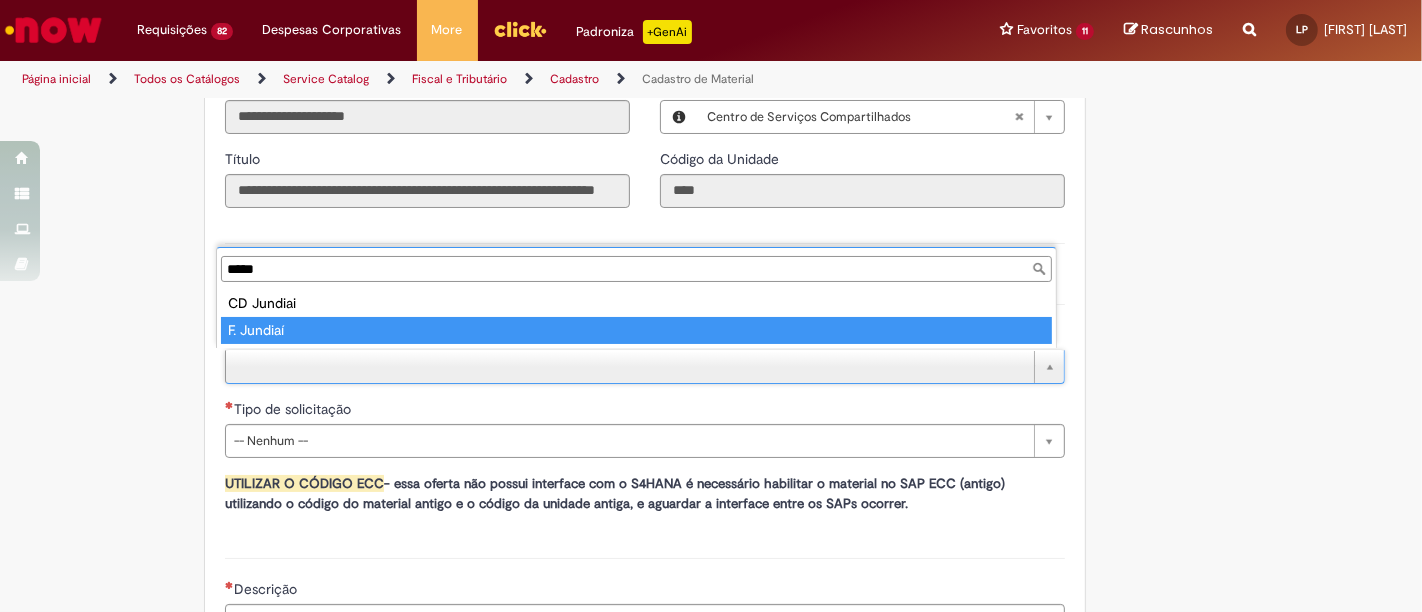 type on "*****" 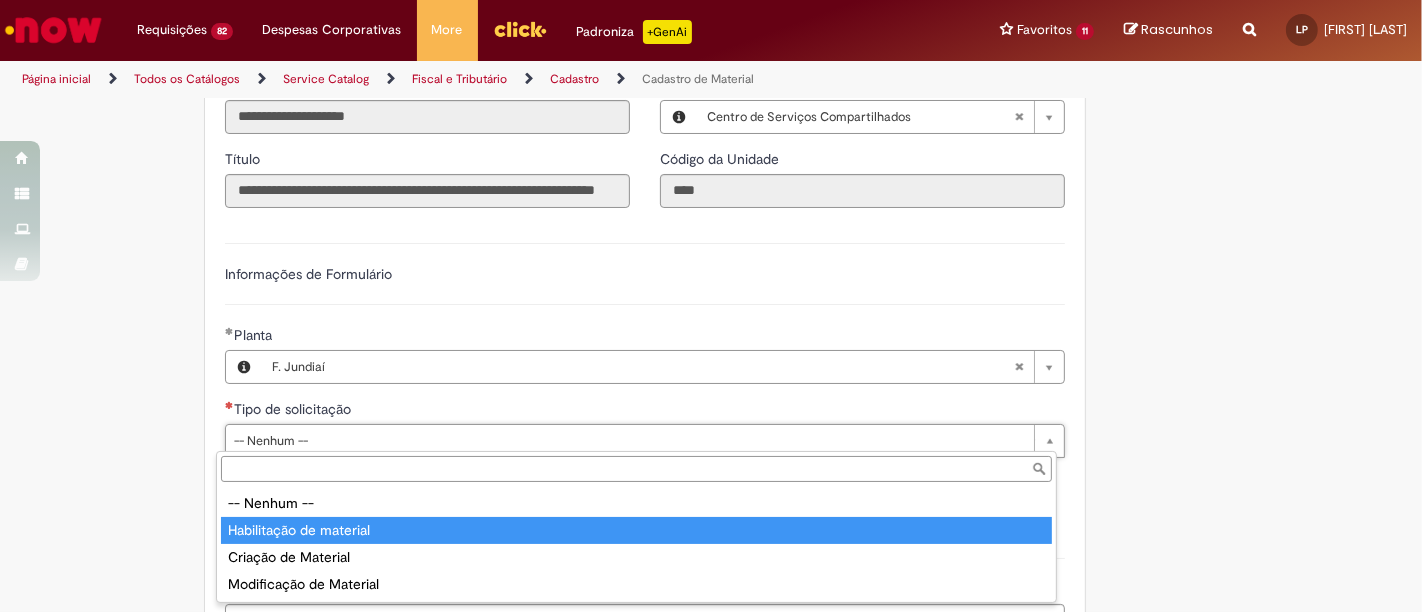 type on "**********" 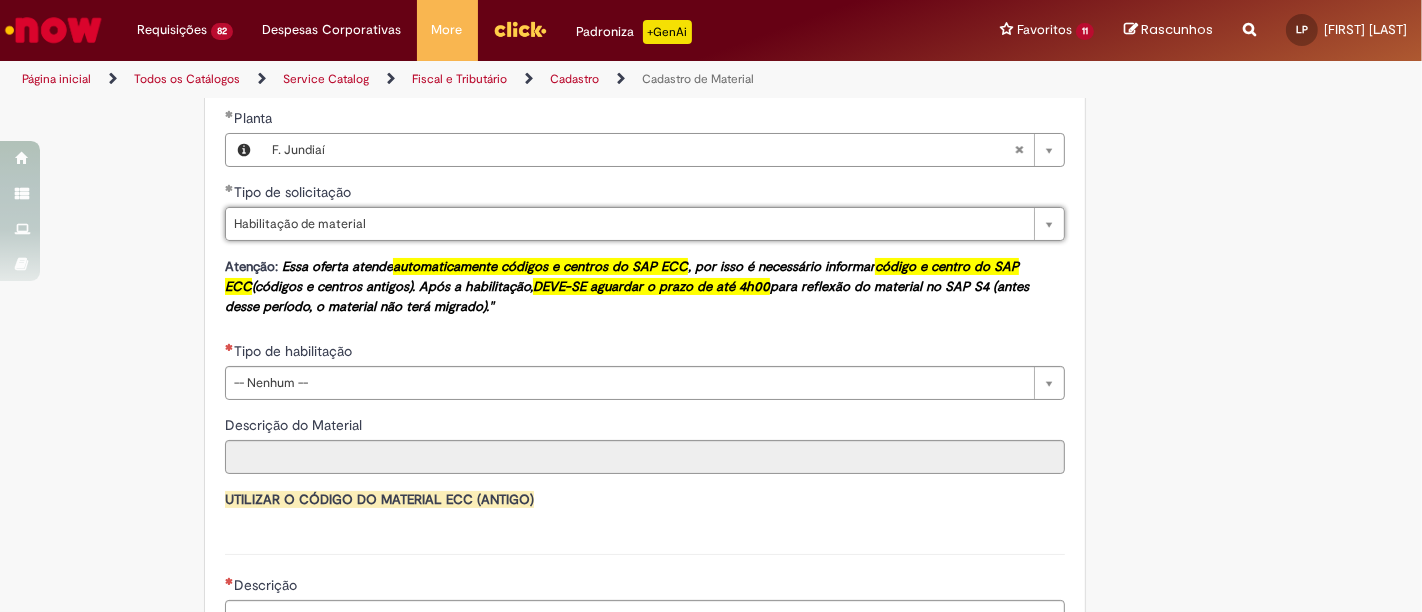 scroll, scrollTop: 1222, scrollLeft: 0, axis: vertical 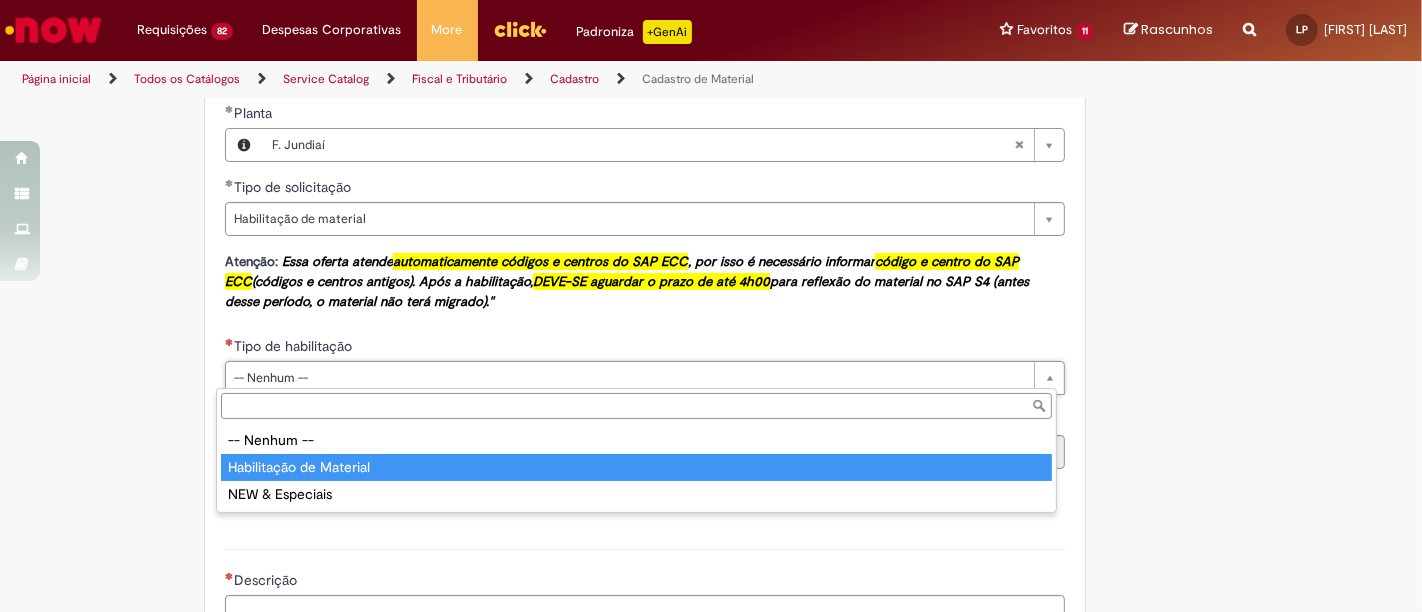 type on "**********" 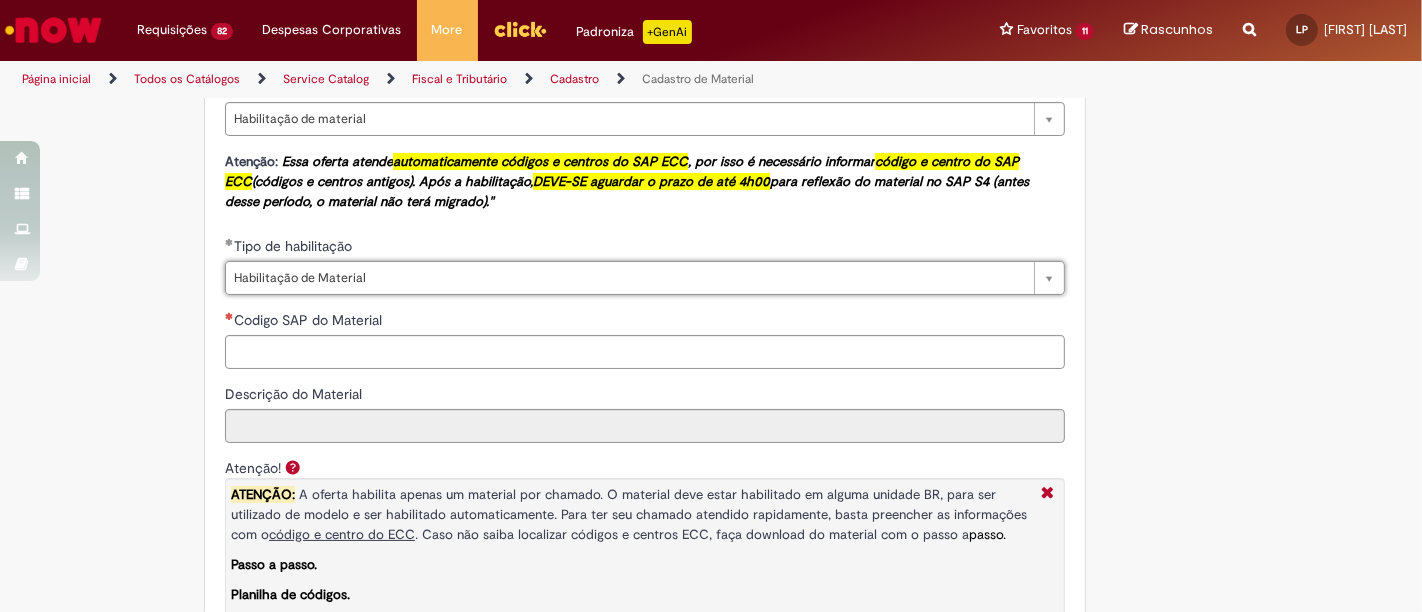scroll, scrollTop: 1333, scrollLeft: 0, axis: vertical 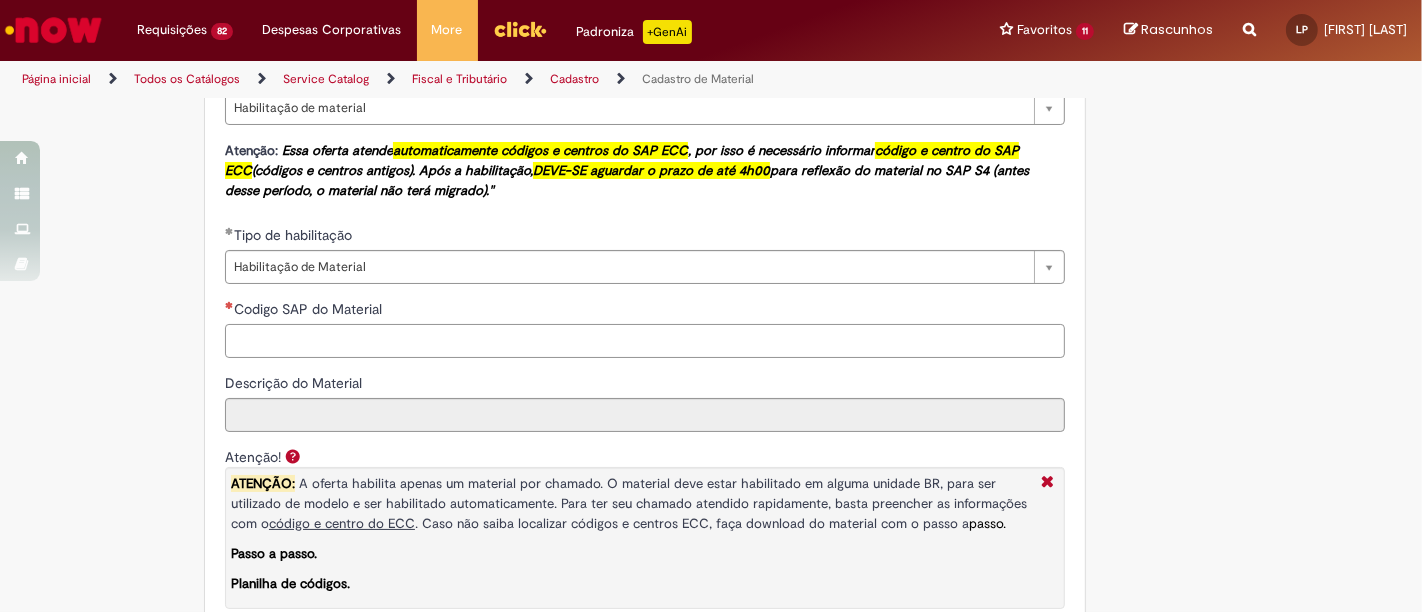 click on "Codigo SAP do Material" at bounding box center [645, 341] 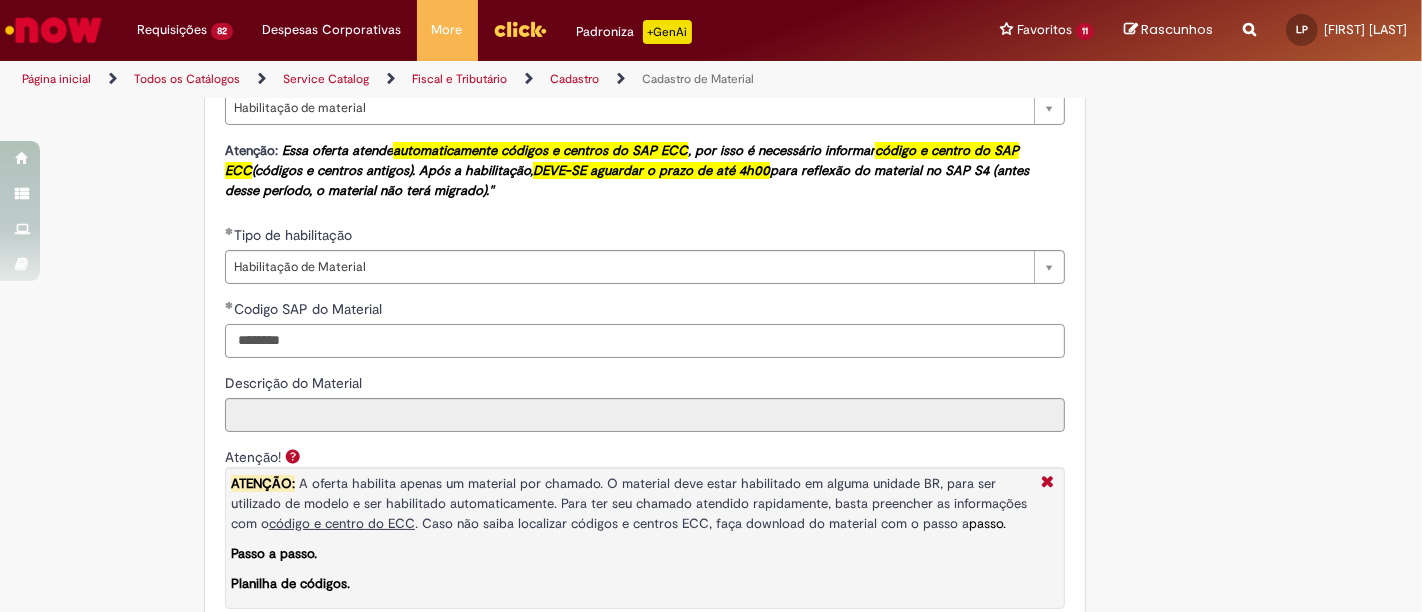 type on "********" 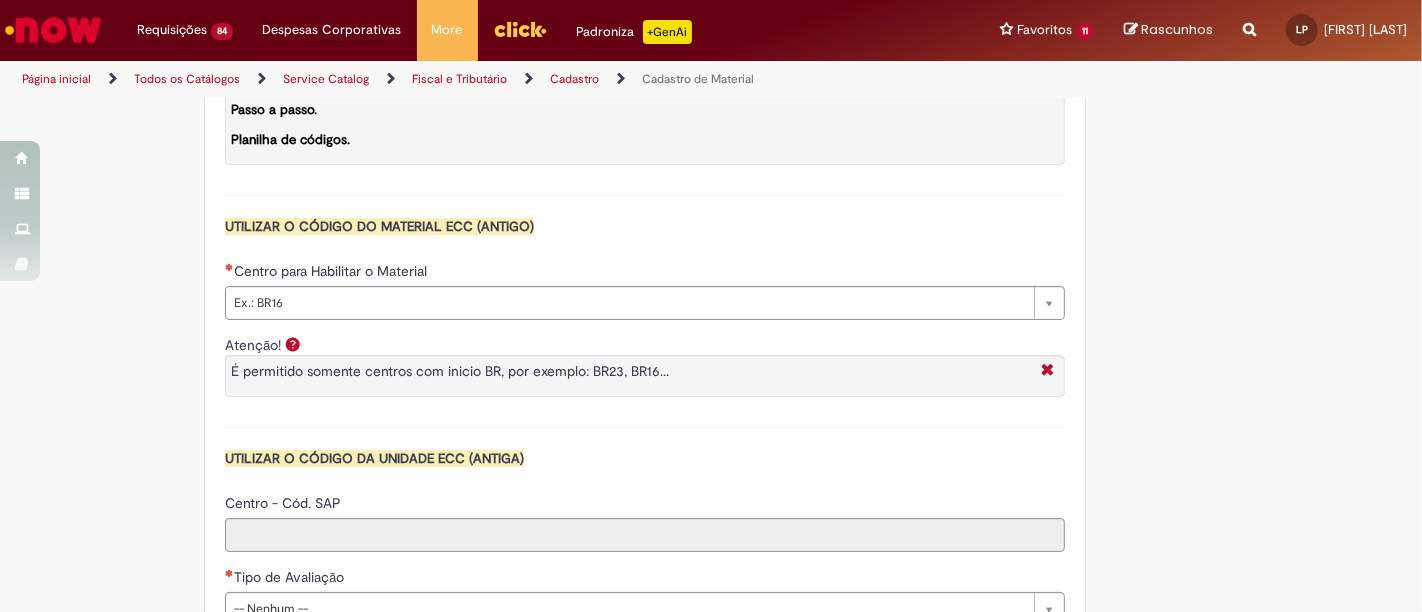 scroll, scrollTop: 1777, scrollLeft: 0, axis: vertical 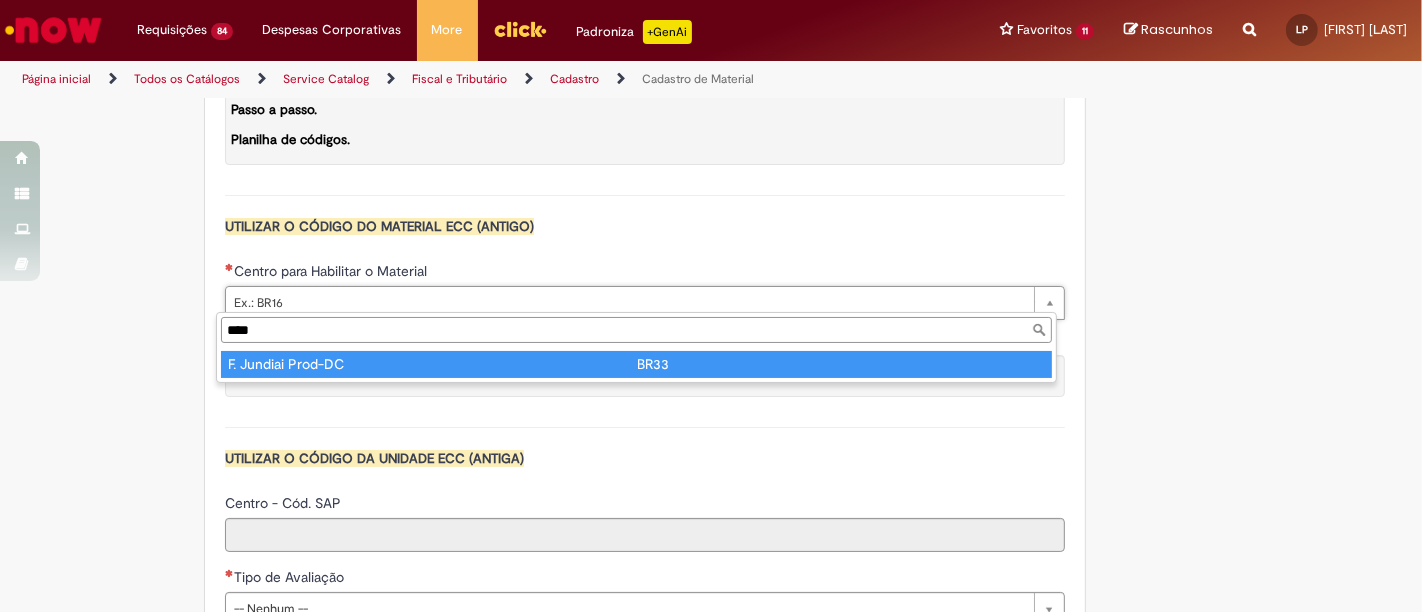 type on "****" 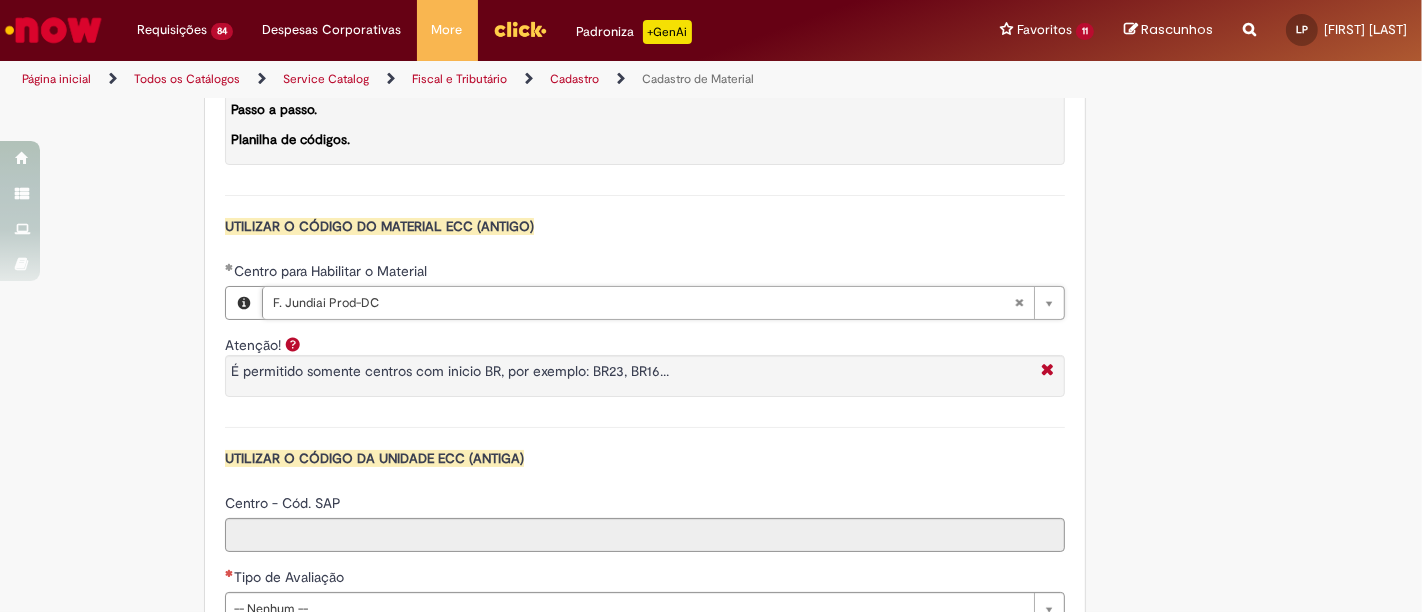 scroll, scrollTop: 2000, scrollLeft: 0, axis: vertical 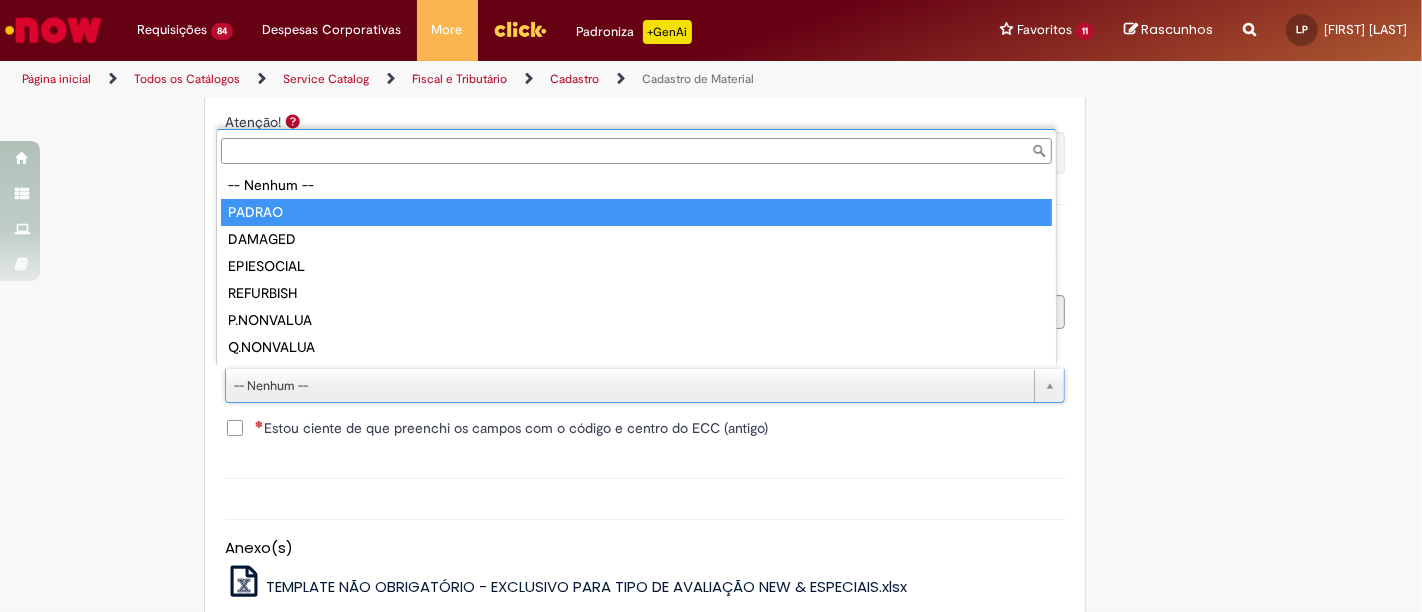 type on "******" 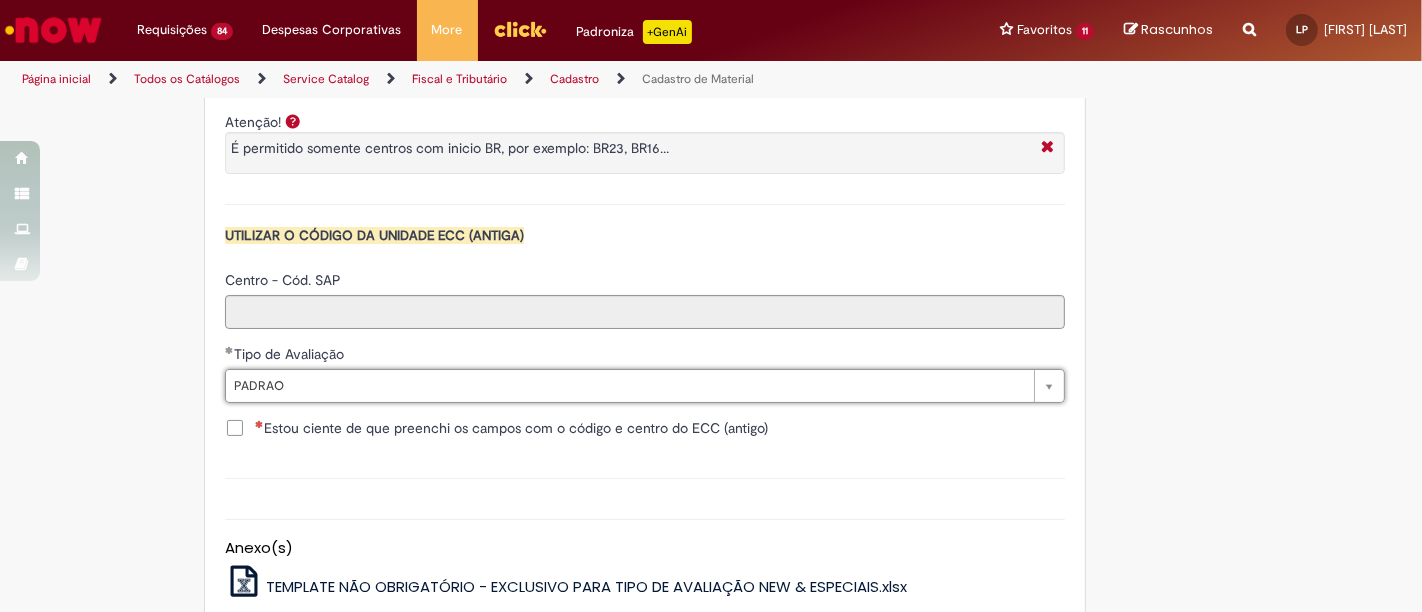 click on "Estou ciente de que preenchi os campos com o código e centro do ECC  (antigo)" at bounding box center (511, 428) 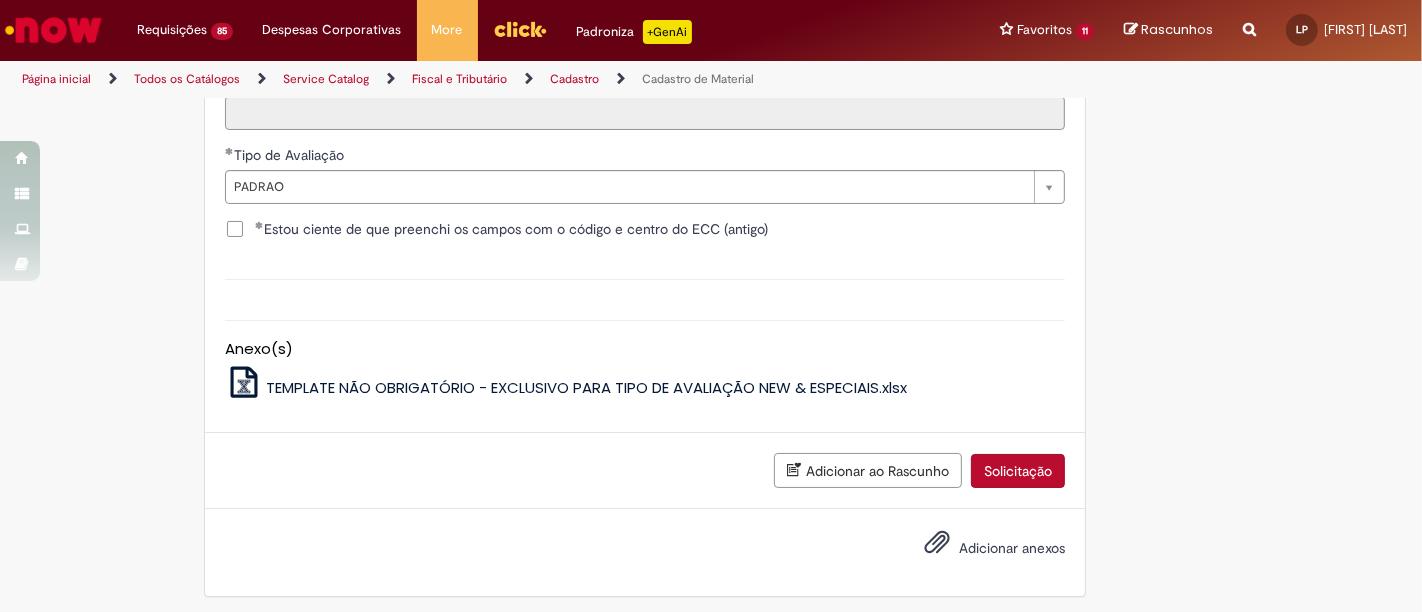 click on "Solicitação" at bounding box center (1018, 471) 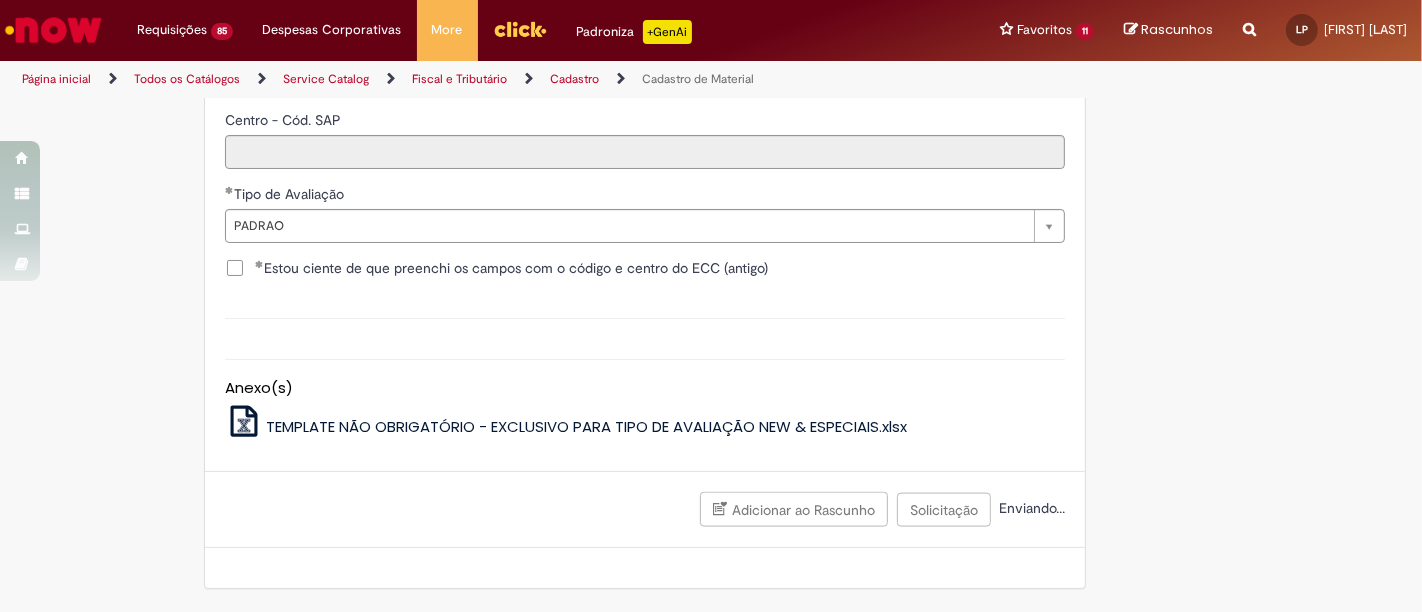 scroll, scrollTop: 2153, scrollLeft: 0, axis: vertical 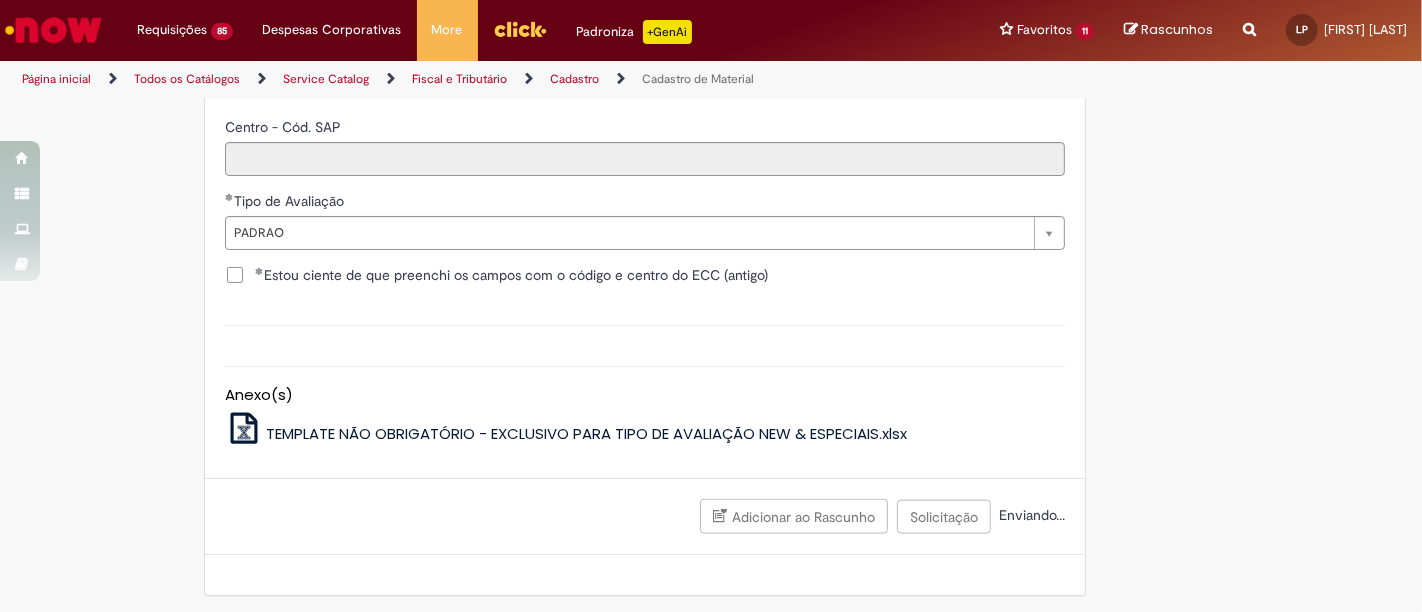type on "****" 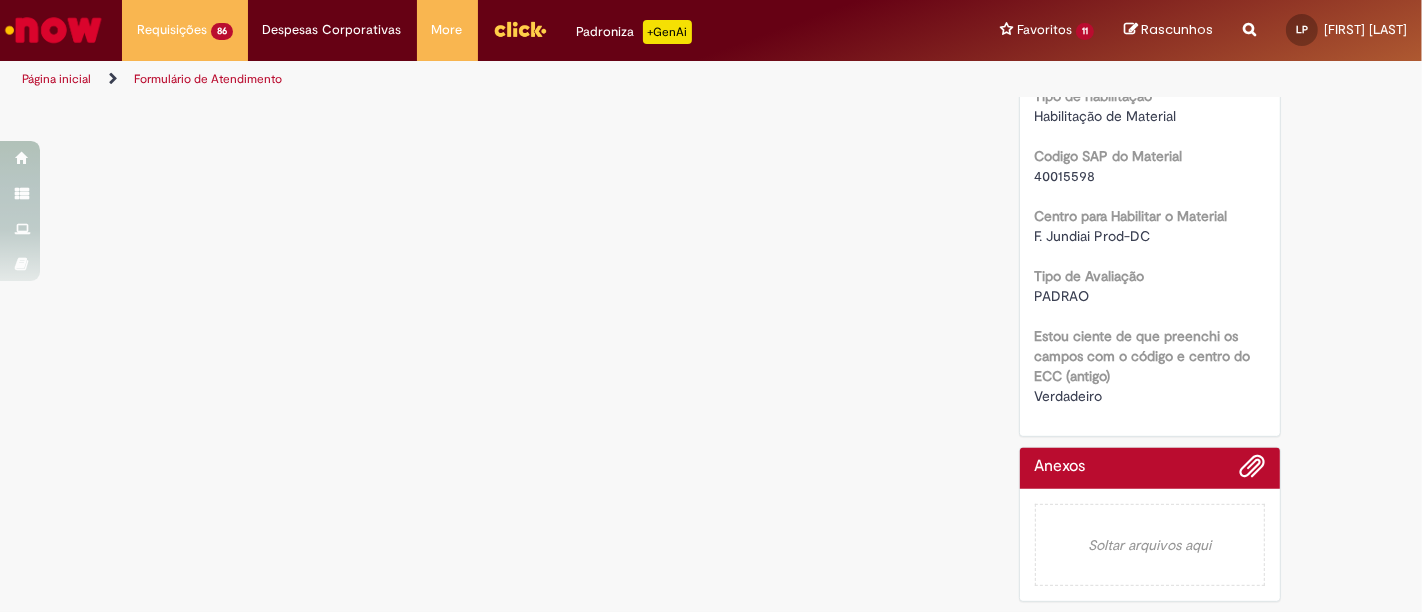 scroll, scrollTop: 0, scrollLeft: 0, axis: both 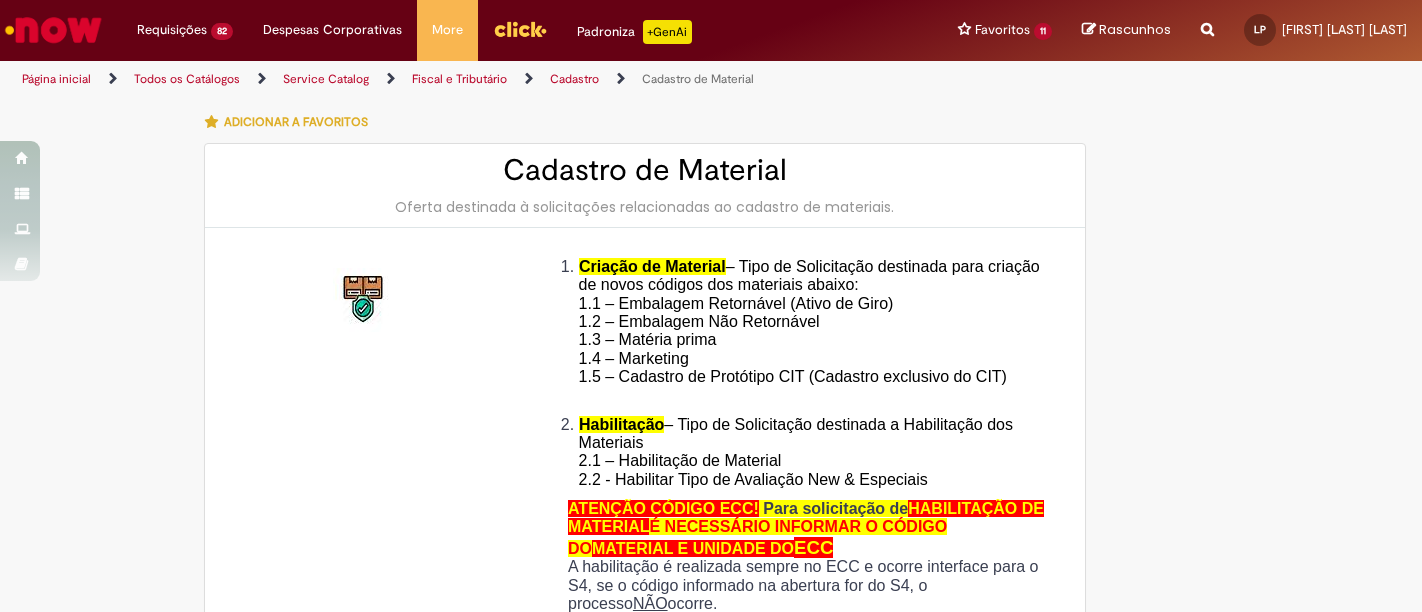 type on "********" 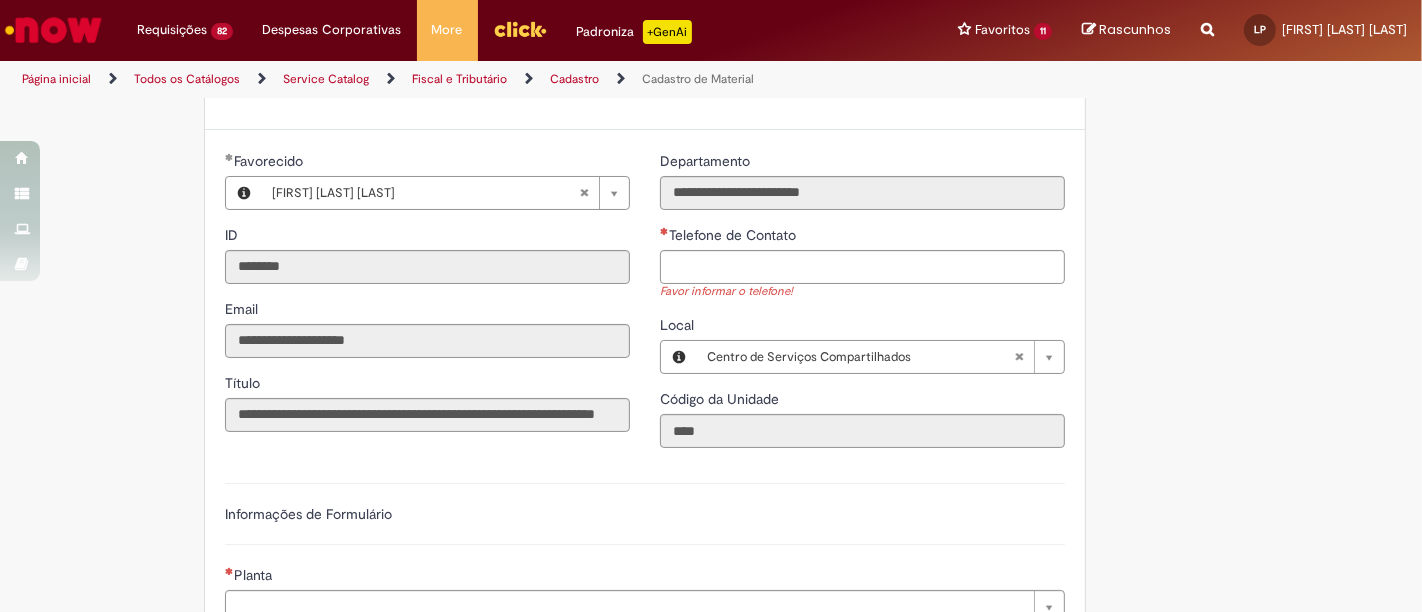 scroll, scrollTop: 777, scrollLeft: 0, axis: vertical 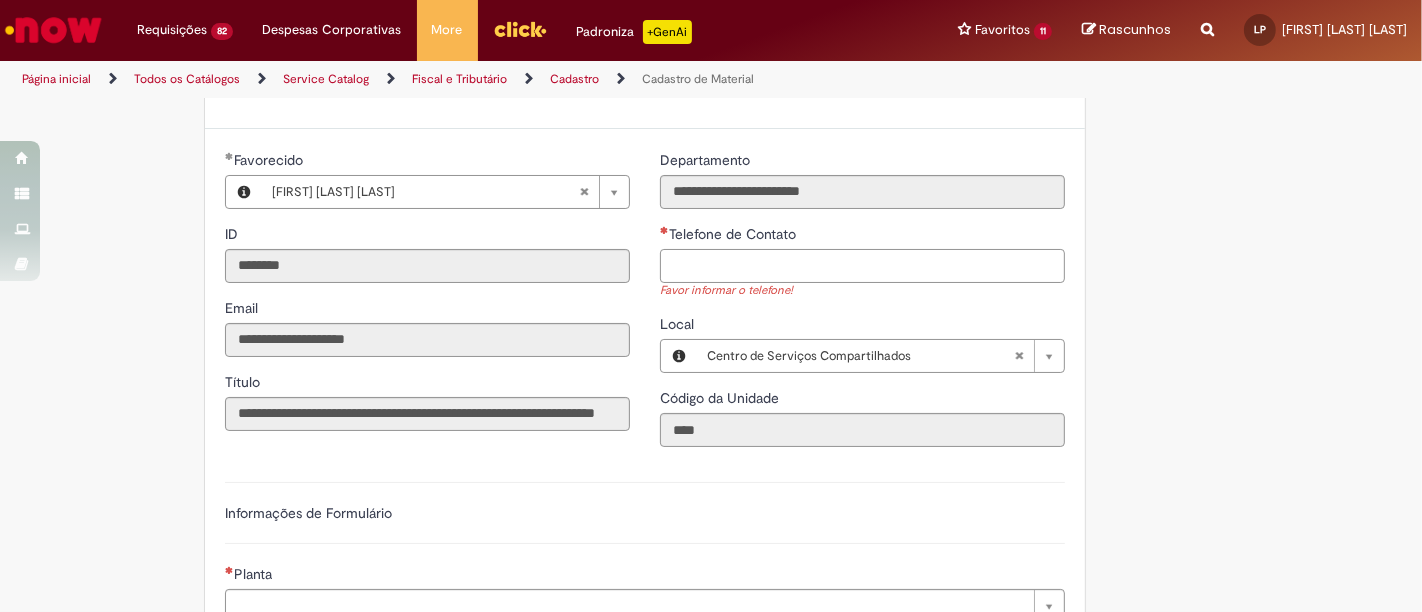 click on "Telefone de Contato" at bounding box center (862, 266) 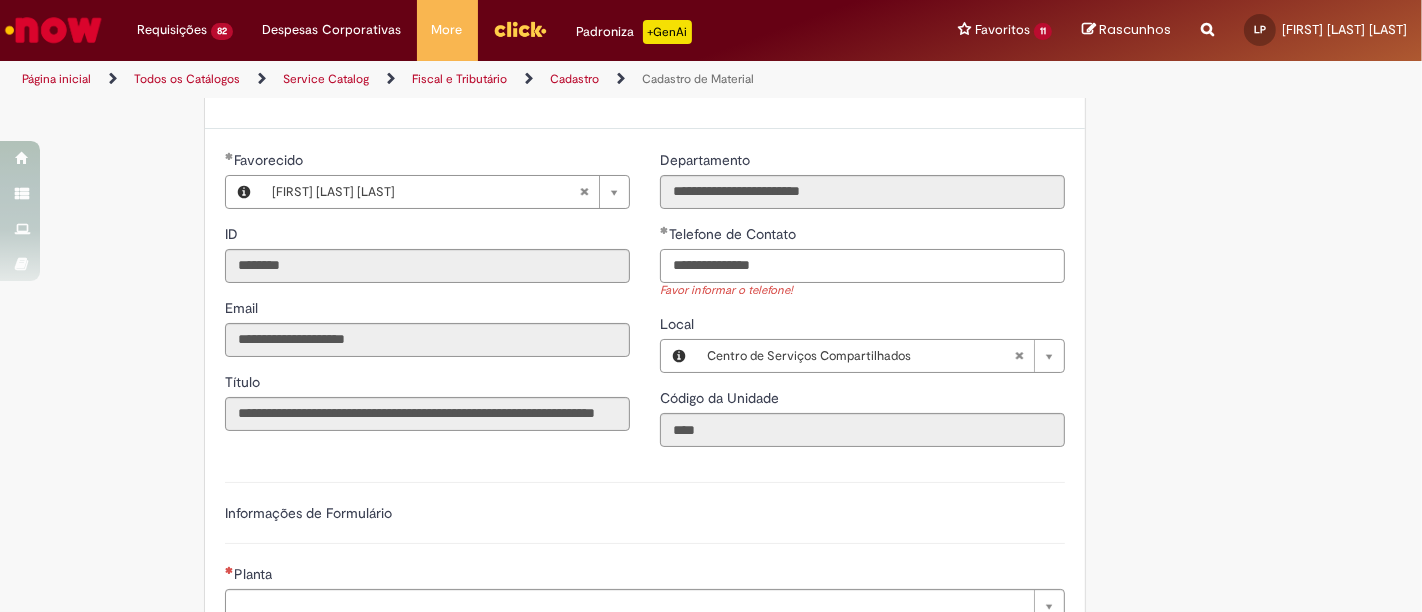 type on "**********" 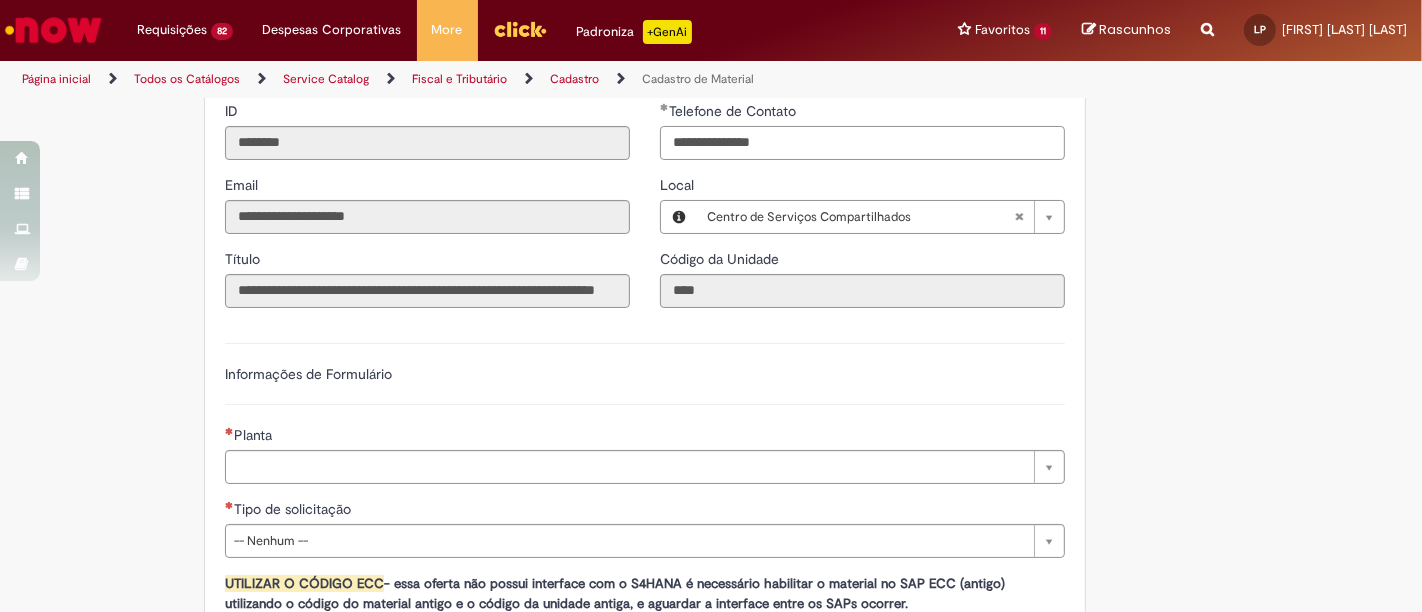 scroll, scrollTop: 1000, scrollLeft: 0, axis: vertical 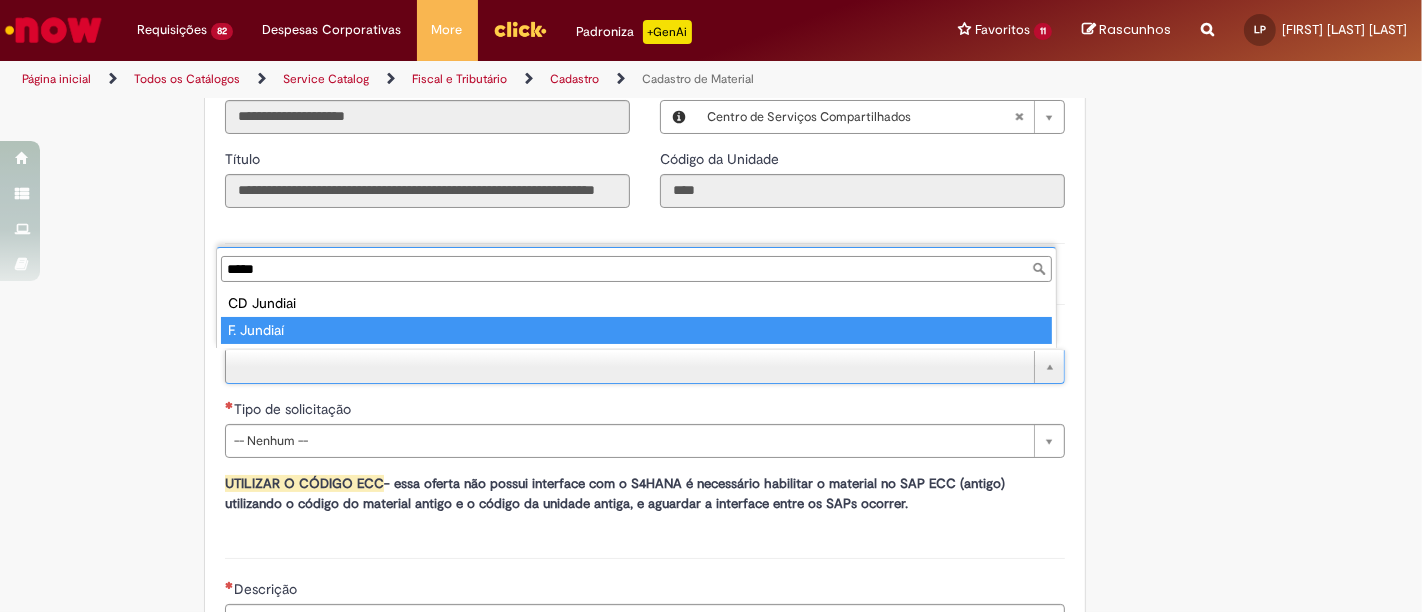 type on "*****" 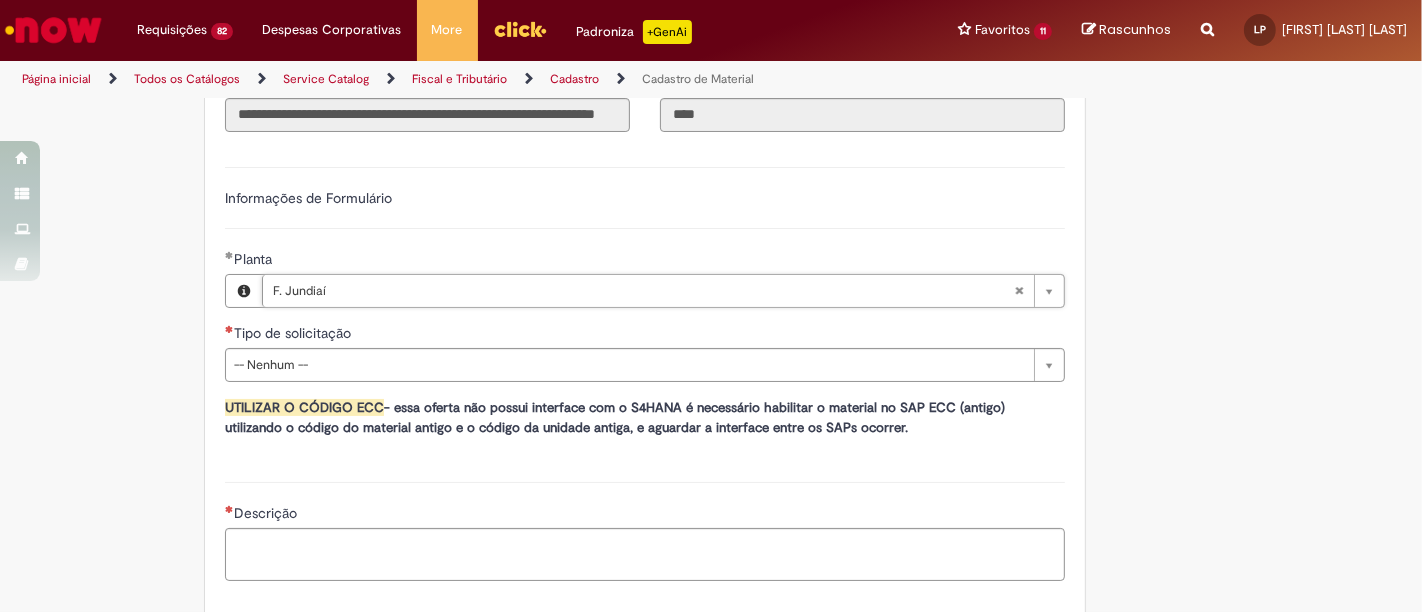 scroll, scrollTop: 1111, scrollLeft: 0, axis: vertical 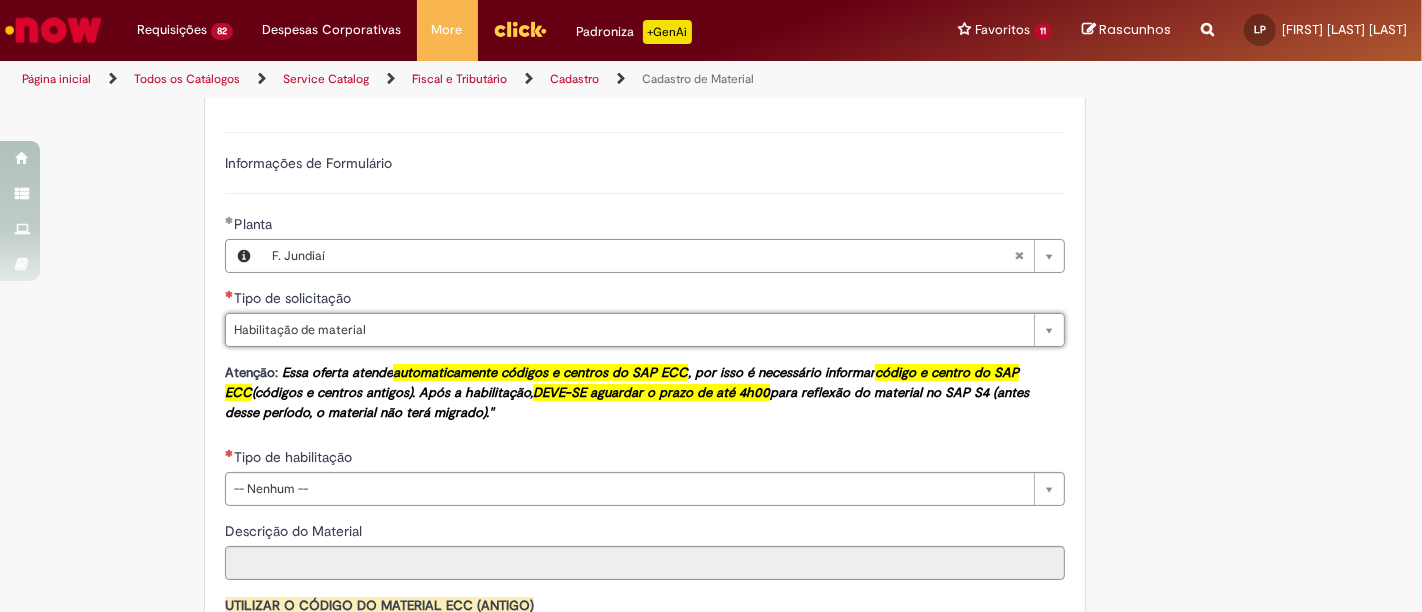 type on "**********" 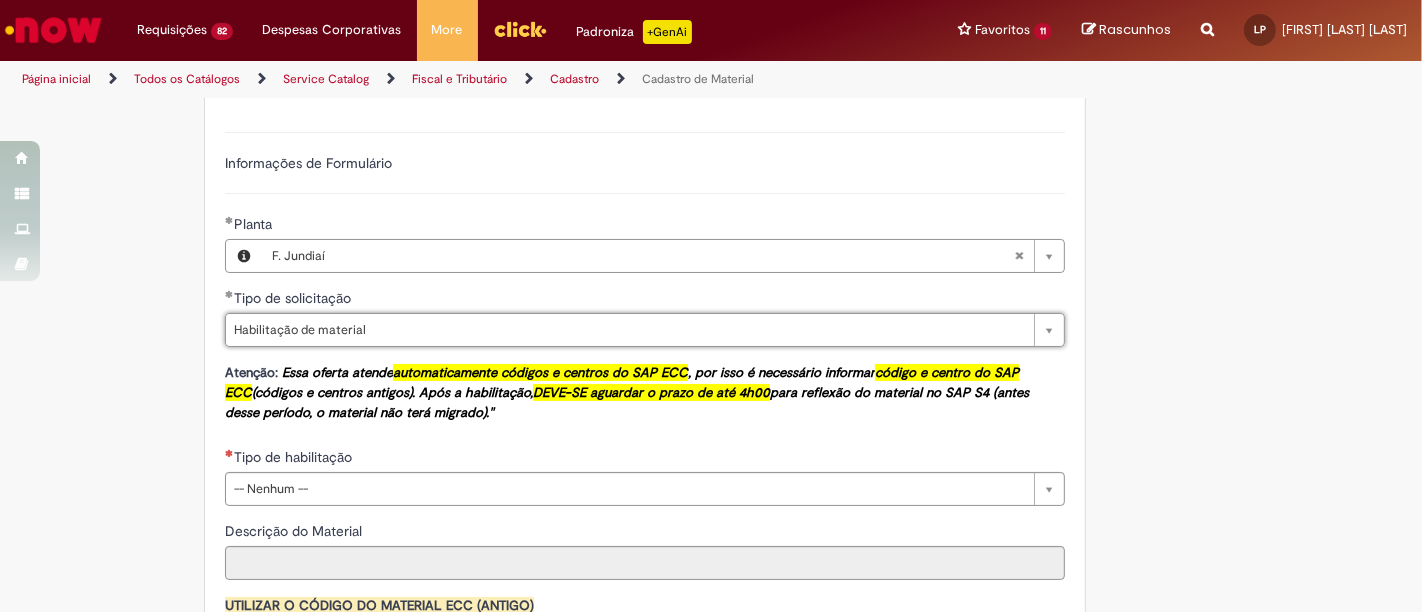 scroll, scrollTop: 1222, scrollLeft: 0, axis: vertical 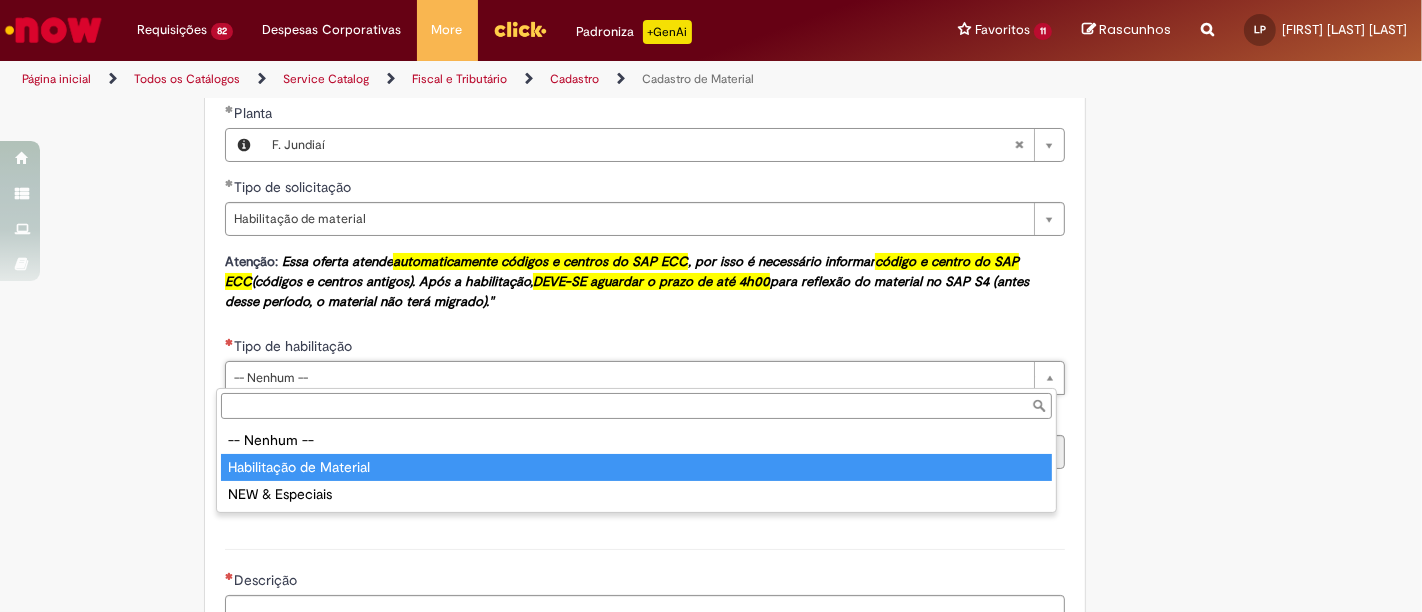 type on "**********" 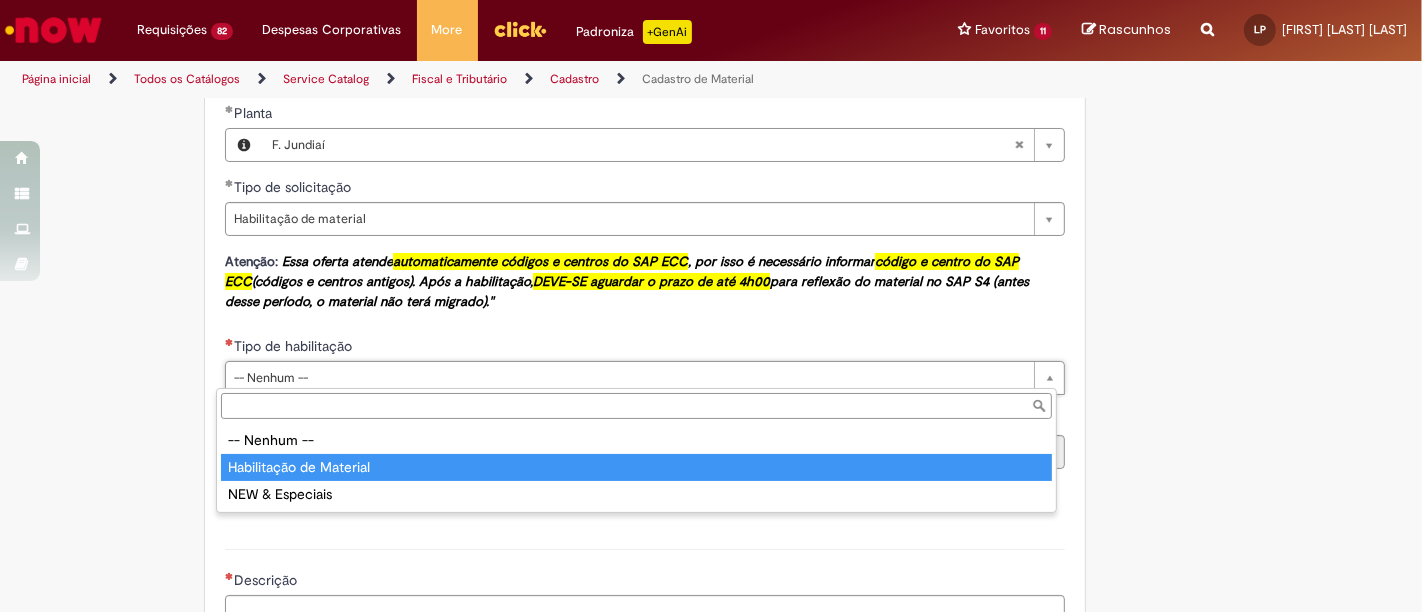 select on "**********" 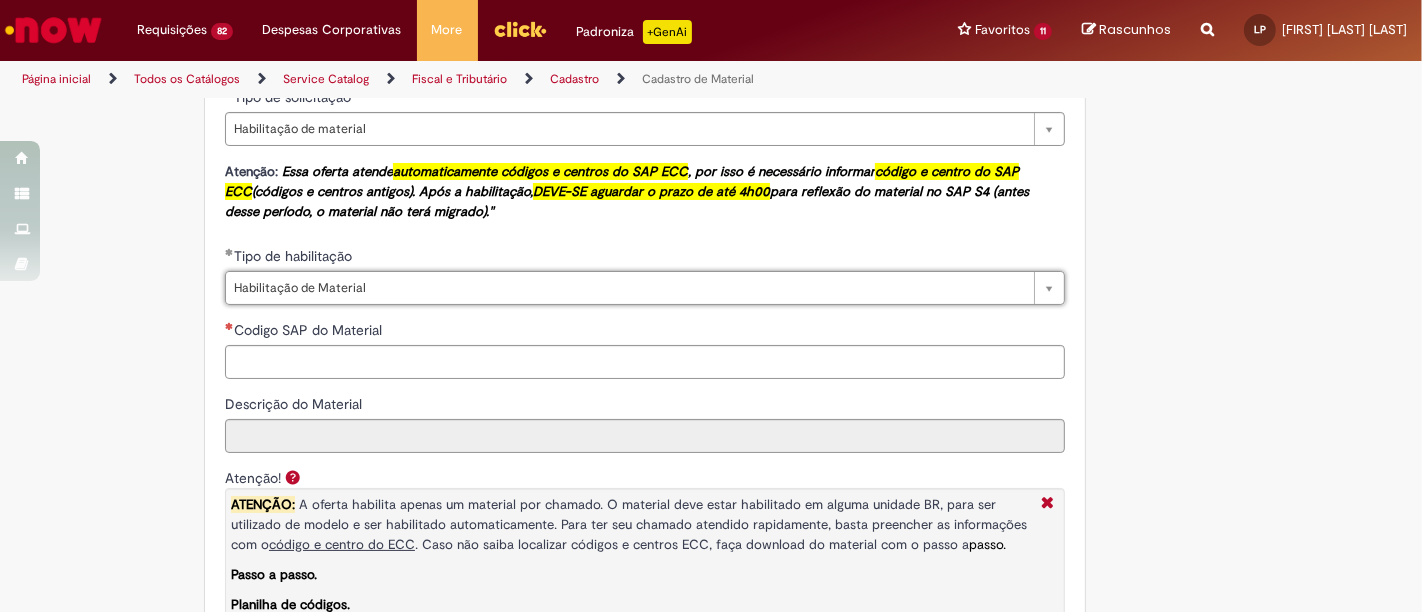scroll, scrollTop: 1333, scrollLeft: 0, axis: vertical 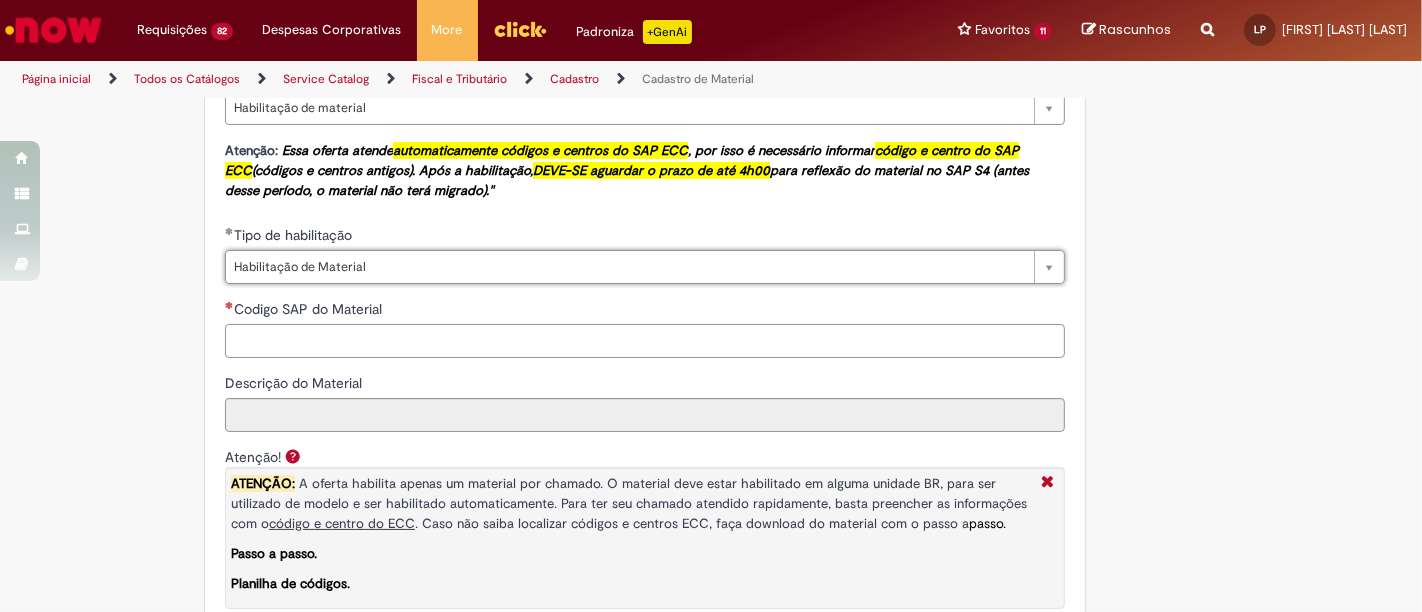 click on "Codigo SAP do Material" at bounding box center (645, 341) 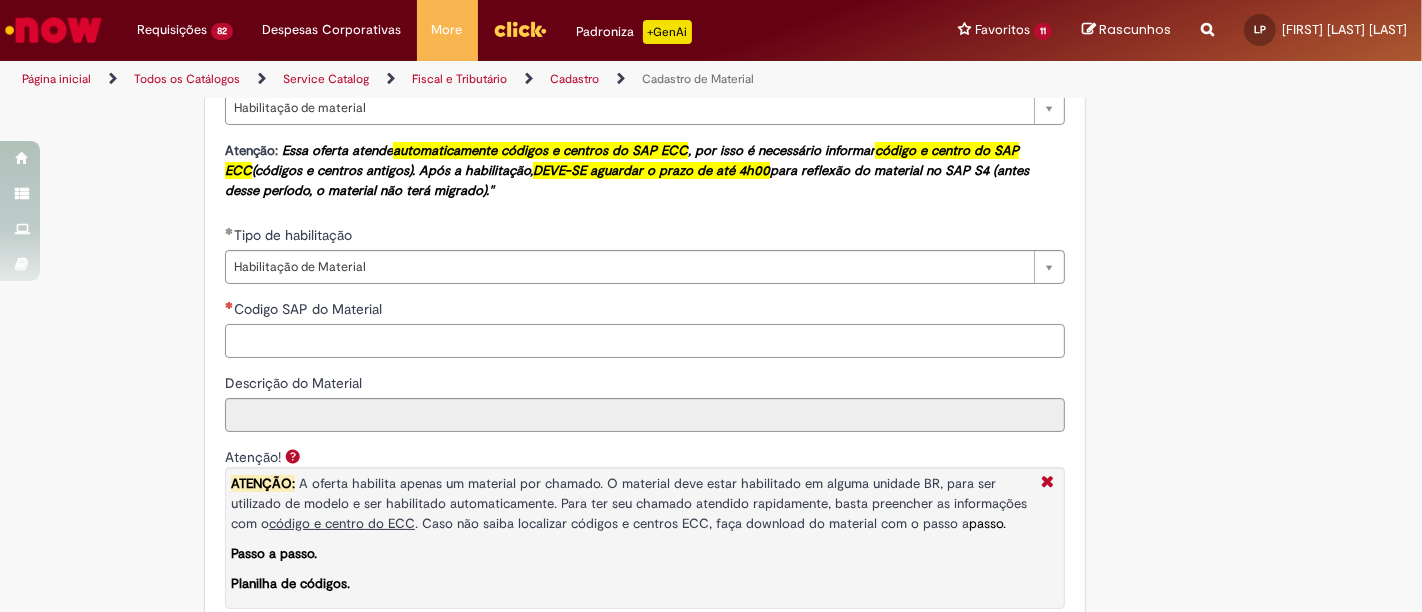 paste on "********" 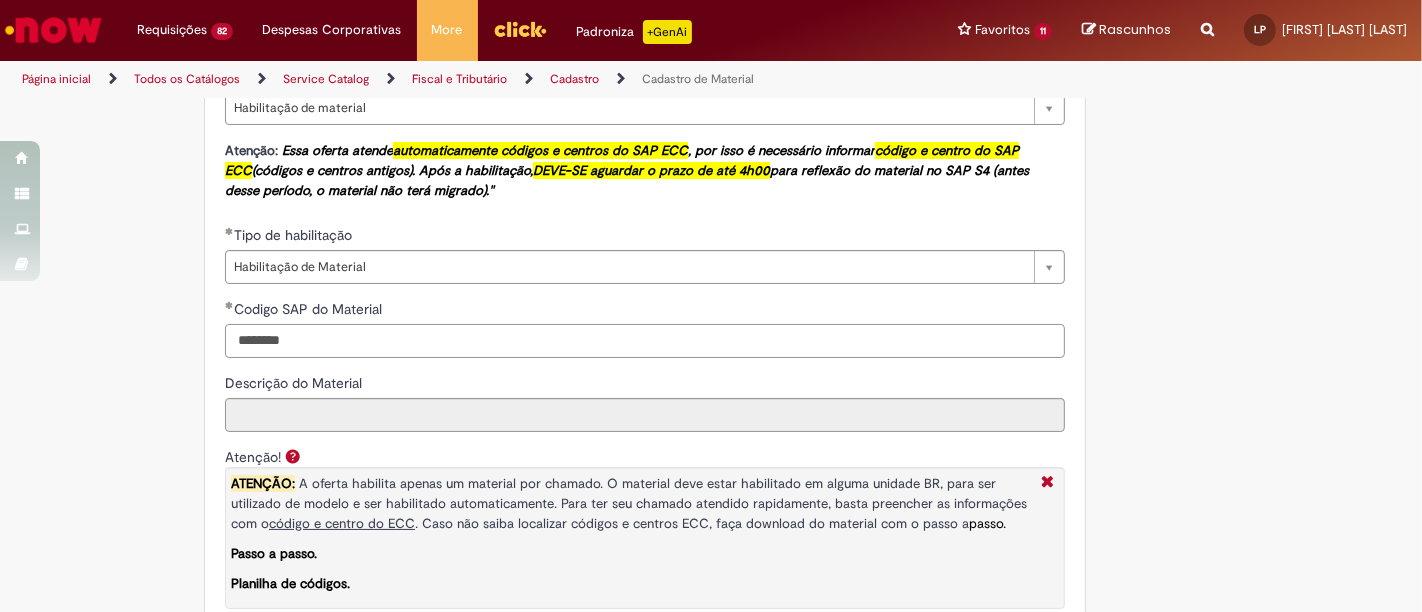 type on "********" 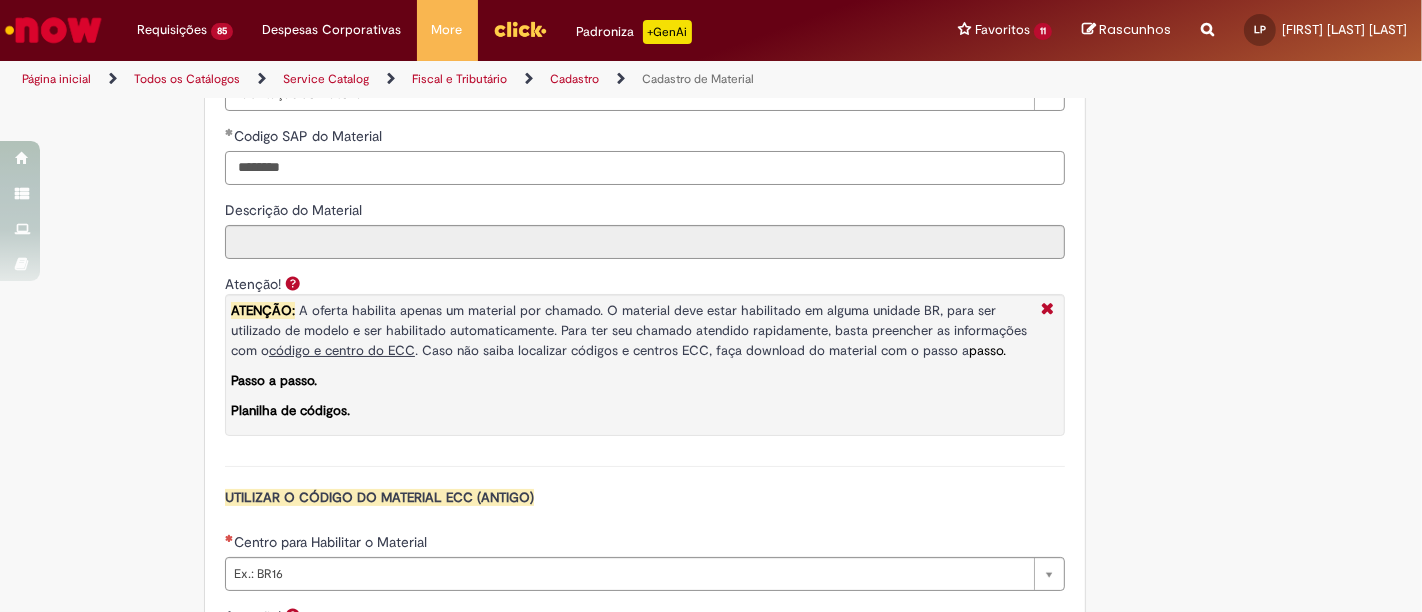 scroll, scrollTop: 1666, scrollLeft: 0, axis: vertical 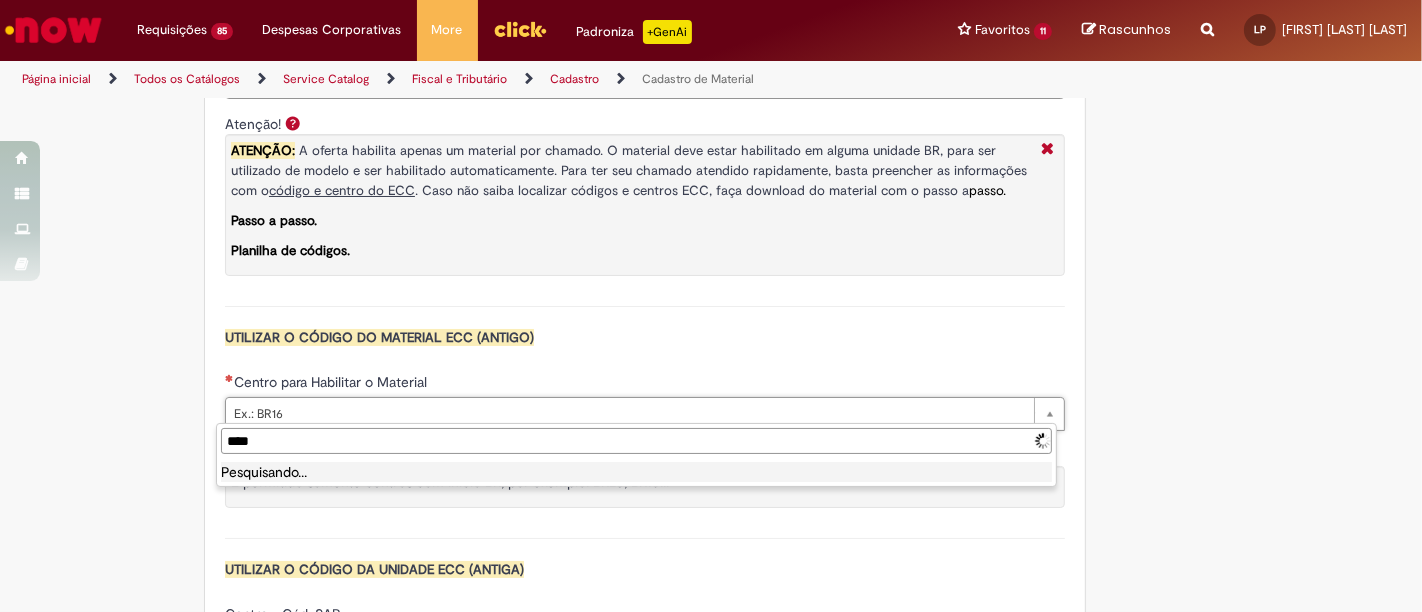 type on "****" 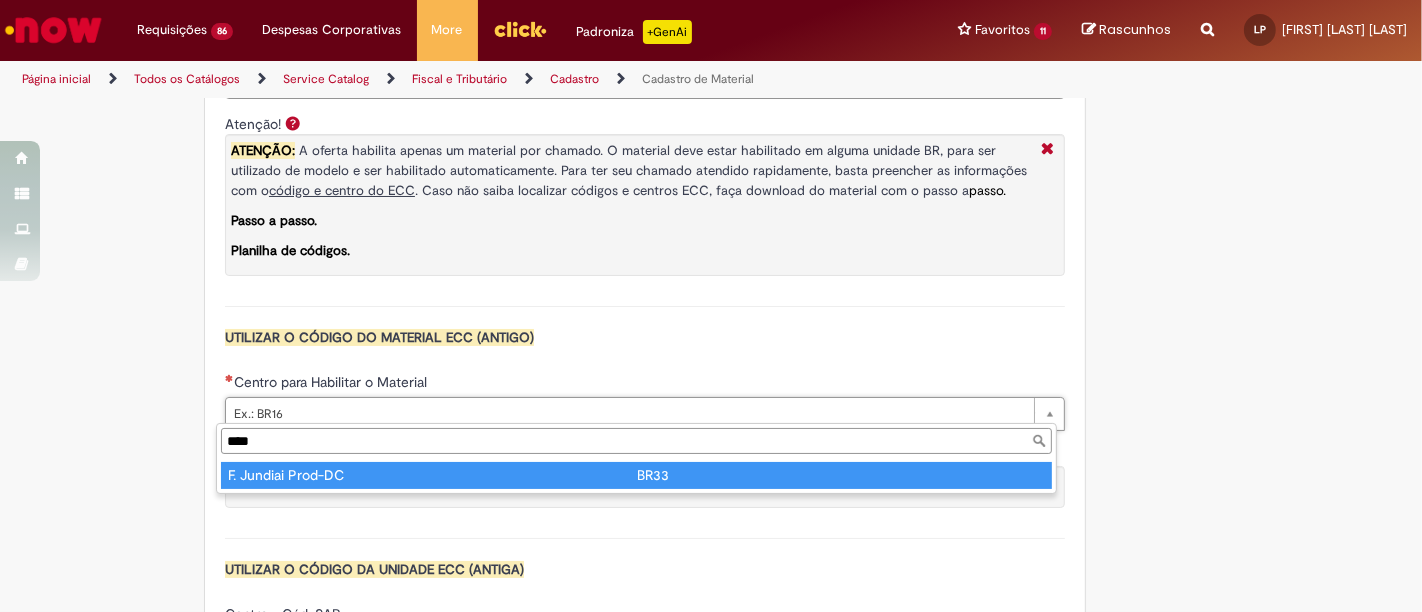 type on "**********" 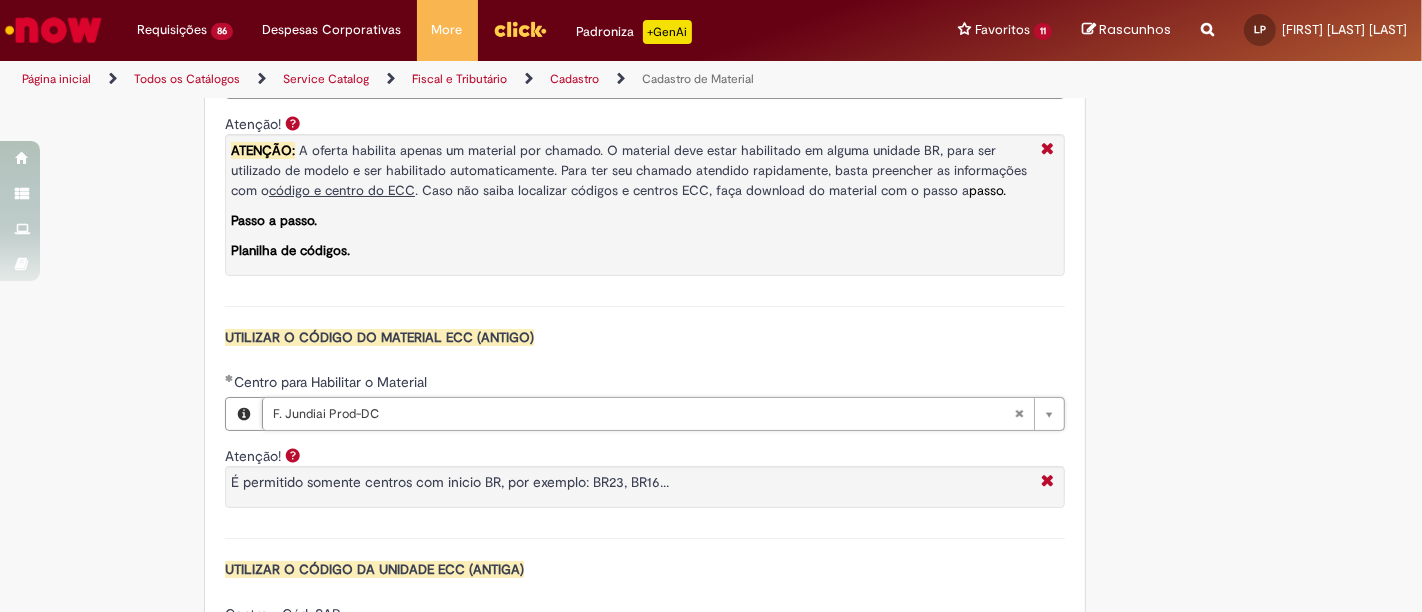 type on "****" 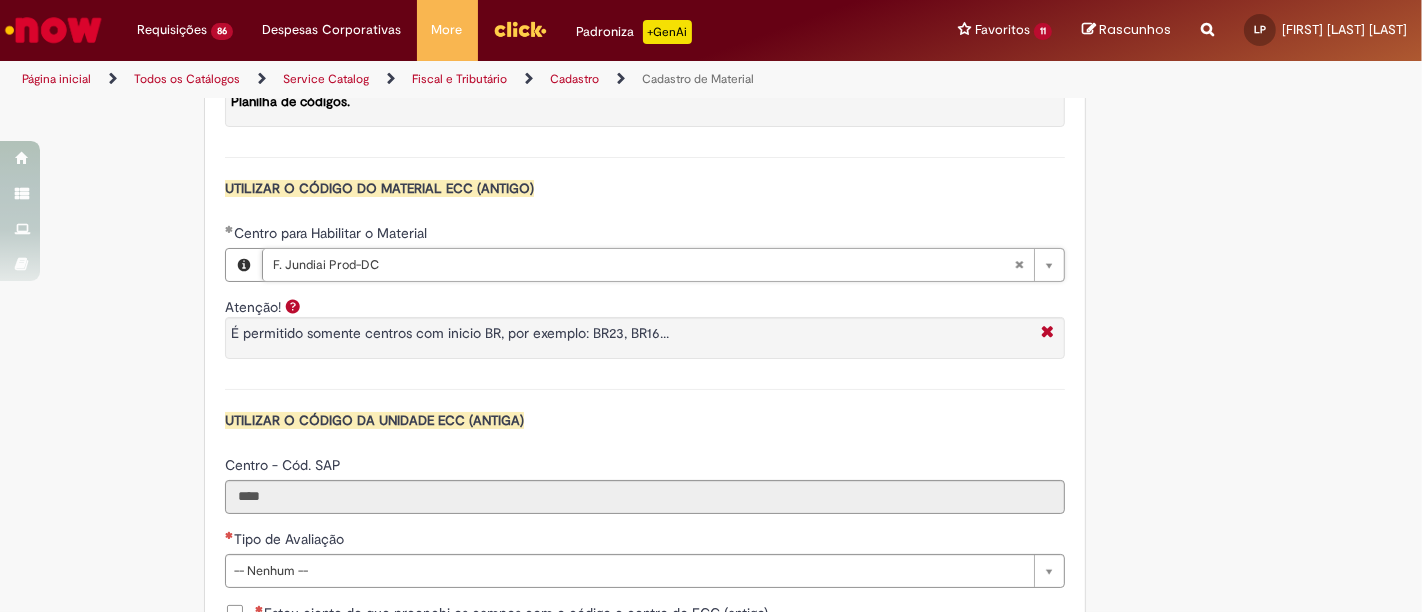 scroll, scrollTop: 2000, scrollLeft: 0, axis: vertical 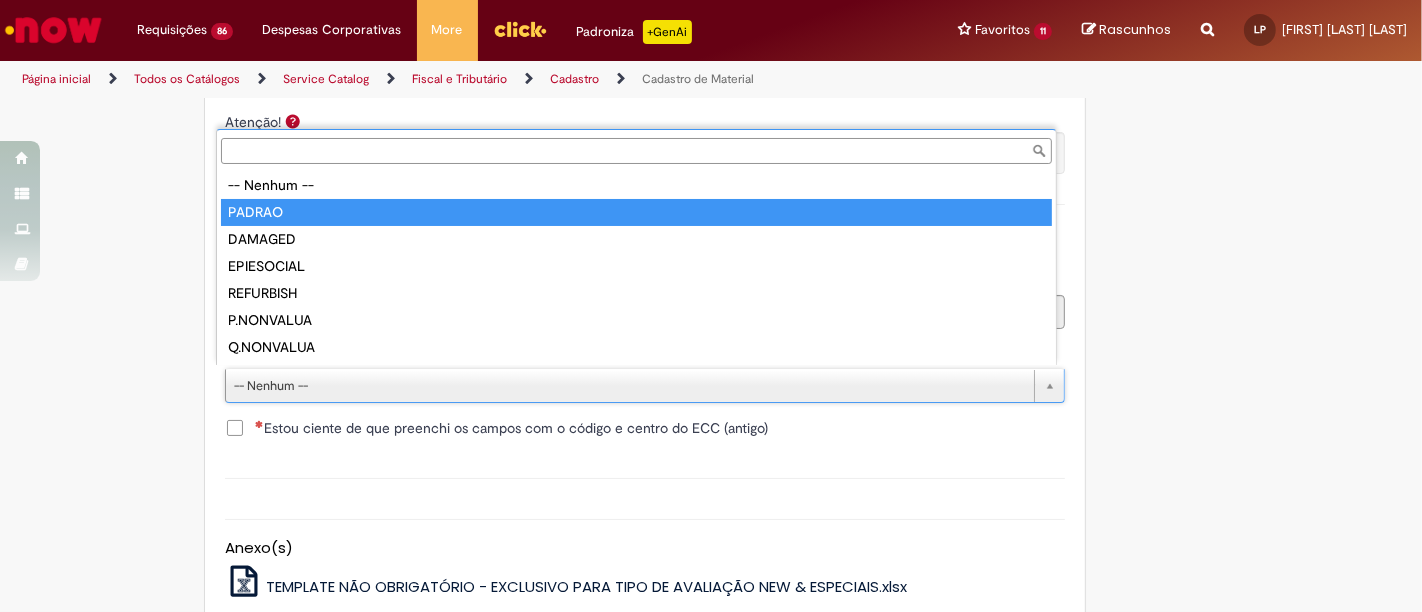 type on "******" 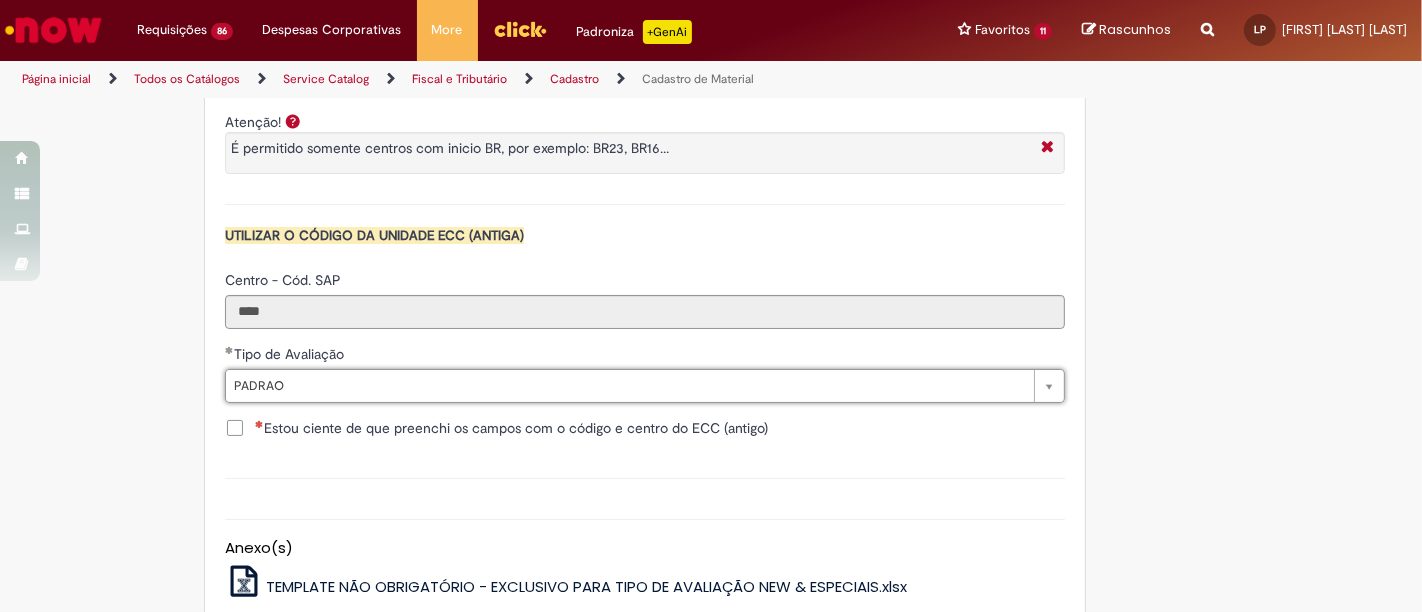 click on "Estou ciente de que preenchi os campos com o código e centro do ECC  (antigo)" at bounding box center [511, 428] 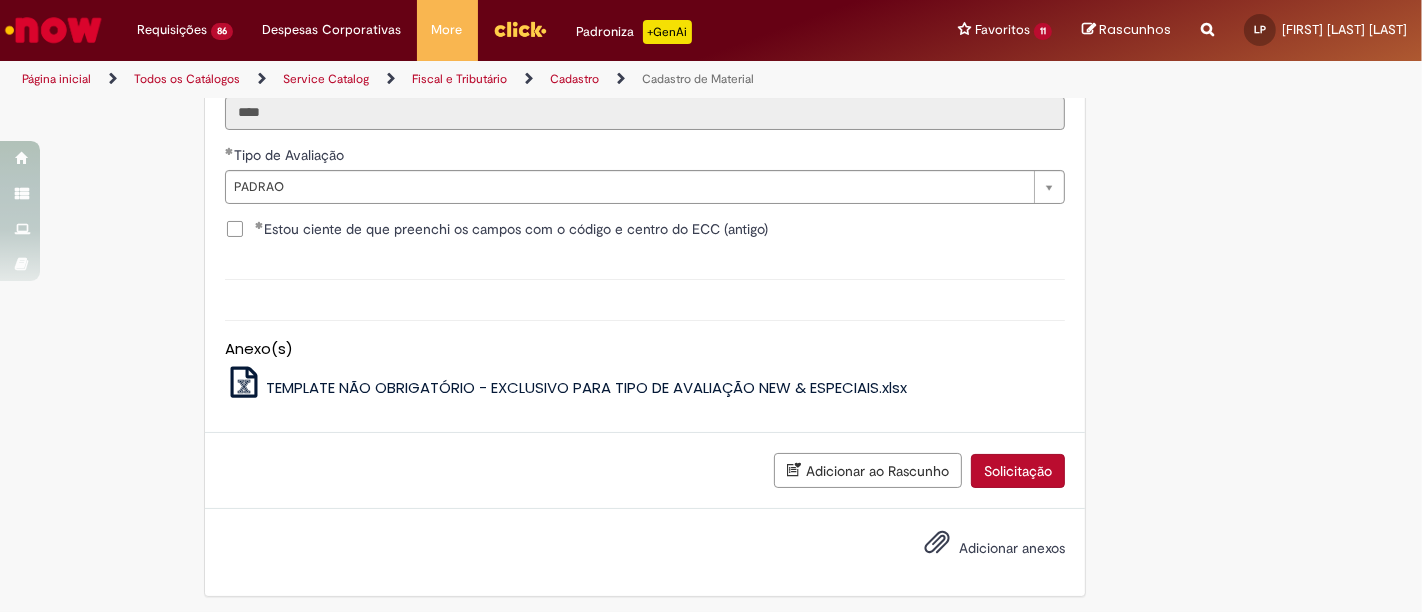 click on "Solicitação" at bounding box center (1018, 471) 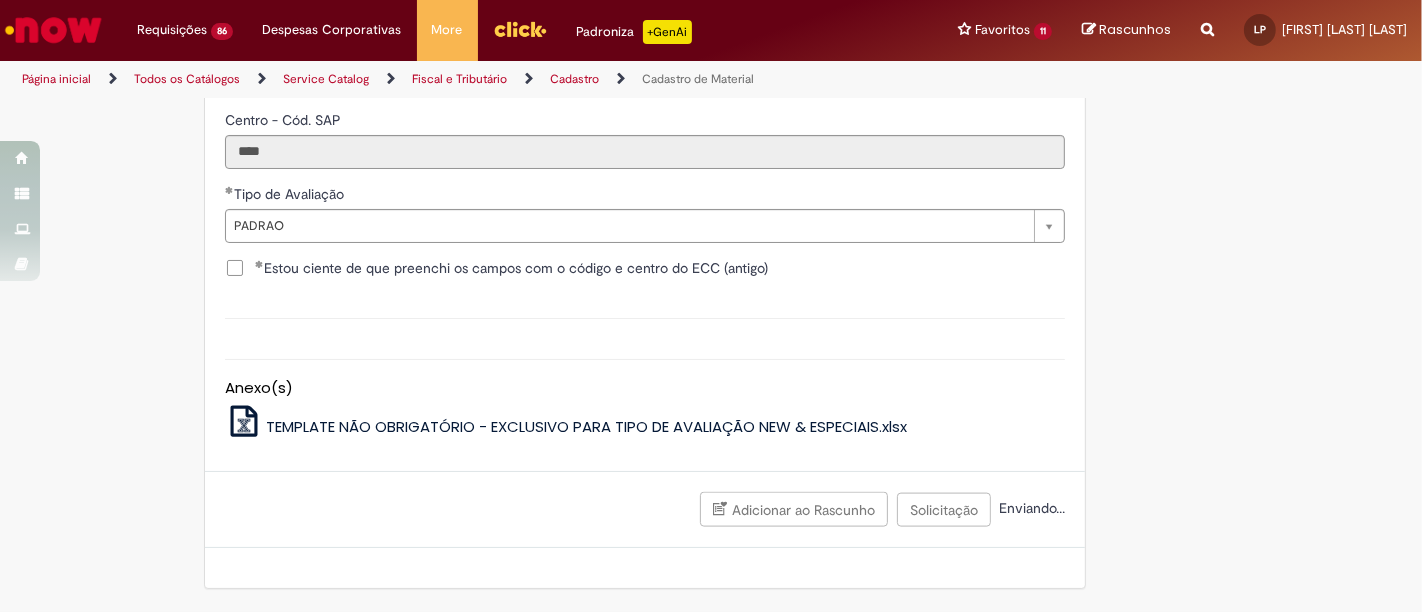 scroll, scrollTop: 2153, scrollLeft: 0, axis: vertical 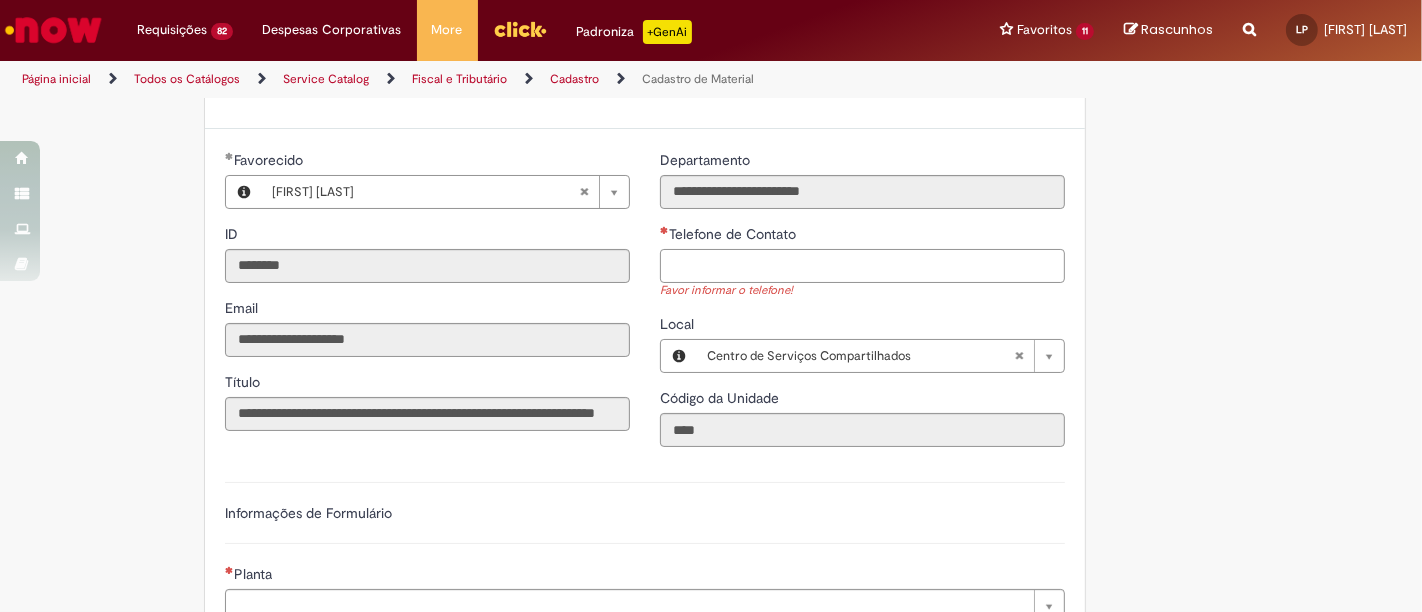 click on "Telefone de Contato" at bounding box center (862, 266) 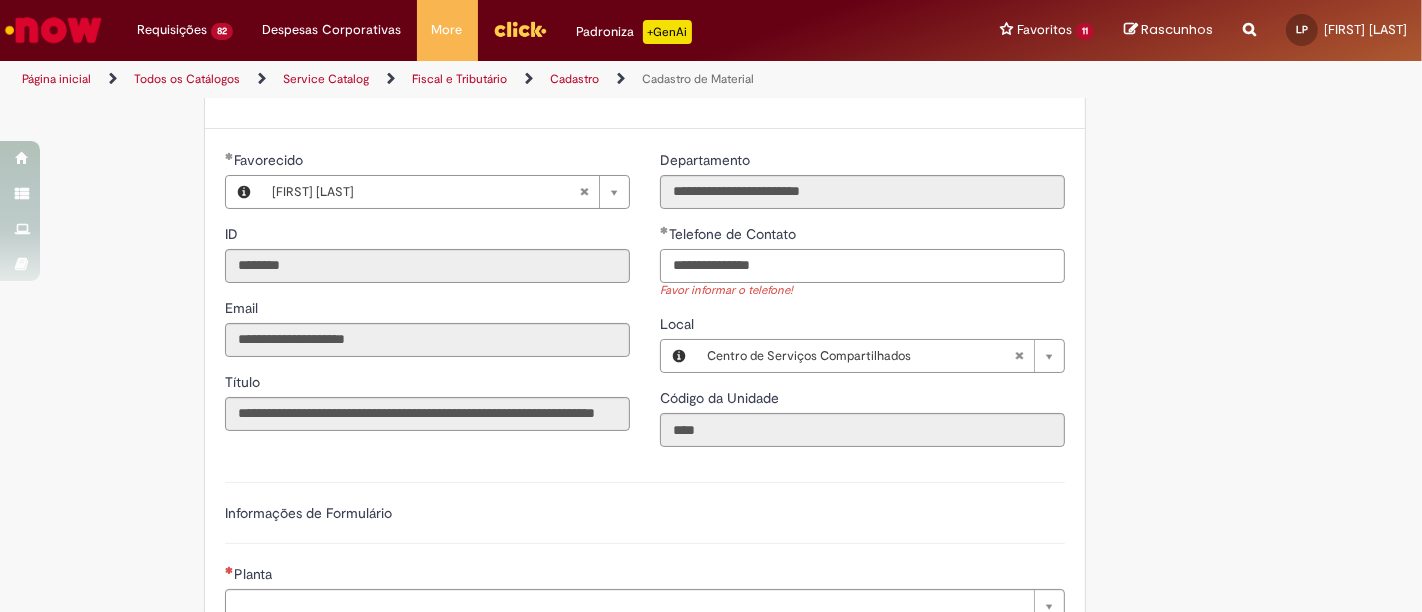type on "**********" 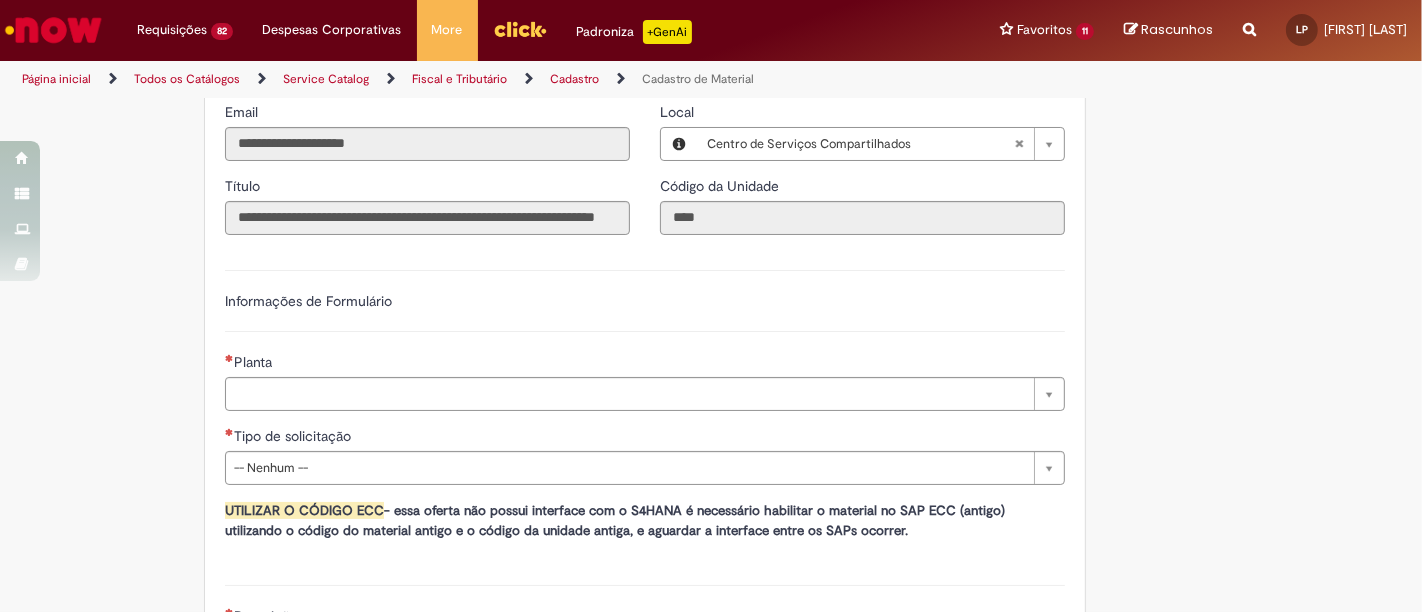 scroll, scrollTop: 1111, scrollLeft: 0, axis: vertical 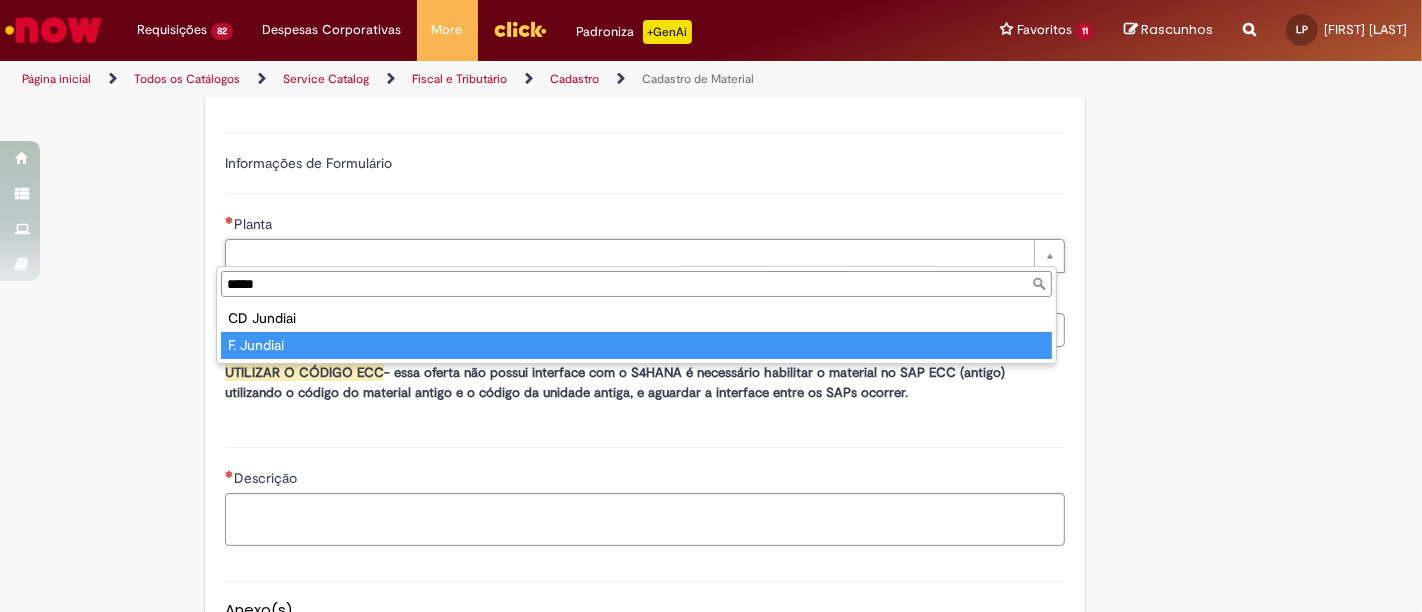 type on "*****" 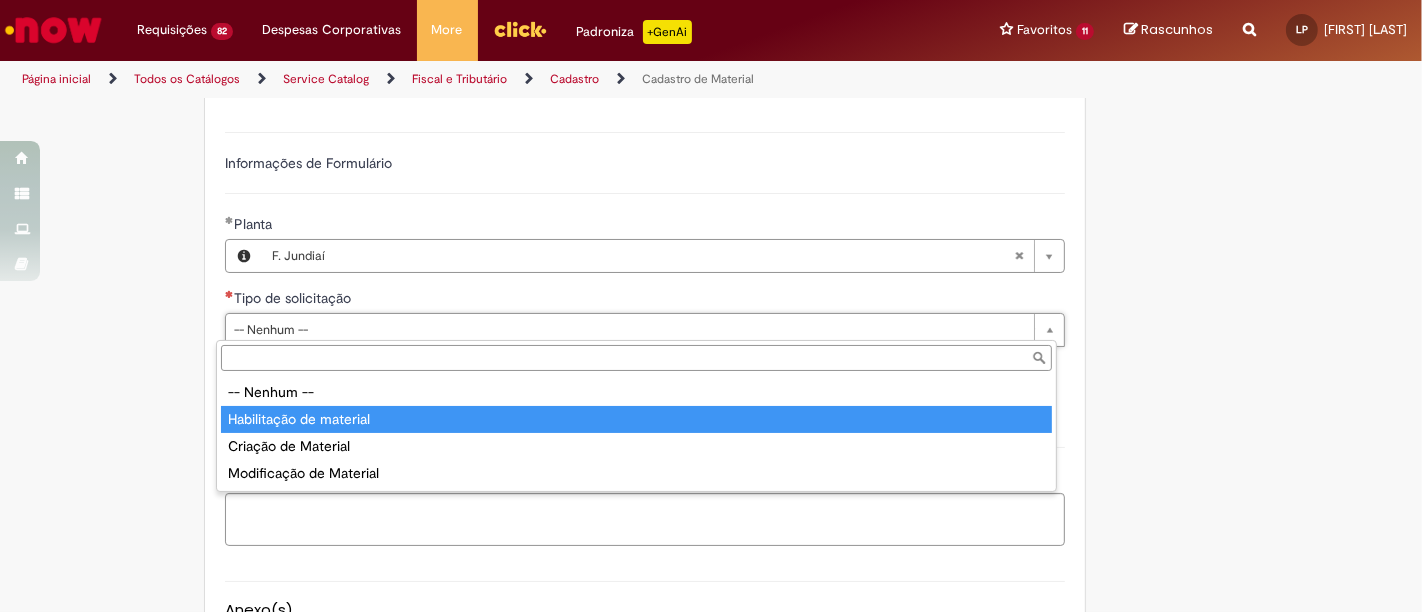 type on "**********" 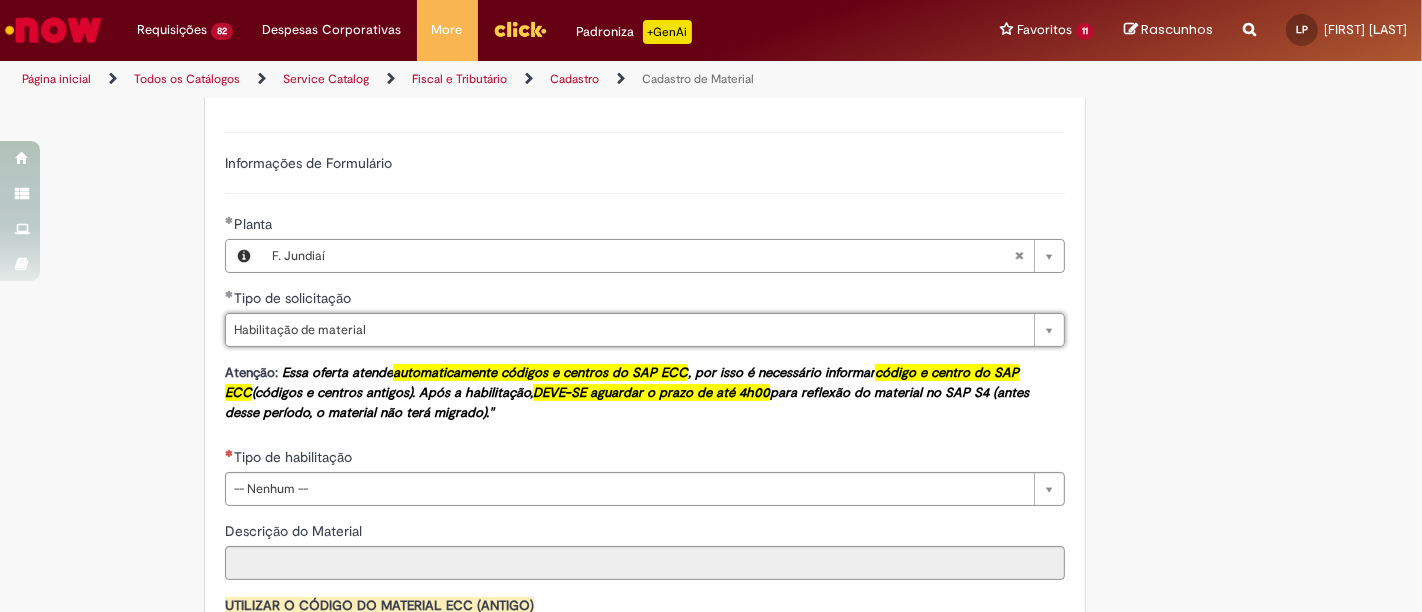 scroll, scrollTop: 1222, scrollLeft: 0, axis: vertical 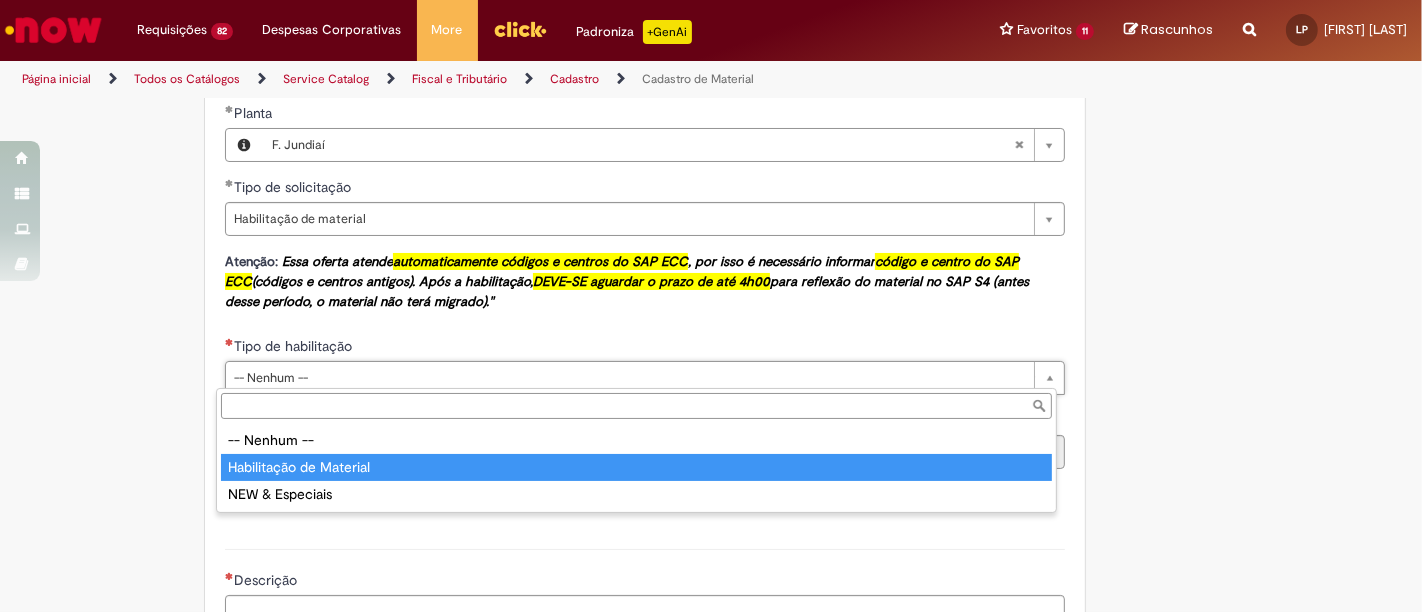type on "**********" 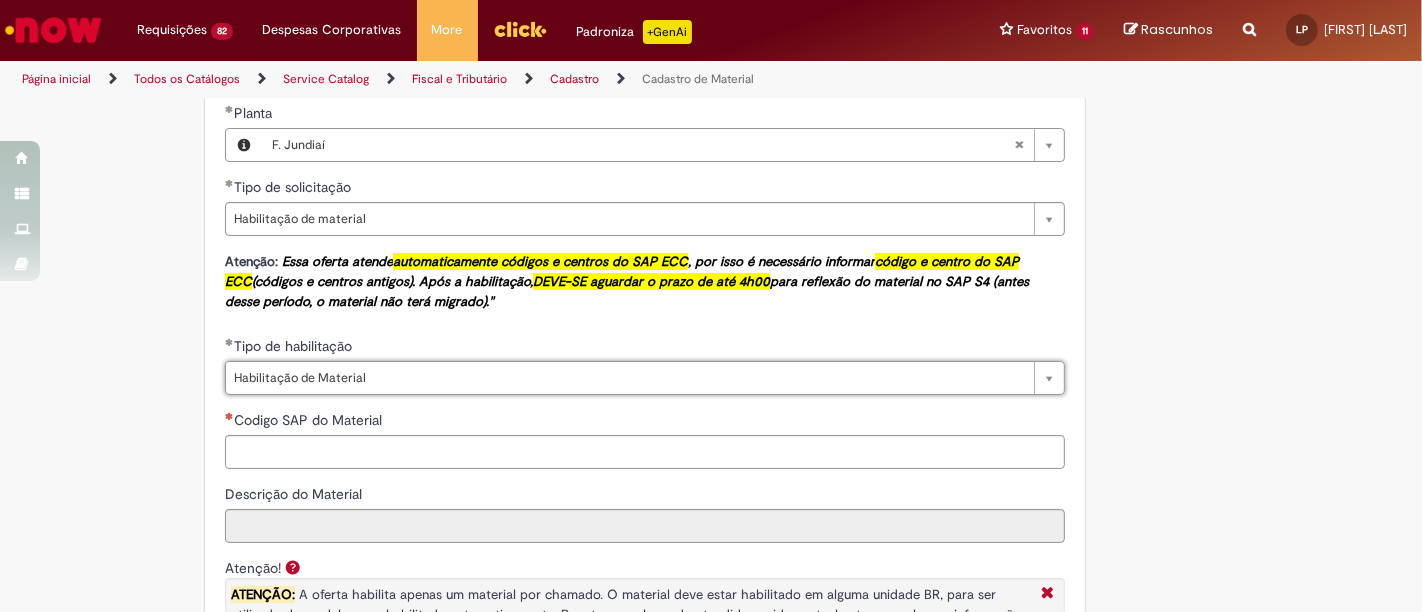 scroll, scrollTop: 1333, scrollLeft: 0, axis: vertical 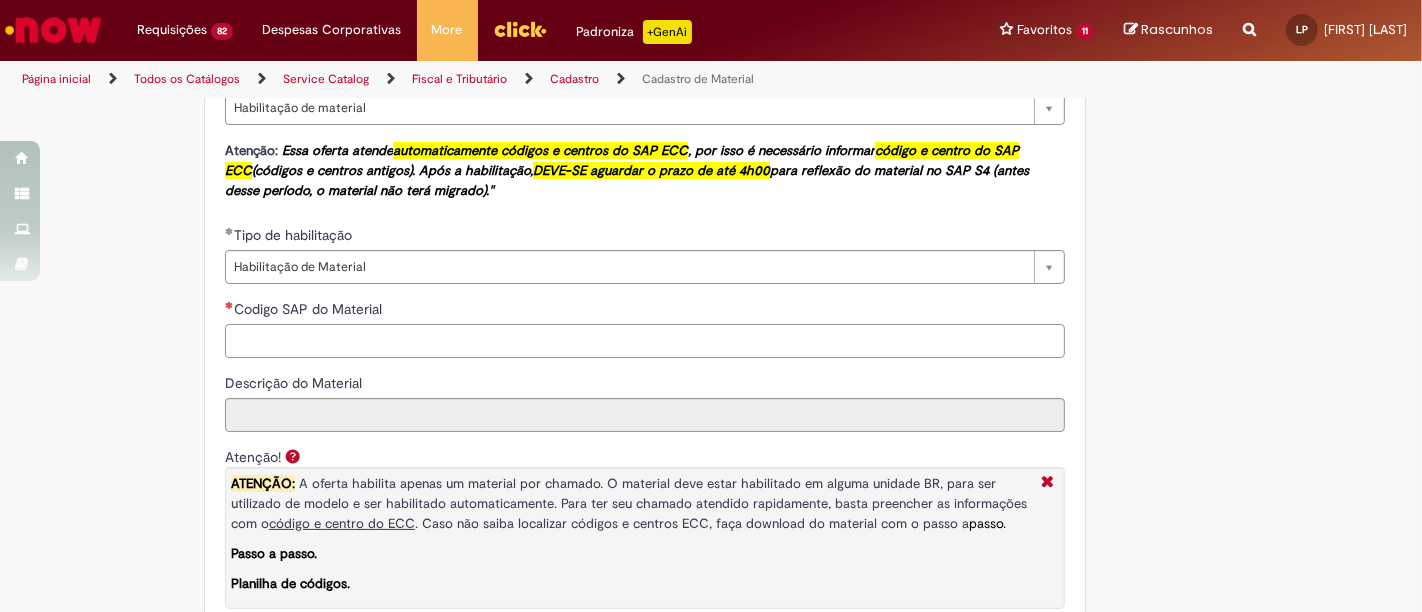 click on "Codigo SAP do Material" at bounding box center [645, 341] 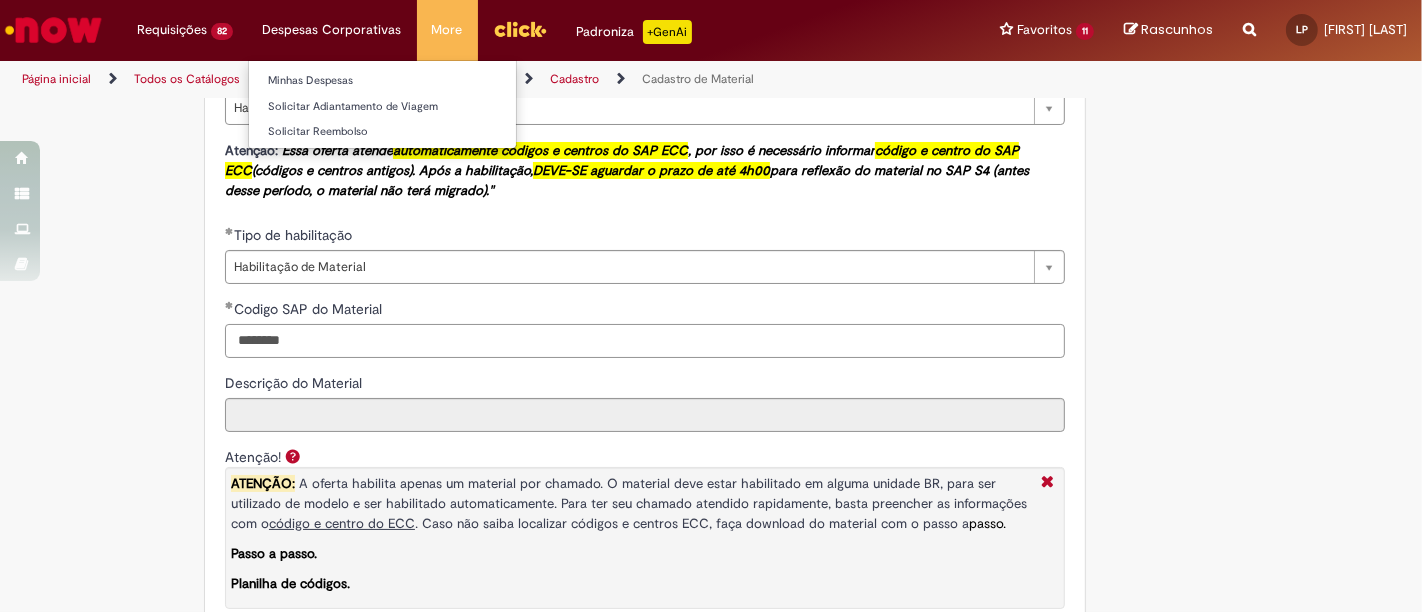 type on "********" 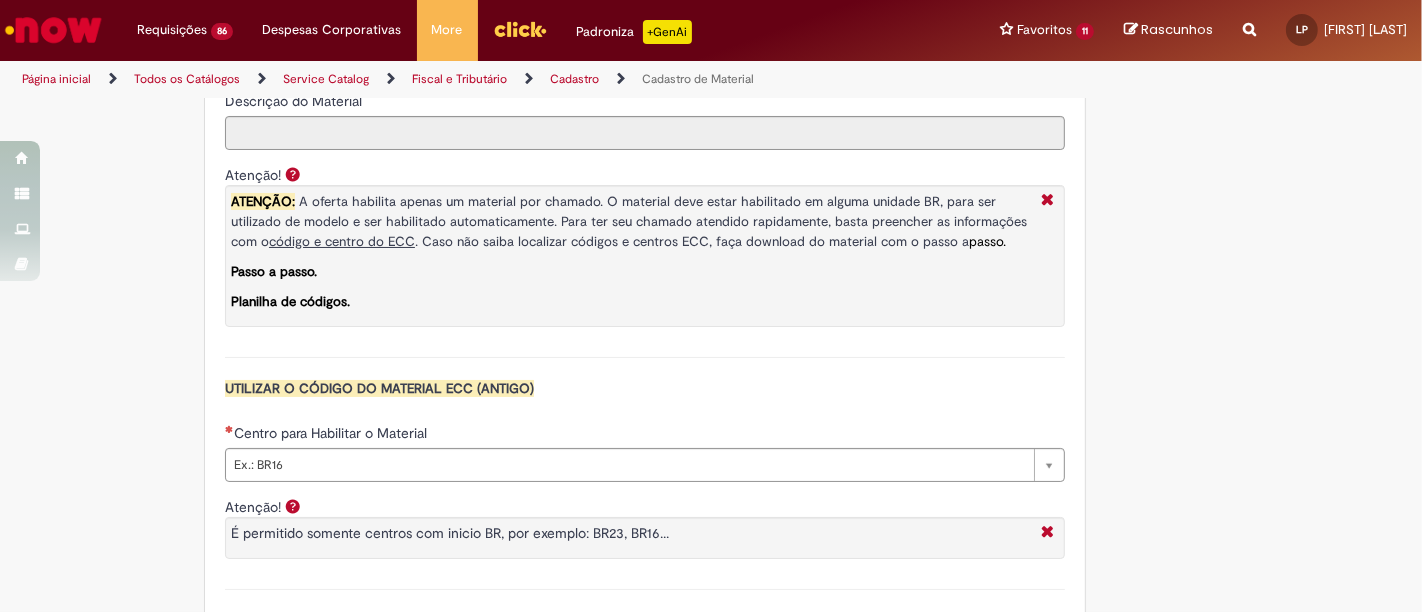 scroll, scrollTop: 1666, scrollLeft: 0, axis: vertical 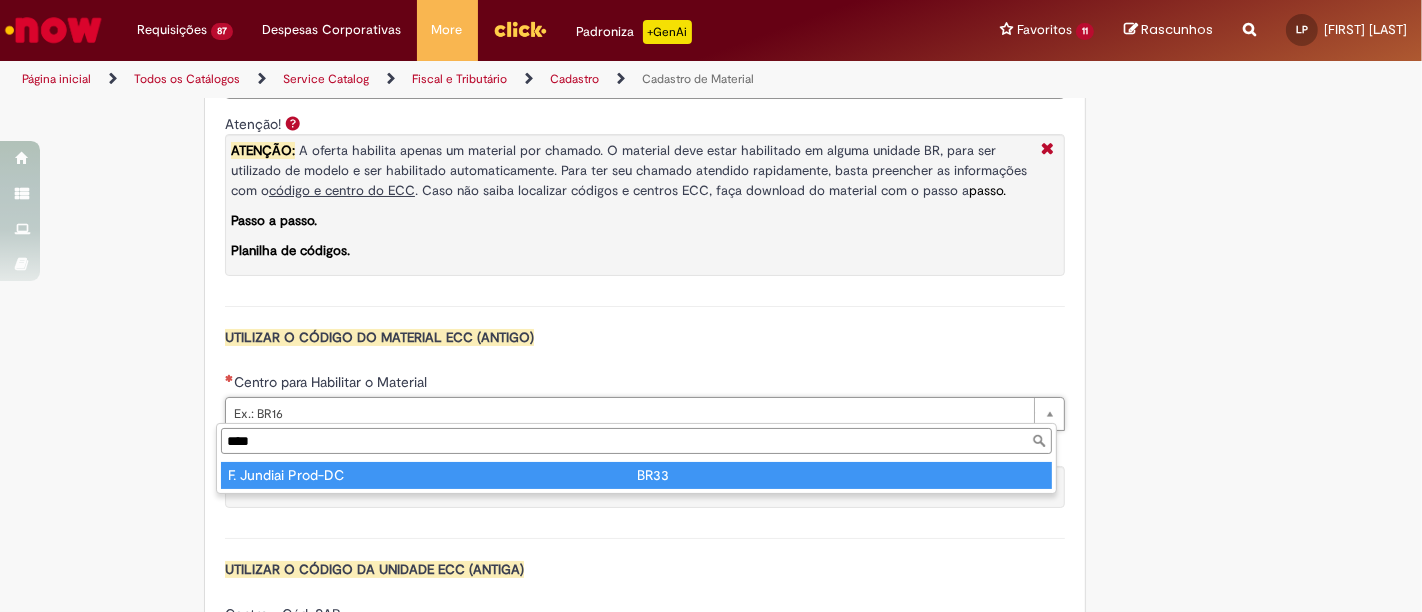 type on "****" 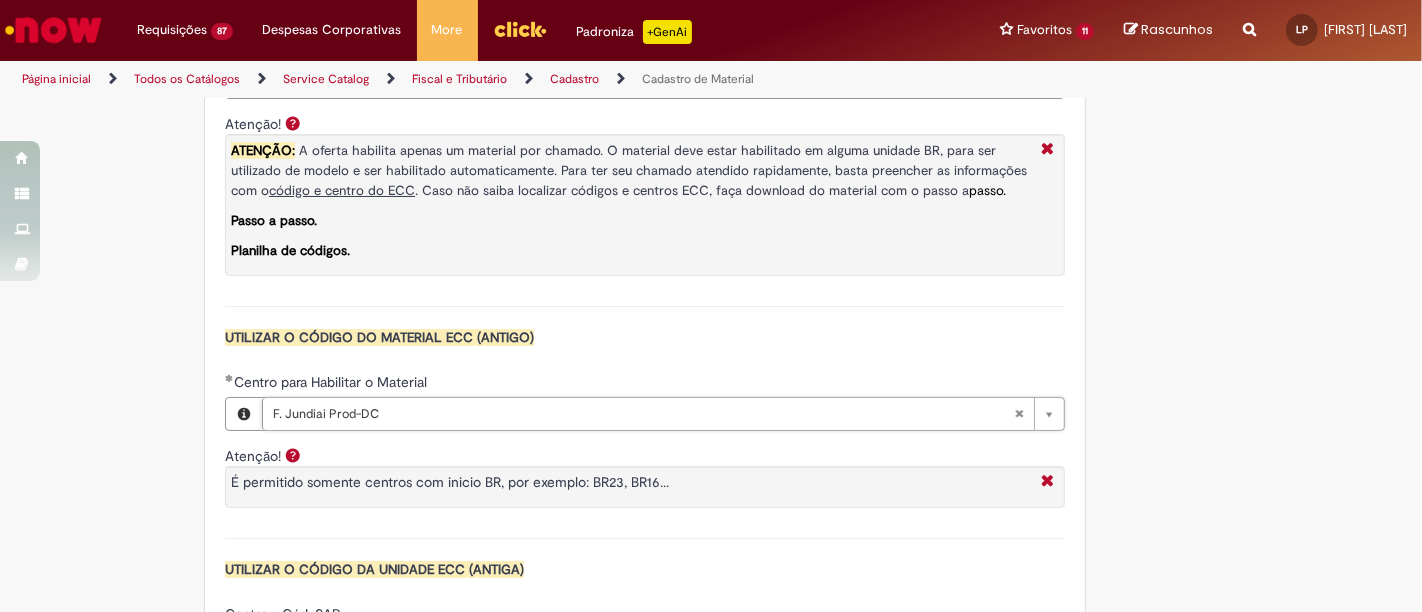 type on "****" 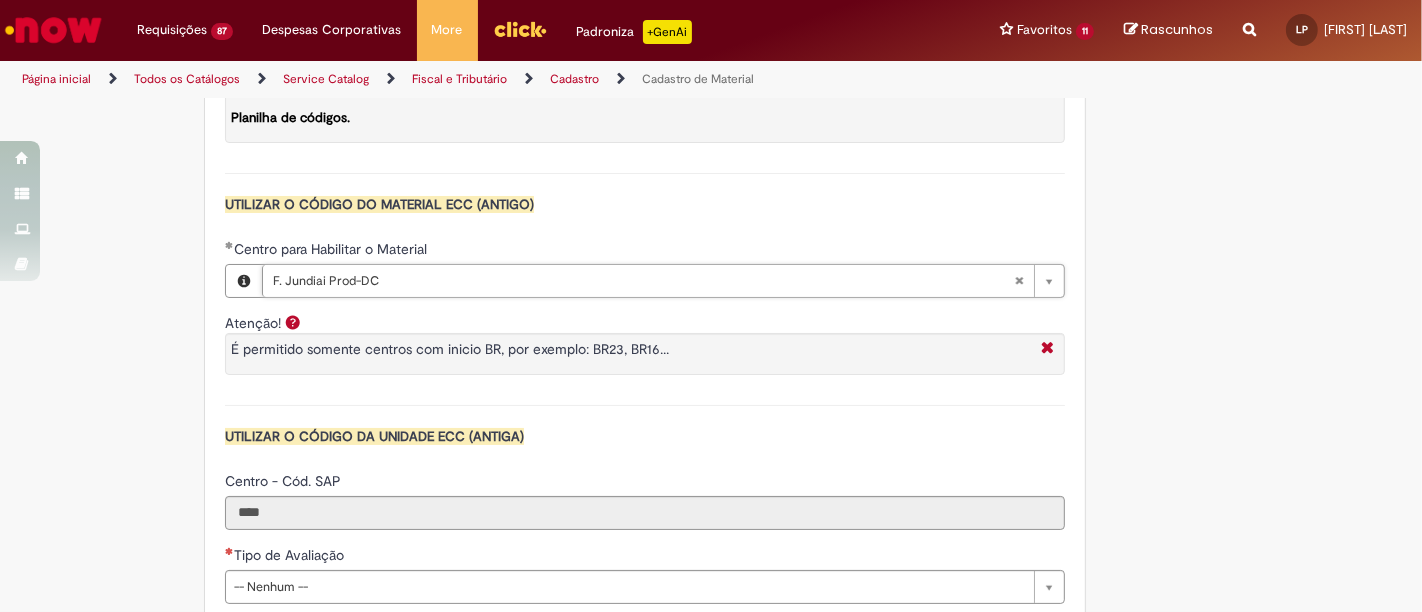 scroll, scrollTop: 2000, scrollLeft: 0, axis: vertical 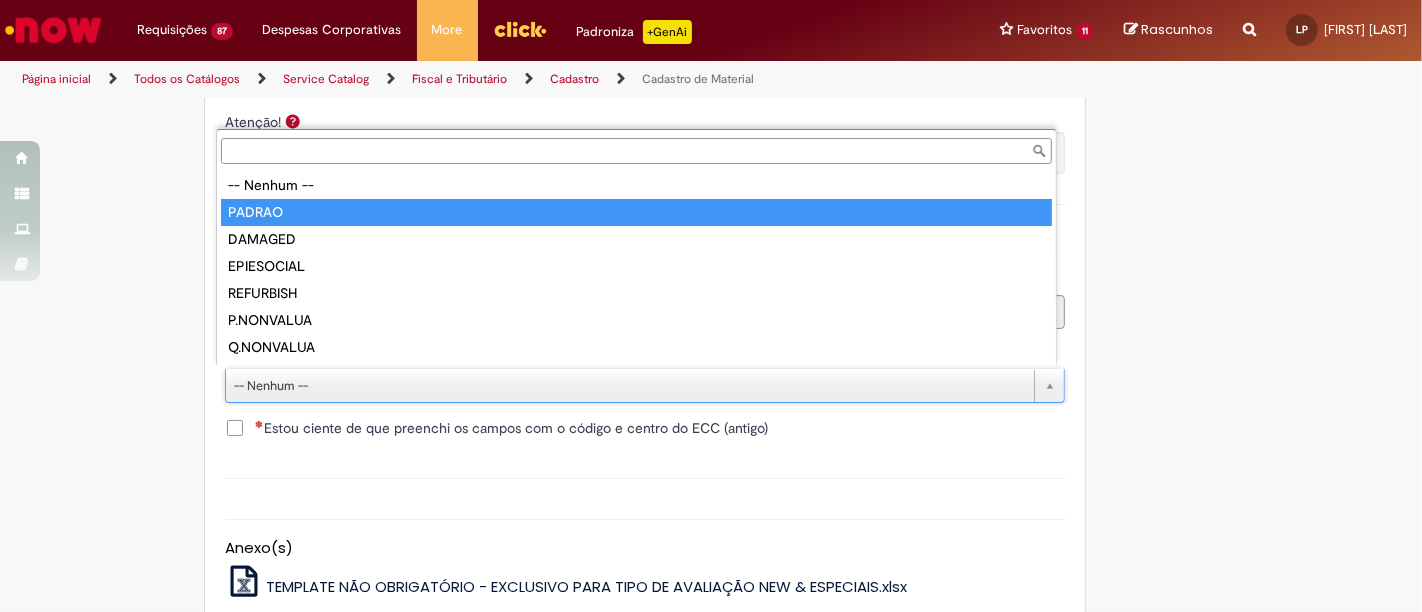 drag, startPoint x: 279, startPoint y: 214, endPoint x: 244, endPoint y: 238, distance: 42.43819 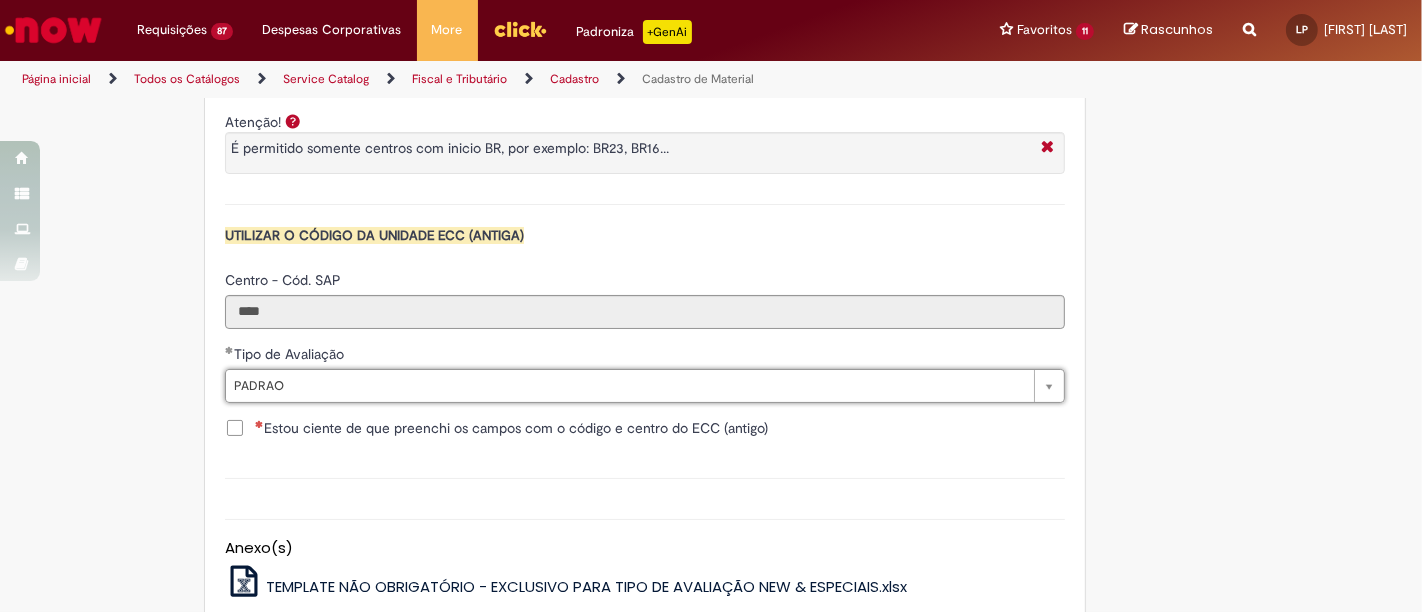 scroll, scrollTop: 2111, scrollLeft: 0, axis: vertical 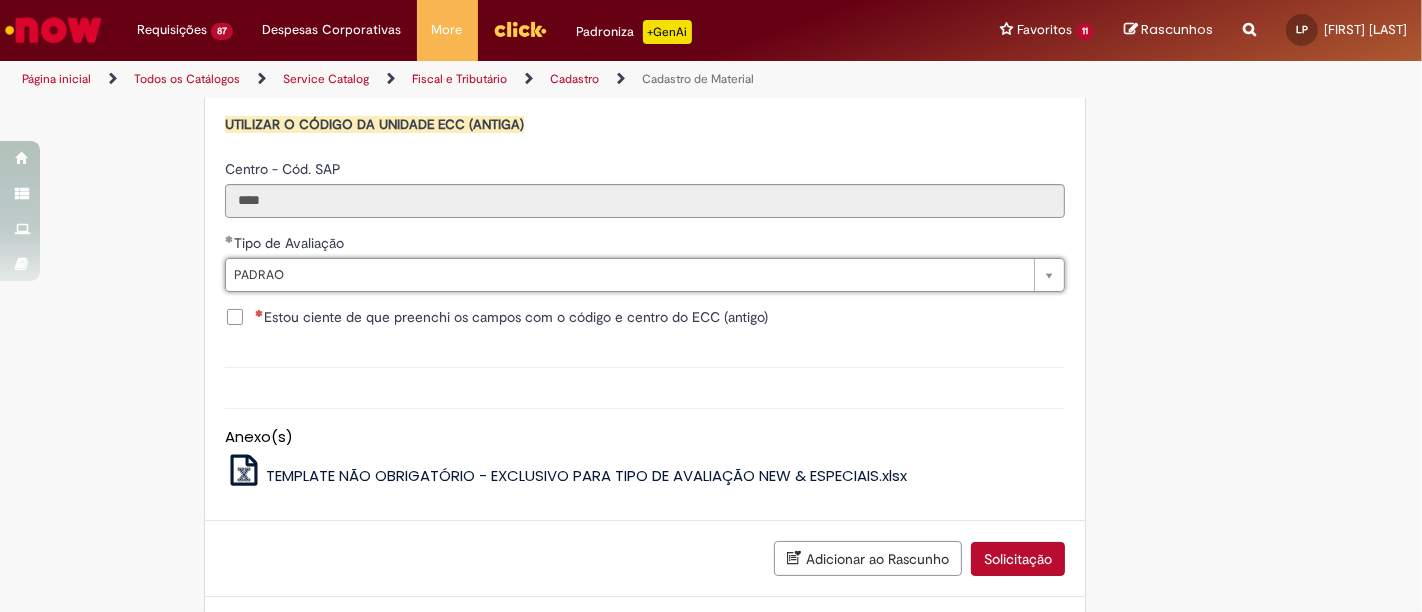 click on "Estou ciente de que preenchi os campos com o código e centro do ECC  (antigo)" at bounding box center (511, 317) 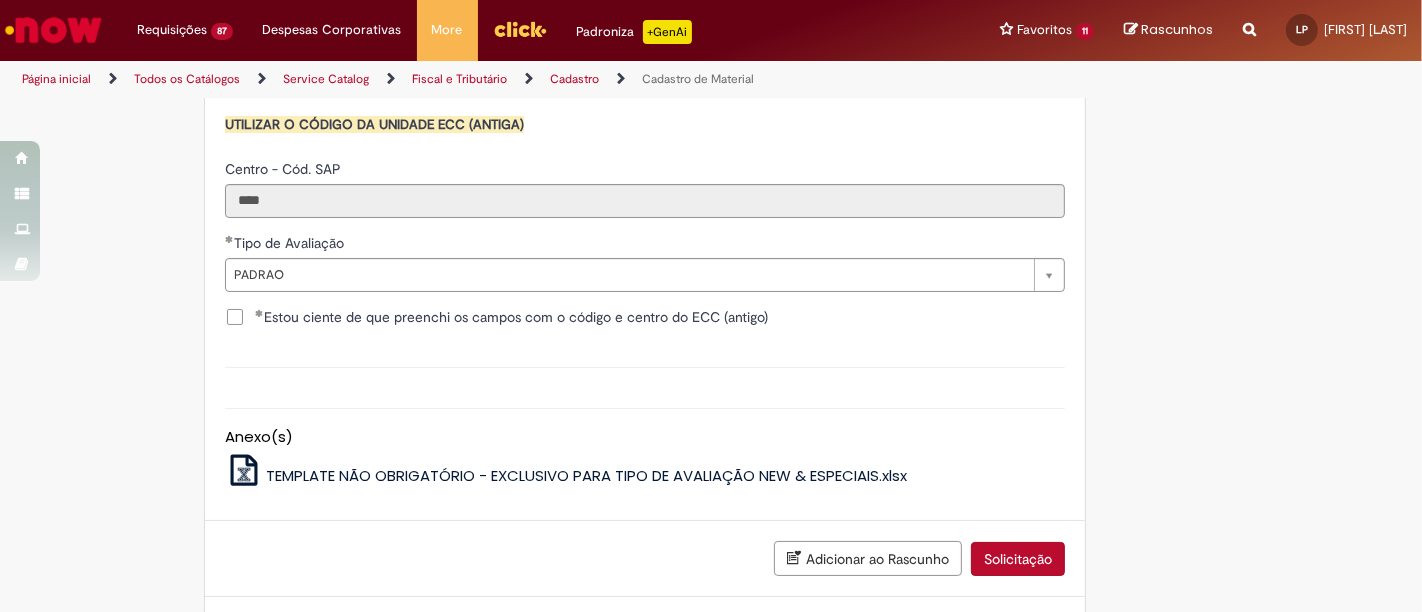scroll, scrollTop: 2199, scrollLeft: 0, axis: vertical 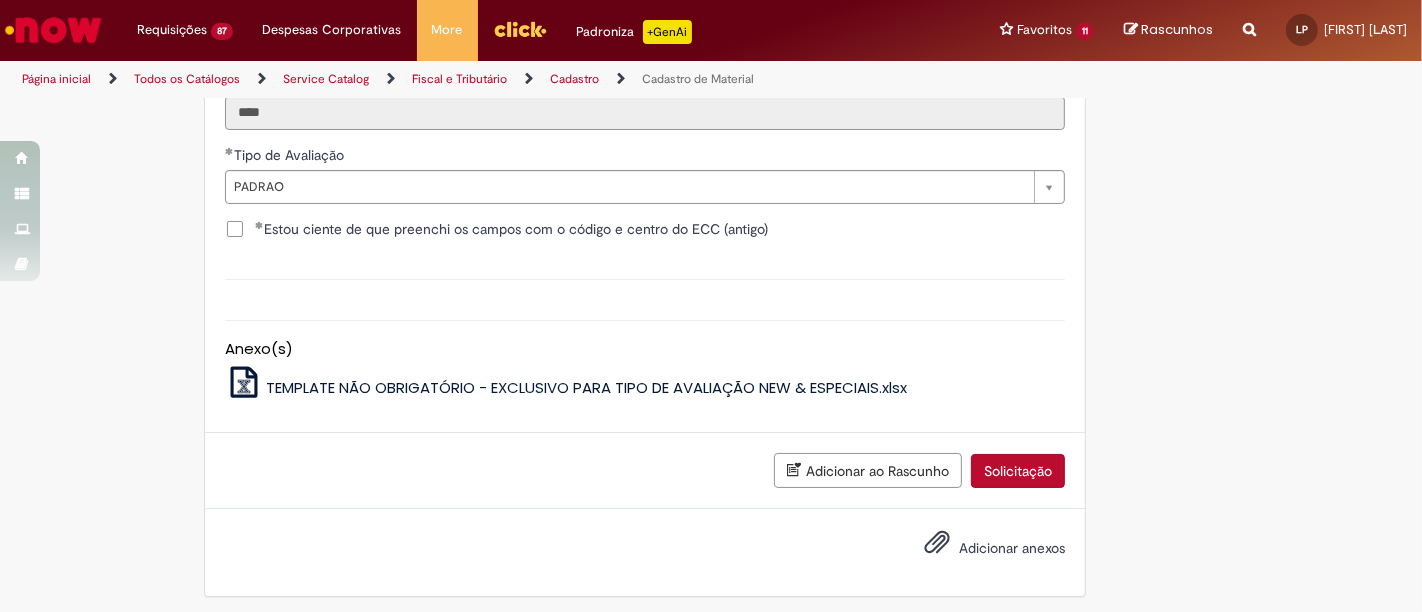 drag, startPoint x: 1008, startPoint y: 461, endPoint x: 1003, endPoint y: 421, distance: 40.311287 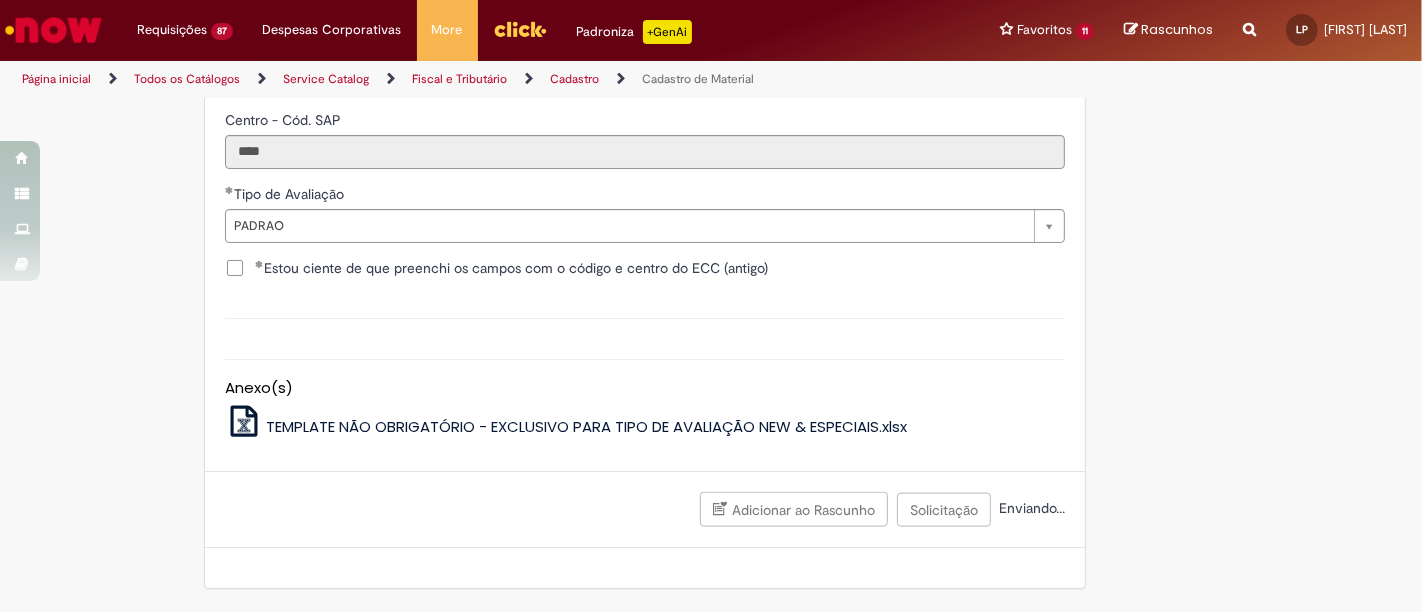 scroll, scrollTop: 2153, scrollLeft: 0, axis: vertical 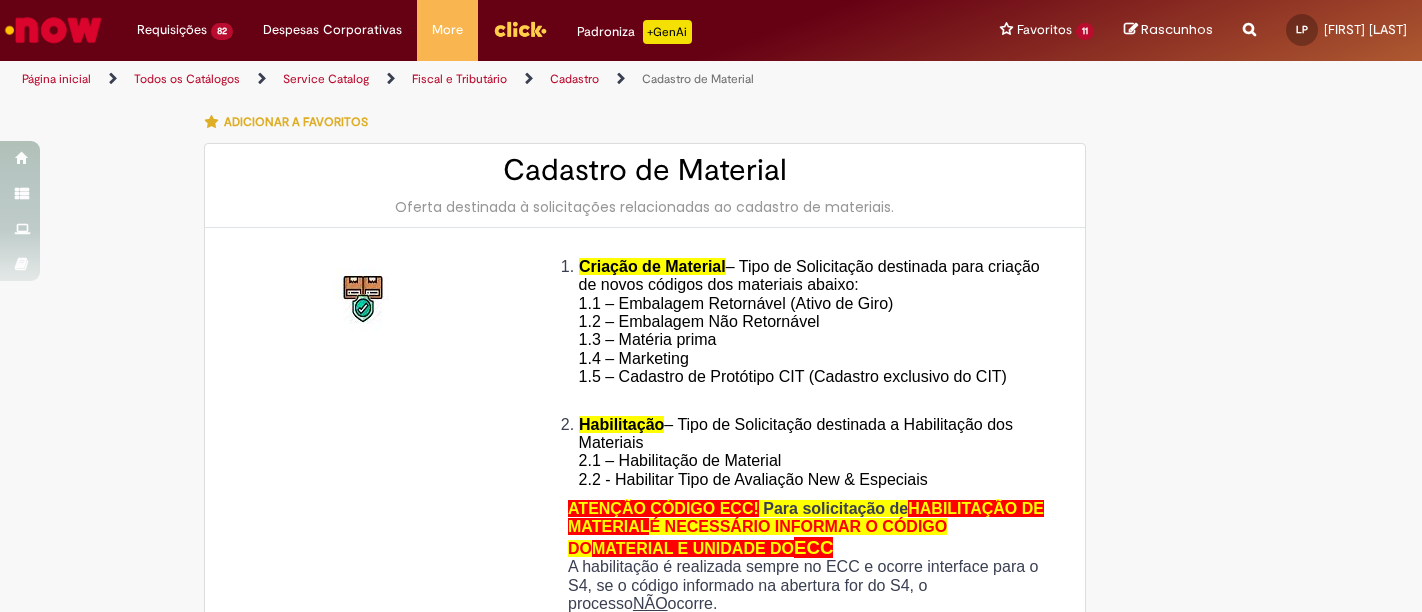 type on "********" 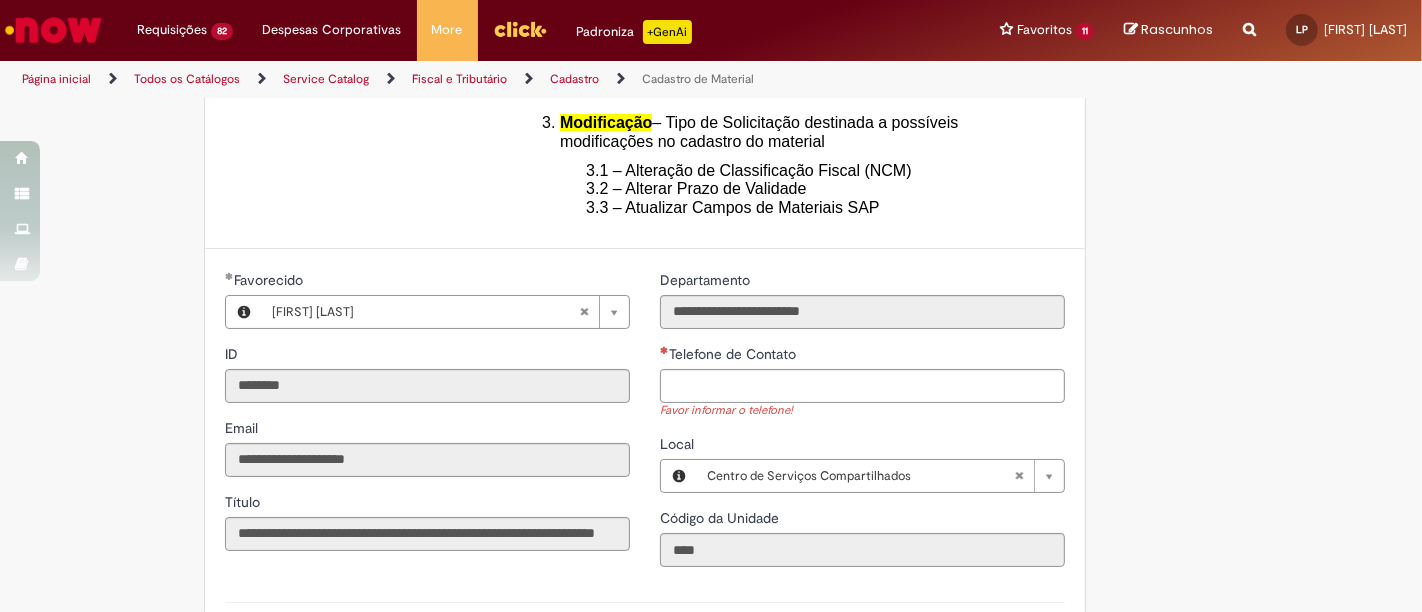 scroll, scrollTop: 777, scrollLeft: 0, axis: vertical 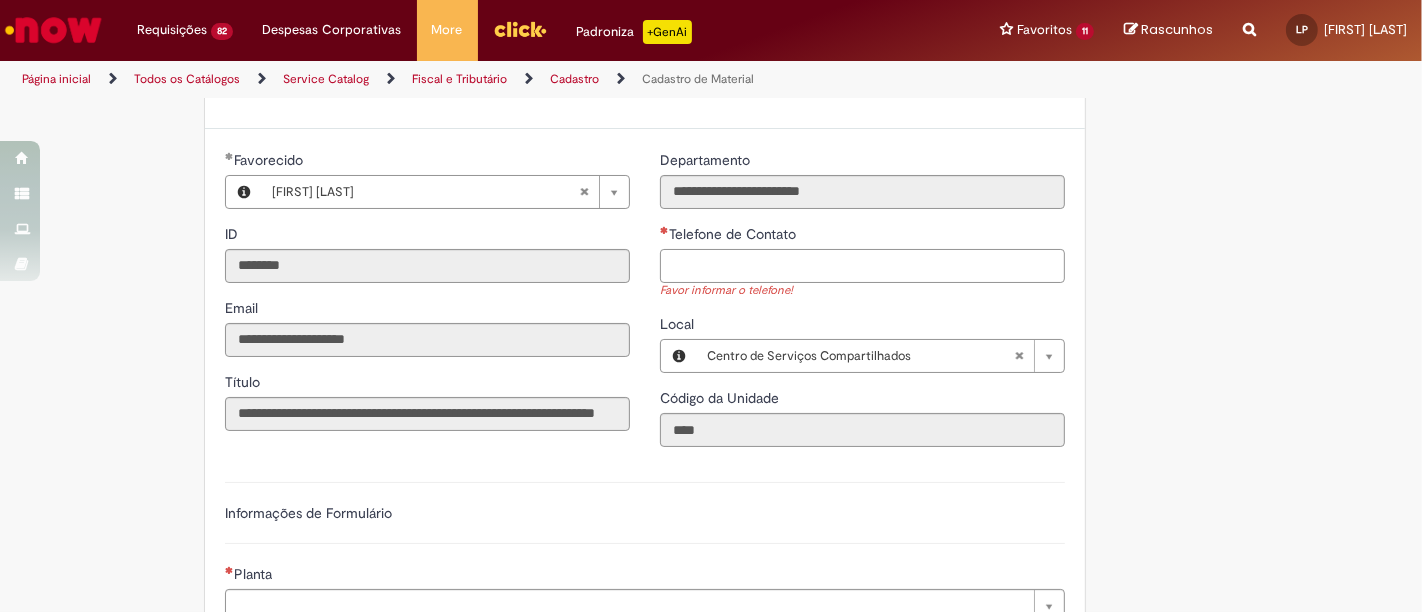 click on "Telefone de Contato" at bounding box center (862, 266) 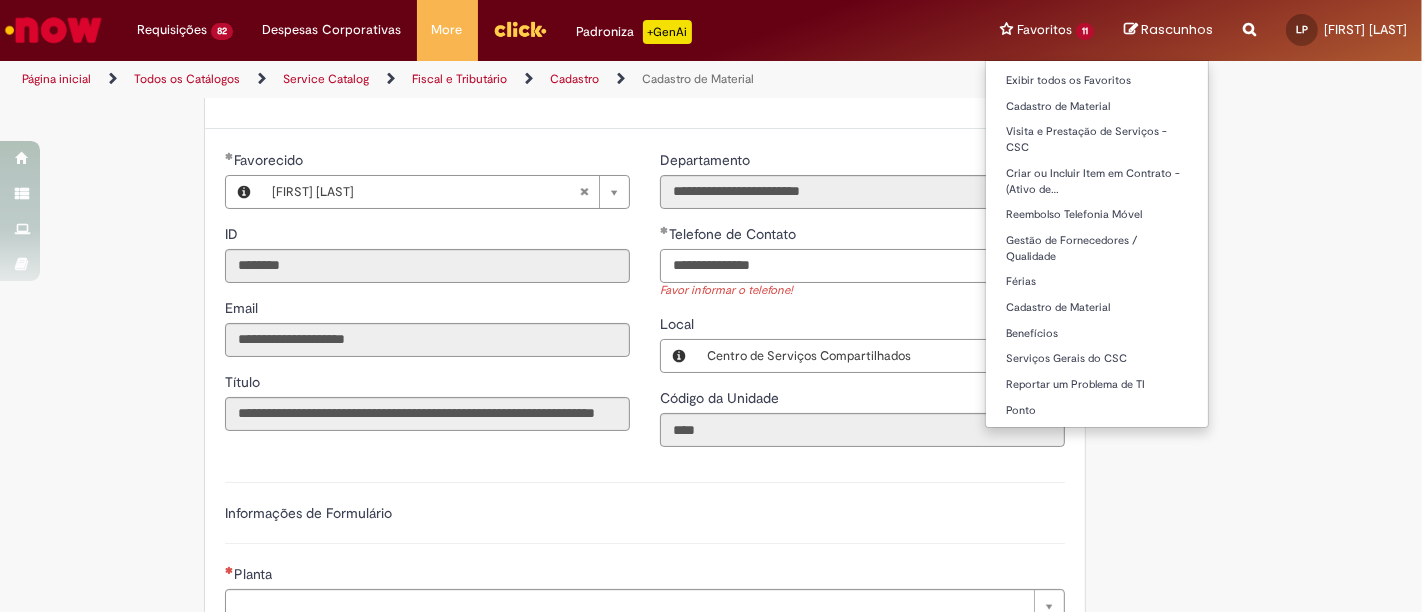 type on "**********" 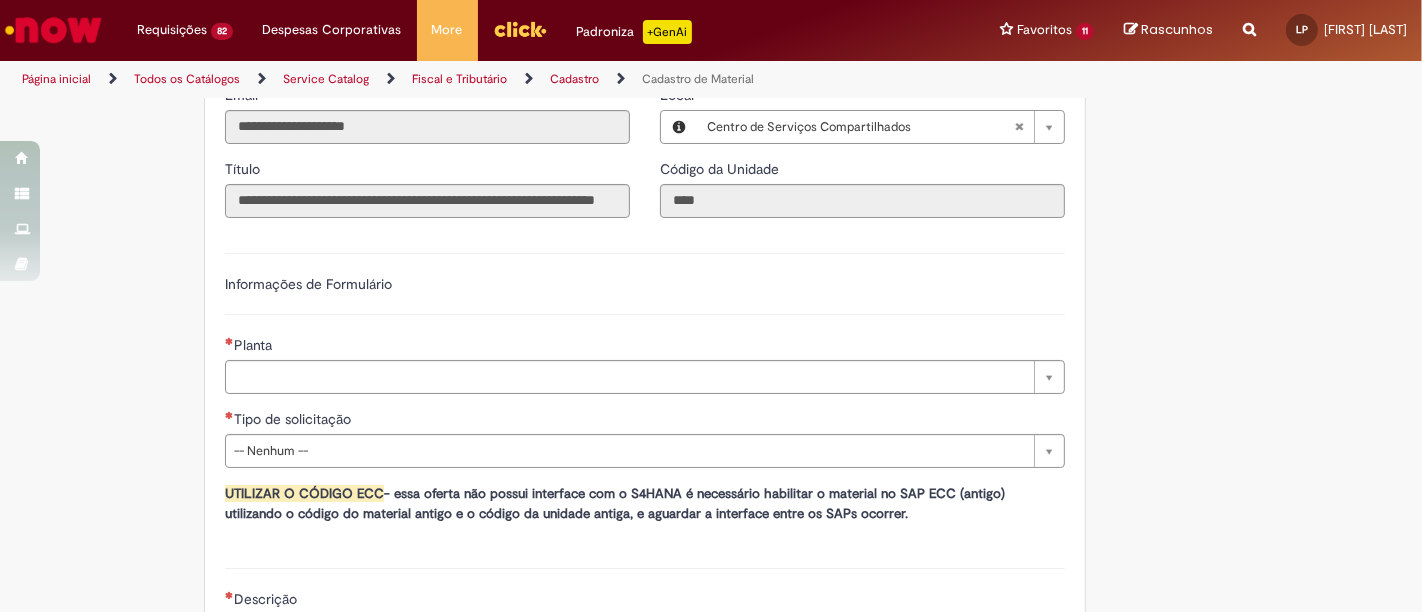 scroll, scrollTop: 1000, scrollLeft: 0, axis: vertical 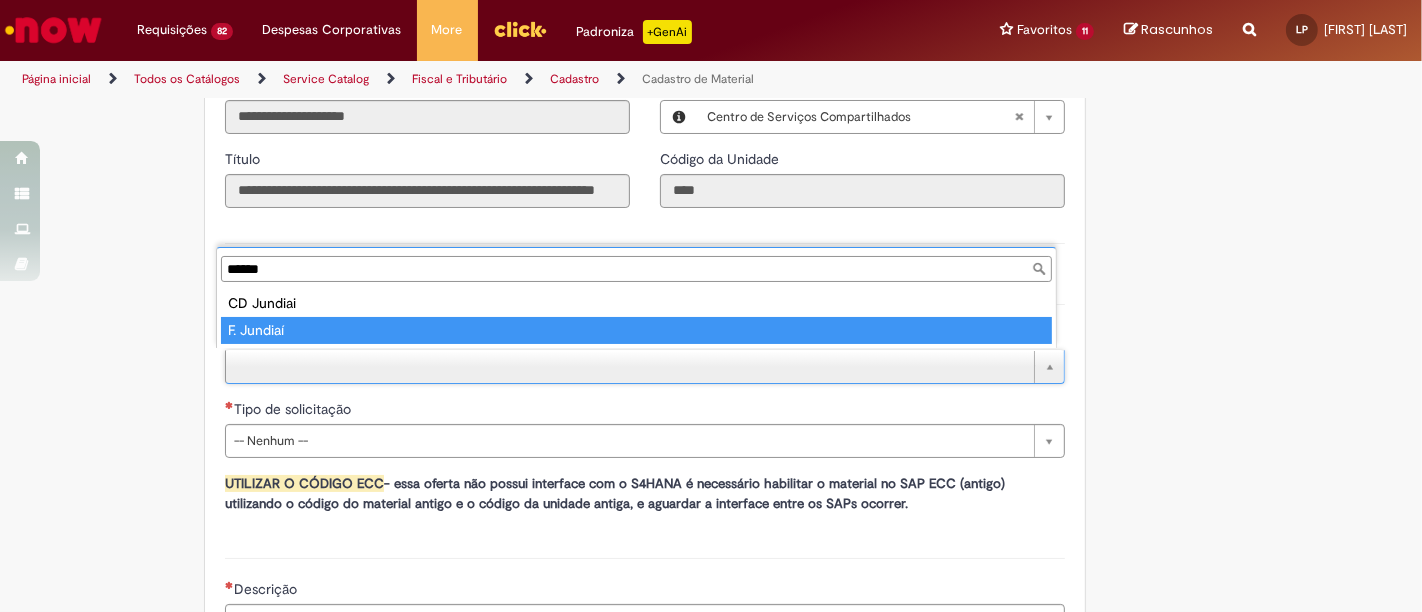 type on "******" 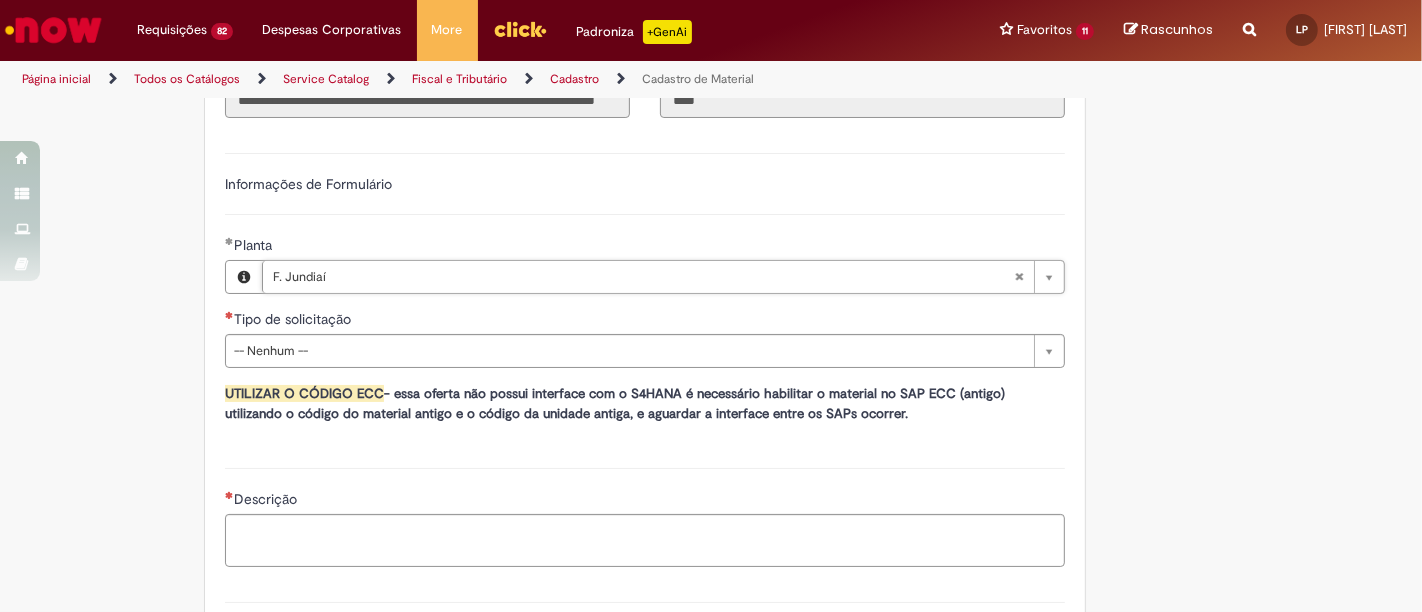 scroll, scrollTop: 1111, scrollLeft: 0, axis: vertical 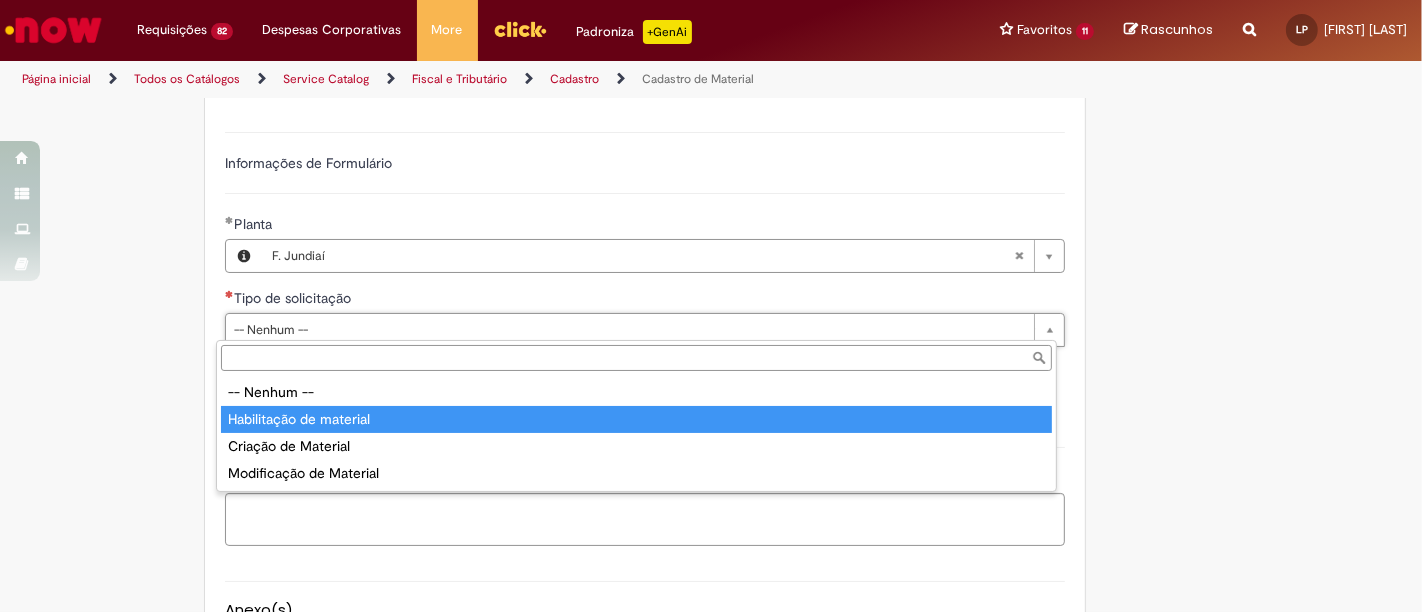 type on "**********" 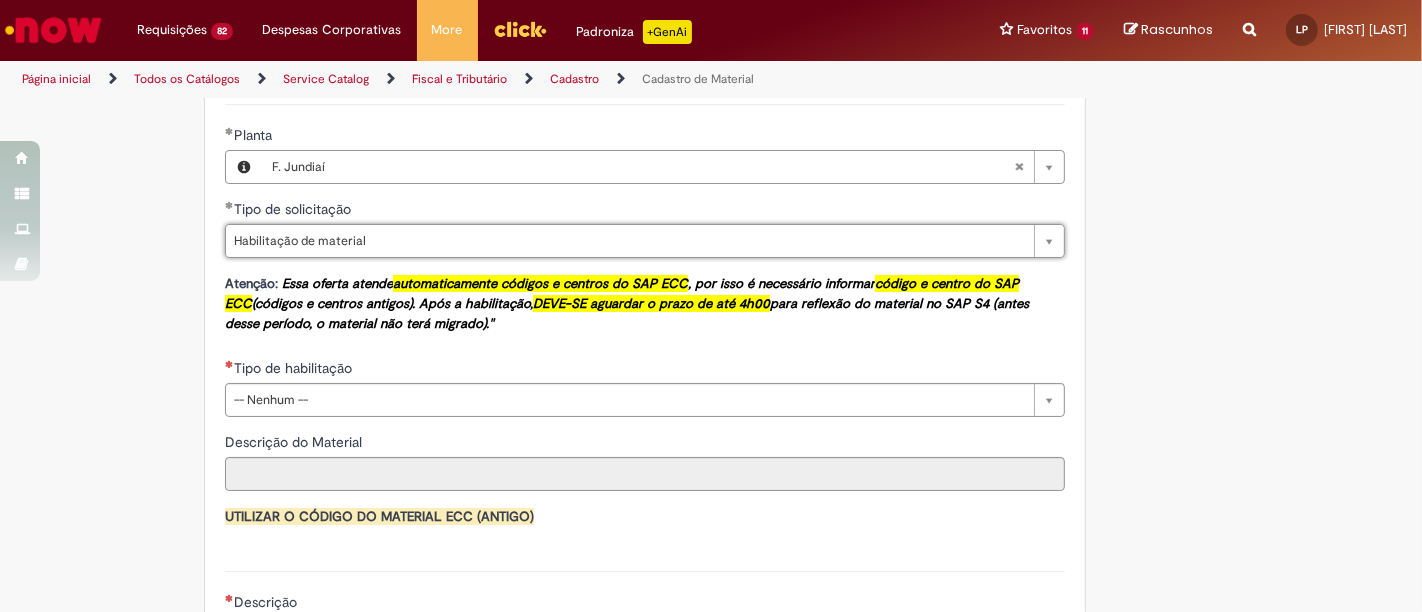 scroll, scrollTop: 1222, scrollLeft: 0, axis: vertical 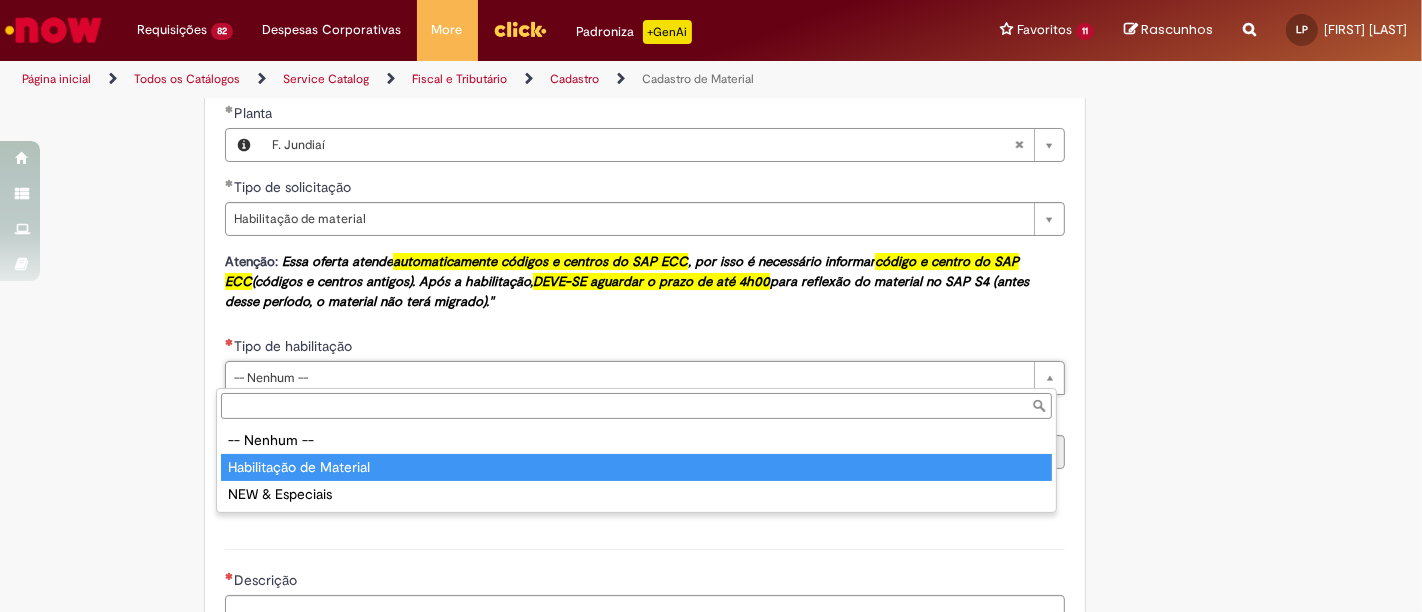 type on "**********" 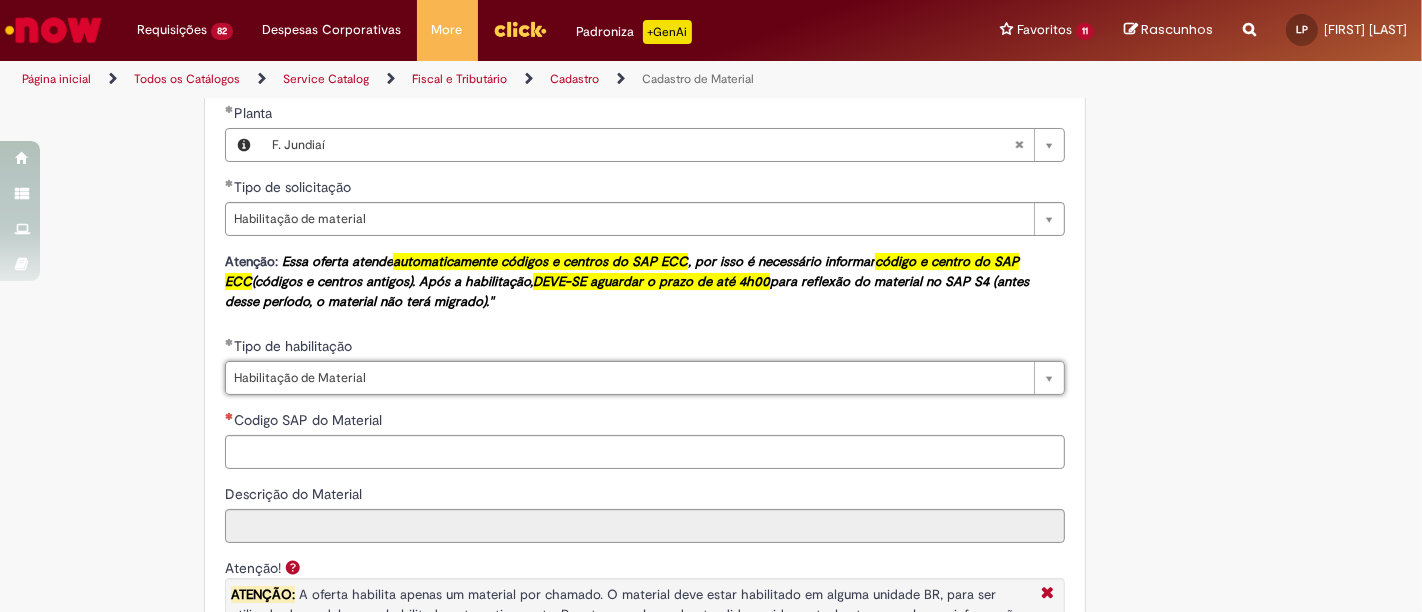 scroll, scrollTop: 1333, scrollLeft: 0, axis: vertical 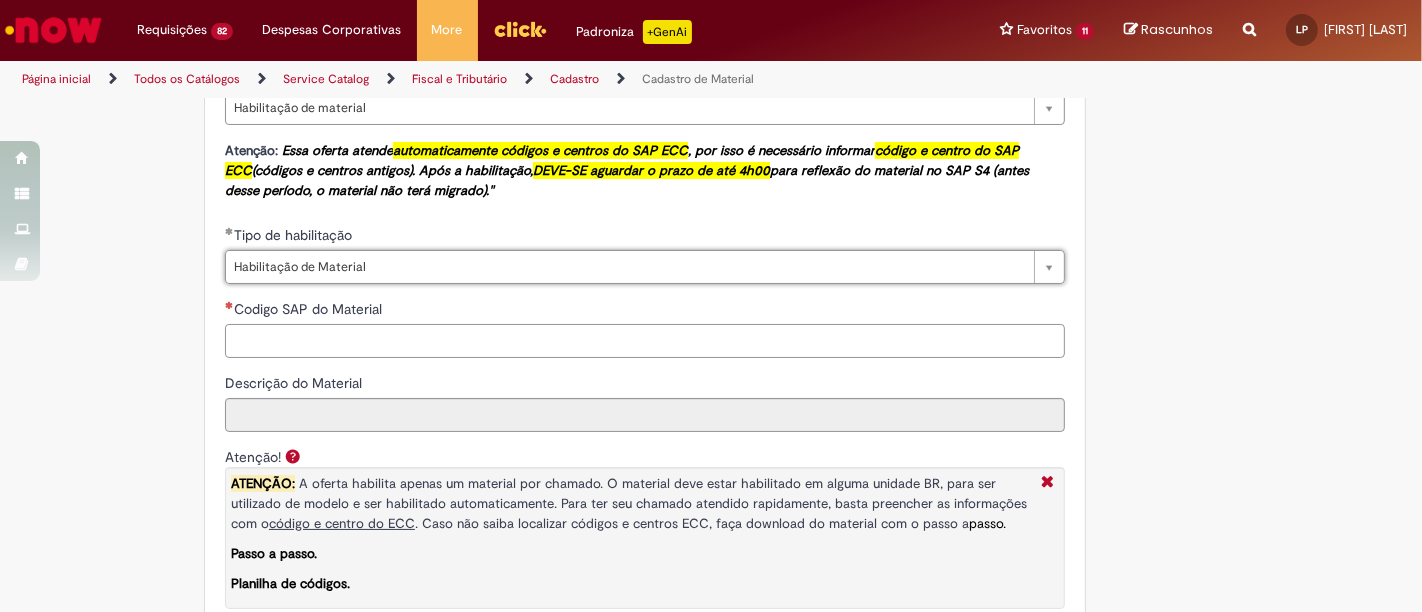click on "Codigo SAP do Material" at bounding box center [645, 341] 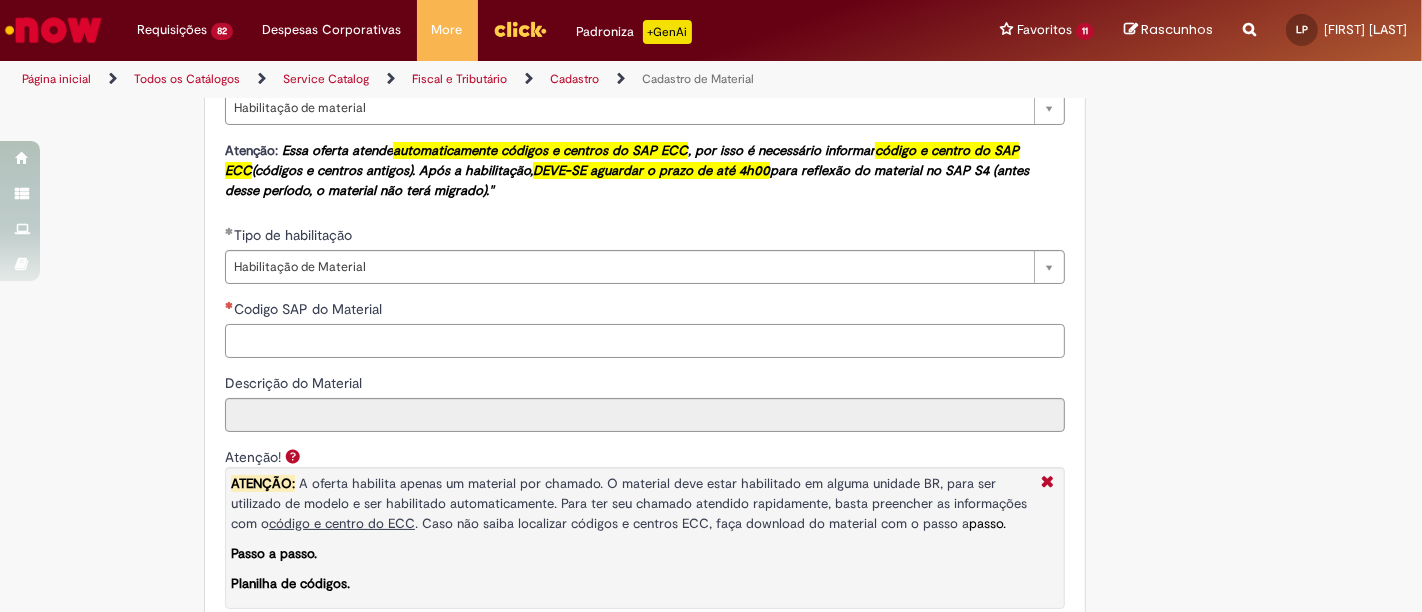 paste on "********" 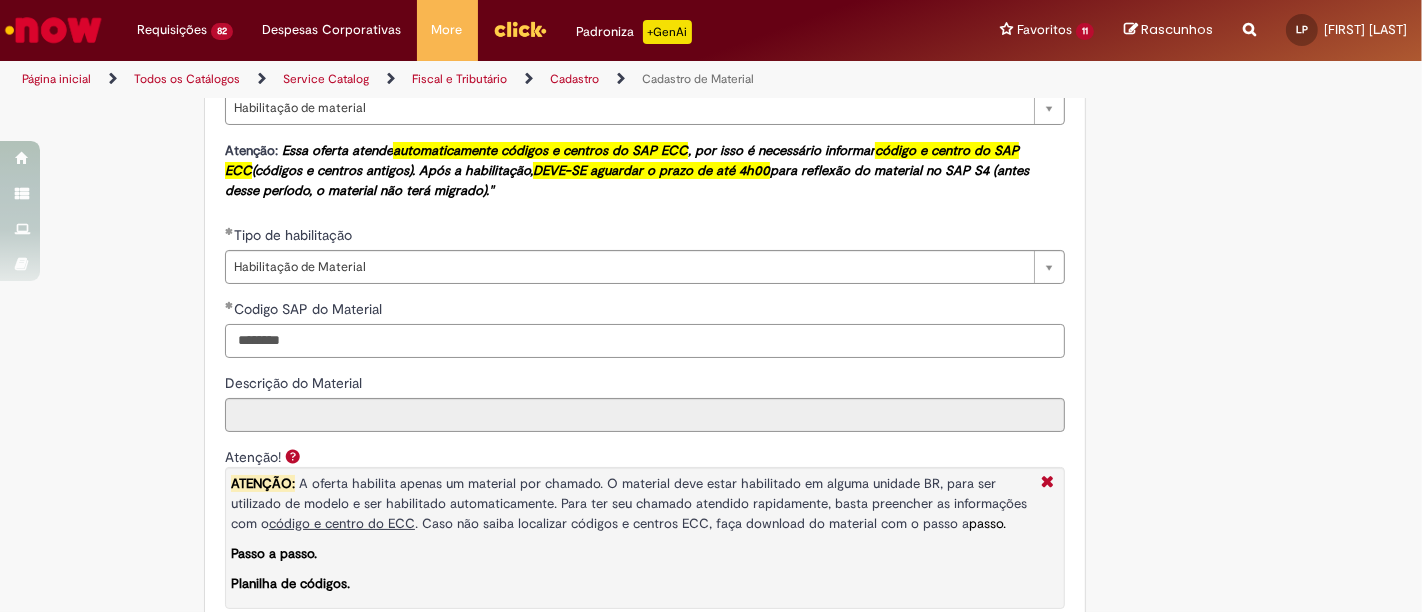 type on "********" 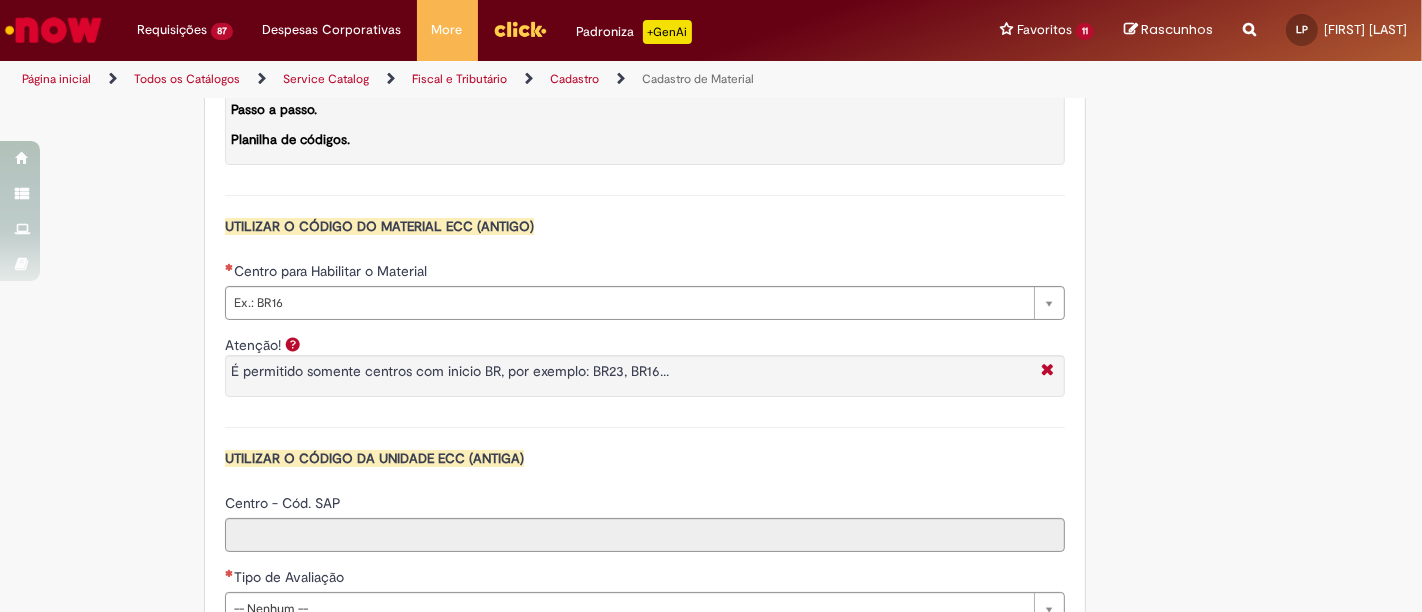 scroll, scrollTop: 1888, scrollLeft: 0, axis: vertical 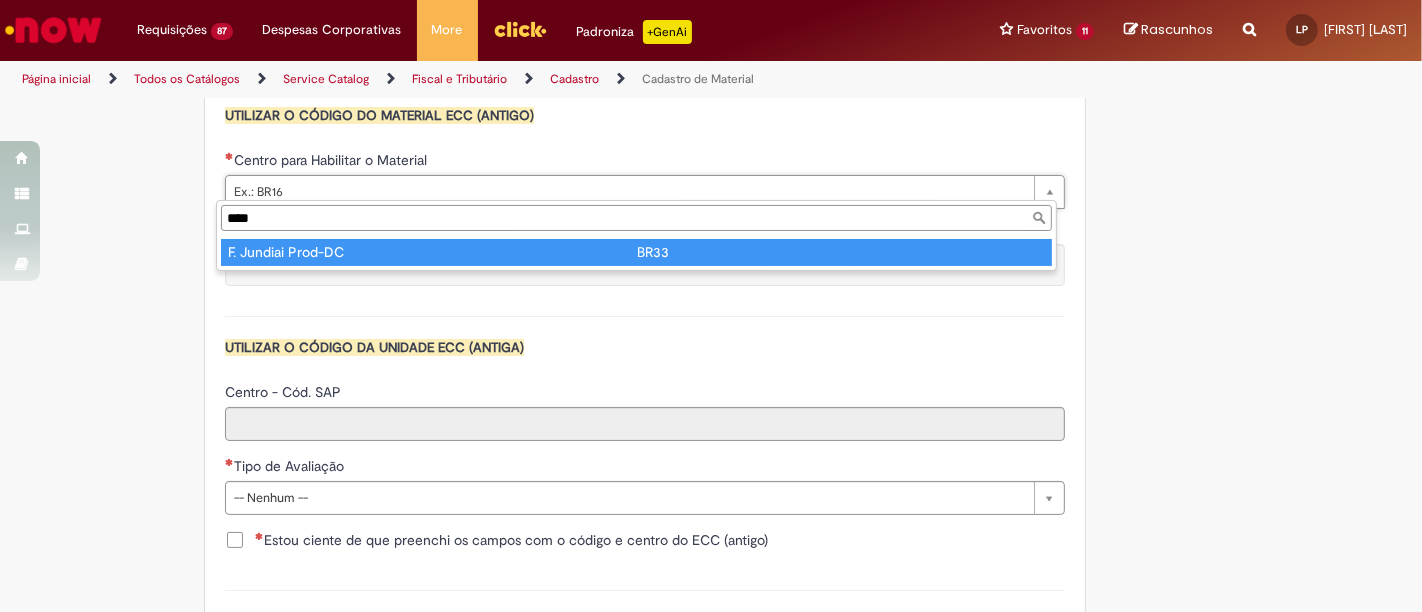 type on "****" 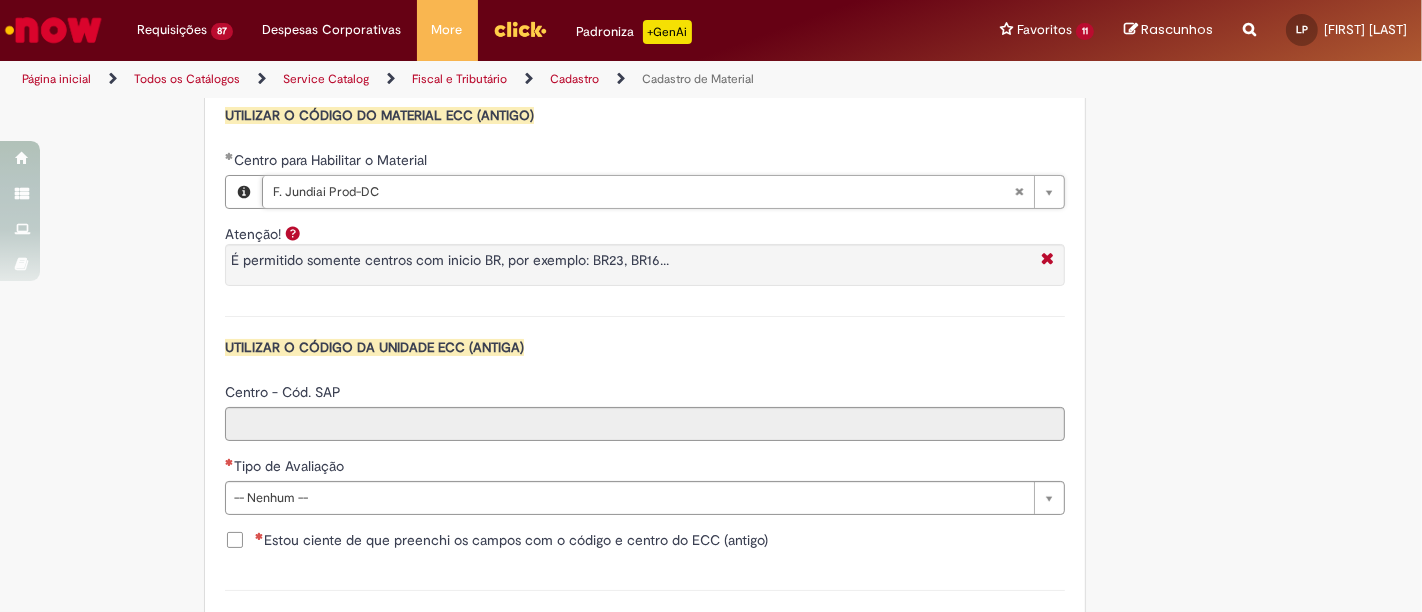 click on "Tipo de Avaliação" at bounding box center (291, 466) 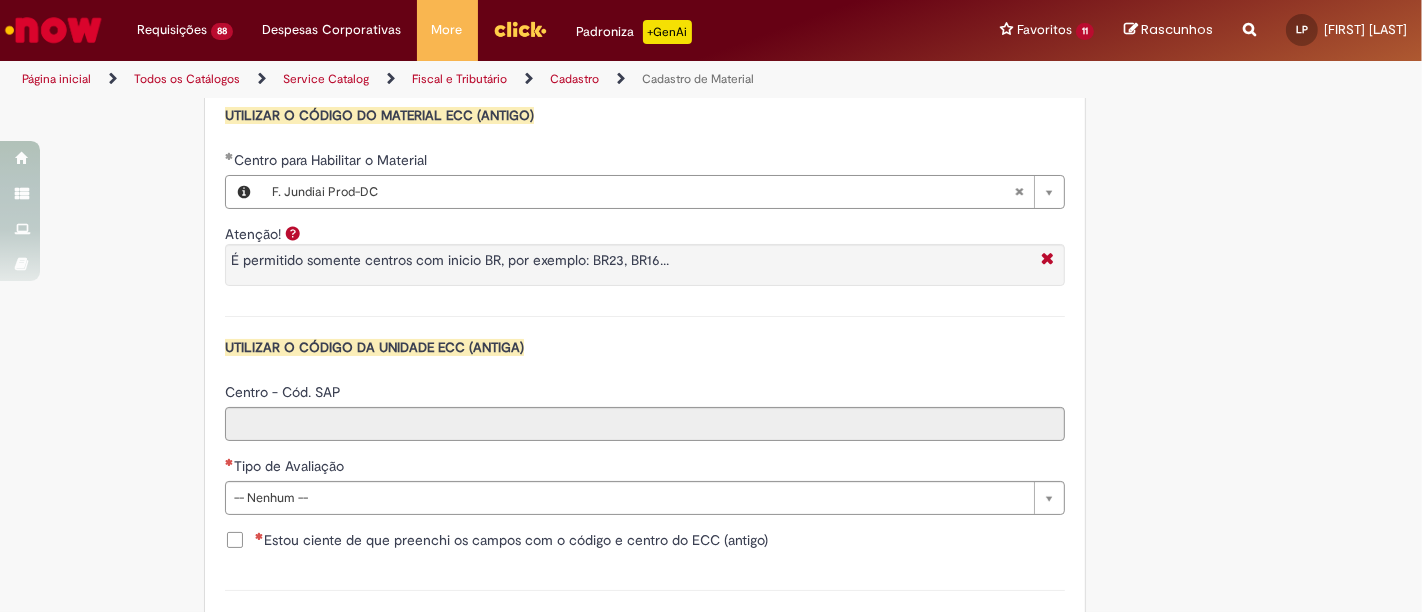 click on "**********" at bounding box center (645, -48) 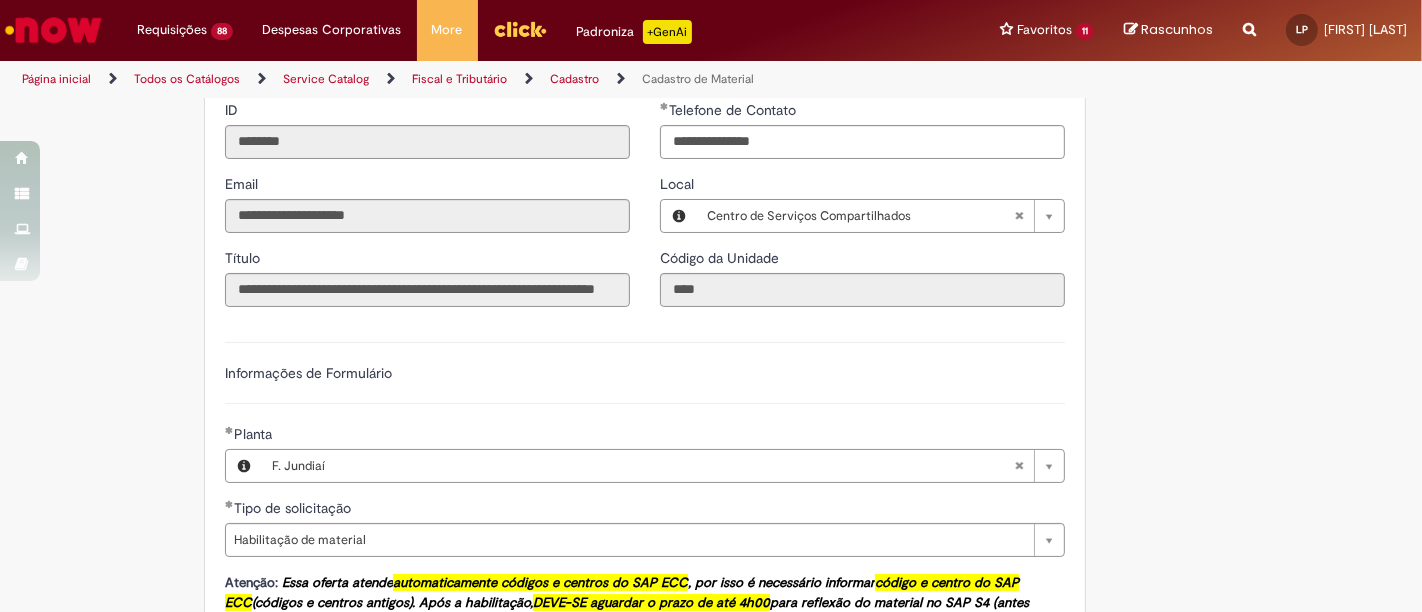 type on "****" 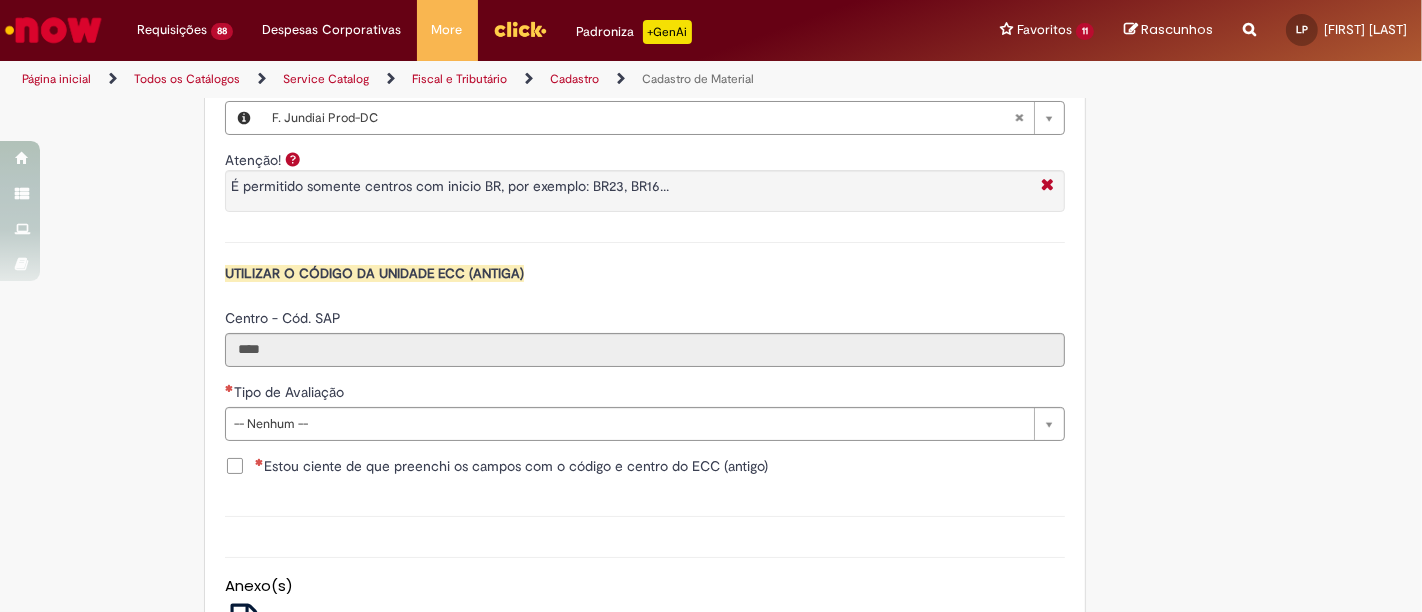 scroll, scrollTop: 2123, scrollLeft: 0, axis: vertical 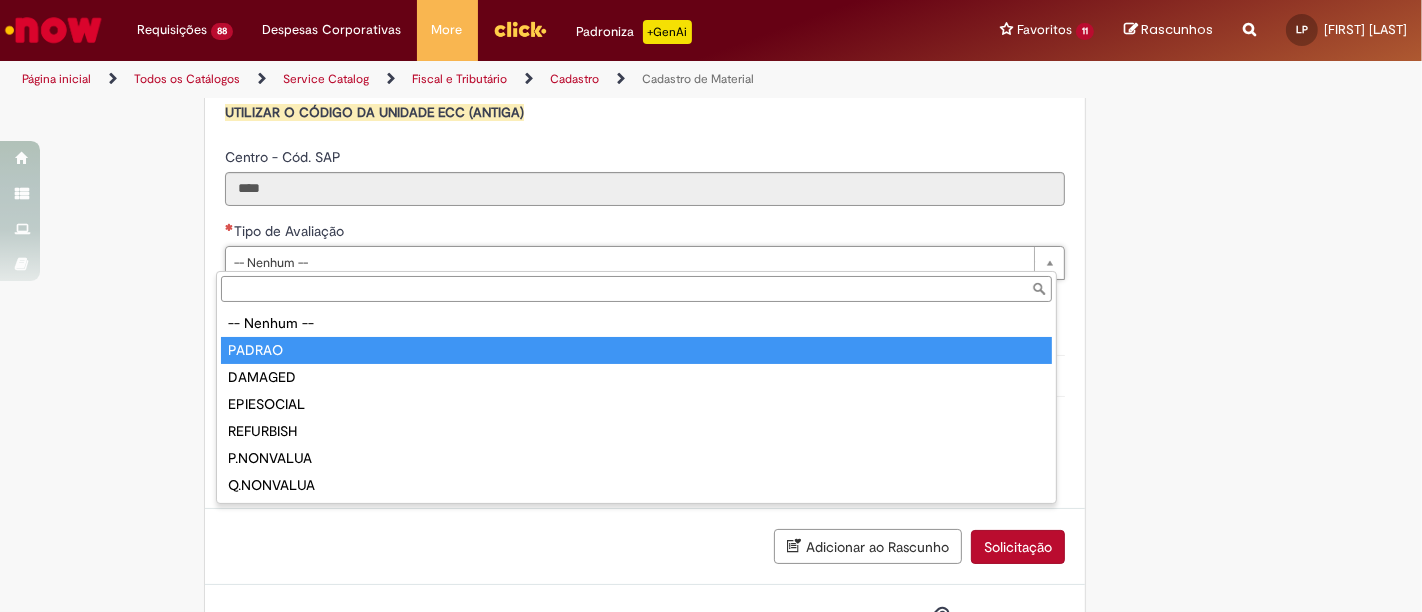 type on "******" 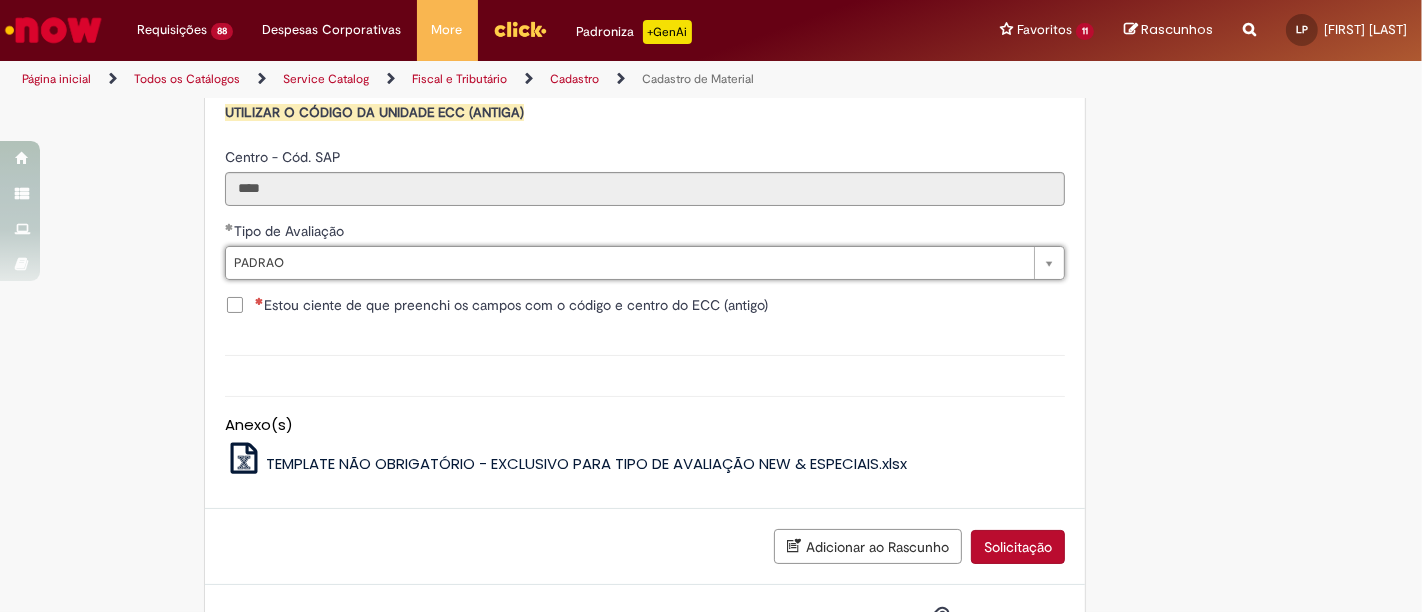 click on "Estou ciente de que preenchi os campos com o código e centro do ECC  (antigo)" at bounding box center [511, 305] 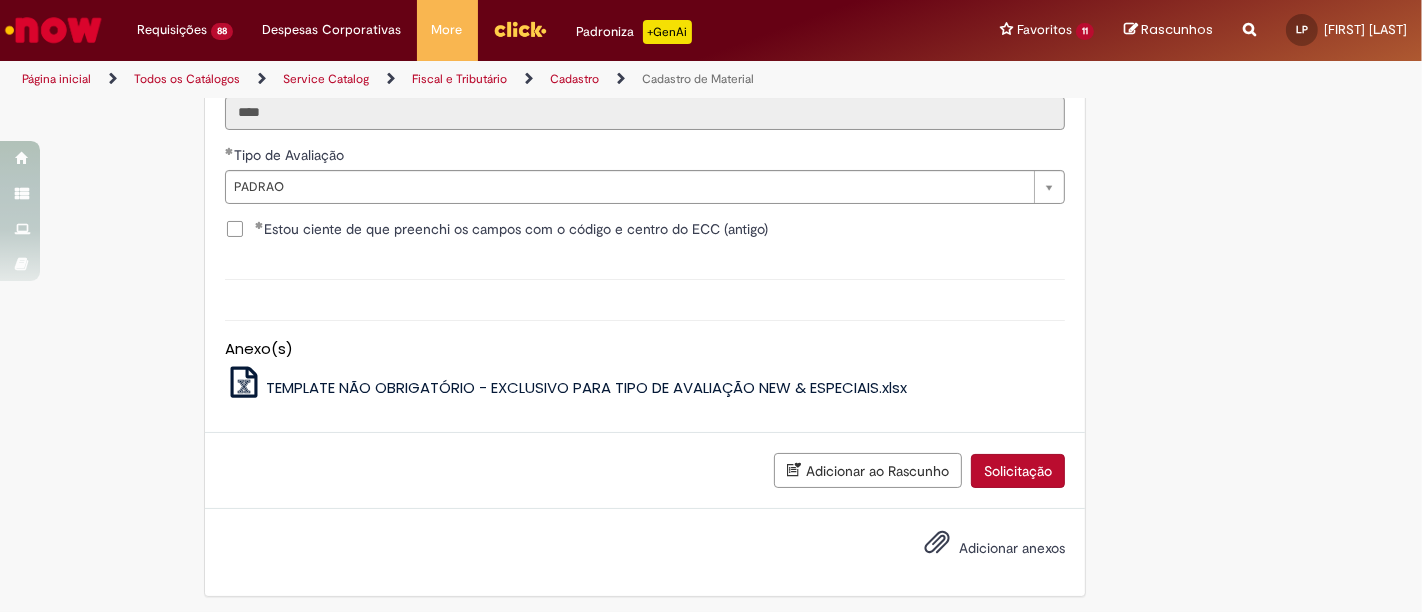 click on "Solicitação" at bounding box center [1018, 471] 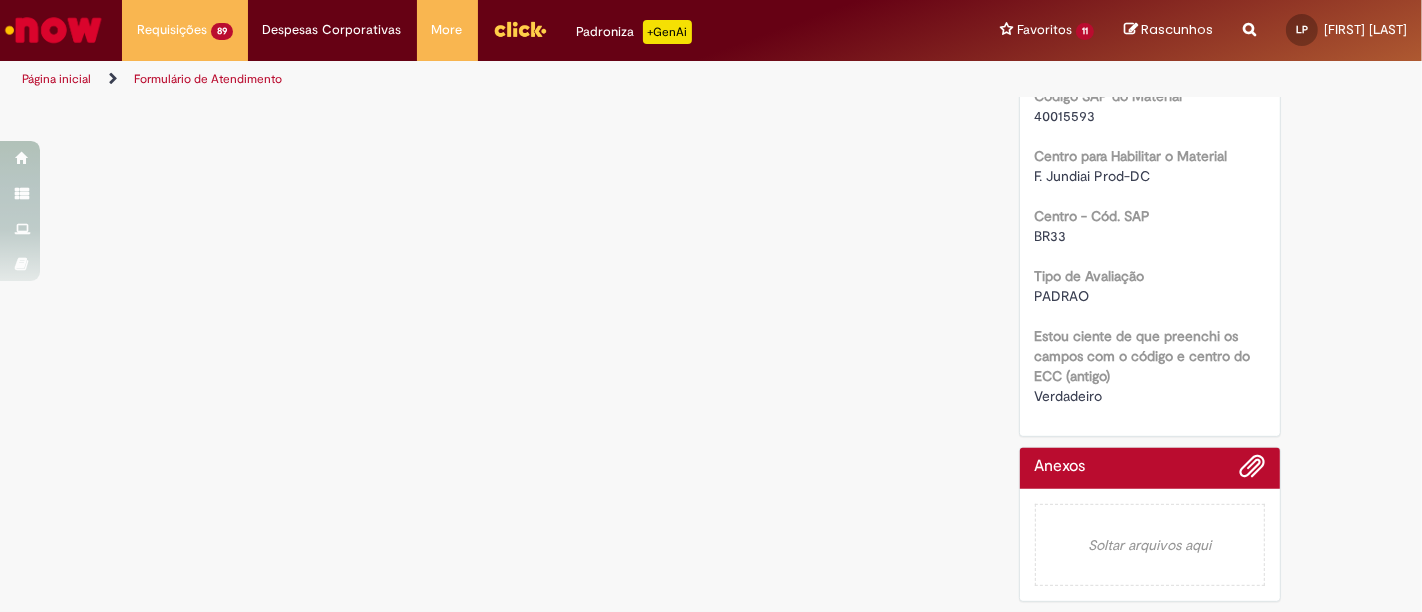 scroll, scrollTop: 0, scrollLeft: 0, axis: both 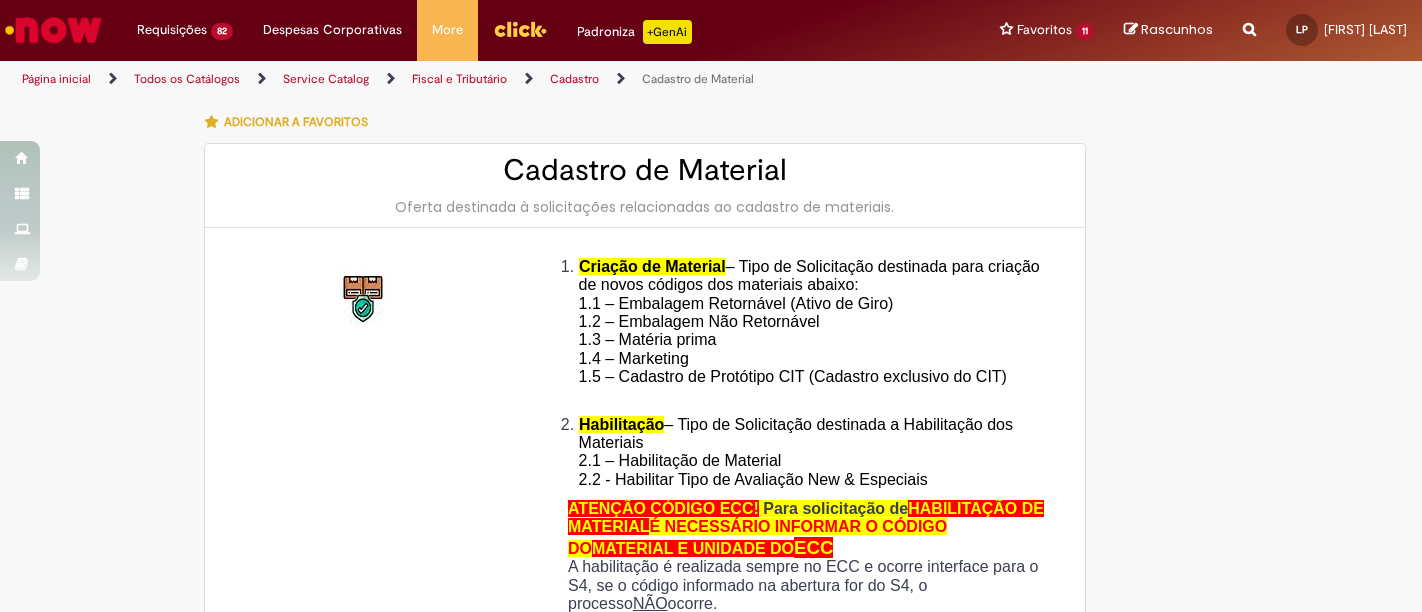 type on "**********" 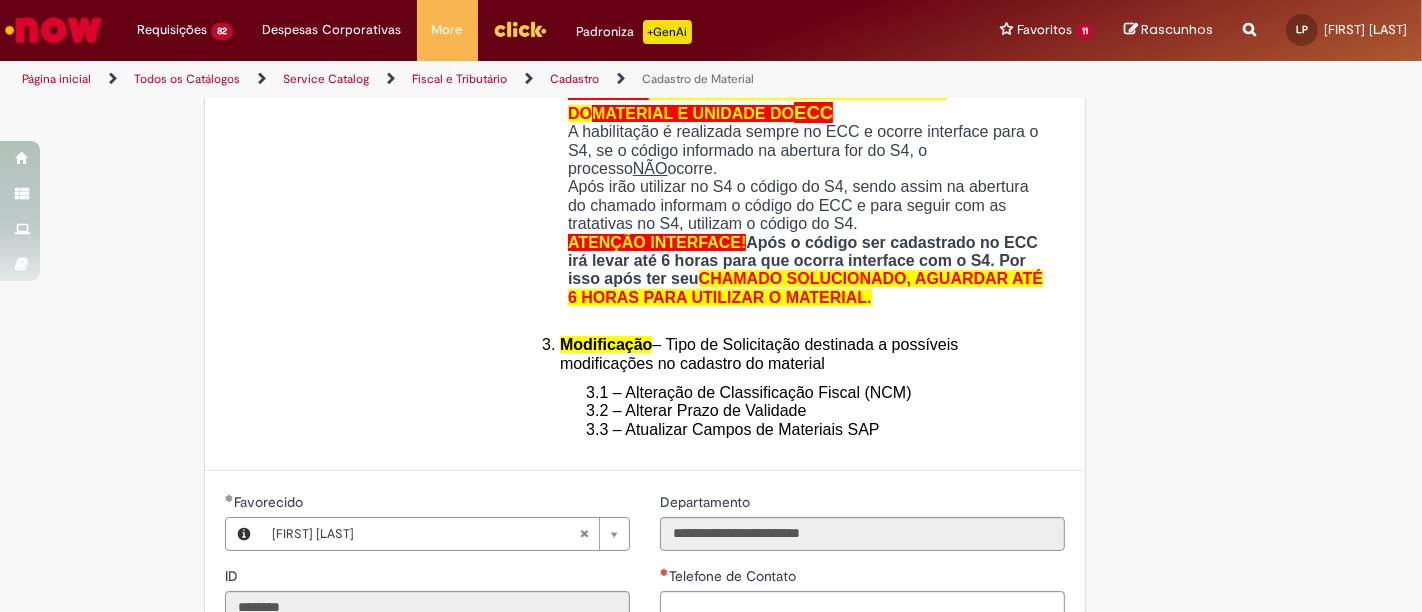 scroll, scrollTop: 666, scrollLeft: 0, axis: vertical 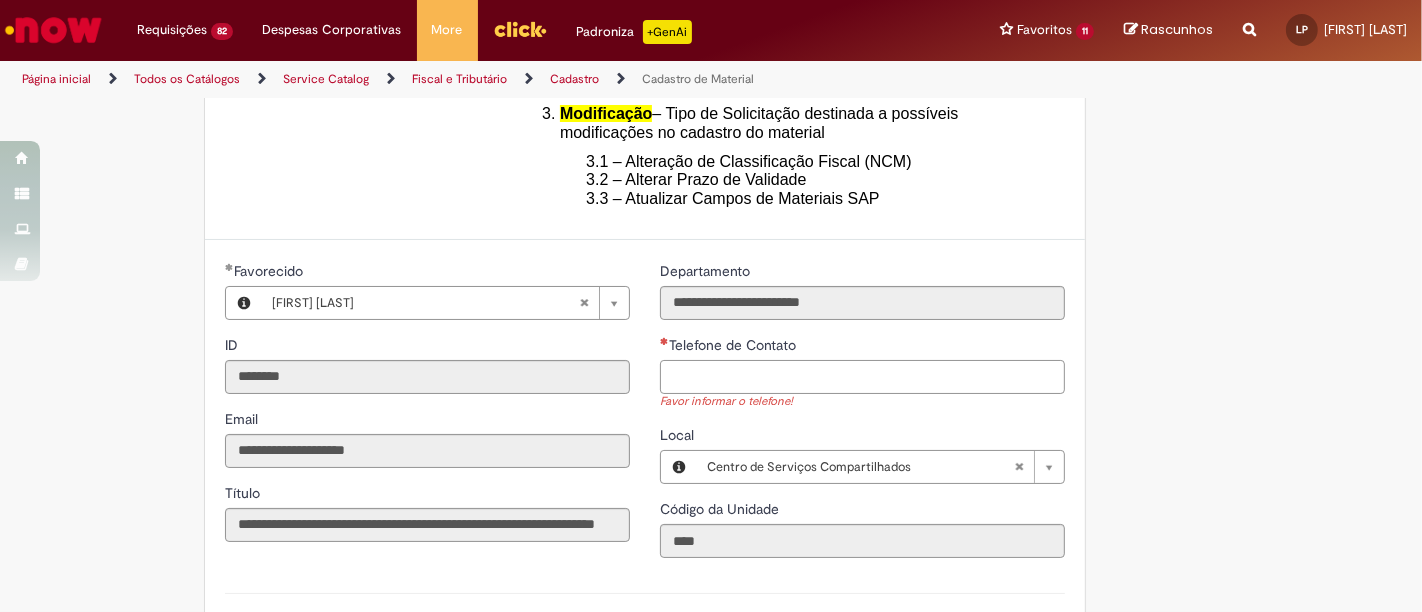 click on "Telefone de Contato" at bounding box center (862, 377) 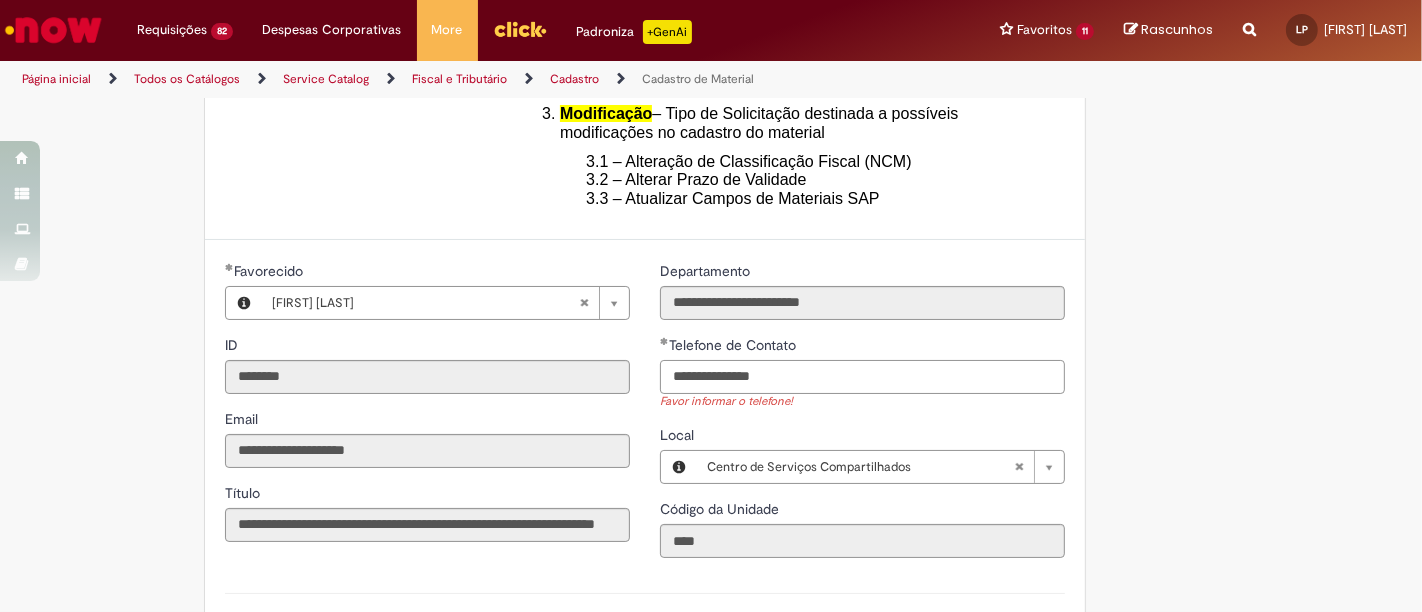 type on "**********" 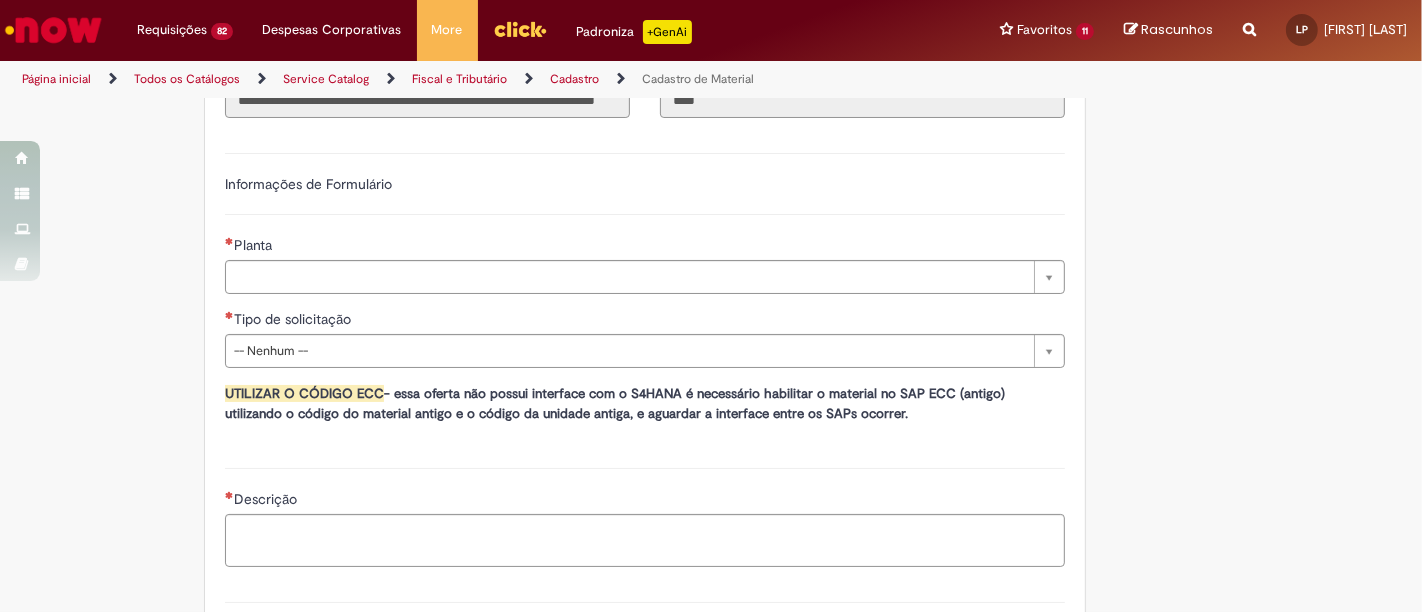 scroll, scrollTop: 1111, scrollLeft: 0, axis: vertical 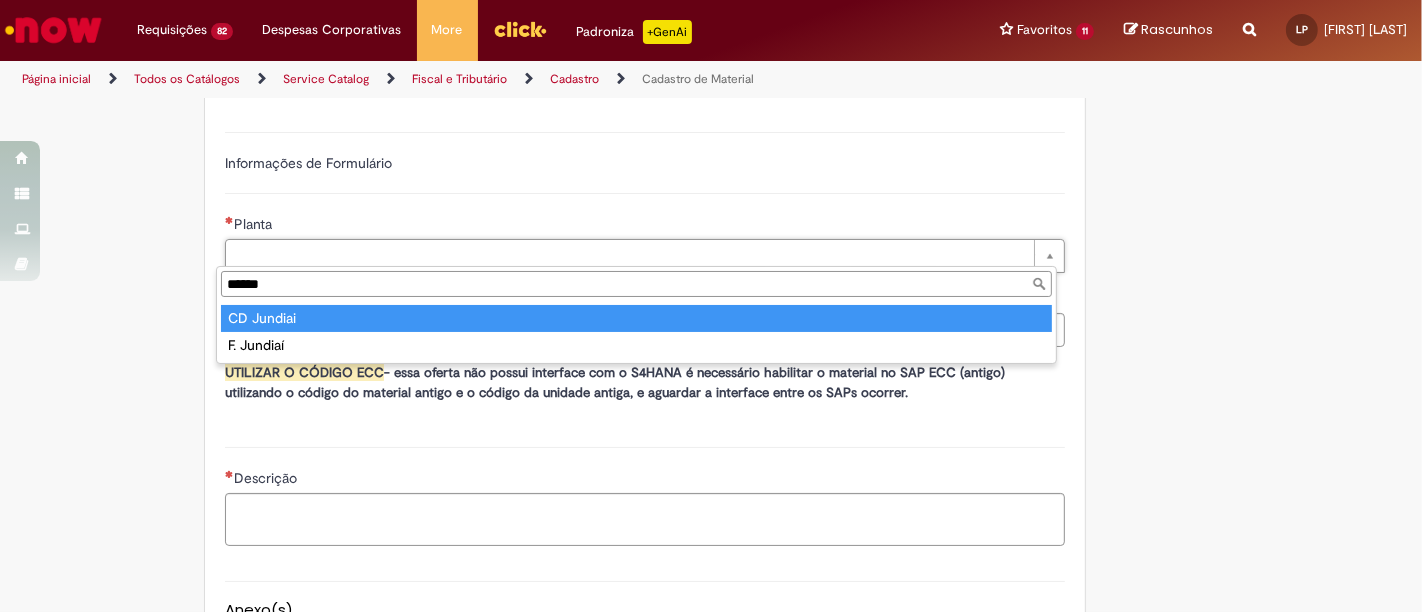 type on "******" 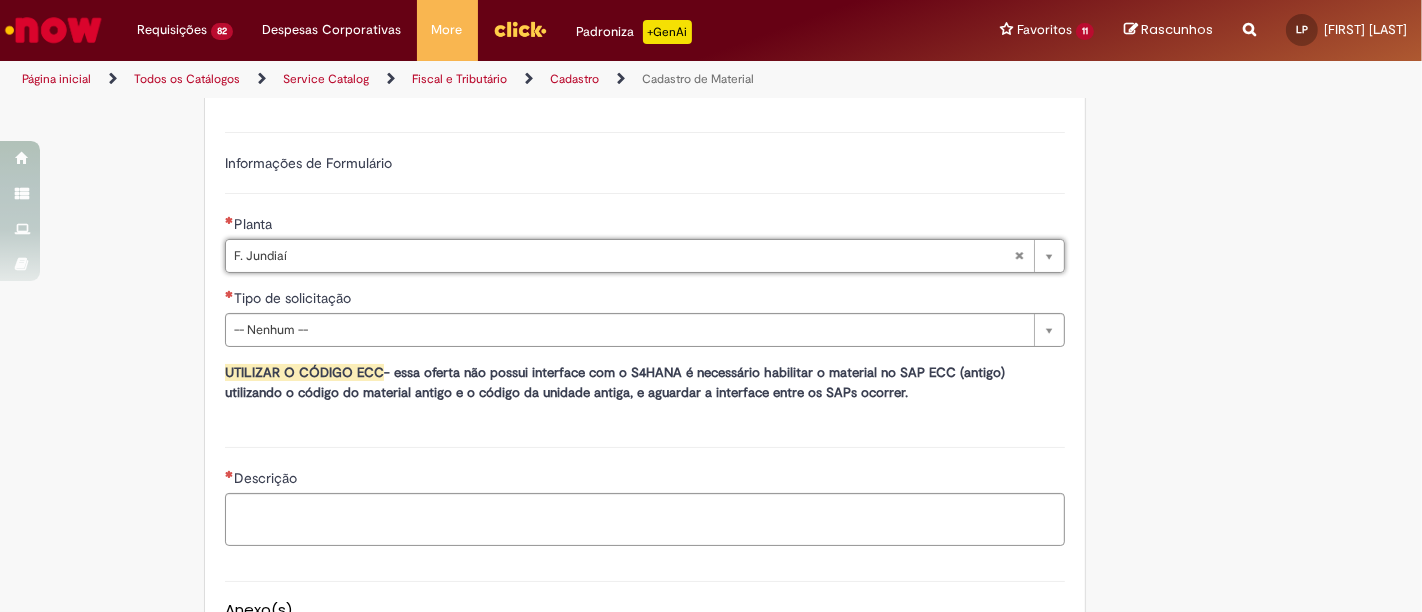 type on "**********" 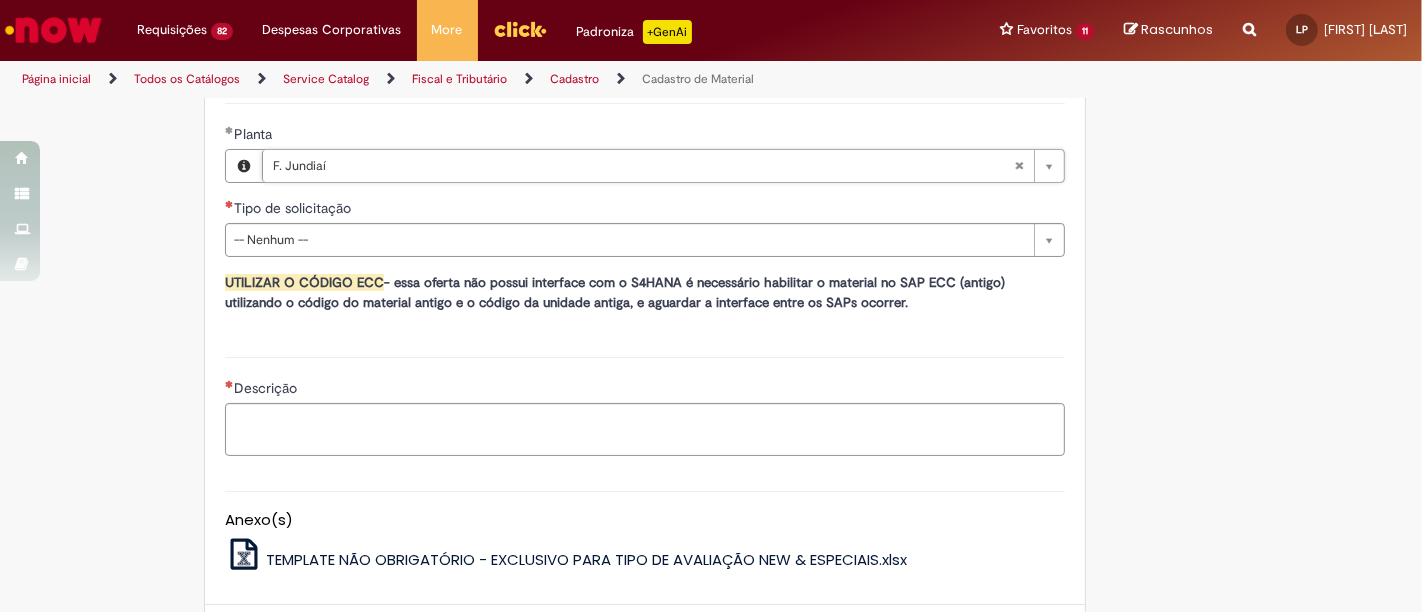 scroll, scrollTop: 1222, scrollLeft: 0, axis: vertical 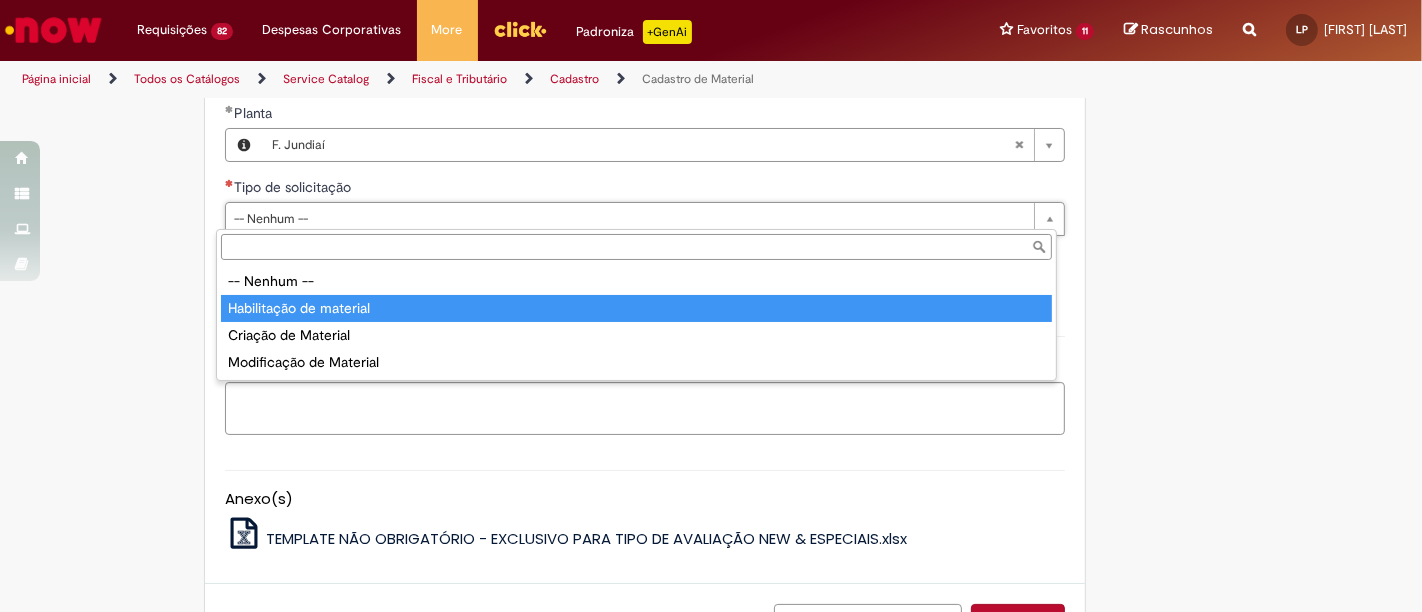 type on "**********" 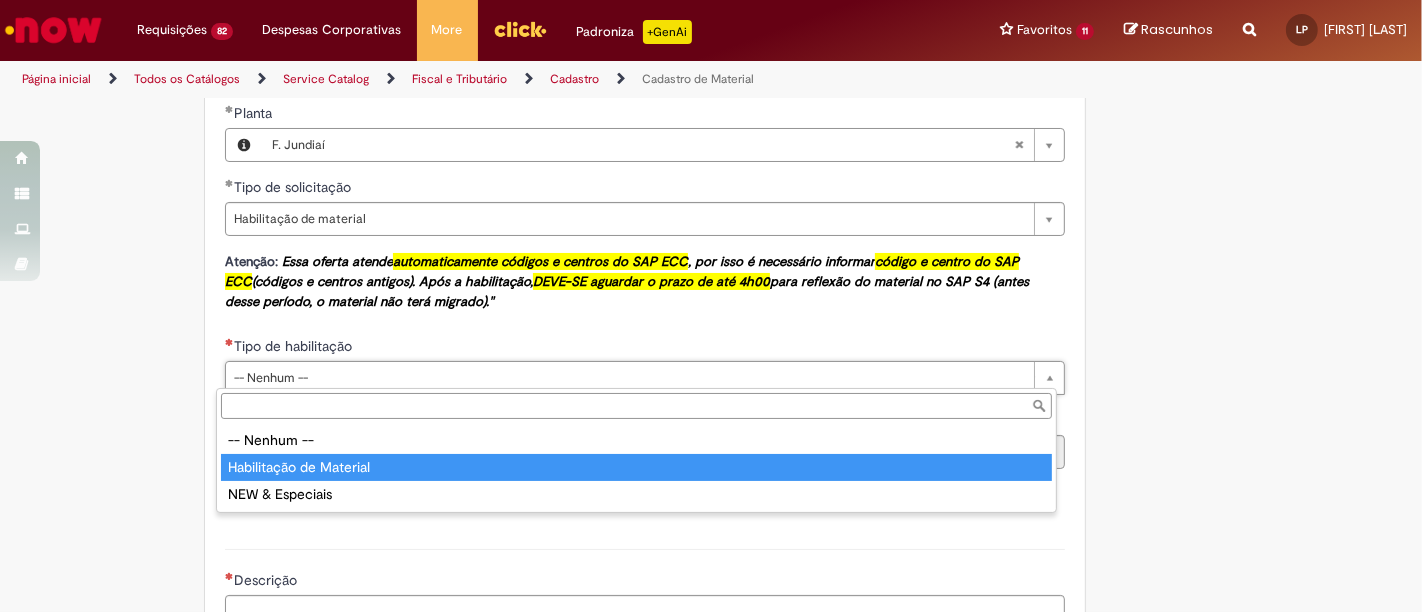 type on "**********" 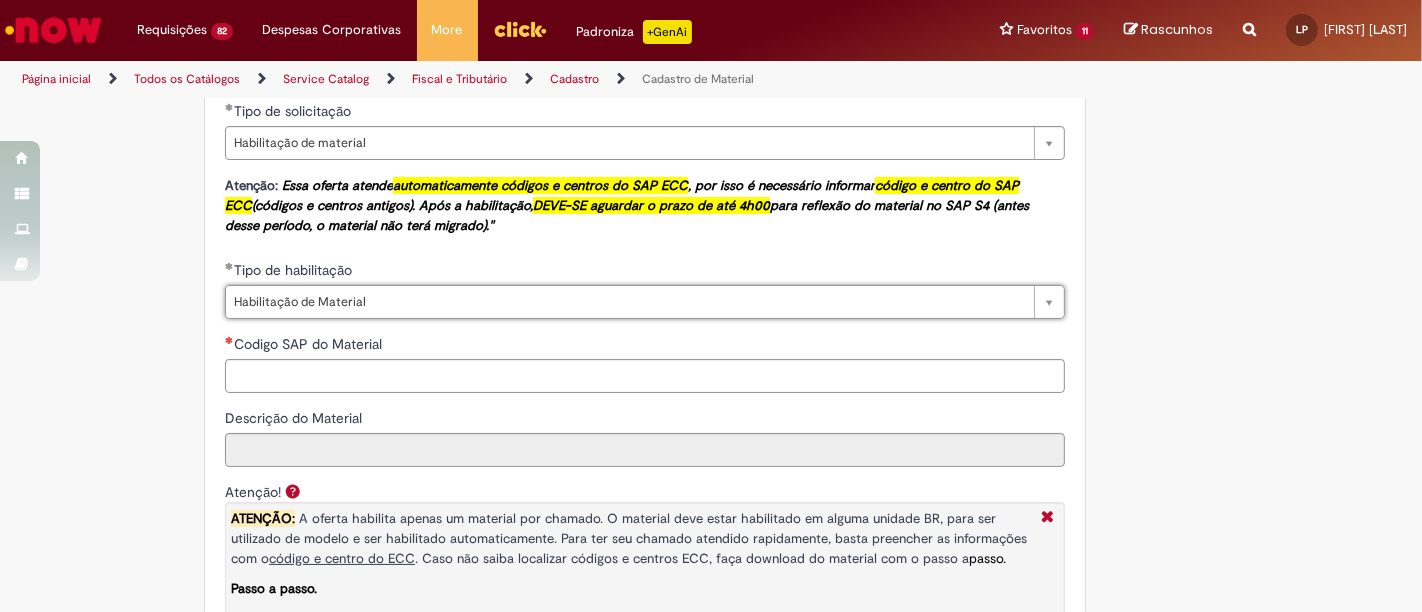 scroll, scrollTop: 1333, scrollLeft: 0, axis: vertical 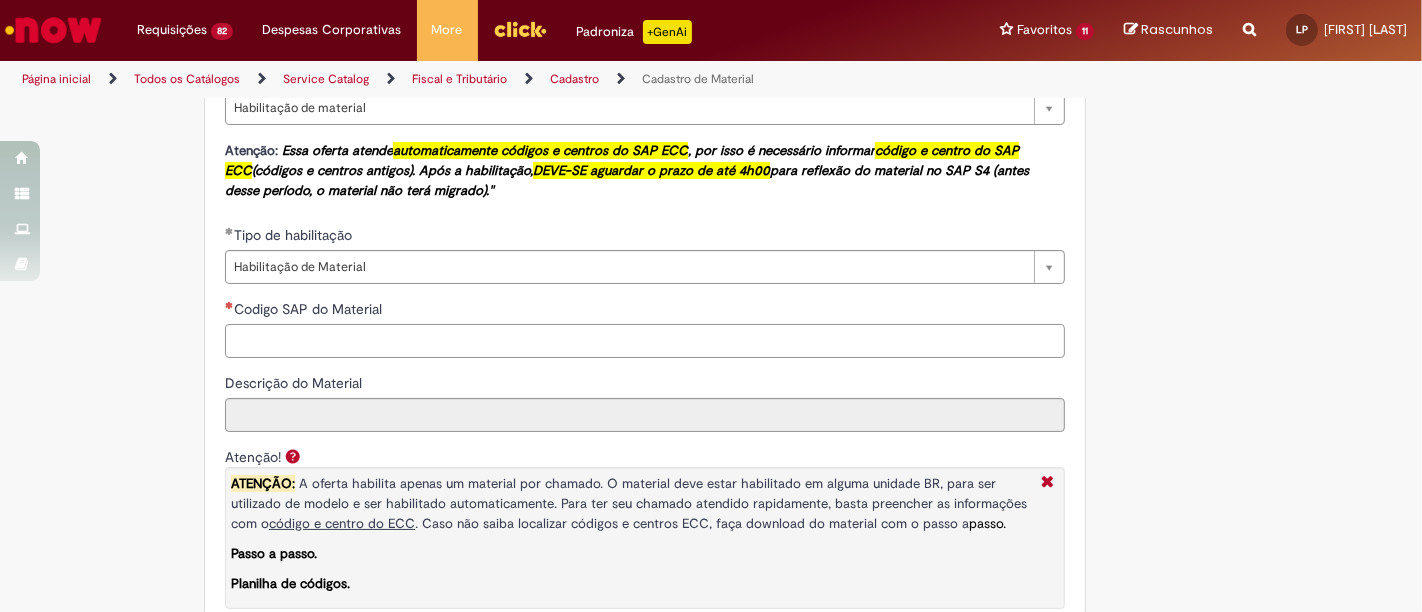 click on "Codigo SAP do Material" at bounding box center [645, 341] 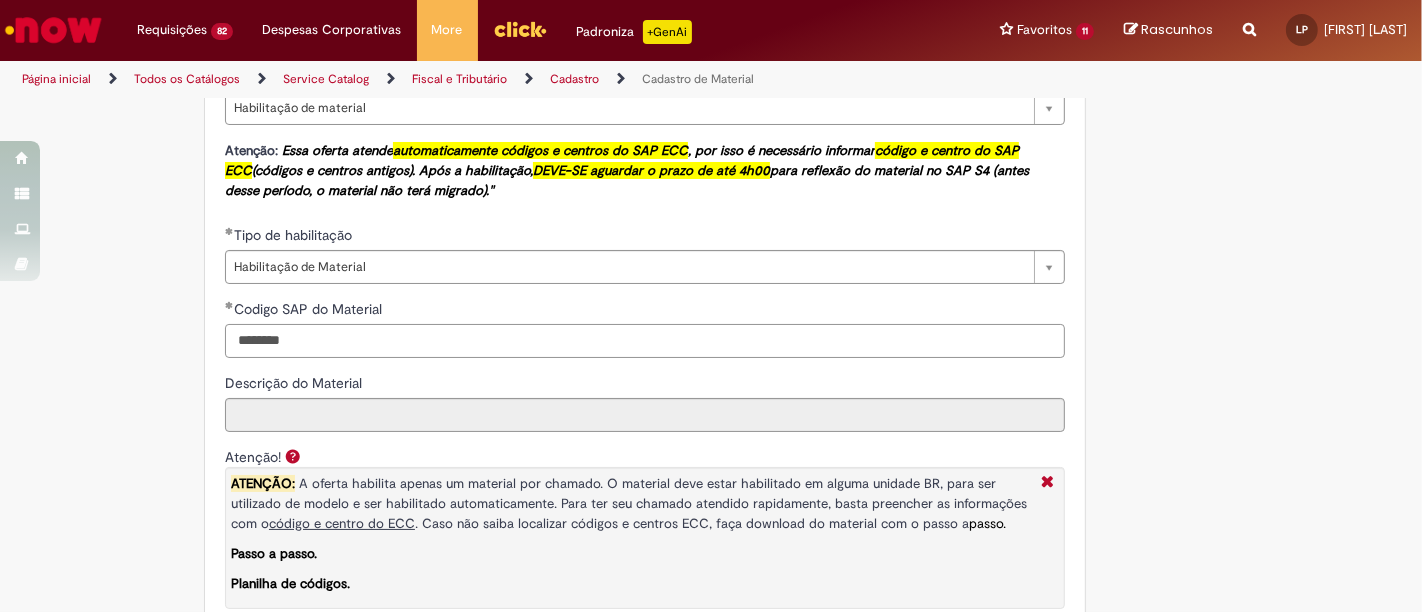 type on "********" 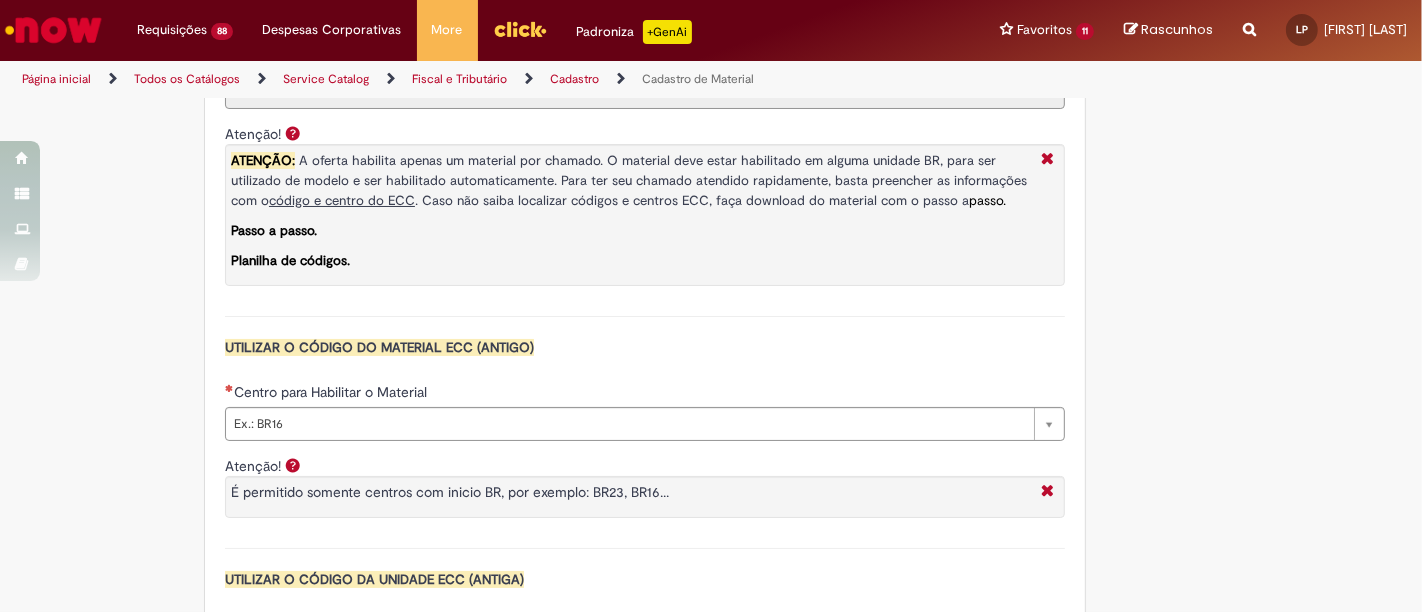 scroll, scrollTop: 1777, scrollLeft: 0, axis: vertical 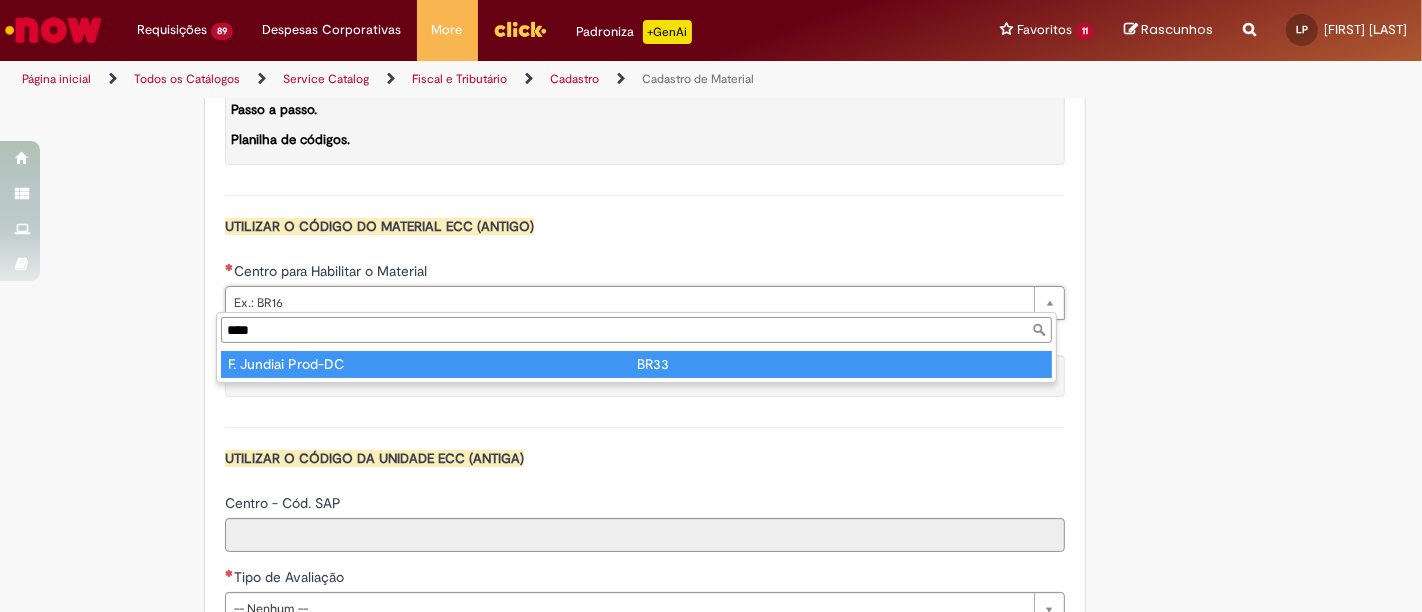 type on "****" 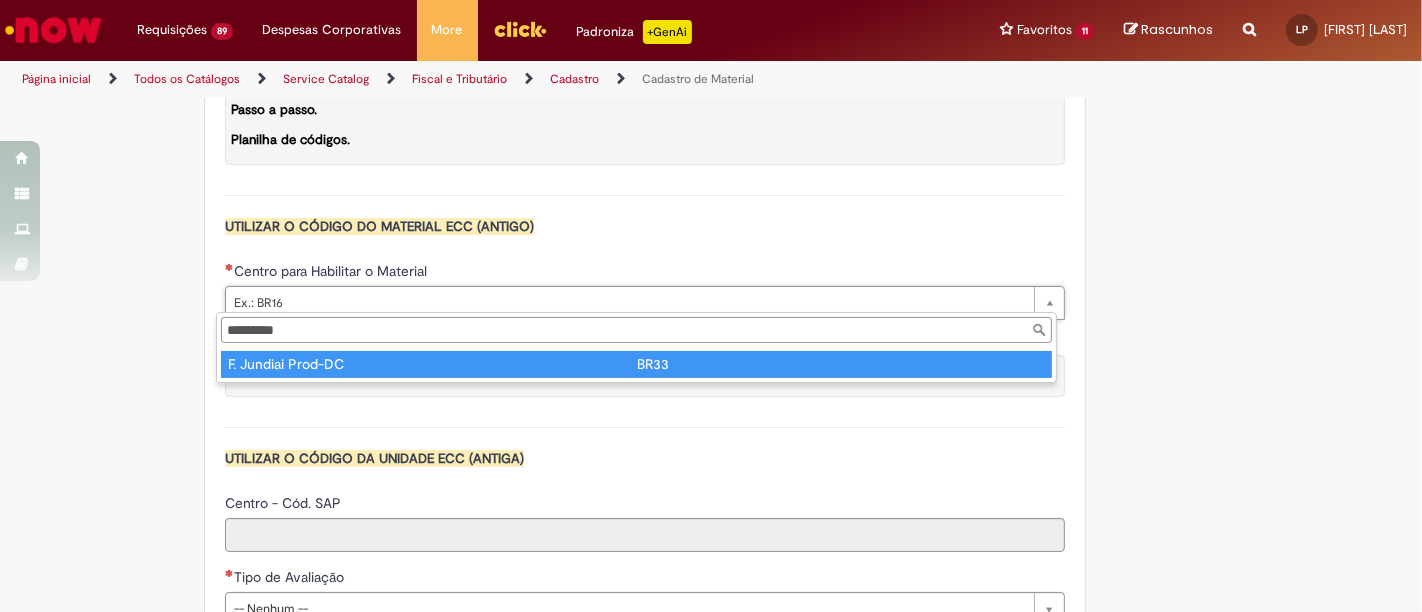 type on "****" 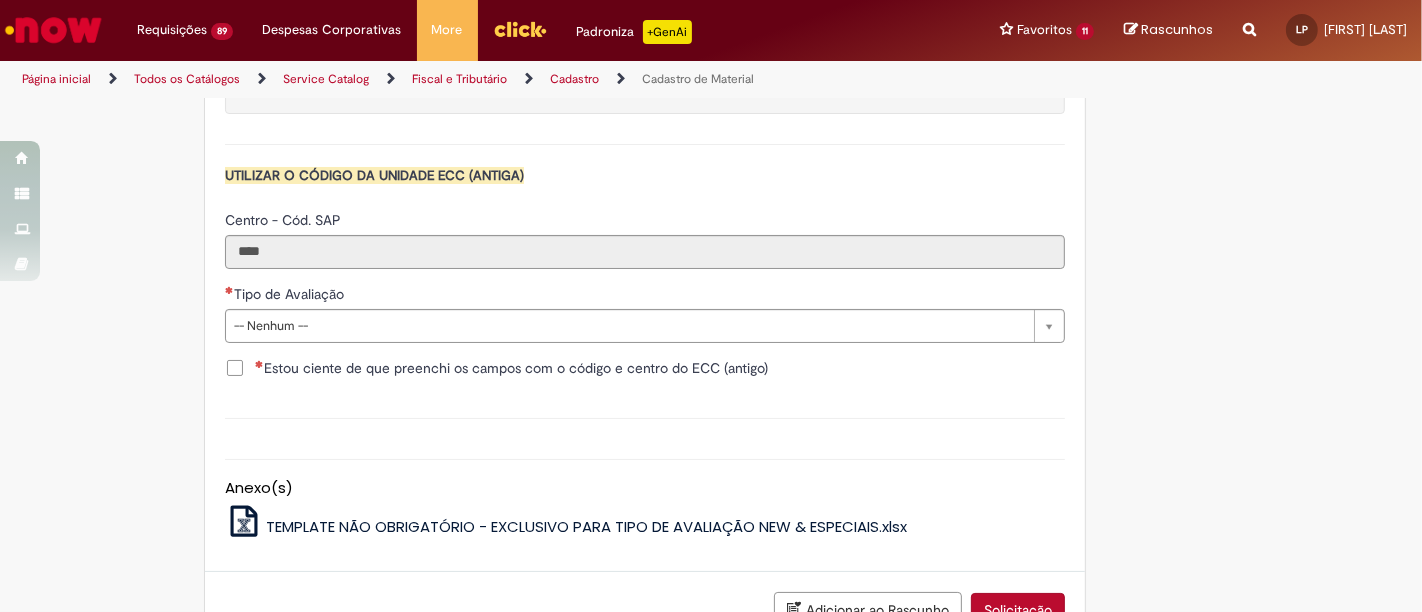 scroll, scrollTop: 2111, scrollLeft: 0, axis: vertical 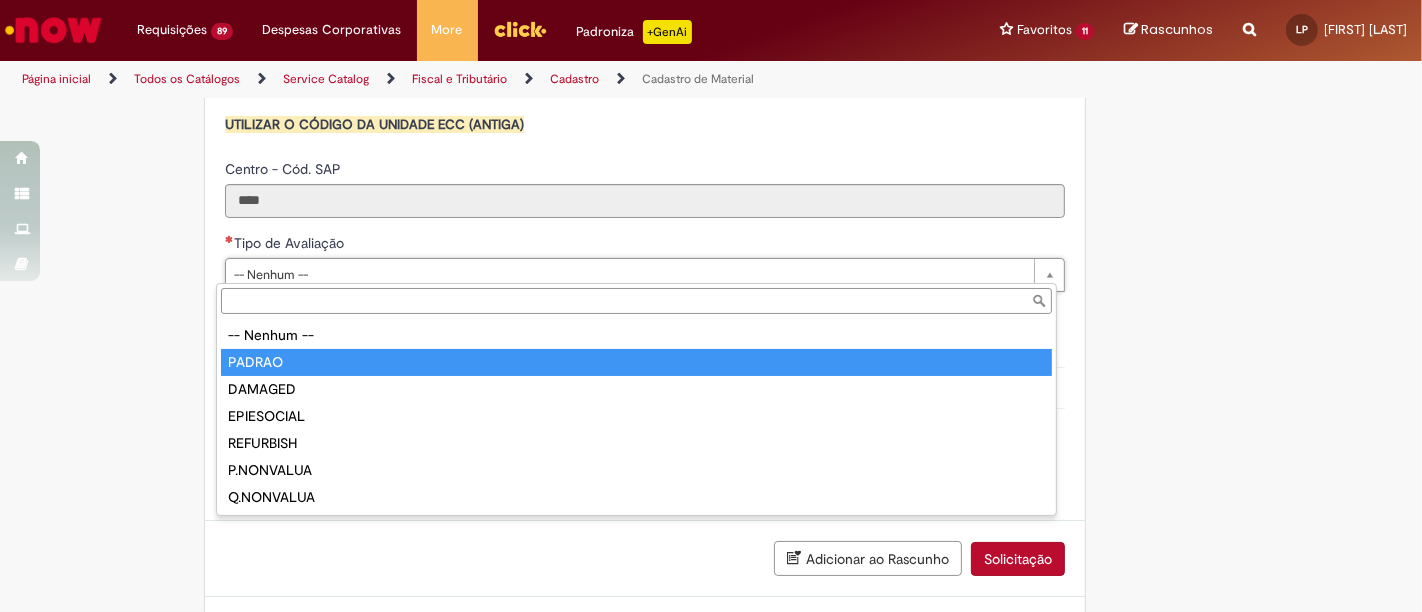 type on "******" 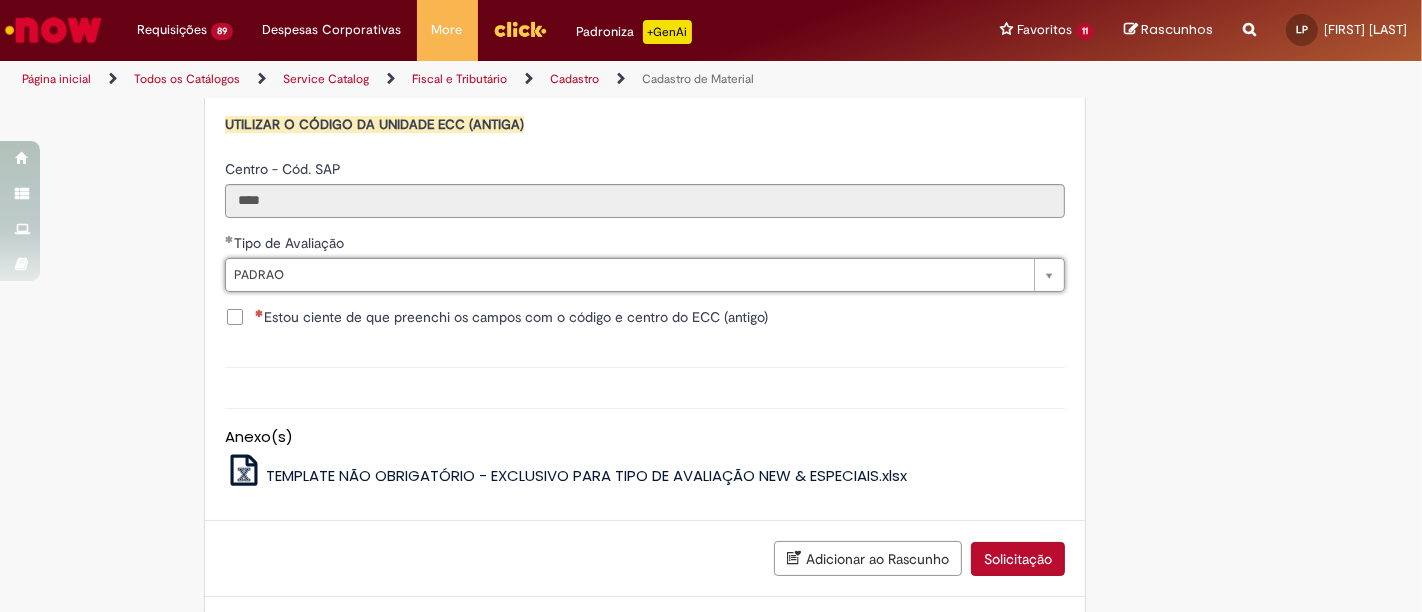 click on "Estou ciente de que preenchi os campos com o código e centro do ECC  (antigo)" at bounding box center (511, 317) 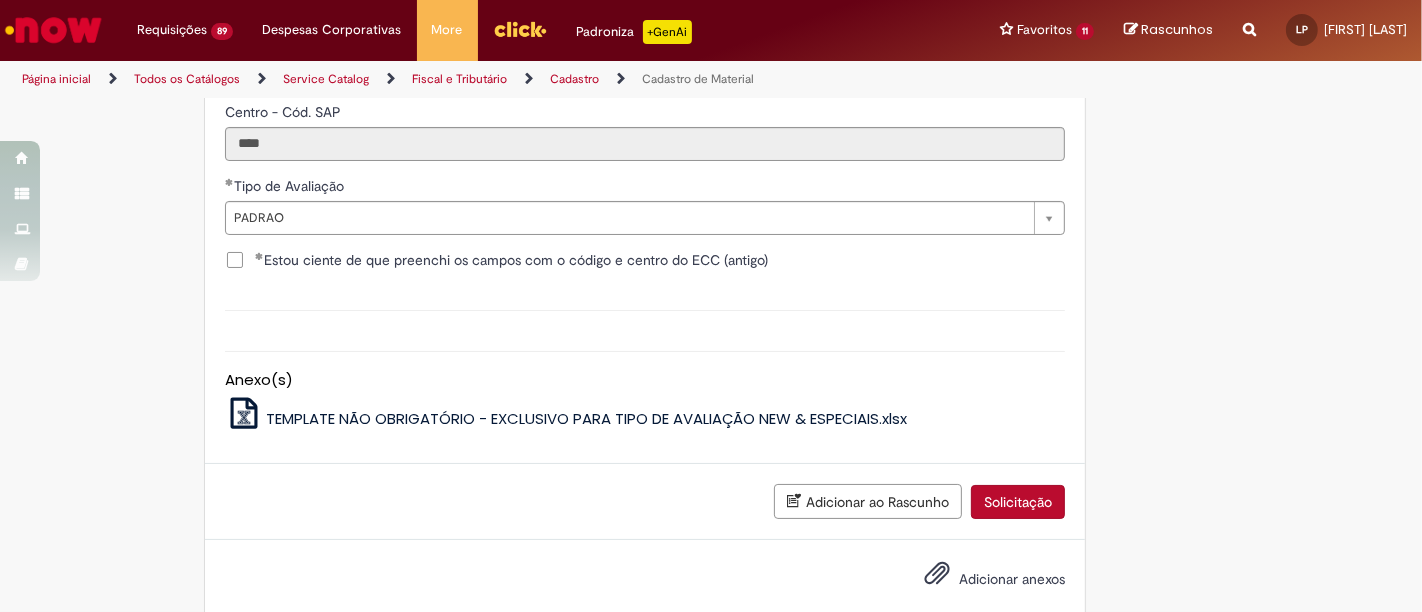 scroll, scrollTop: 2199, scrollLeft: 0, axis: vertical 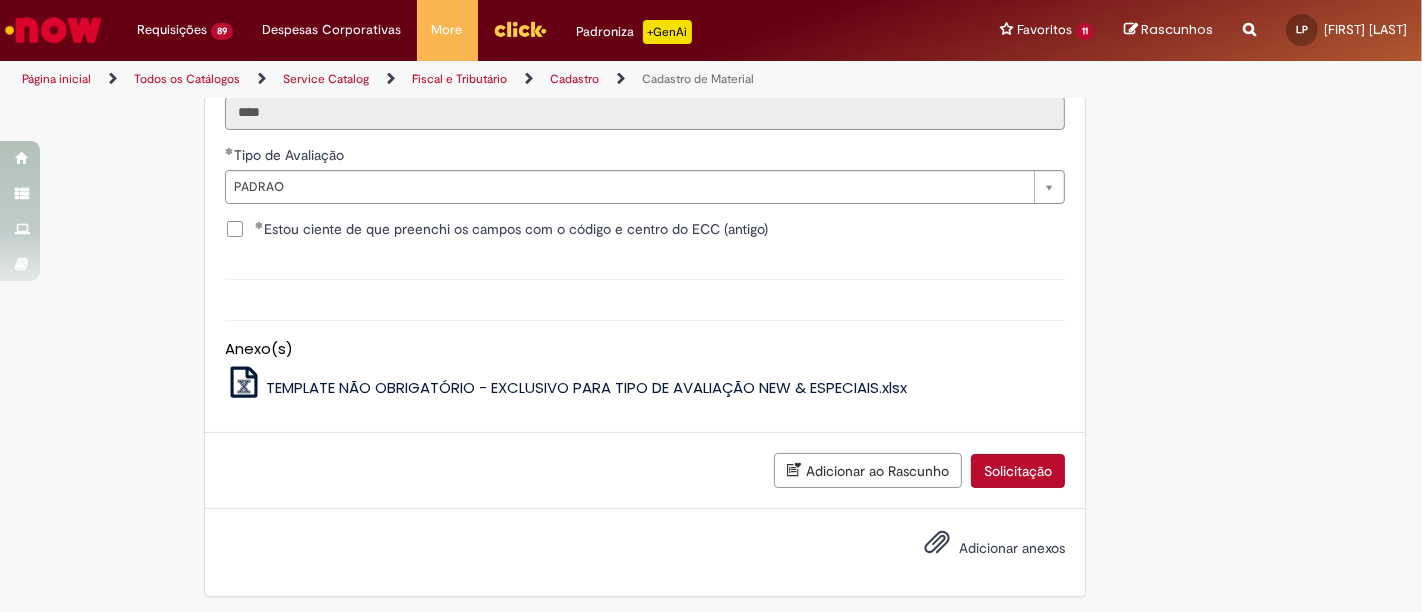 click on "Solicitação" at bounding box center [1018, 471] 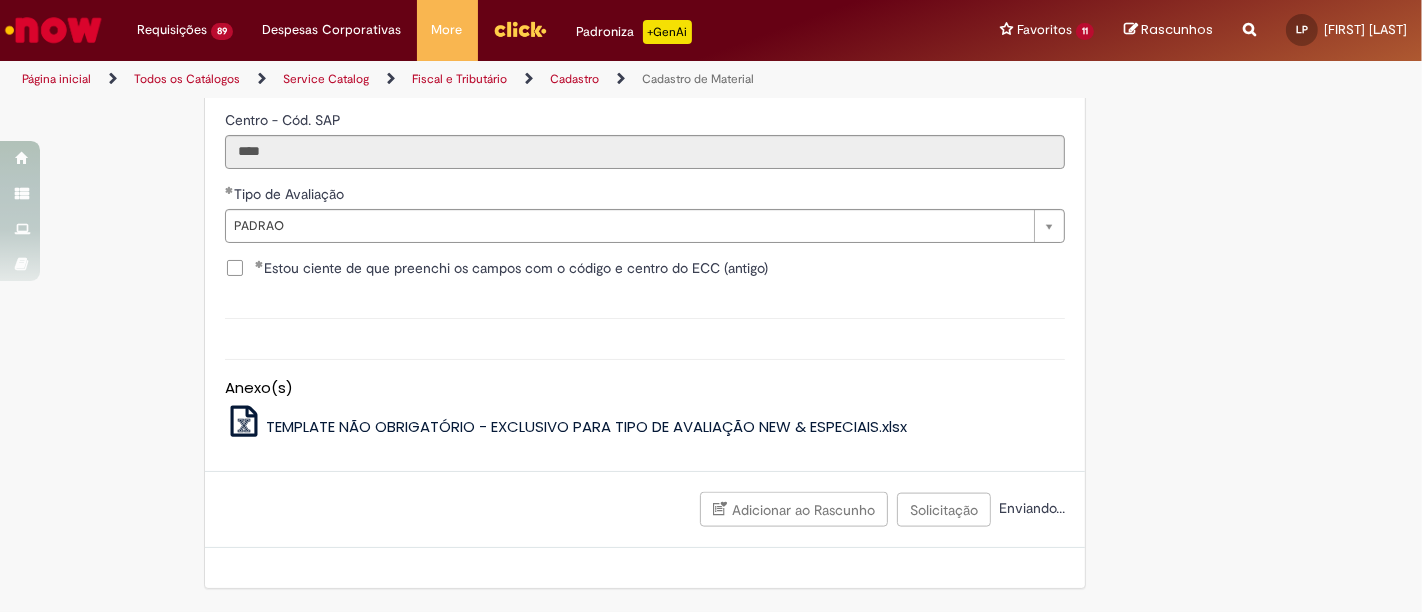 scroll, scrollTop: 2153, scrollLeft: 0, axis: vertical 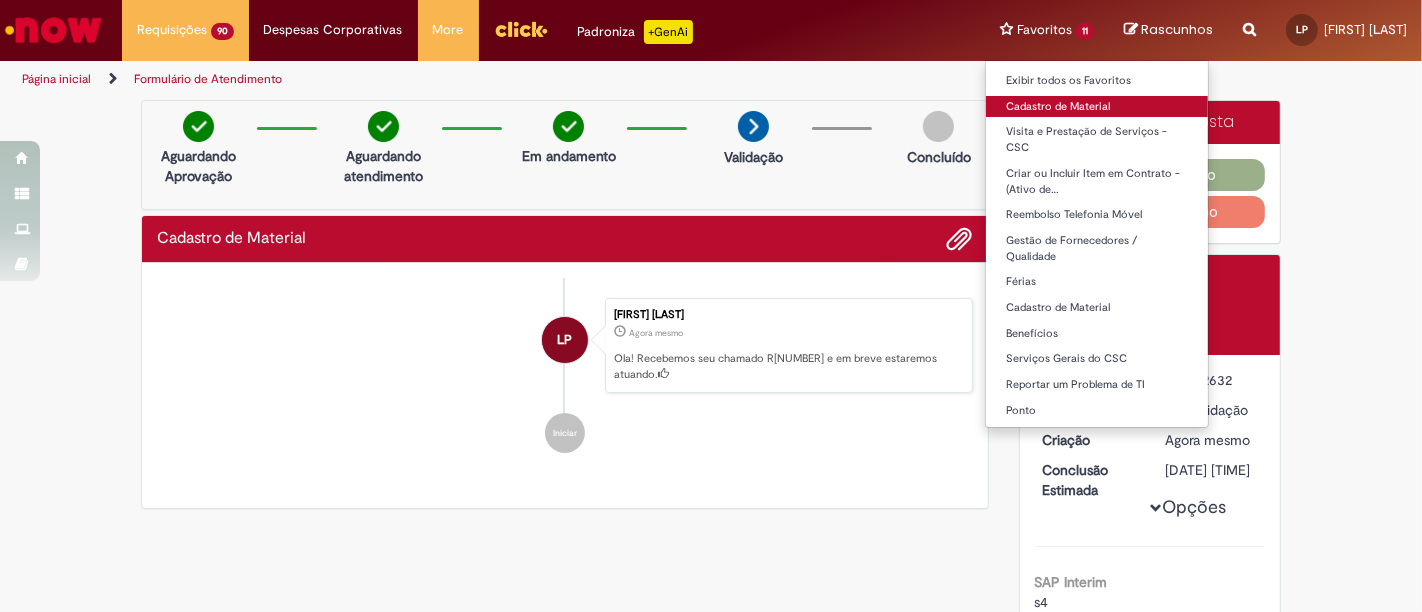 click on "Cadastro de Material" at bounding box center [1097, 107] 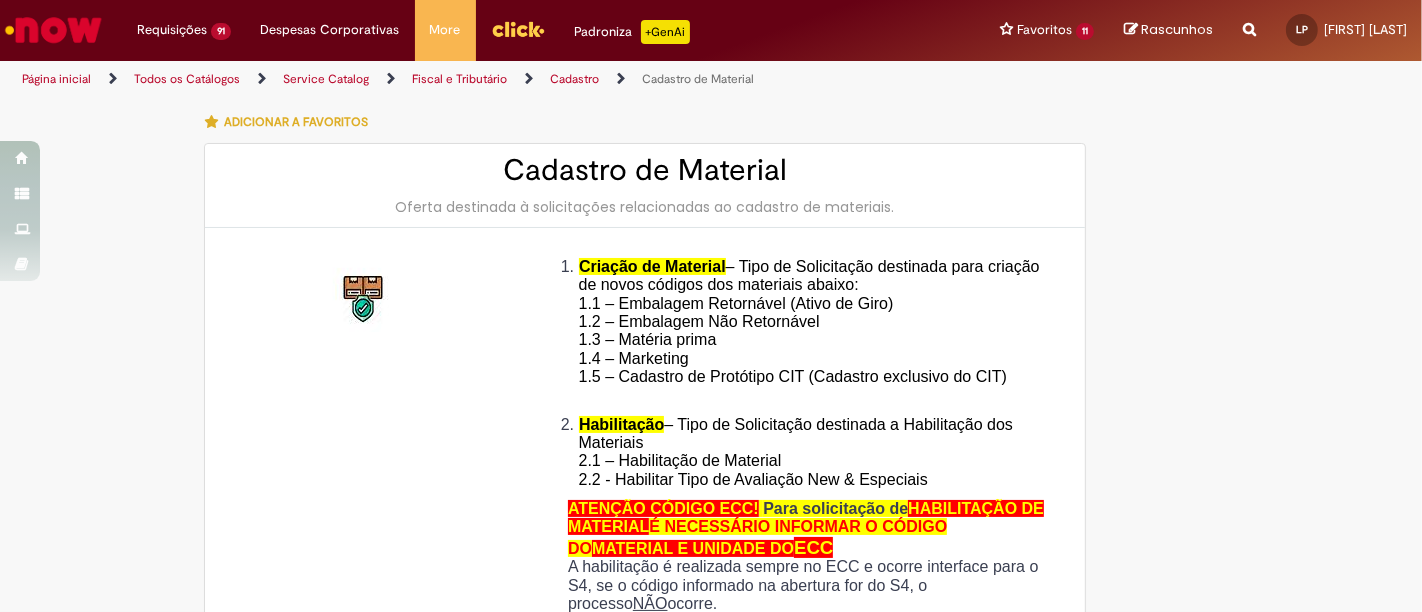 type on "********" 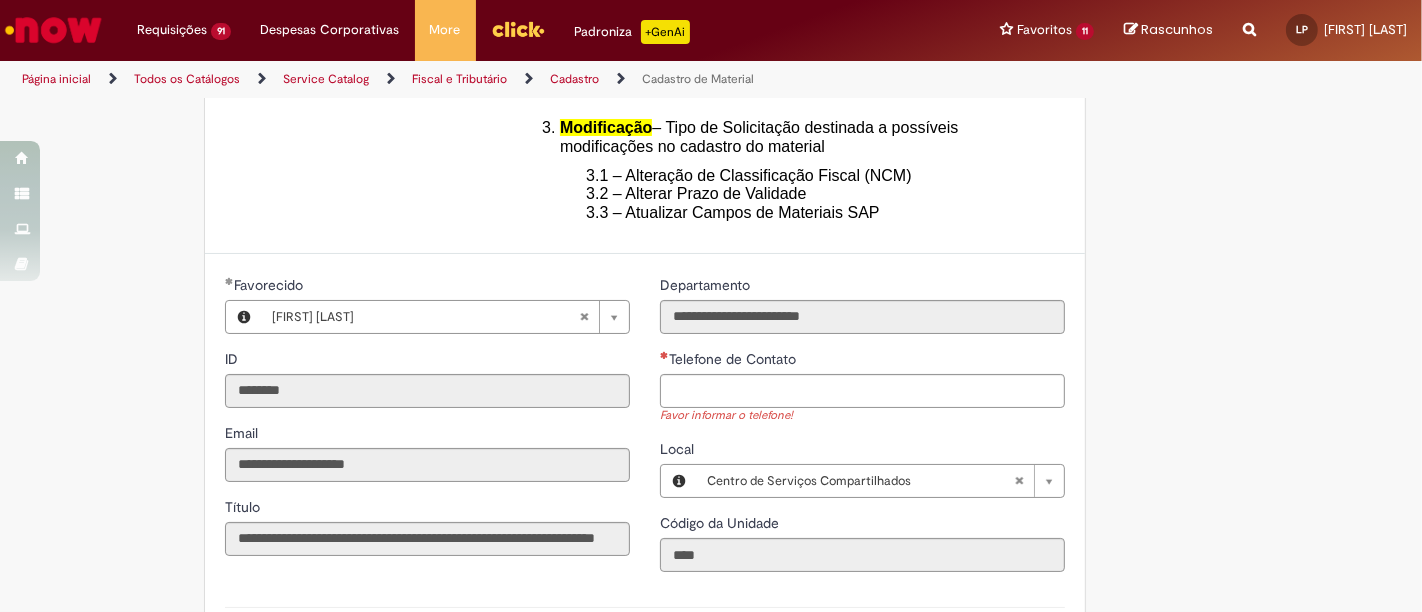 scroll, scrollTop: 666, scrollLeft: 0, axis: vertical 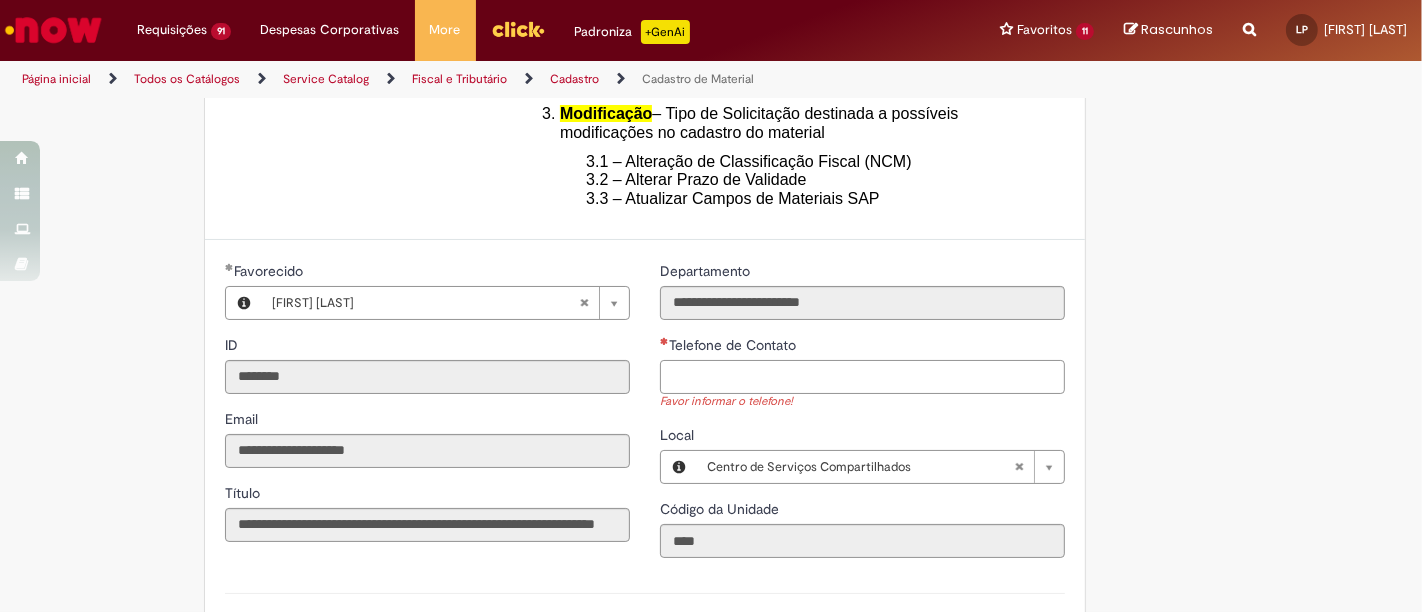 click on "Telefone de Contato" at bounding box center [862, 377] 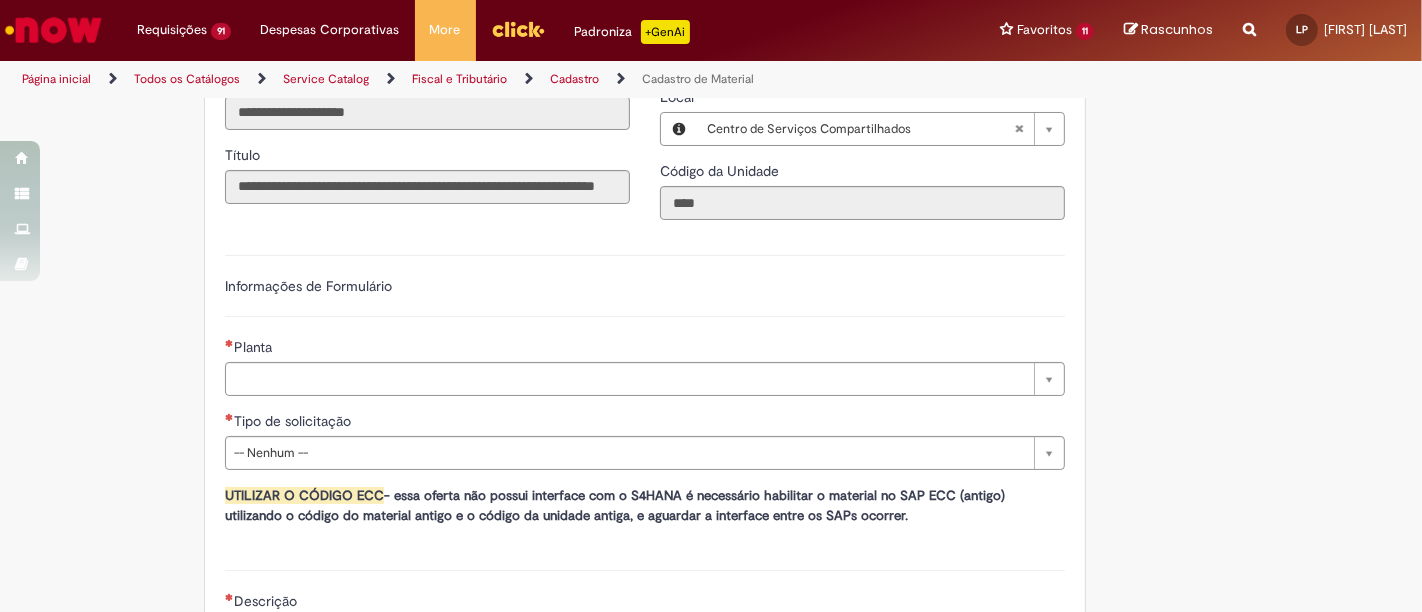 scroll, scrollTop: 1222, scrollLeft: 0, axis: vertical 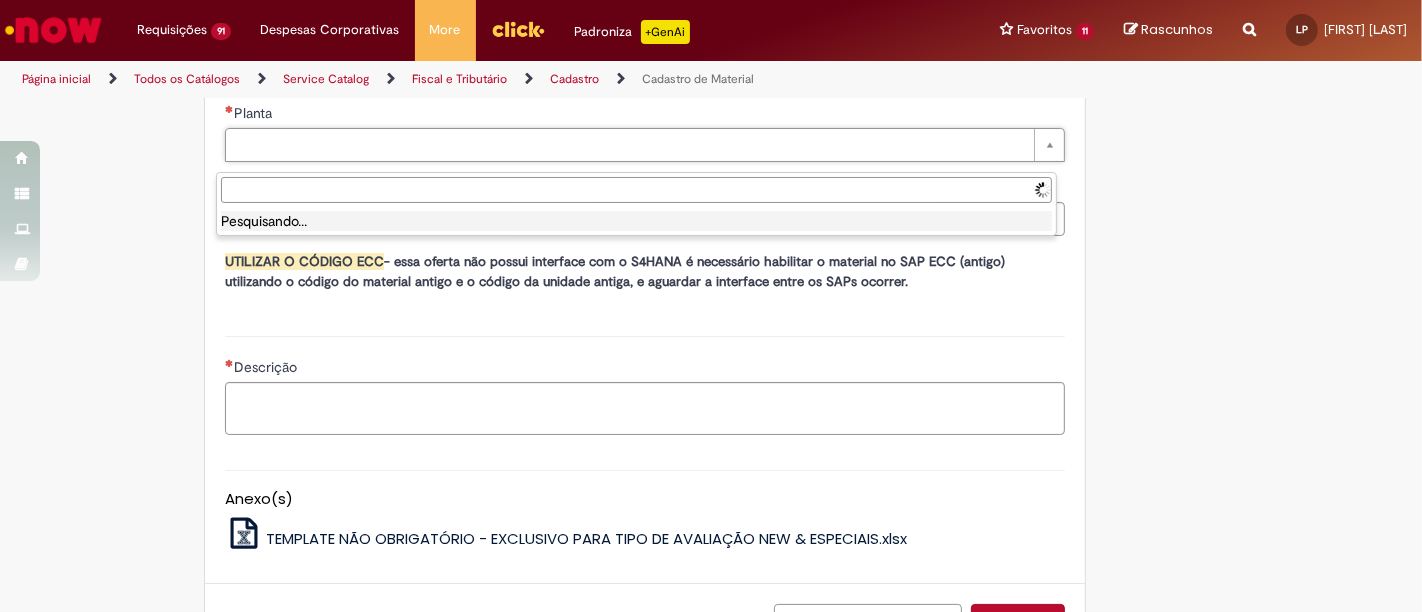 type on "**********" 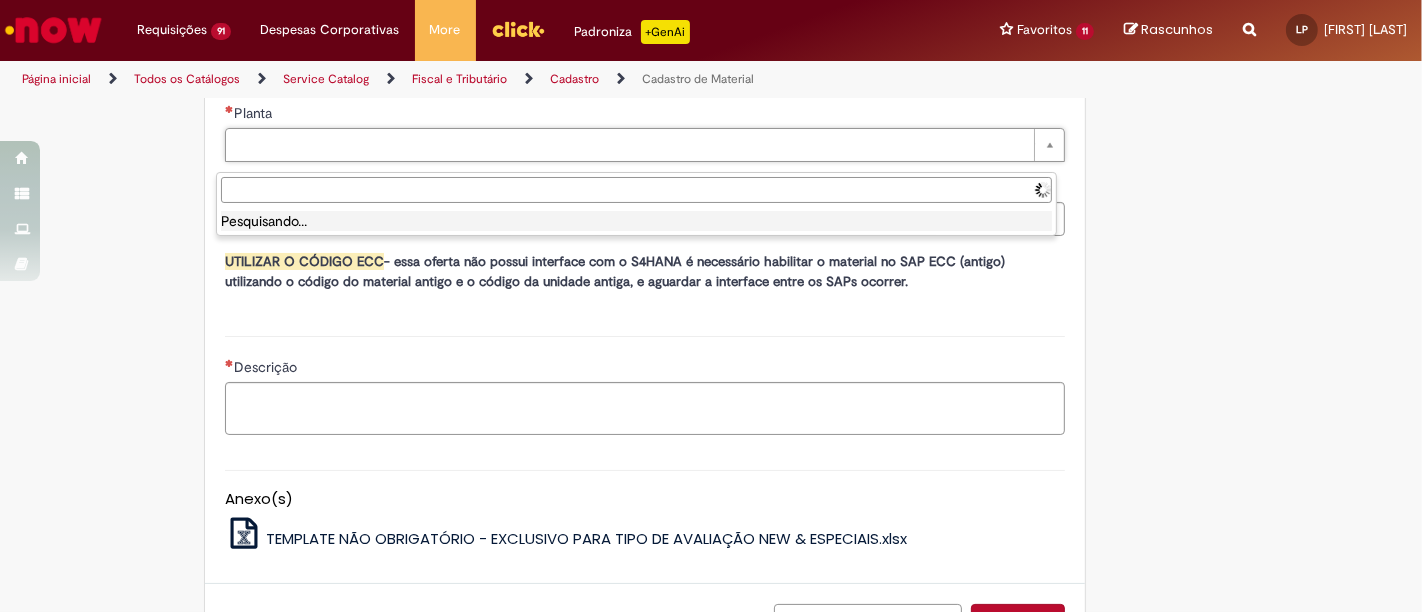 scroll, scrollTop: 1205, scrollLeft: 0, axis: vertical 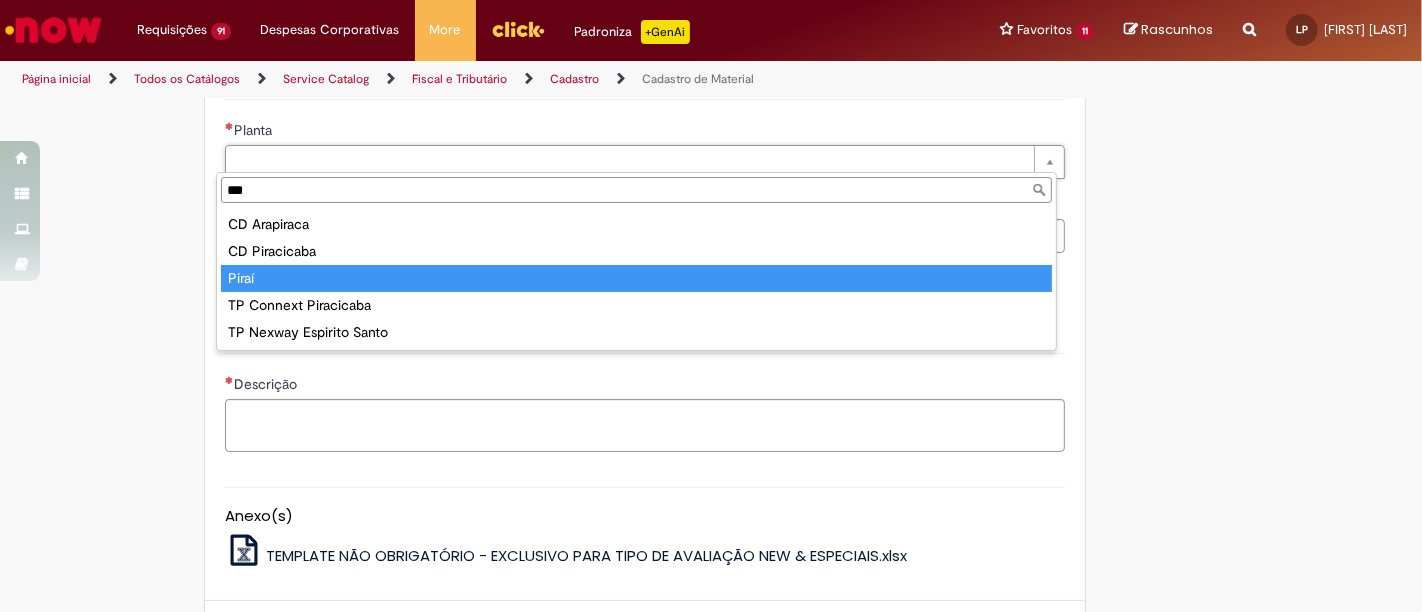 type on "***" 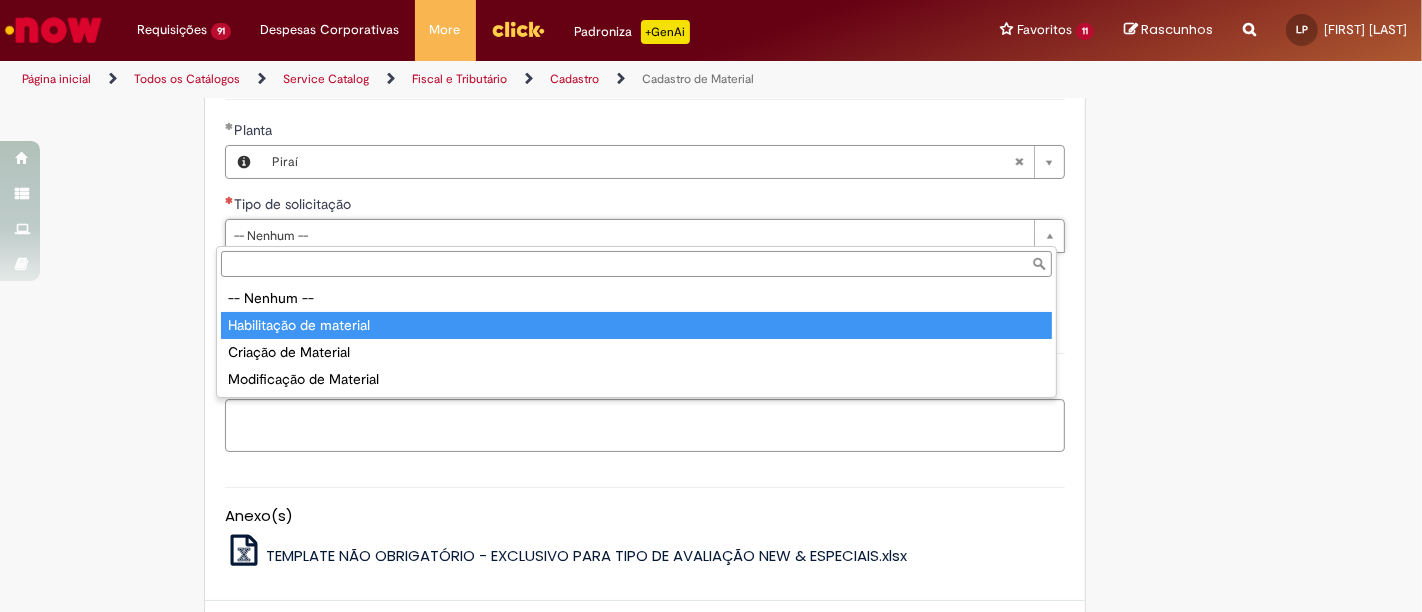 type on "**********" 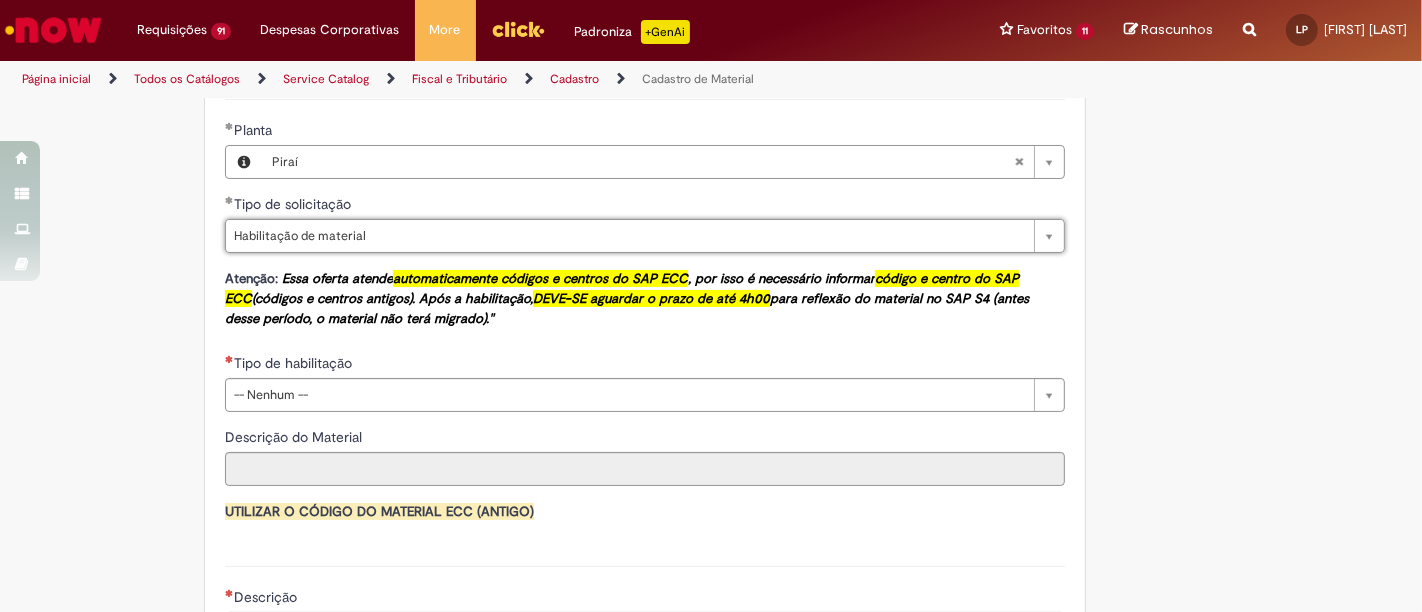 scroll, scrollTop: 1316, scrollLeft: 0, axis: vertical 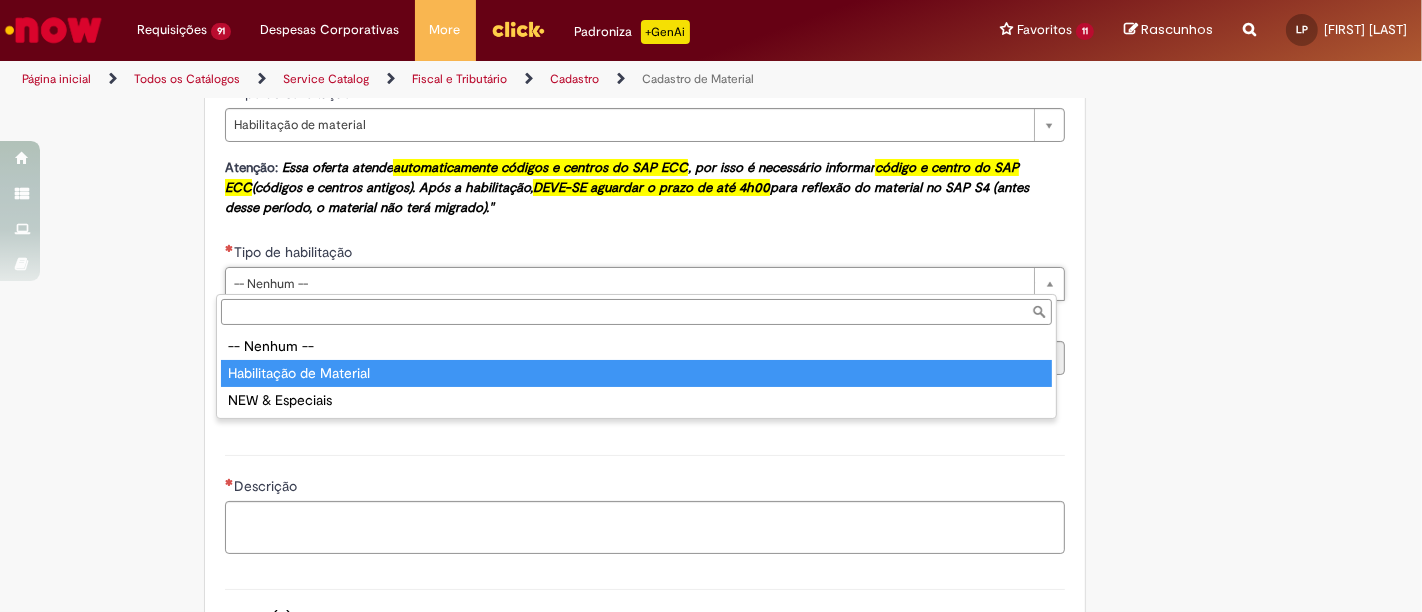 type on "**********" 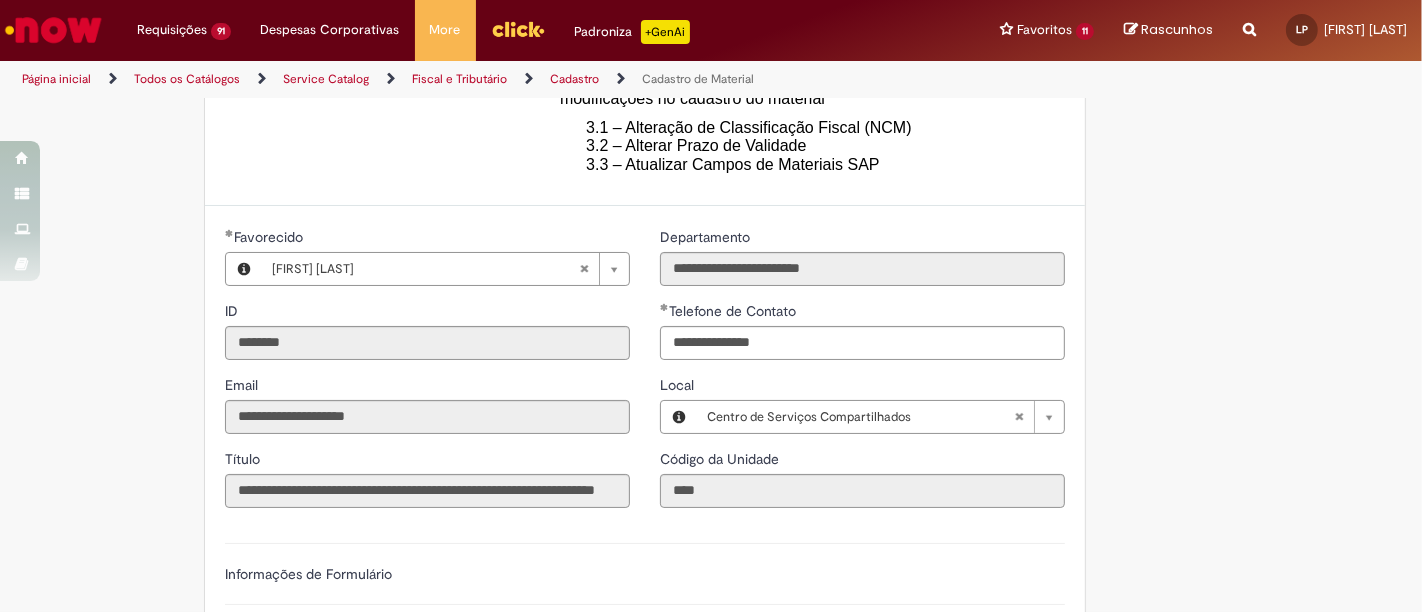 scroll, scrollTop: 649, scrollLeft: 0, axis: vertical 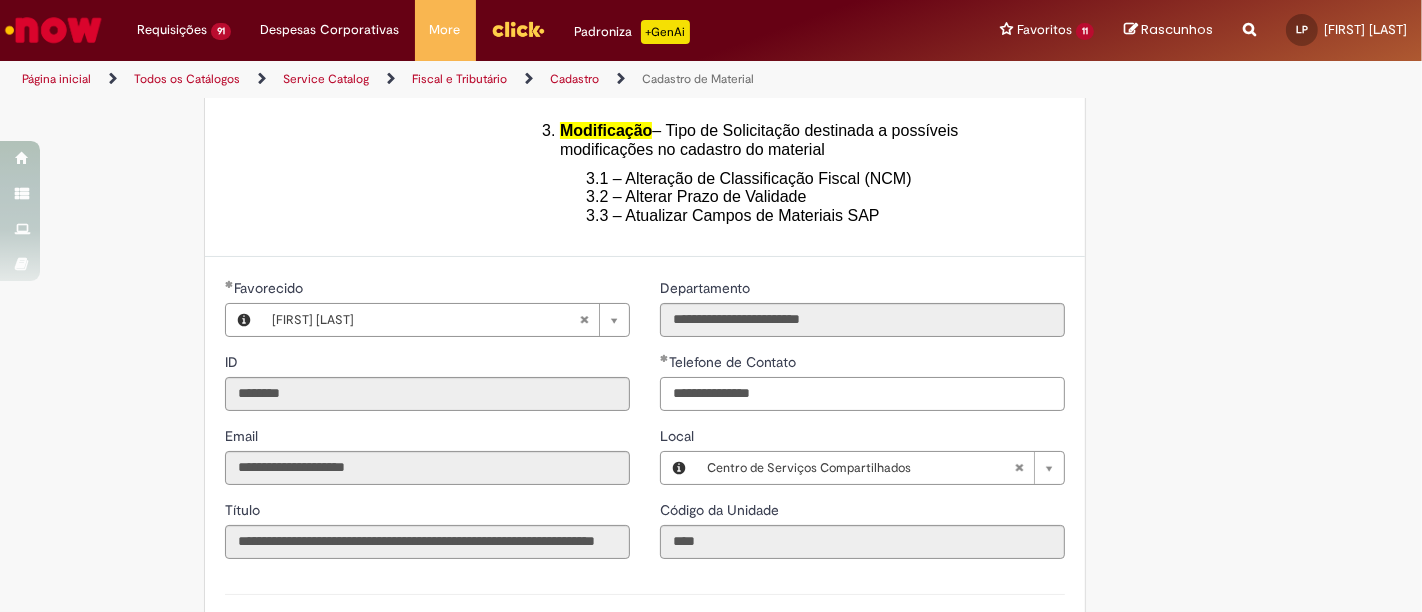 drag, startPoint x: 785, startPoint y: 395, endPoint x: 631, endPoint y: 393, distance: 154.01299 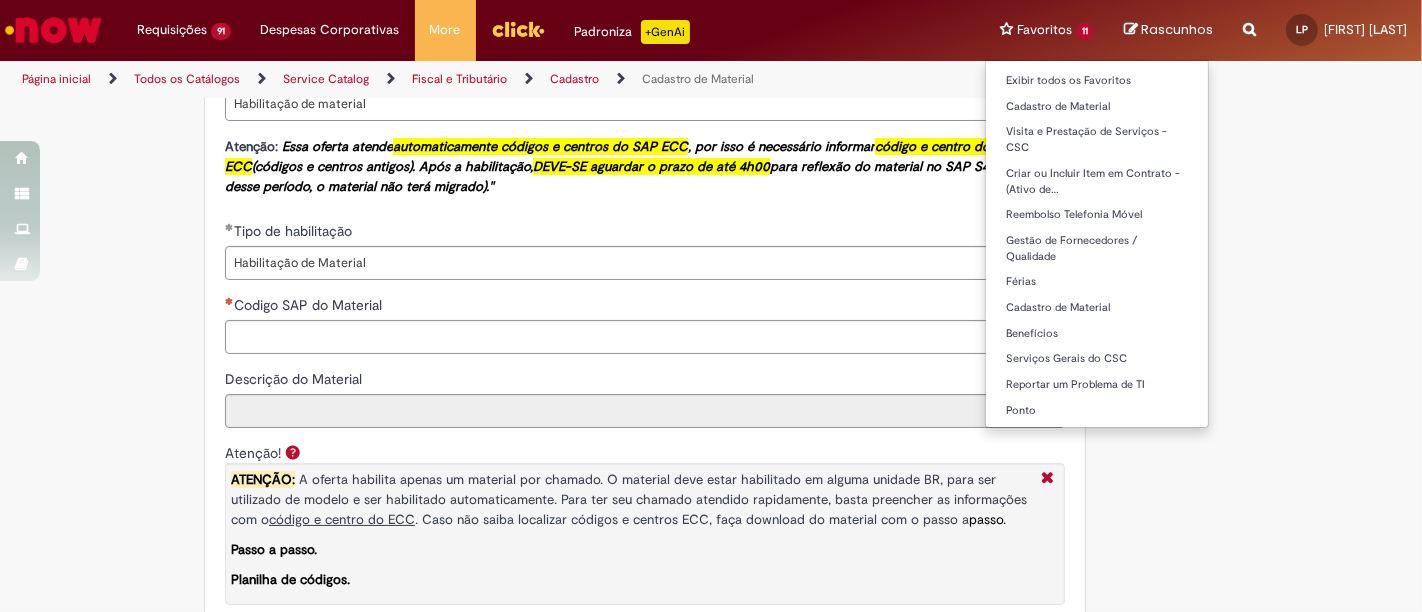 scroll, scrollTop: 1316, scrollLeft: 0, axis: vertical 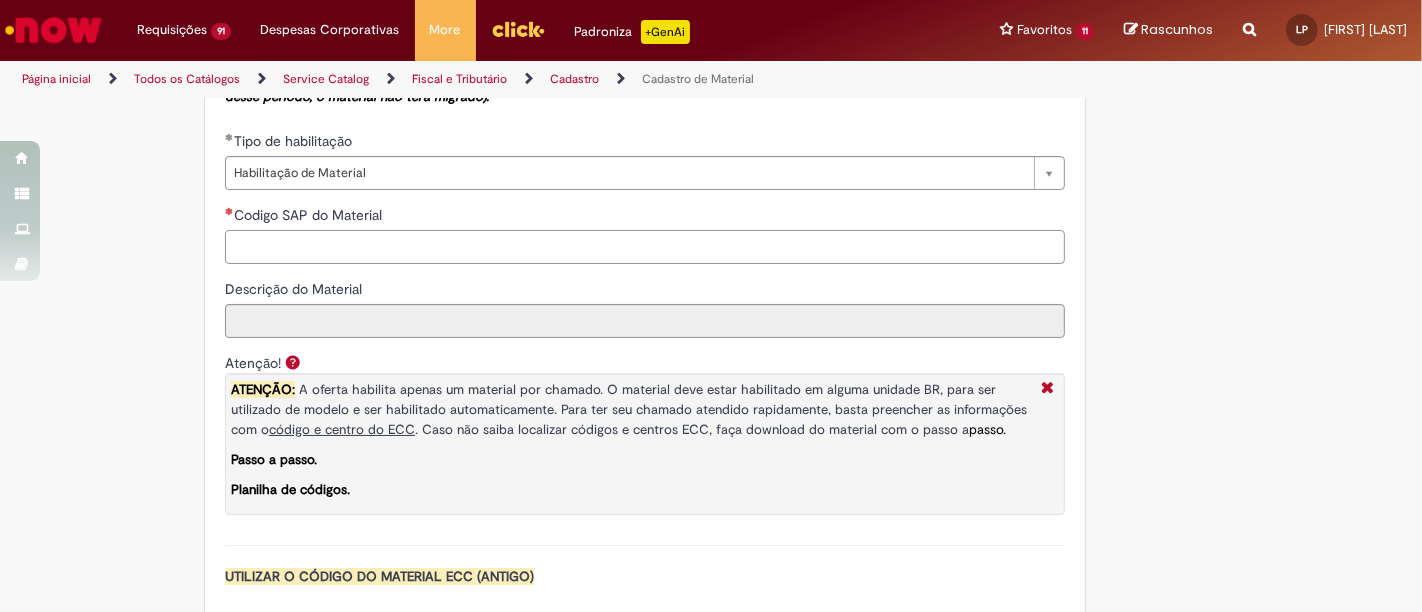 click on "Codigo SAP do Material" at bounding box center [645, 247] 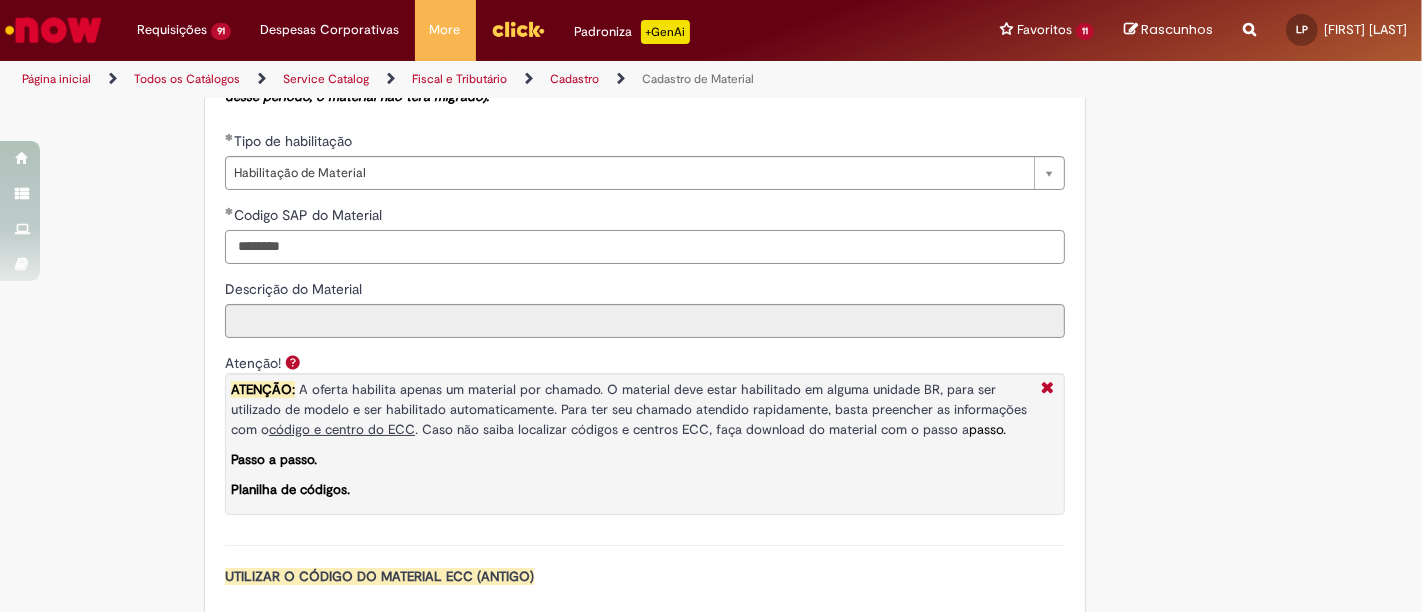 type on "********" 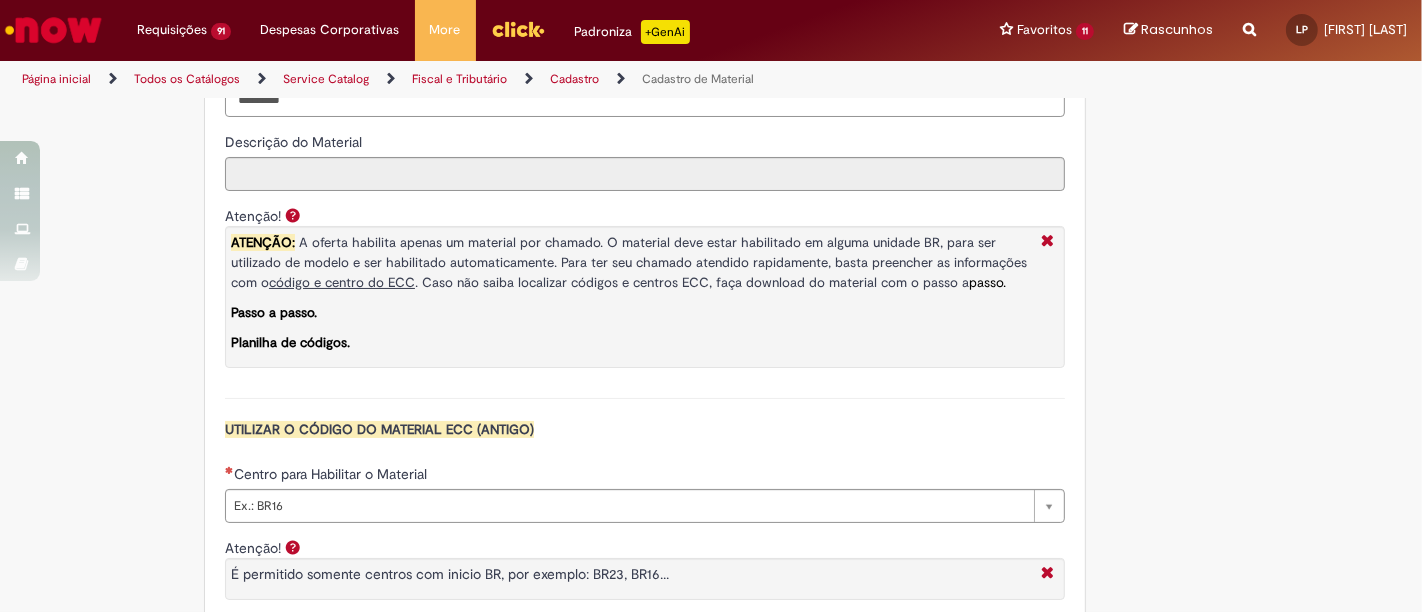 scroll, scrollTop: 1760, scrollLeft: 0, axis: vertical 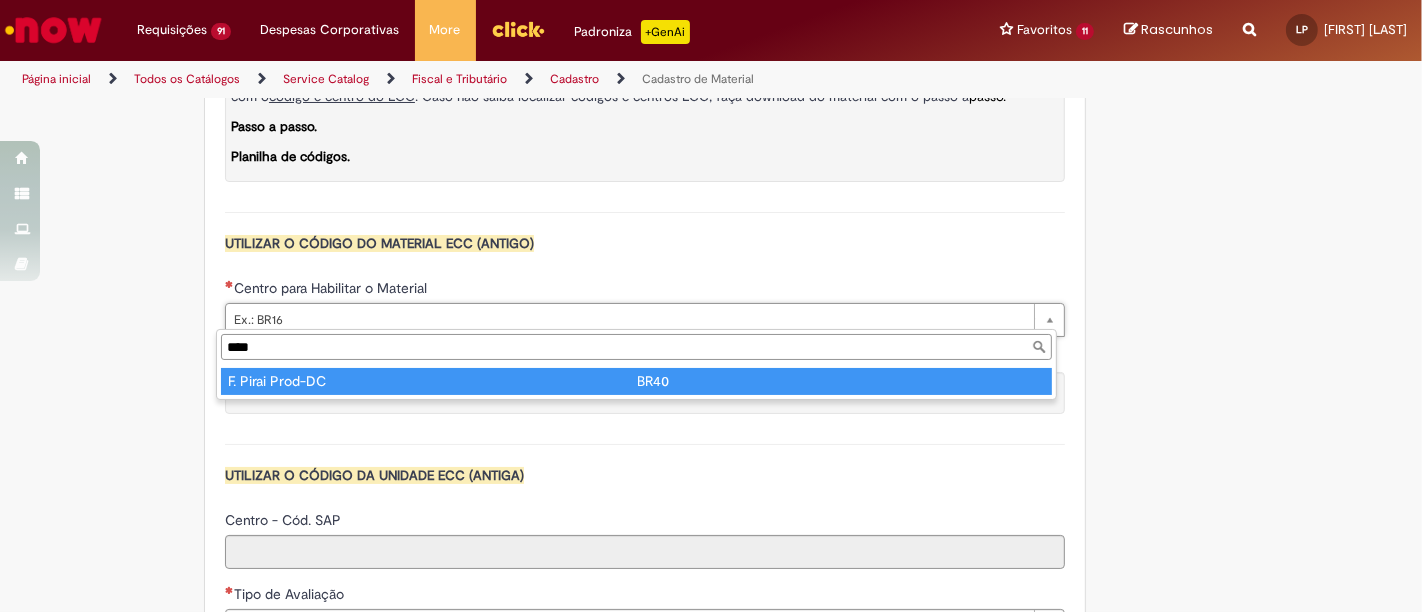 type on "****" 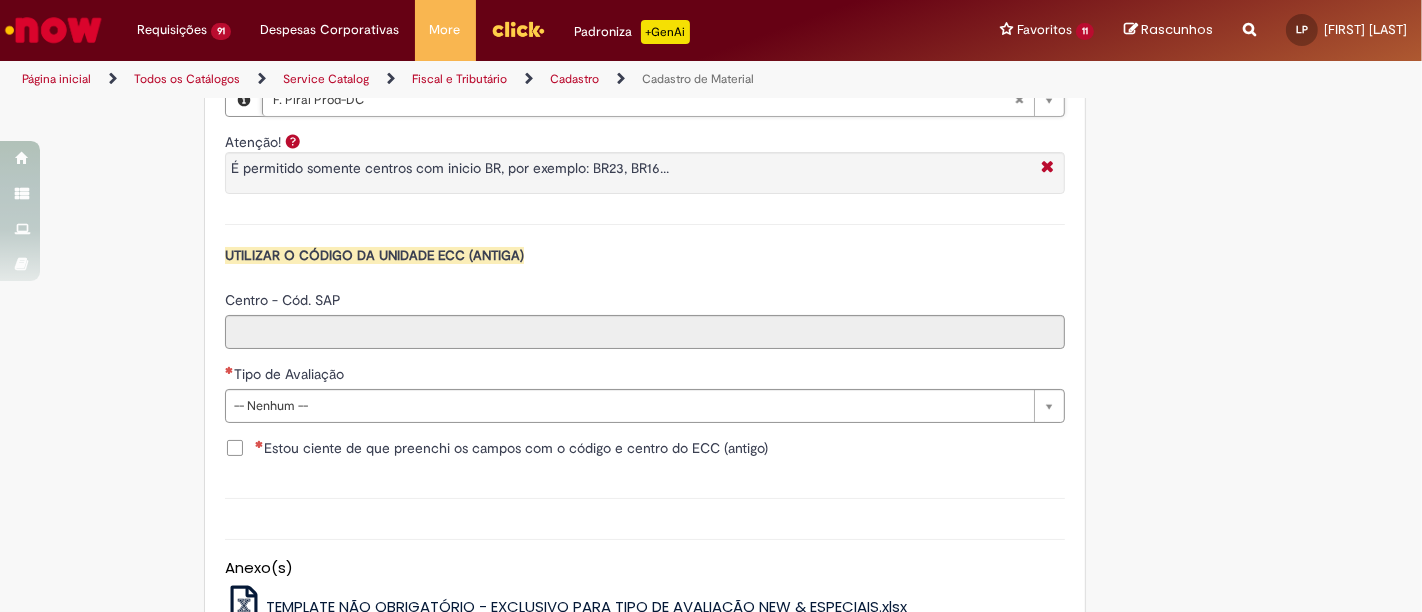 scroll, scrollTop: 1982, scrollLeft: 0, axis: vertical 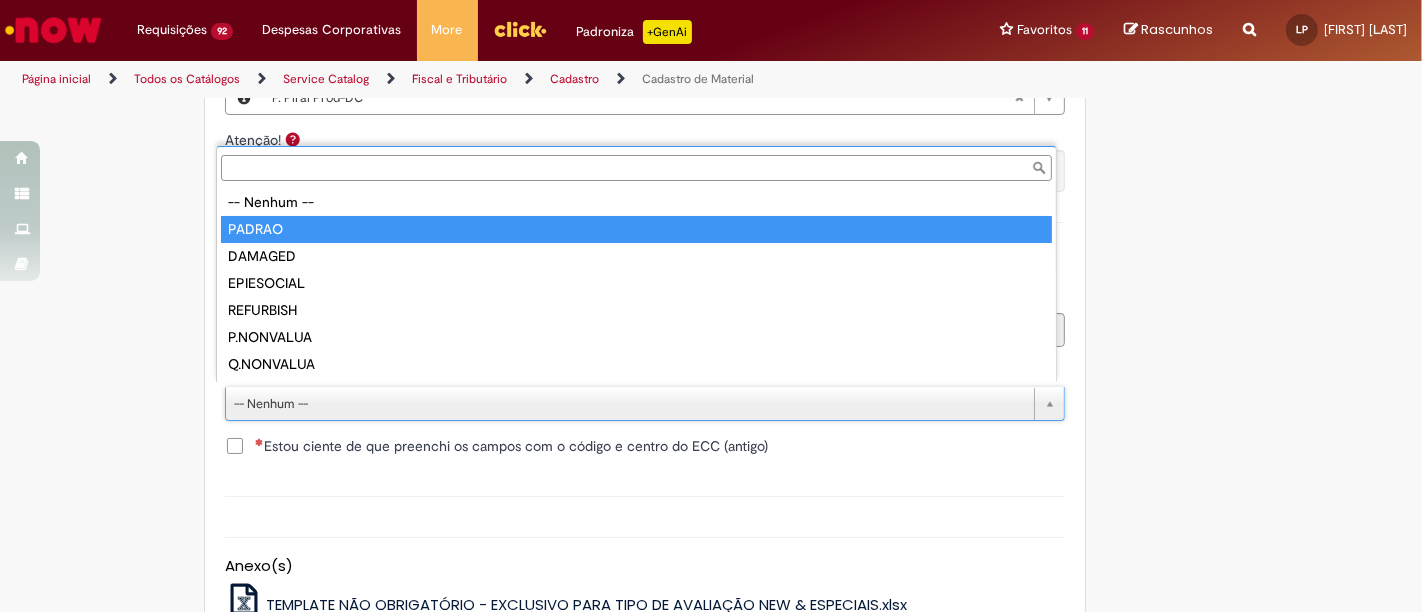 type on "****" 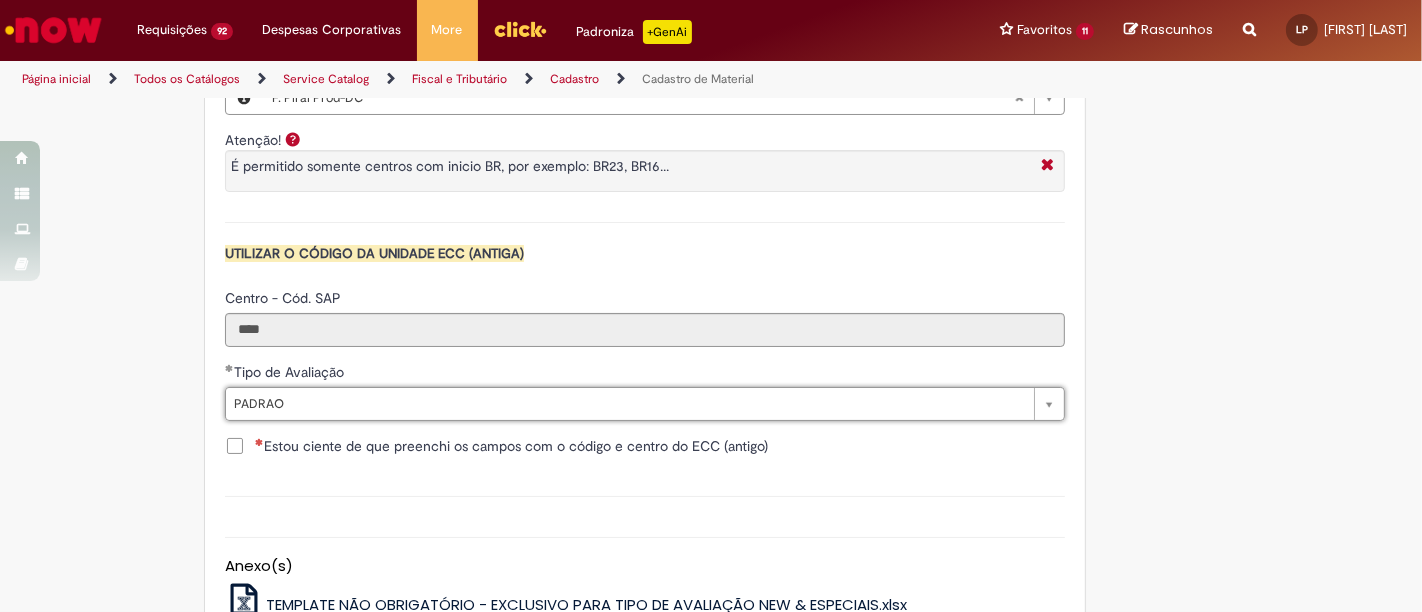 click on "Estou ciente de que preenchi os campos com o código e centro do ECC  (antigo)" at bounding box center (511, 446) 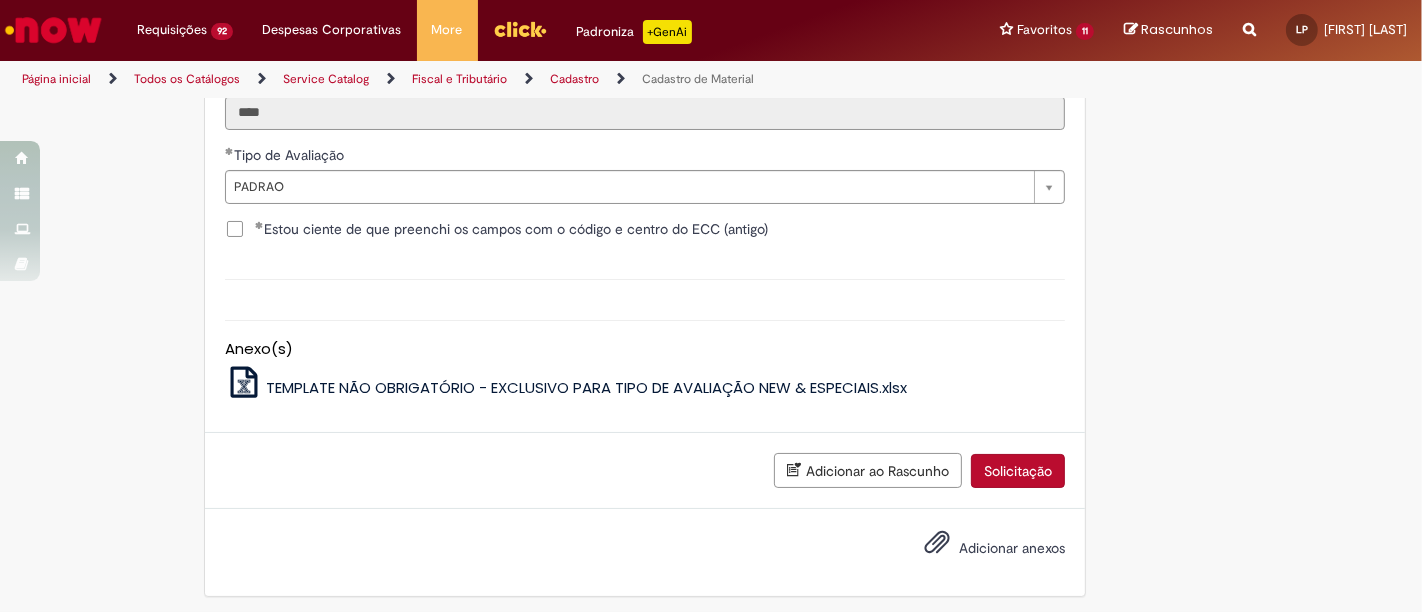 click on "Solicitação" at bounding box center (1018, 471) 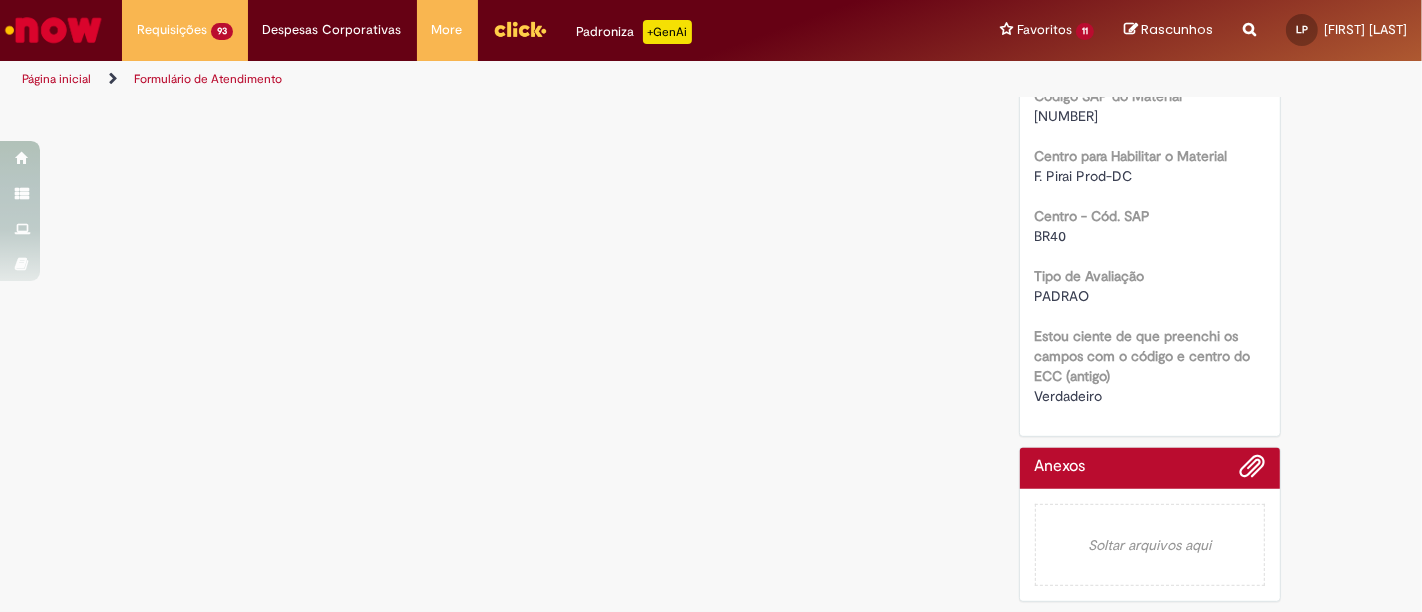 scroll, scrollTop: 0, scrollLeft: 0, axis: both 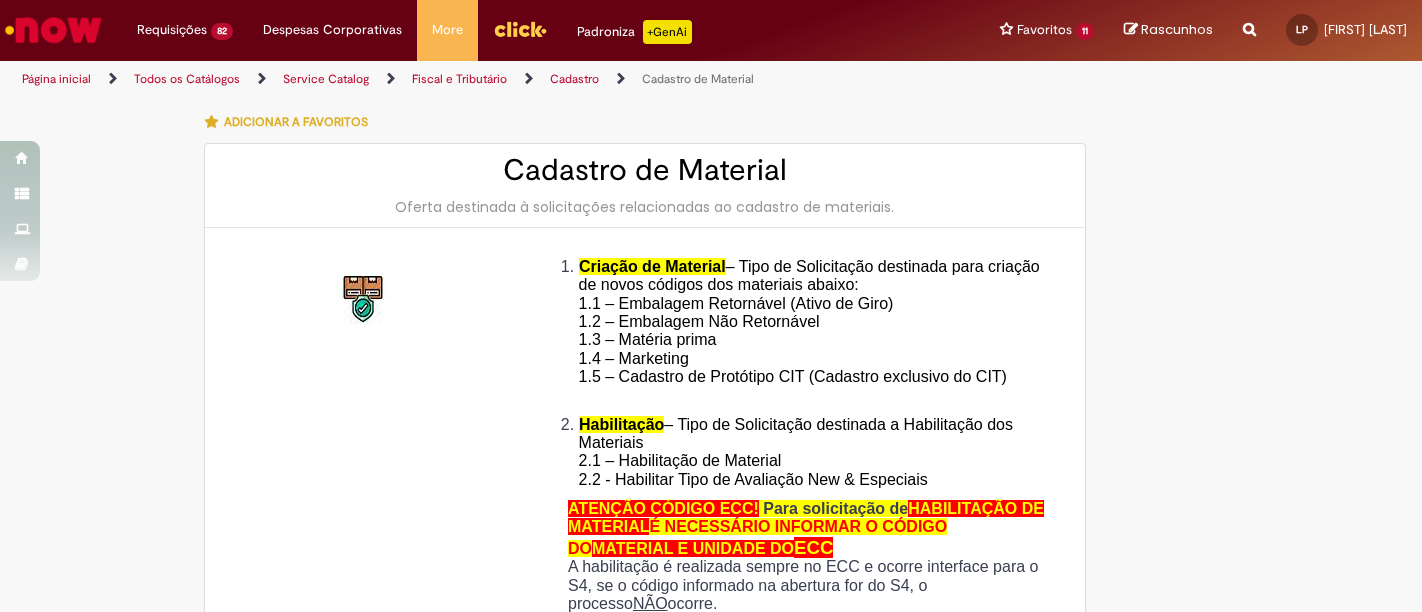 type on "********" 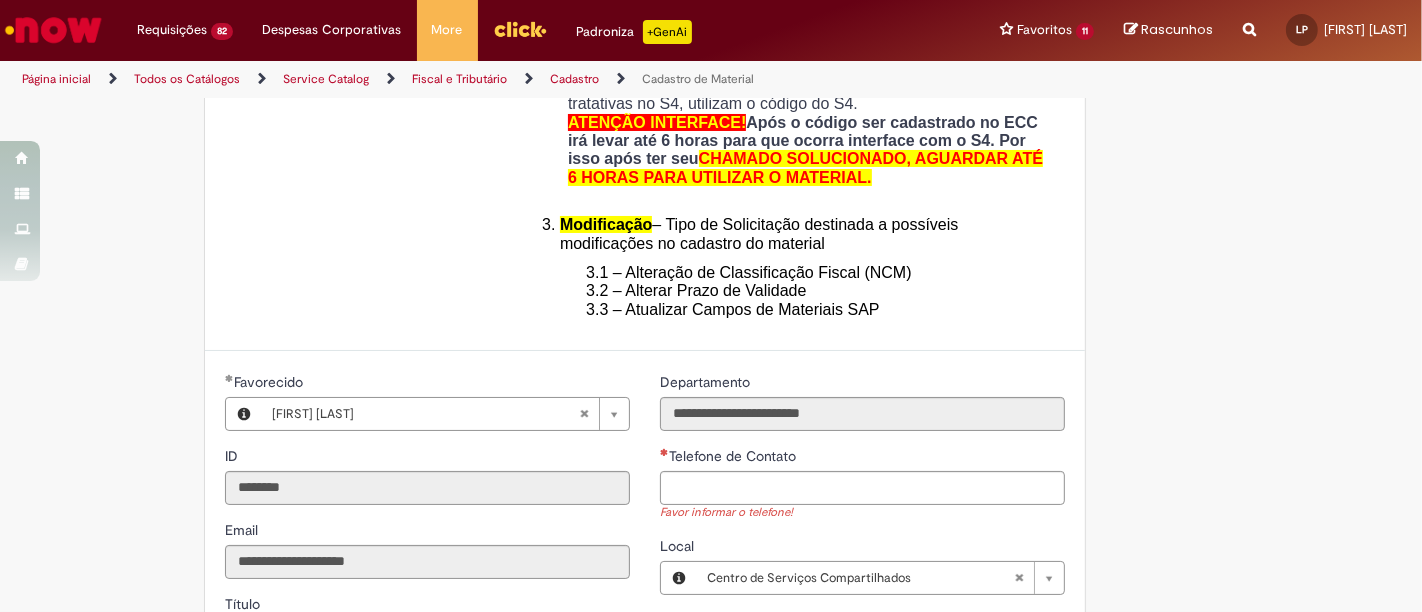 scroll, scrollTop: 777, scrollLeft: 0, axis: vertical 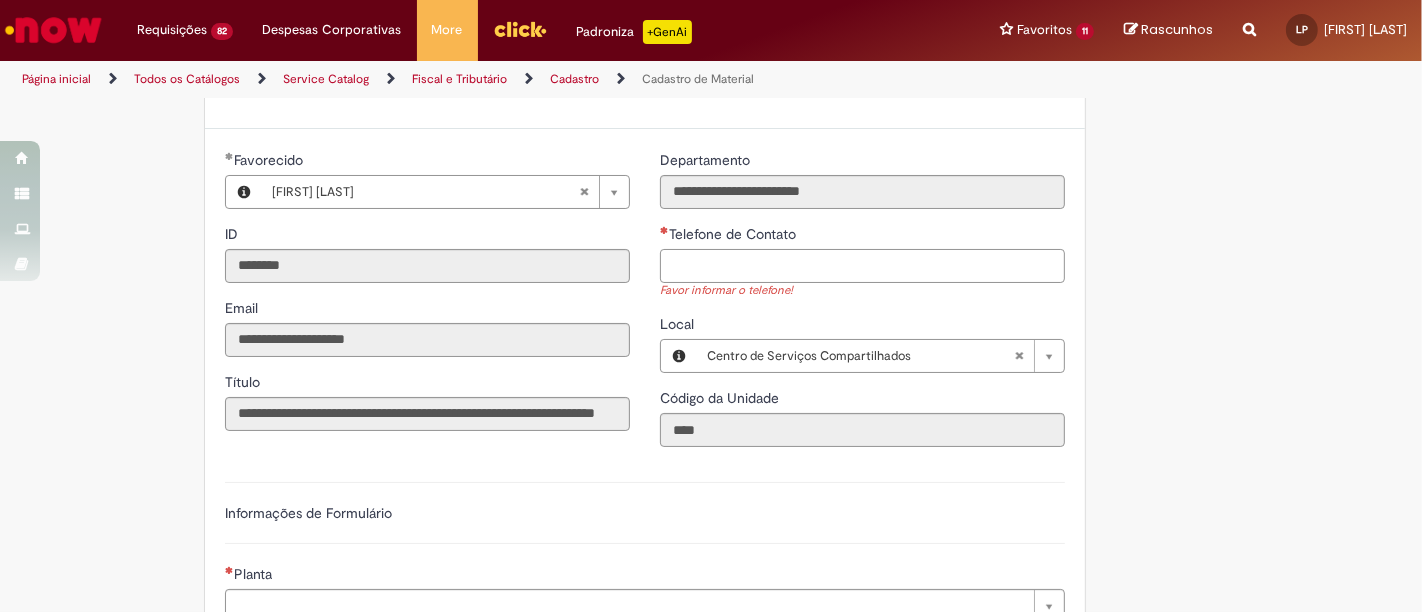click on "Telefone de Contato" at bounding box center [862, 266] 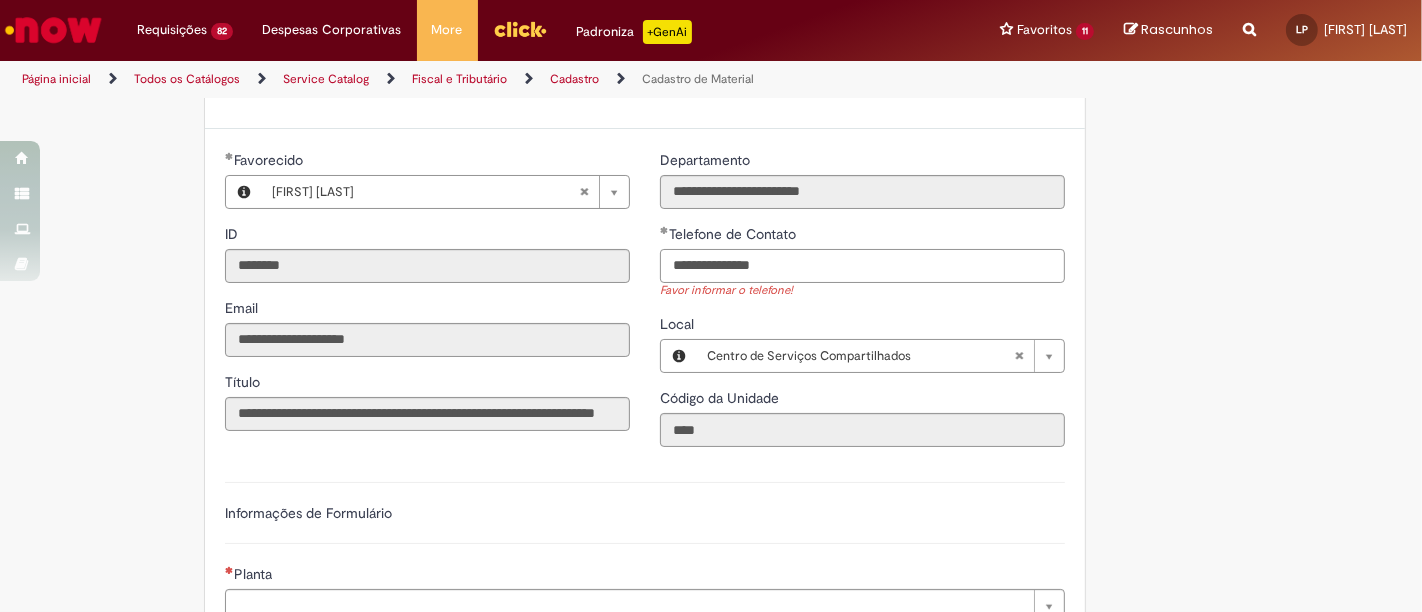 type on "**********" 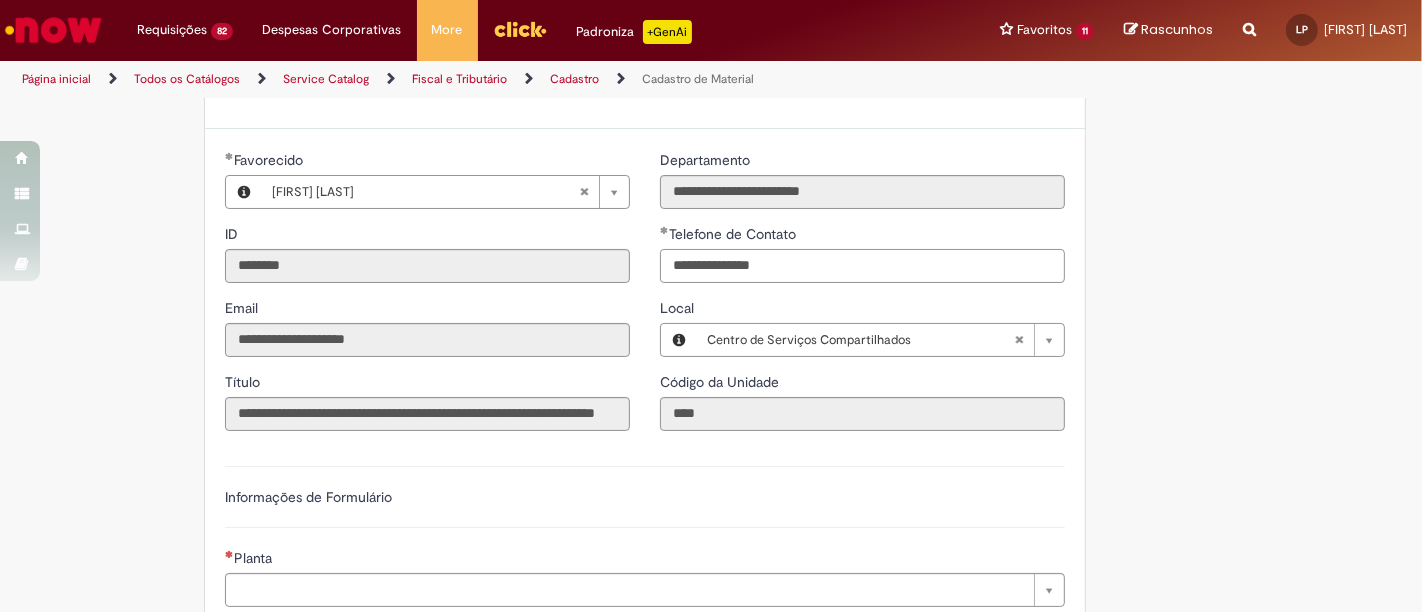 scroll, scrollTop: 1000, scrollLeft: 0, axis: vertical 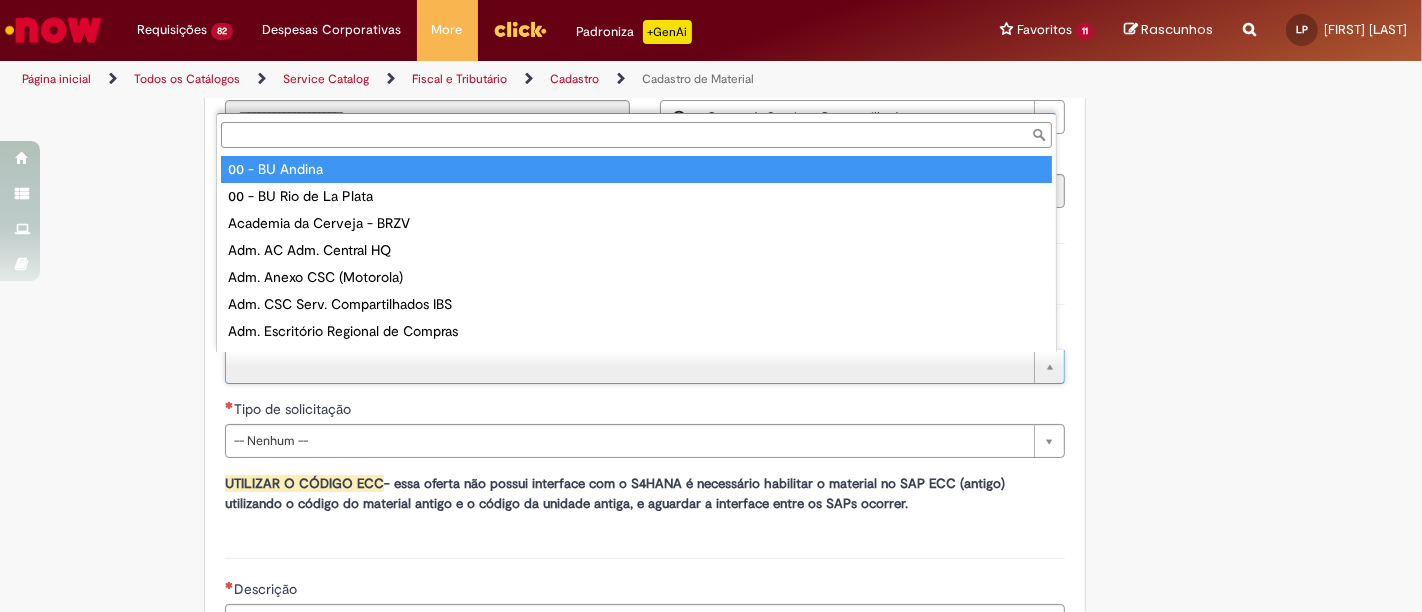 type on "*" 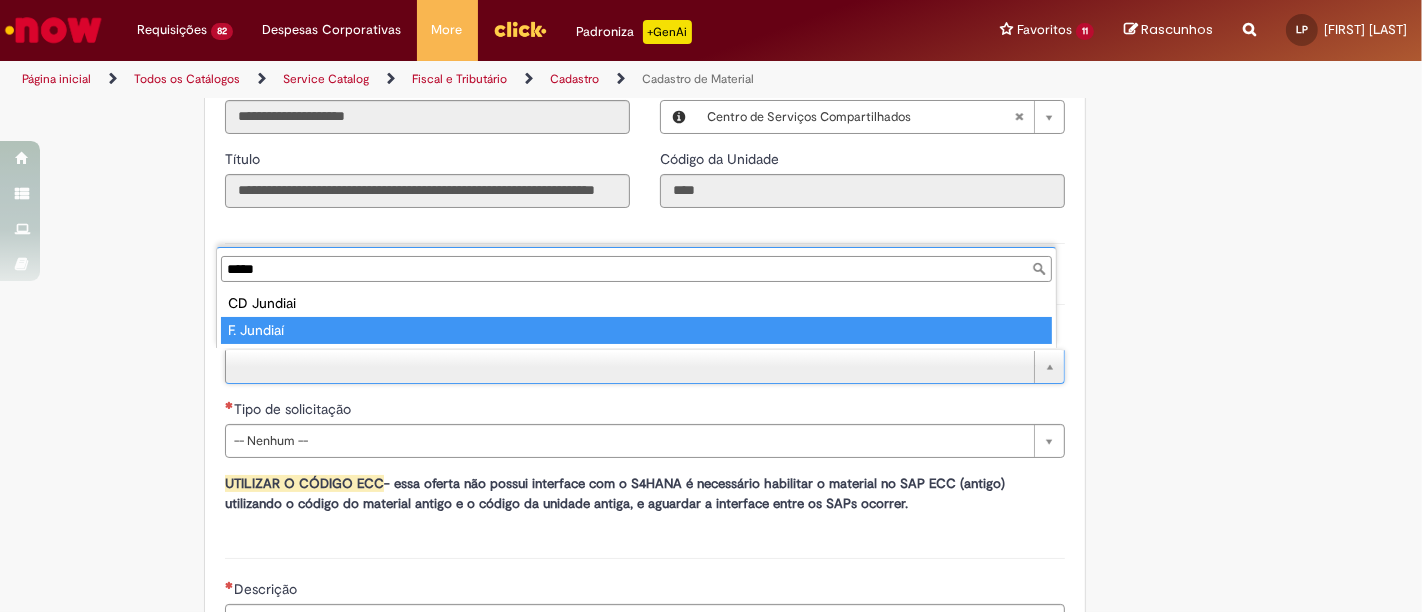 type on "*****" 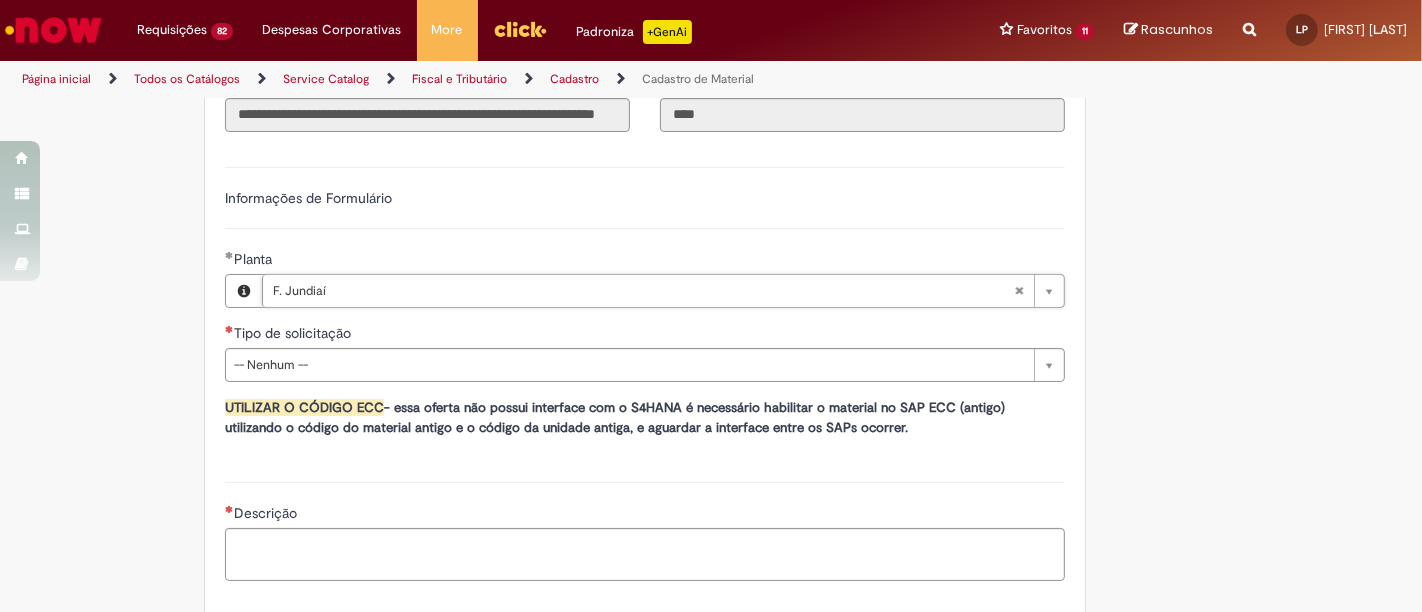 scroll, scrollTop: 1111, scrollLeft: 0, axis: vertical 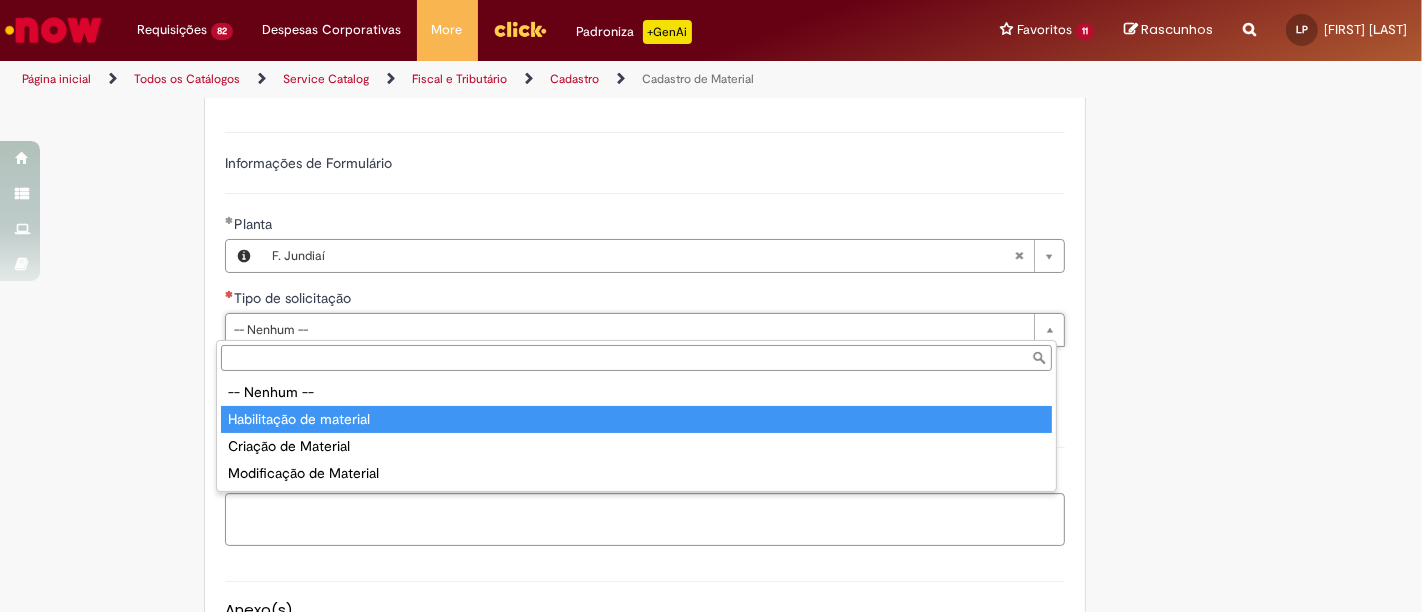 type on "**********" 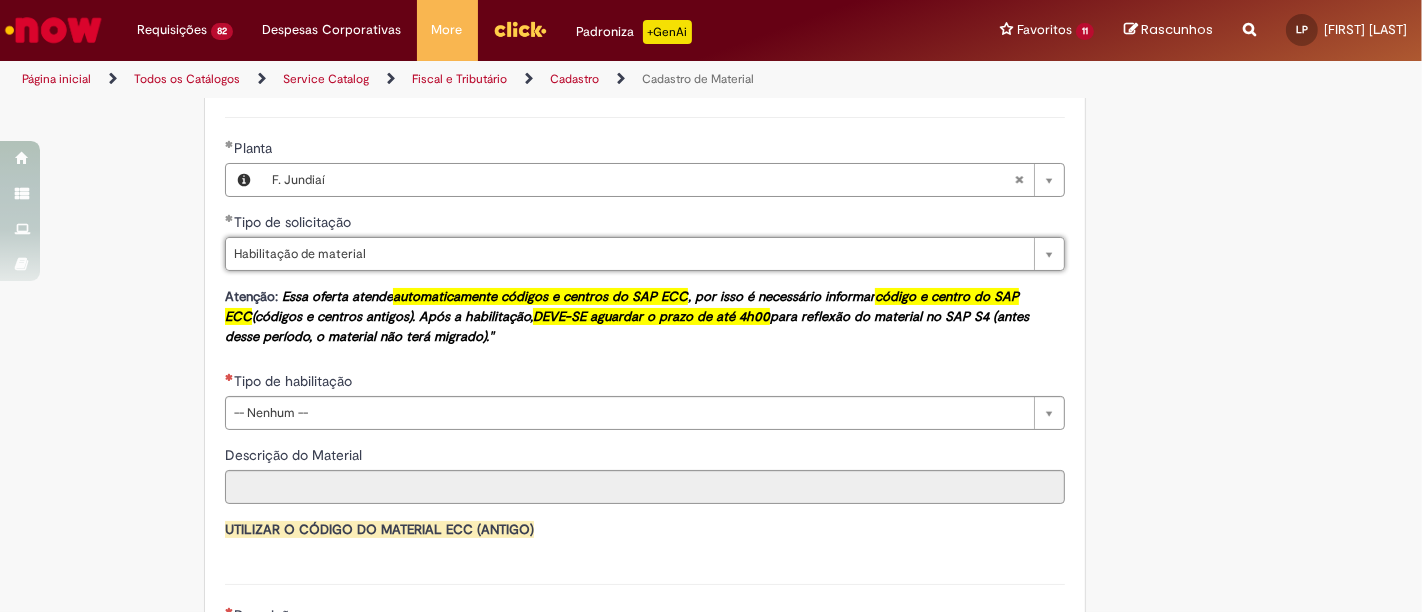 scroll, scrollTop: 1222, scrollLeft: 0, axis: vertical 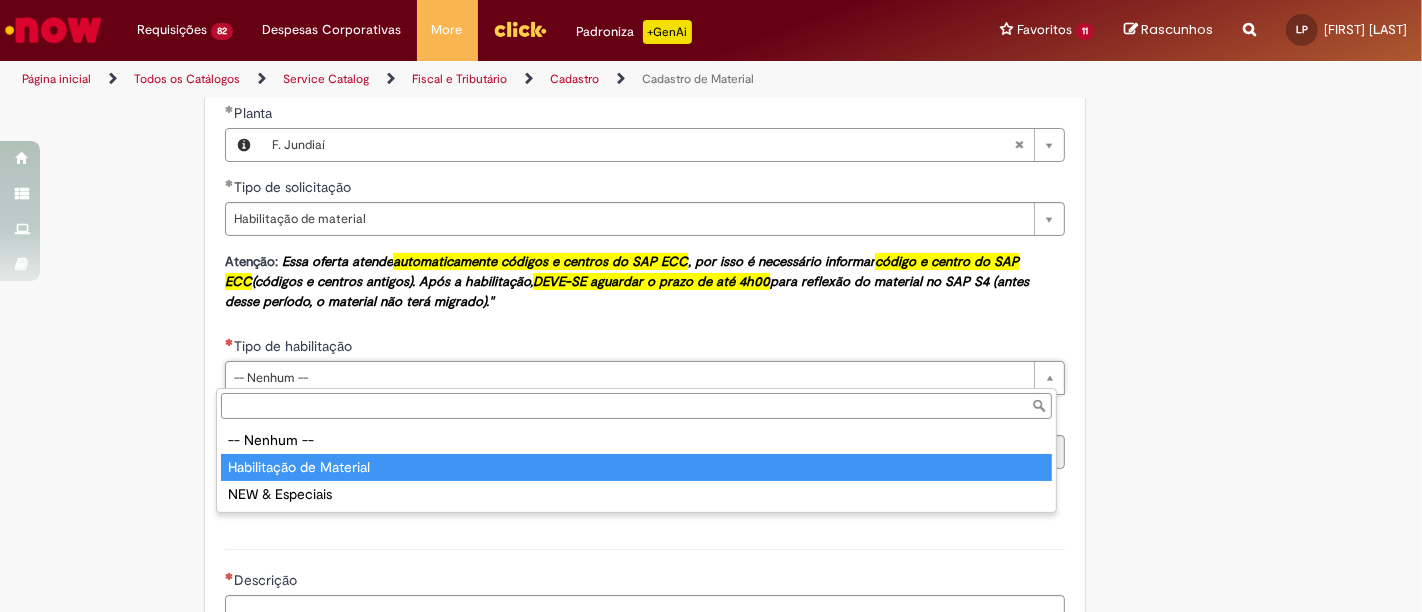 type on "**********" 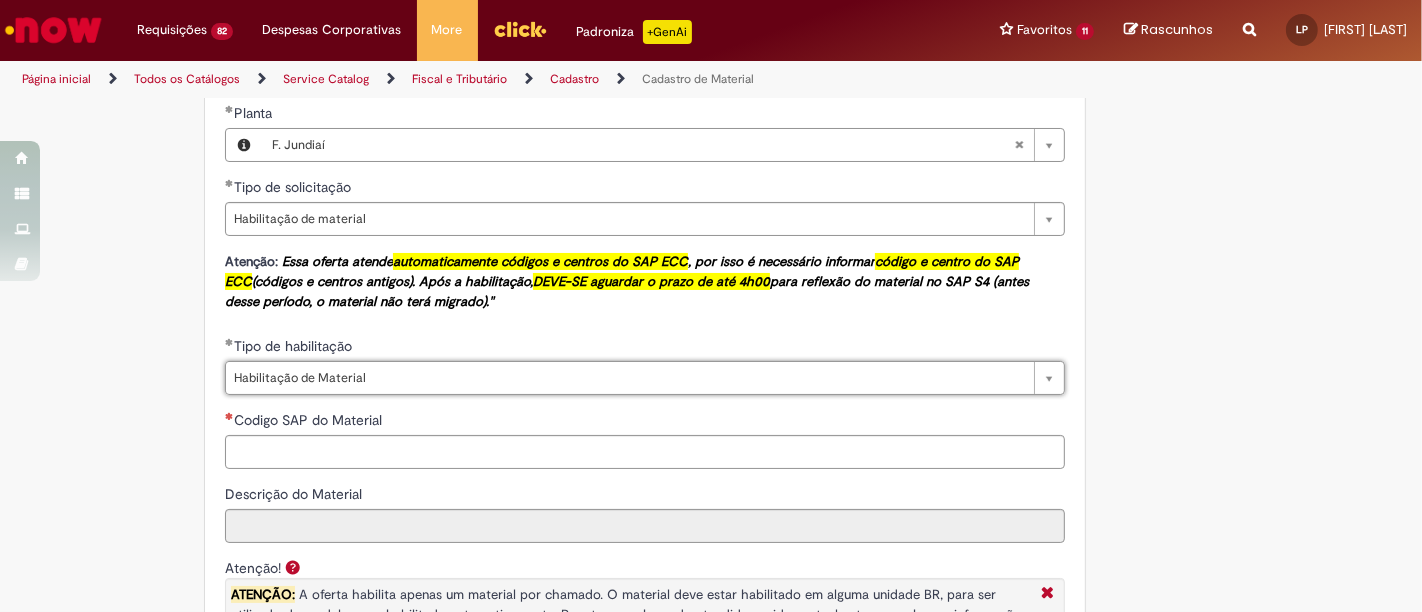 scroll, scrollTop: 1333, scrollLeft: 0, axis: vertical 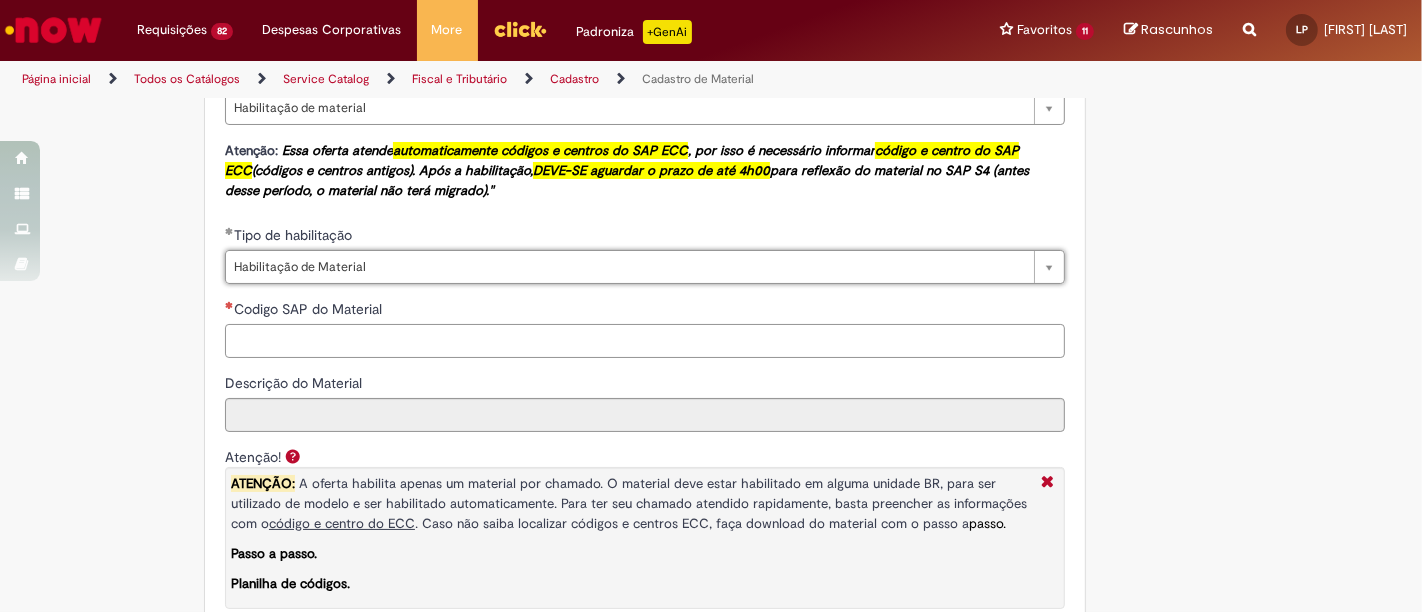 click on "Codigo SAP do Material" at bounding box center (645, 341) 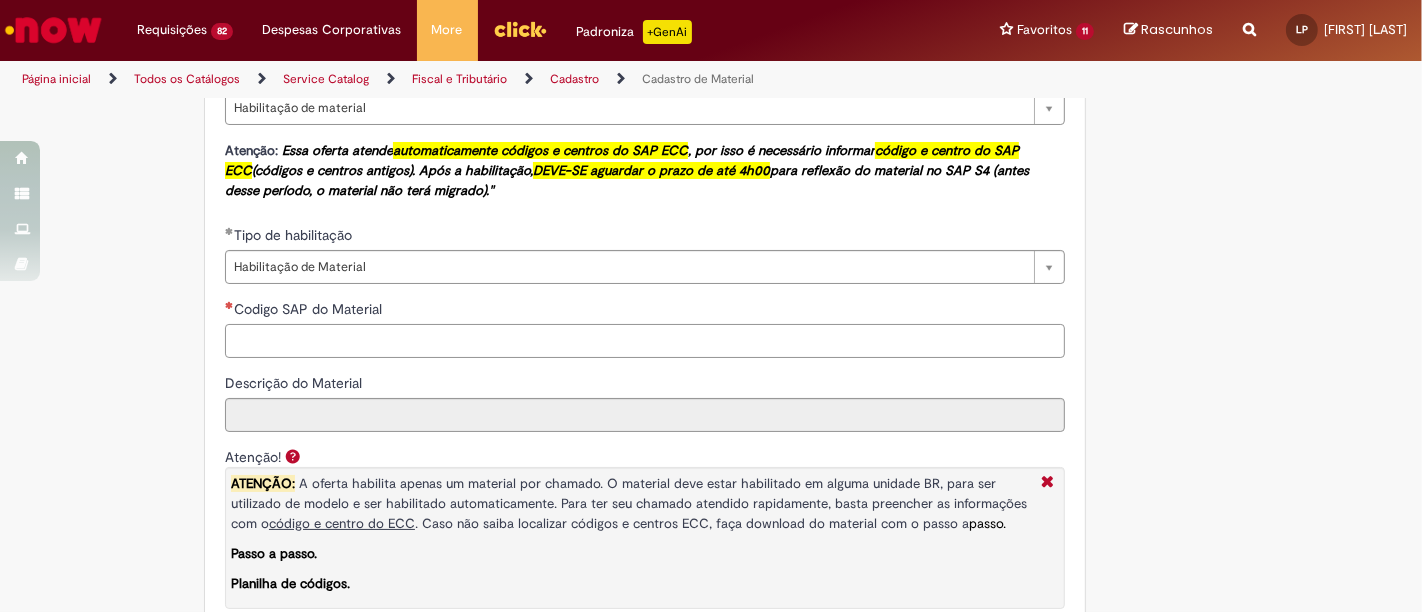 click on "Codigo SAP do Material" at bounding box center (645, 341) 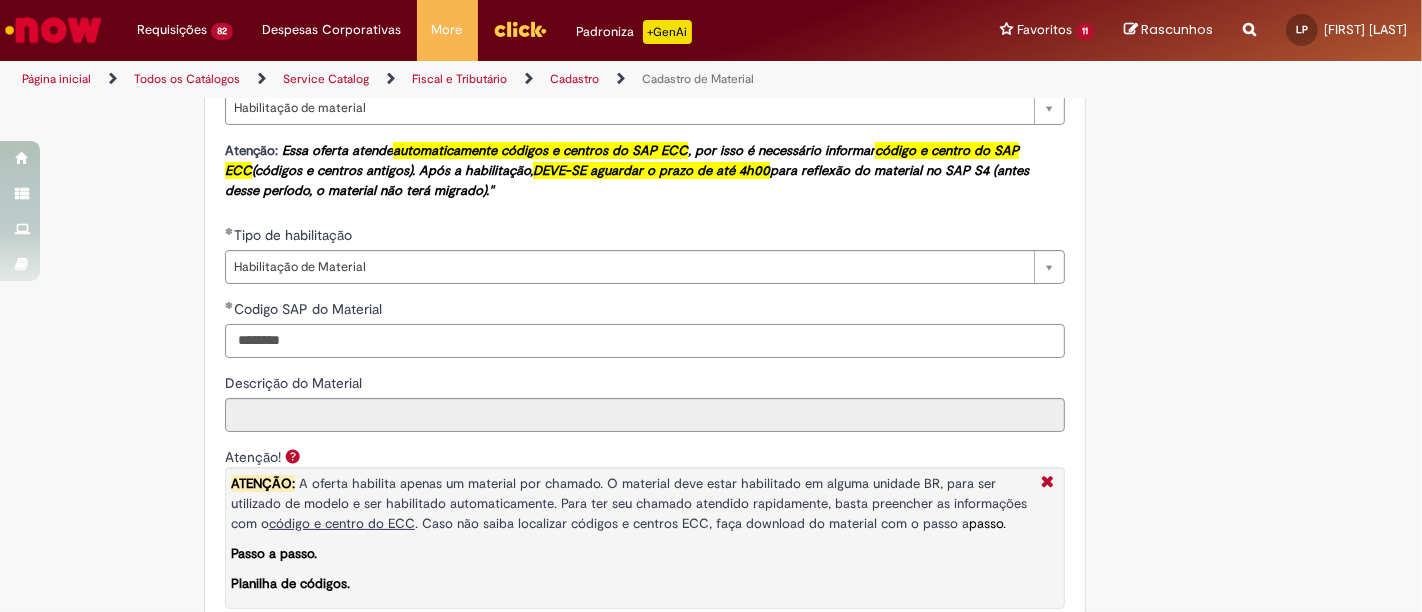 type on "********" 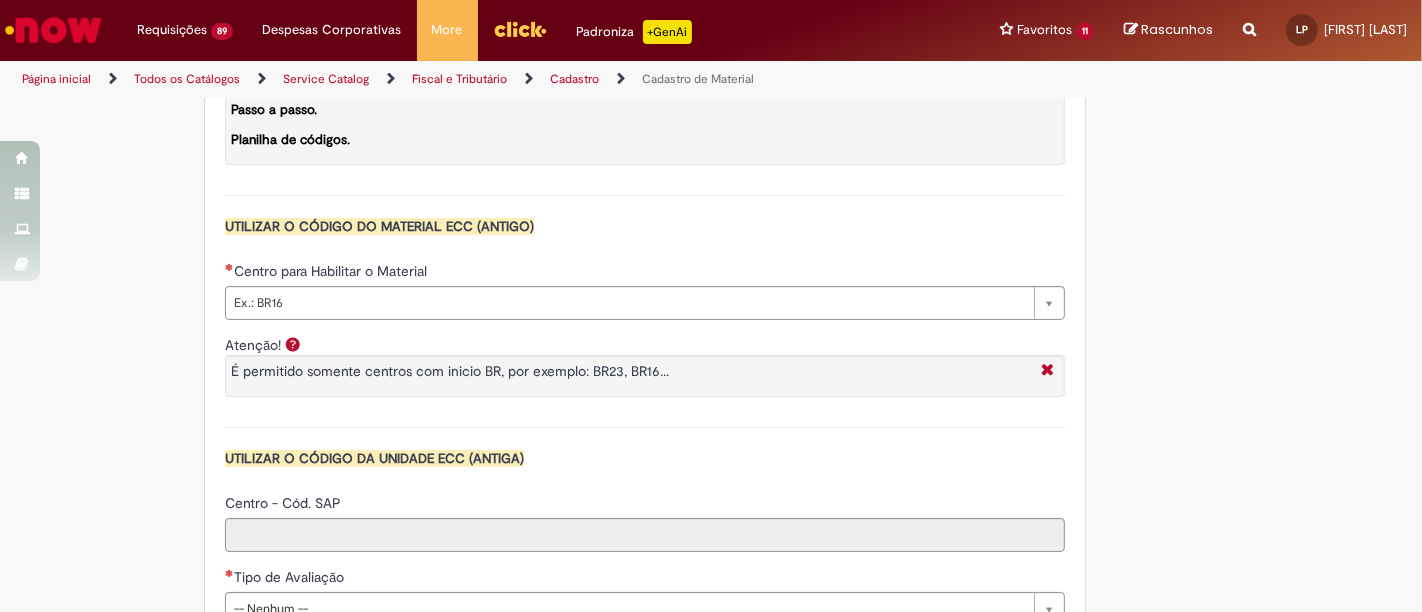 scroll, scrollTop: 1777, scrollLeft: 0, axis: vertical 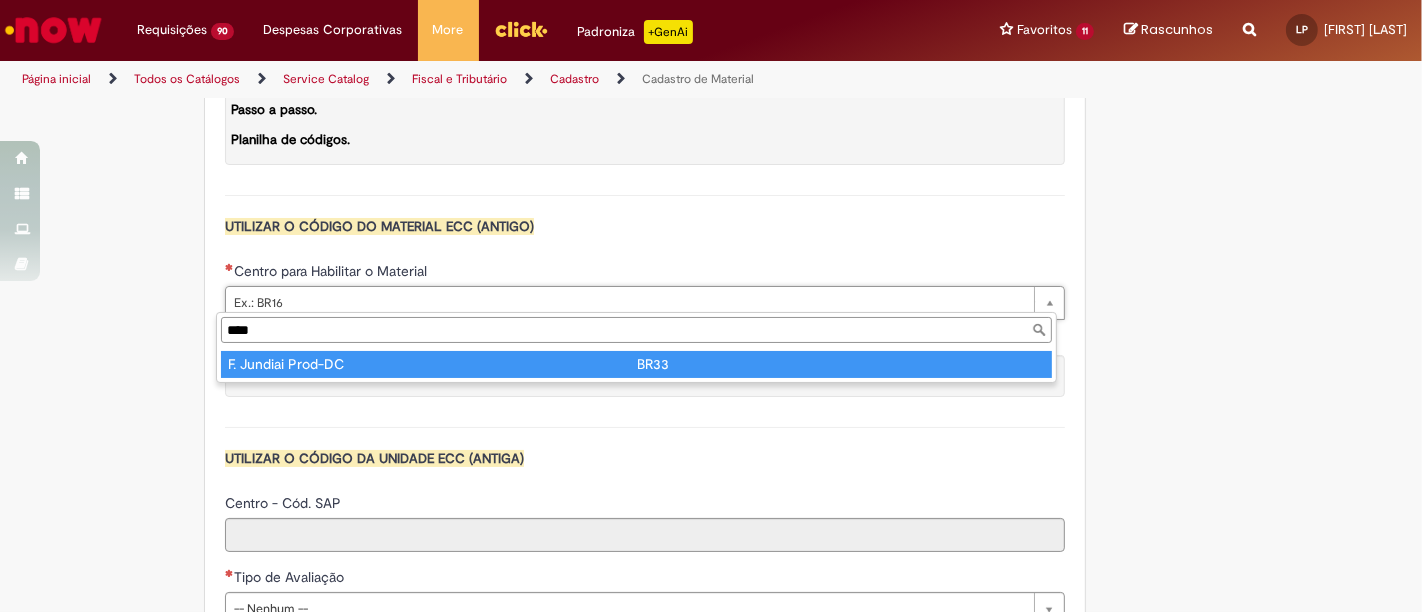type on "****" 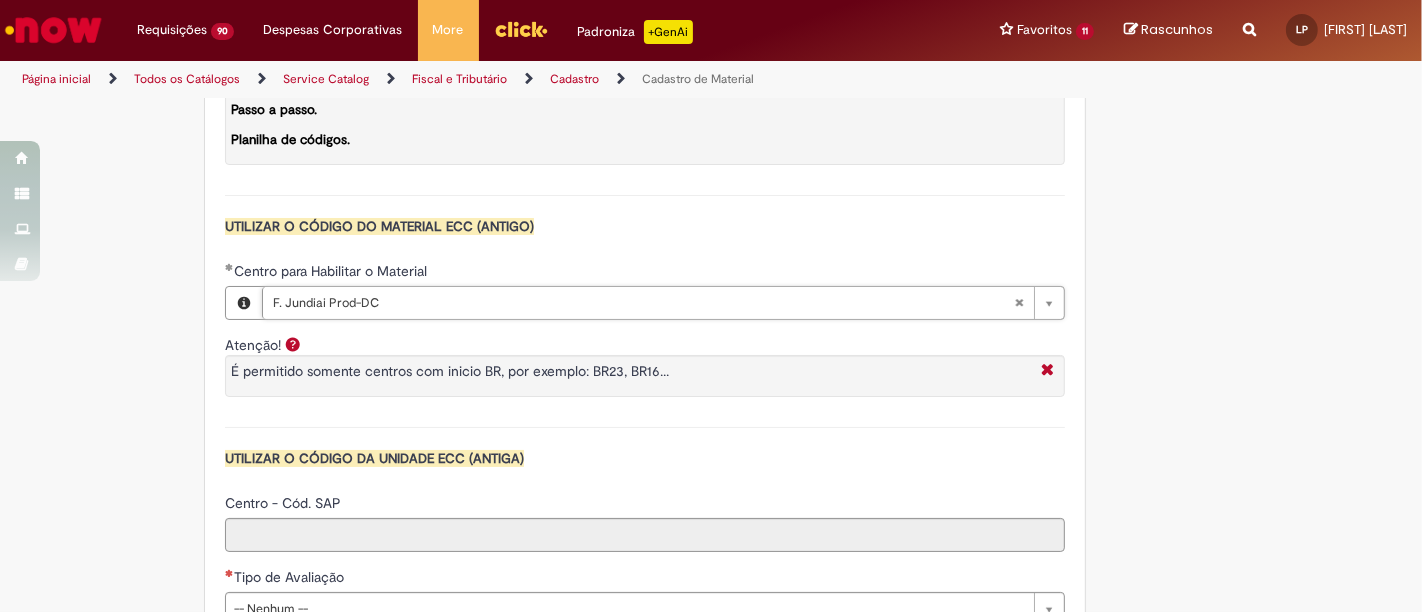 type on "****" 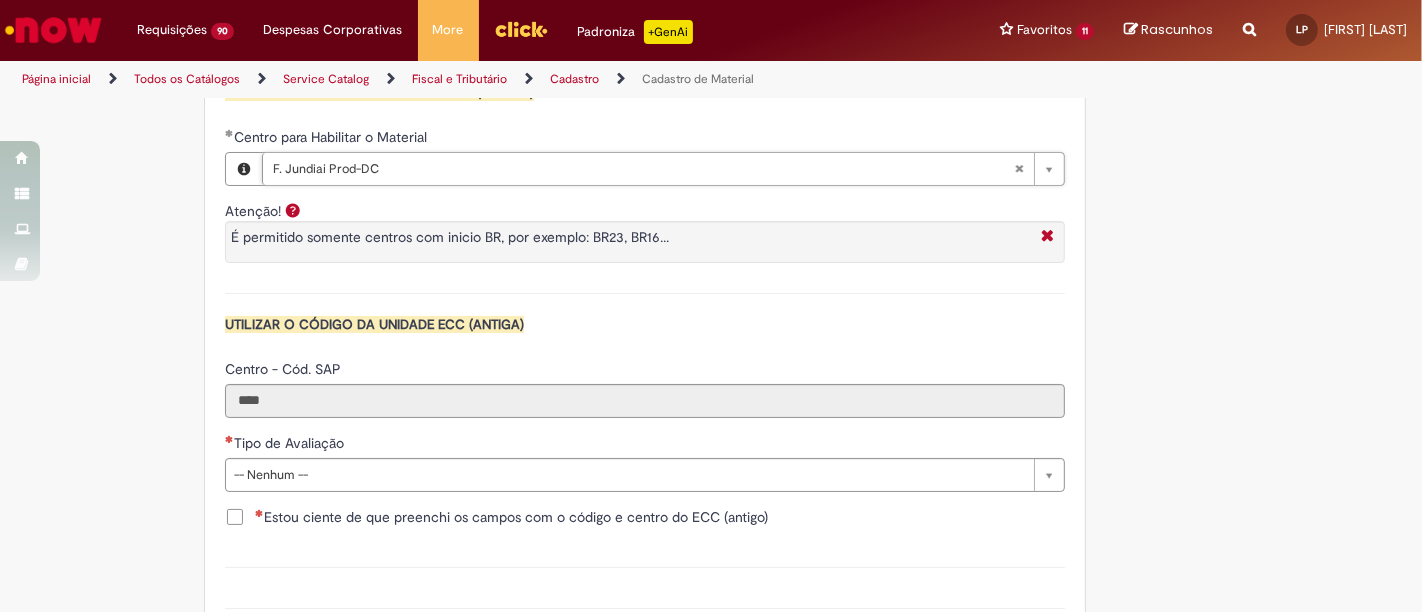 scroll, scrollTop: 2000, scrollLeft: 0, axis: vertical 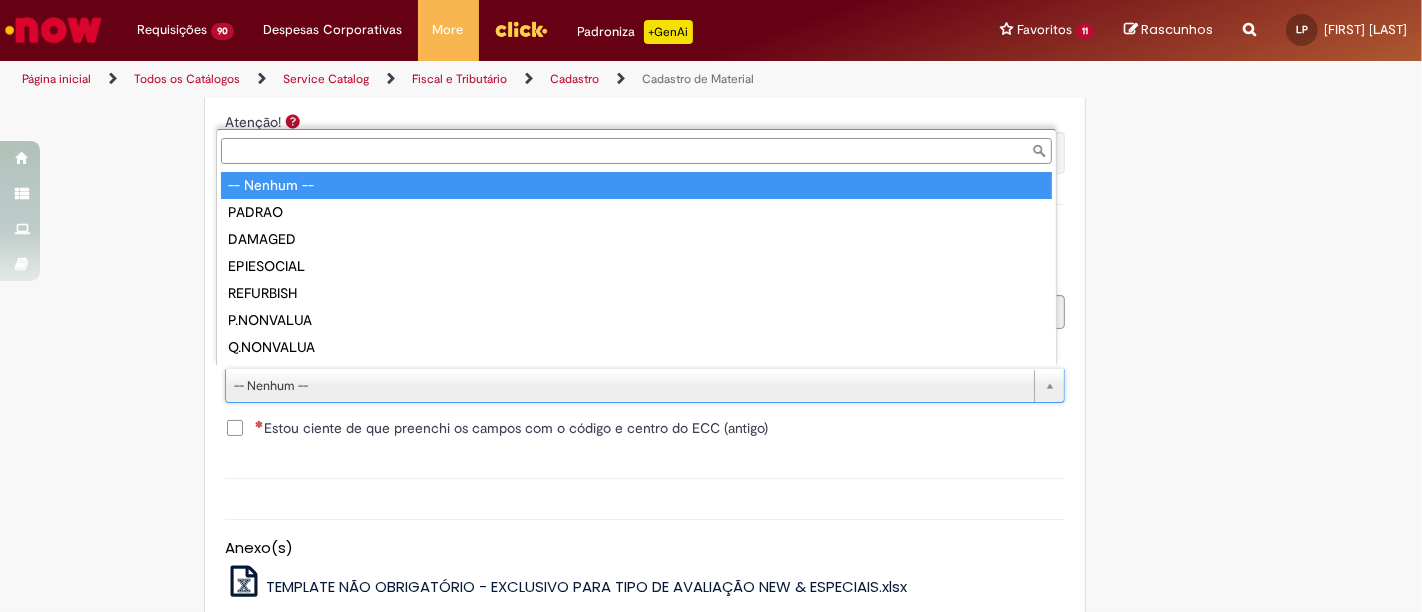 type on "*" 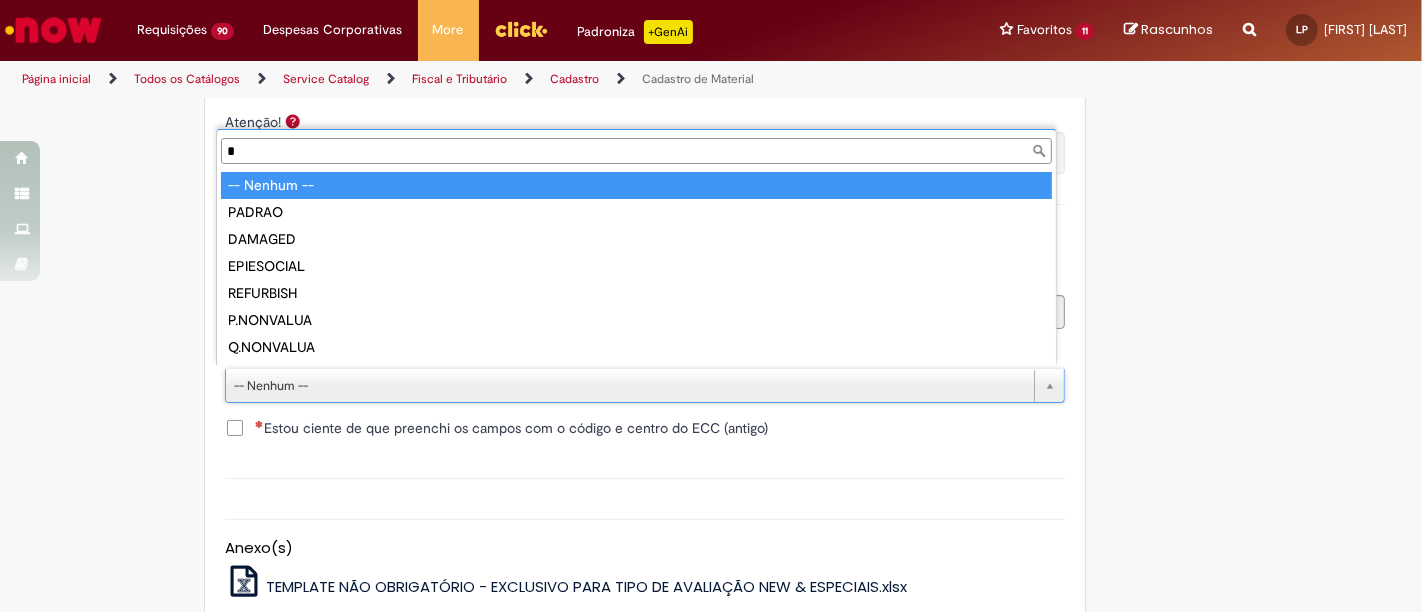 type 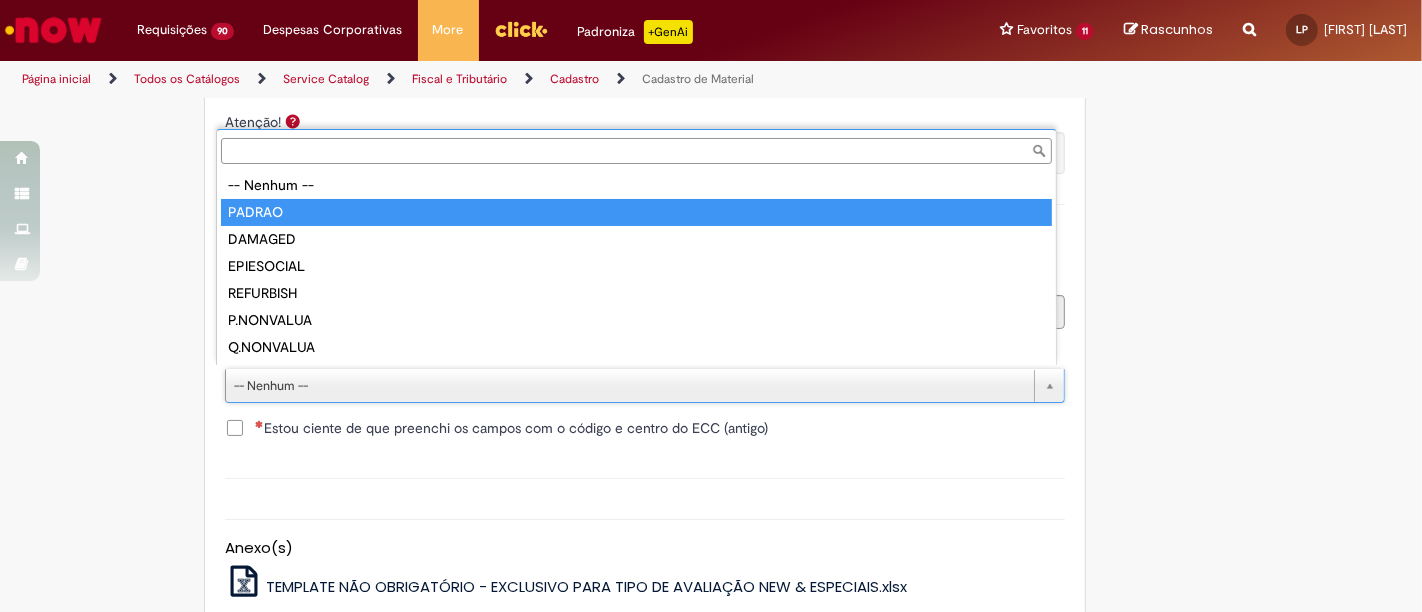type on "******" 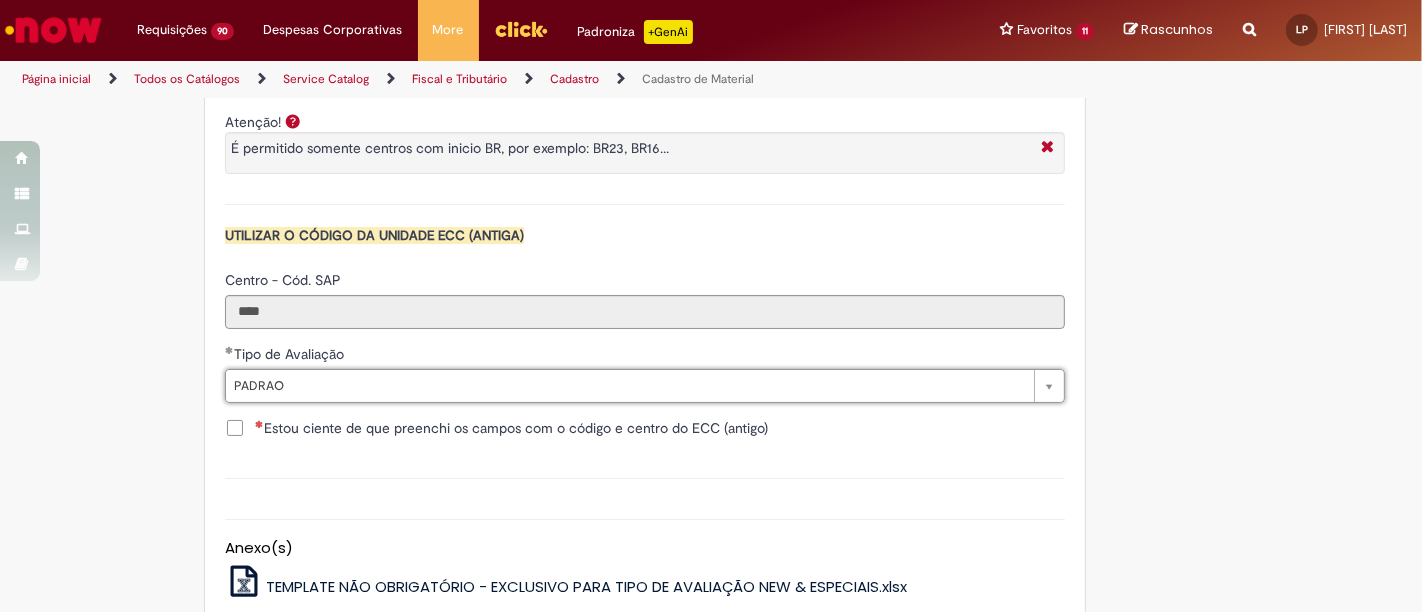 click on "Estou ciente de que preenchi os campos com o código e centro do ECC  (antigo)" at bounding box center [511, 428] 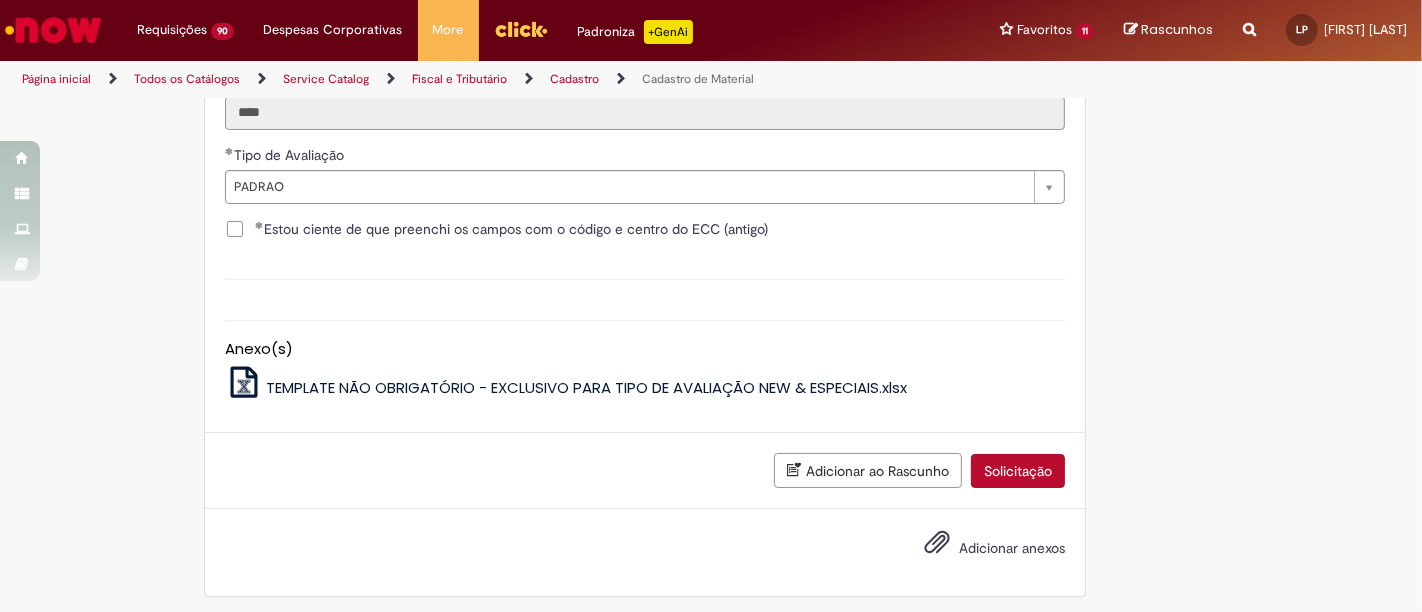 click on "Solicitação" at bounding box center [1018, 471] 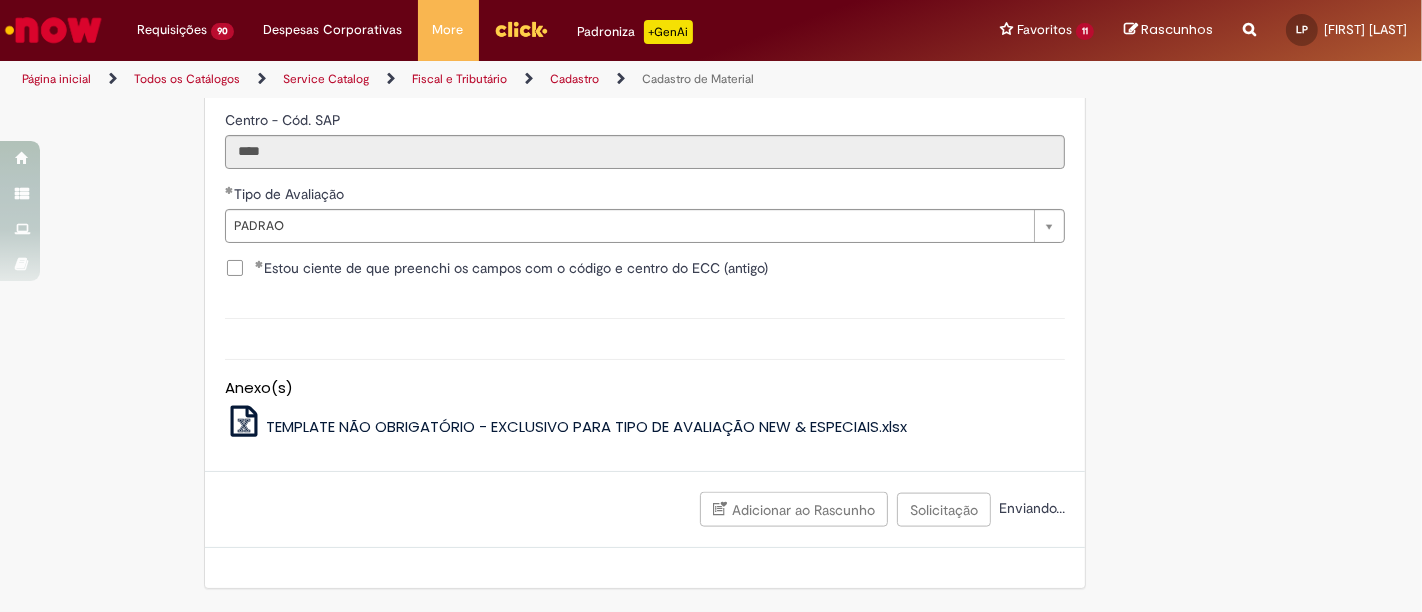 scroll, scrollTop: 2153, scrollLeft: 0, axis: vertical 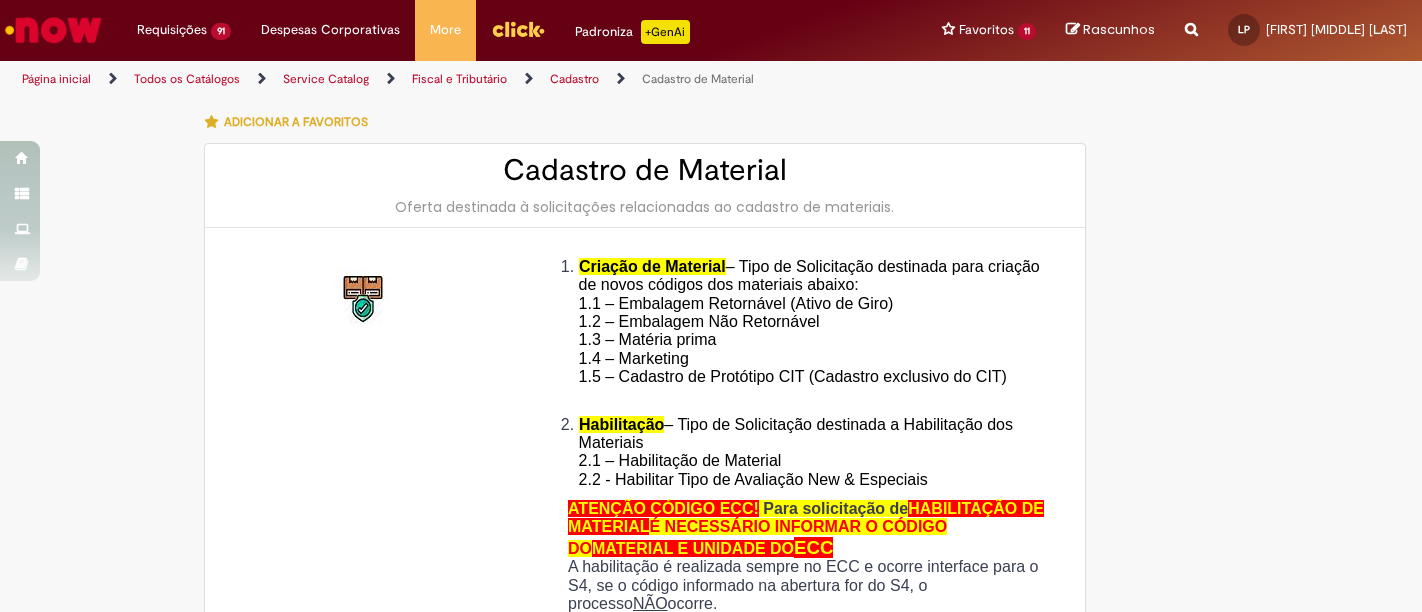type on "********" 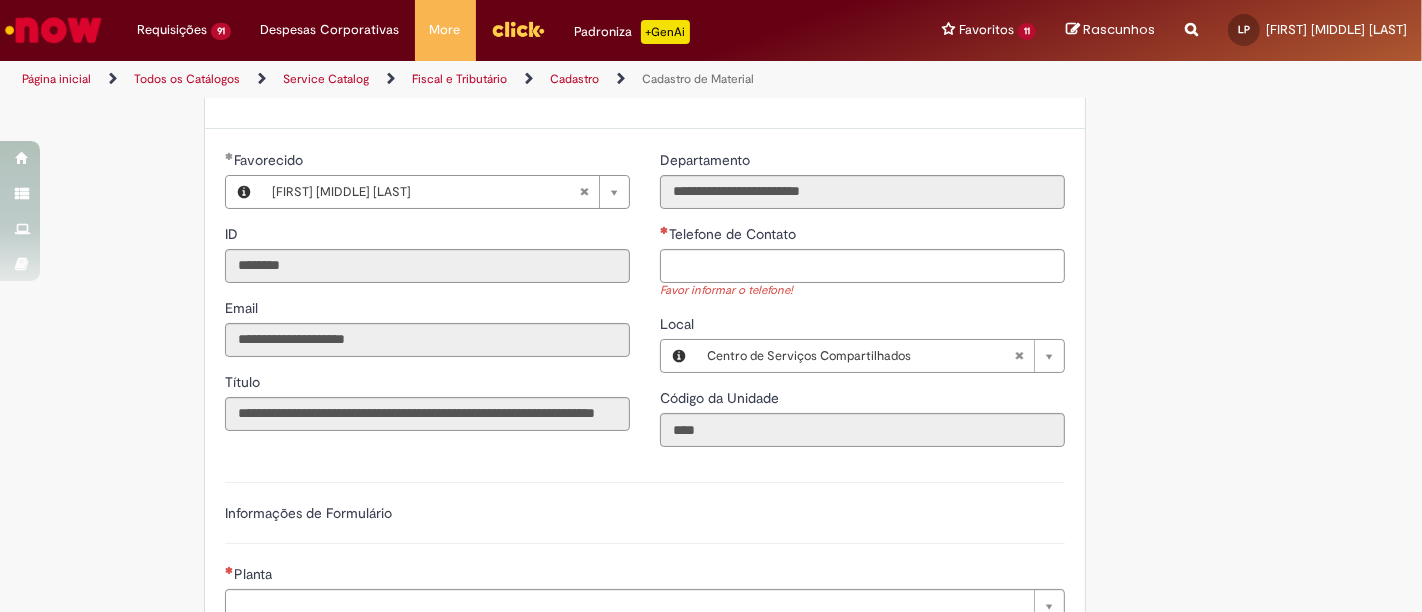 scroll, scrollTop: 777, scrollLeft: 0, axis: vertical 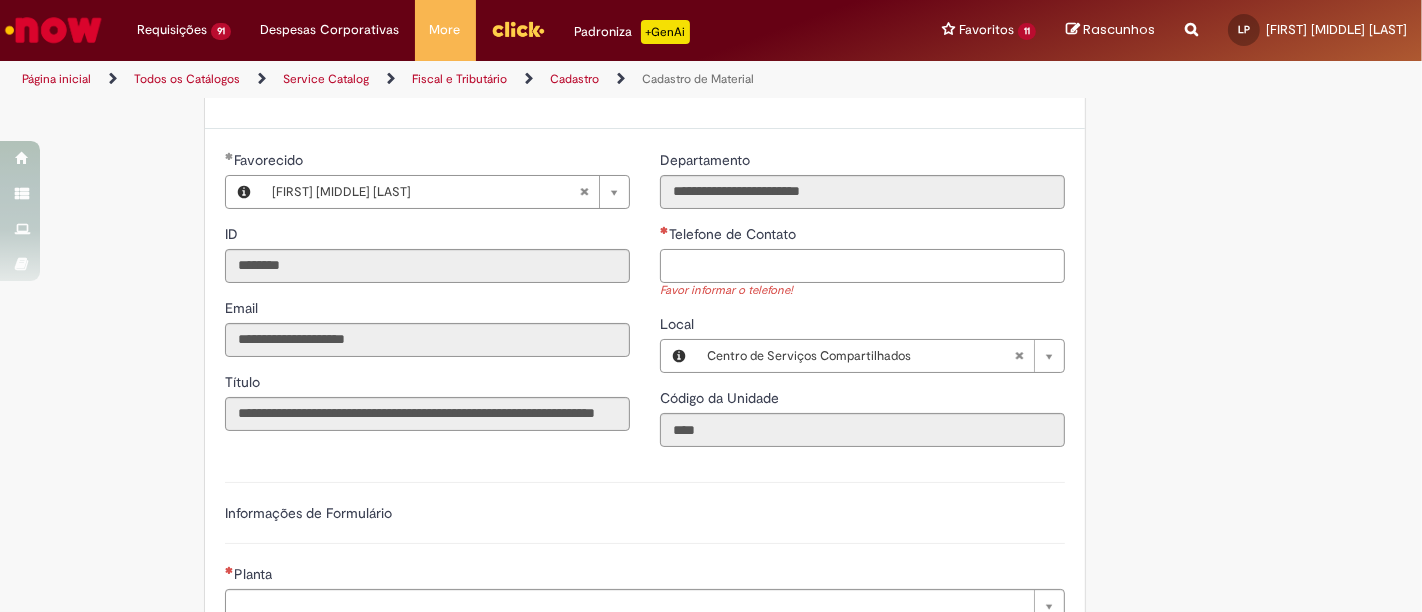 click on "Telefone de Contato" at bounding box center (862, 266) 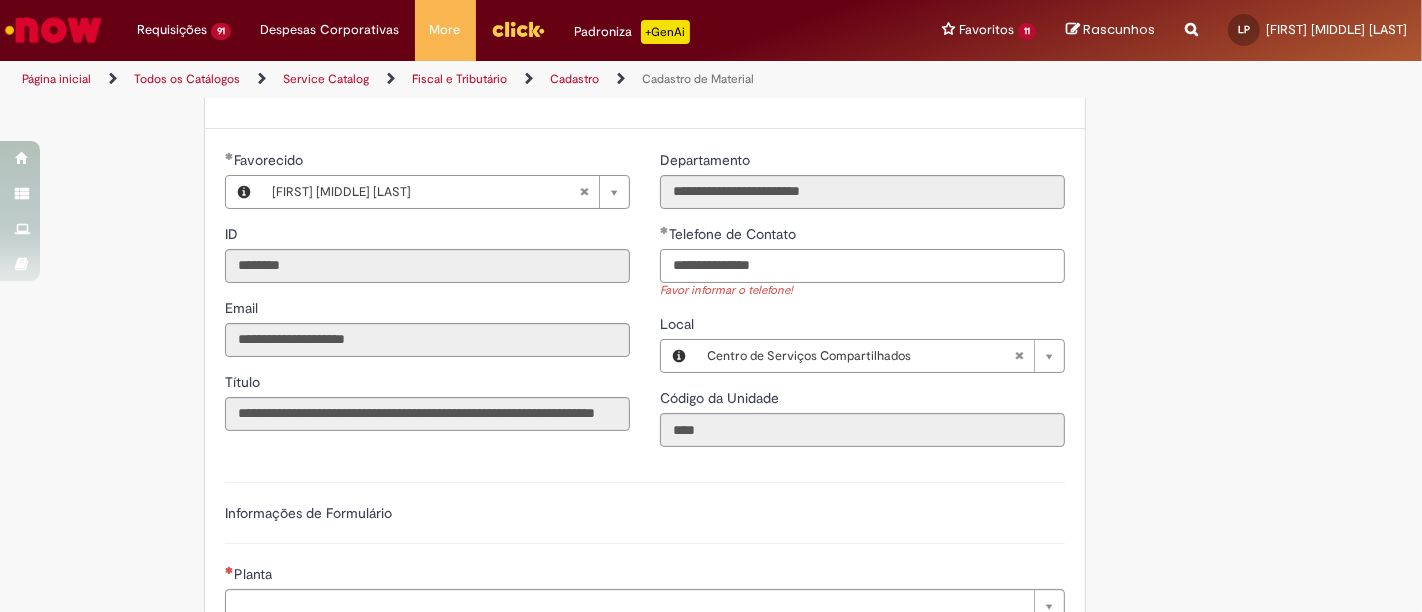 type on "**********" 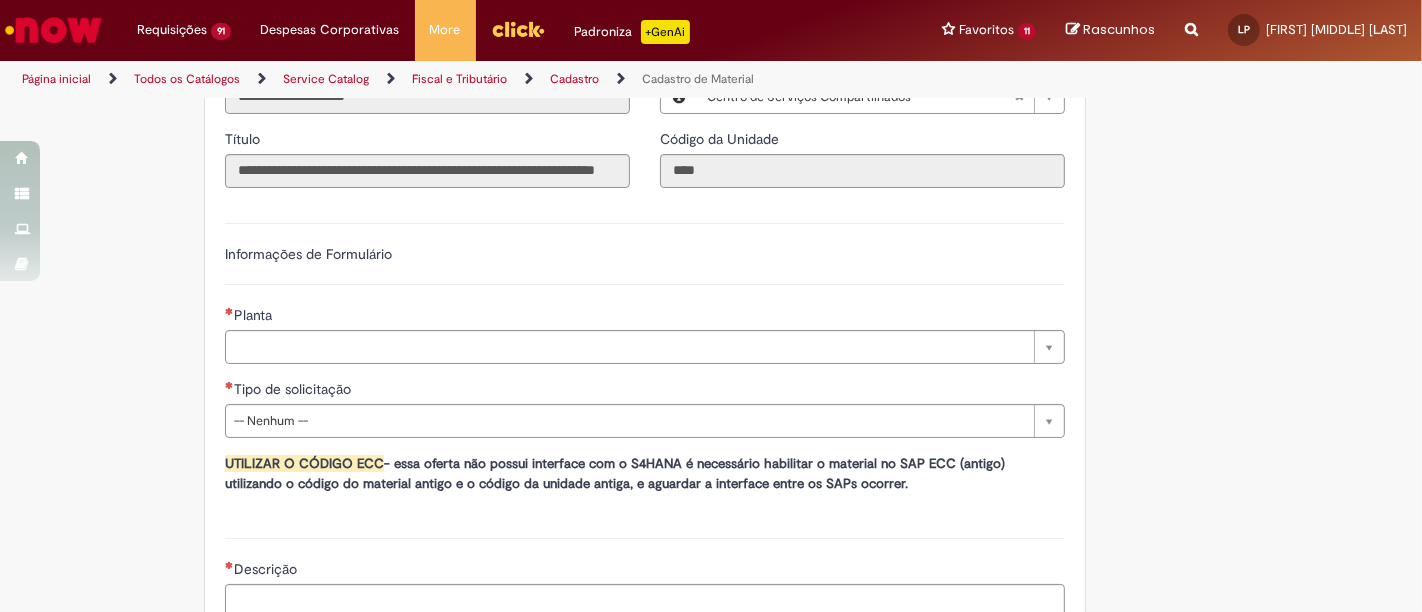 scroll, scrollTop: 1111, scrollLeft: 0, axis: vertical 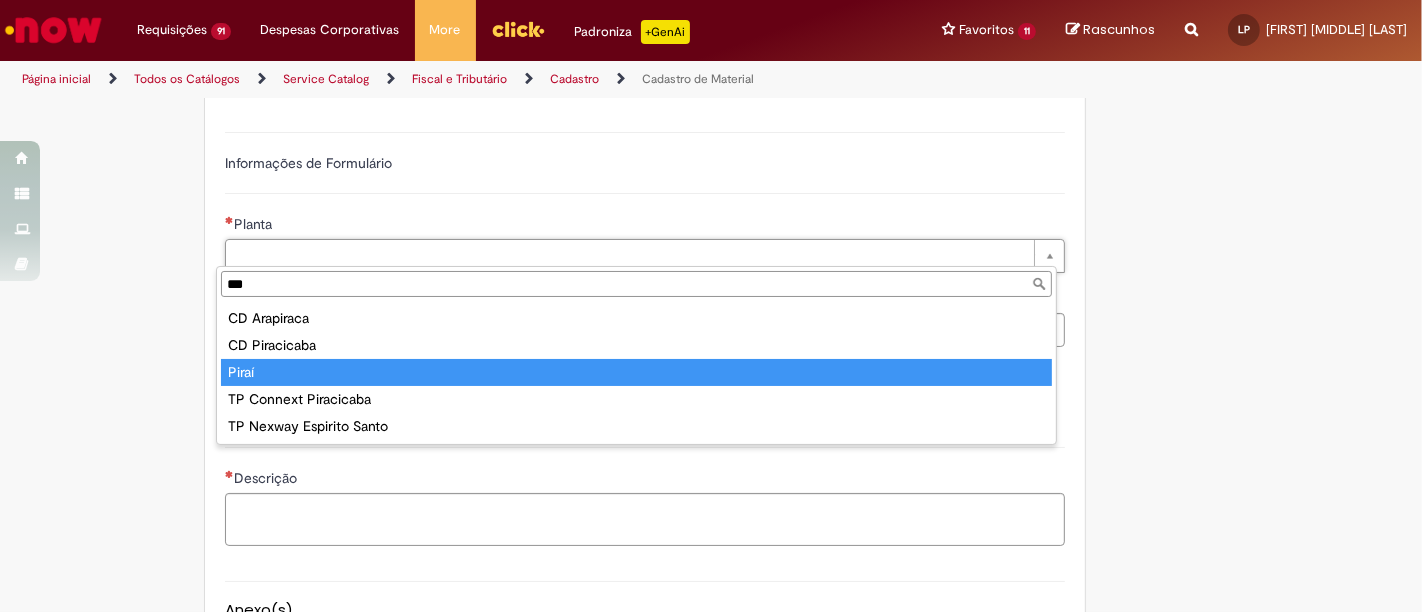 type on "***" 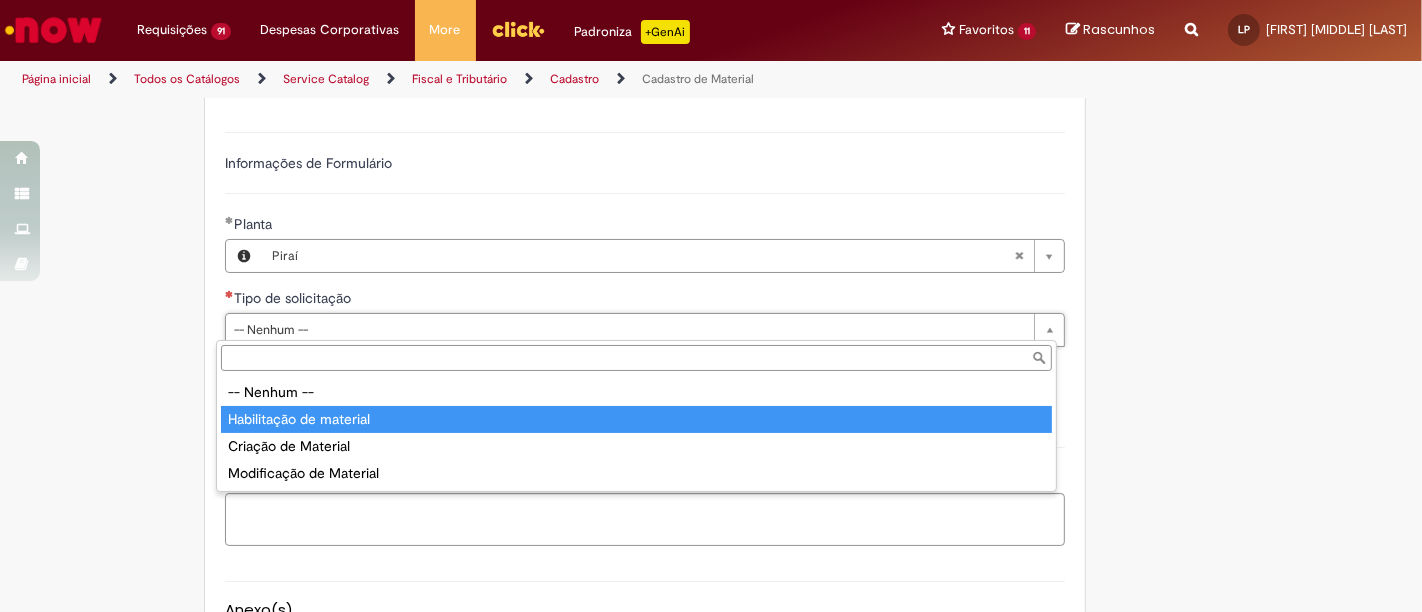 type on "**********" 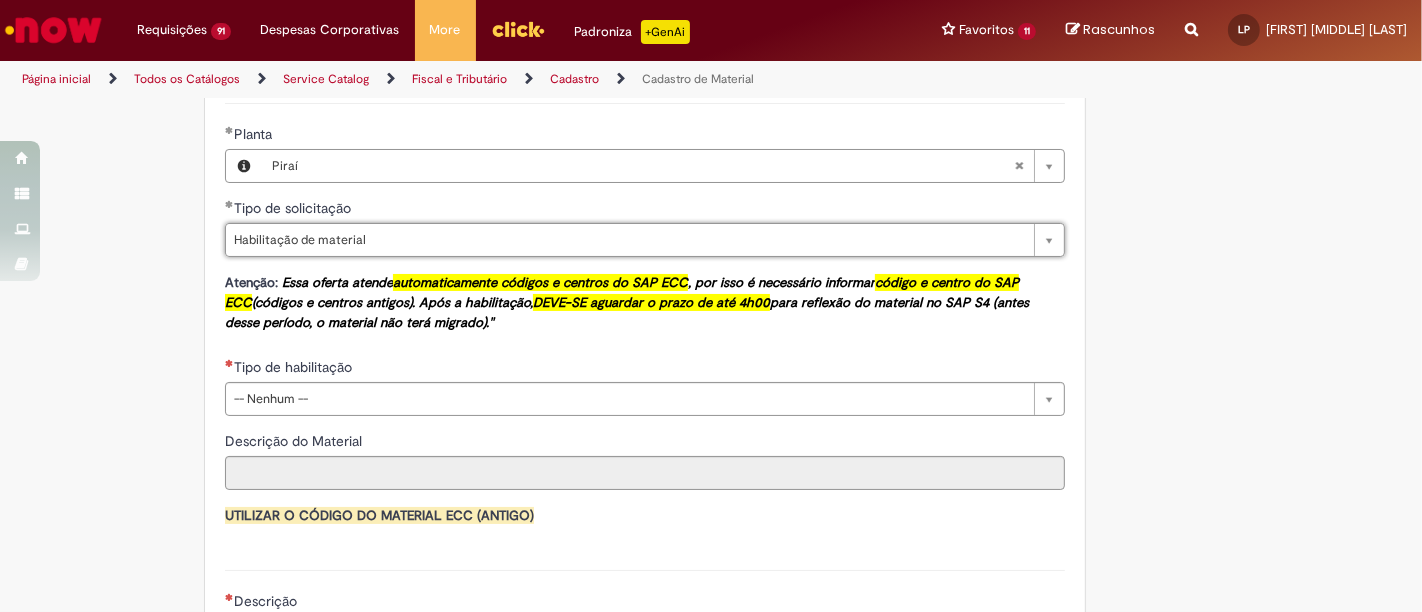 scroll, scrollTop: 1222, scrollLeft: 0, axis: vertical 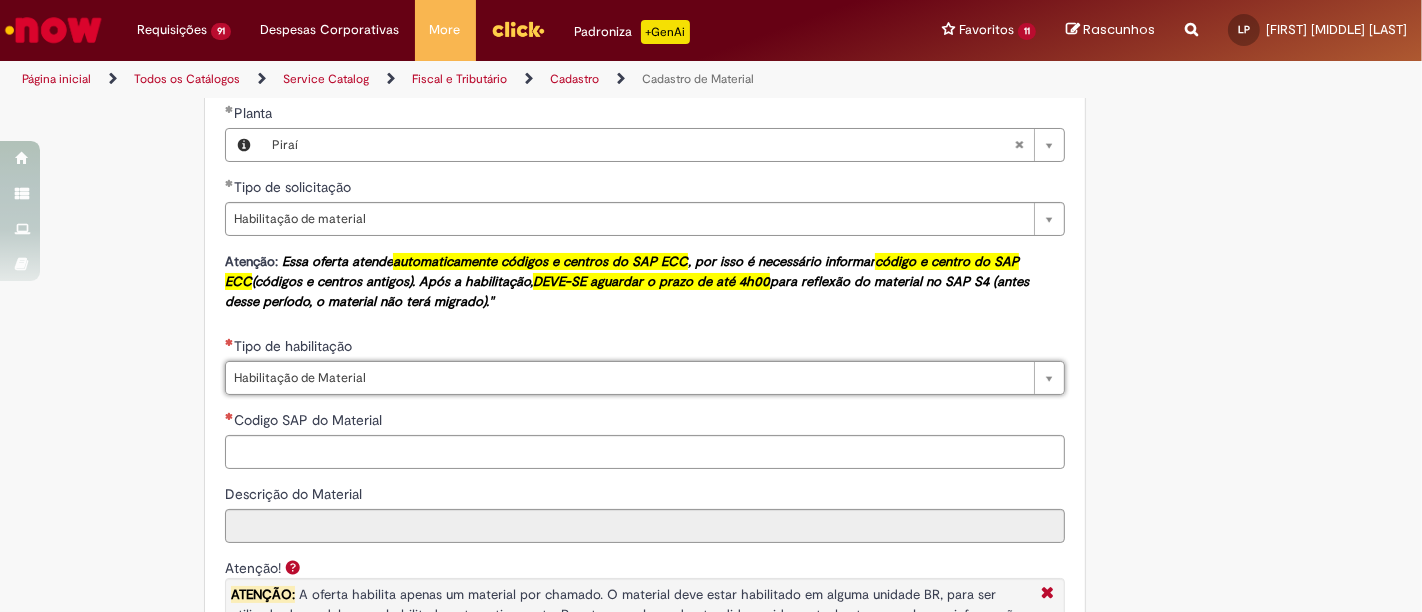 type on "**********" 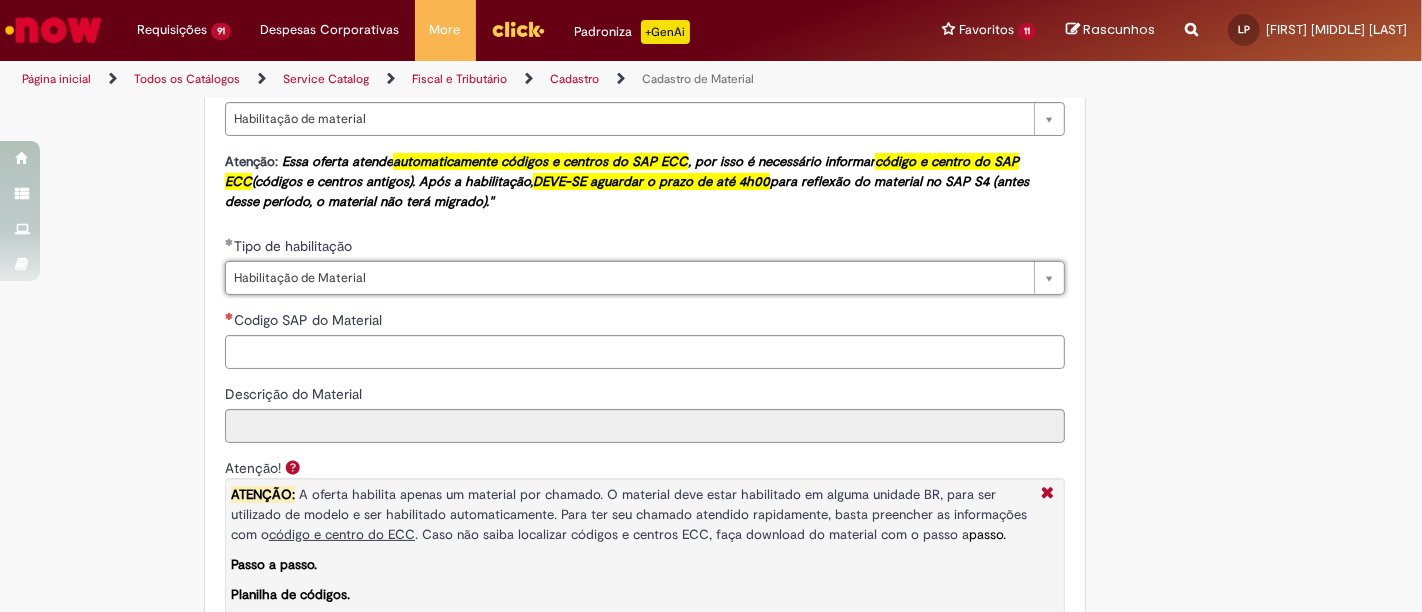 scroll, scrollTop: 1333, scrollLeft: 0, axis: vertical 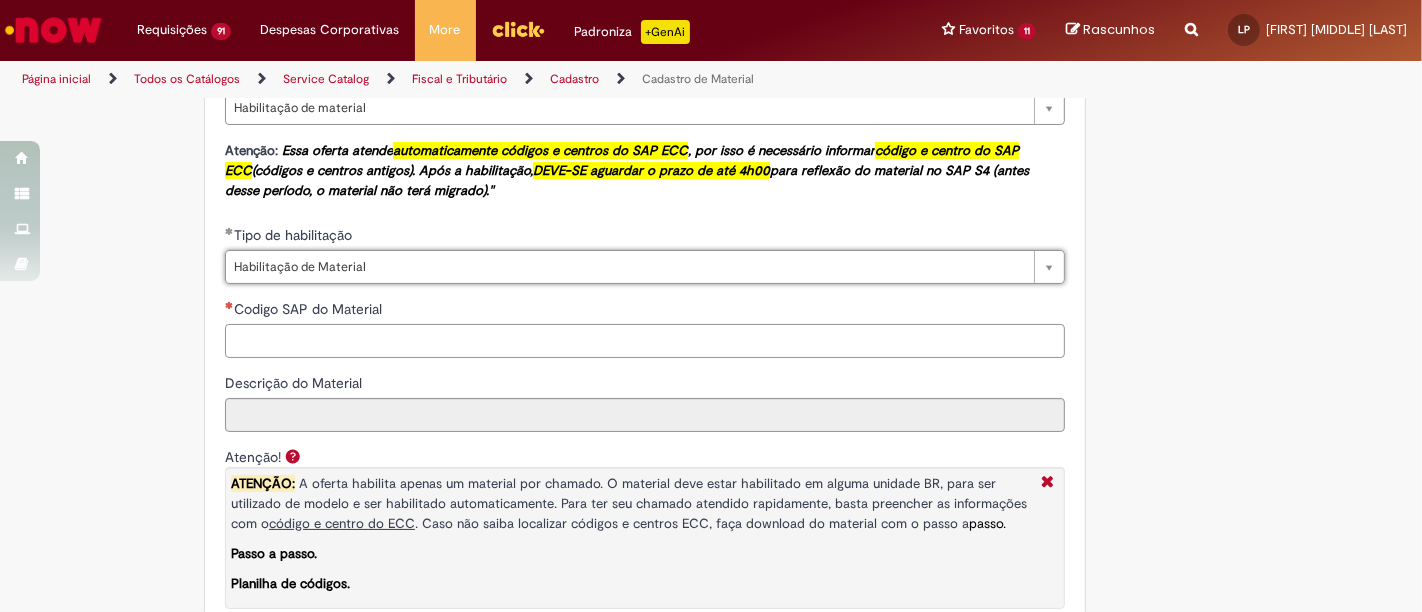 click on "Codigo SAP do Material" at bounding box center (645, 341) 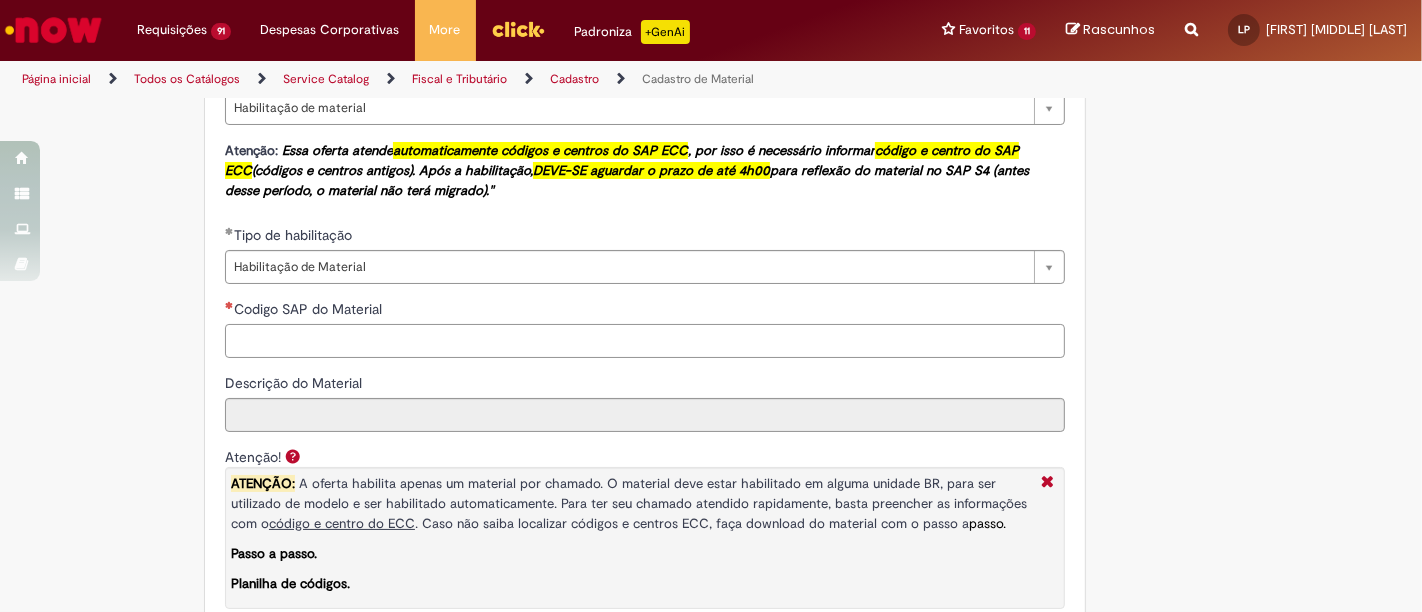 paste on "********" 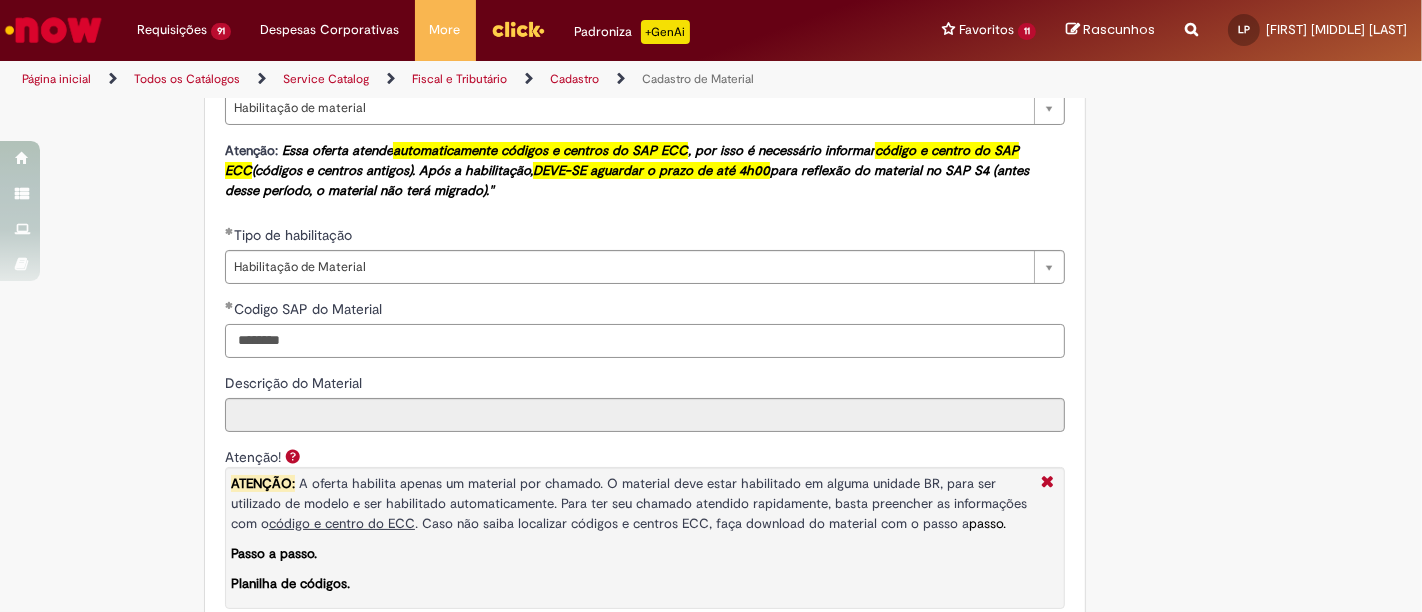 type on "********" 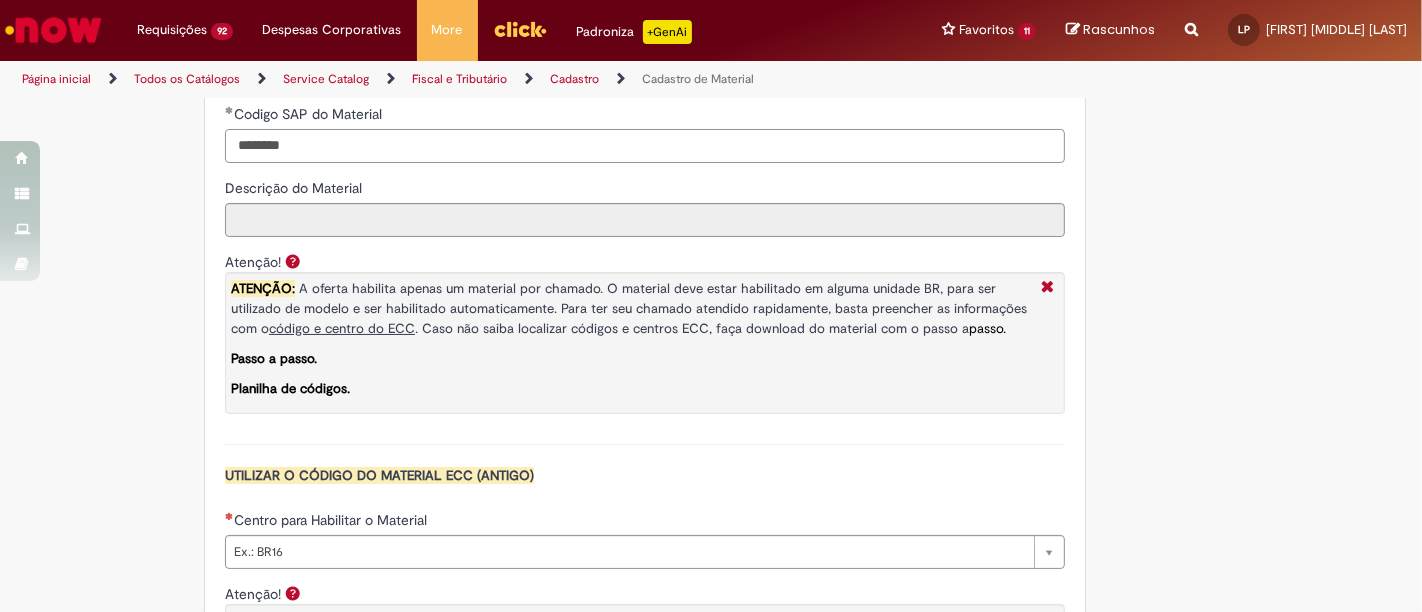 scroll, scrollTop: 1666, scrollLeft: 0, axis: vertical 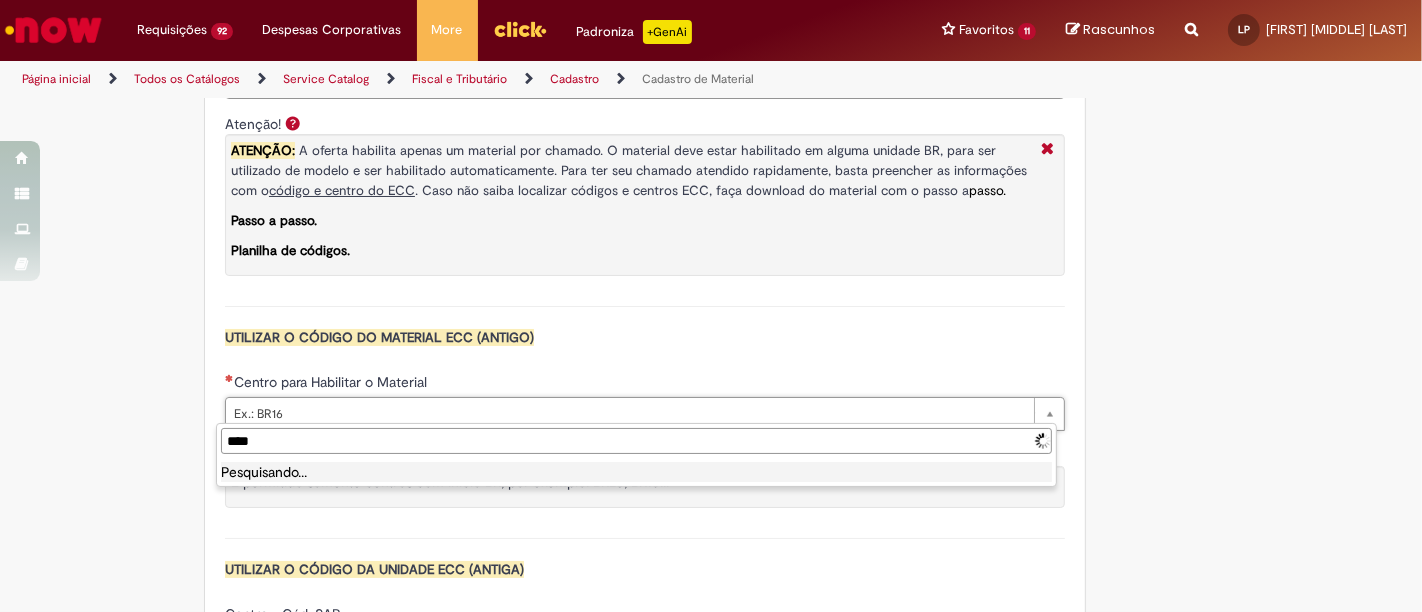 type on "****" 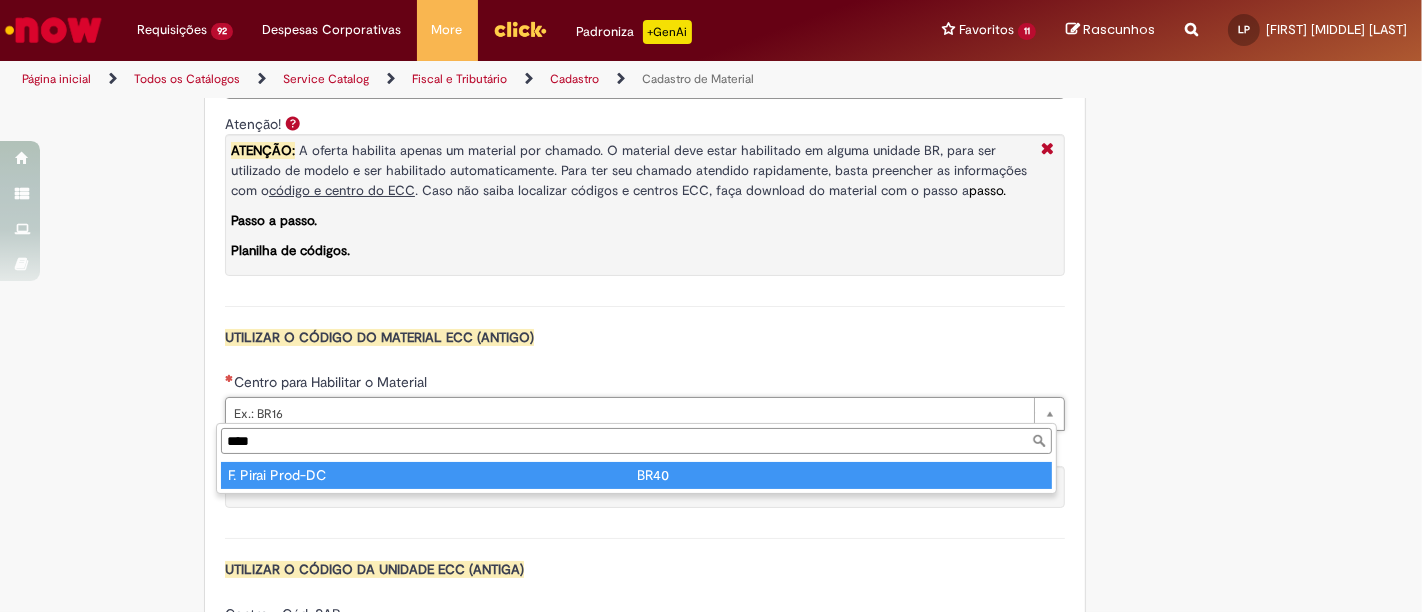 type on "**********" 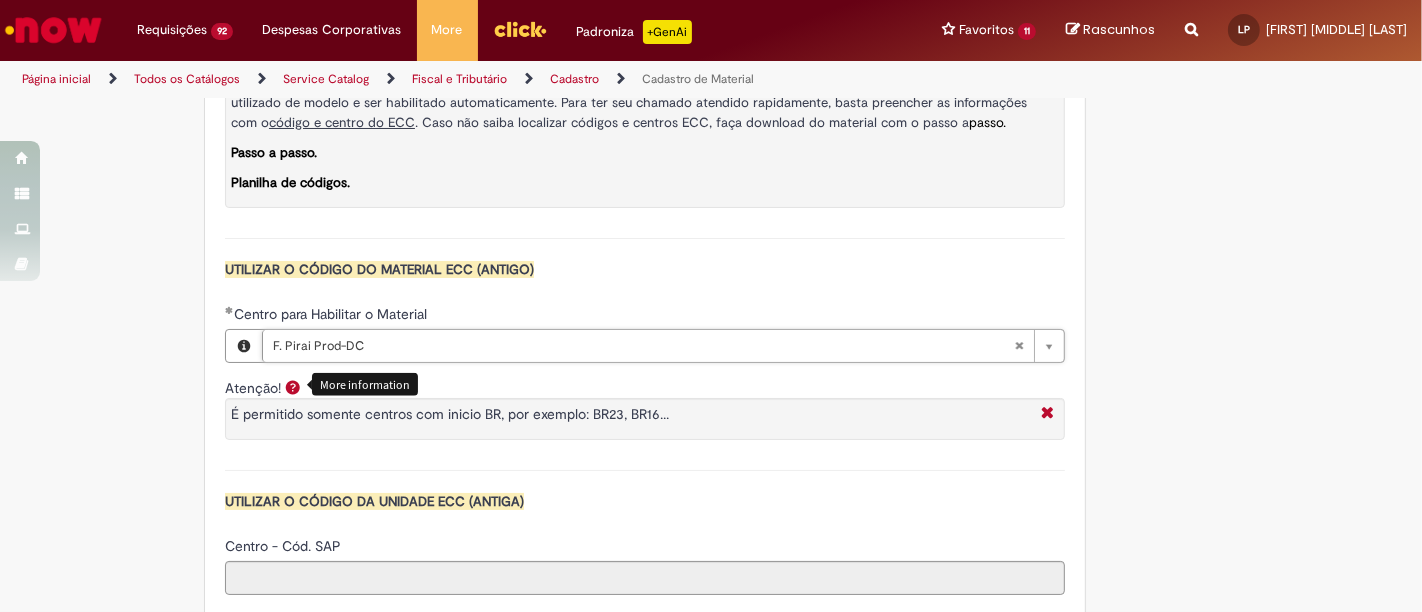 scroll, scrollTop: 2000, scrollLeft: 0, axis: vertical 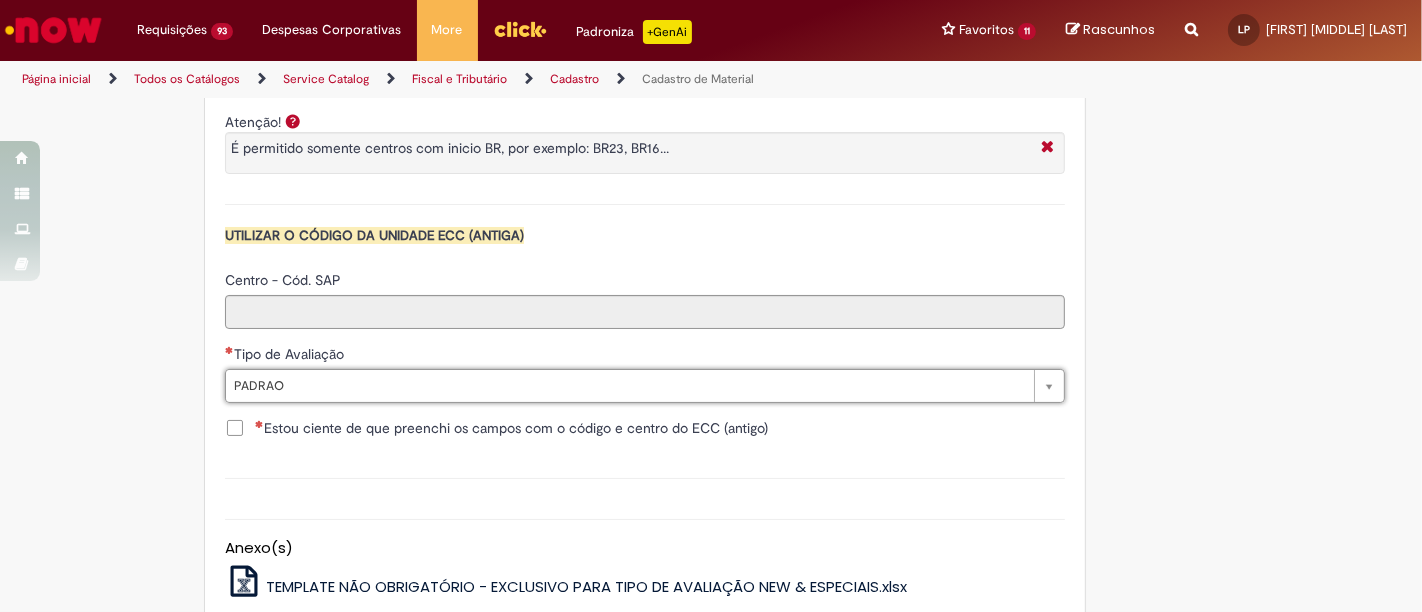 type on "****" 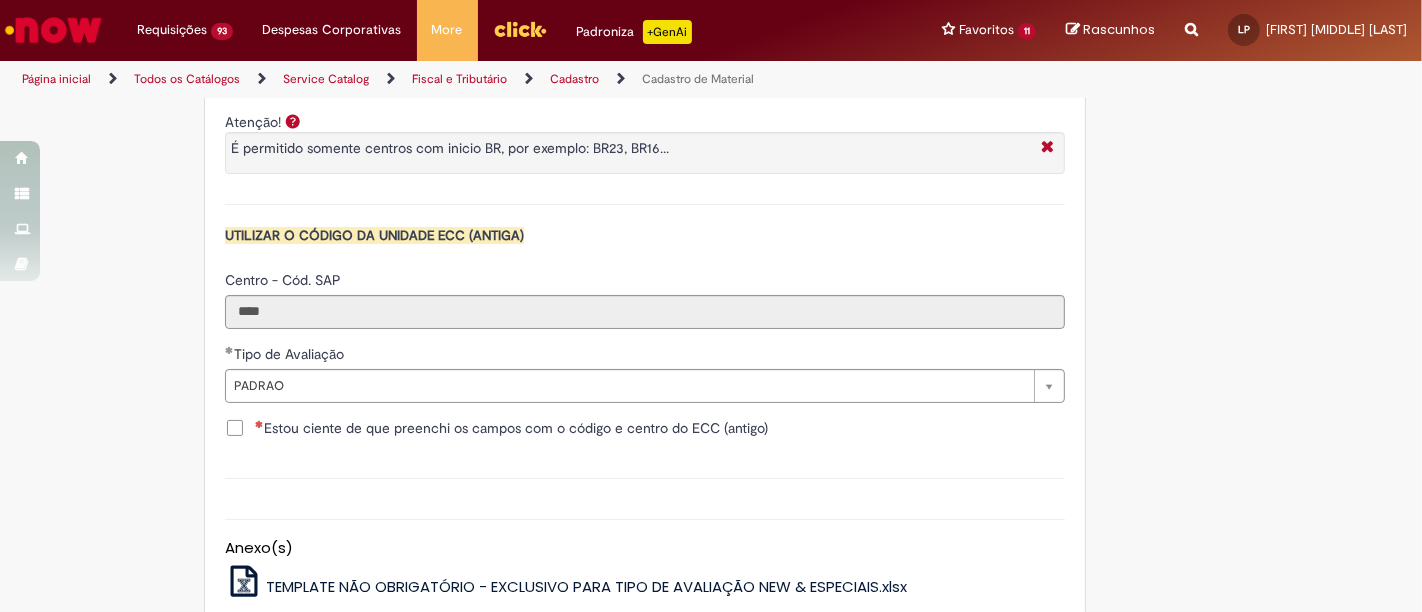 click on "Estou ciente de que preenchi os campos com o código e centro do ECC  (antigo)" at bounding box center [511, 428] 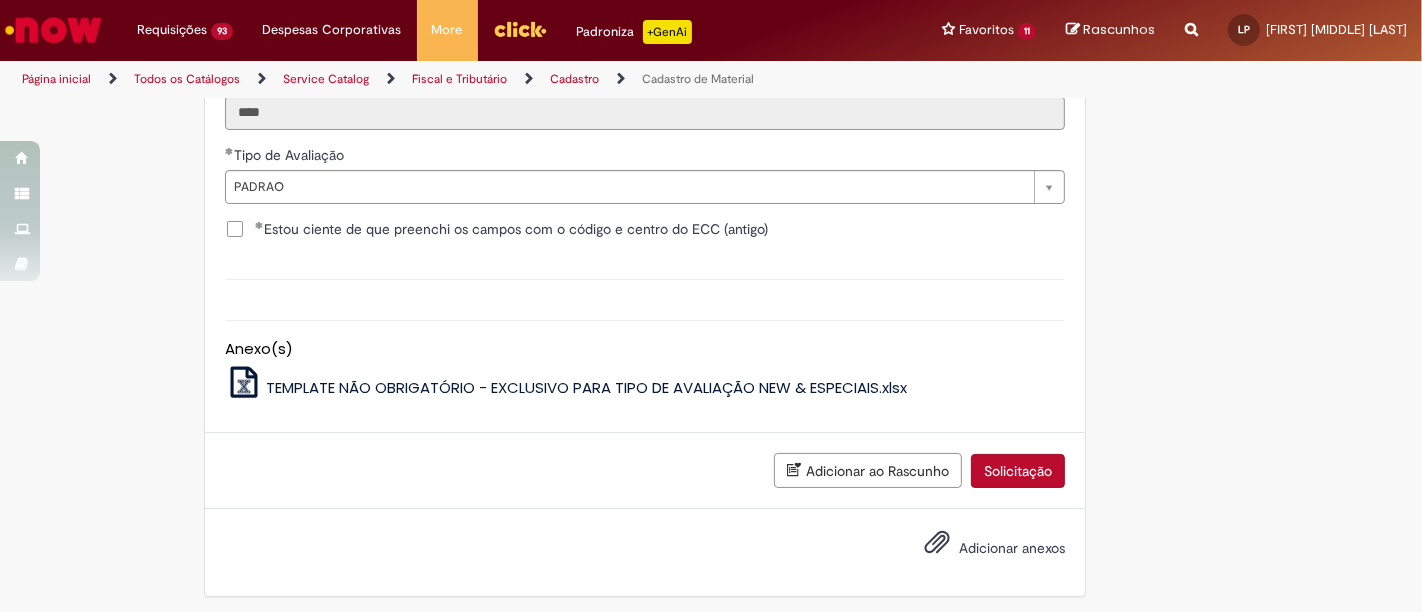 click on "Solicitação" at bounding box center (1018, 471) 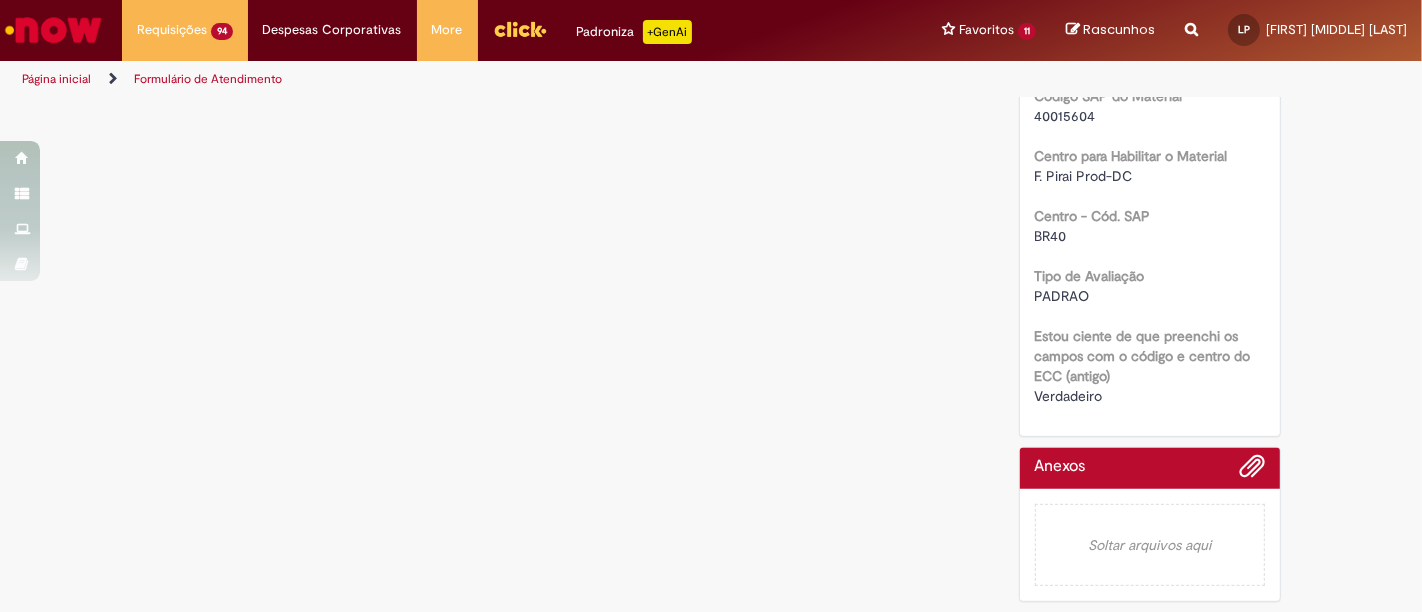 scroll, scrollTop: 0, scrollLeft: 0, axis: both 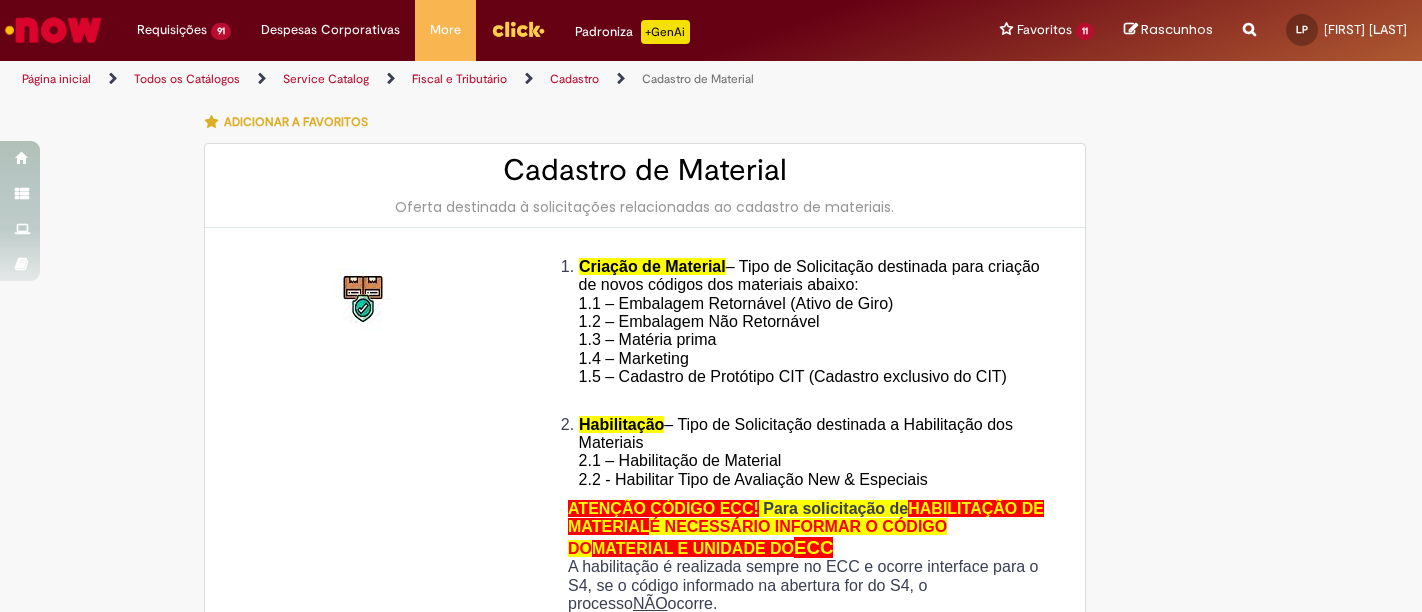 type on "********" 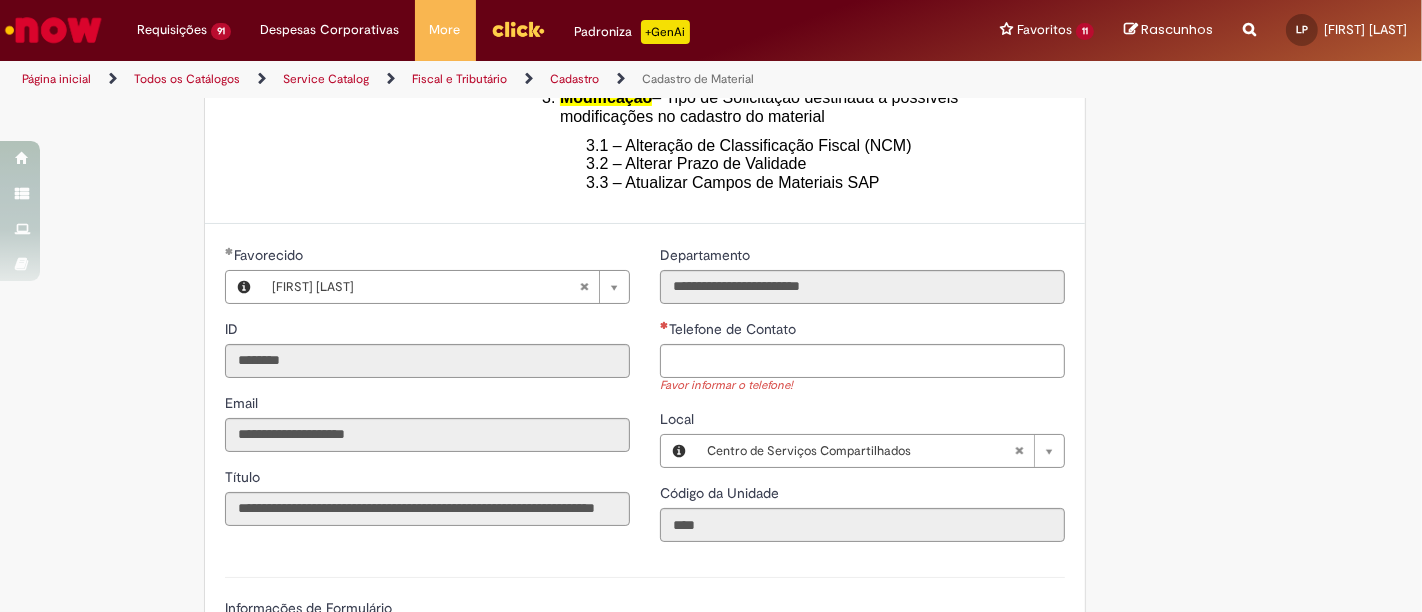 scroll, scrollTop: 888, scrollLeft: 0, axis: vertical 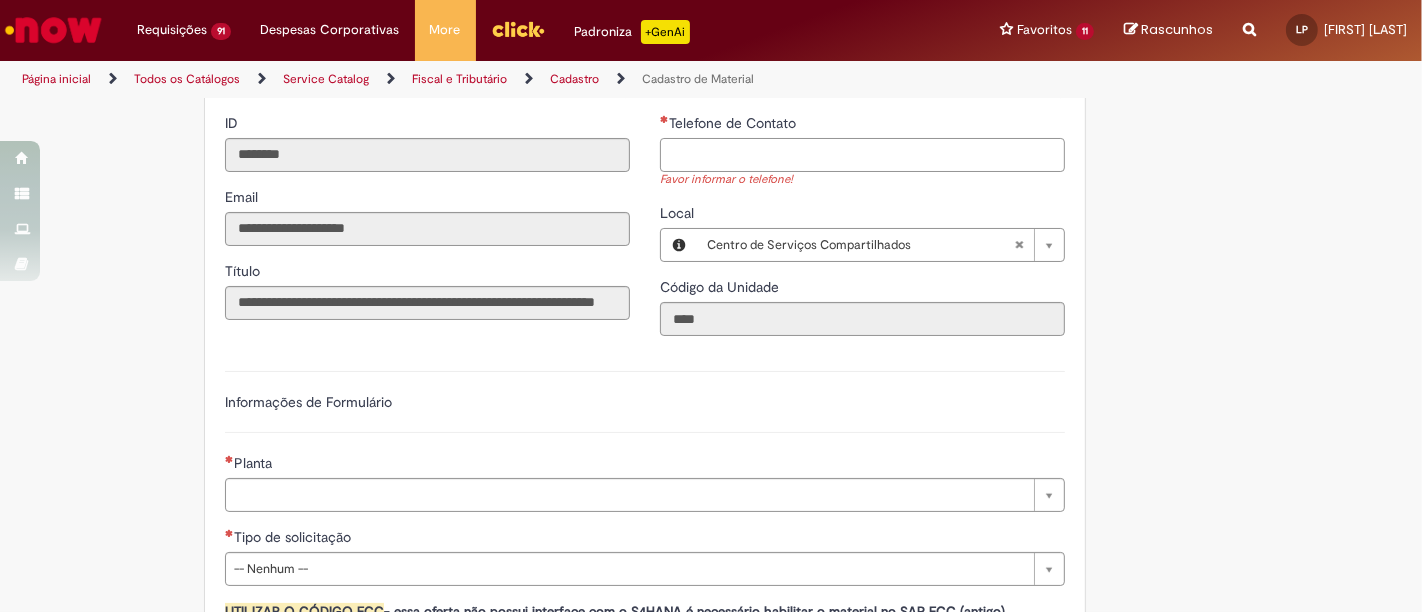click on "Telefone de Contato" at bounding box center (862, 155) 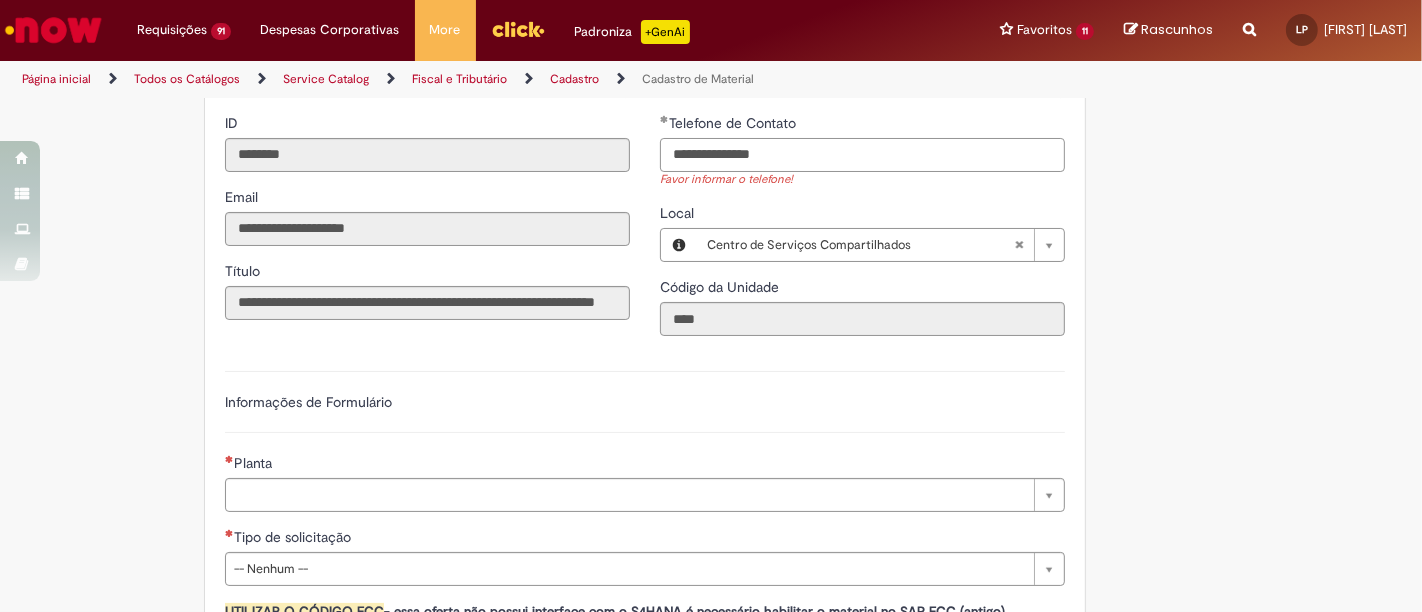 type on "**********" 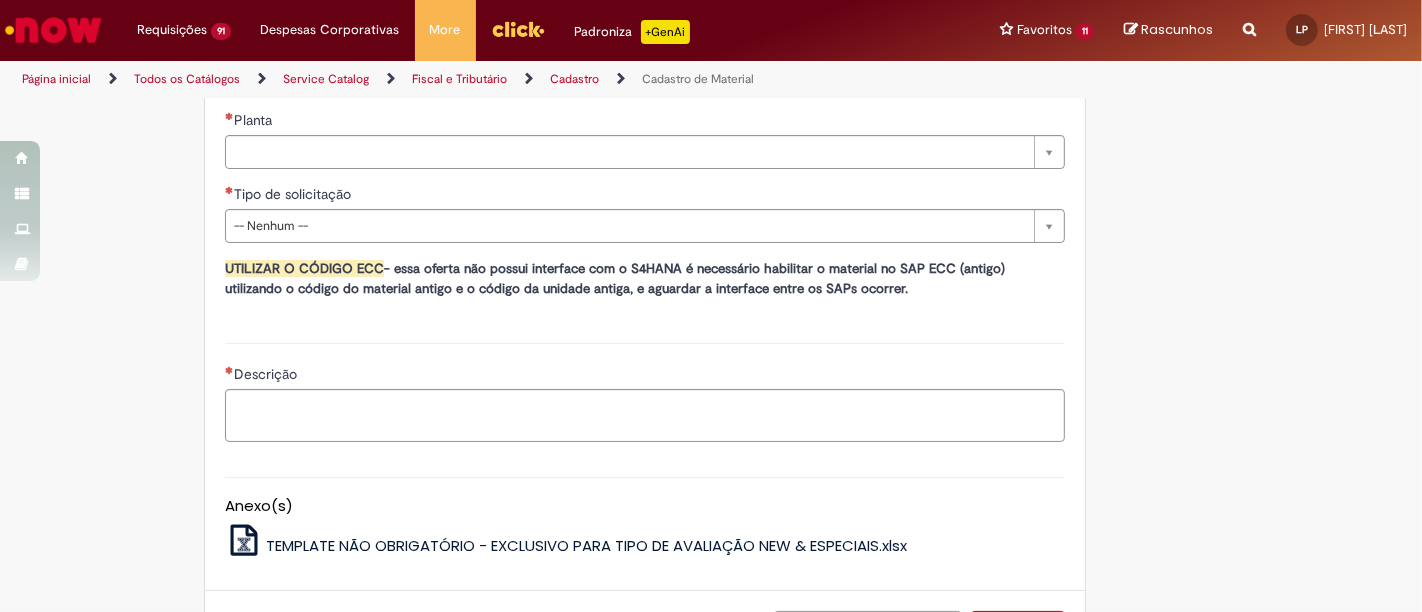 scroll, scrollTop: 1222, scrollLeft: 0, axis: vertical 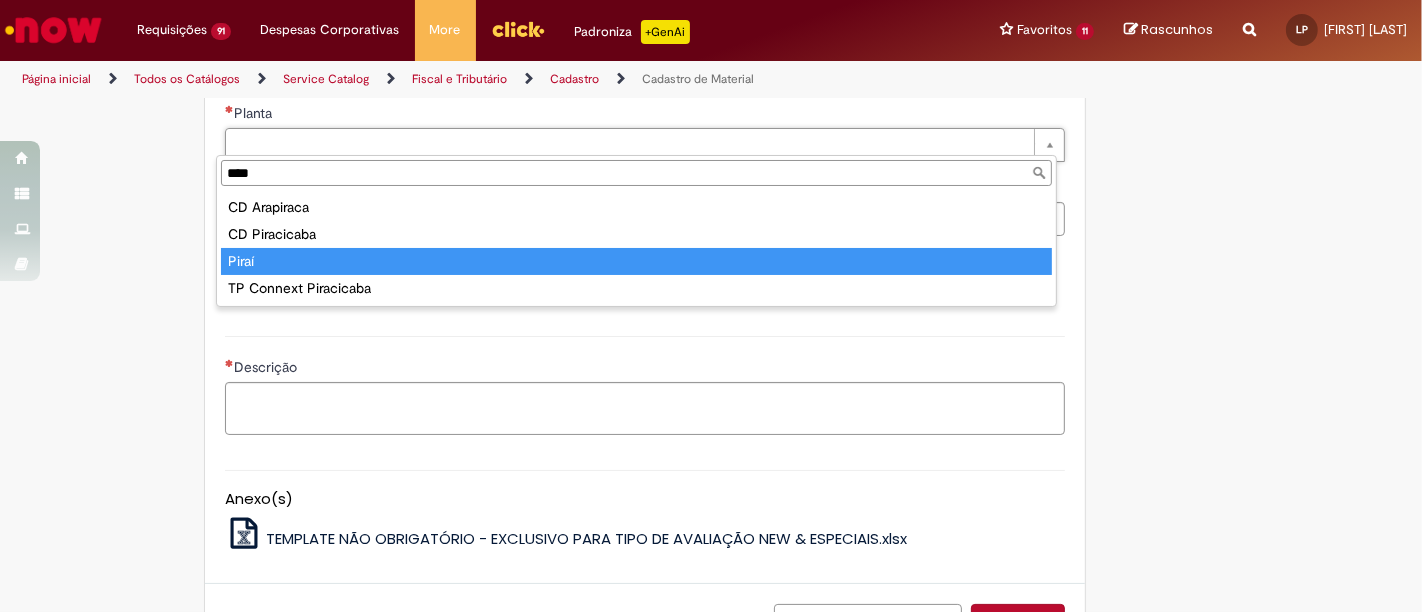 type on "****" 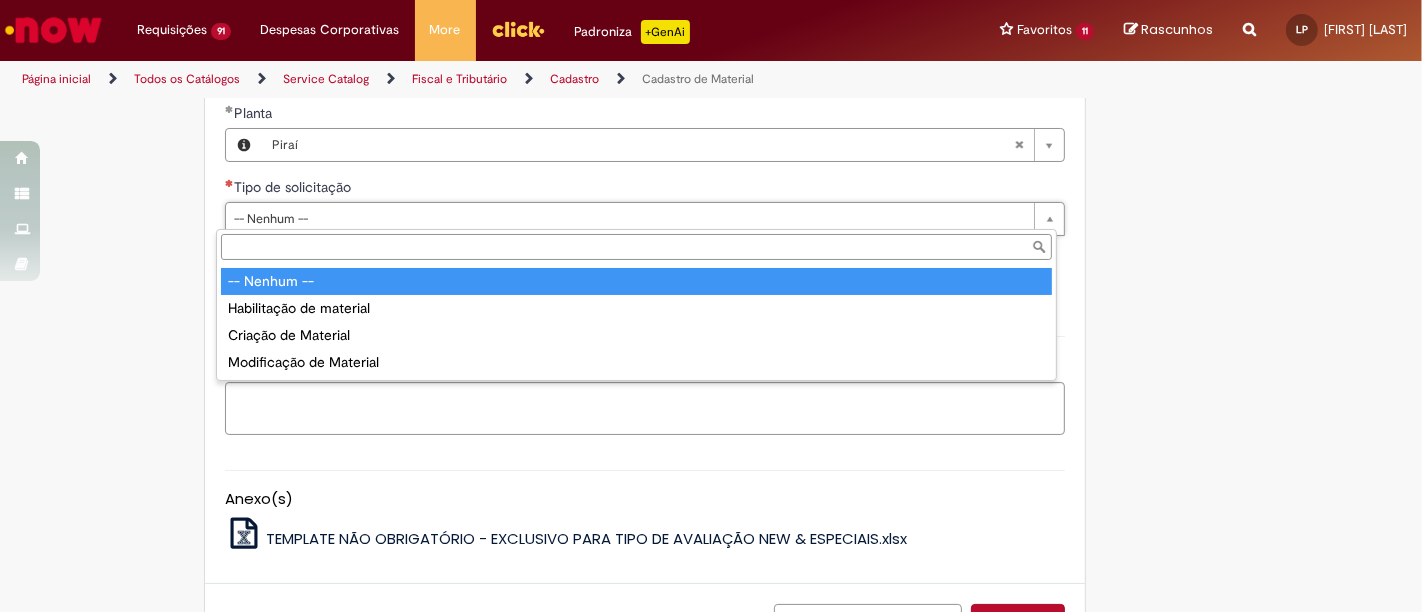 drag, startPoint x: 285, startPoint y: 226, endPoint x: 294, endPoint y: 260, distance: 35.17101 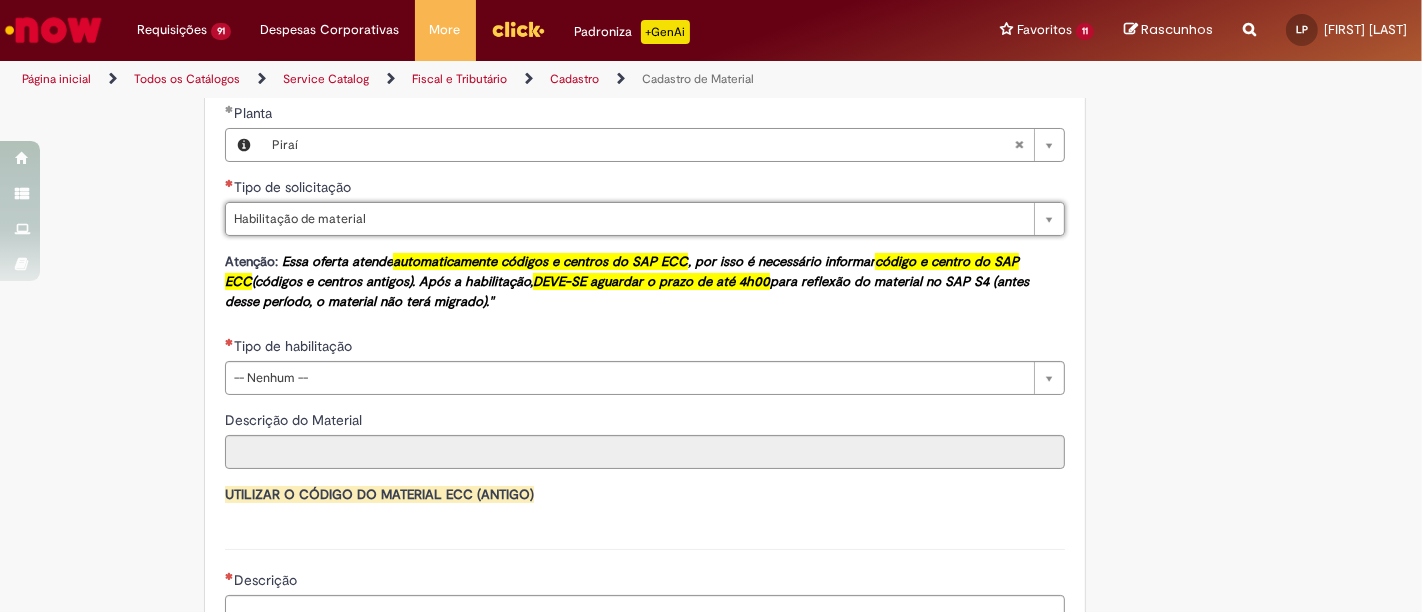 type on "**********" 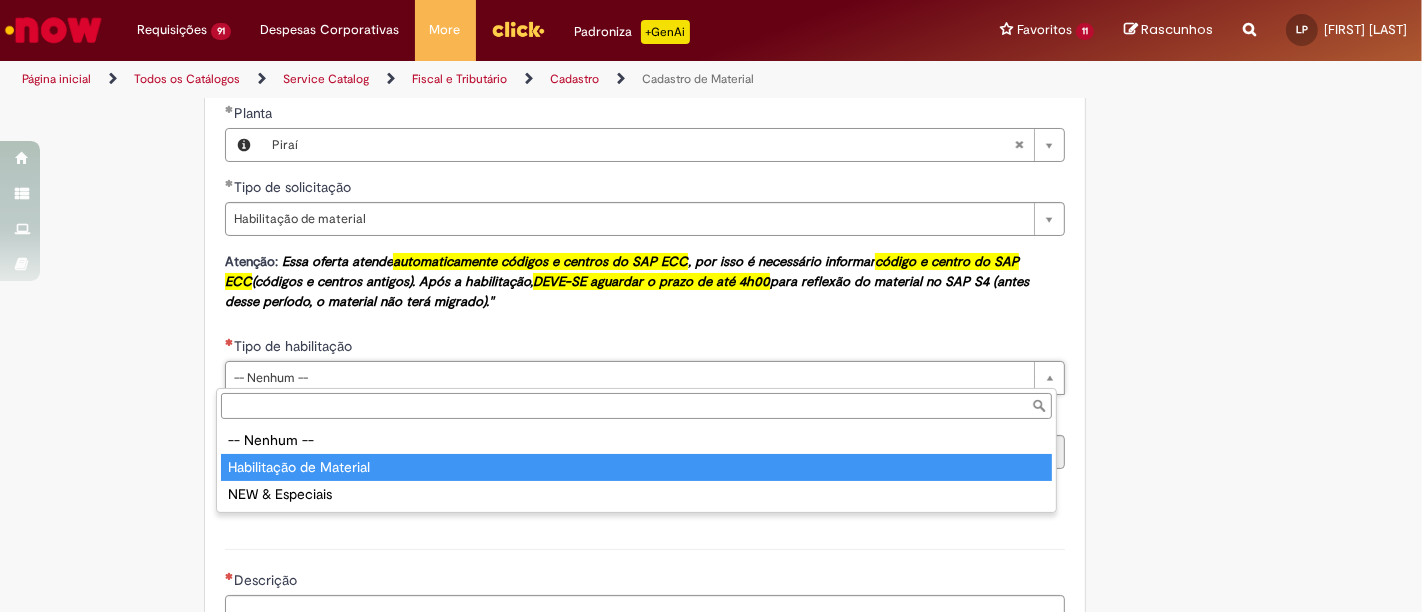 type on "**********" 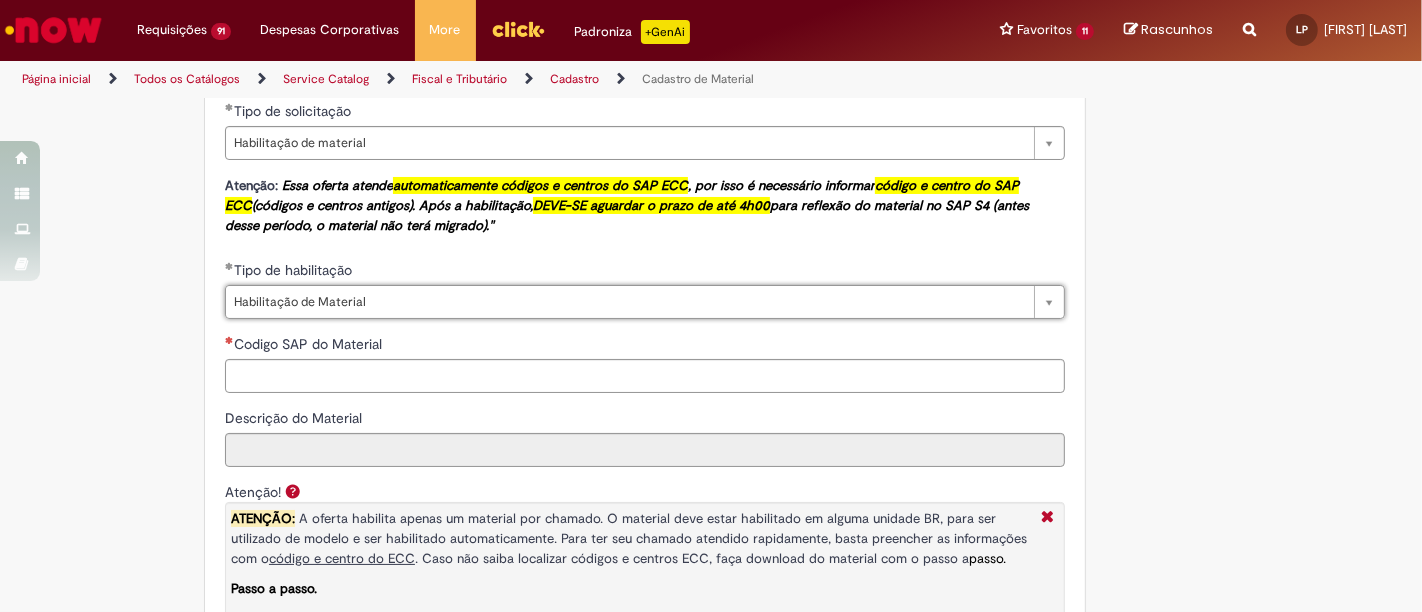 scroll, scrollTop: 1333, scrollLeft: 0, axis: vertical 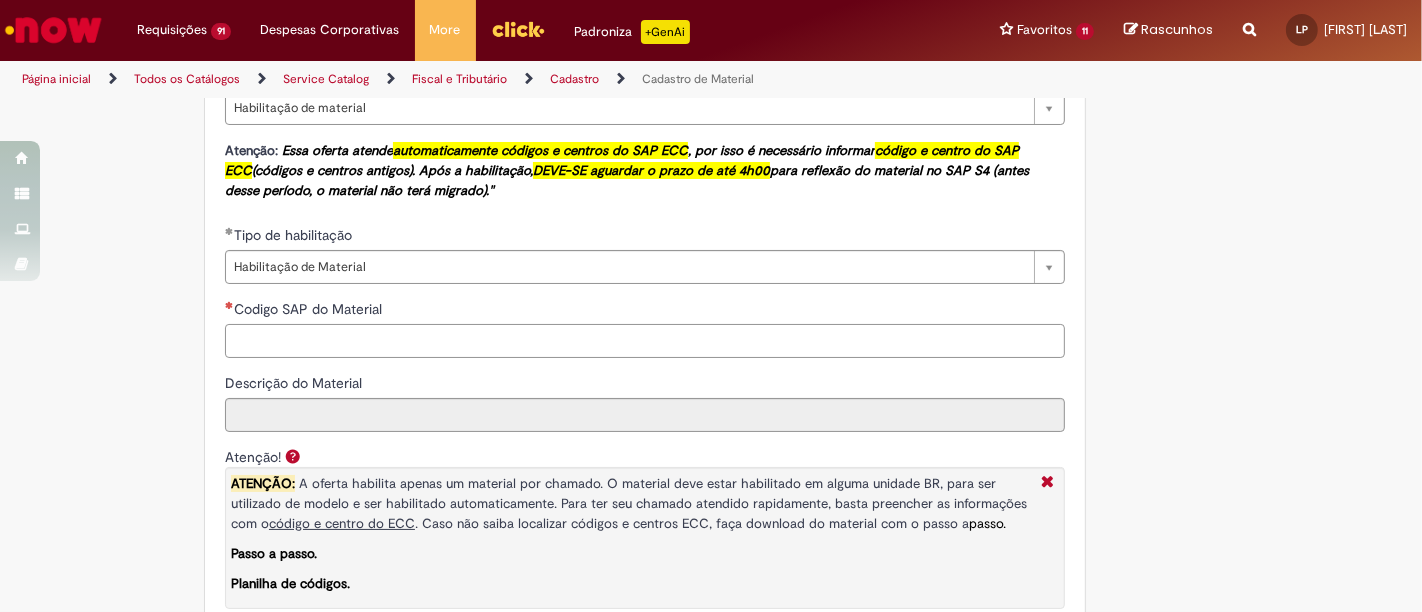 click on "Codigo SAP do Material" at bounding box center [645, 341] 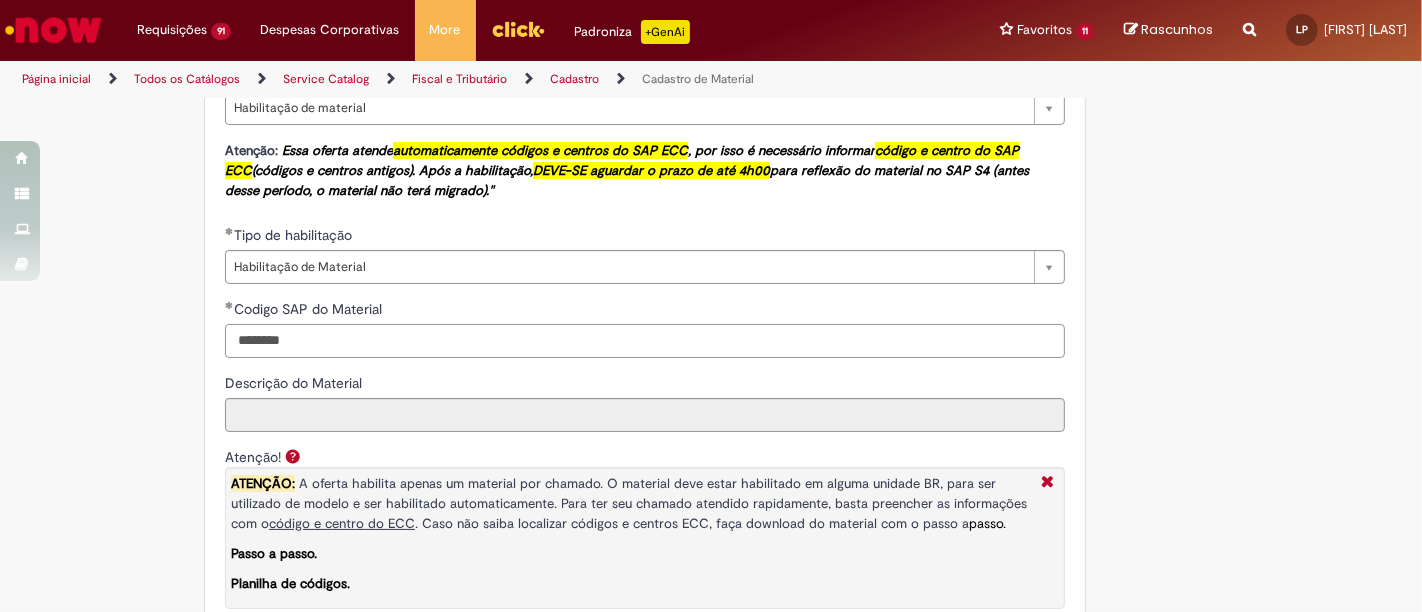 type on "********" 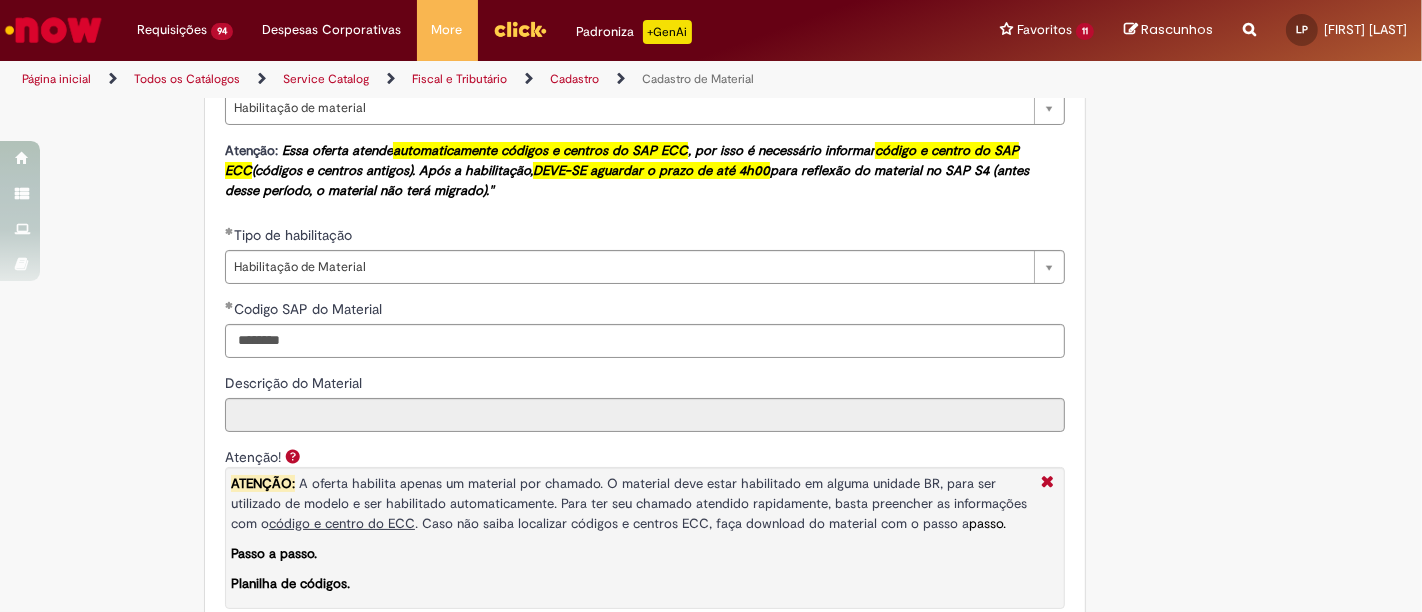 click on "Codigo SAP do Material" at bounding box center [310, 309] 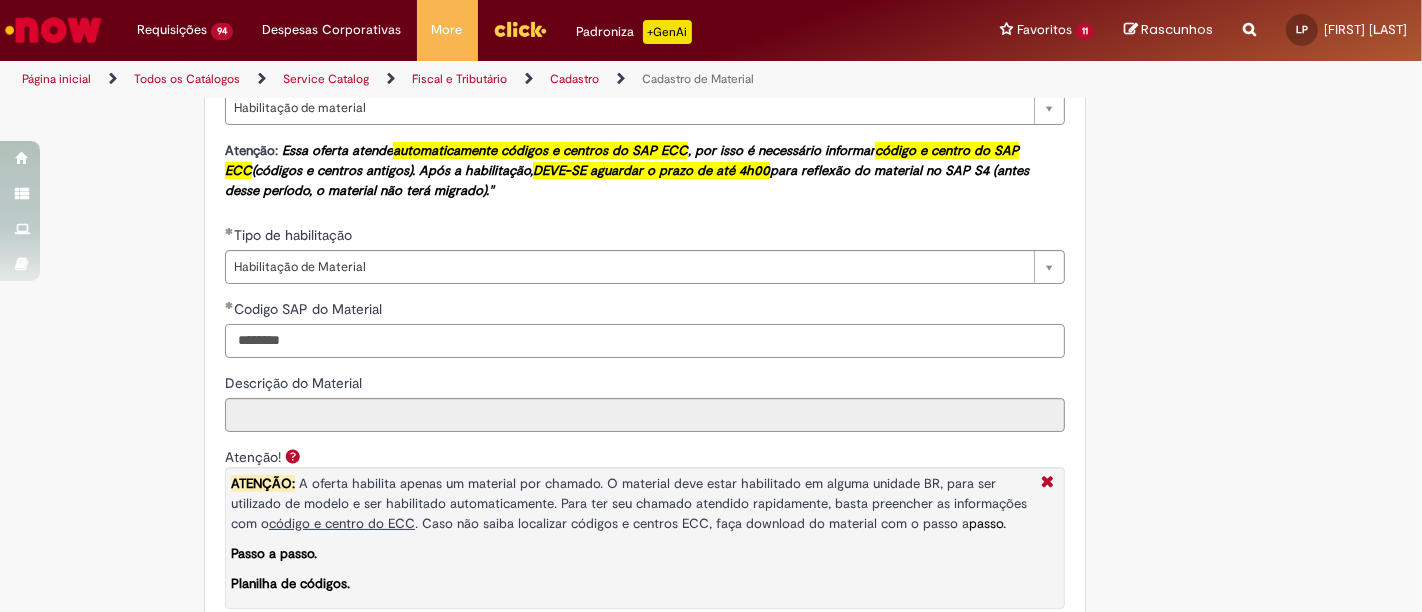 click on "********" at bounding box center [645, 341] 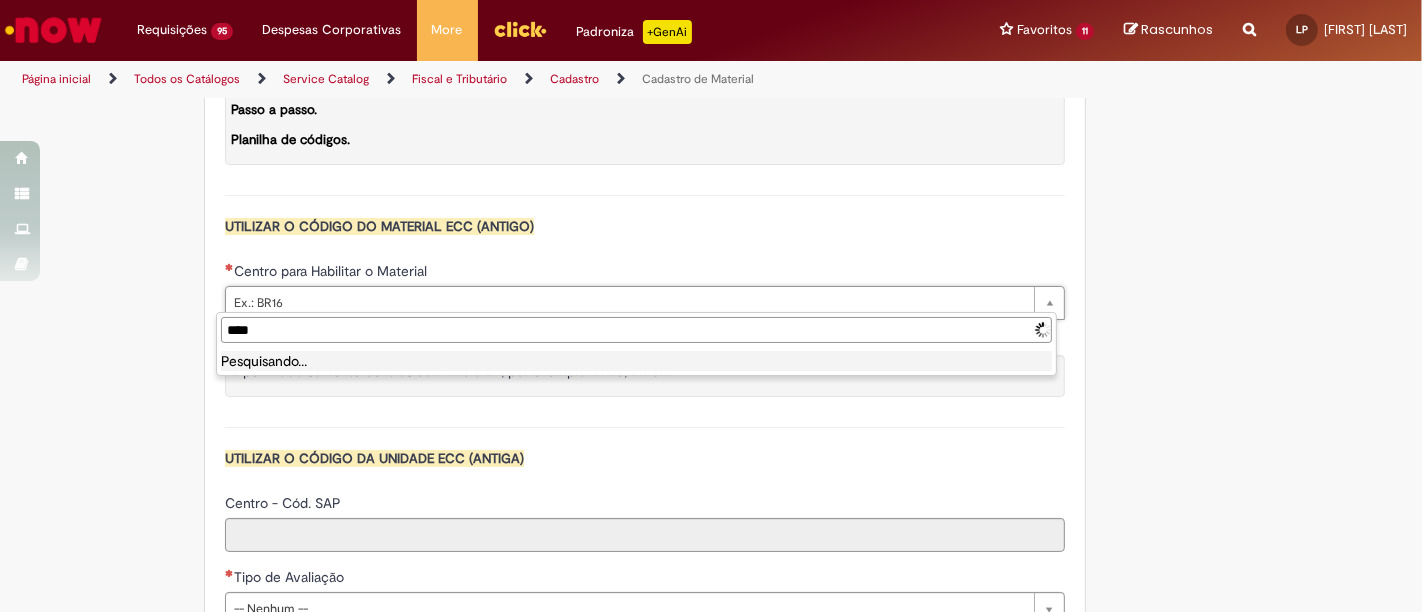 type on "****" 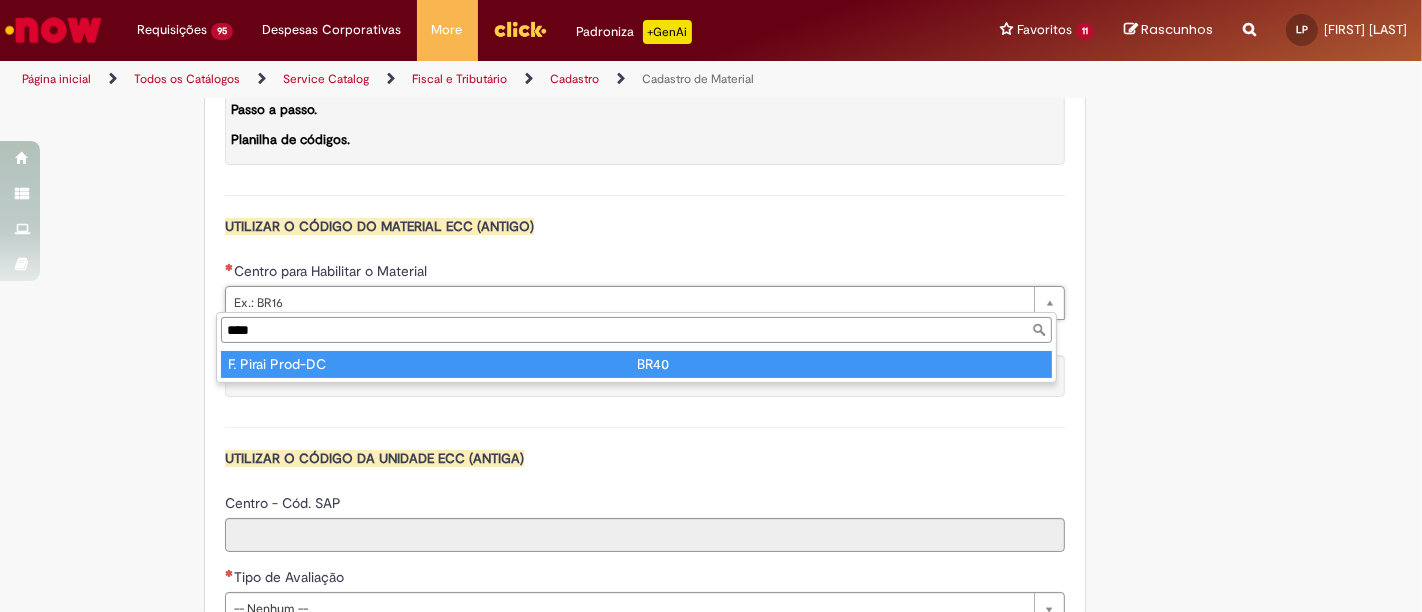 type on "**********" 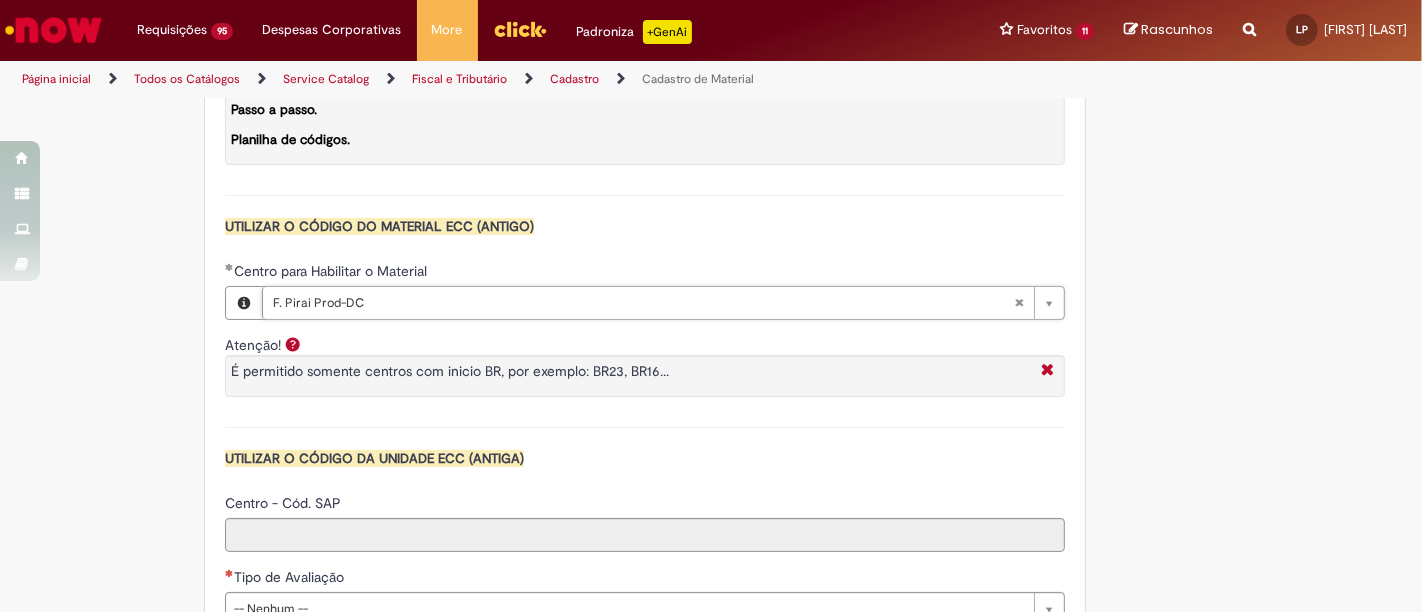 scroll, scrollTop: 2111, scrollLeft: 0, axis: vertical 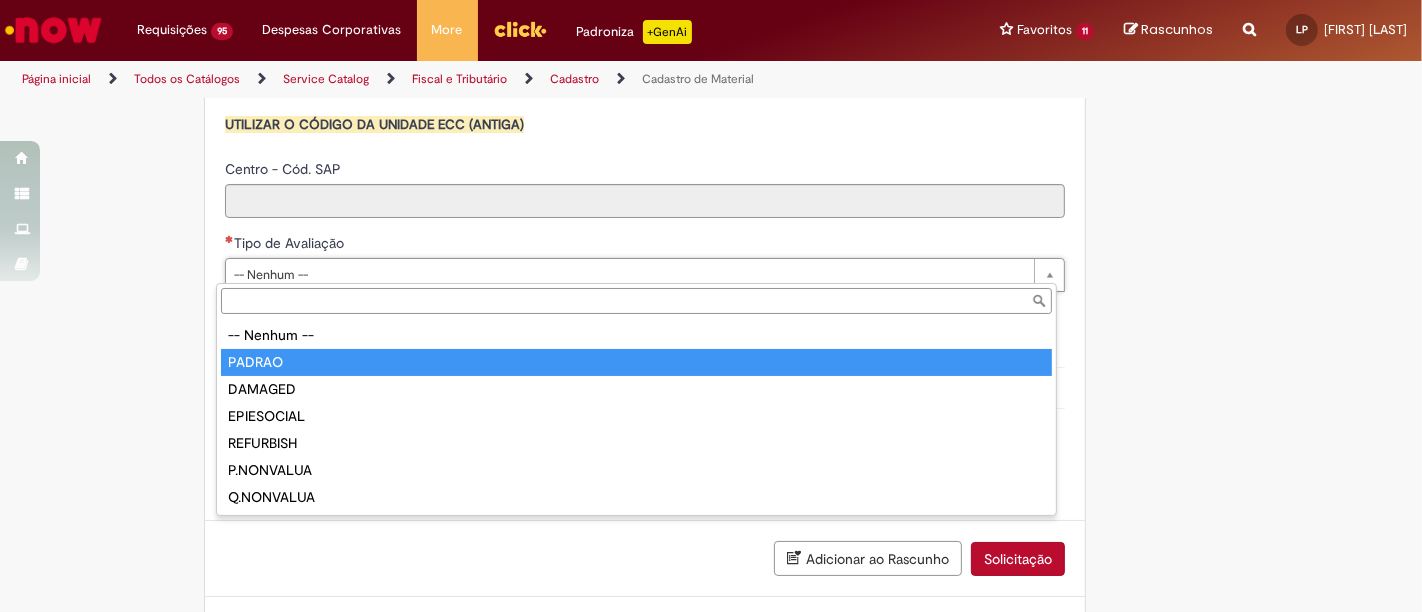 type on "******" 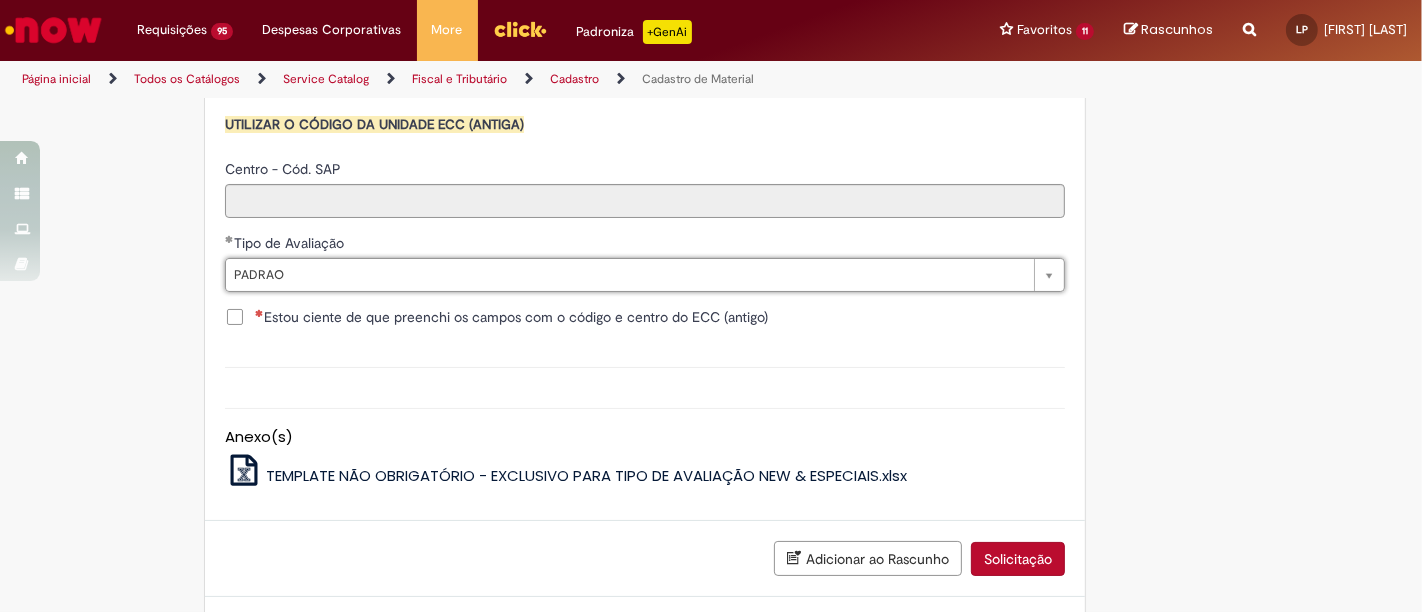 click on "Estou ciente de que preenchi os campos com o código e centro do ECC  (antigo)" at bounding box center (496, 317) 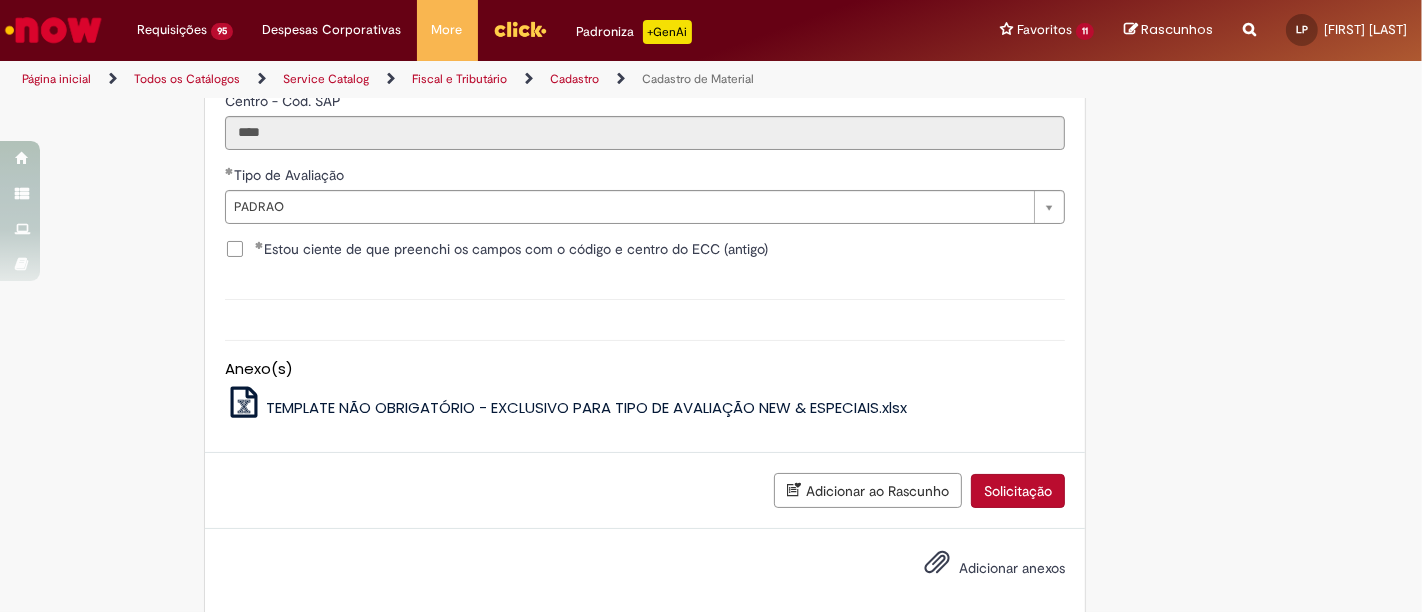 scroll, scrollTop: 2199, scrollLeft: 0, axis: vertical 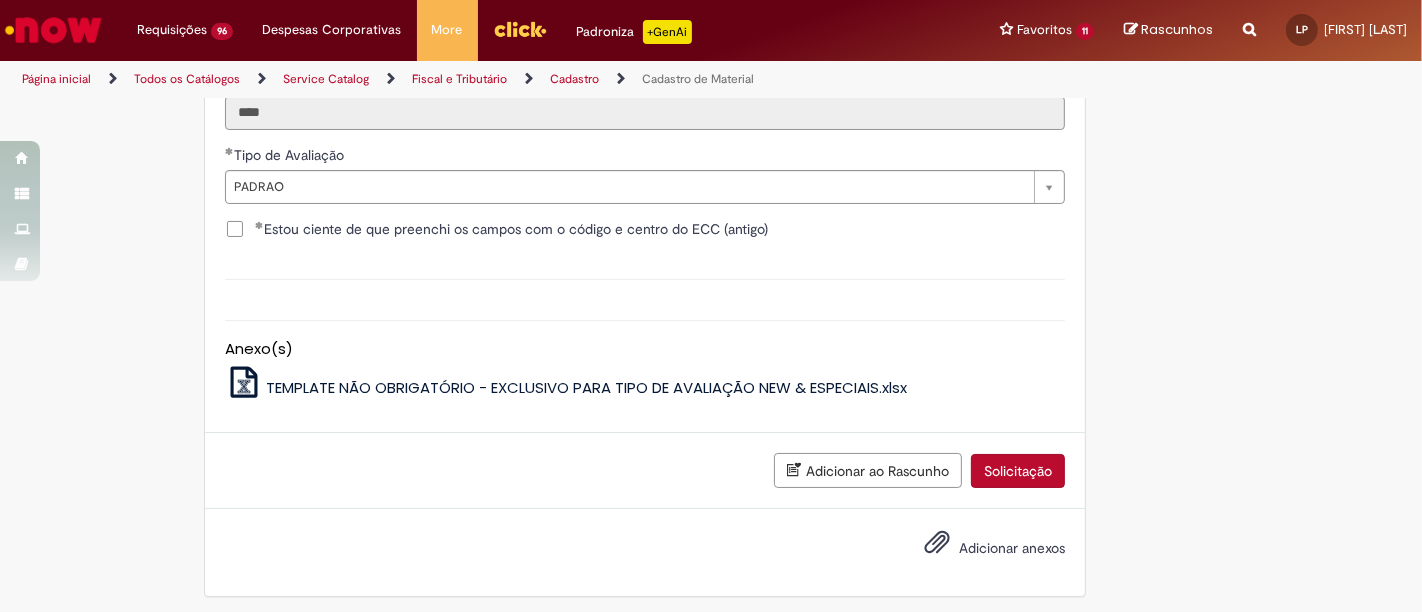 click on "Solicitação" at bounding box center [1018, 471] 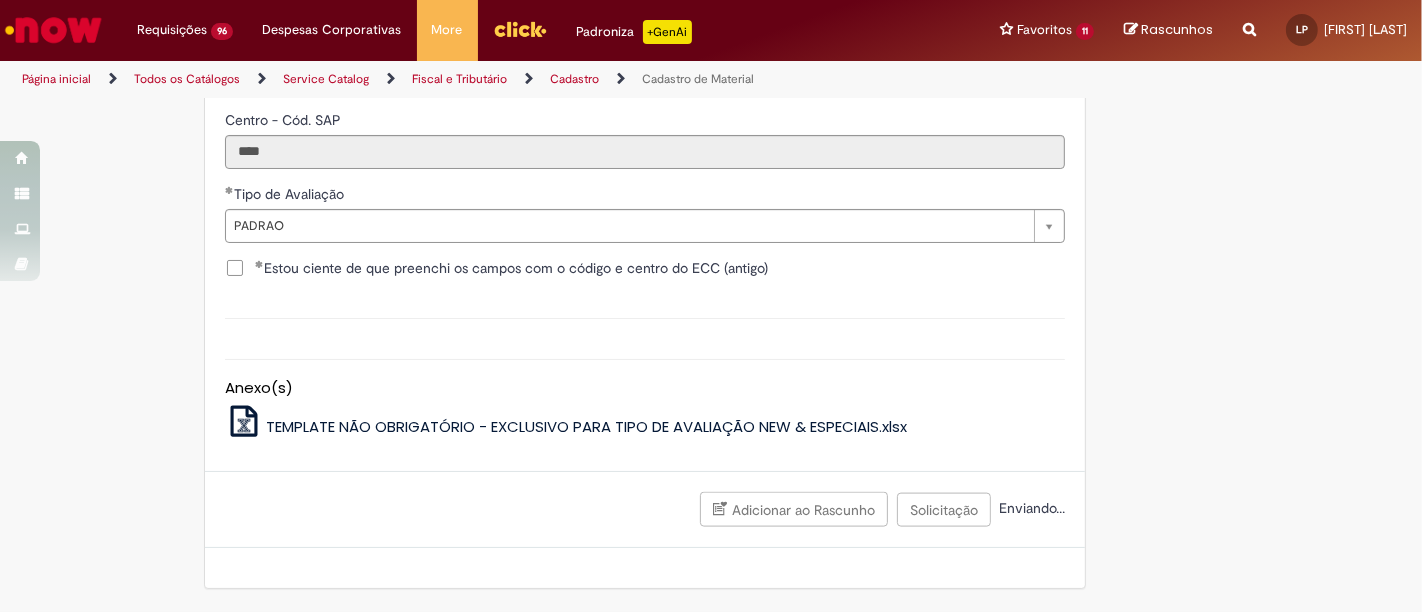 scroll, scrollTop: 2153, scrollLeft: 0, axis: vertical 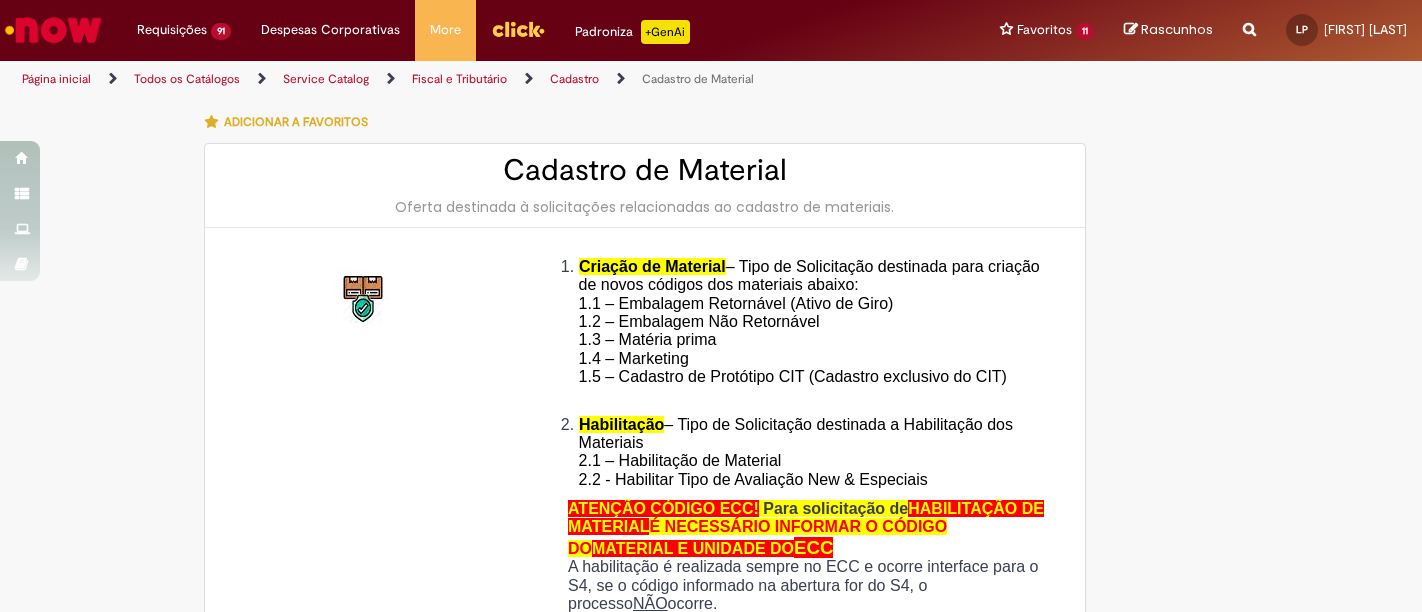 type on "********" 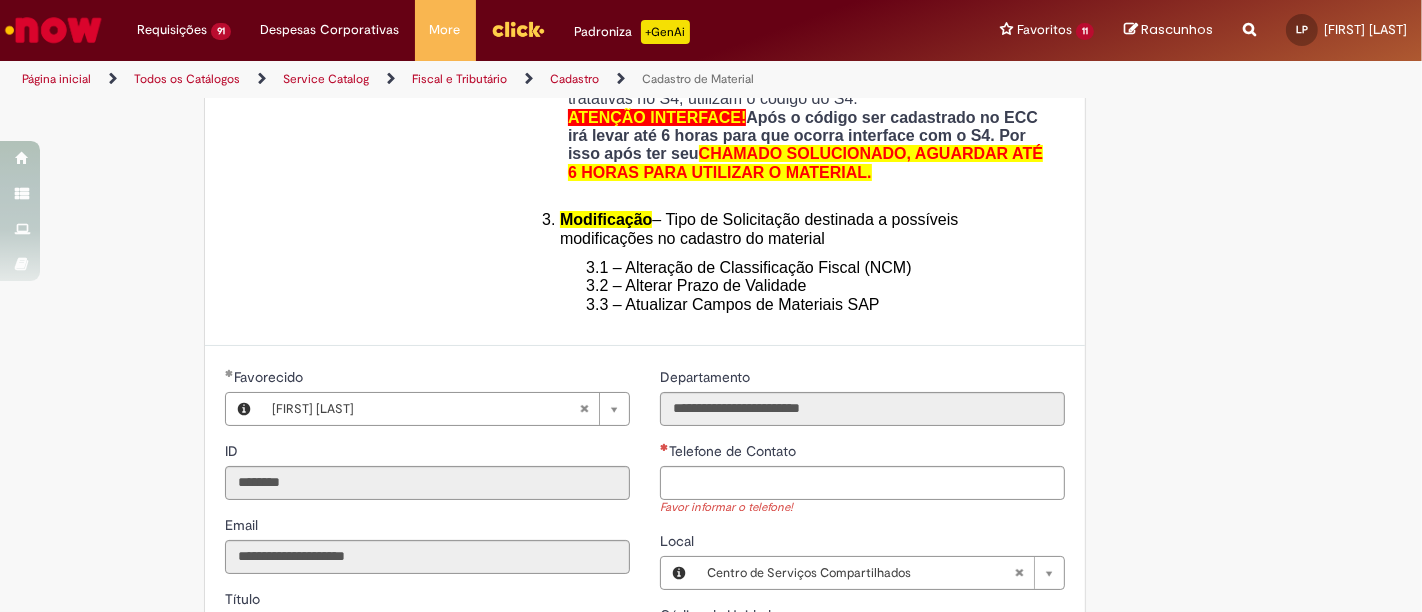 scroll, scrollTop: 666, scrollLeft: 0, axis: vertical 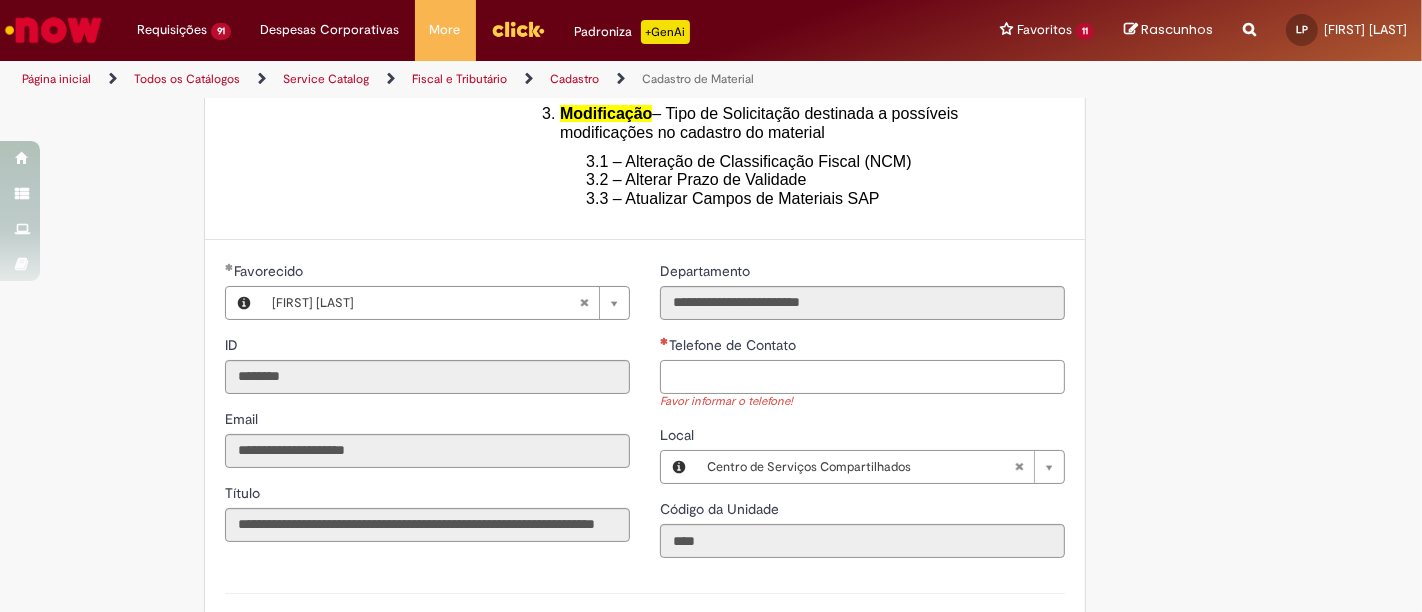 click on "Telefone de Contato" at bounding box center [862, 377] 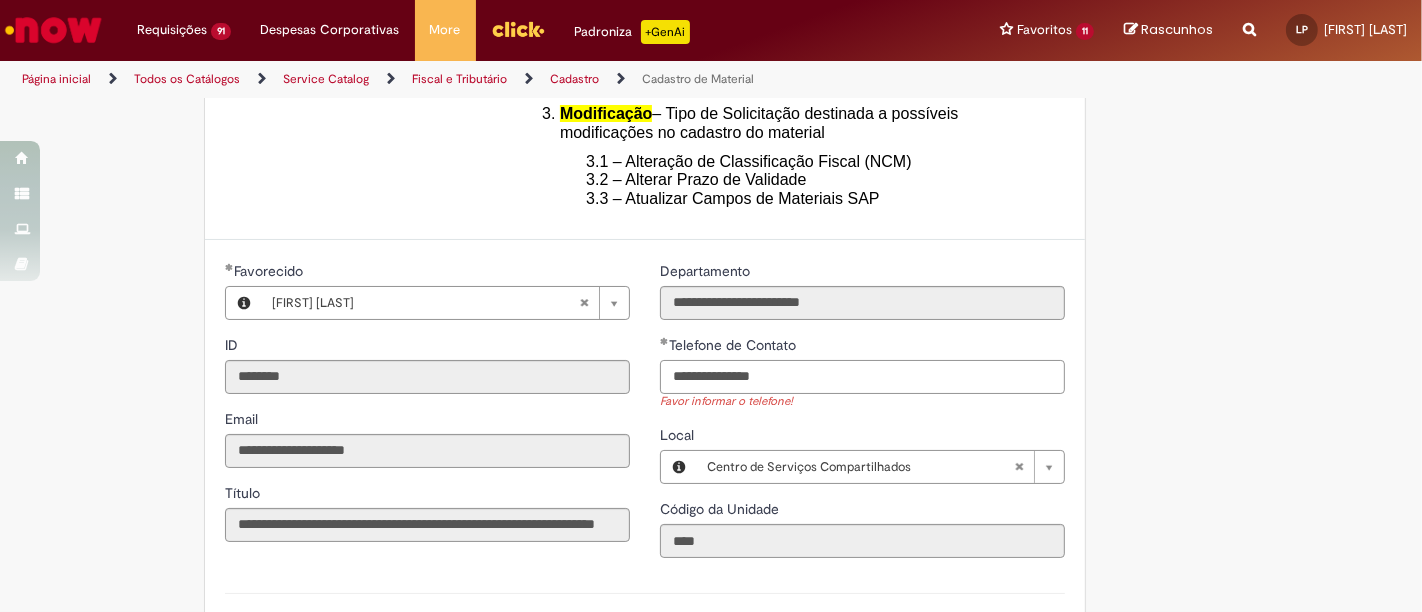 type on "**********" 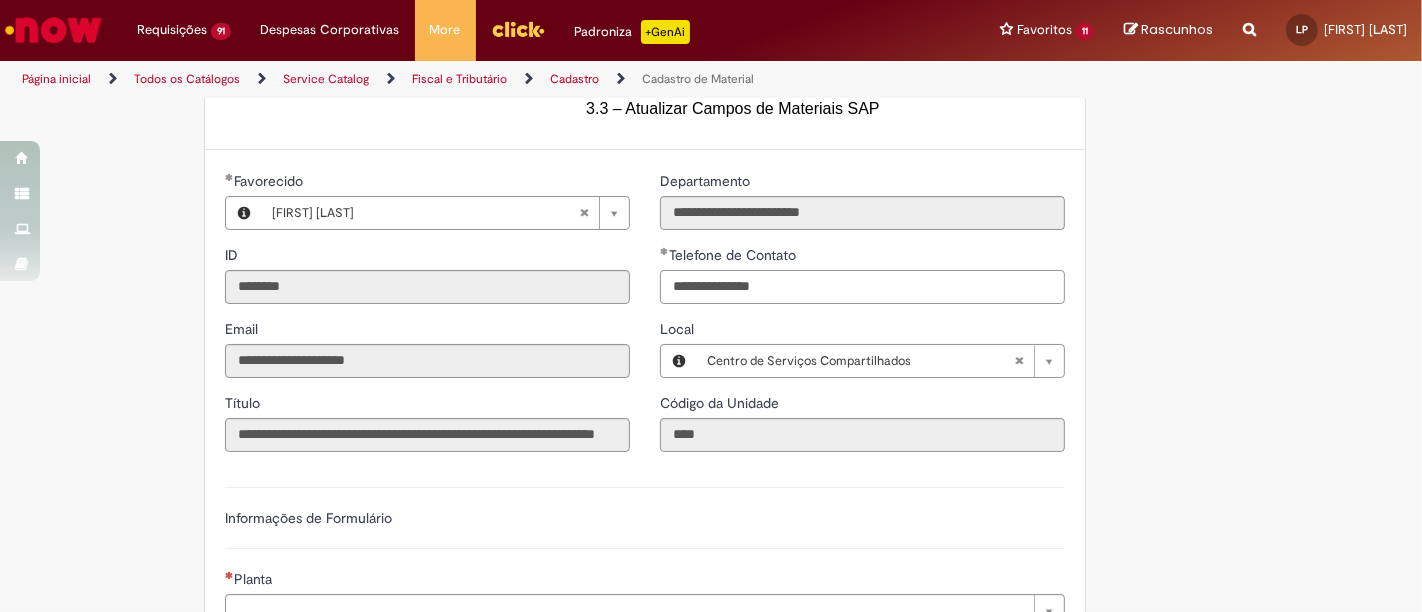 scroll, scrollTop: 888, scrollLeft: 0, axis: vertical 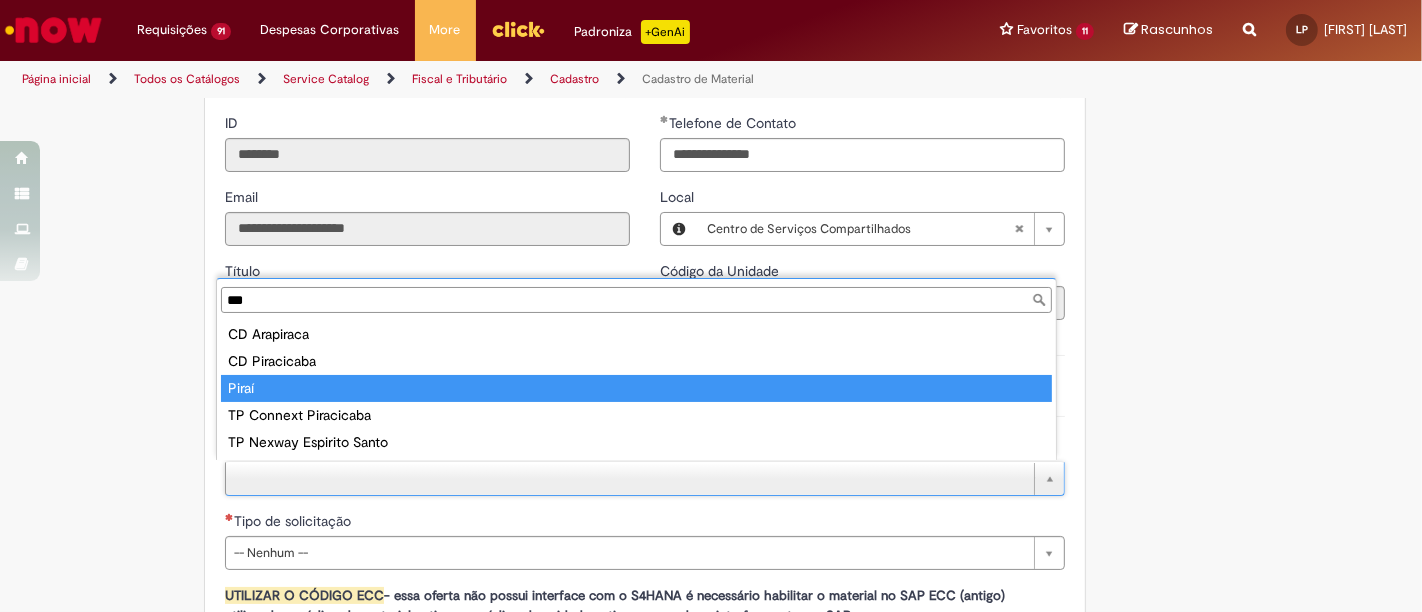 type on "***" 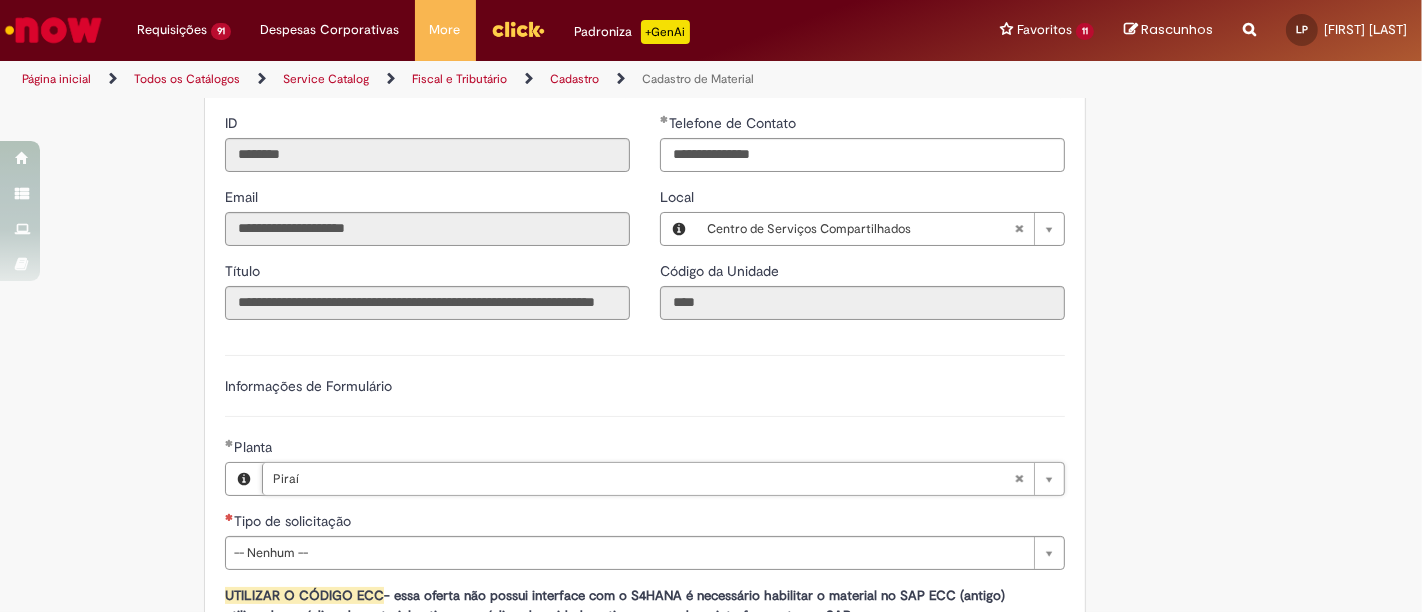 scroll, scrollTop: 1111, scrollLeft: 0, axis: vertical 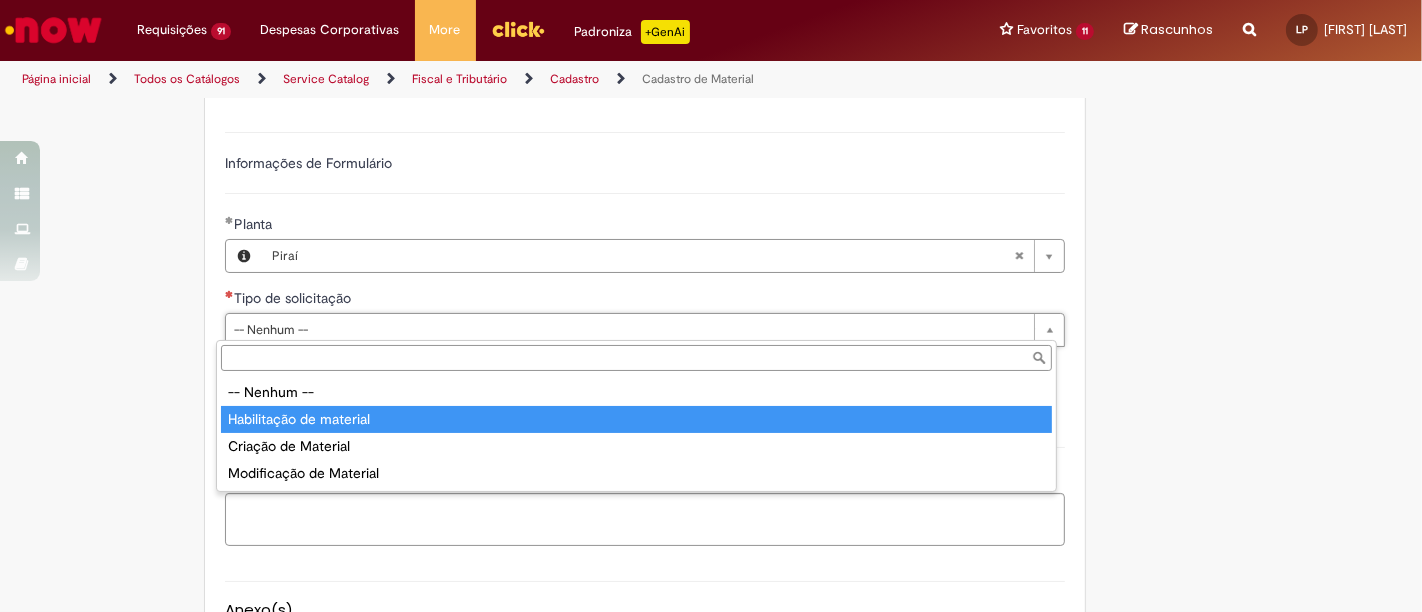drag, startPoint x: 348, startPoint y: 434, endPoint x: 355, endPoint y: 414, distance: 21.189621 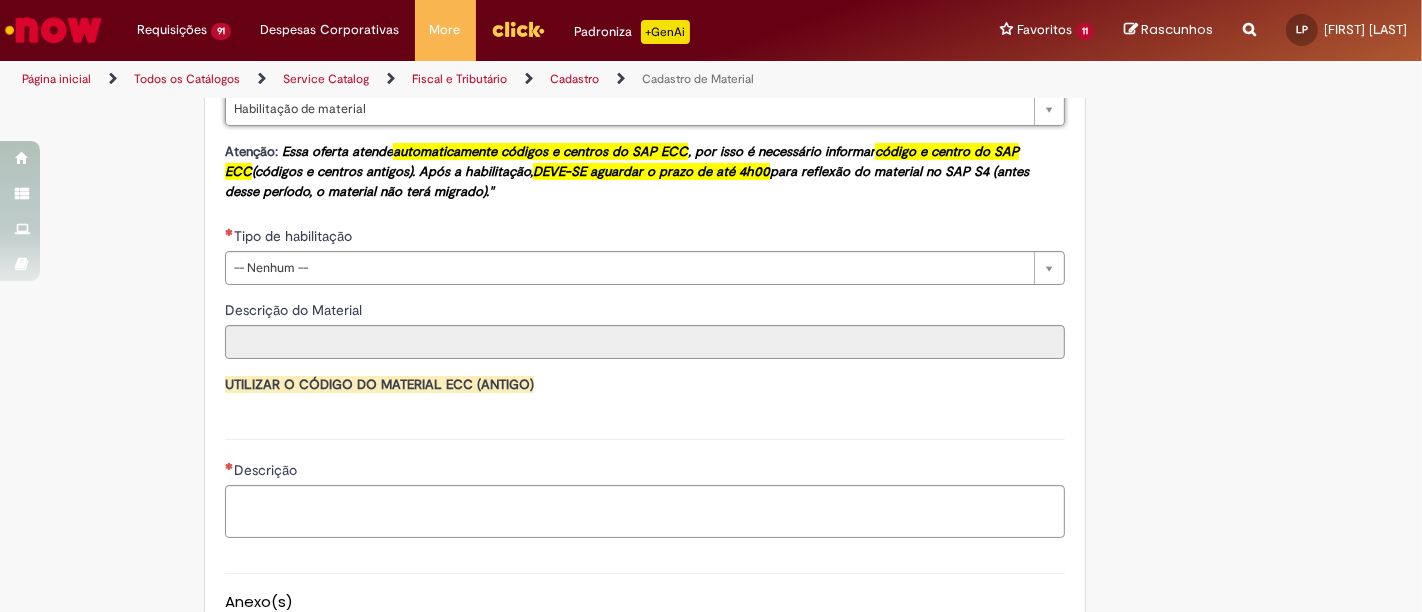 scroll, scrollTop: 1333, scrollLeft: 0, axis: vertical 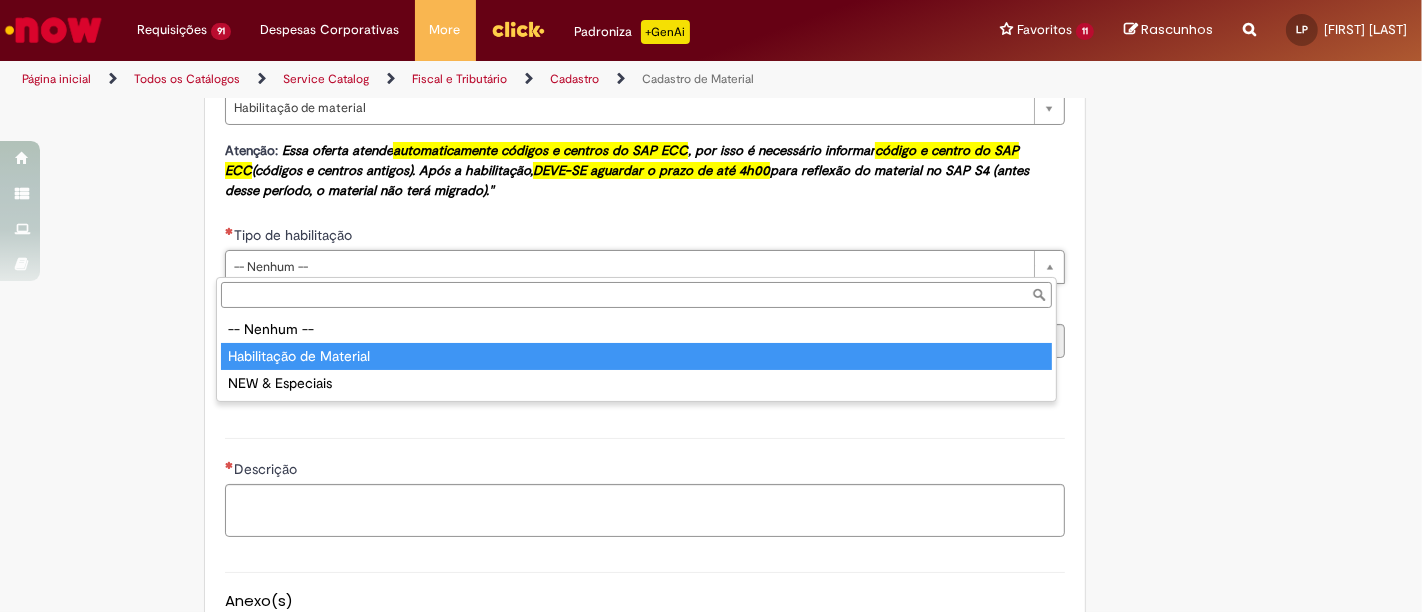 type on "**********" 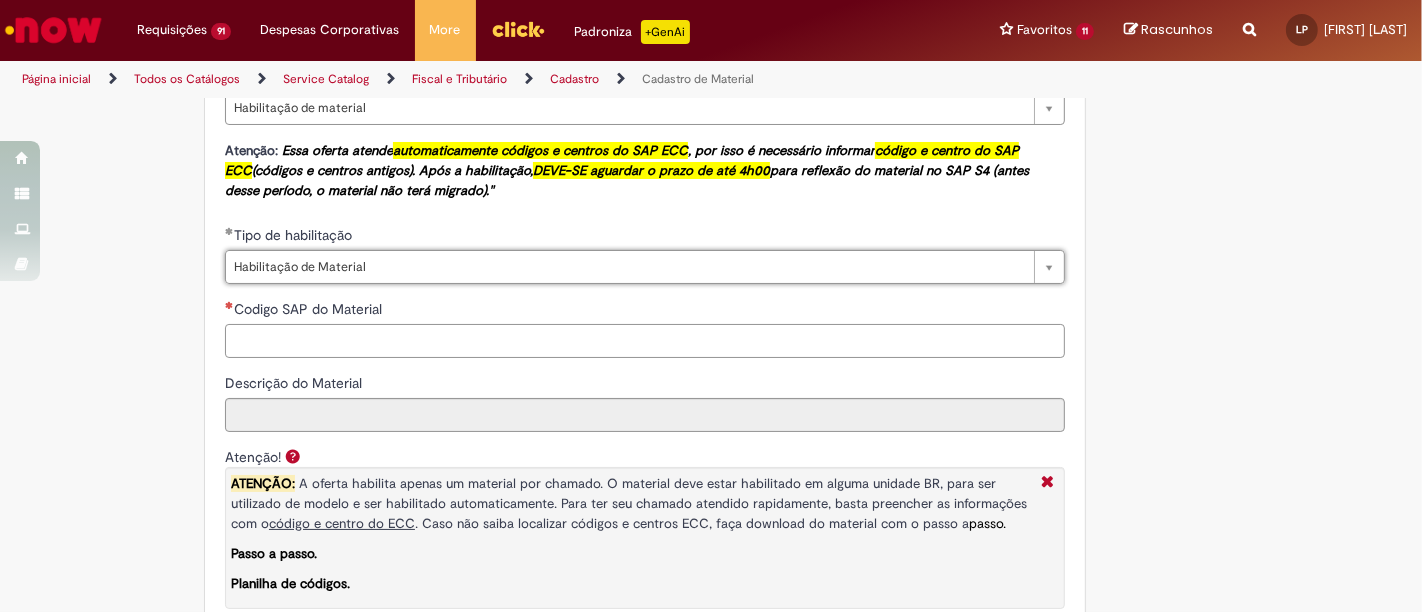 click on "Codigo SAP do Material" at bounding box center [645, 341] 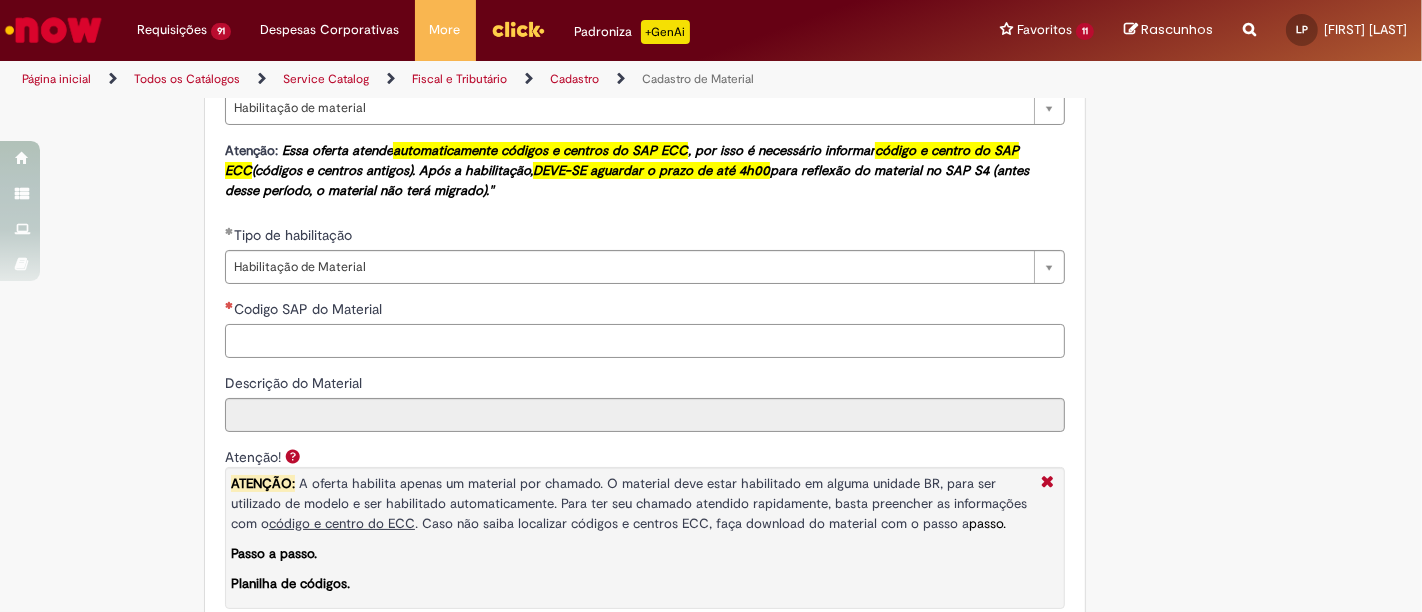 paste on "********" 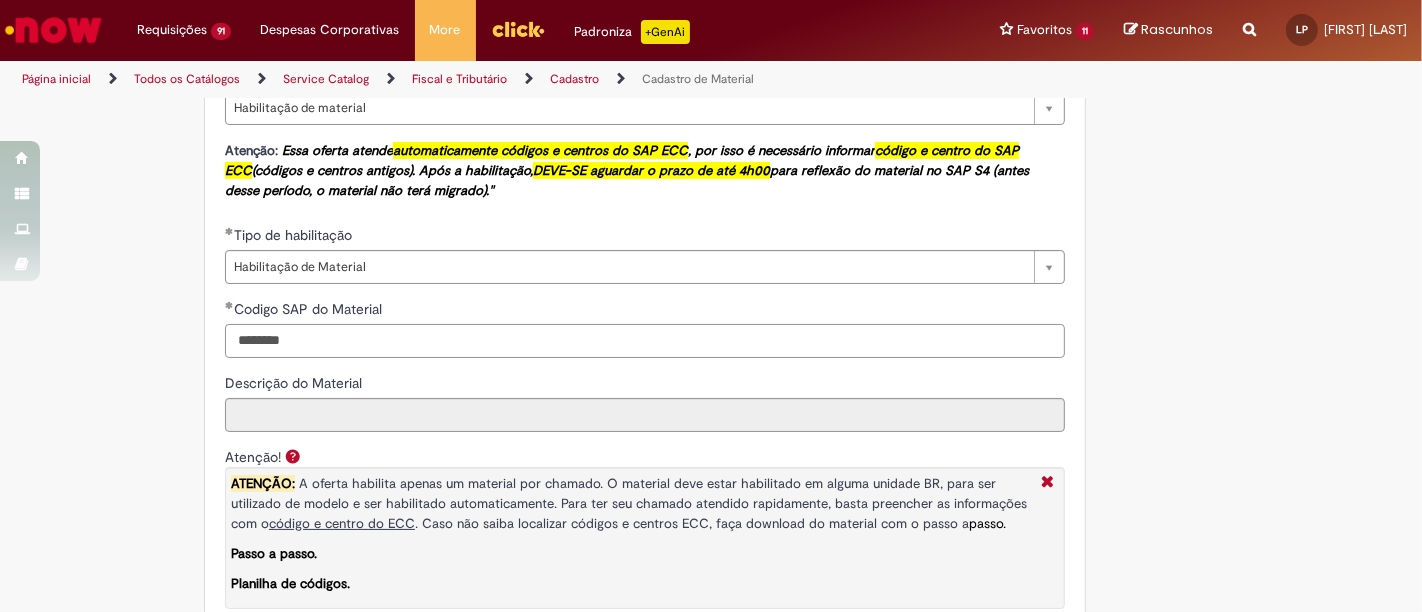 type on "********" 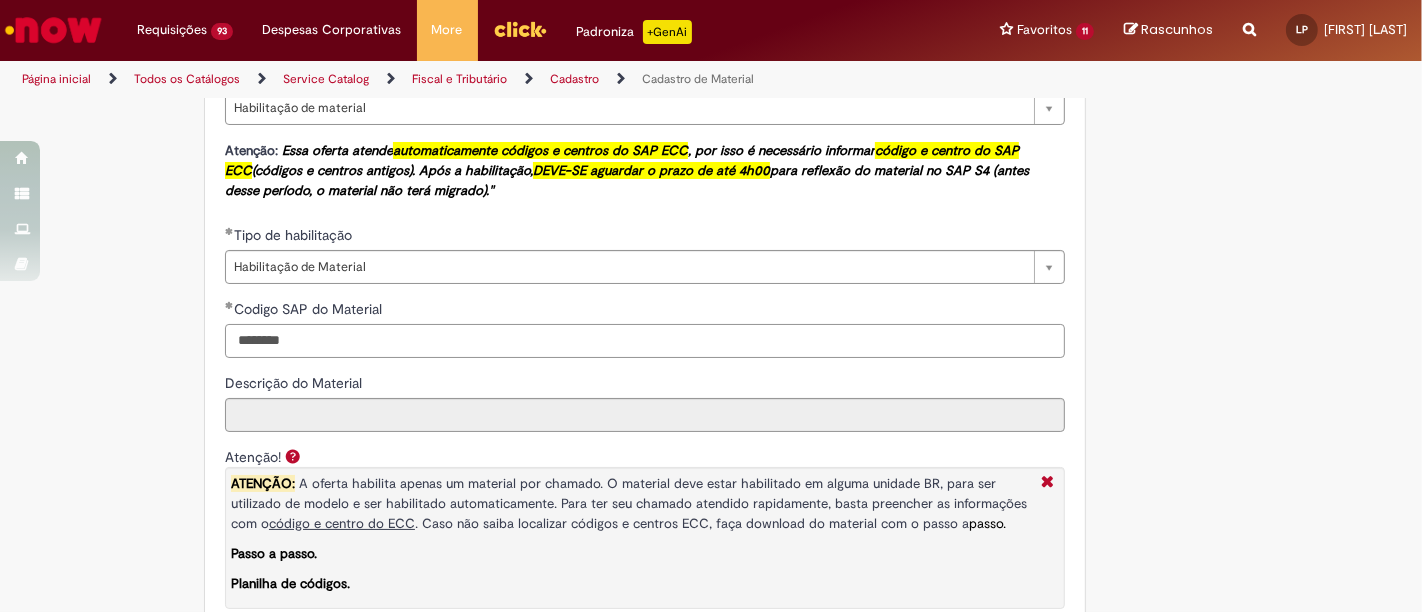 scroll, scrollTop: 1666, scrollLeft: 0, axis: vertical 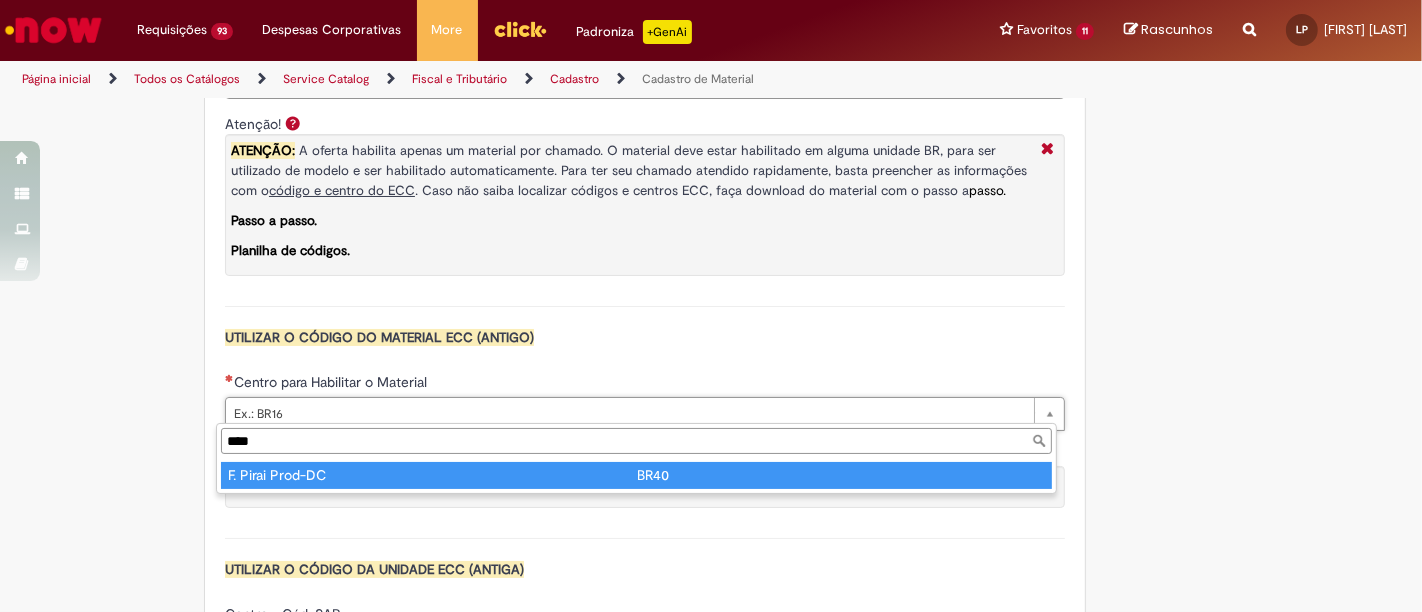 type on "****" 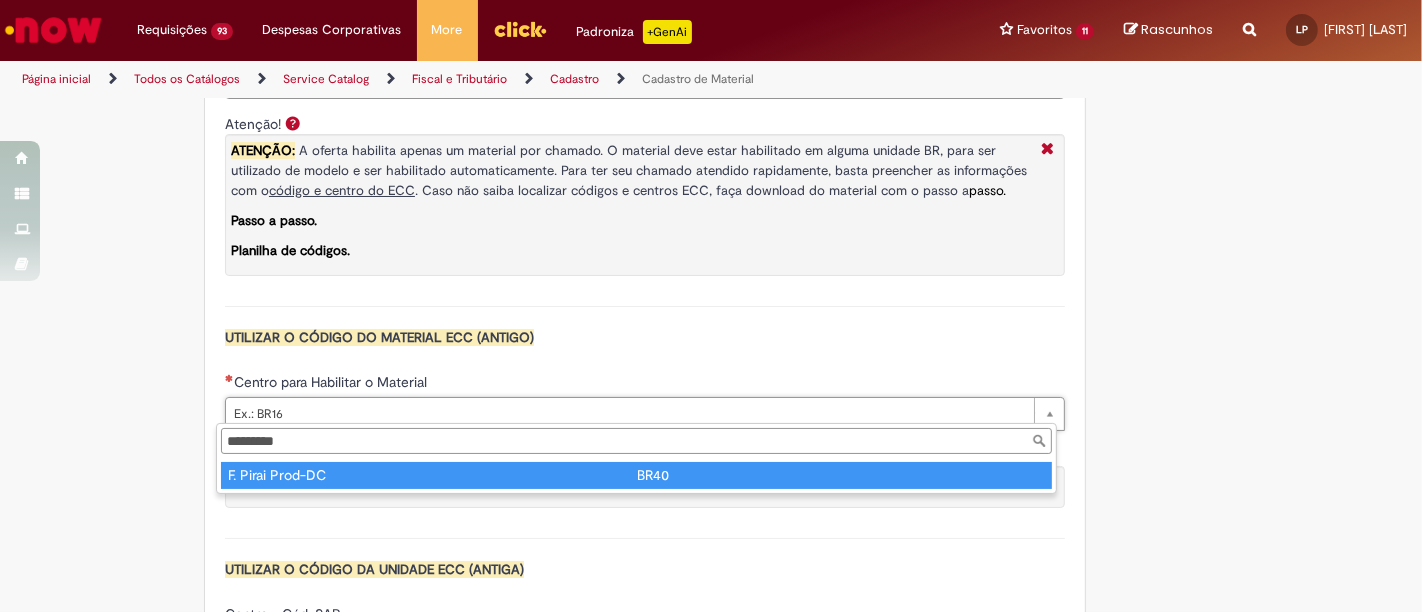 type on "****" 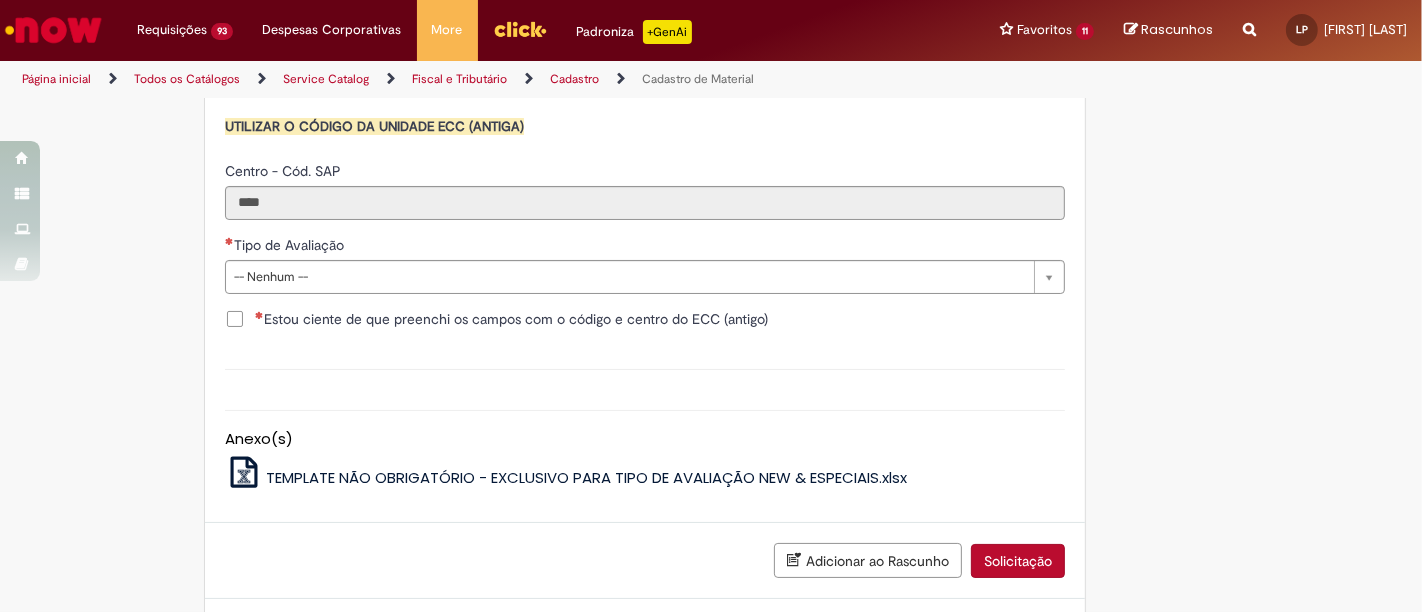 scroll, scrollTop: 2111, scrollLeft: 0, axis: vertical 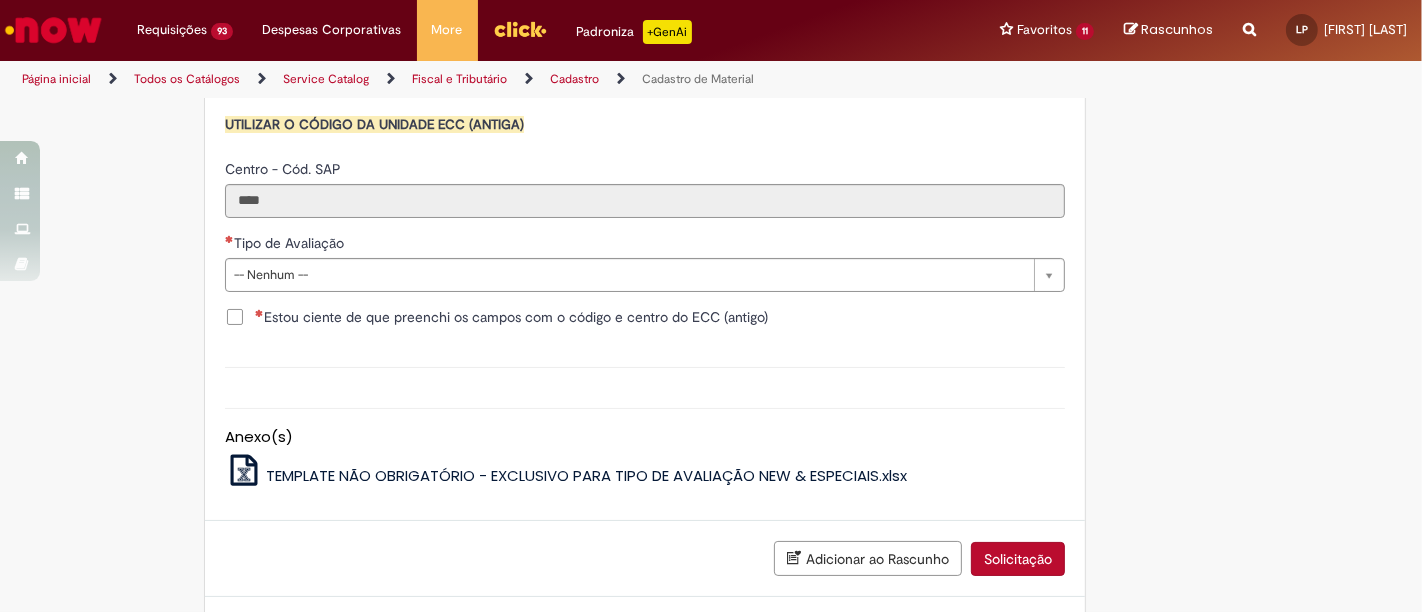 click on "Tipo de Avaliação" at bounding box center (645, 245) 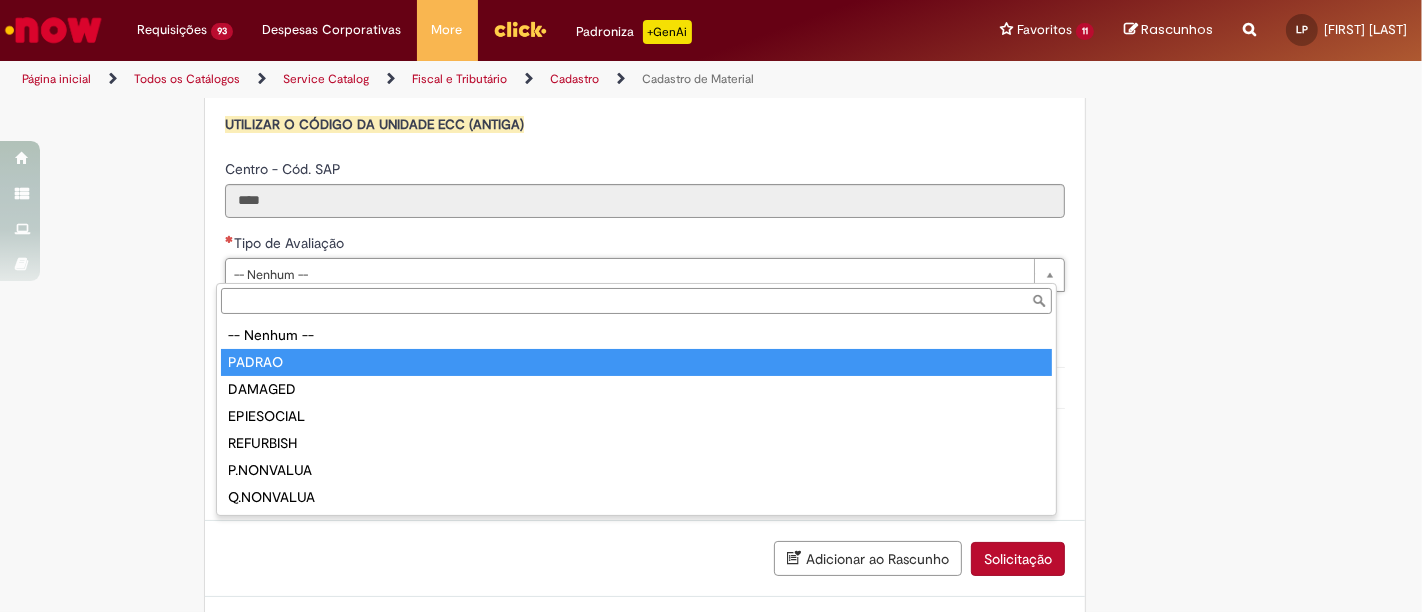 type on "******" 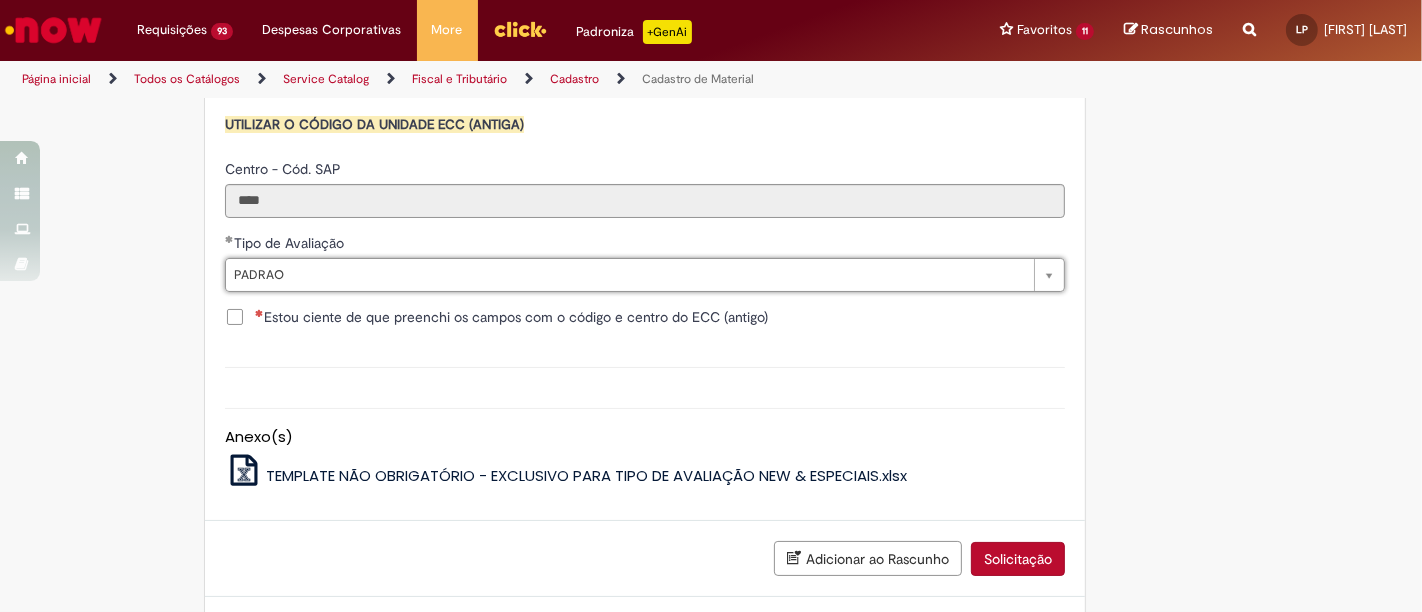 click on "Estou ciente de que preenchi os campos com o código e centro do ECC  (antigo)" at bounding box center [511, 317] 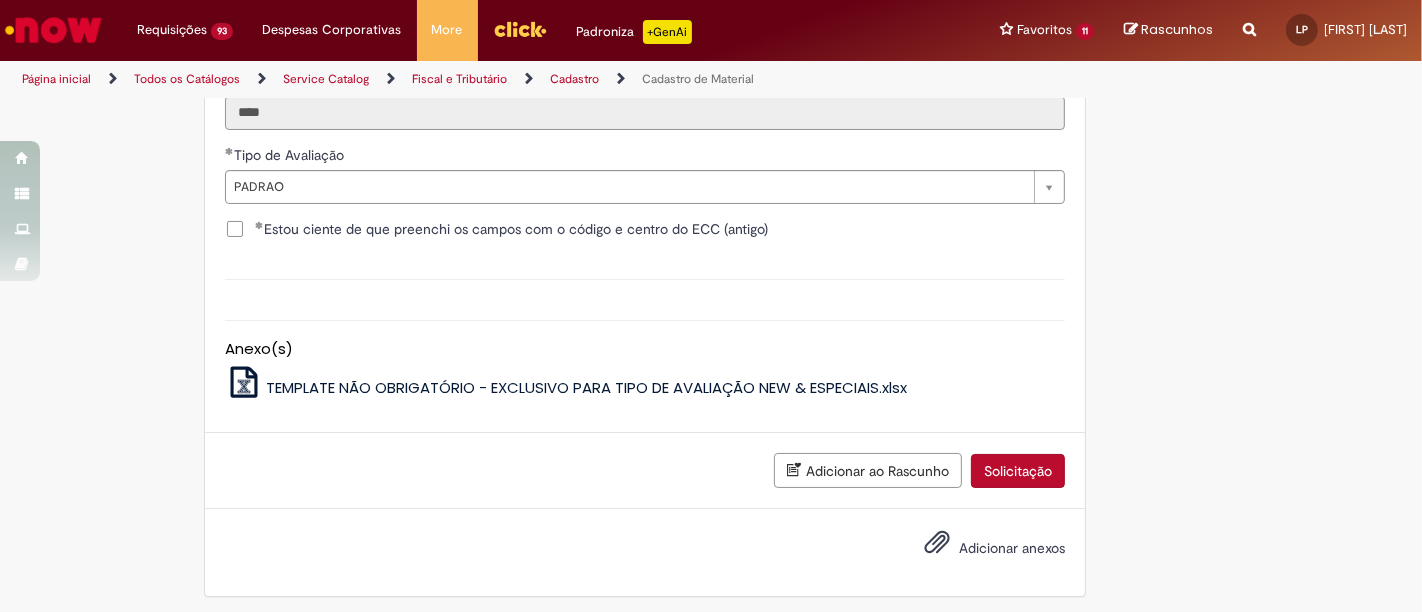 click on "Solicitação" at bounding box center (1018, 471) 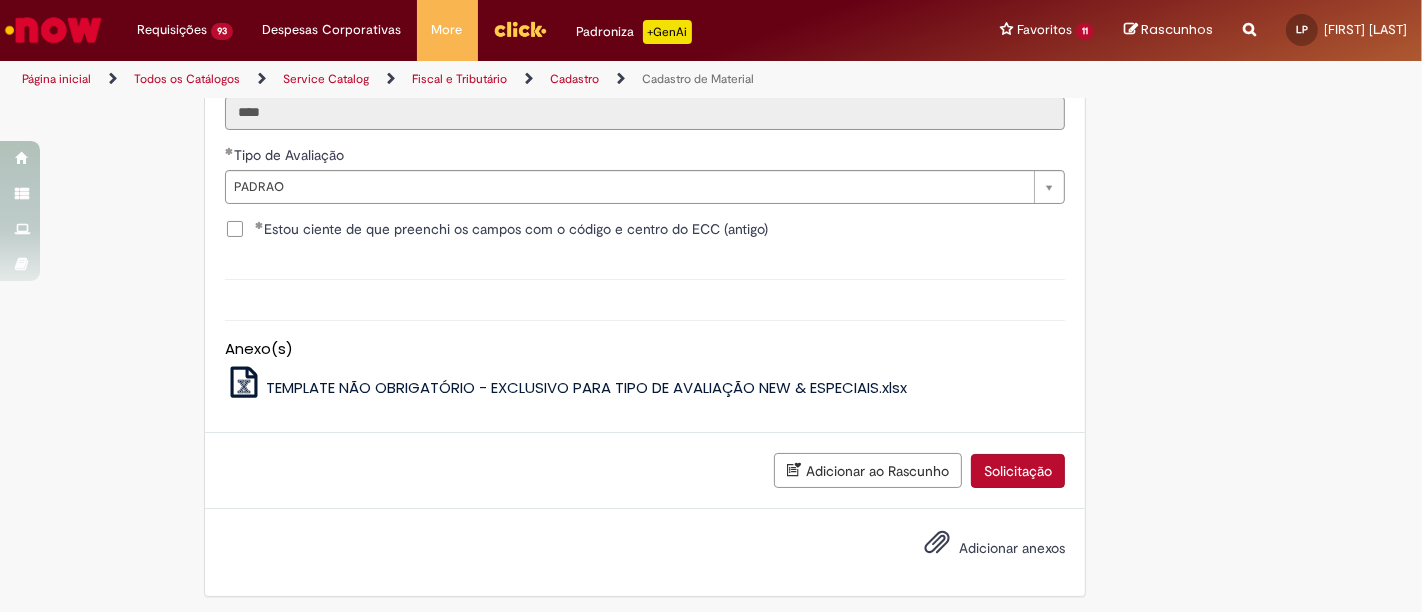 scroll, scrollTop: 2153, scrollLeft: 0, axis: vertical 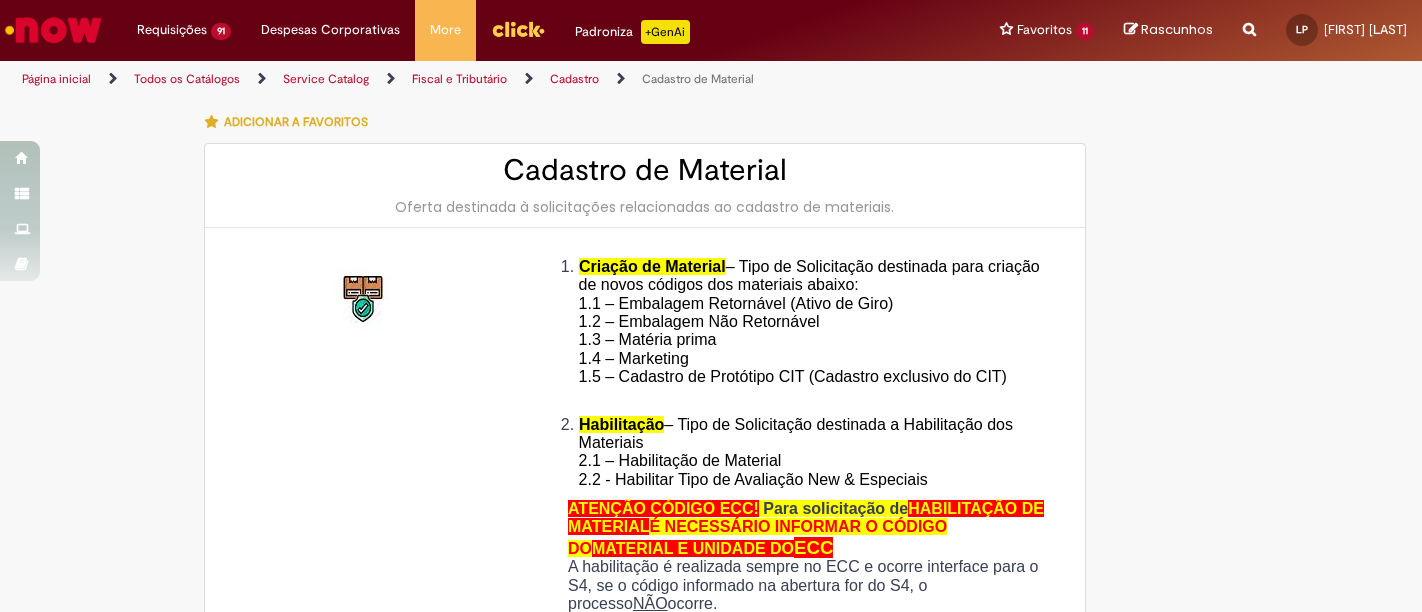 type on "********" 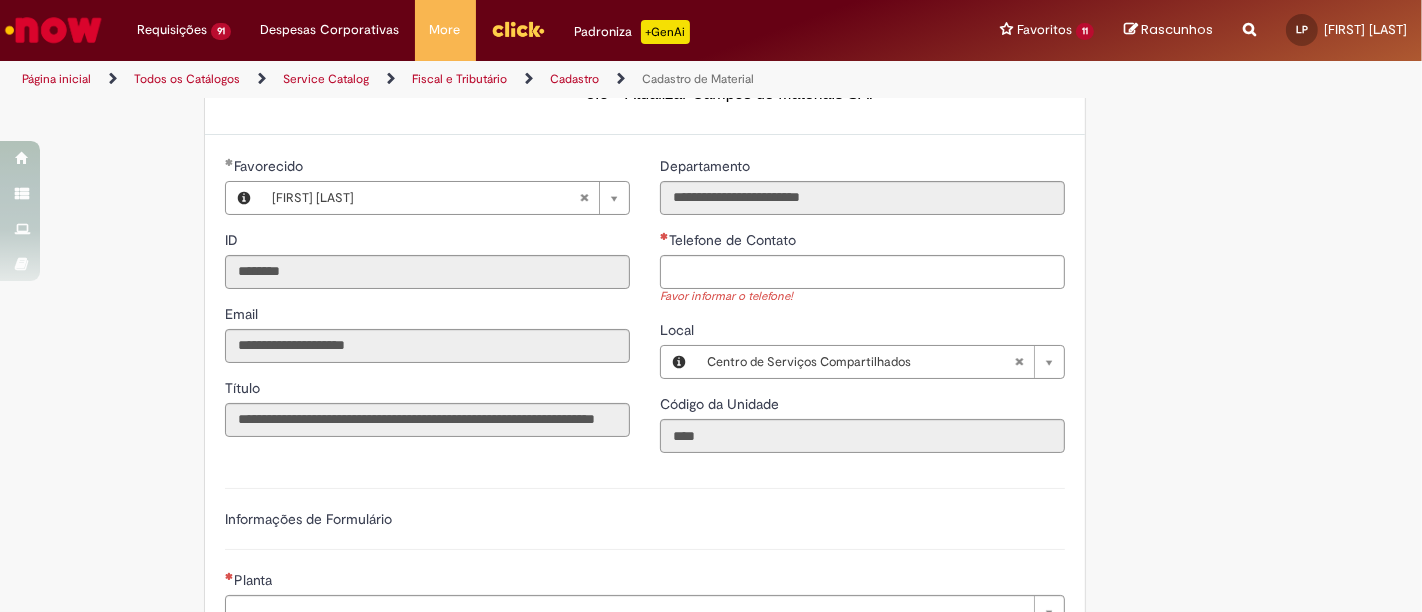 scroll, scrollTop: 777, scrollLeft: 0, axis: vertical 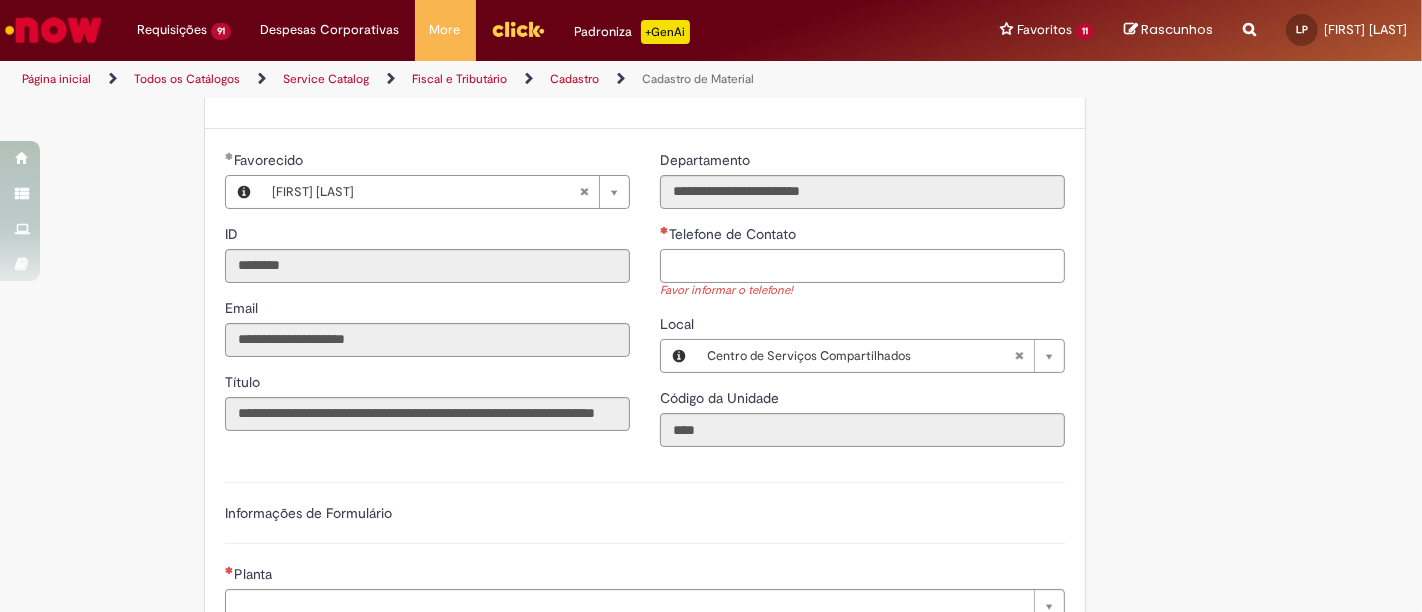 click on "Telefone de Contato" at bounding box center (862, 266) 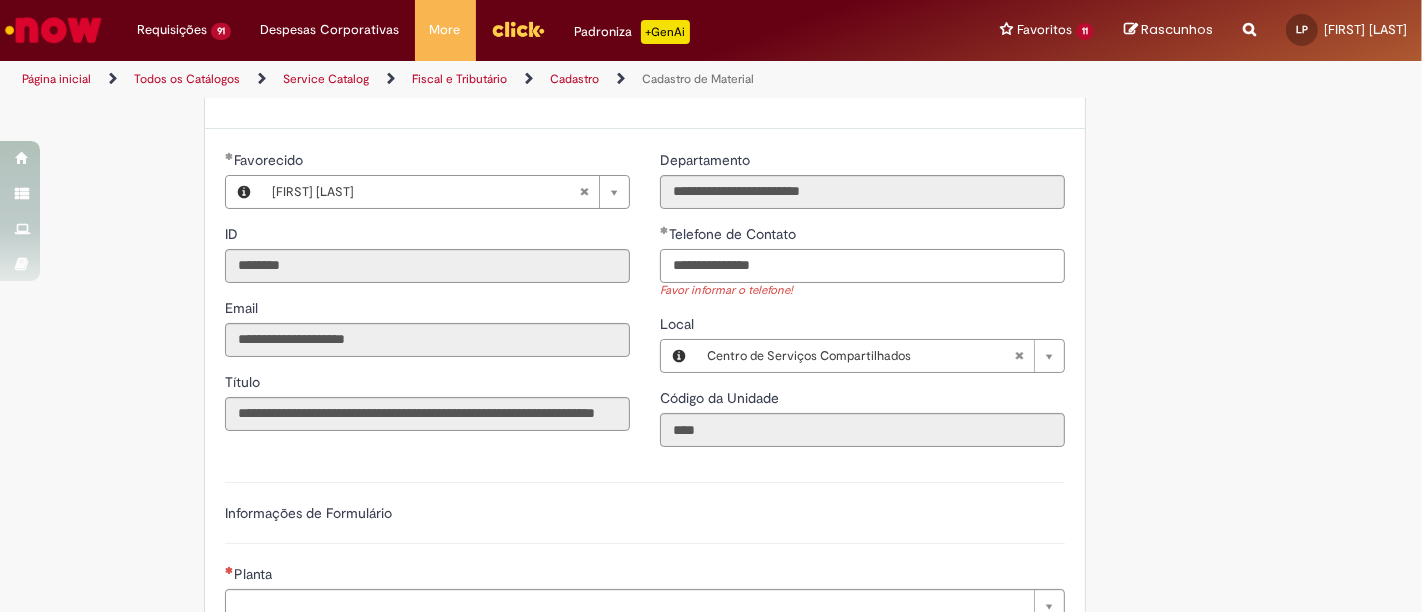 type on "**********" 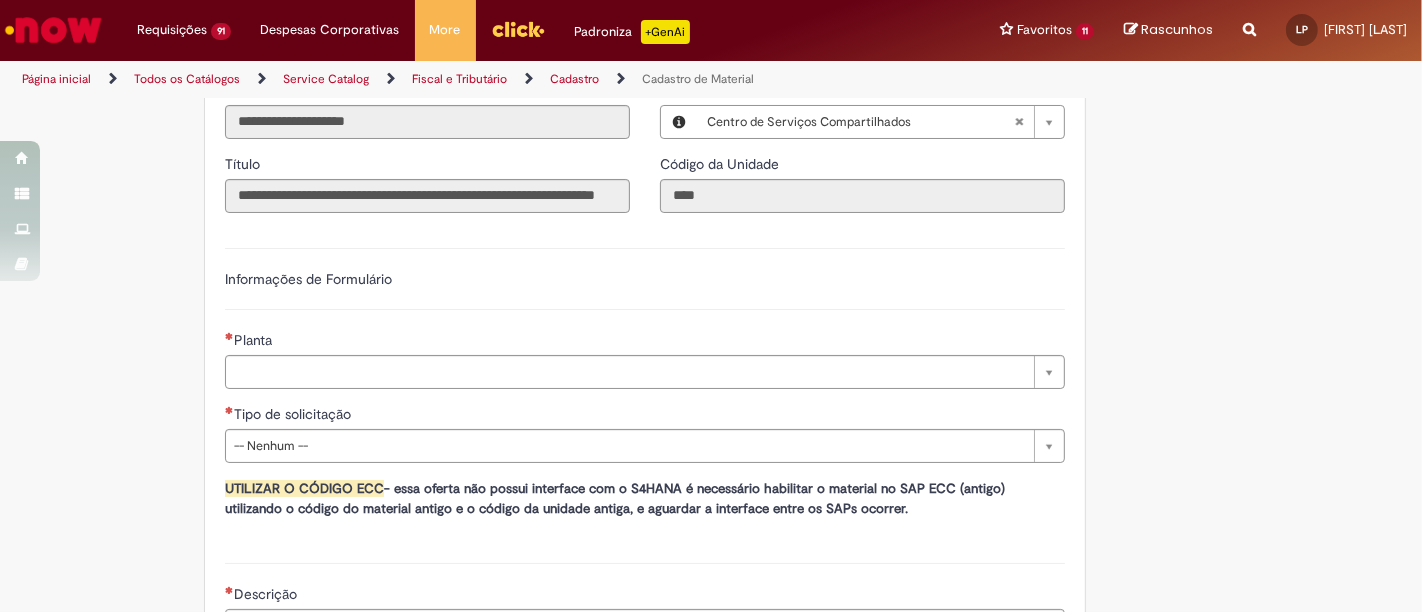 scroll, scrollTop: 1000, scrollLeft: 0, axis: vertical 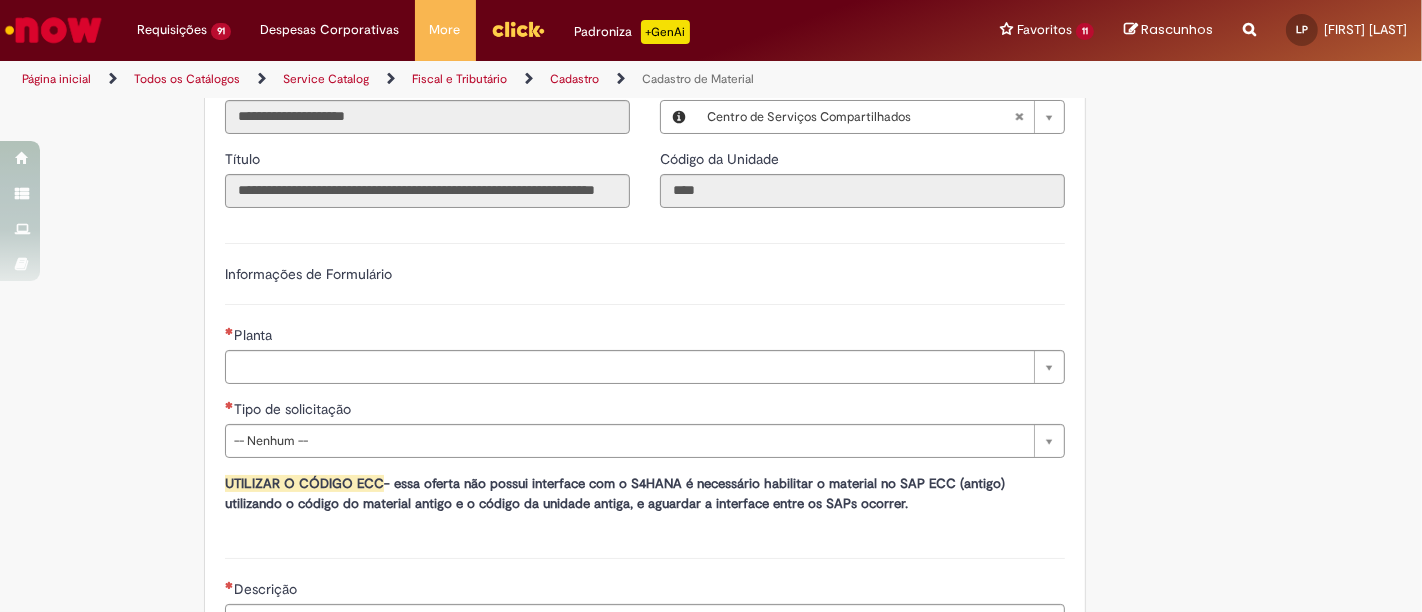 click on "**********" at bounding box center [645, 380] 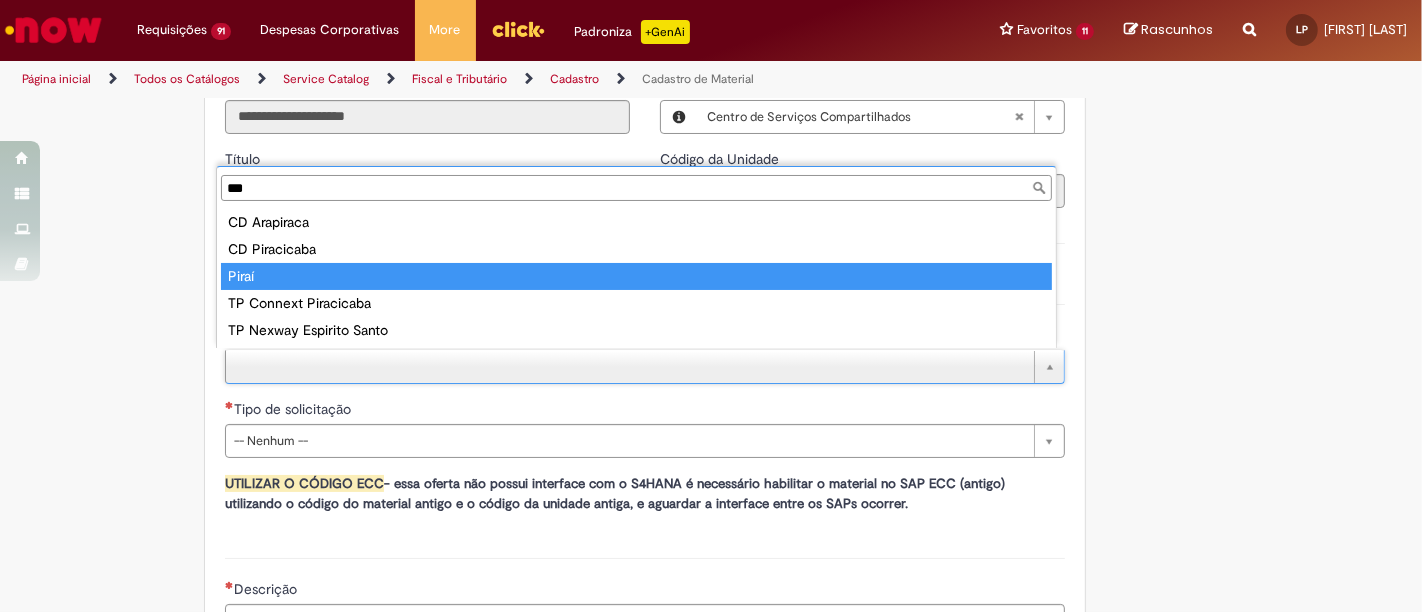 type on "***" 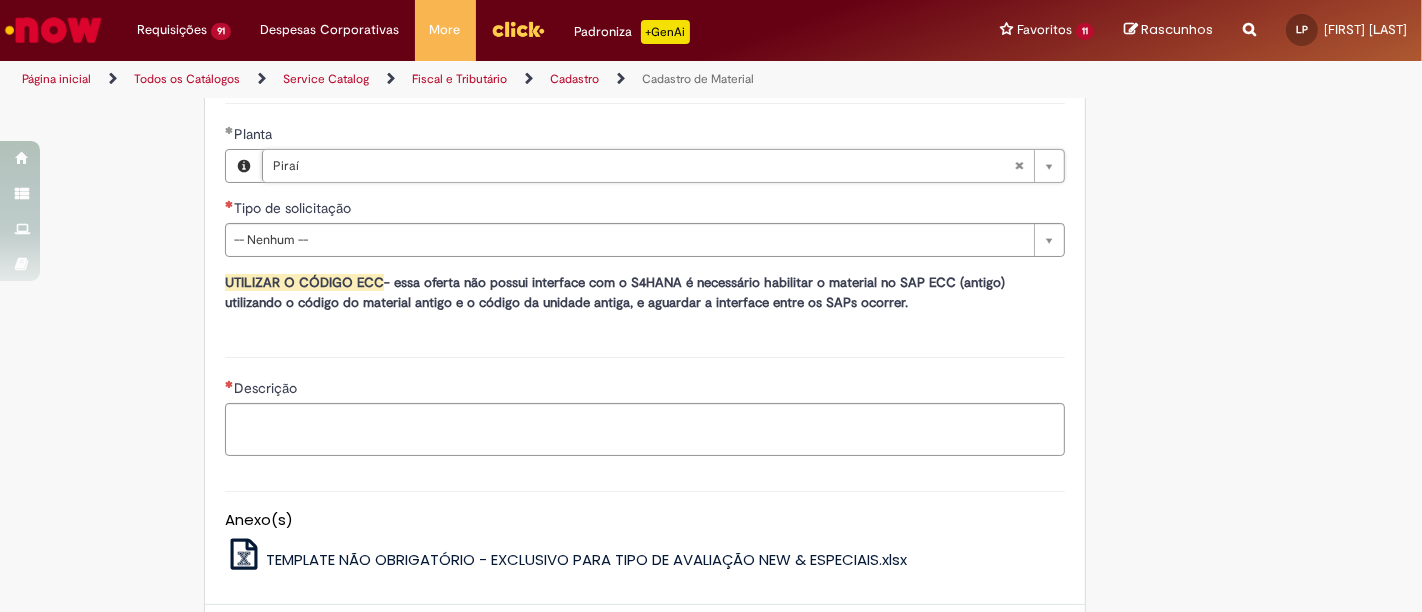 scroll, scrollTop: 1222, scrollLeft: 0, axis: vertical 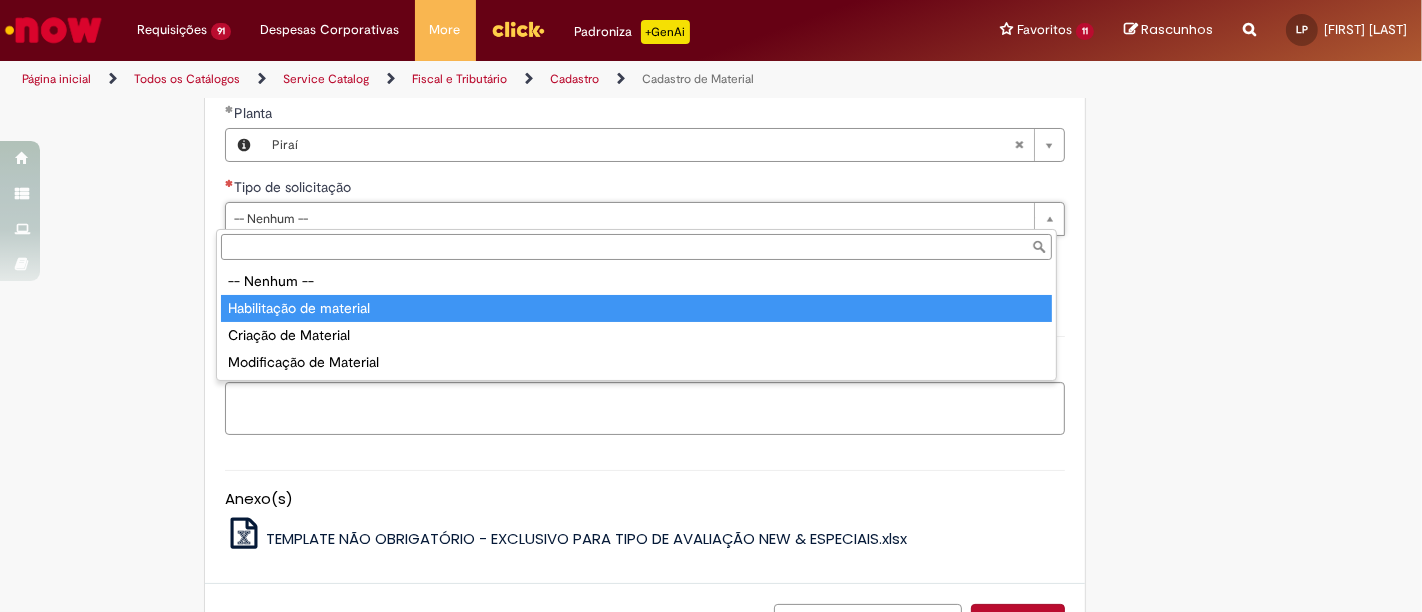 type on "**********" 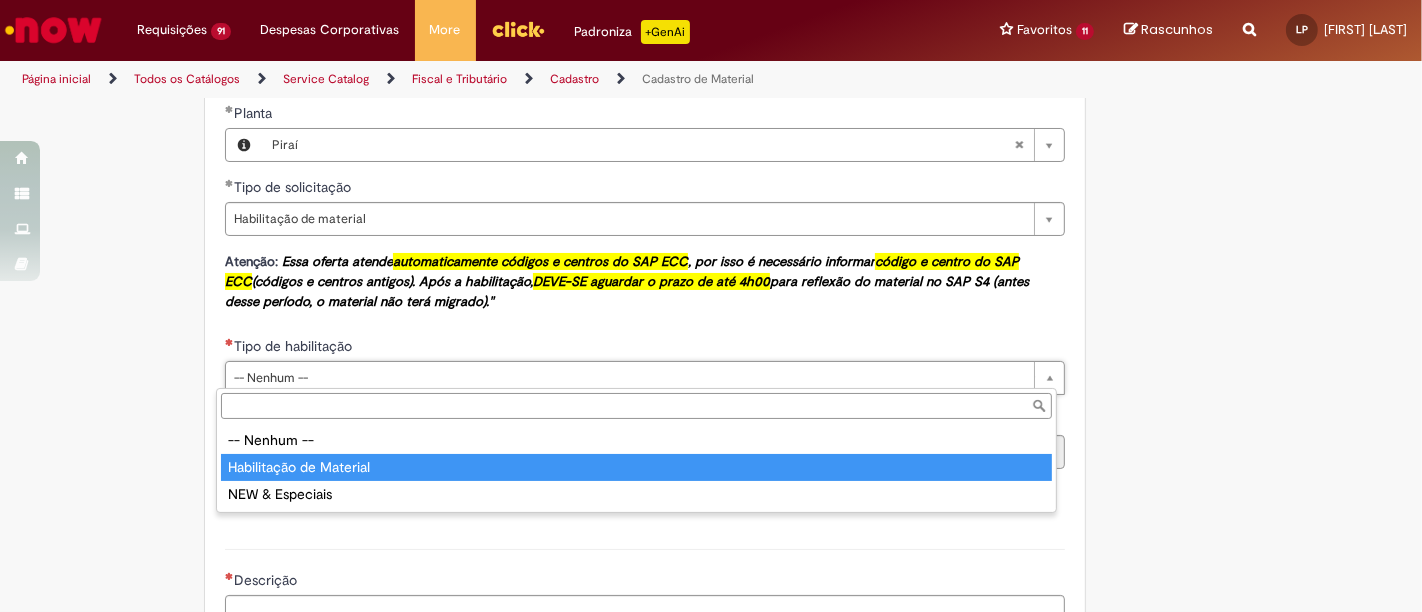 type on "**********" 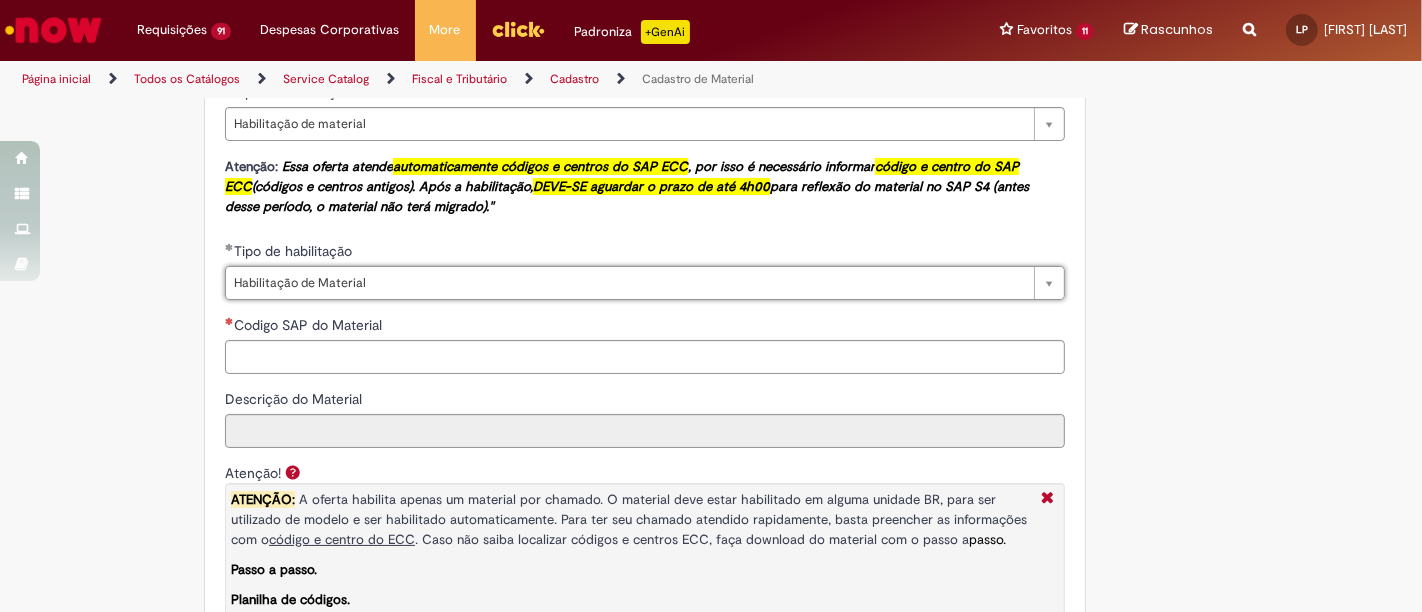 scroll, scrollTop: 1444, scrollLeft: 0, axis: vertical 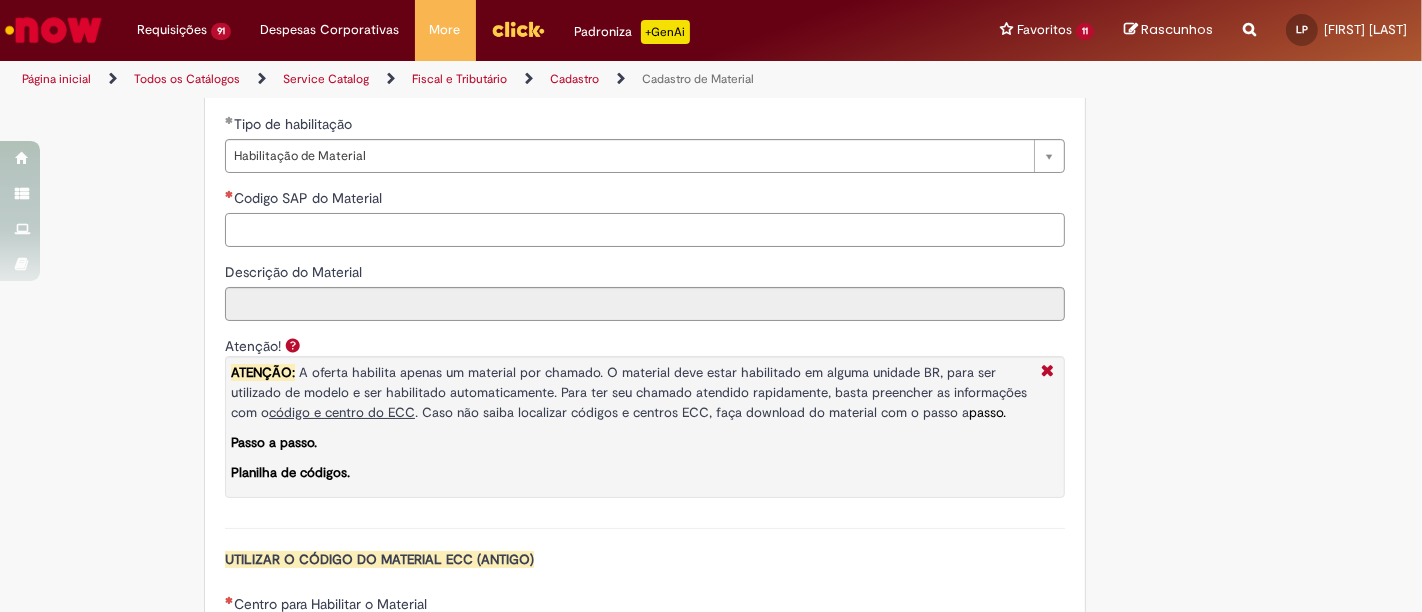 click on "Codigo SAP do Material" at bounding box center [645, 230] 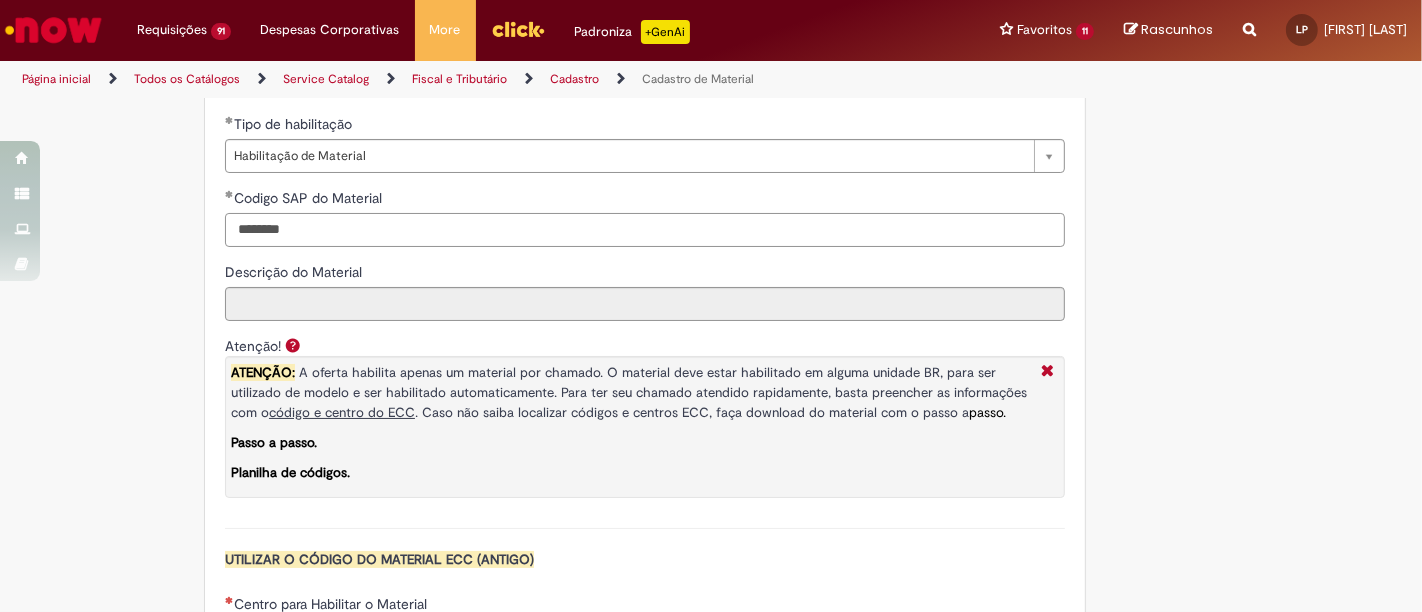 type on "********" 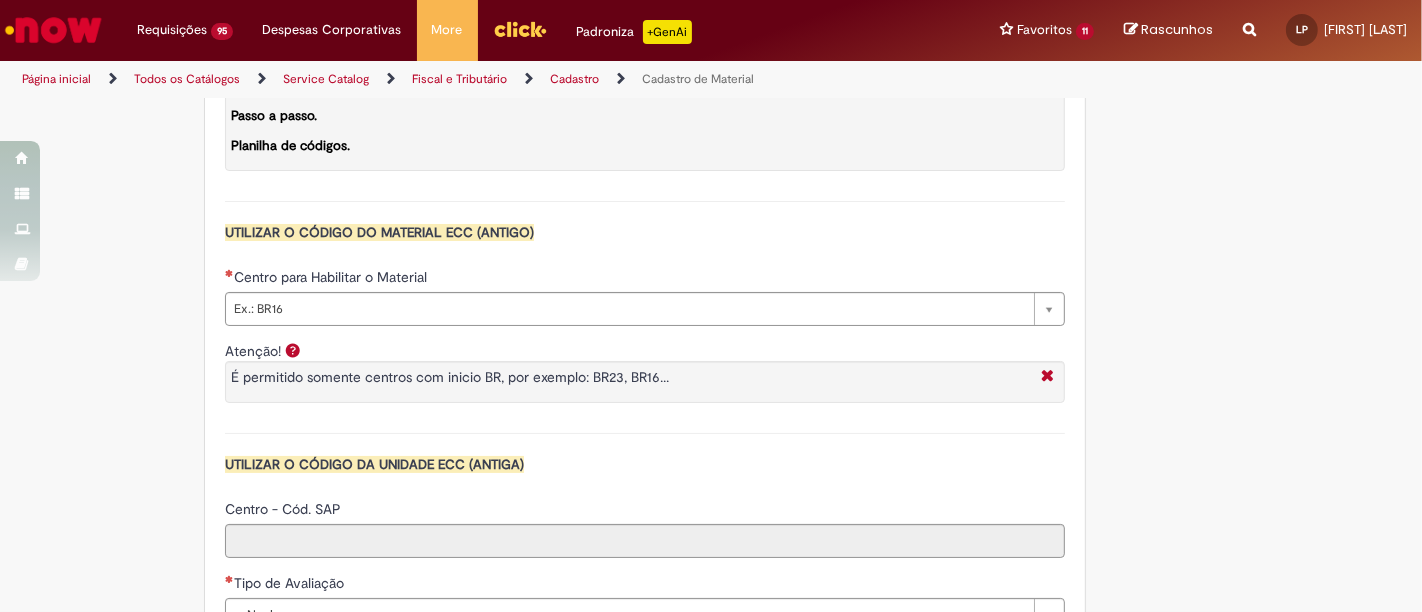 scroll, scrollTop: 1777, scrollLeft: 0, axis: vertical 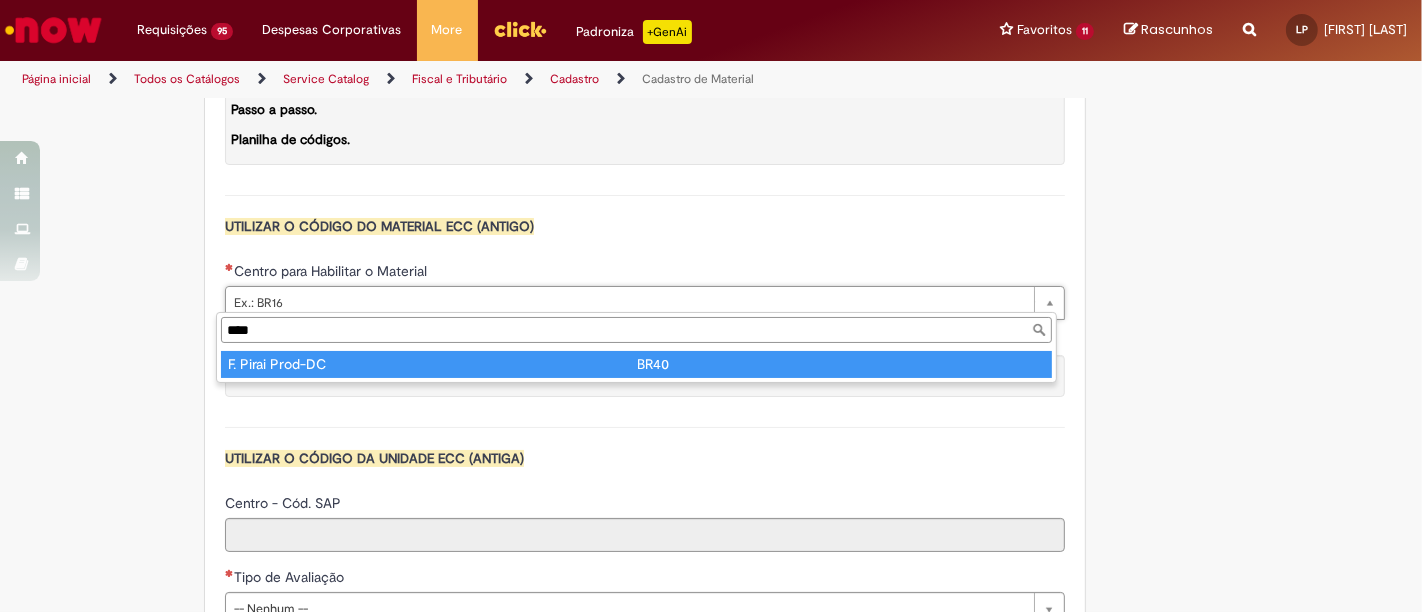 type on "****" 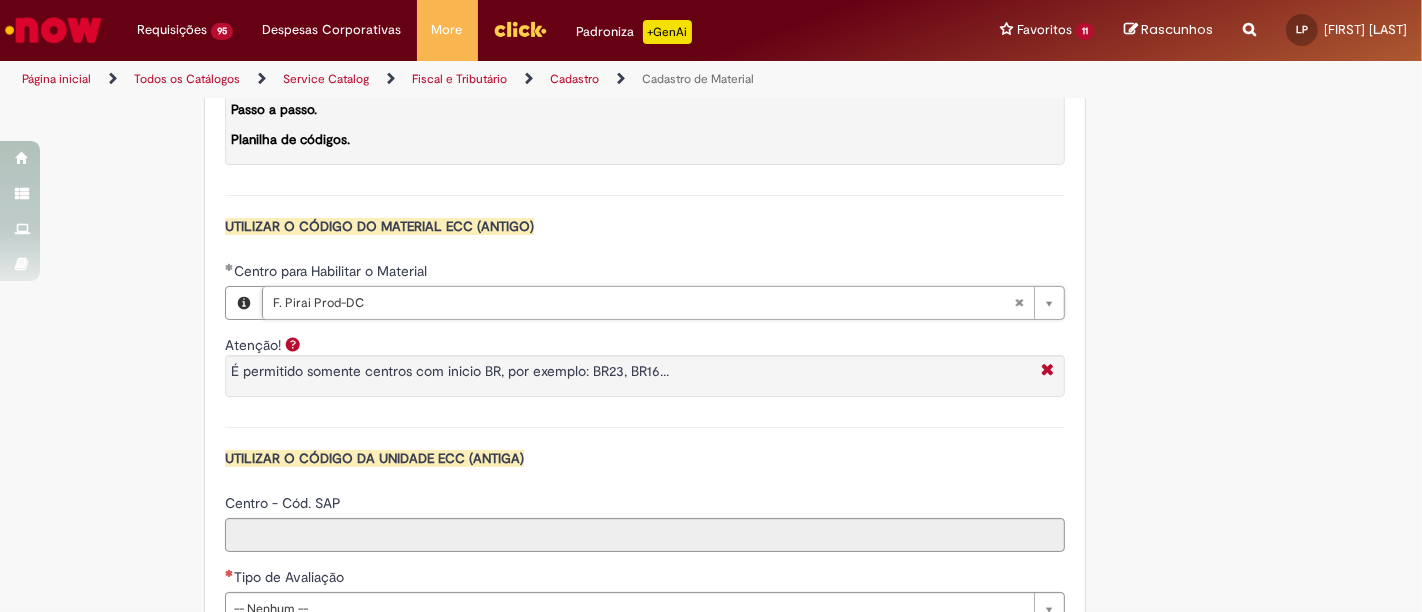 type on "****" 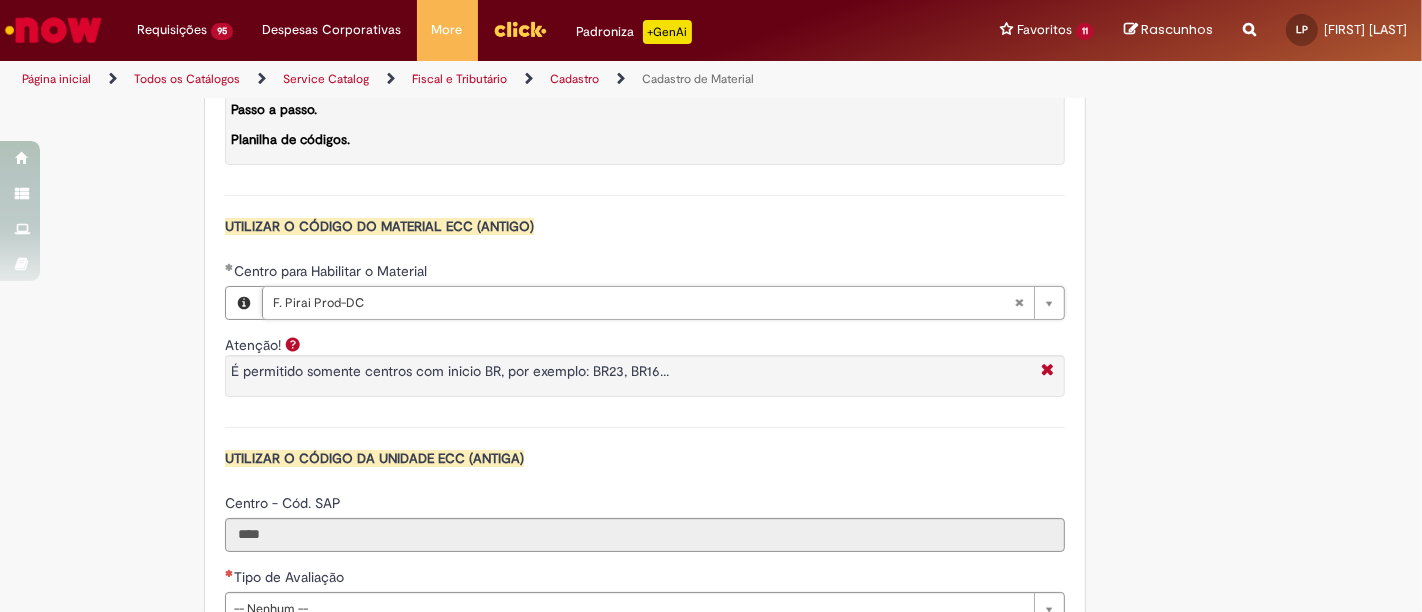 scroll, scrollTop: 2111, scrollLeft: 0, axis: vertical 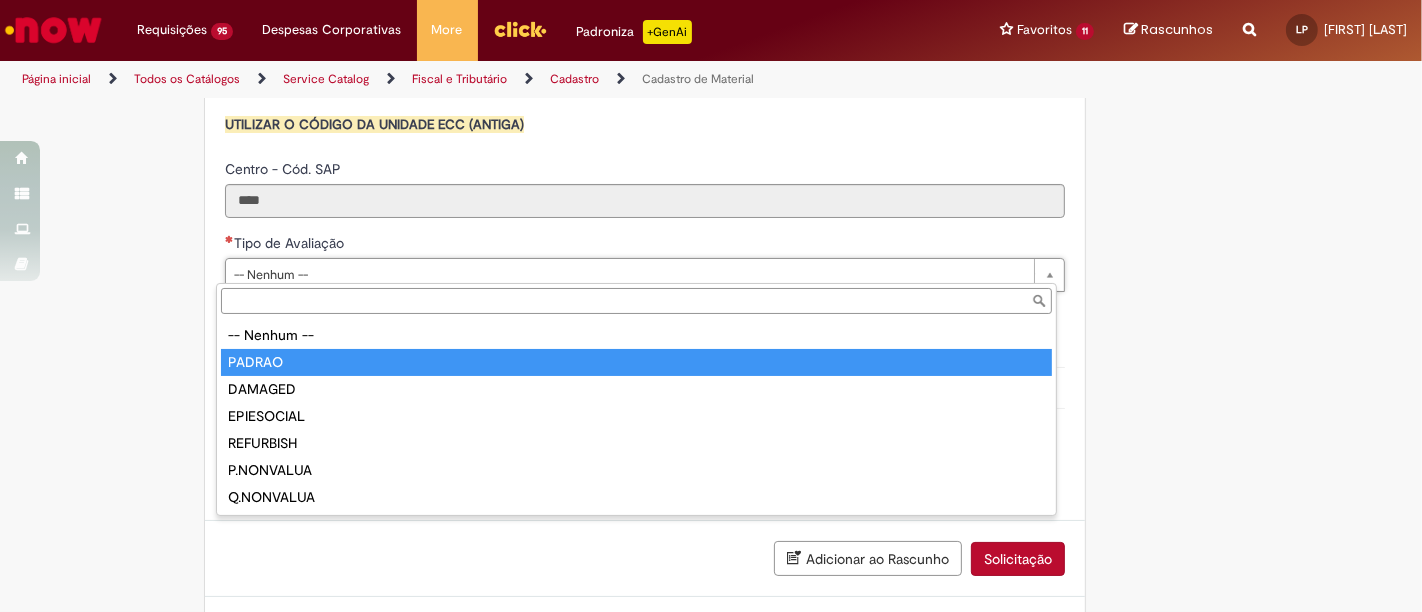 type on "******" 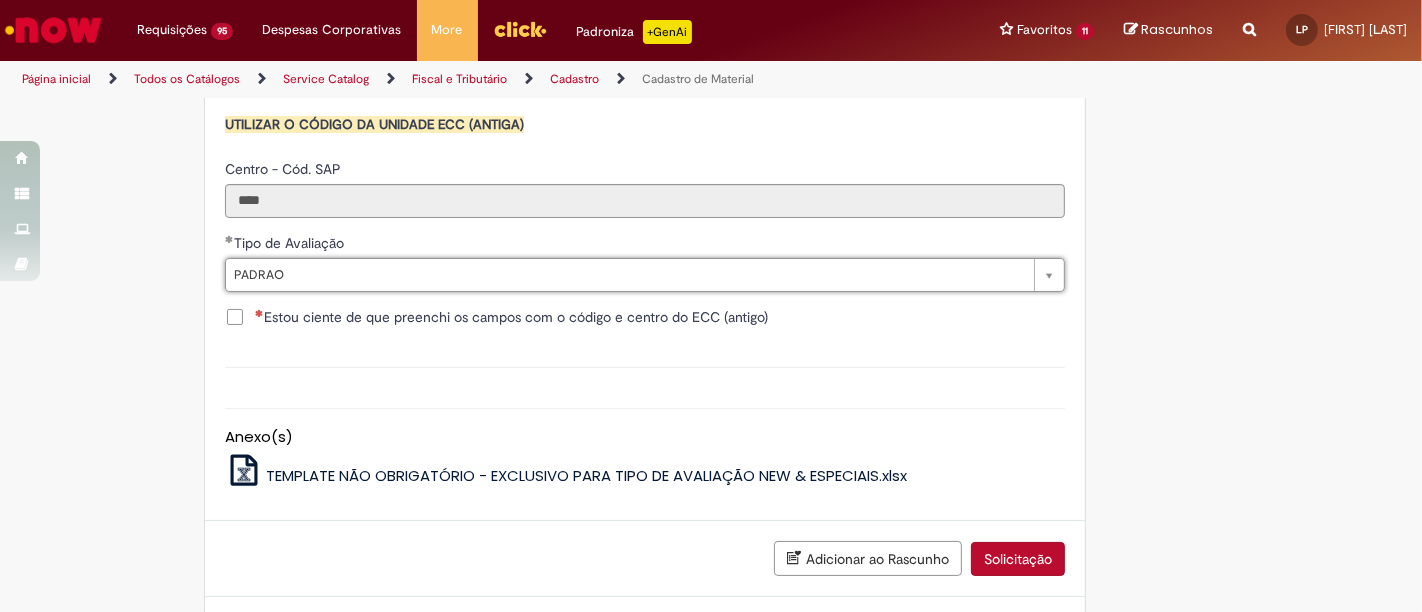 click on "Estou ciente de que preenchi os campos com o código e centro do ECC  (antigo)" at bounding box center [511, 317] 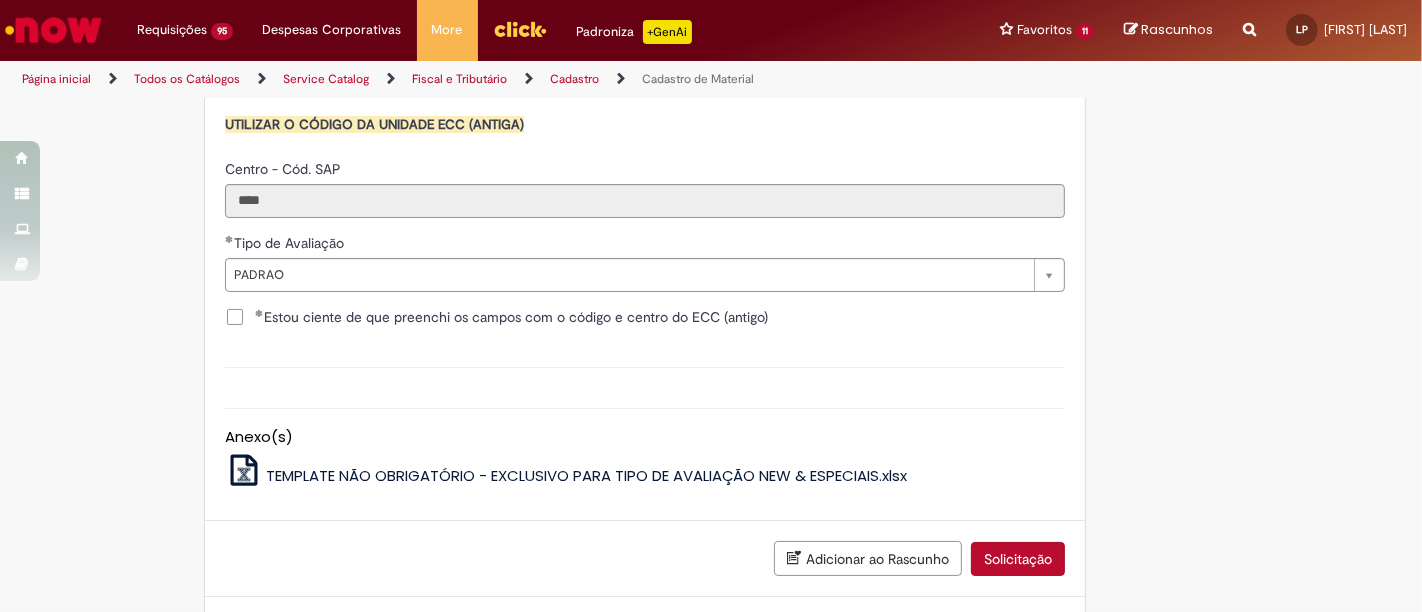 click on "Solicitação" at bounding box center [1018, 559] 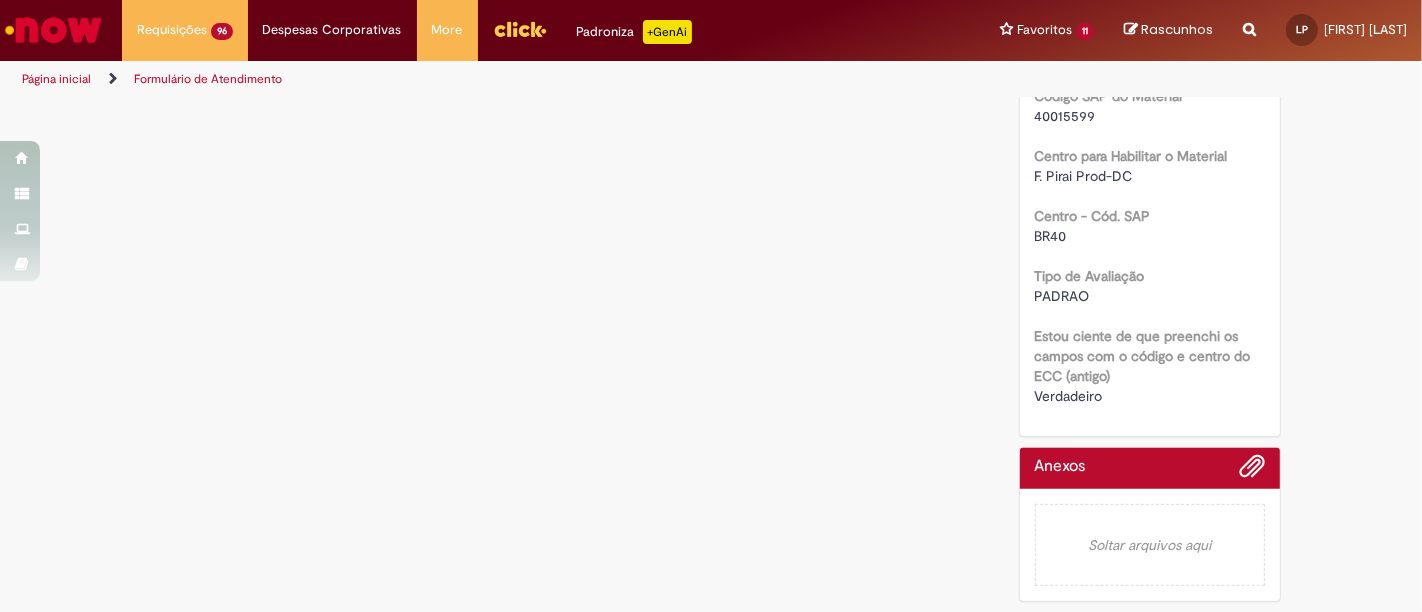 scroll, scrollTop: 0, scrollLeft: 0, axis: both 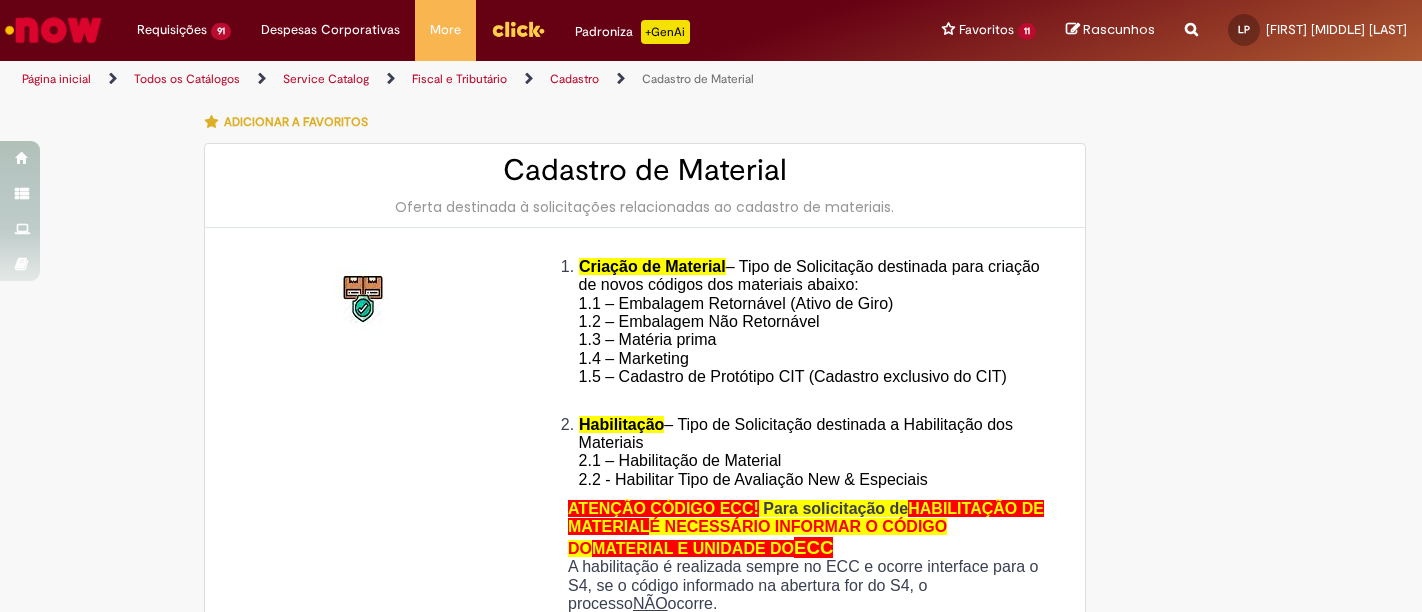 type on "********" 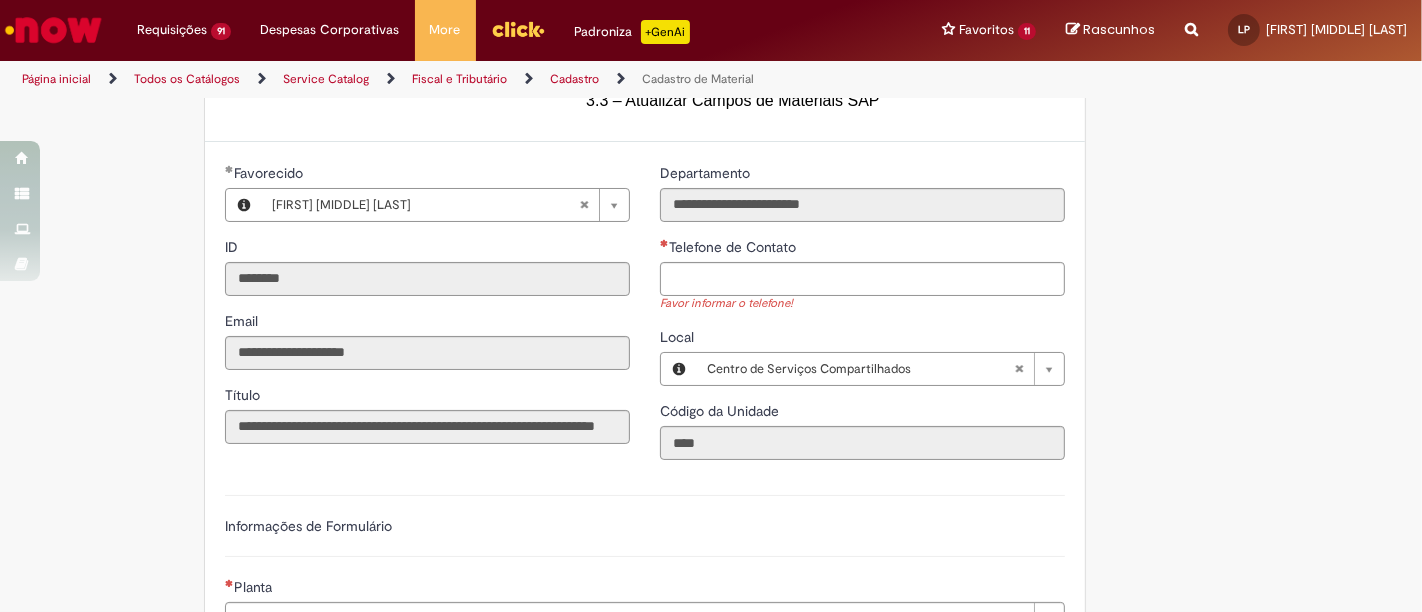 scroll, scrollTop: 777, scrollLeft: 0, axis: vertical 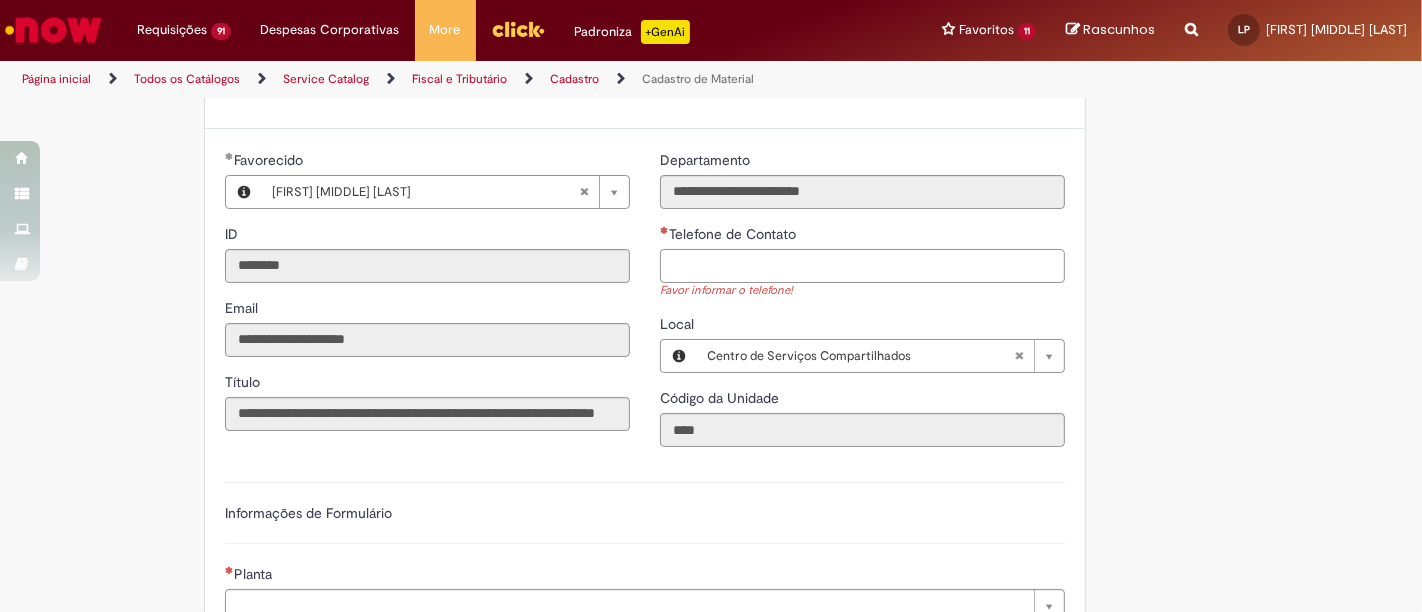 click on "Telefone de Contato" at bounding box center (862, 266) 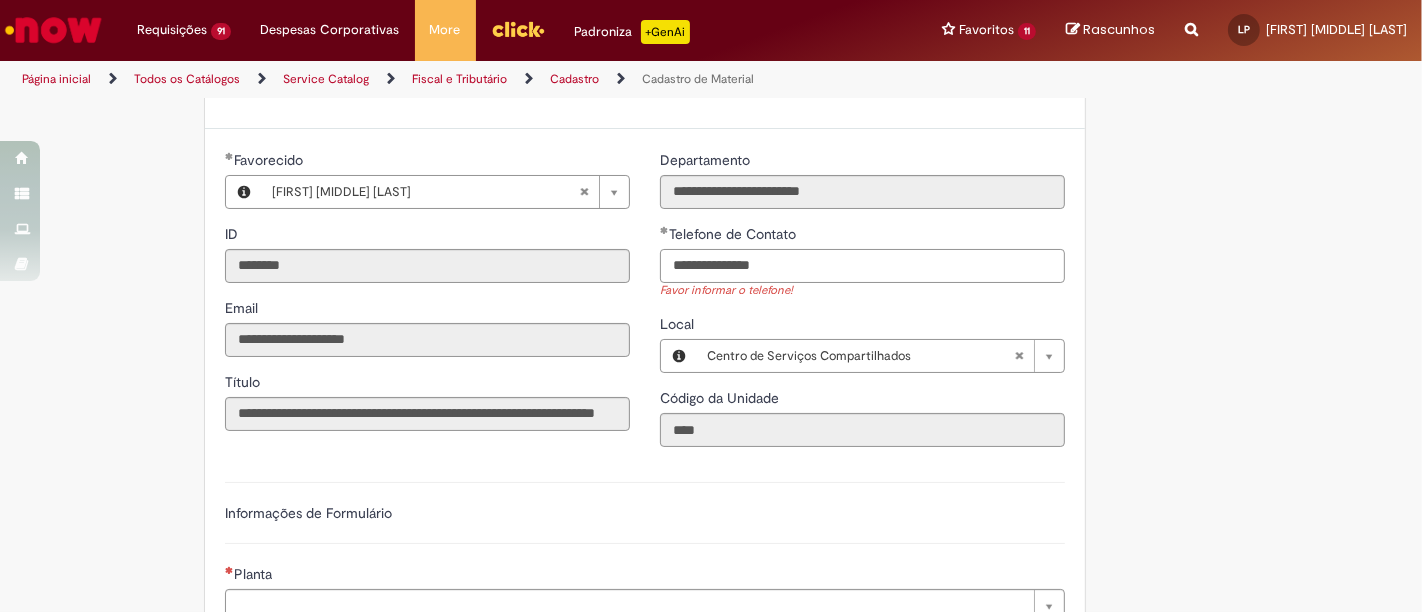 type on "**********" 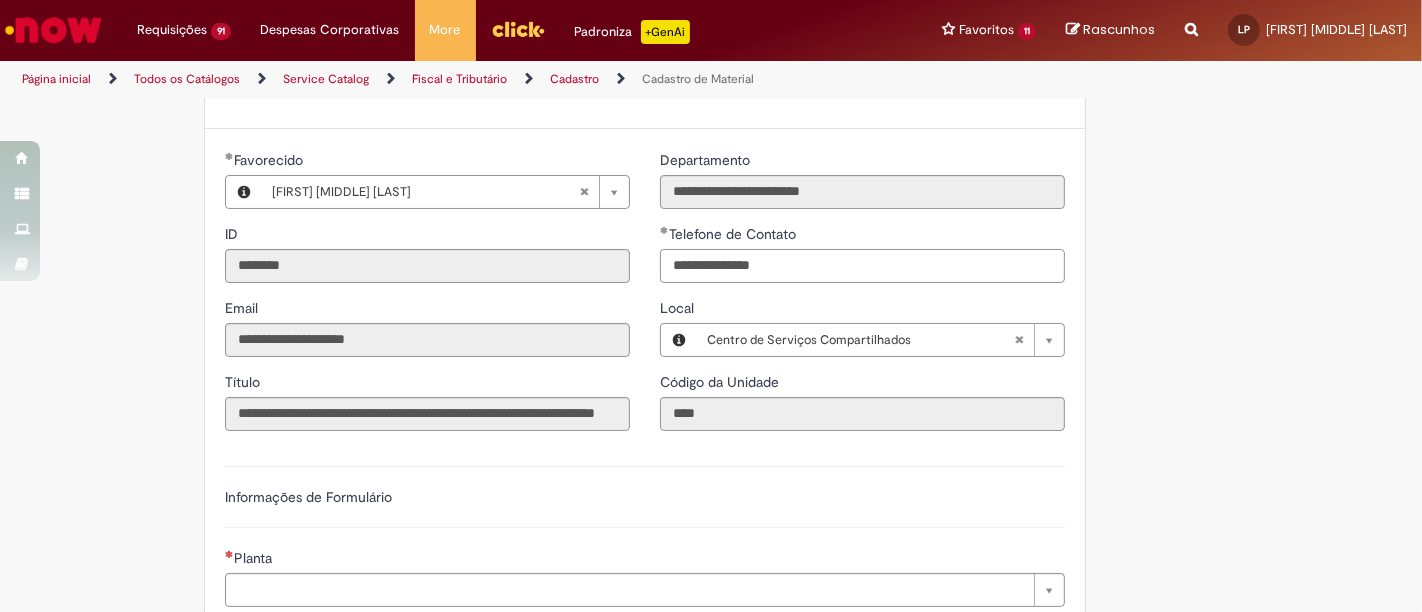 scroll, scrollTop: 1000, scrollLeft: 0, axis: vertical 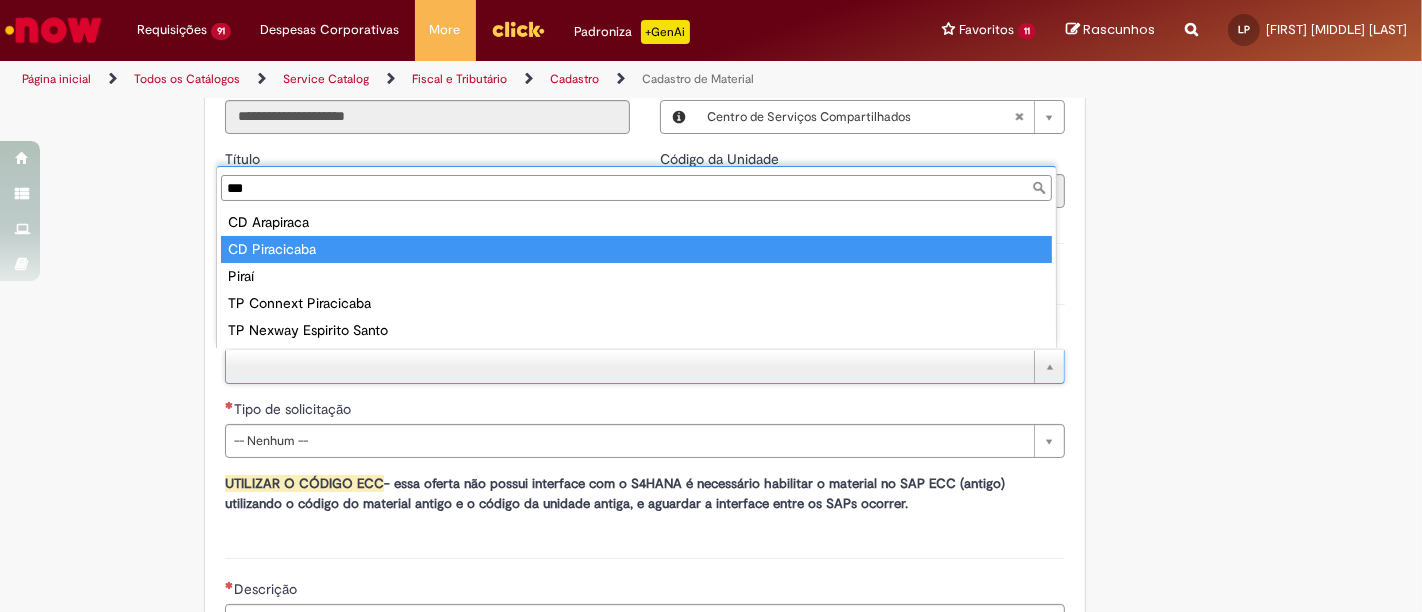 type on "***" 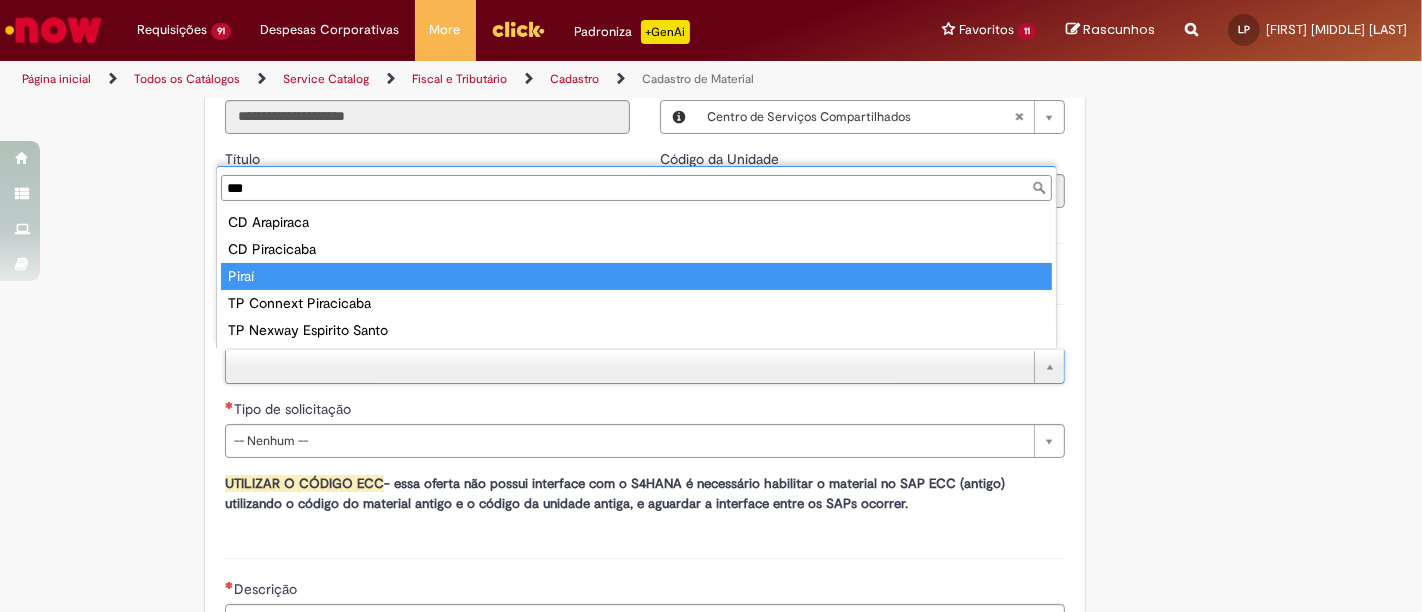 type on "*****" 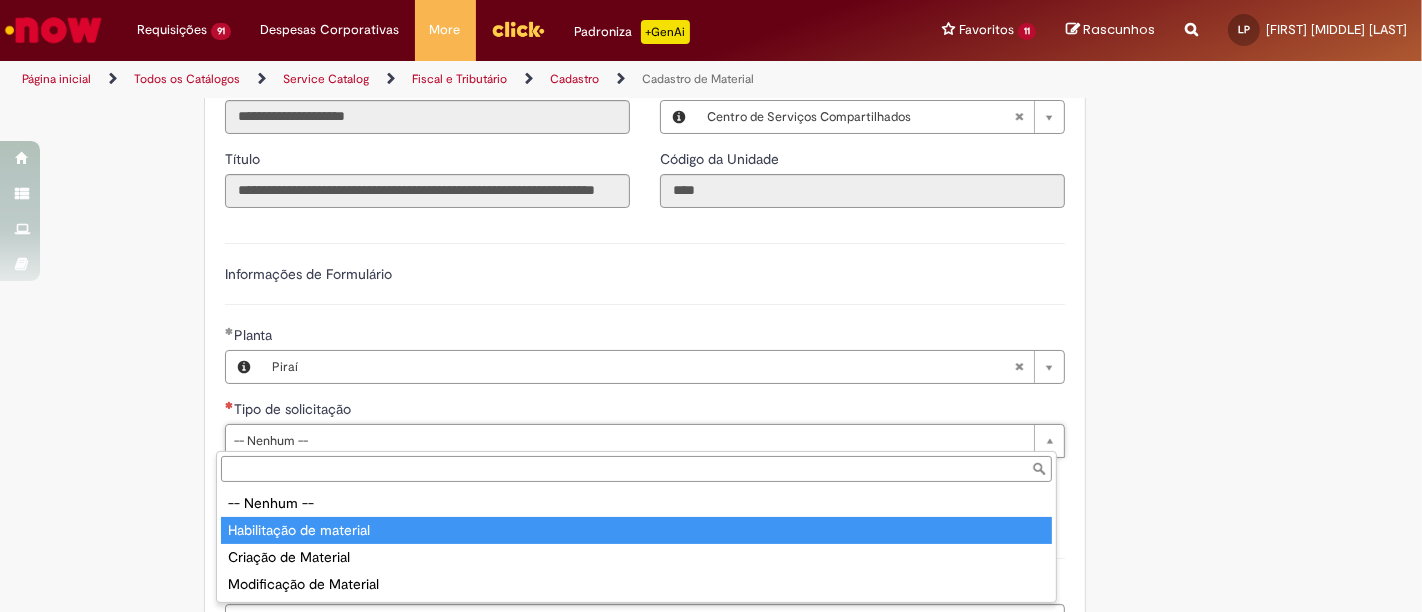 type on "**********" 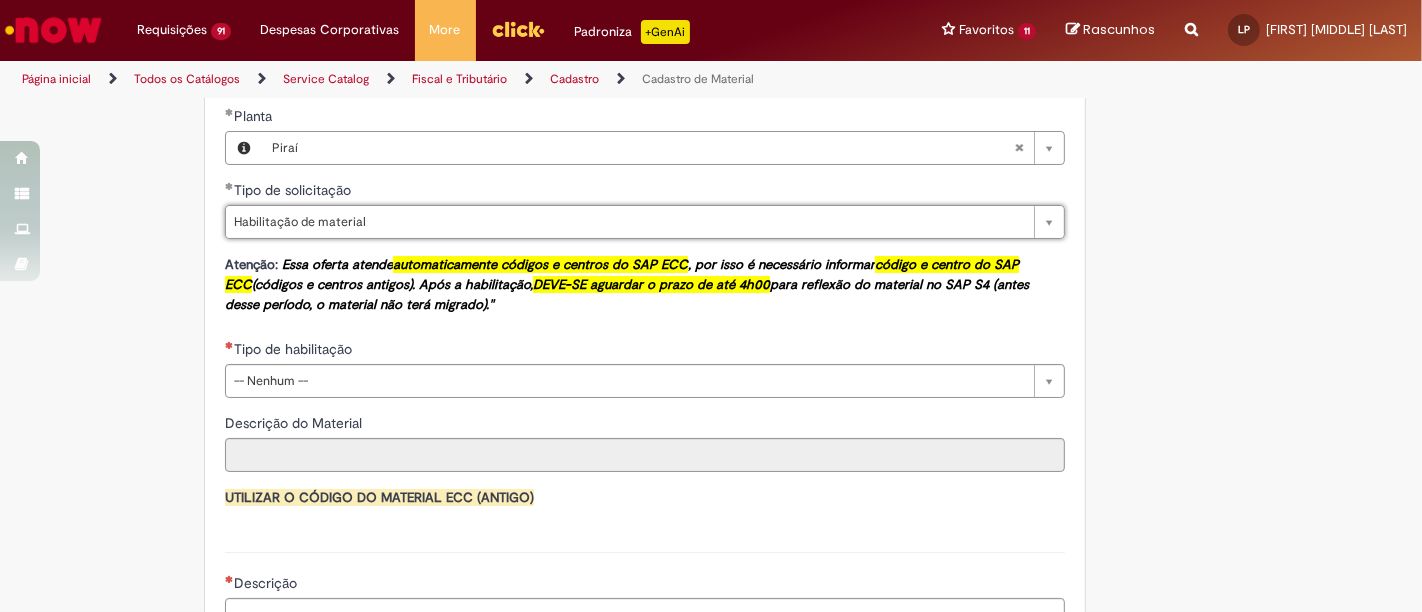 scroll, scrollTop: 1222, scrollLeft: 0, axis: vertical 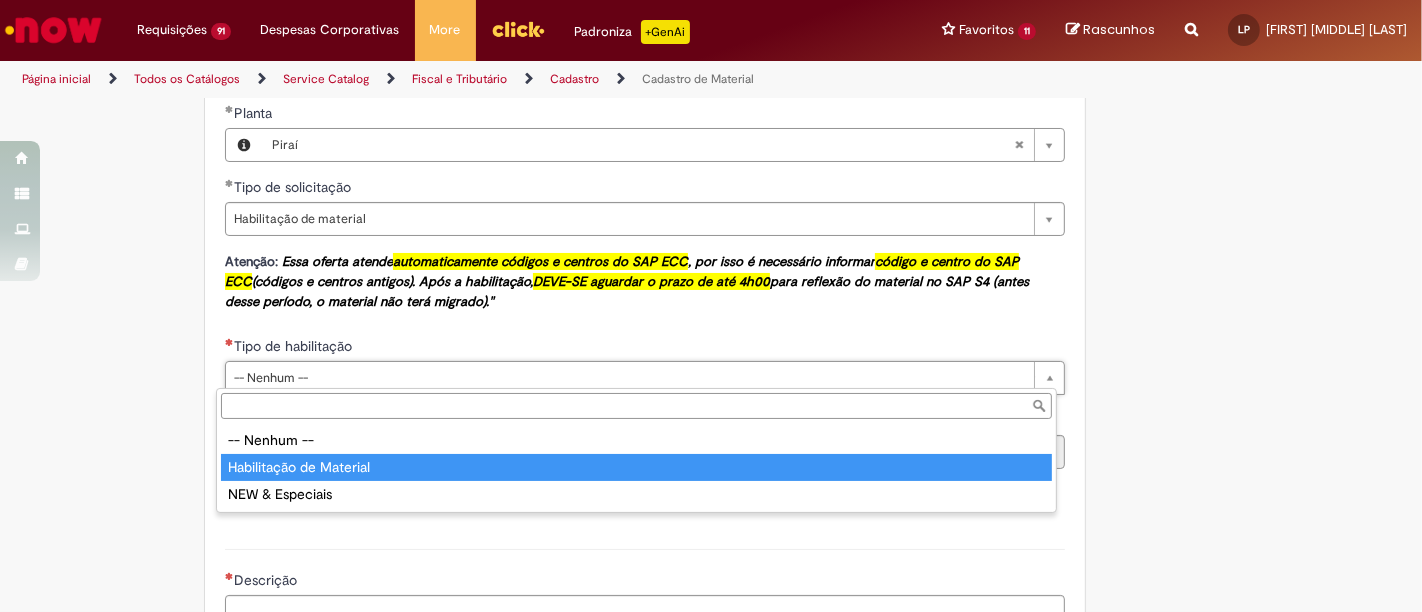 type on "**********" 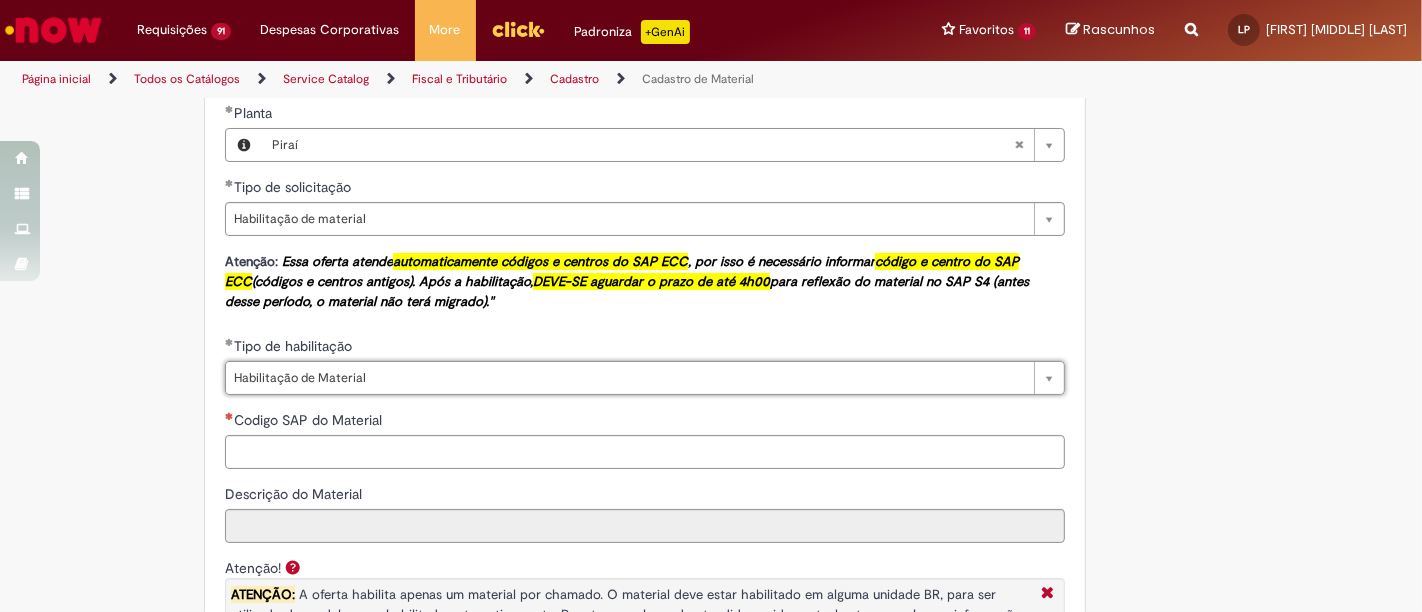 scroll, scrollTop: 1333, scrollLeft: 0, axis: vertical 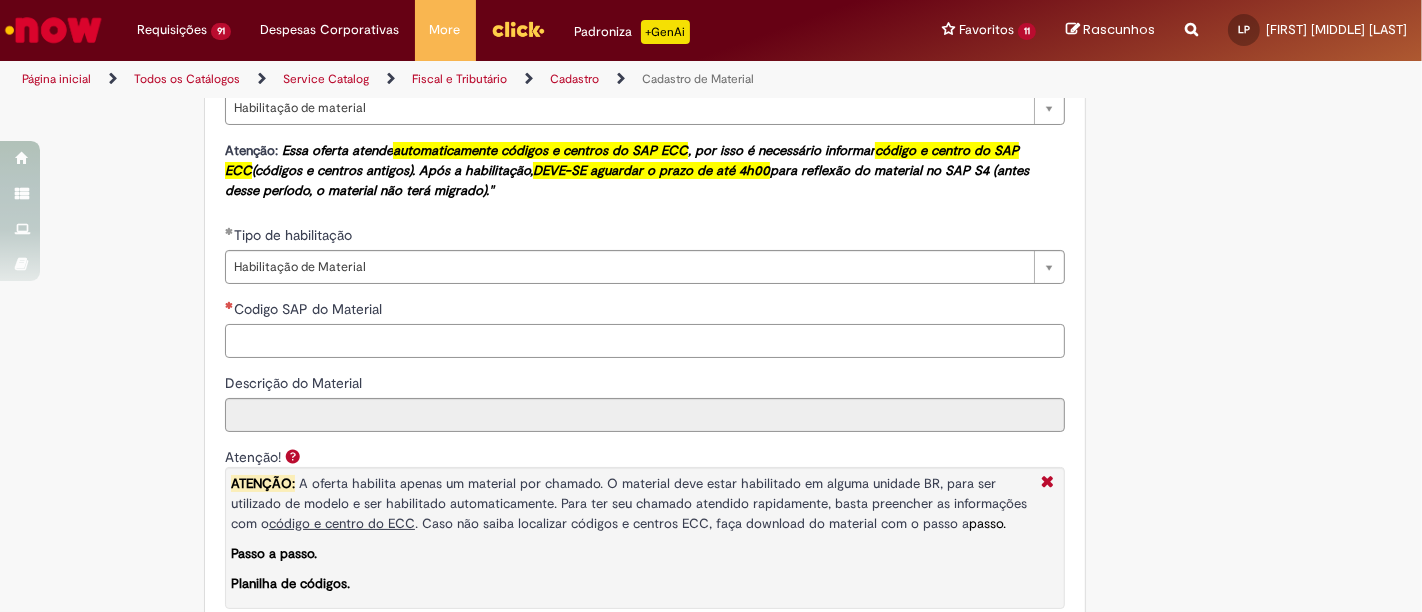 click on "Codigo SAP do Material" at bounding box center (645, 341) 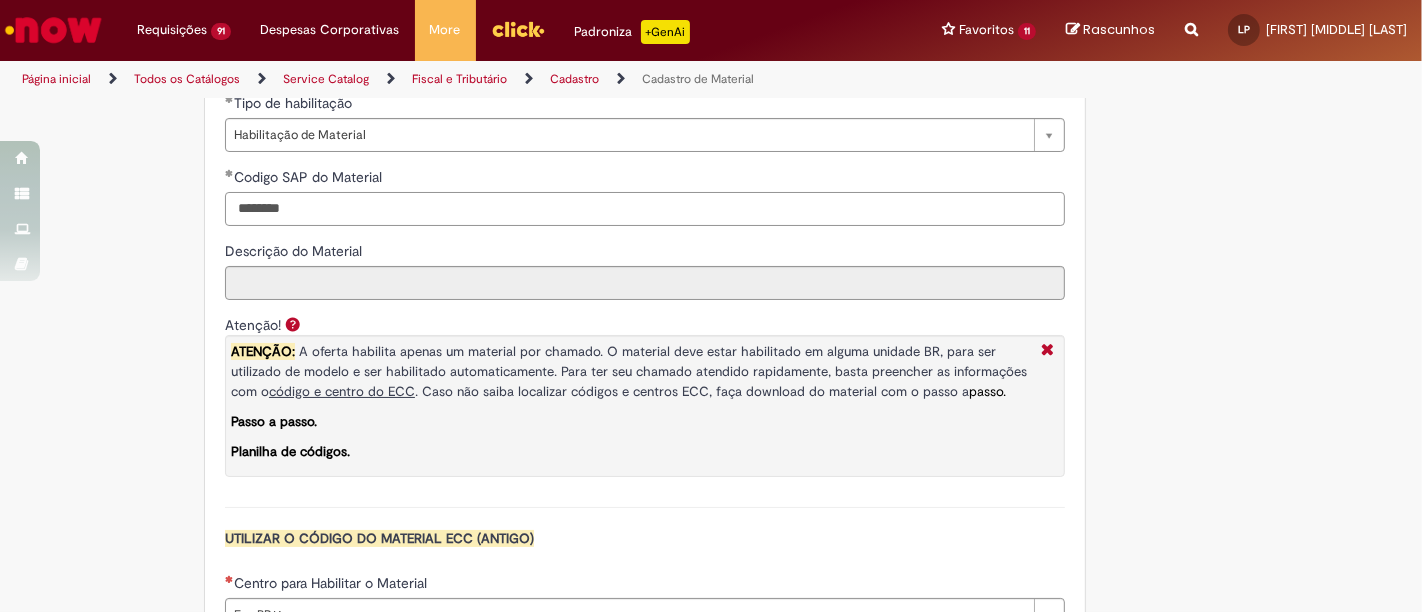 scroll, scrollTop: 1444, scrollLeft: 0, axis: vertical 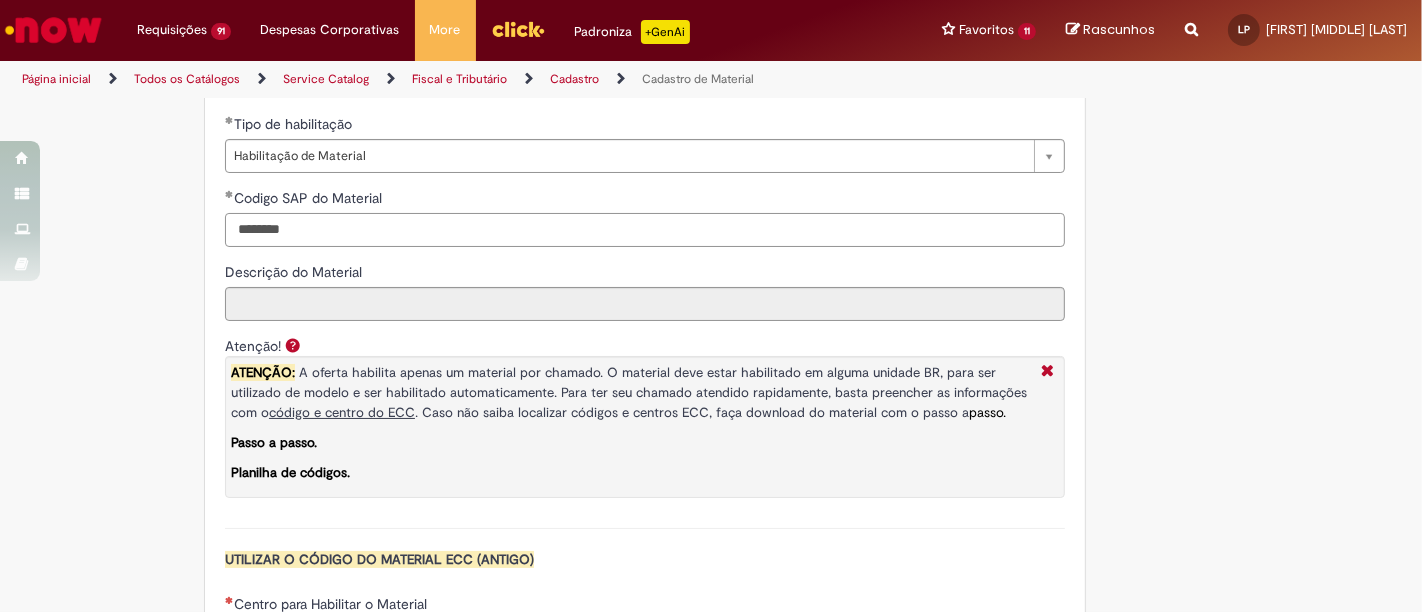 type on "********" 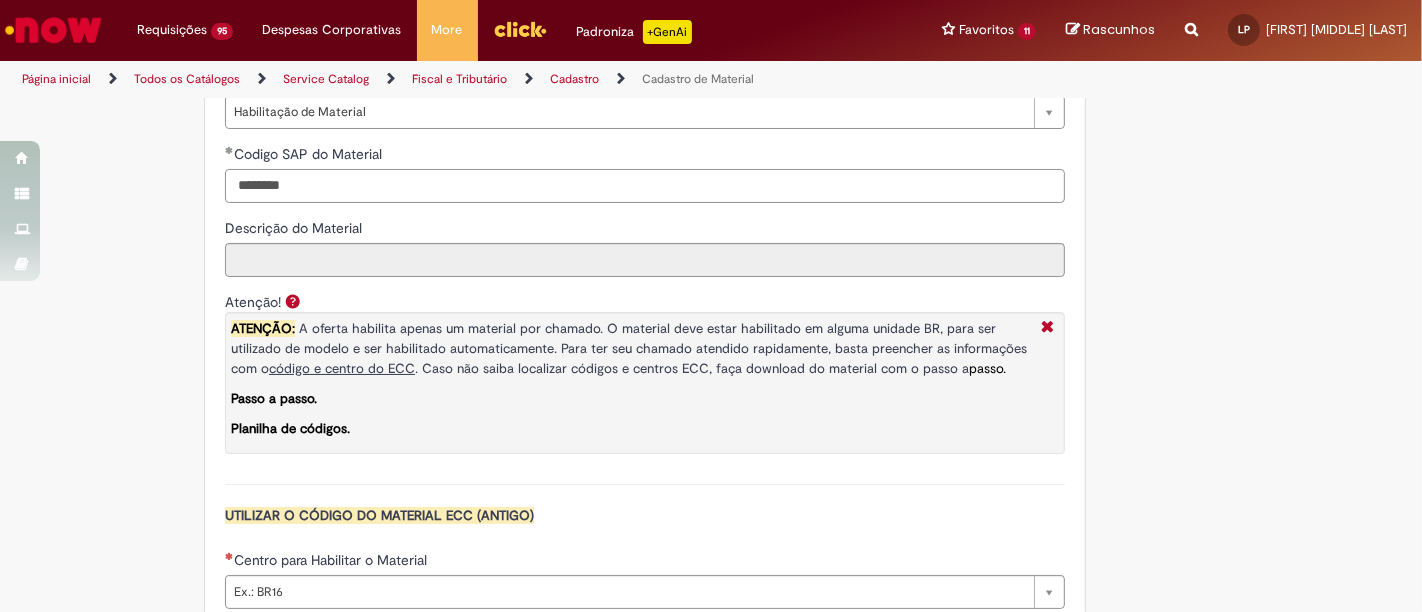 scroll, scrollTop: 1777, scrollLeft: 0, axis: vertical 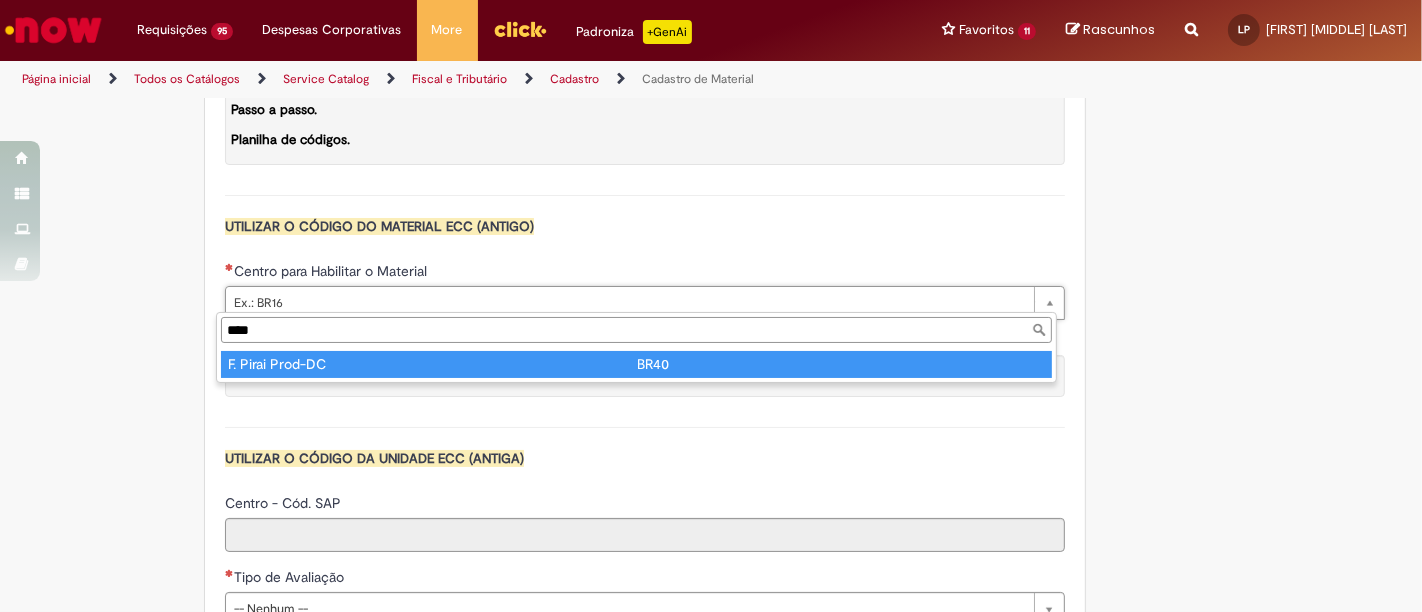 type on "****" 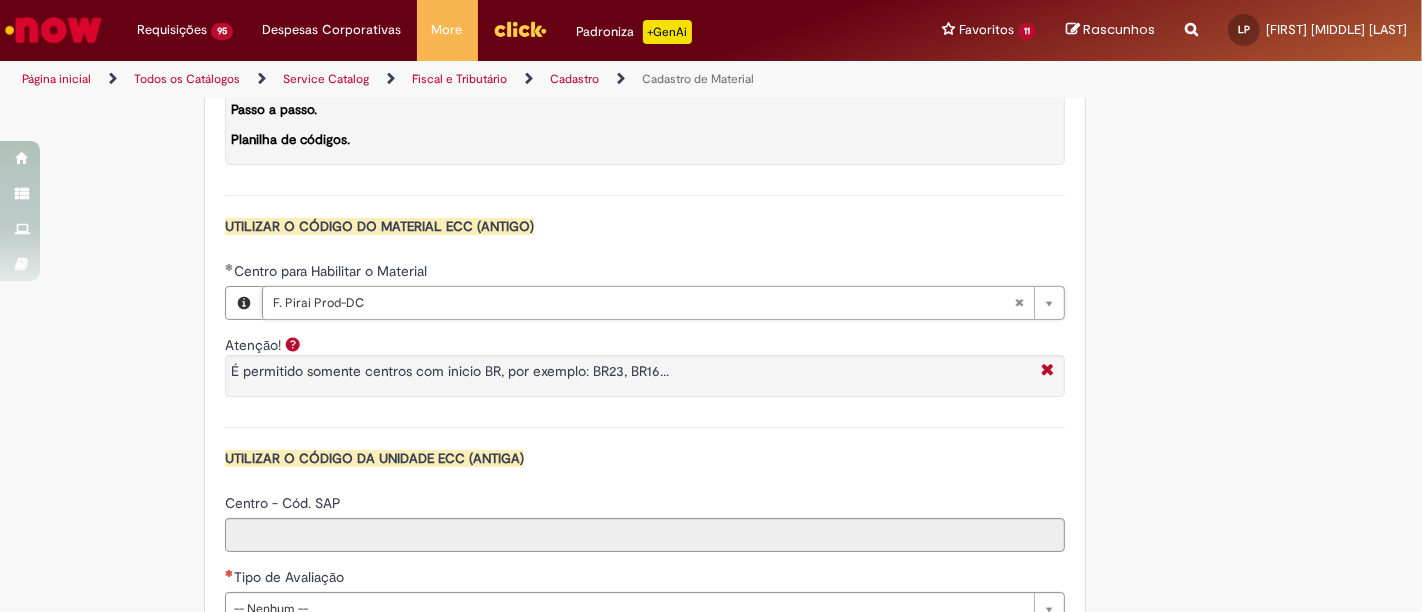 scroll, scrollTop: 2000, scrollLeft: 0, axis: vertical 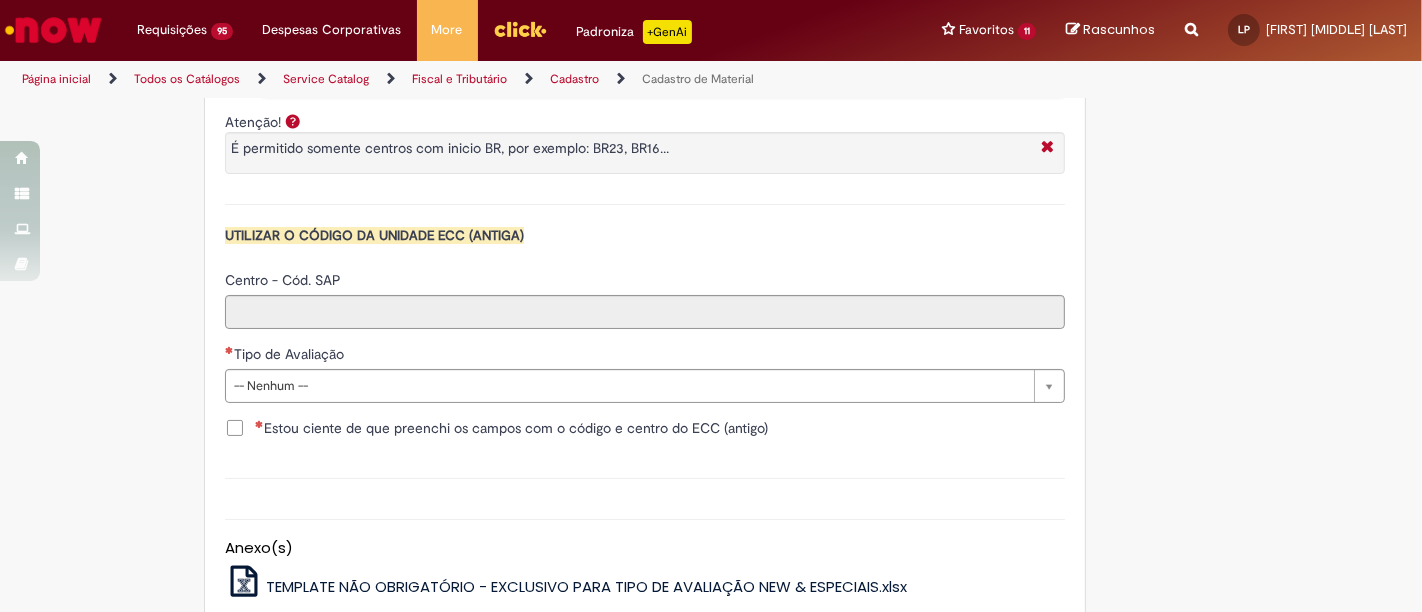 click on "Centro - Cód. SAP" at bounding box center [285, 280] 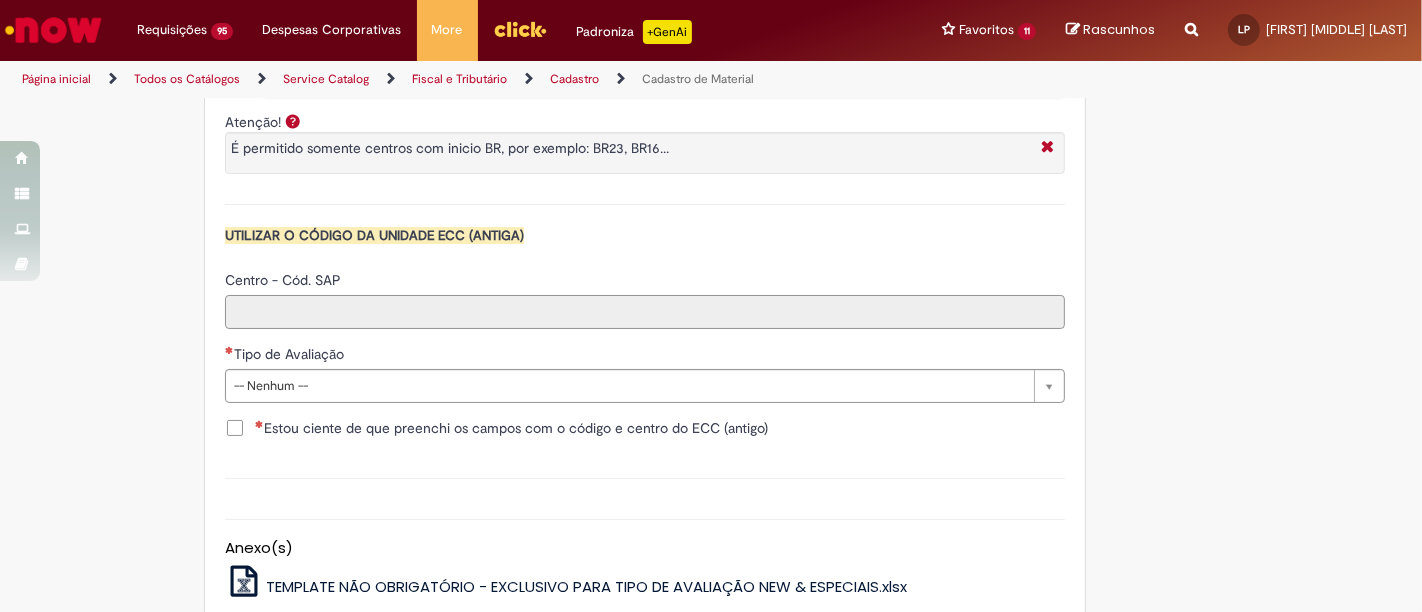 click on "Centro - Cód. SAP" at bounding box center (645, 312) 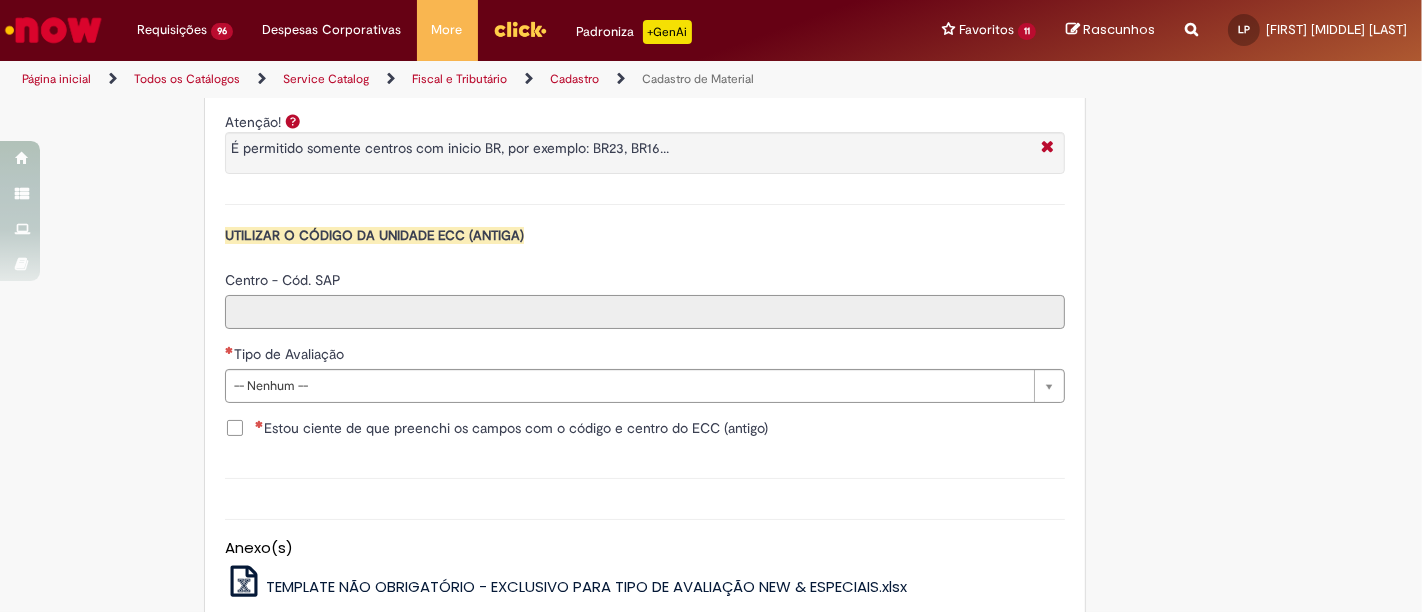 type on "****" 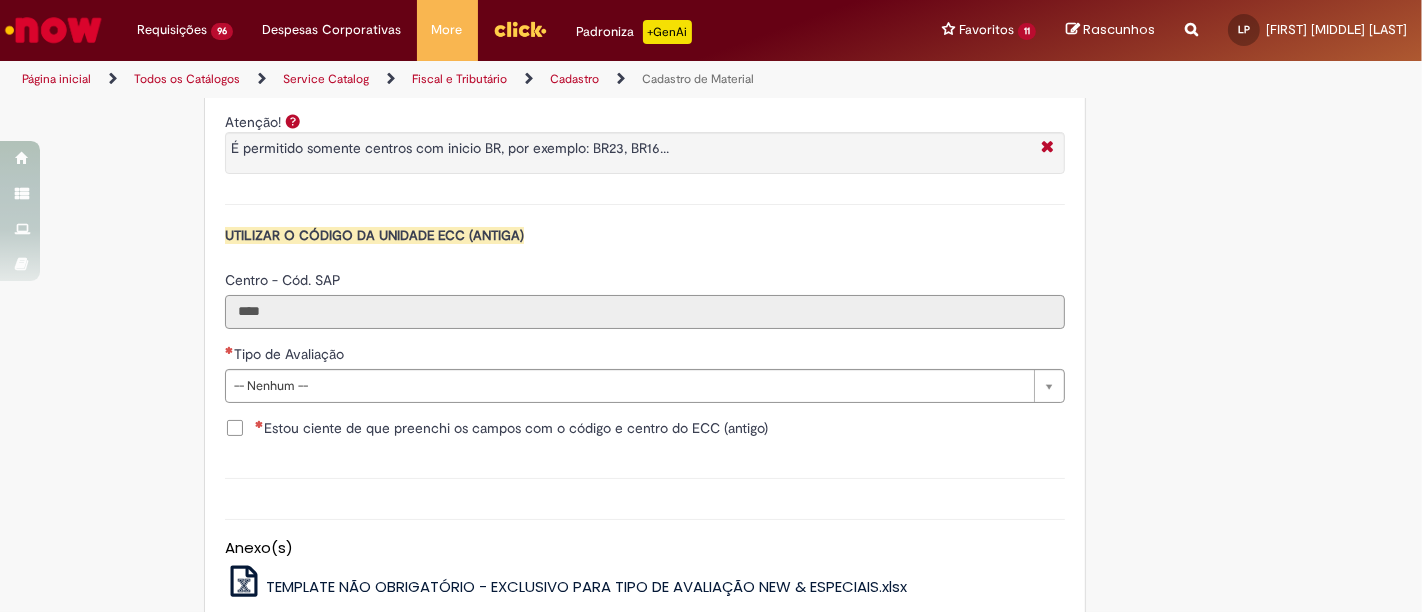 scroll, scrollTop: 2111, scrollLeft: 0, axis: vertical 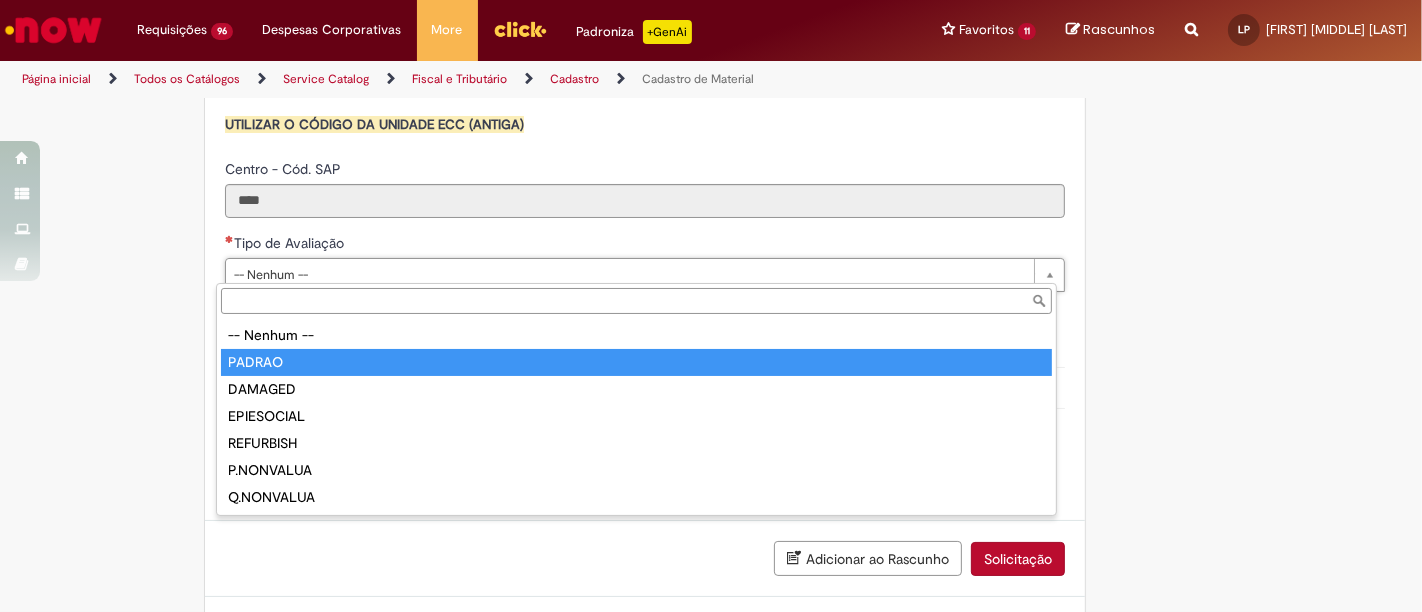 type on "******" 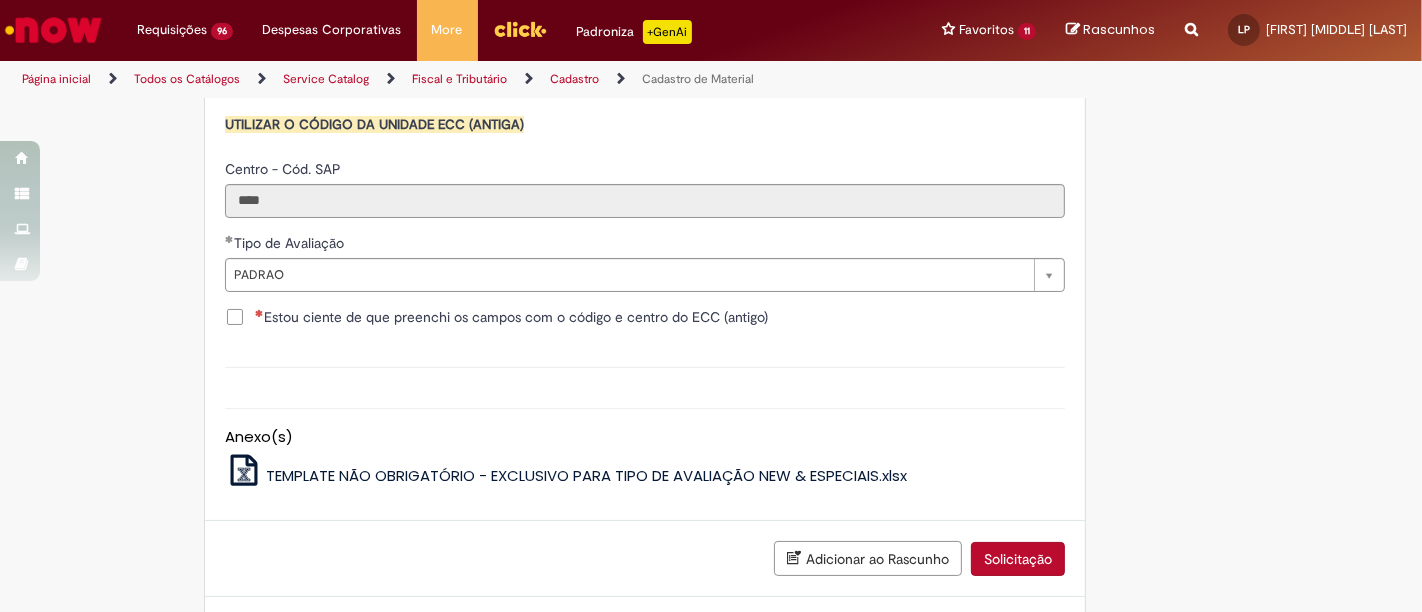 click on "Estou ciente de que preenchi os campos com o código e centro do ECC  (antigo)" at bounding box center [511, 317] 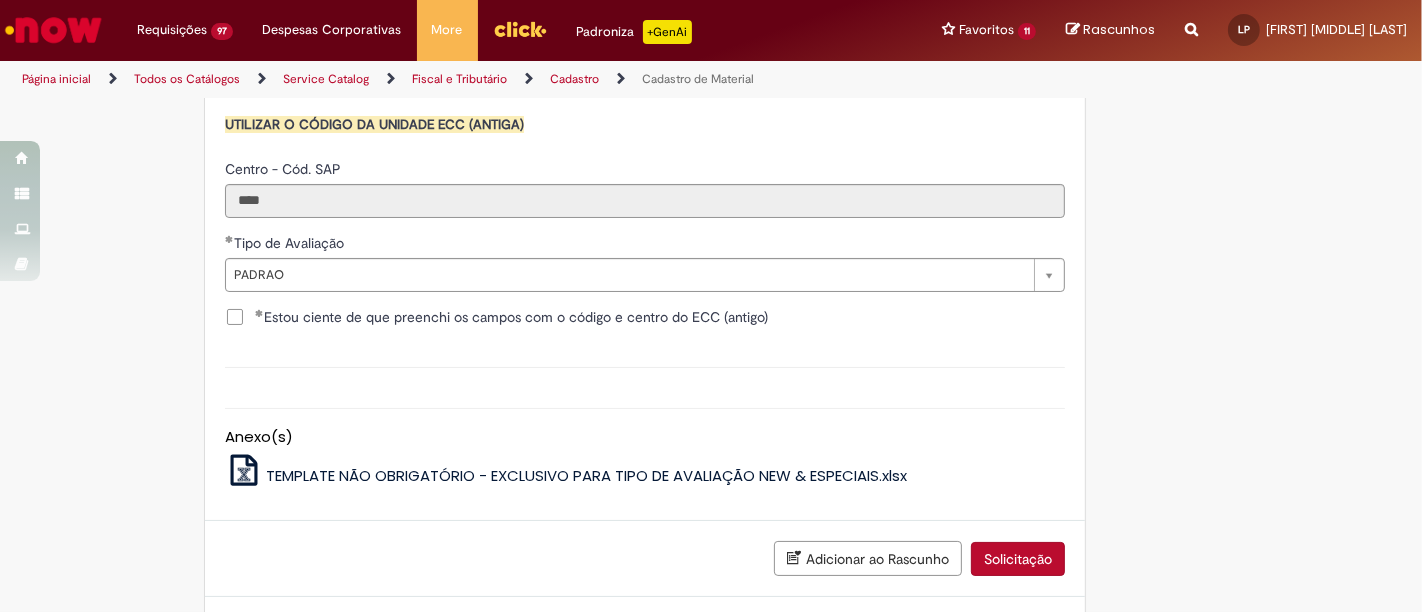 click on "Solicitação" at bounding box center (1018, 559) 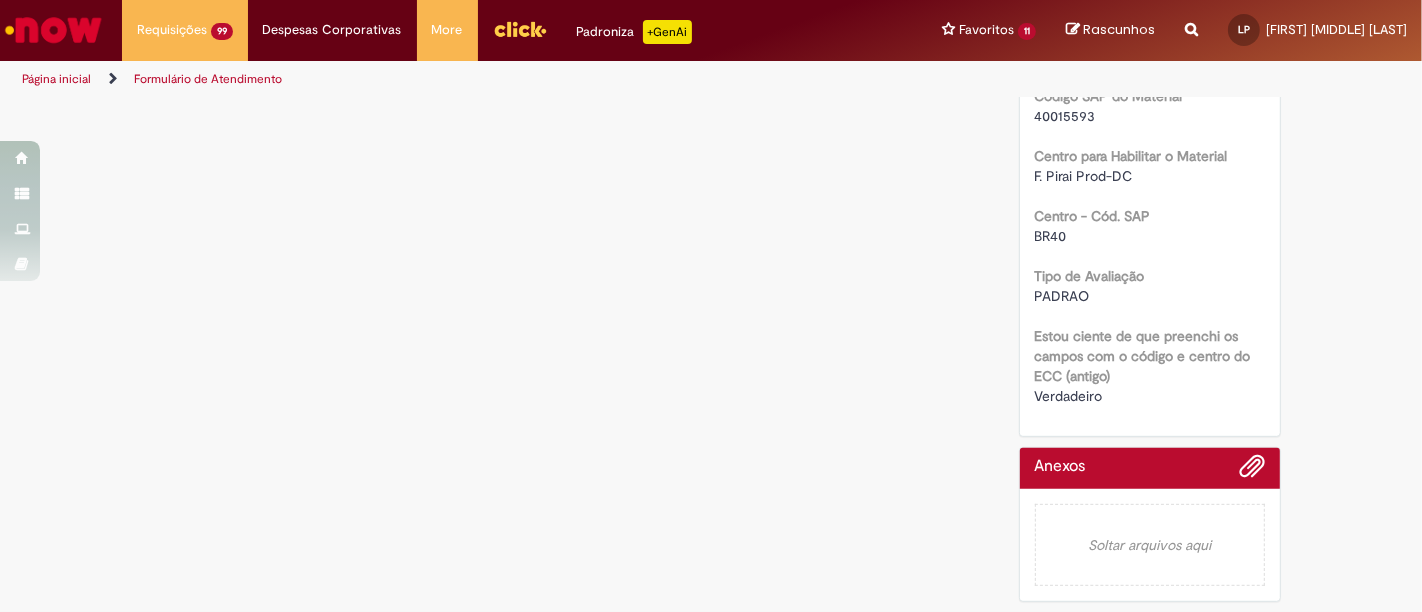 scroll, scrollTop: 0, scrollLeft: 0, axis: both 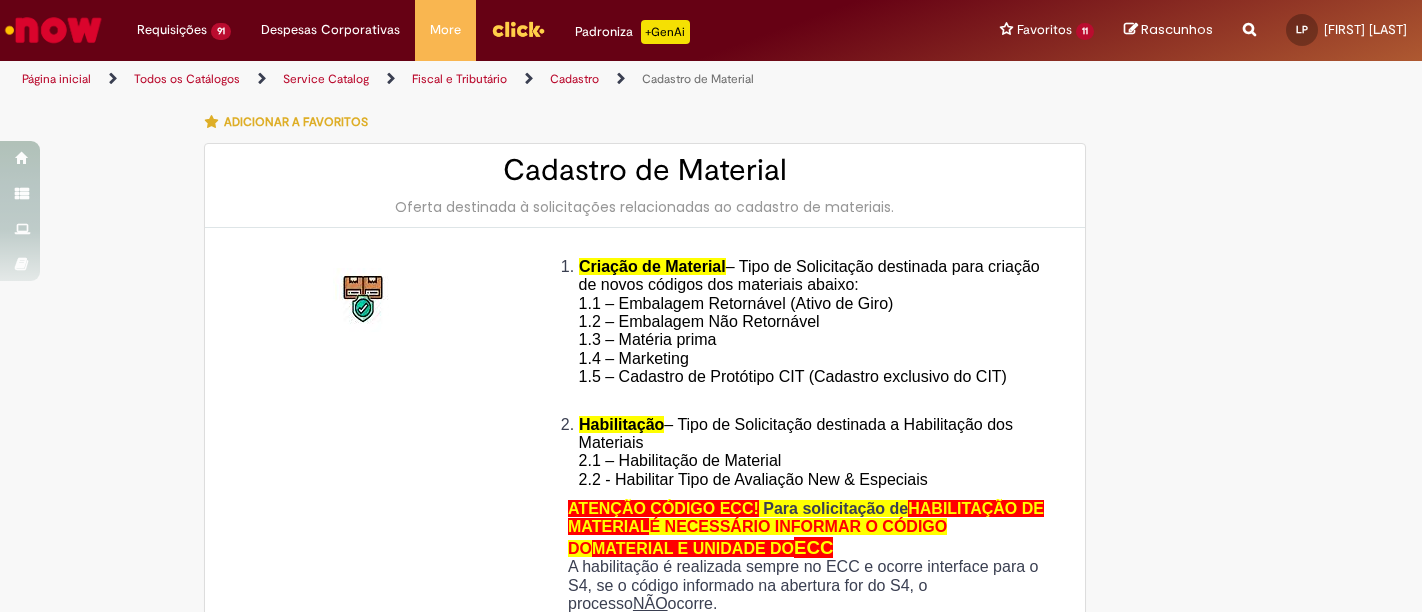 type on "********" 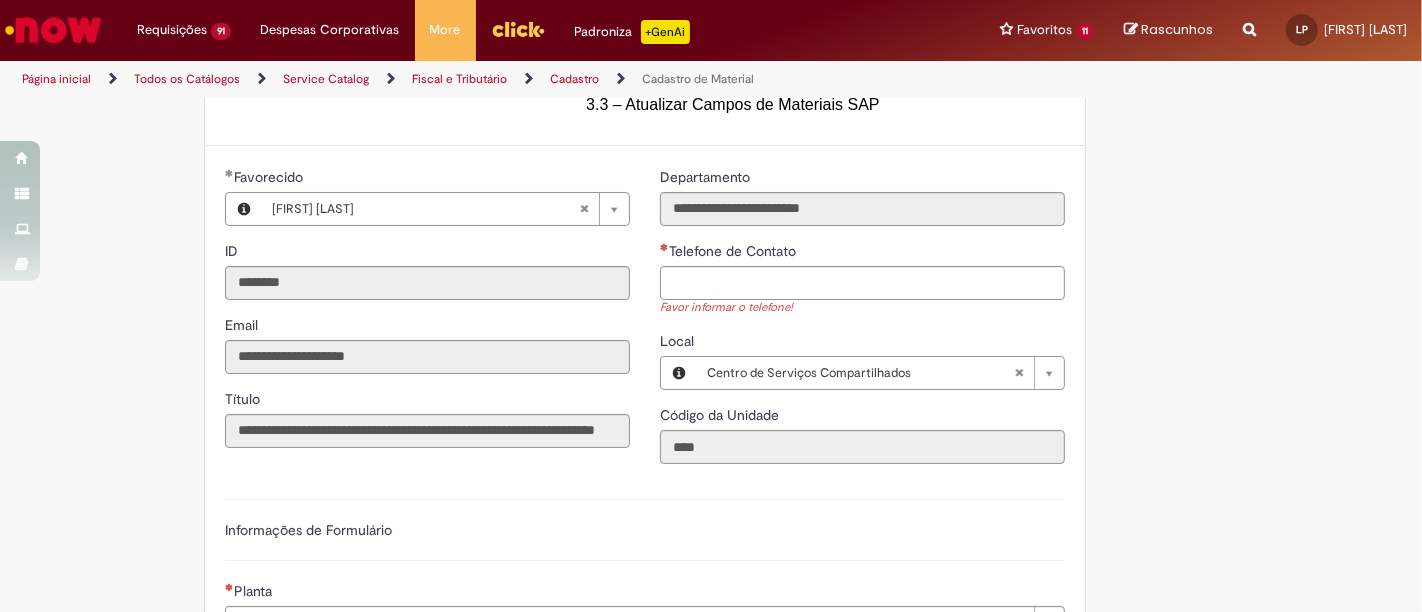 scroll, scrollTop: 777, scrollLeft: 0, axis: vertical 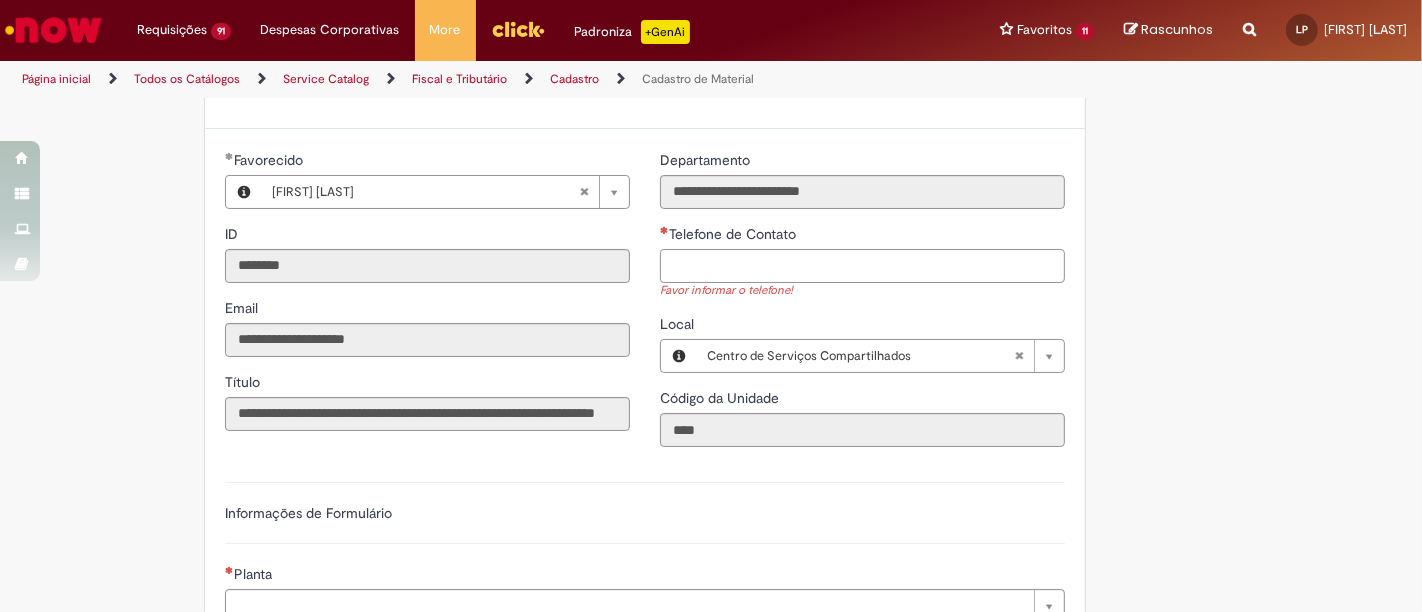 click on "Telefone de Contato" at bounding box center (862, 266) 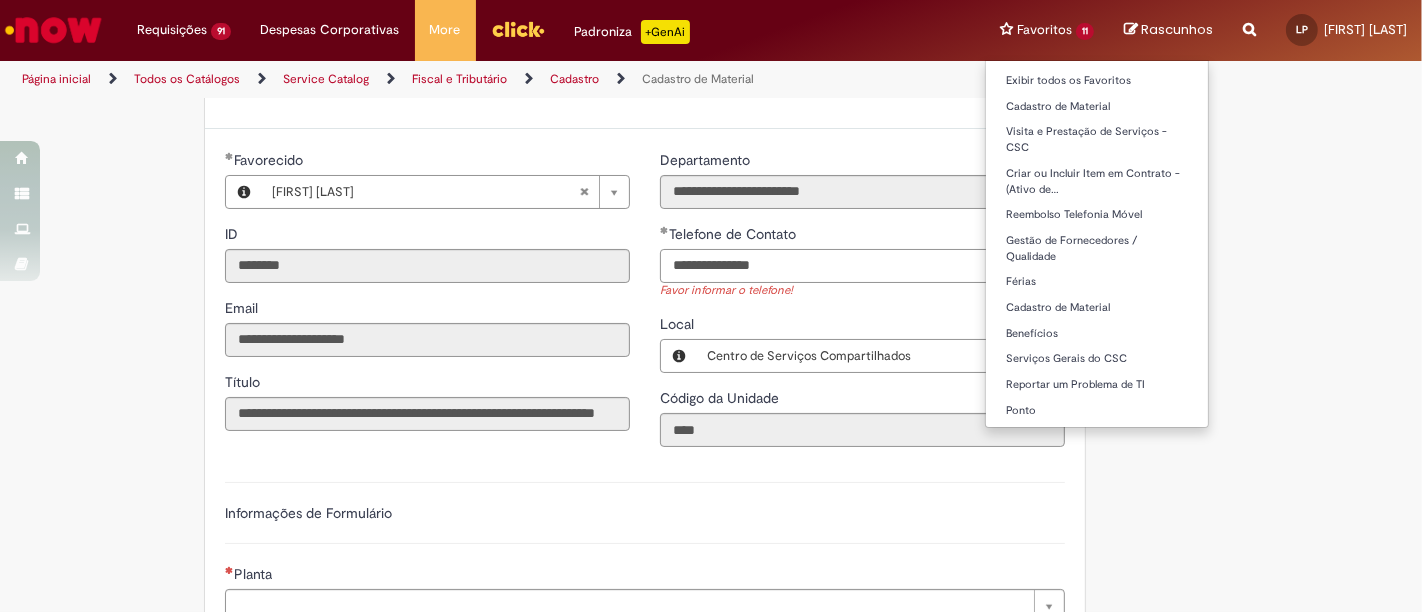 type on "**********" 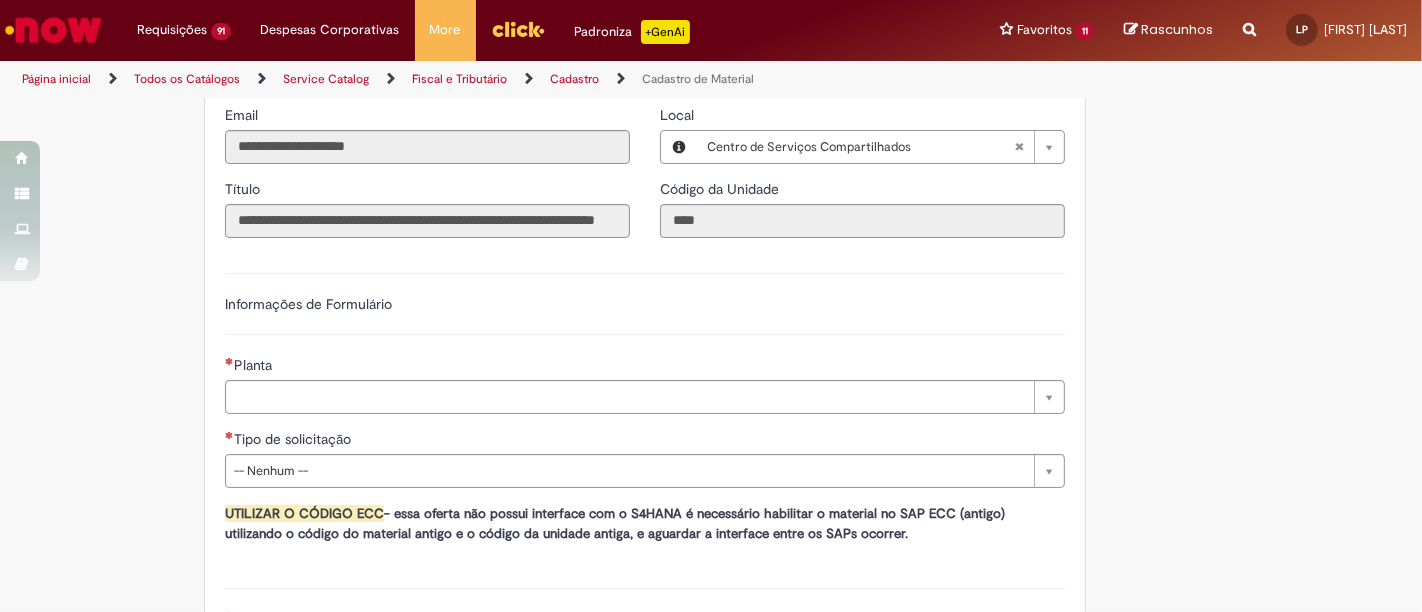 scroll, scrollTop: 1111, scrollLeft: 0, axis: vertical 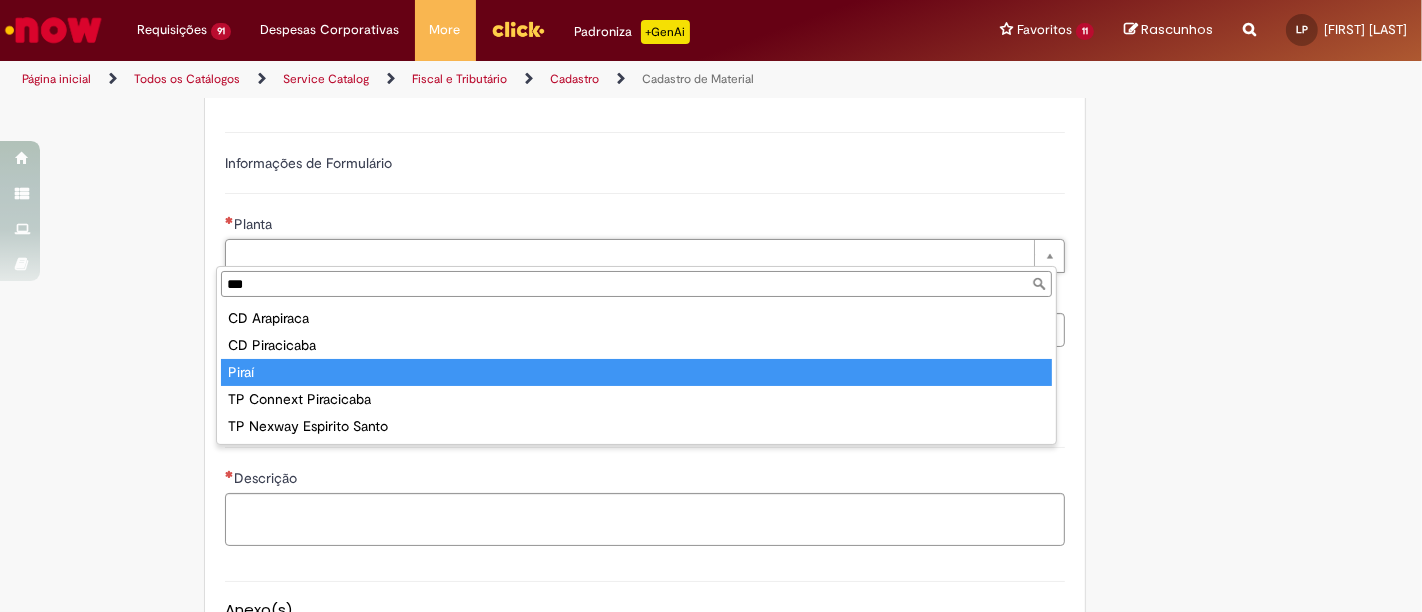 type on "***" 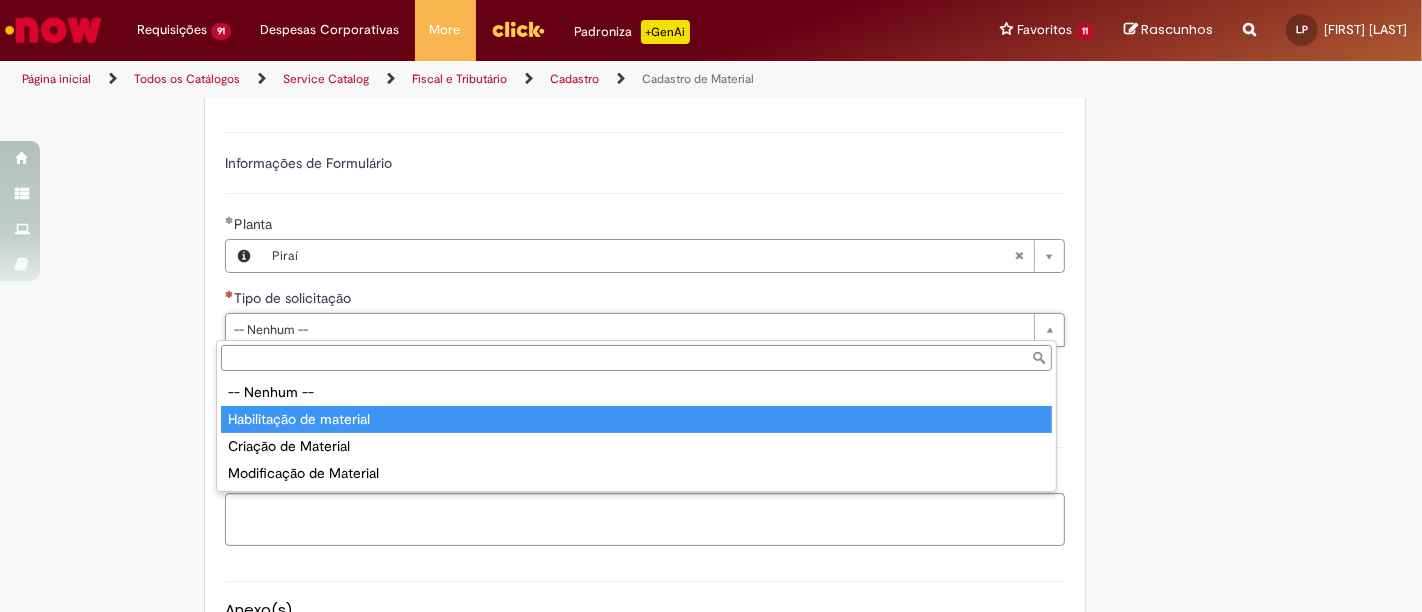 type on "**********" 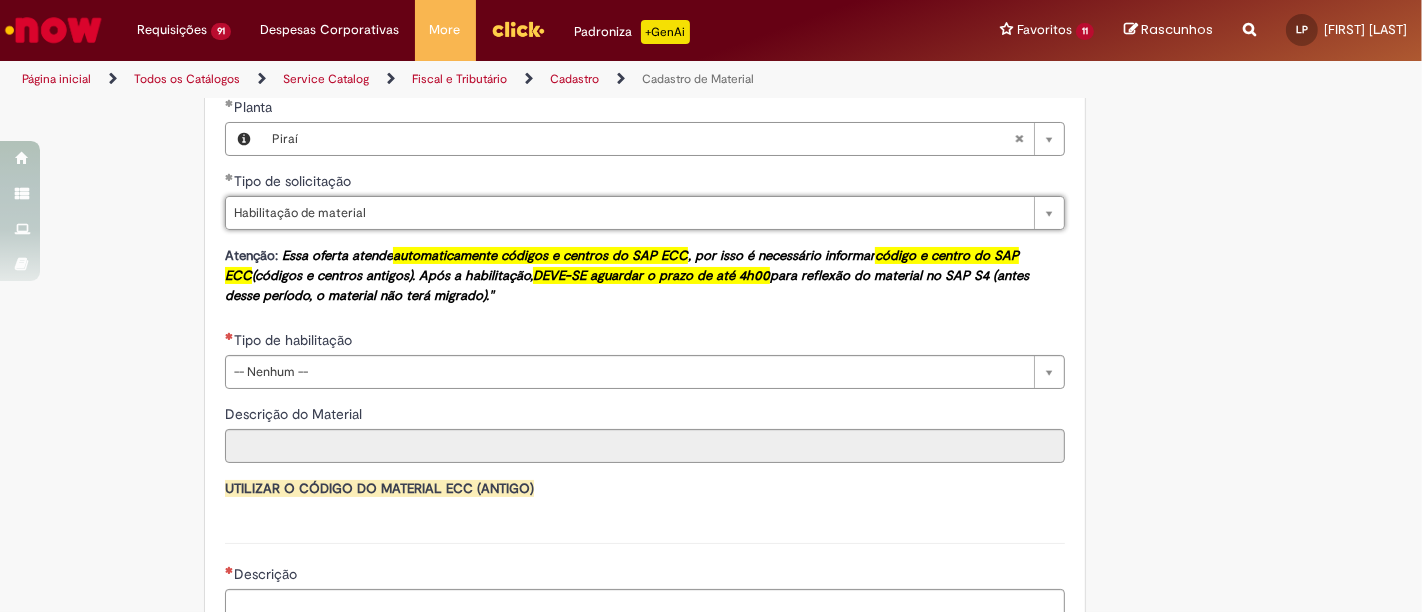 scroll, scrollTop: 1333, scrollLeft: 0, axis: vertical 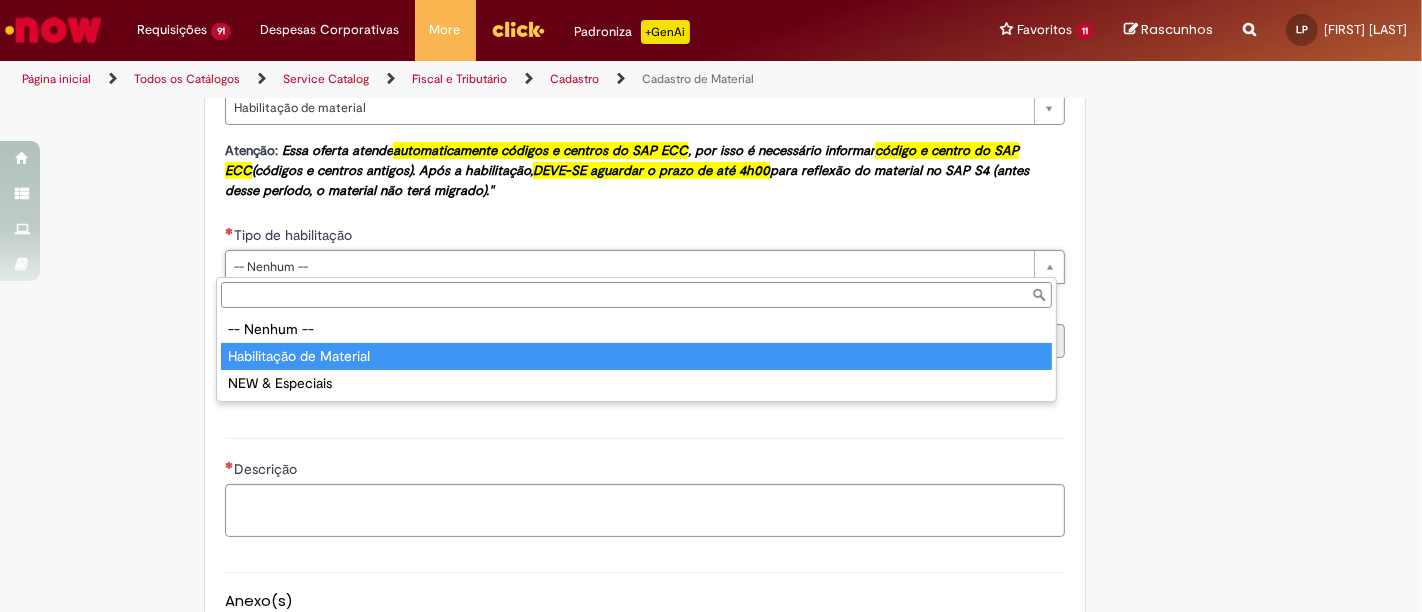 type on "**********" 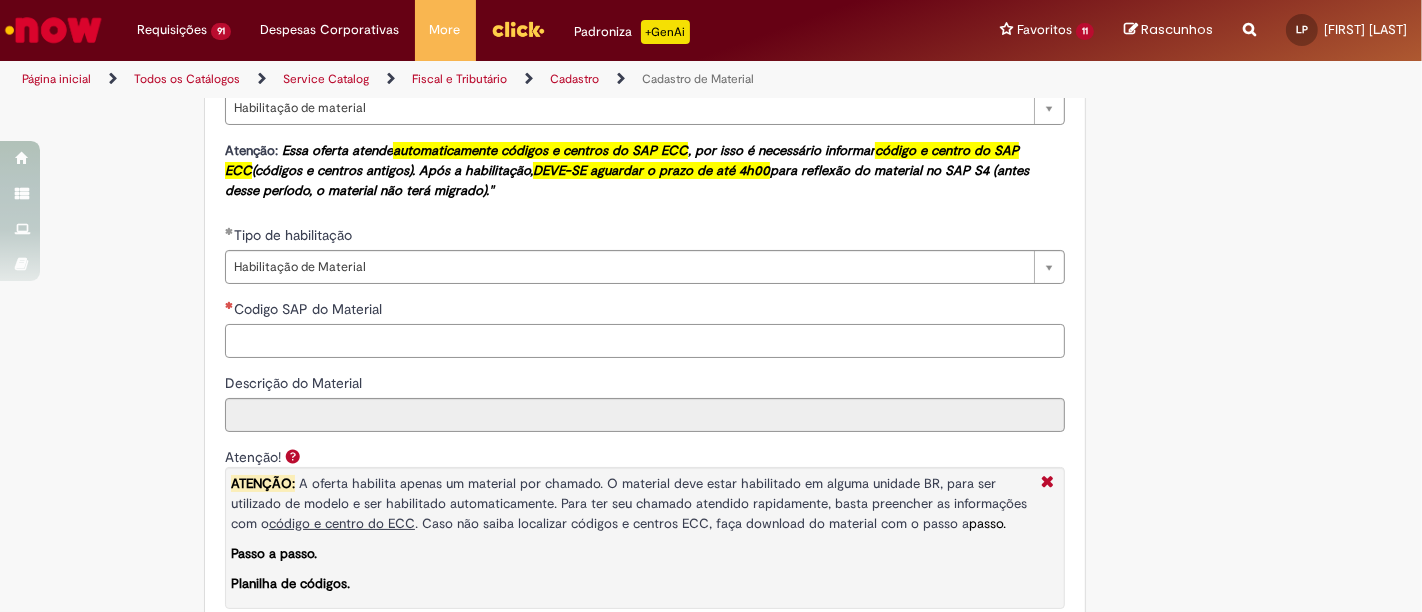 click on "Codigo SAP do Material" at bounding box center [645, 341] 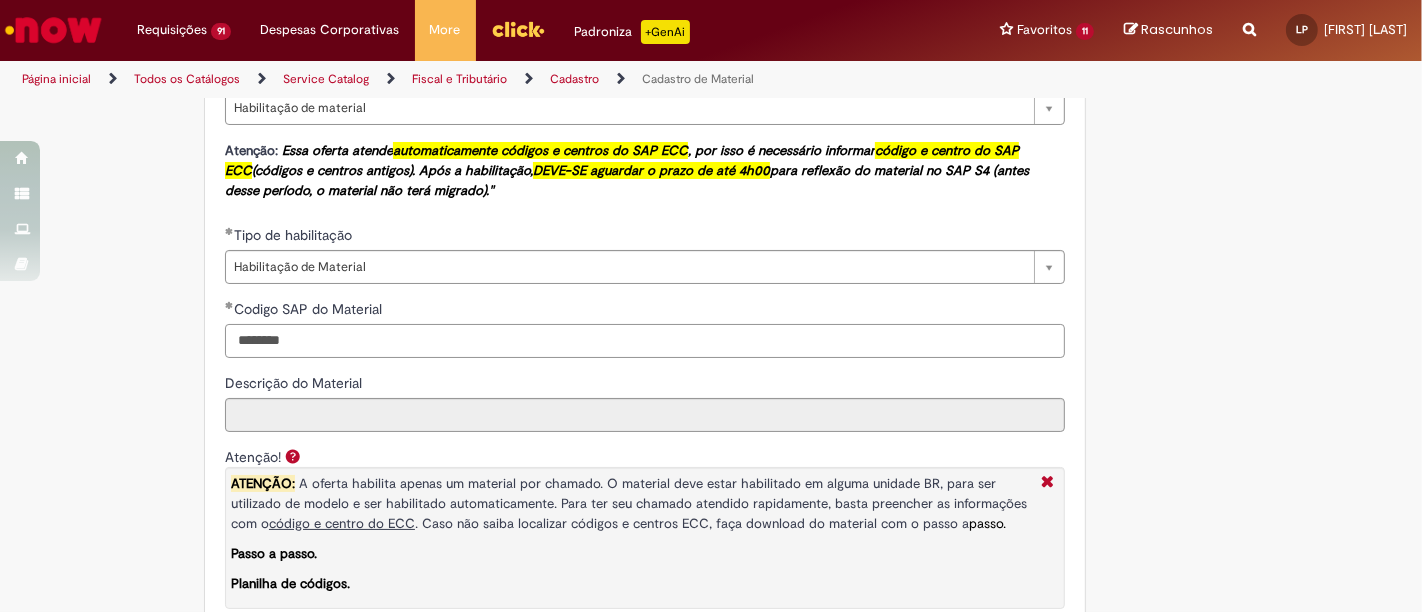 type on "********" 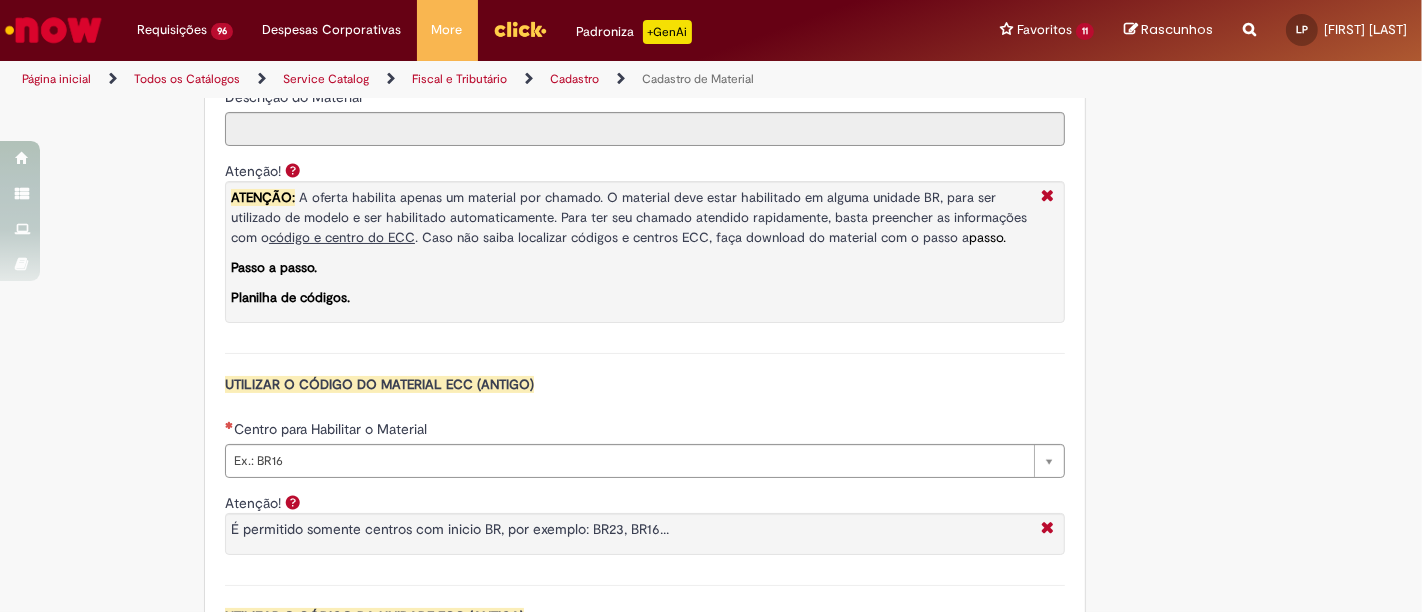 scroll, scrollTop: 1666, scrollLeft: 0, axis: vertical 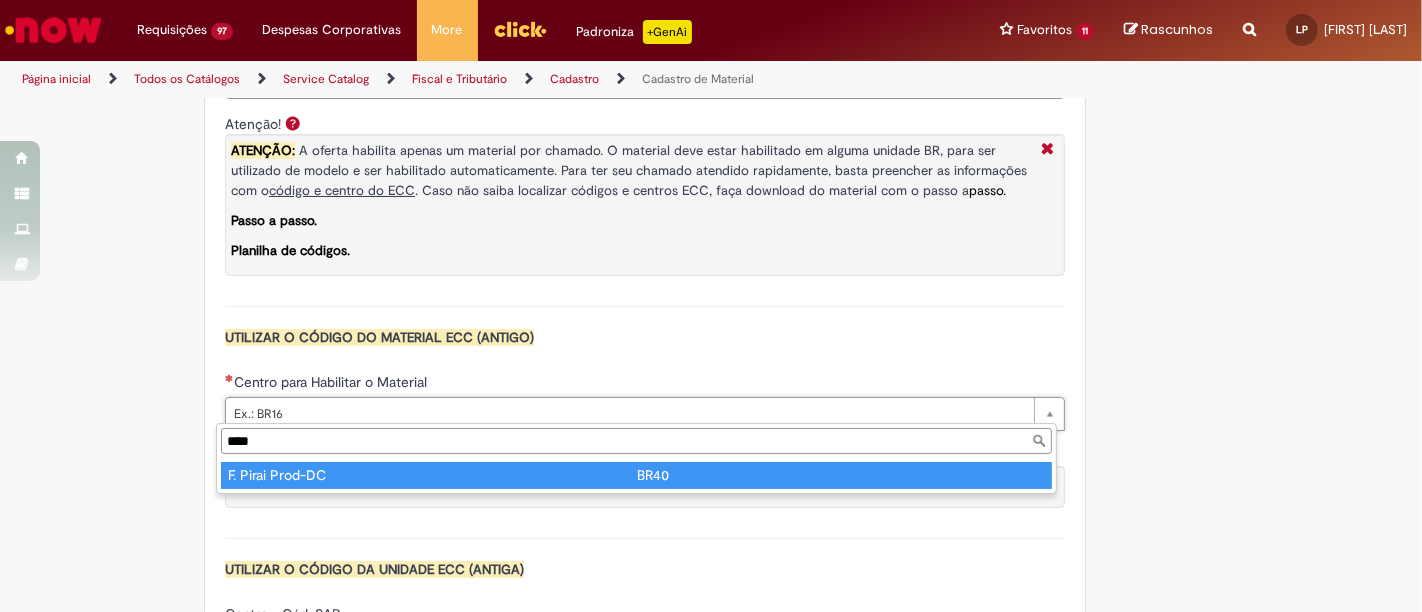 type on "****" 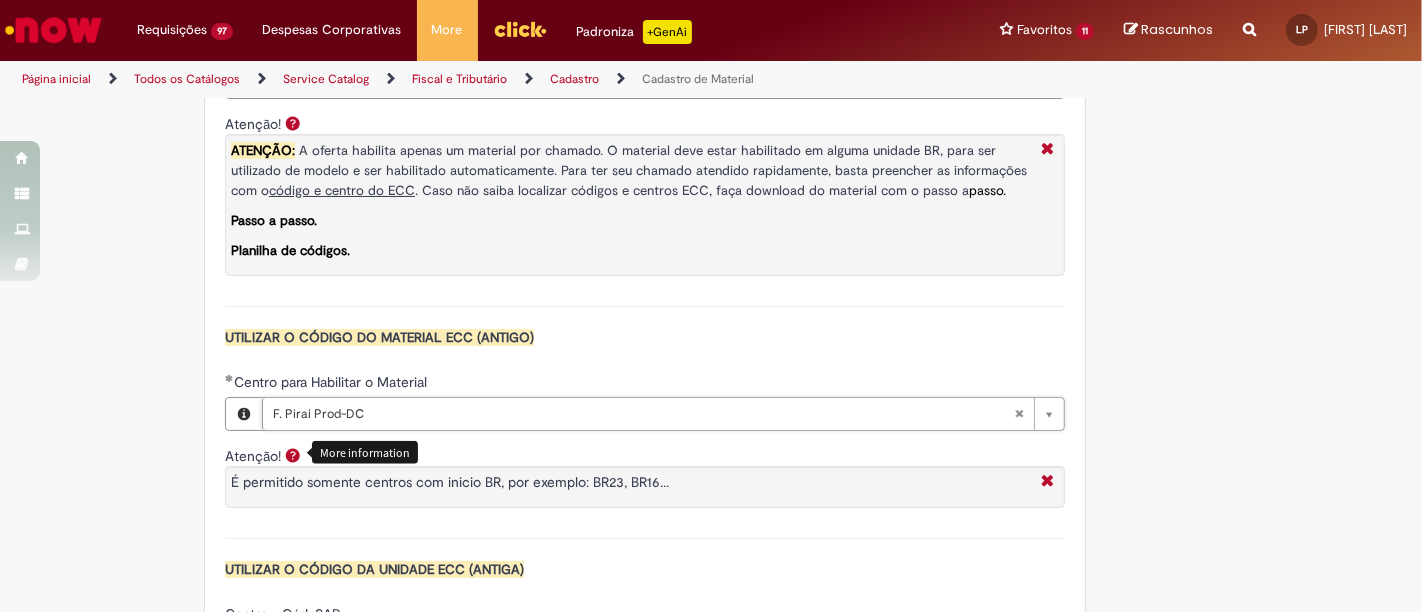 type on "****" 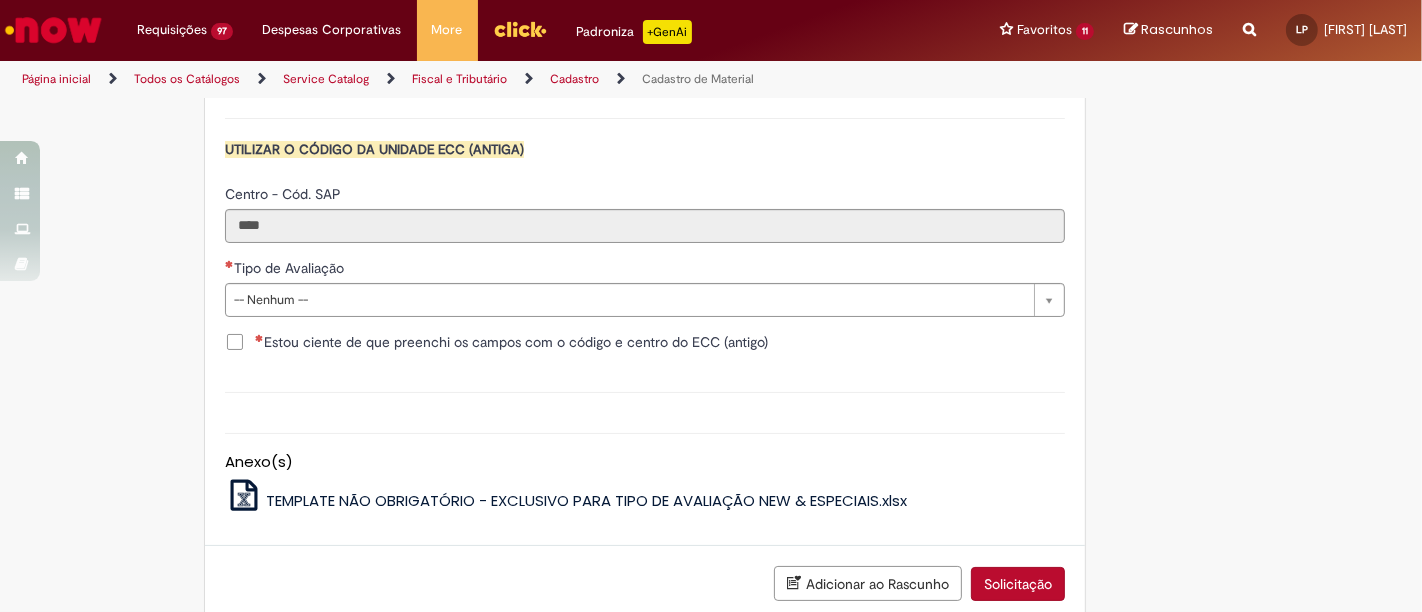 scroll, scrollTop: 2199, scrollLeft: 0, axis: vertical 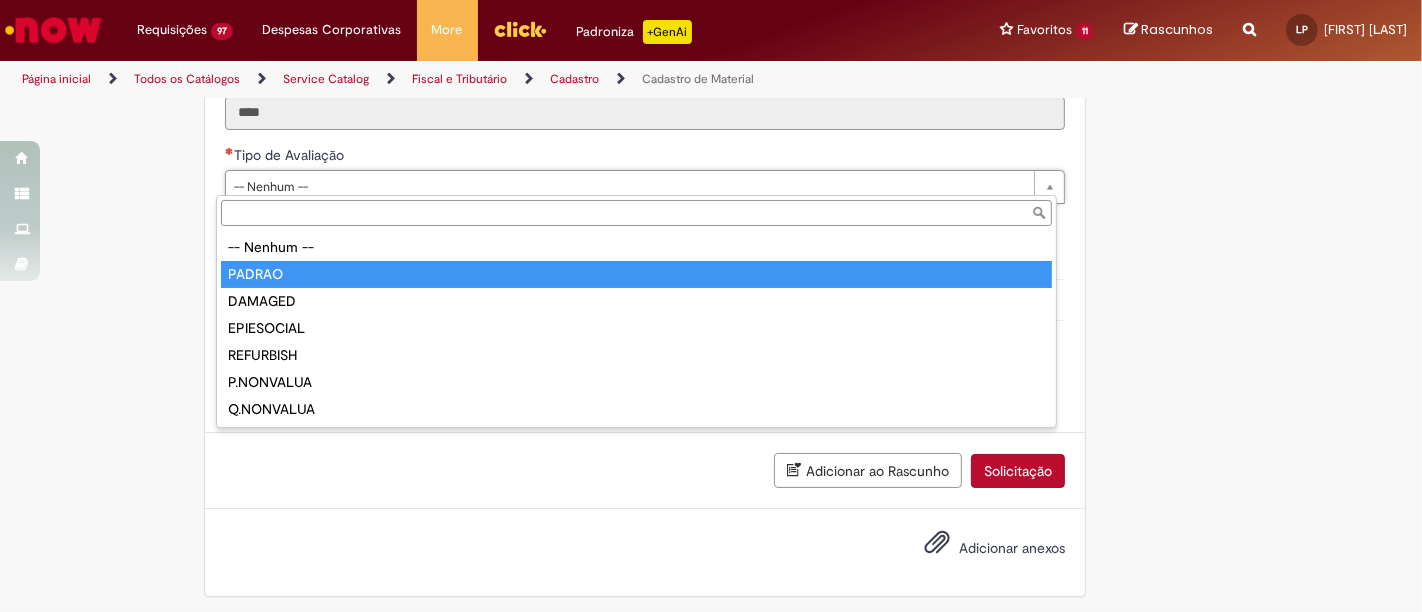 type on "******" 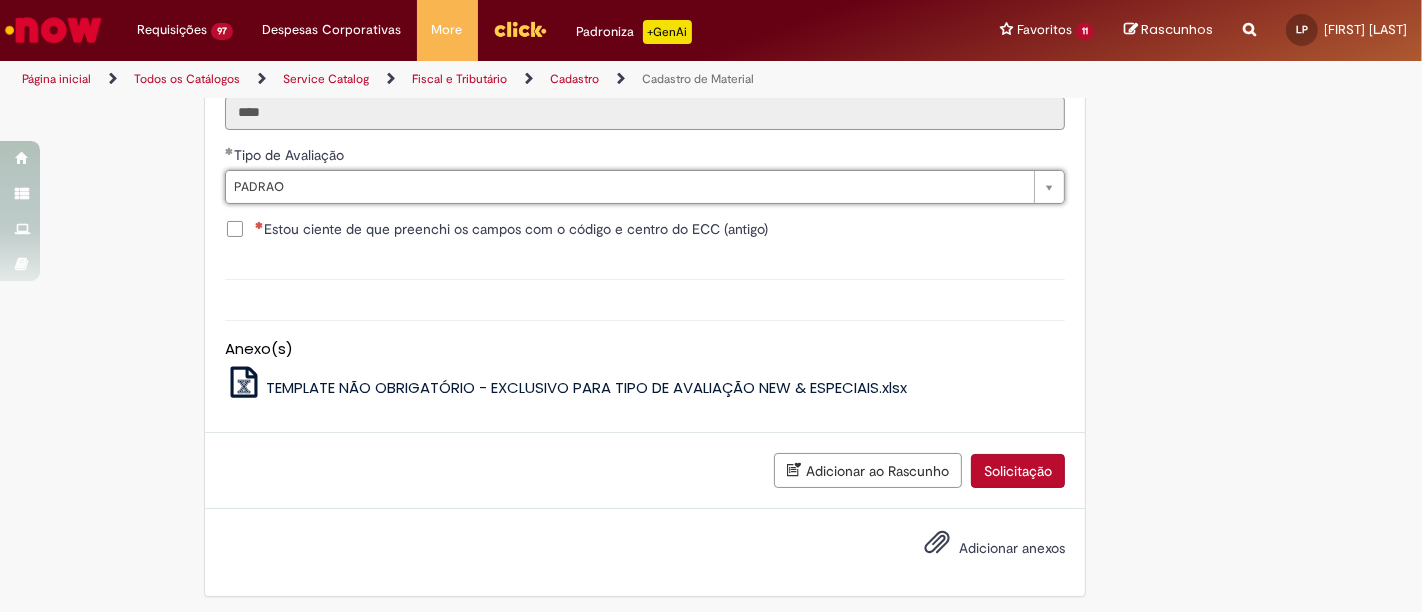 click on "Estou ciente de que preenchi os campos com o código e centro do ECC  (antigo)" at bounding box center (496, 229) 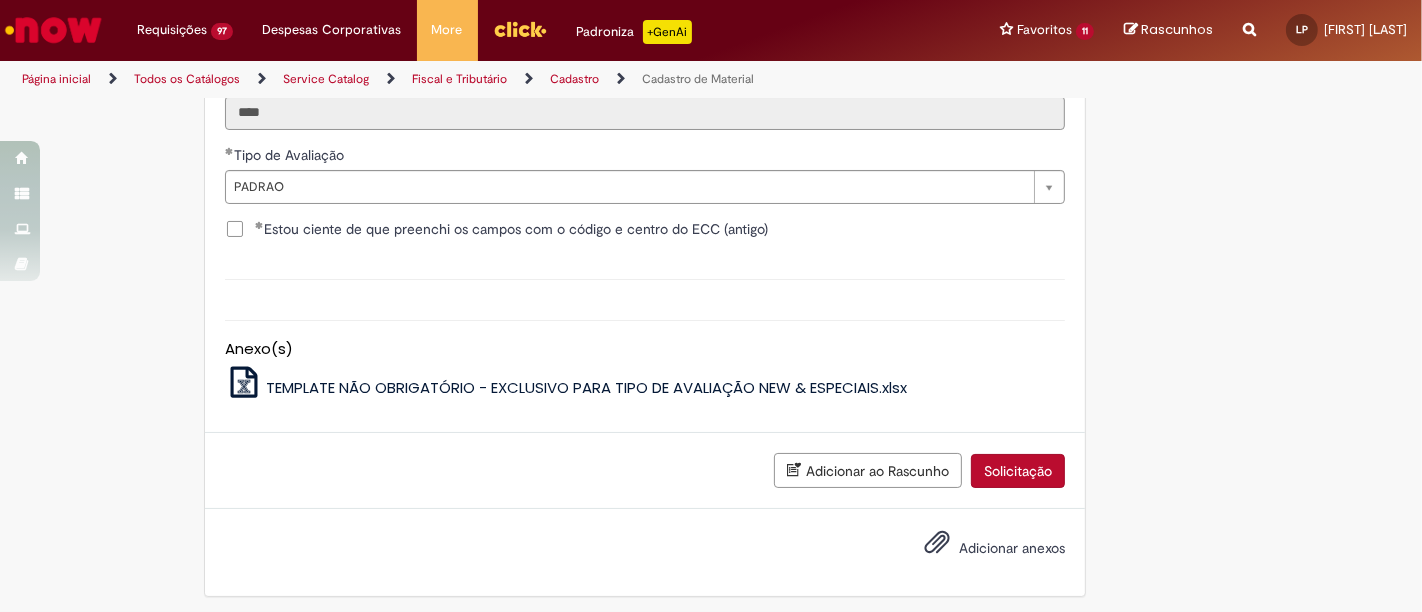 click on "Solicitação" at bounding box center (1018, 471) 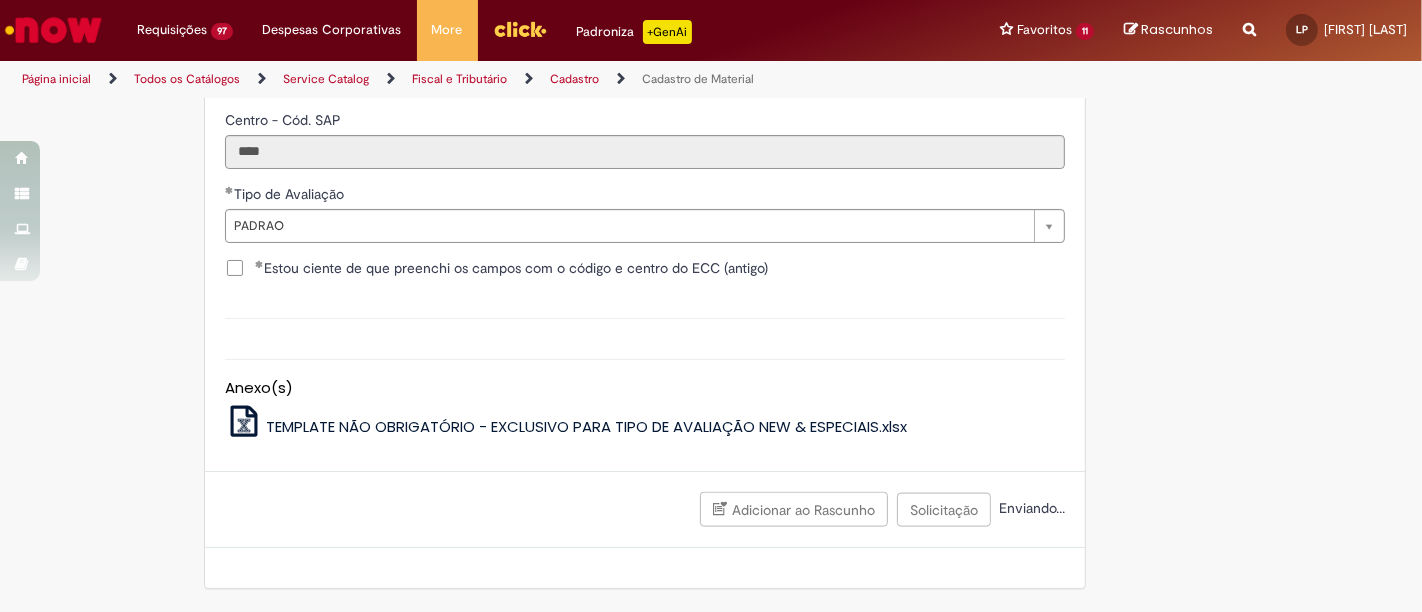 scroll, scrollTop: 2153, scrollLeft: 0, axis: vertical 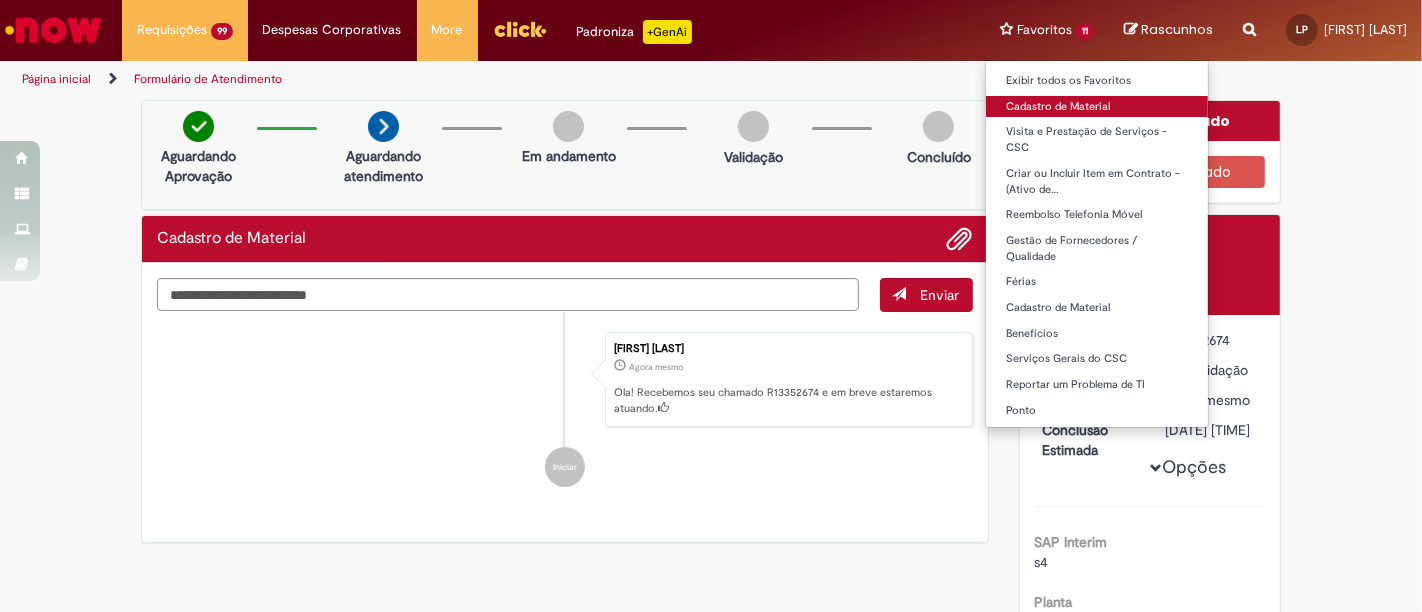 click on "Cadastro de Material" at bounding box center [1097, 107] 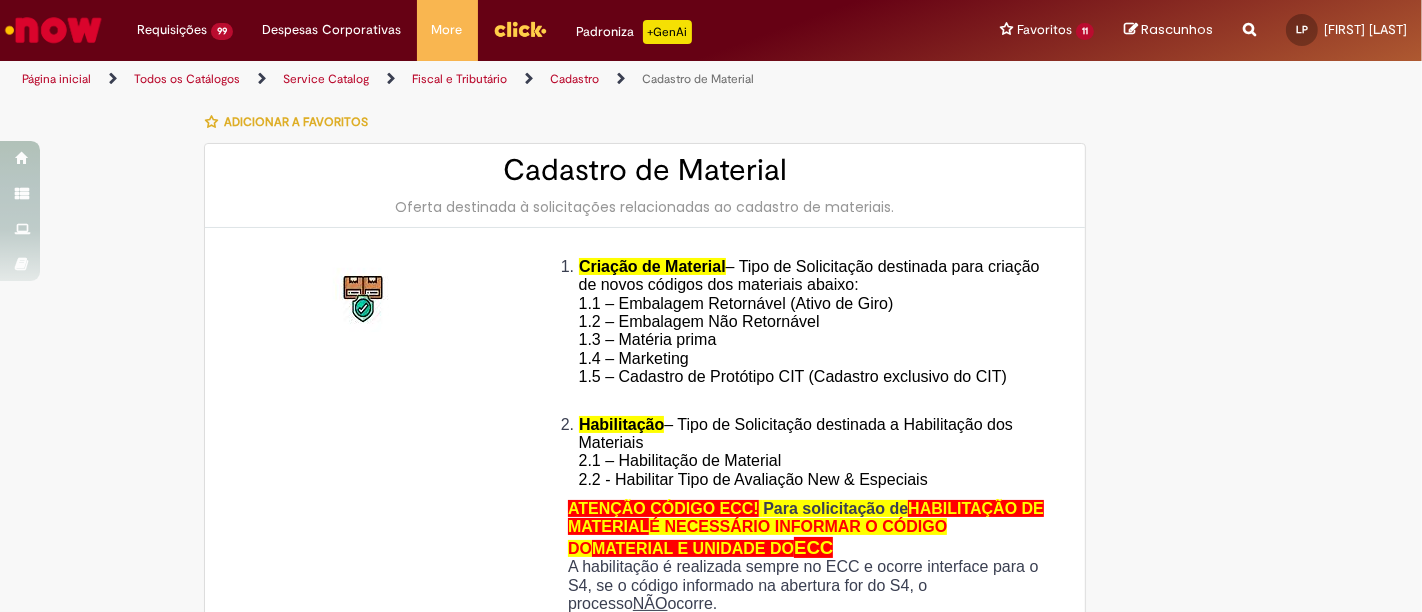 type on "********" 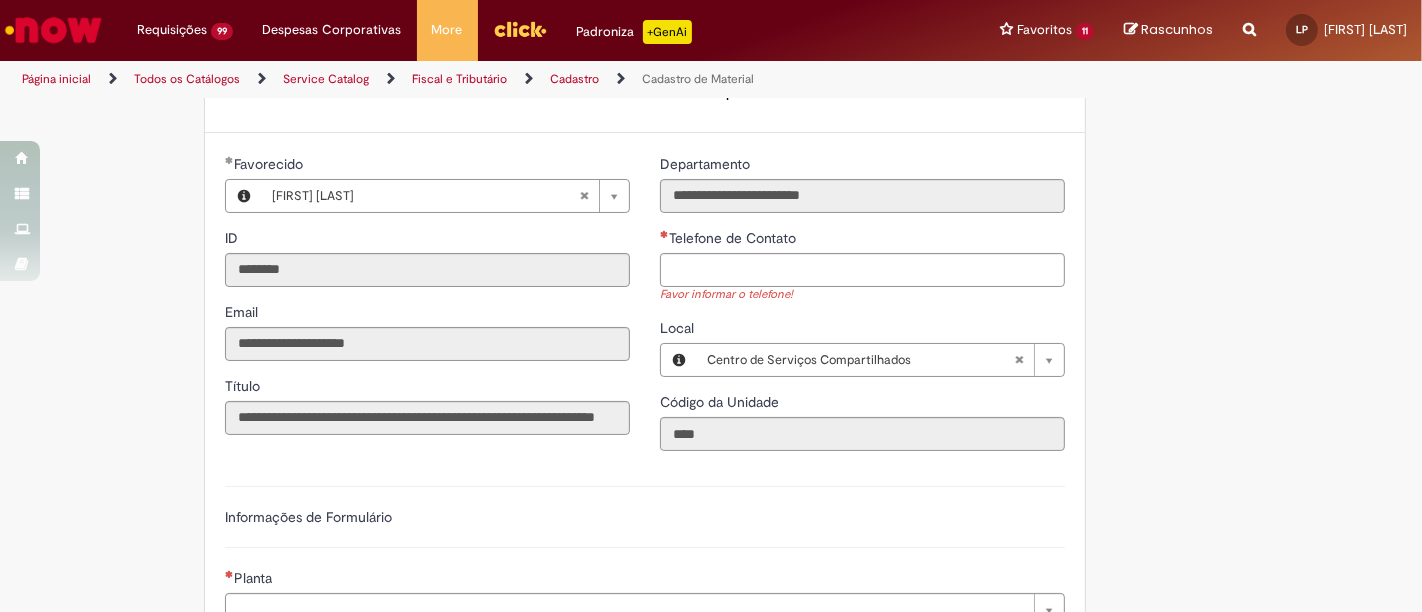 scroll, scrollTop: 777, scrollLeft: 0, axis: vertical 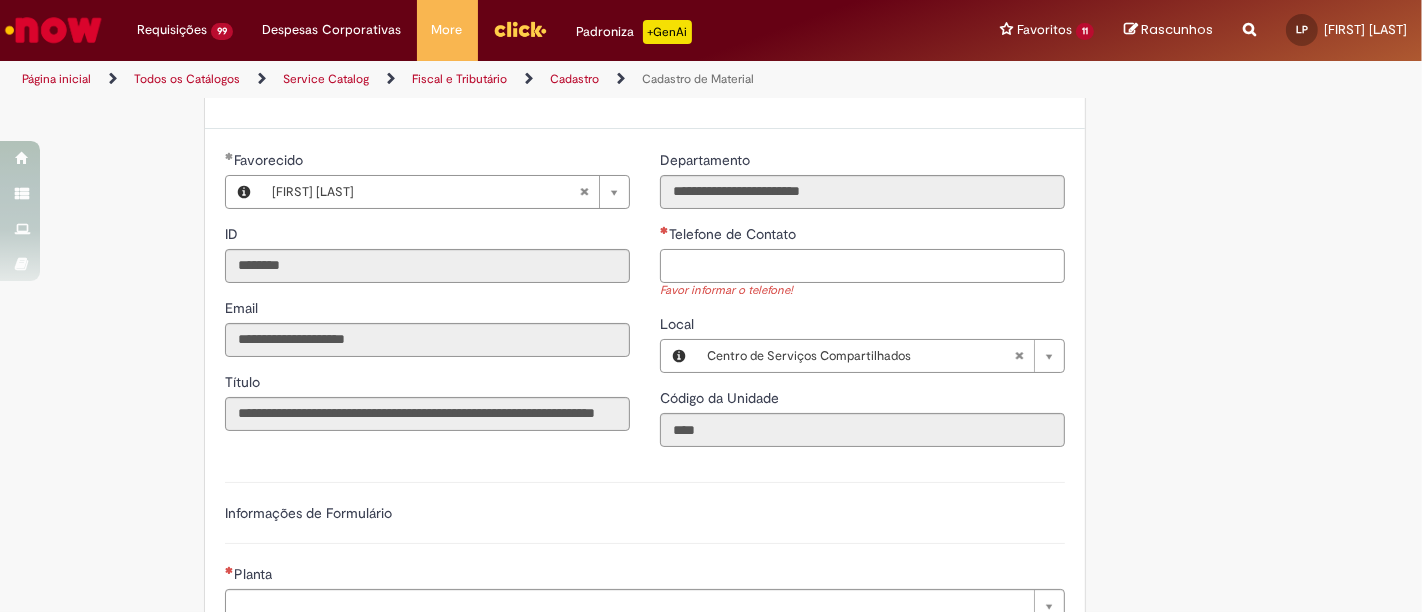 click on "Telefone de Contato" at bounding box center (862, 266) 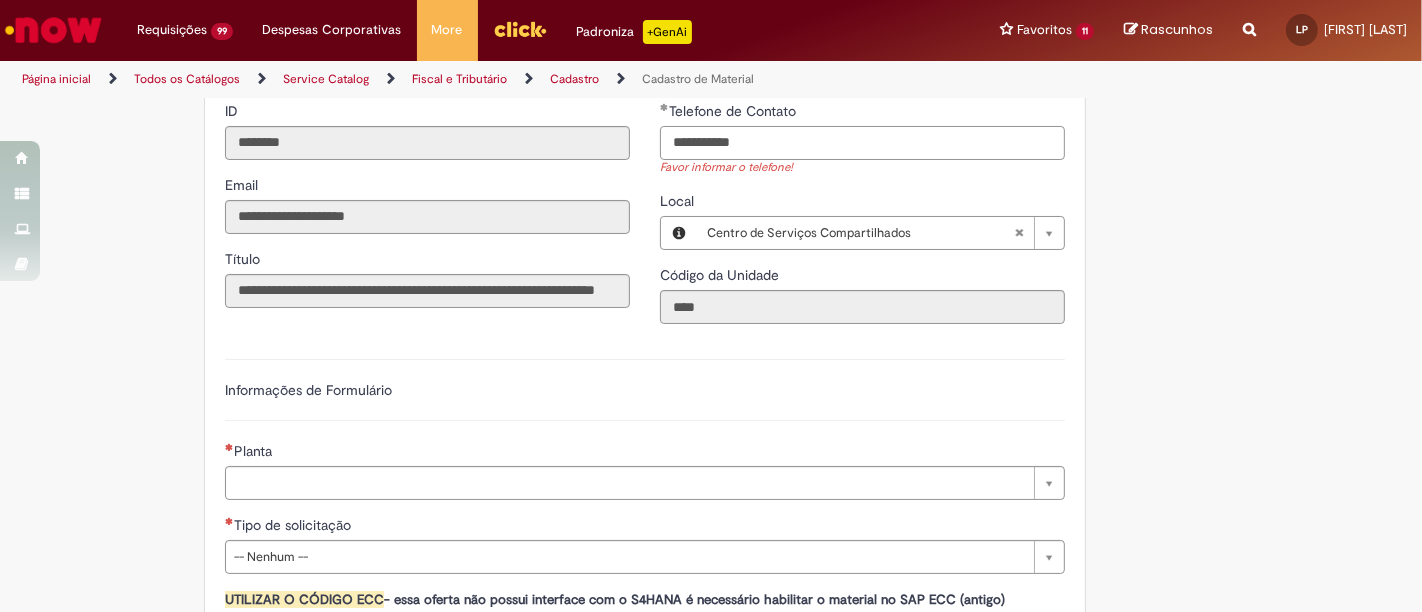scroll, scrollTop: 1111, scrollLeft: 0, axis: vertical 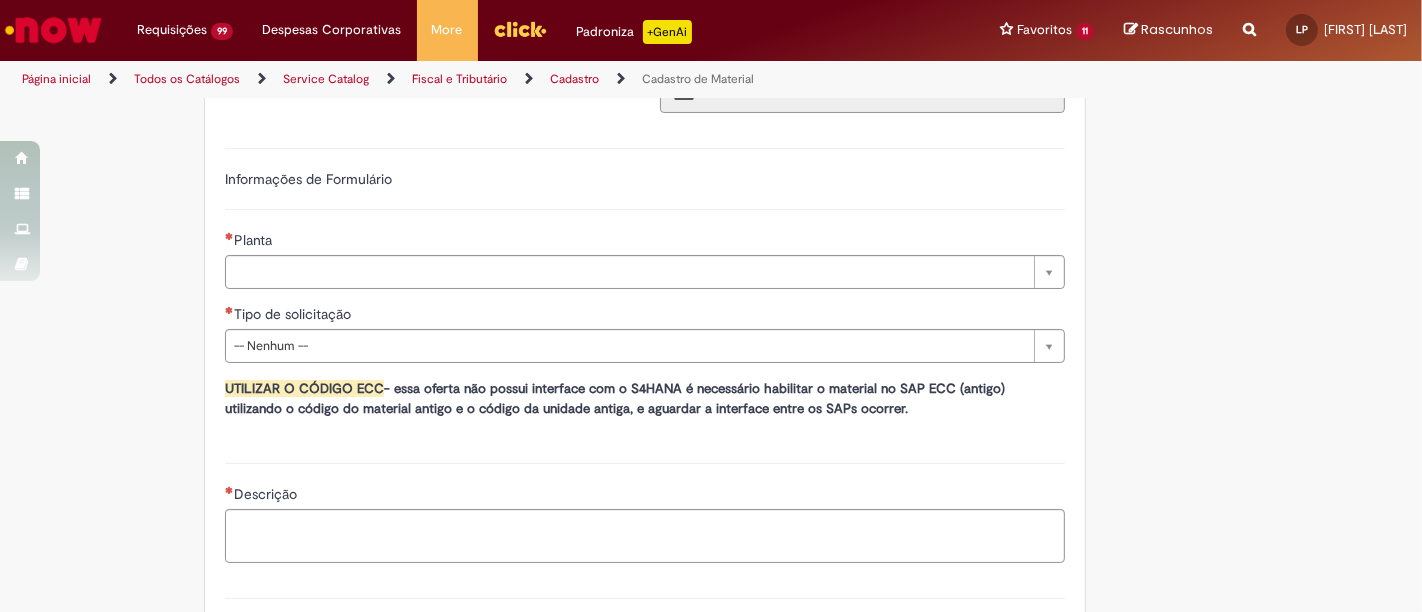 type on "**********" 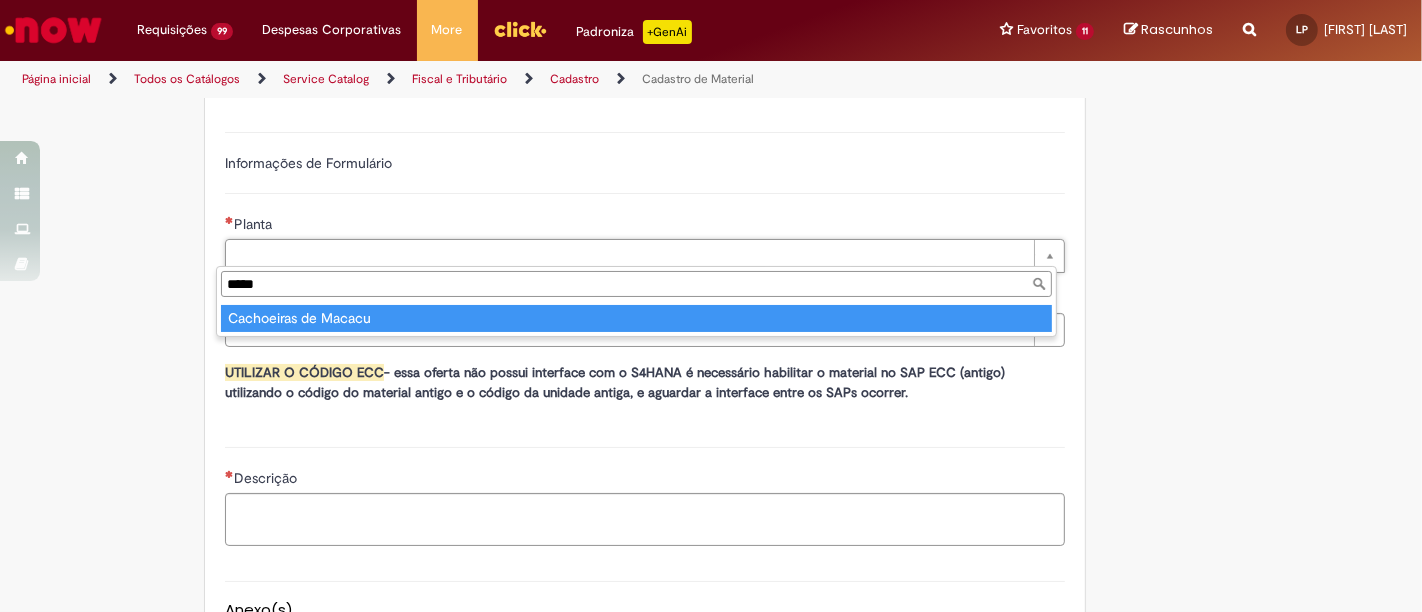 type on "*****" 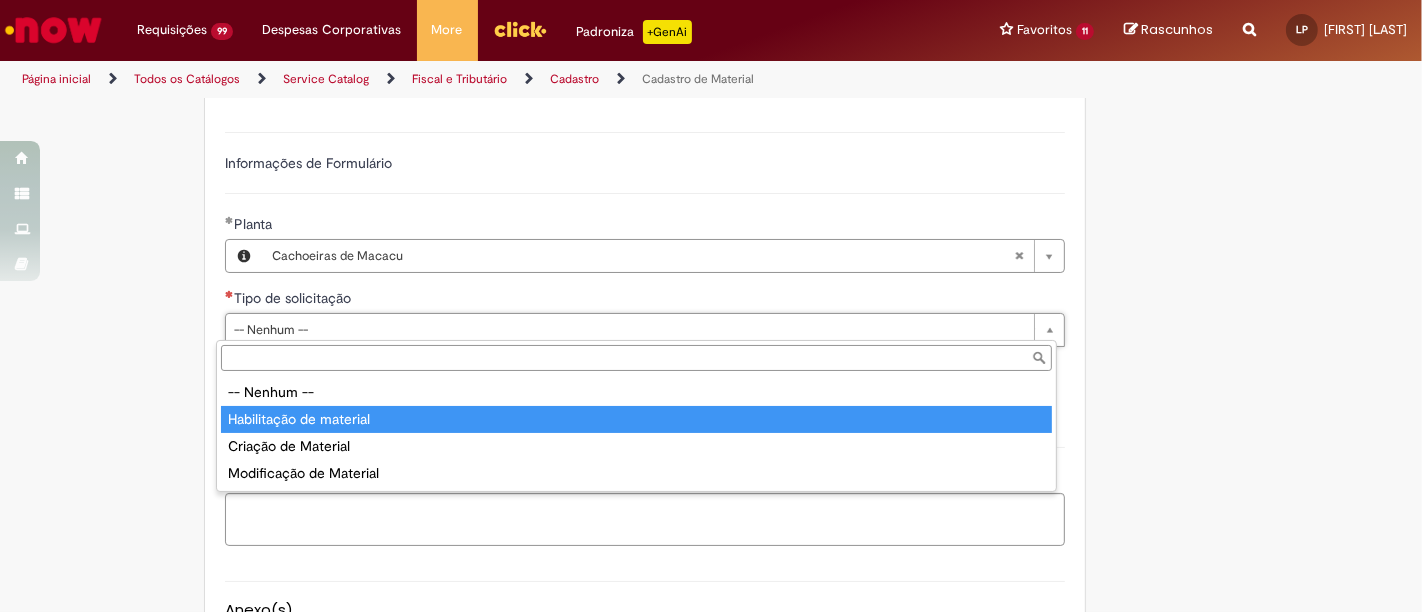 type on "**********" 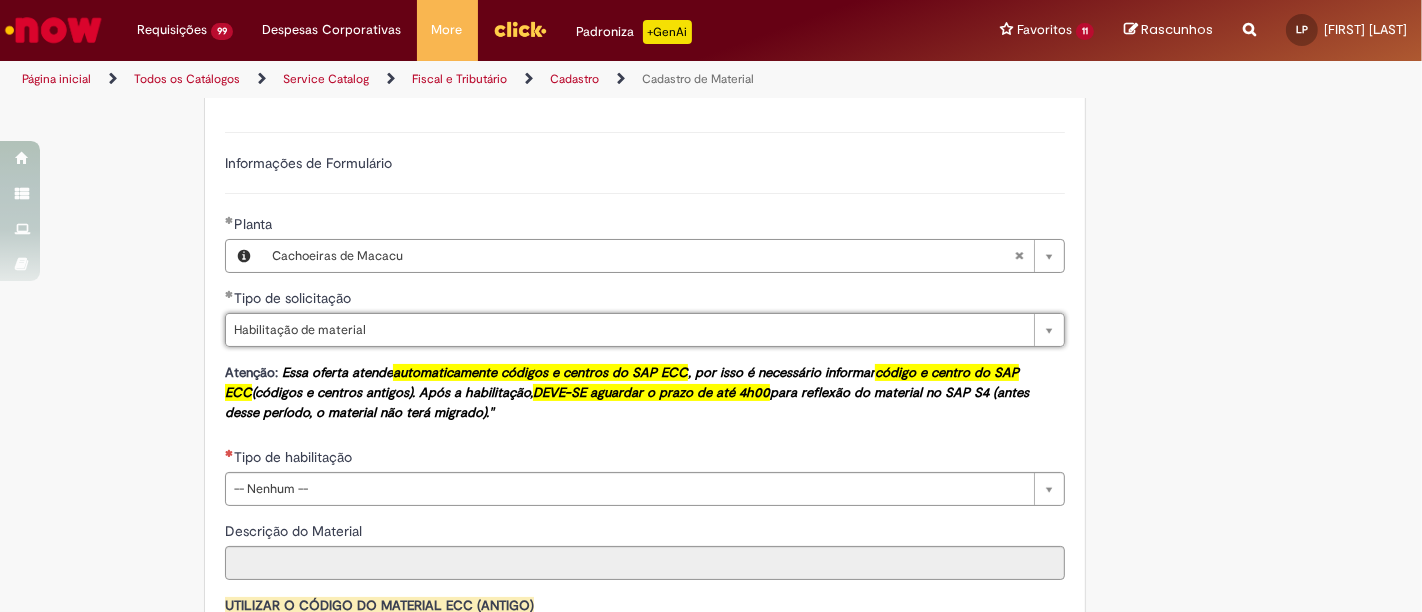 scroll, scrollTop: 1222, scrollLeft: 0, axis: vertical 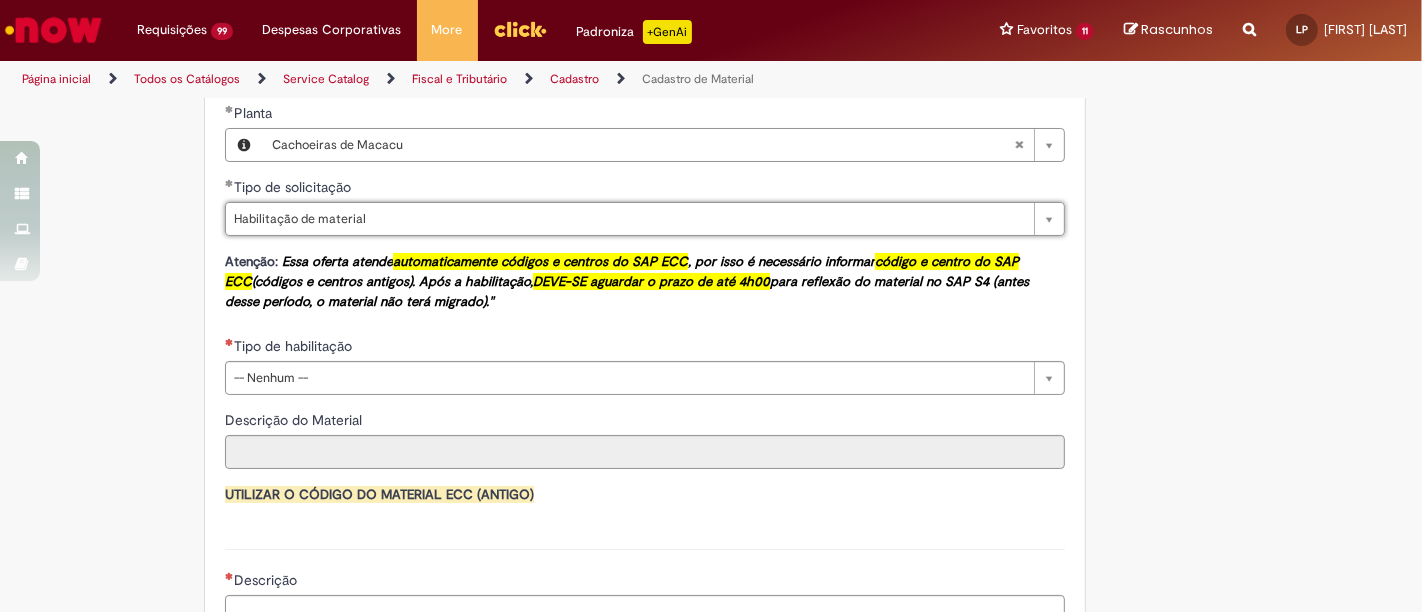 click on "**********" at bounding box center [645, 265] 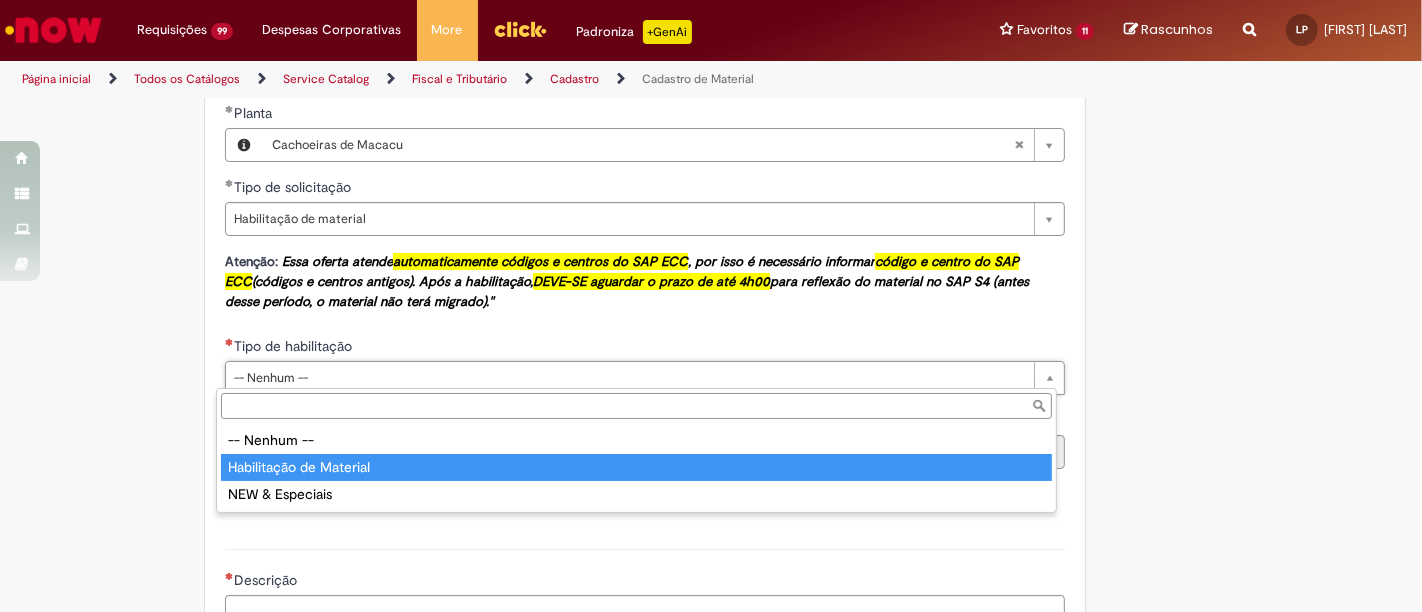 type on "**********" 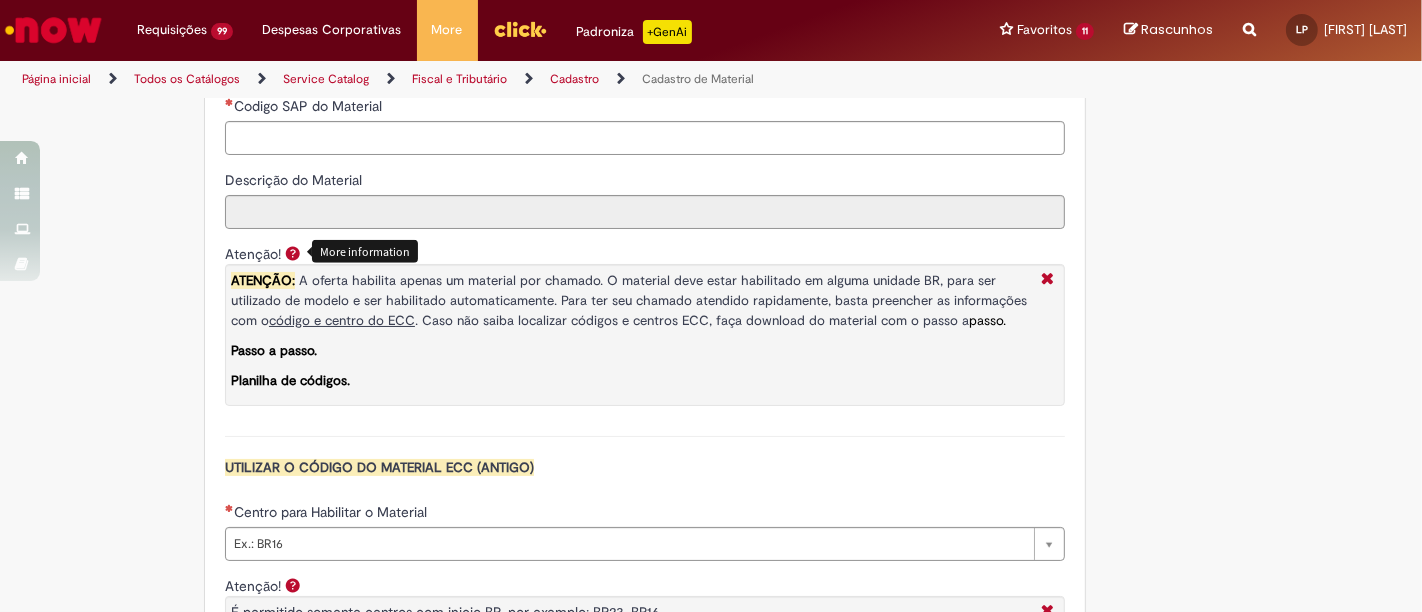 scroll, scrollTop: 1777, scrollLeft: 0, axis: vertical 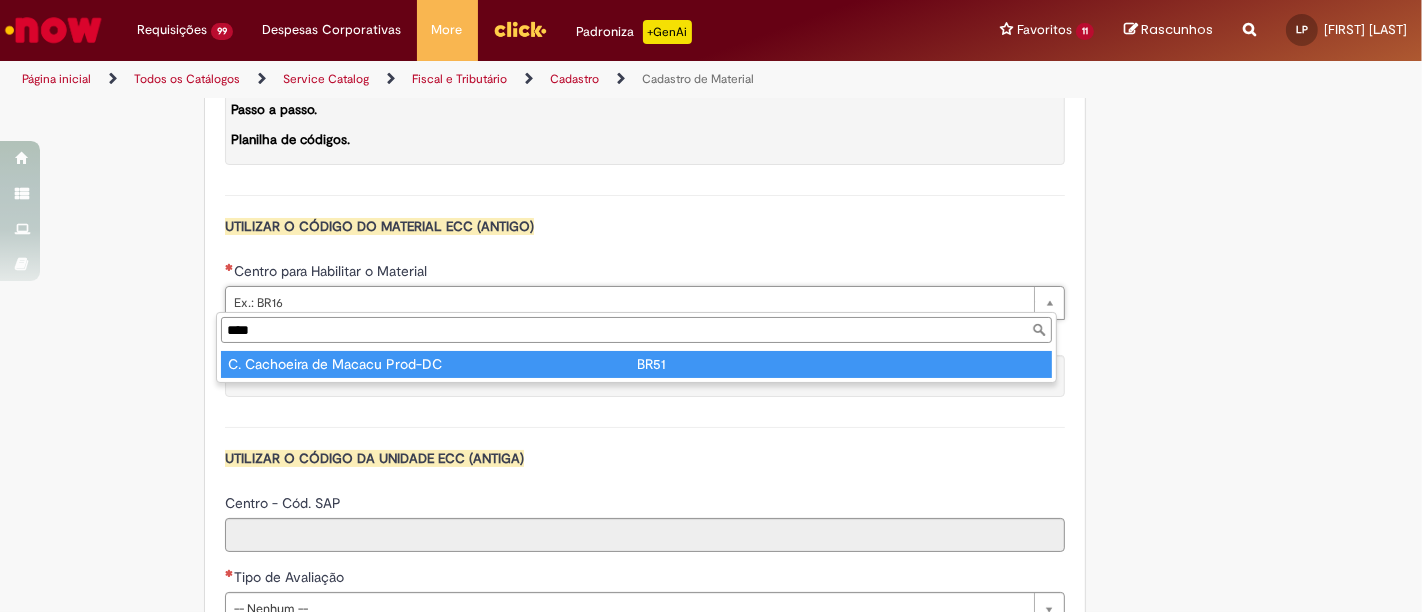 type on "****" 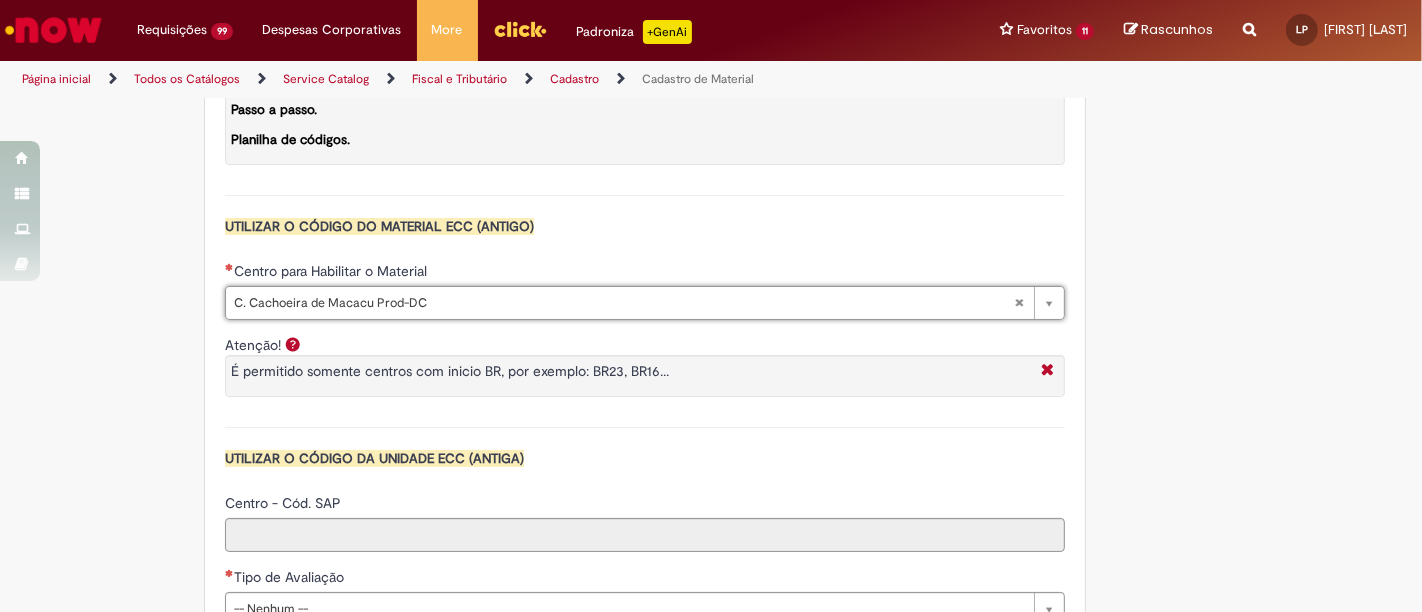type on "**********" 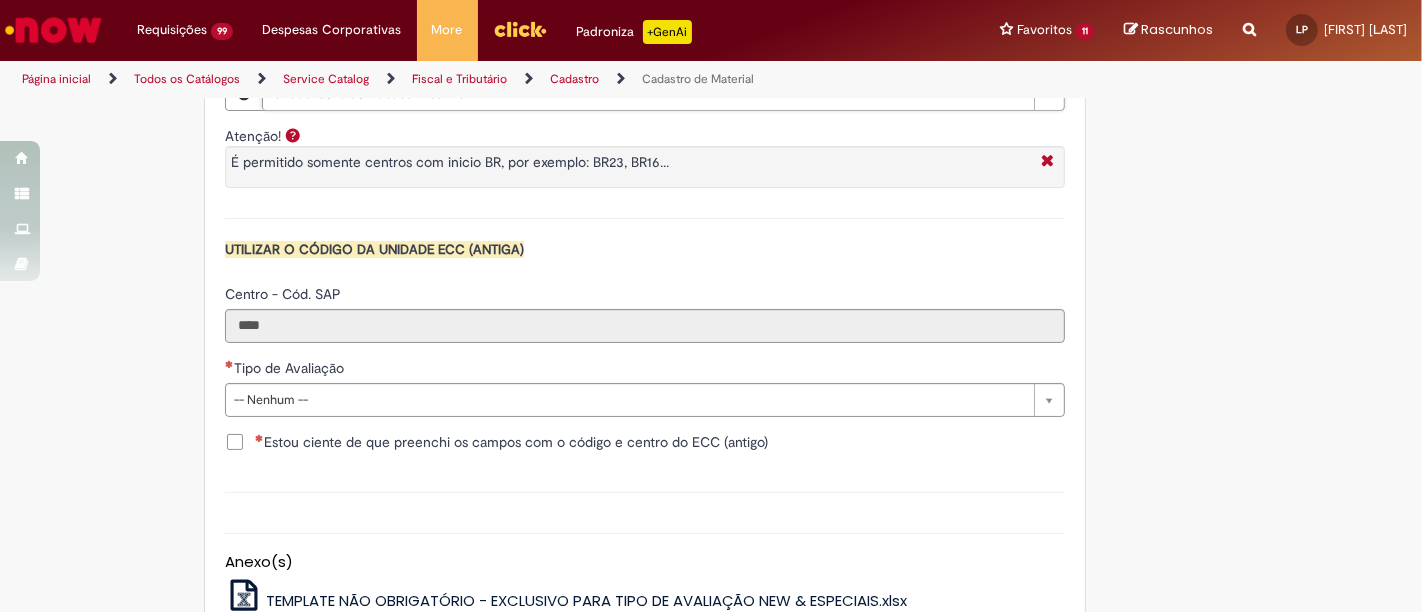 scroll, scrollTop: 2000, scrollLeft: 0, axis: vertical 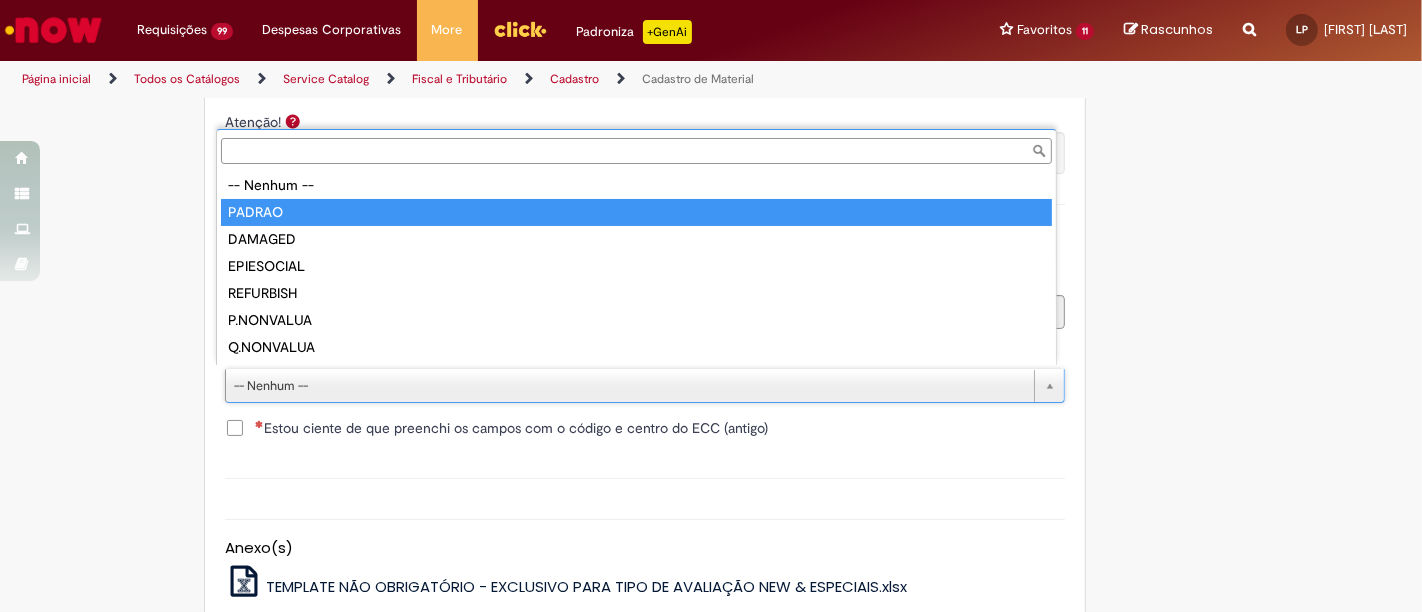 type on "******" 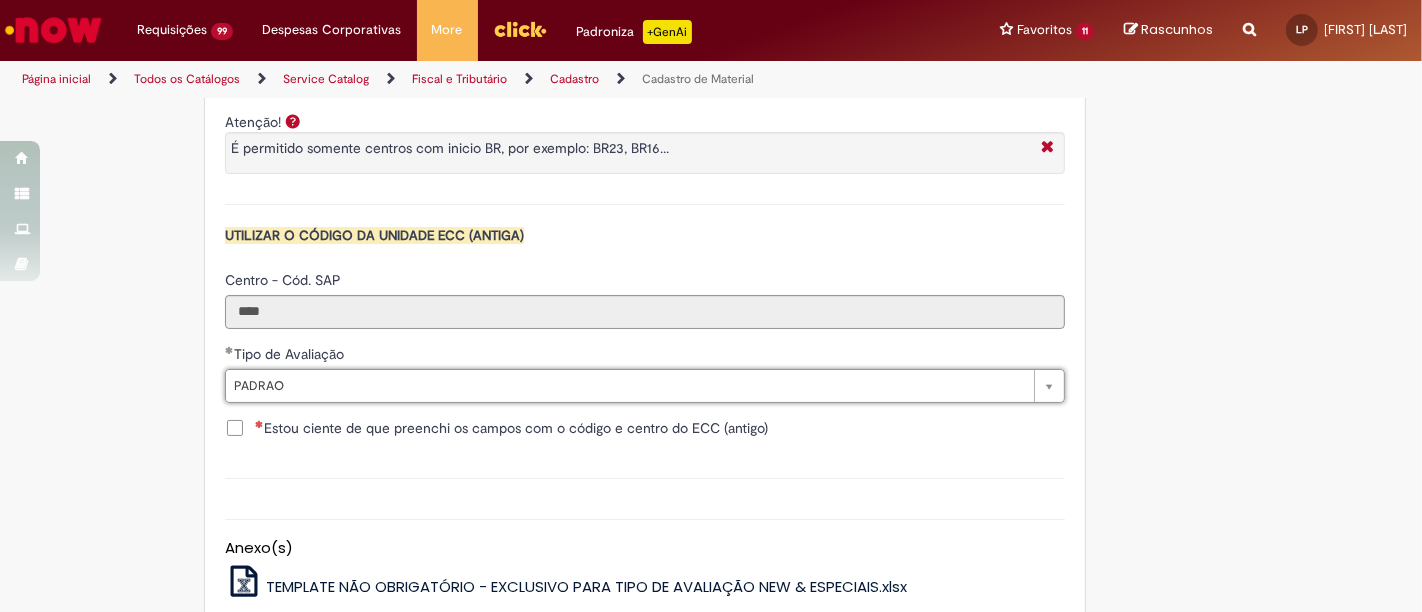 click on "Estou ciente de que preenchi os campos com o código e centro do ECC  (antigo)" at bounding box center [511, 428] 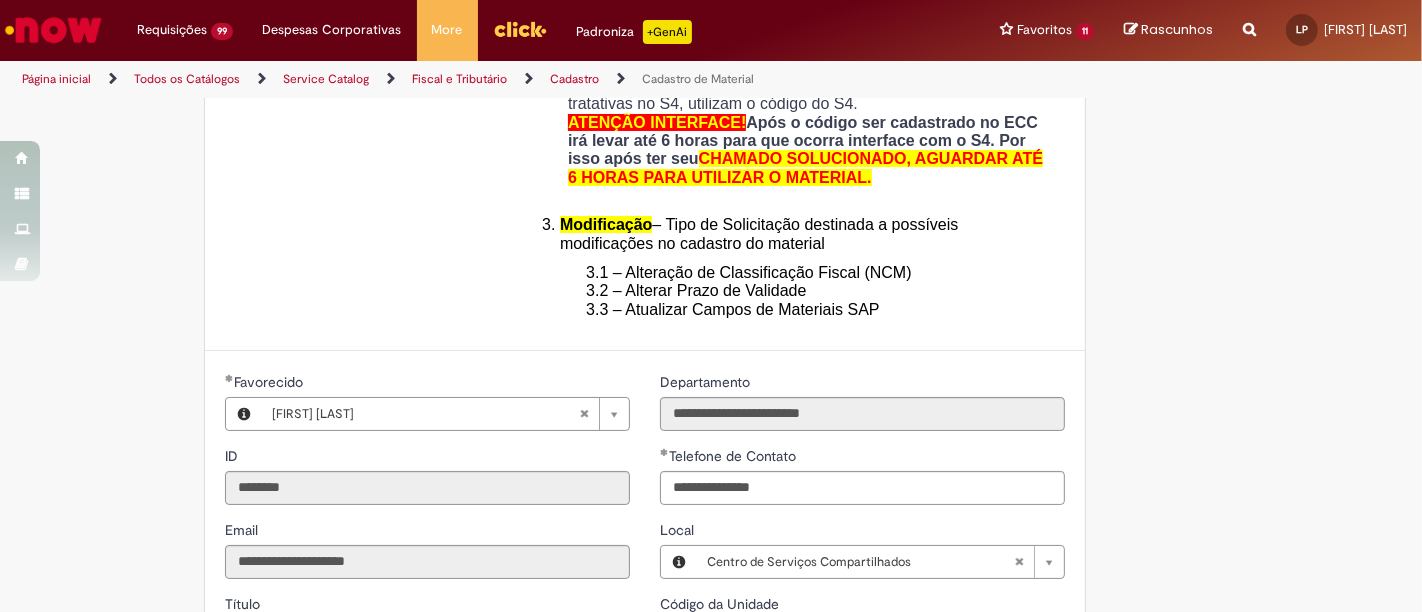 scroll, scrollTop: 1000, scrollLeft: 0, axis: vertical 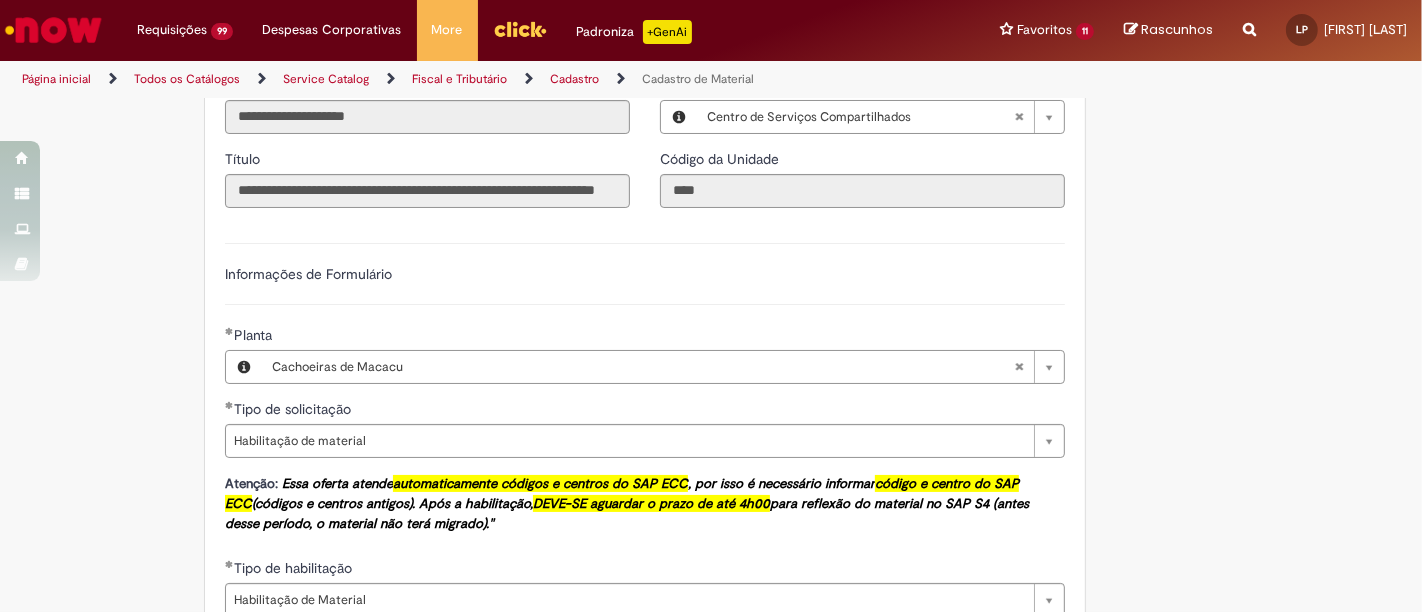 click on "Adicionar a Favoritos
Cadastro de Material
Oferta destinada à solicitações relacionadas ao cadastro de materiais.
Criação de Material  – Tipo de Solicitação destinada para criação de novos códigos dos materiais abaixo:       1.1 – Embalagem Retornável (Ativo de Giro)       1.2 – Embalagem Não Retornável        1.3 – Matéria prima       1.4 – Marketing       1.5 – Cadastro de Protótipo CIT (Cadastro exclusivo do CIT)
Habilitação  – Tipo de Solicitação destinada a Habilitação dos Materiais       2.1 – Habilitação de Material       2.2 - Habilitar Tipo de Avaliação New & Especiais
ATENÇÃO CÓDIGO ECC!   Para solicitação de  HABILITAÇÃO DE MATERIAL  É NECESSÁRIO INFORMAR O CÓDIGO DO  MATERIAL E UNIDADE DO  ECC
NÃO  ocorre.
ATENÇÃO INTERFACE!
Modificação" at bounding box center (613, 458) 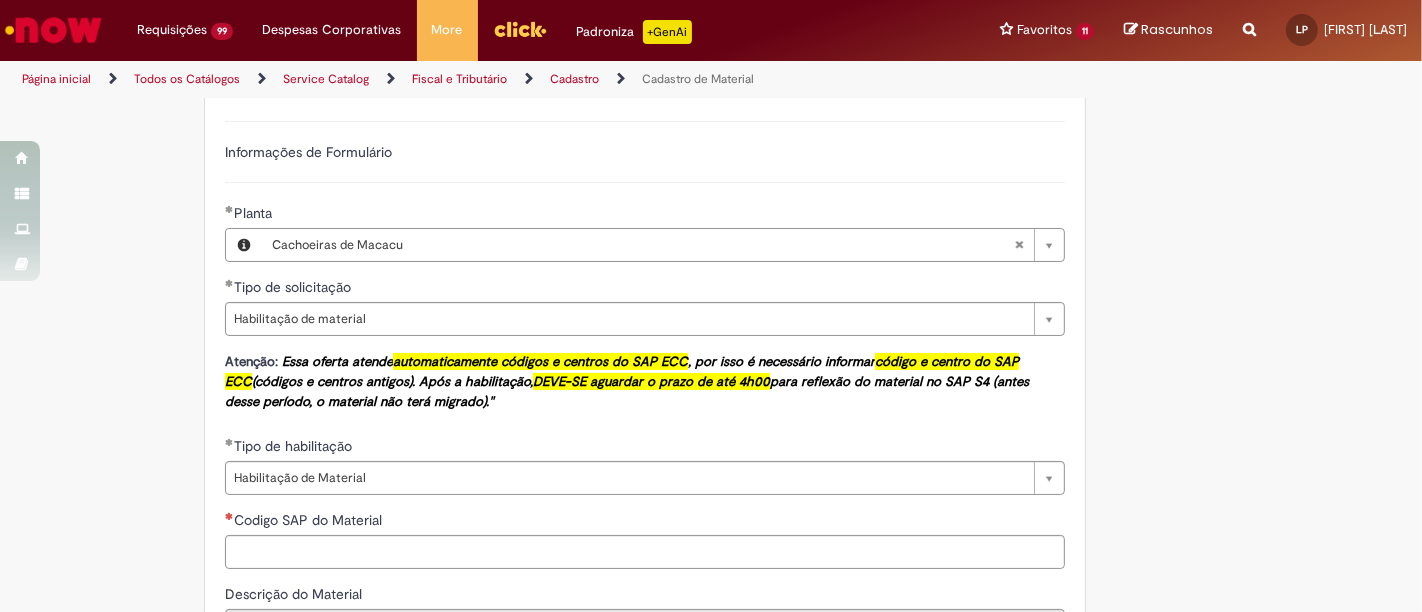 scroll, scrollTop: 1333, scrollLeft: 0, axis: vertical 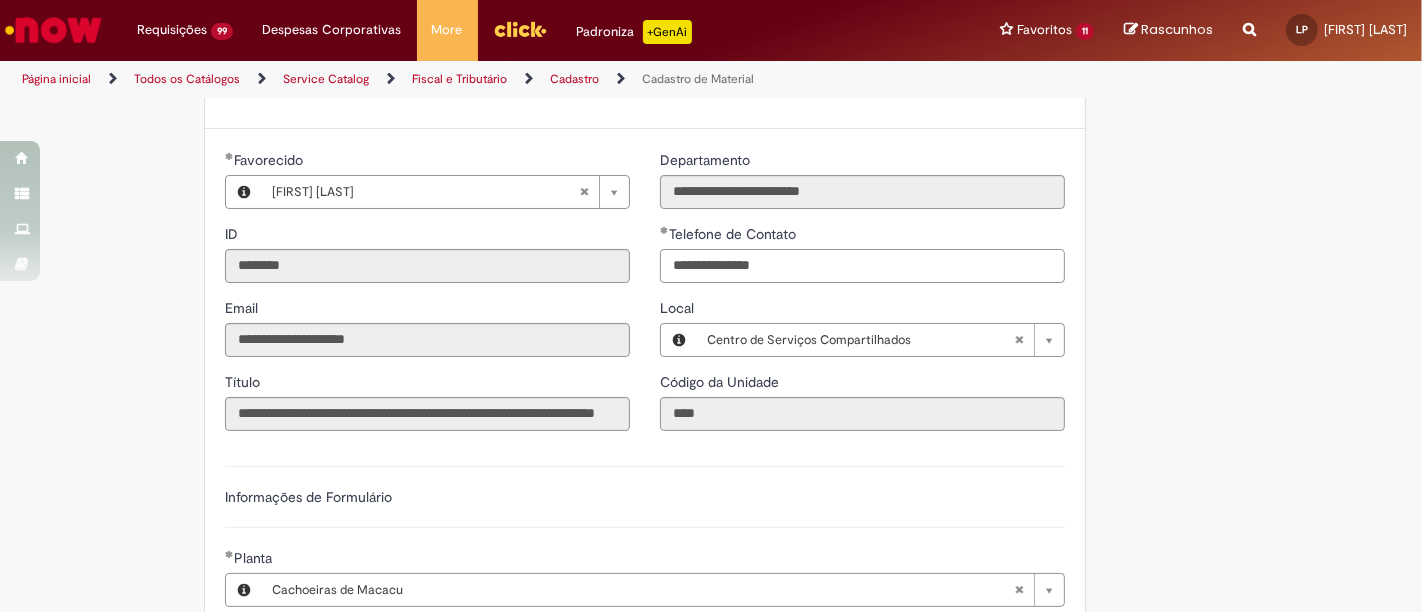 drag, startPoint x: 793, startPoint y: 264, endPoint x: 591, endPoint y: 262, distance: 202.0099 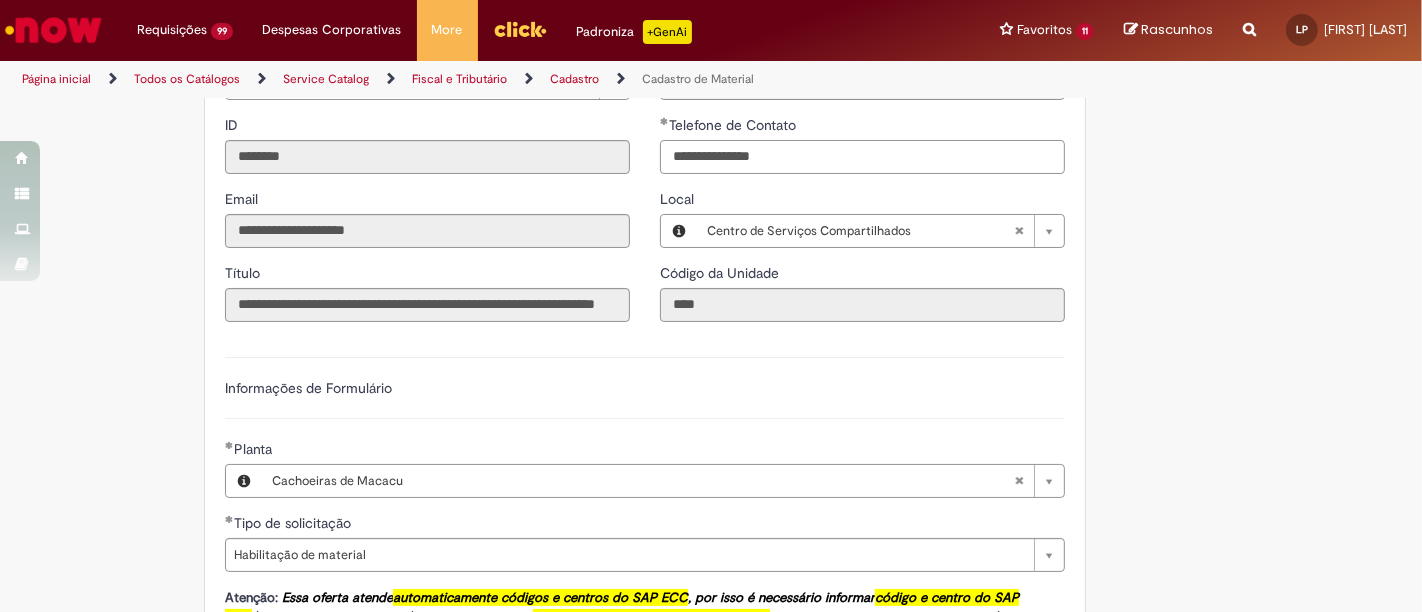scroll, scrollTop: 1222, scrollLeft: 0, axis: vertical 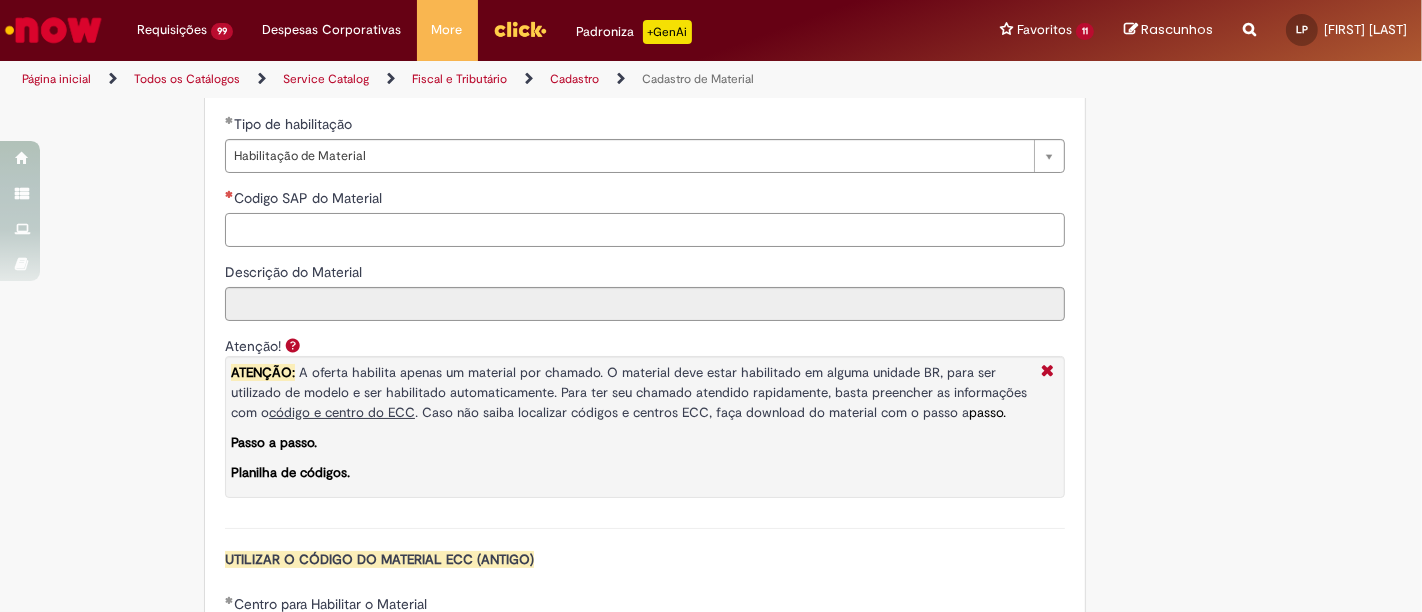 click on "Codigo SAP do Material" at bounding box center [645, 230] 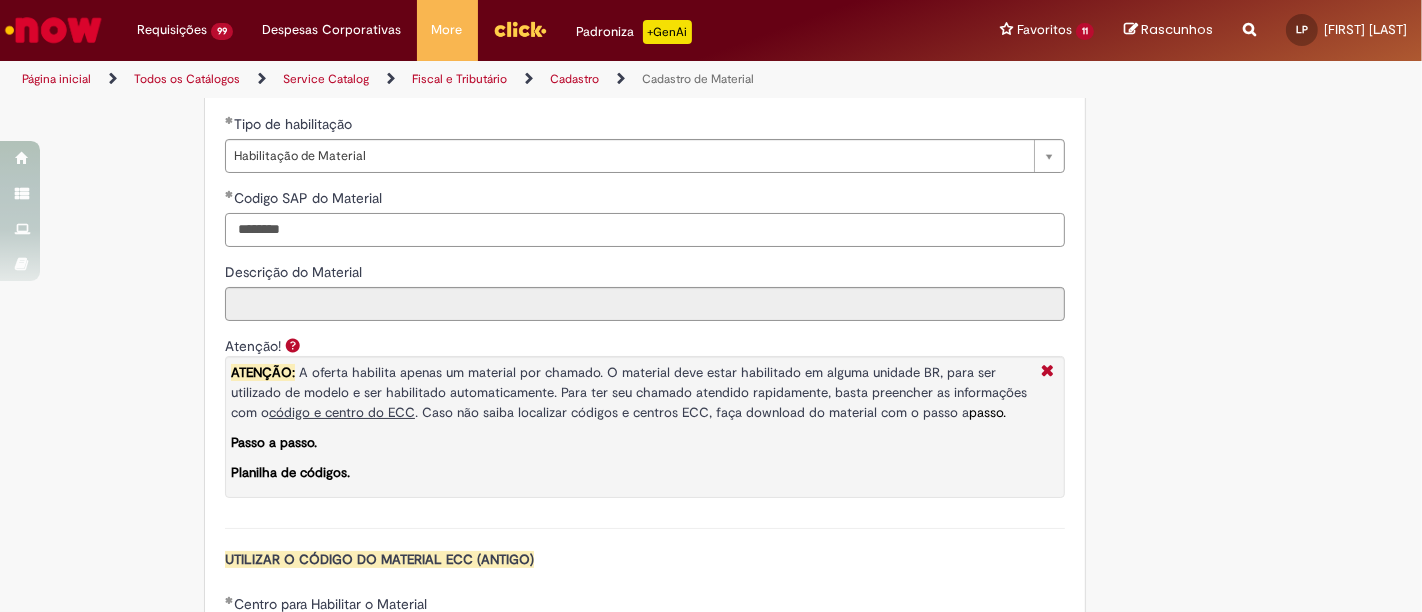 type on "********" 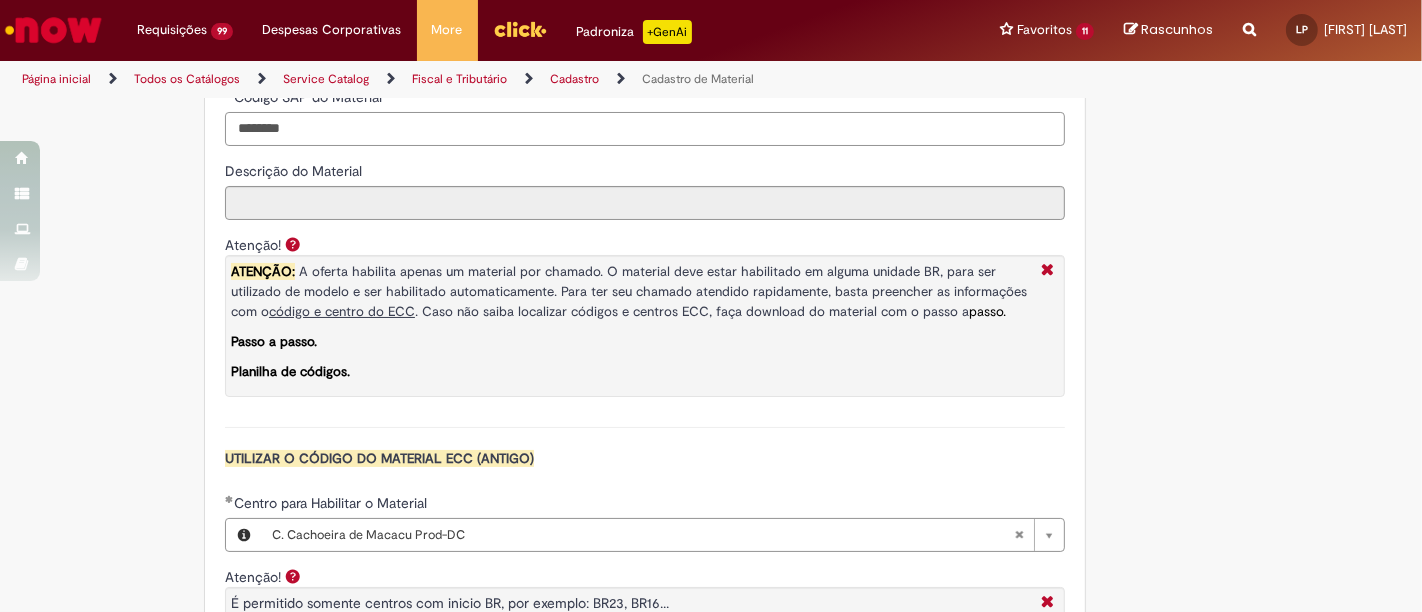 scroll, scrollTop: 1421, scrollLeft: 0, axis: vertical 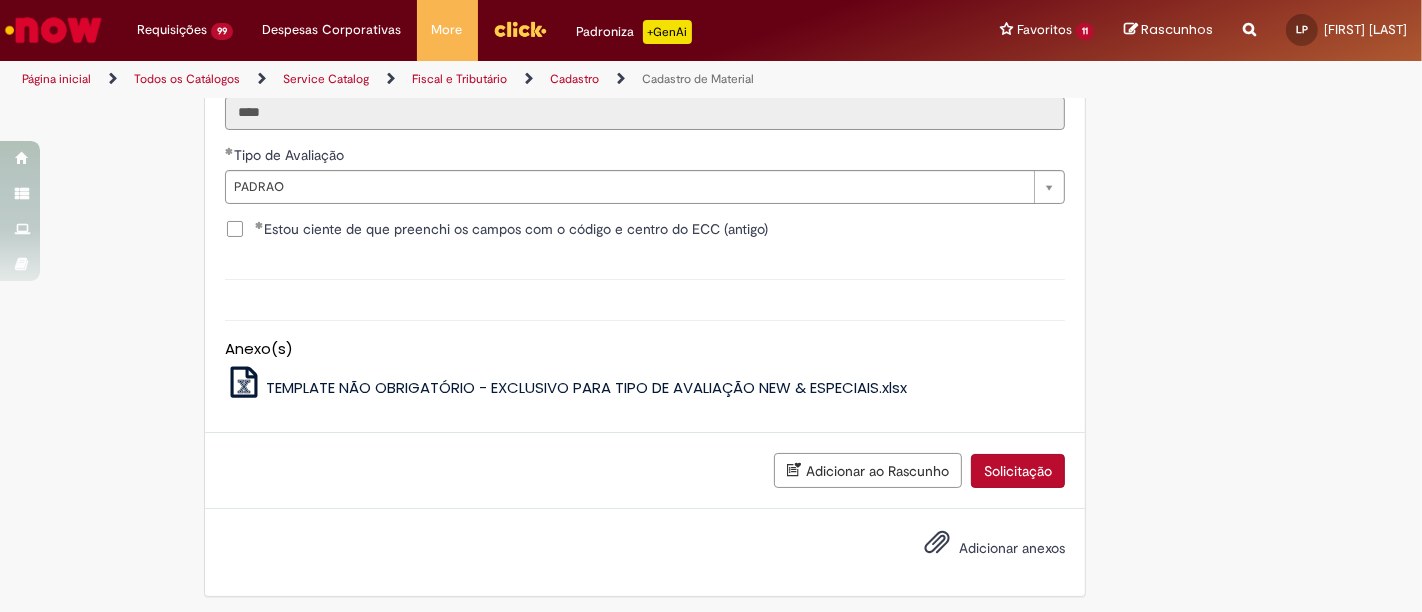 click on "Solicitação" at bounding box center [1018, 471] 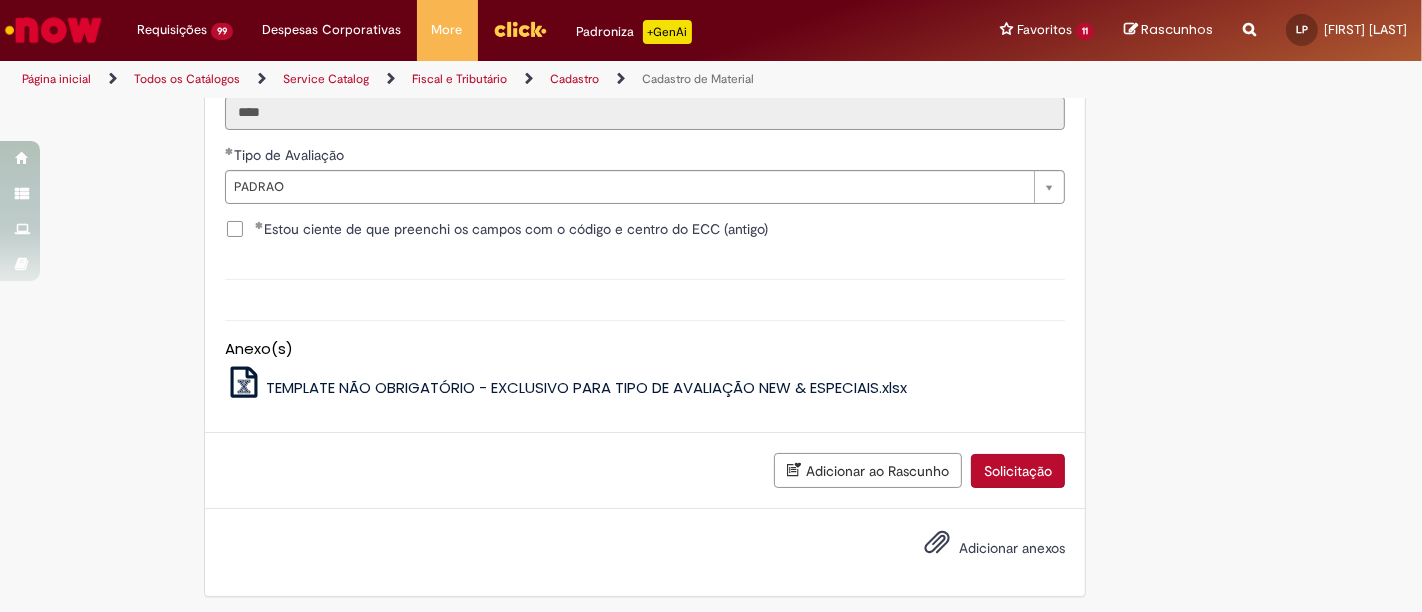 scroll, scrollTop: 2153, scrollLeft: 0, axis: vertical 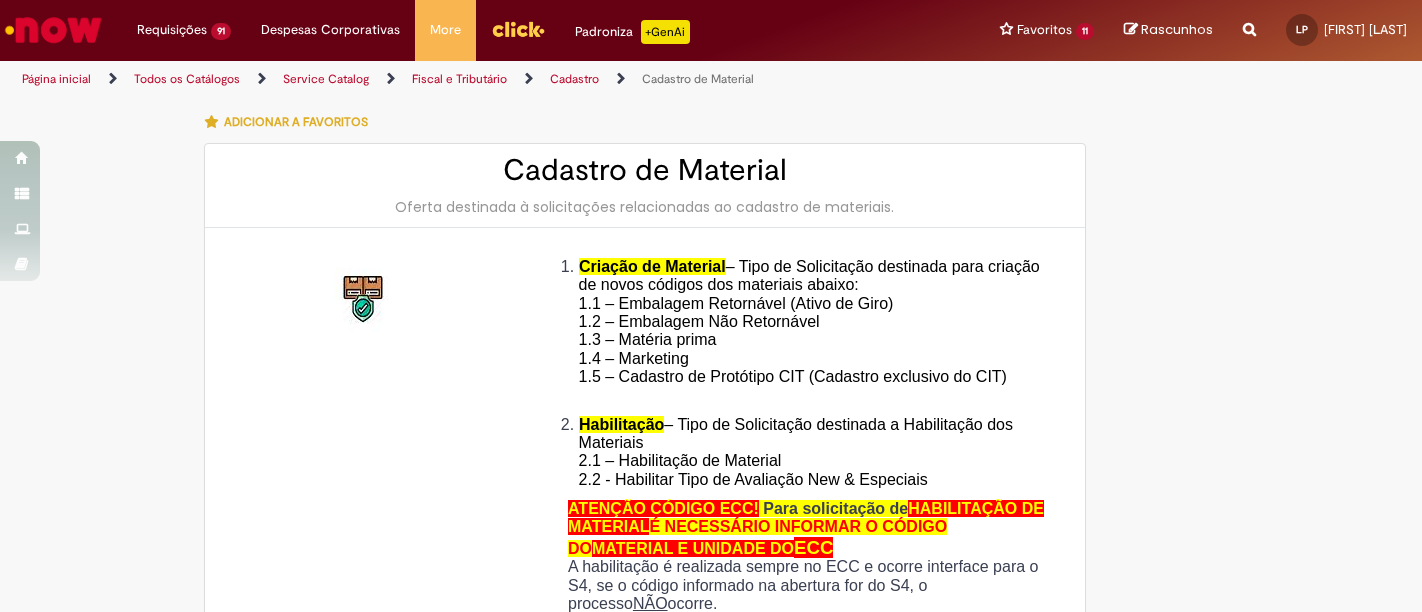 type on "********" 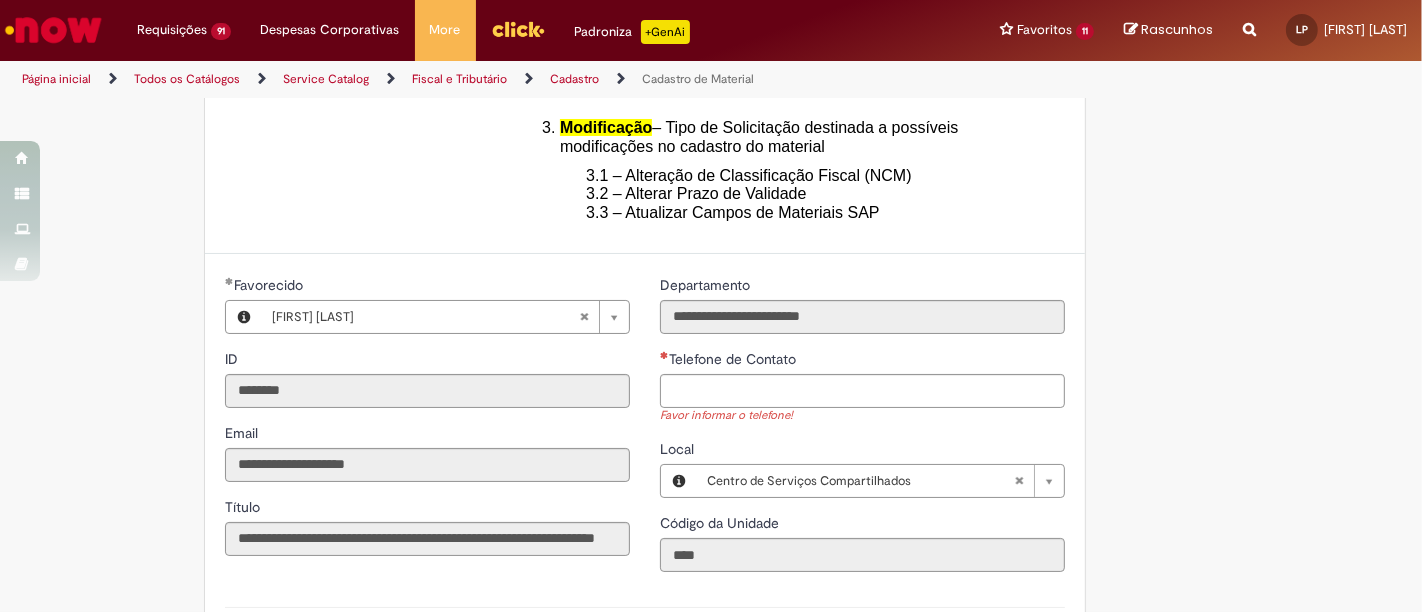scroll, scrollTop: 666, scrollLeft: 0, axis: vertical 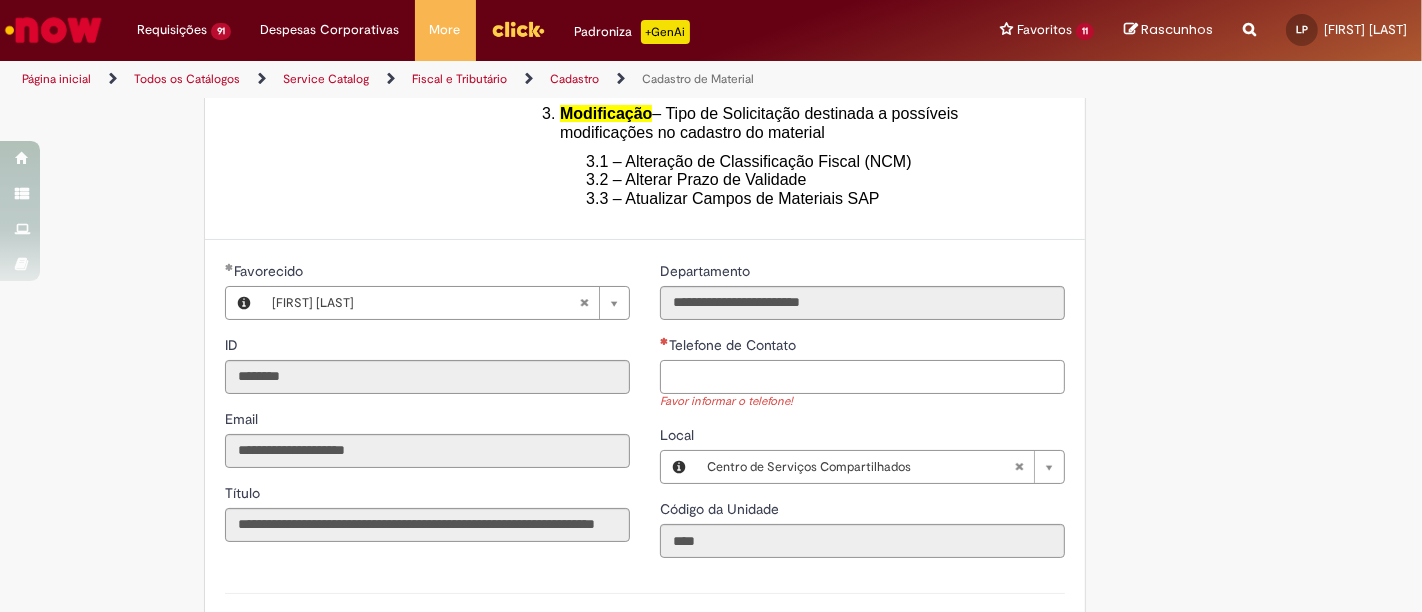 click on "Telefone de Contato" at bounding box center [862, 377] 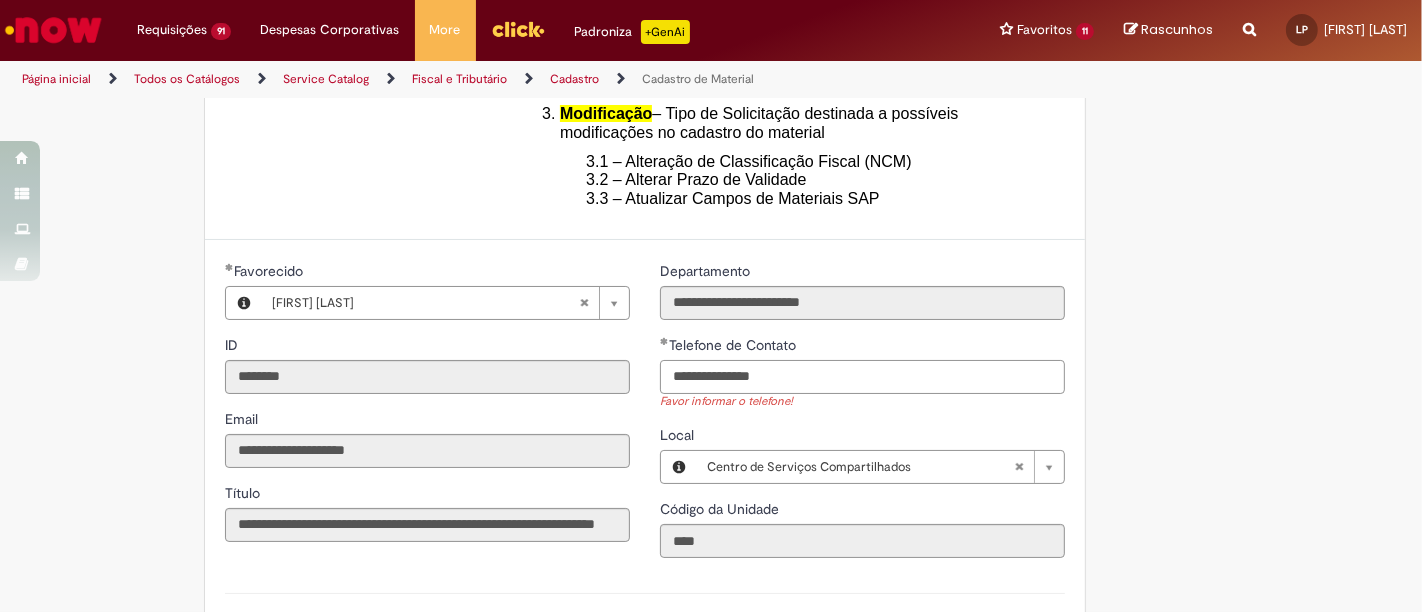type on "**********" 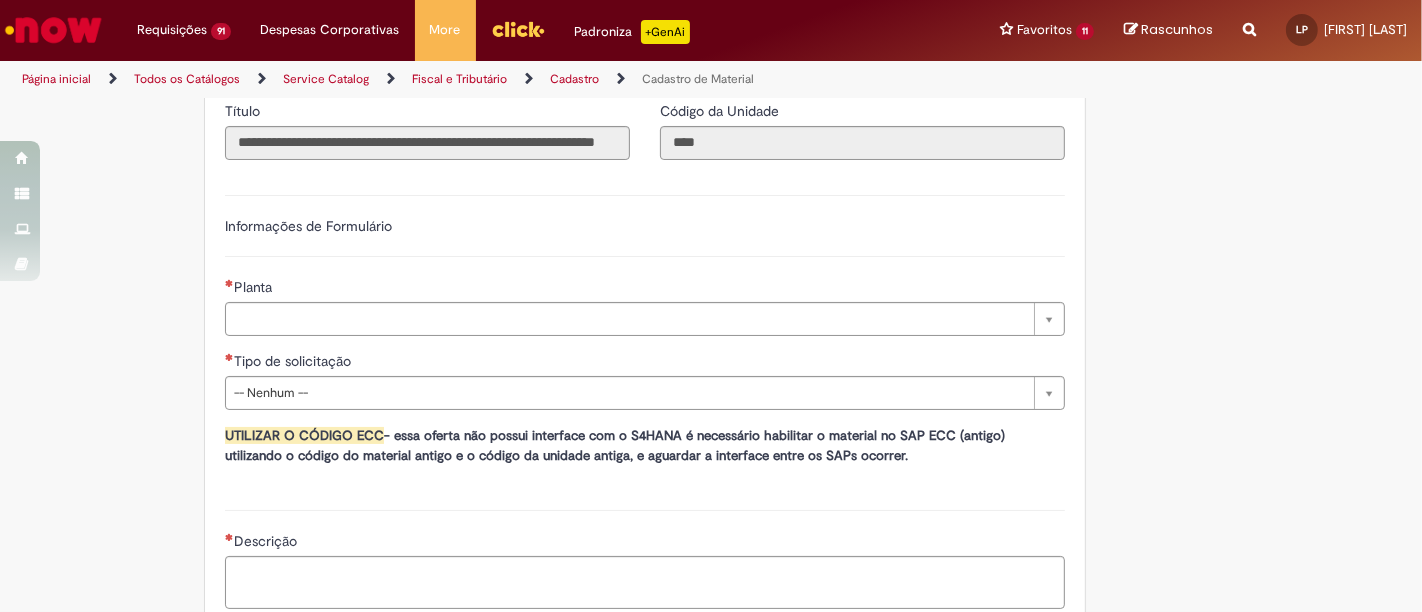 scroll, scrollTop: 1111, scrollLeft: 0, axis: vertical 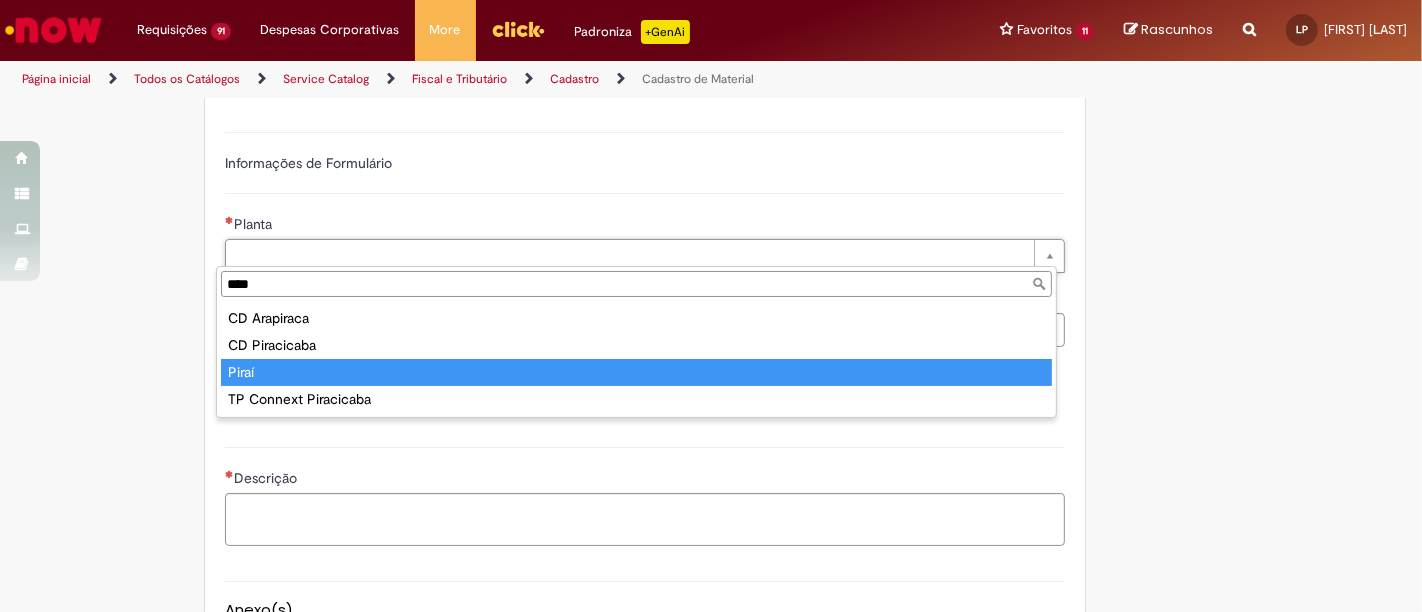 type on "****" 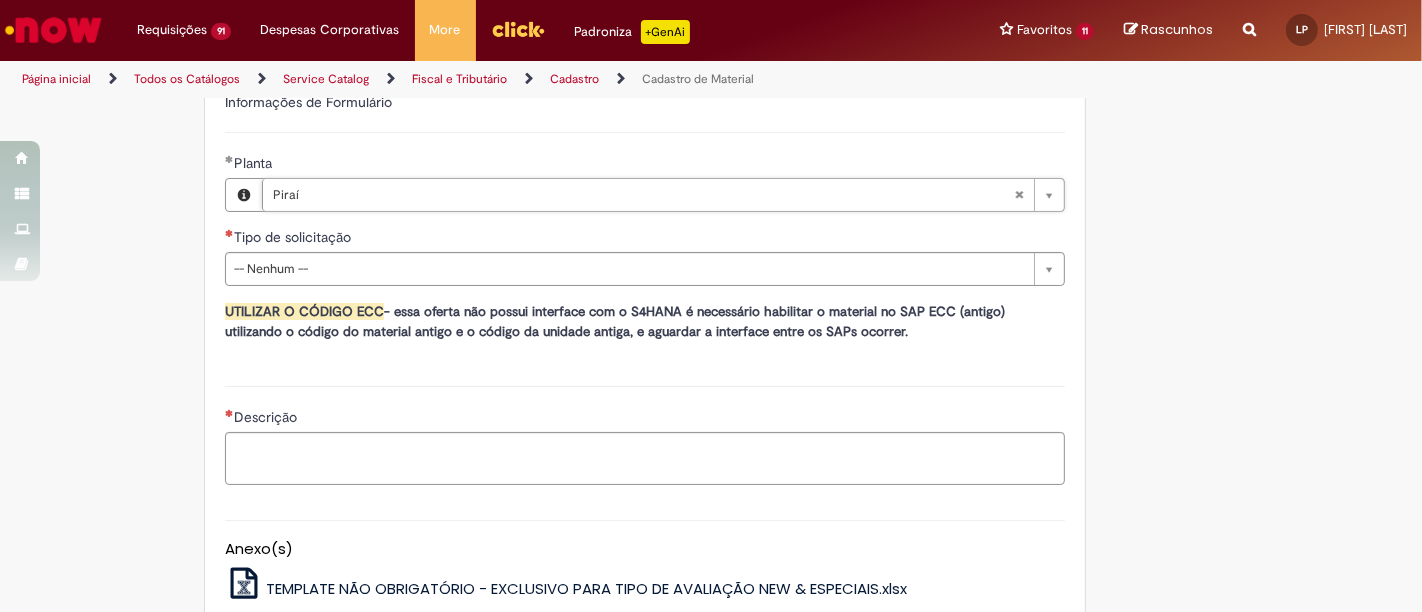 scroll, scrollTop: 1111, scrollLeft: 0, axis: vertical 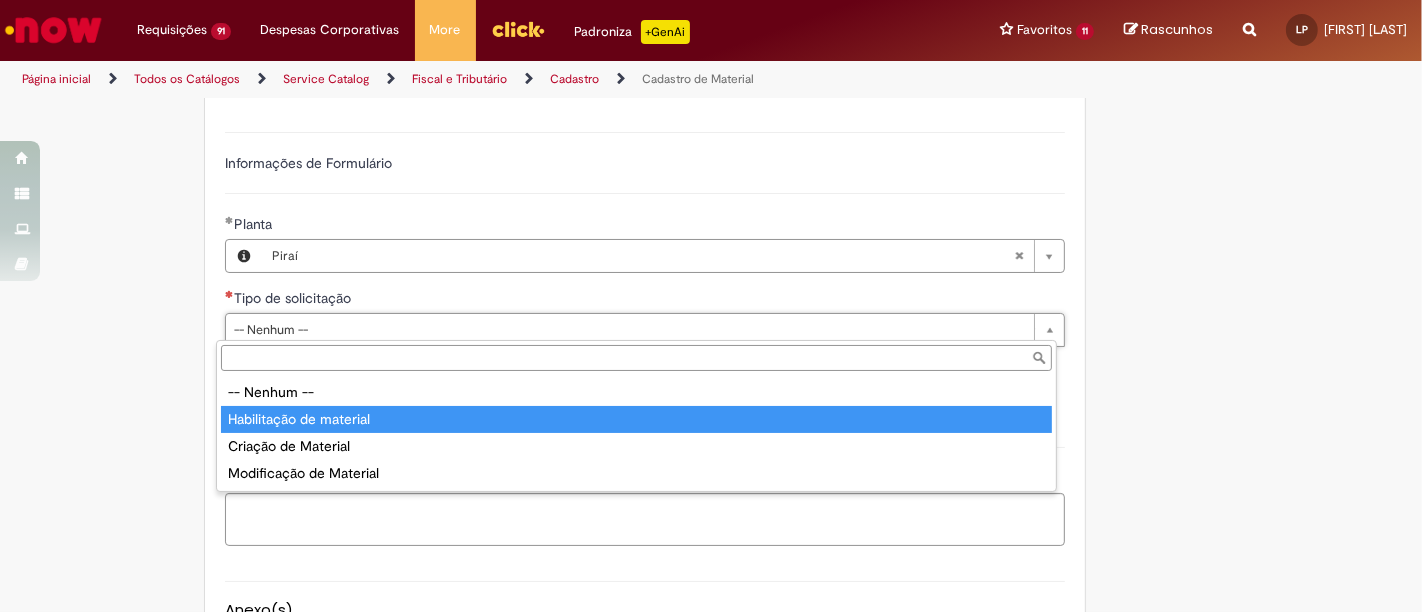 type on "**********" 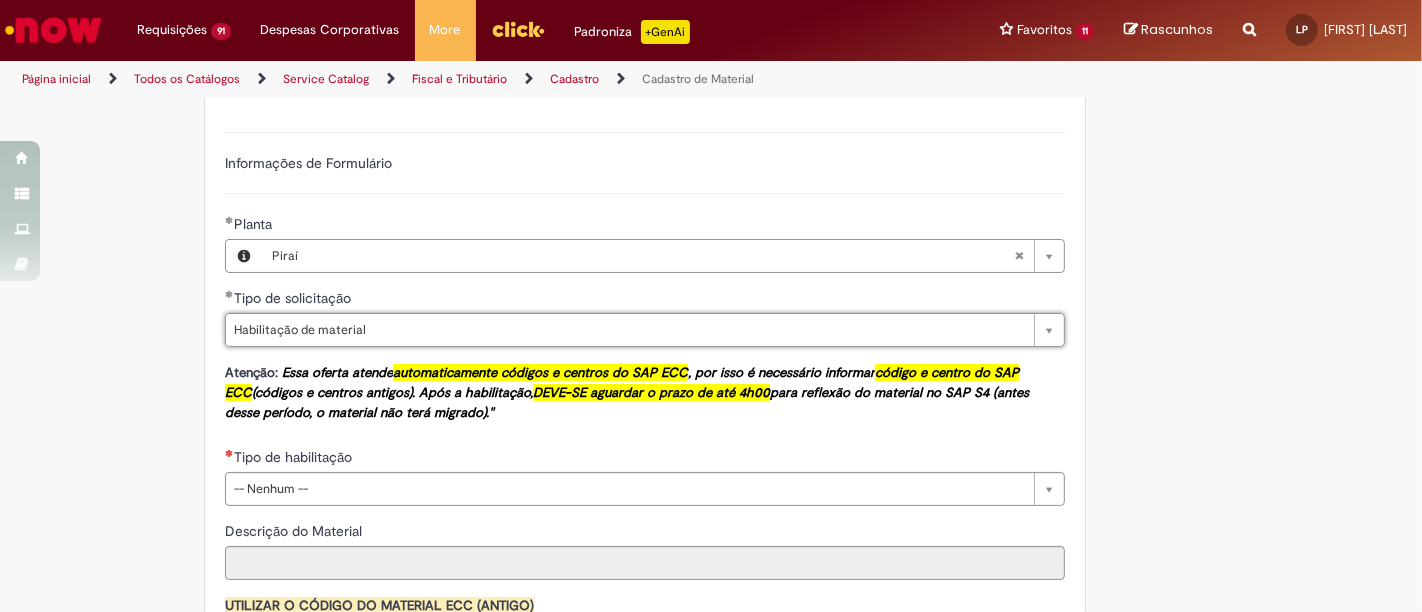 scroll, scrollTop: 1222, scrollLeft: 0, axis: vertical 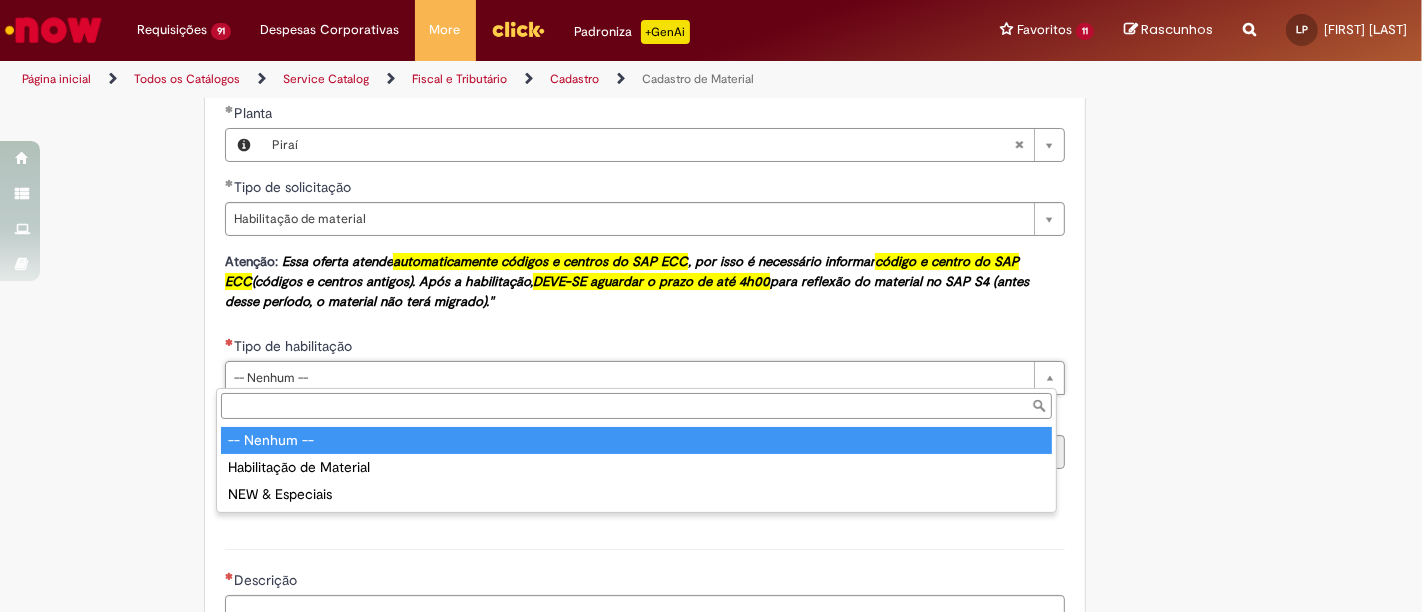drag, startPoint x: 314, startPoint y: 369, endPoint x: 317, endPoint y: 382, distance: 13.341664 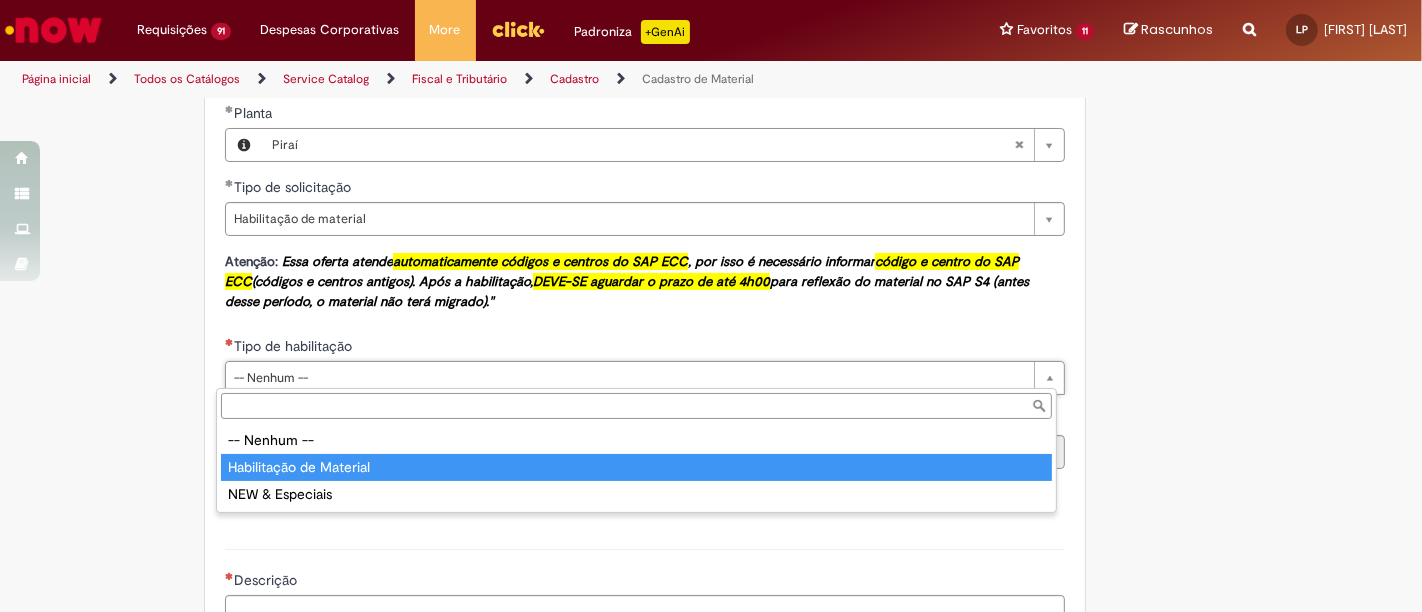 type on "**********" 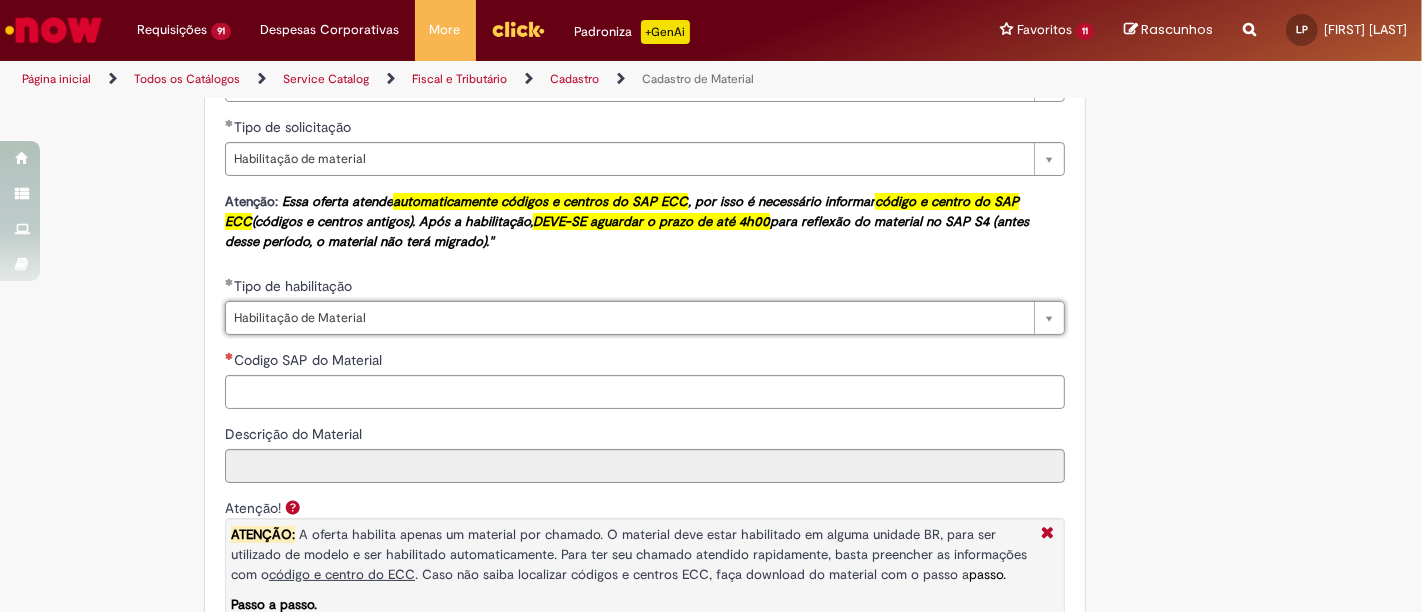 scroll, scrollTop: 1333, scrollLeft: 0, axis: vertical 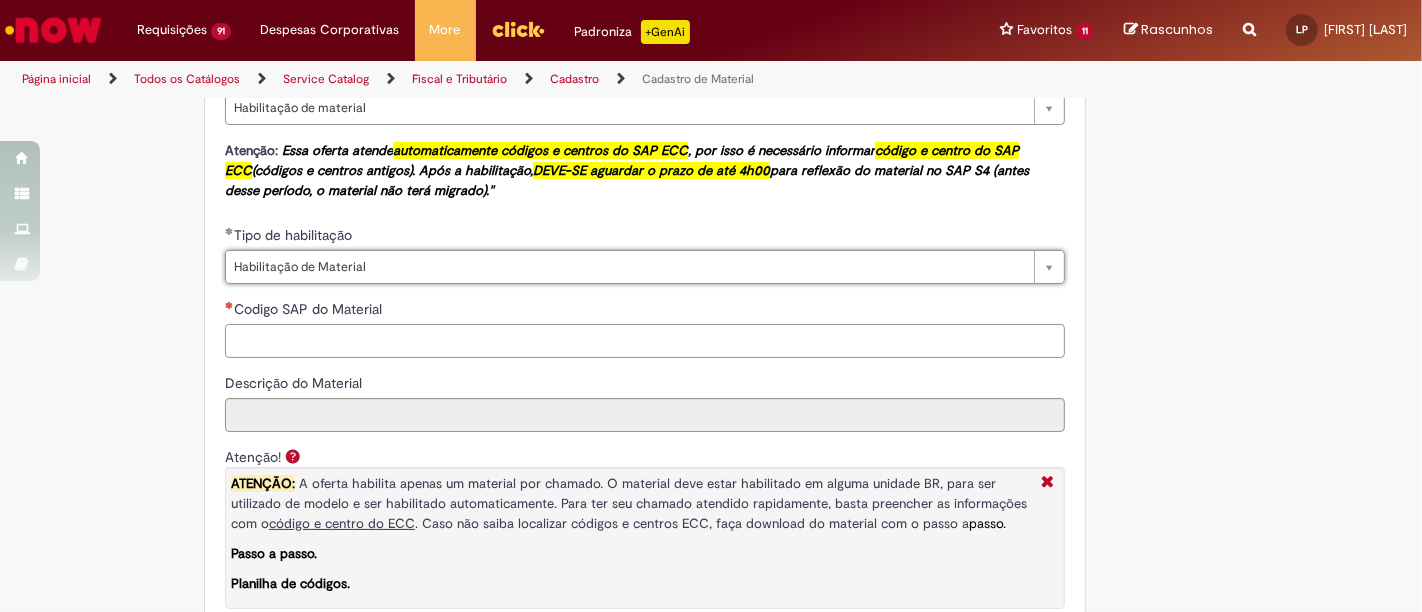 click on "Codigo SAP do Material" at bounding box center [645, 341] 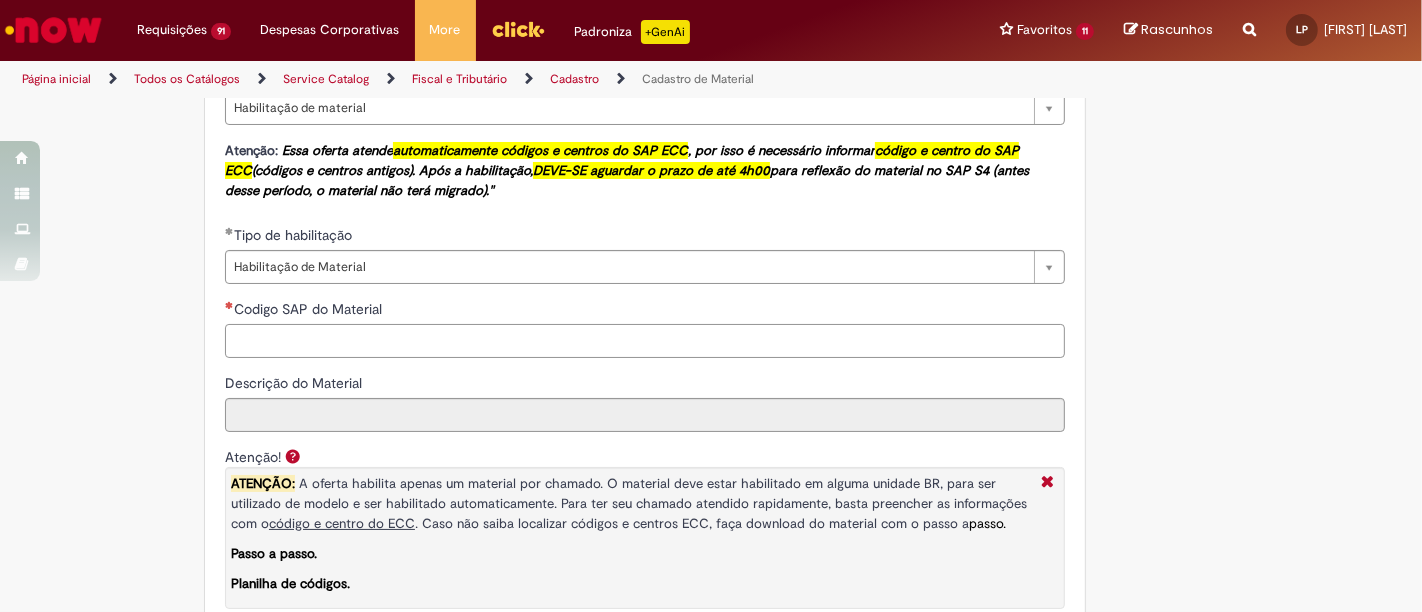 paste on "********" 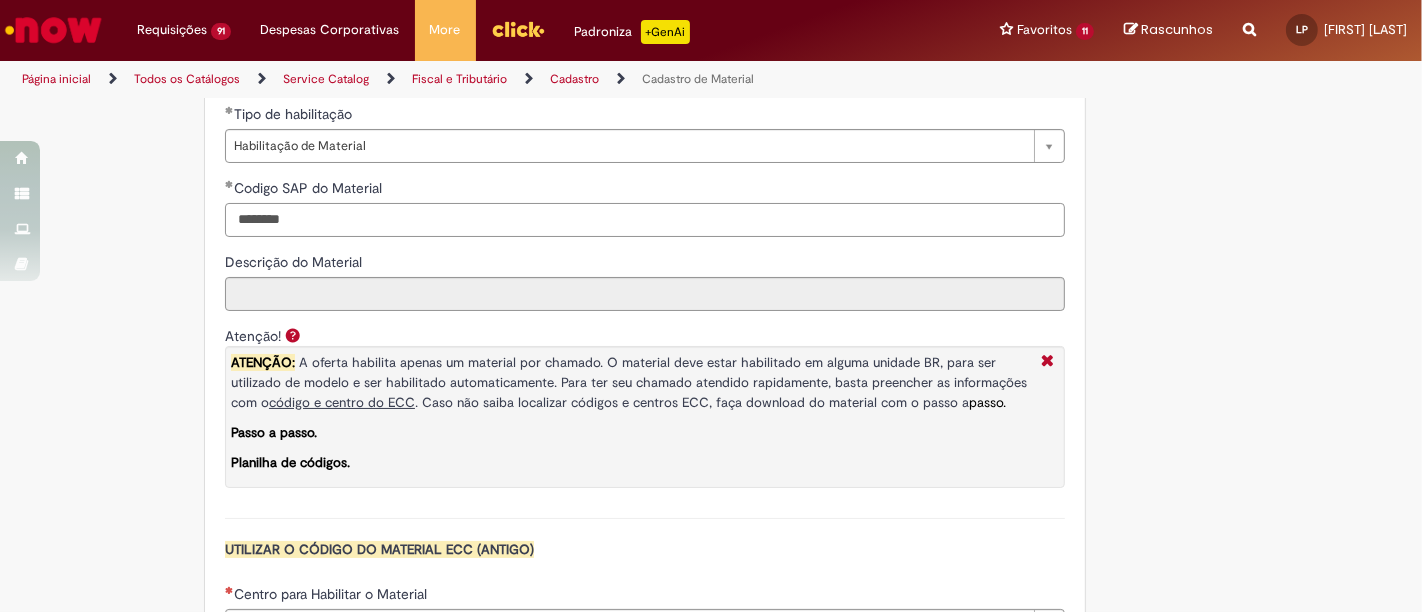 scroll, scrollTop: 1666, scrollLeft: 0, axis: vertical 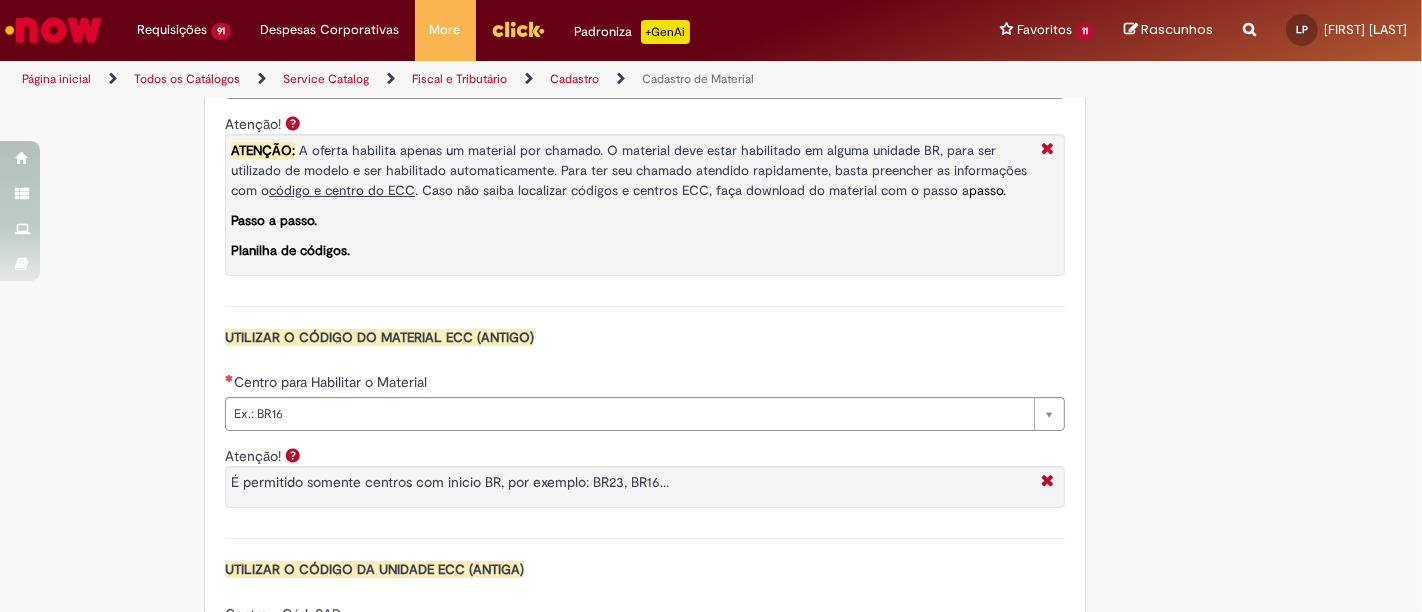 type on "********" 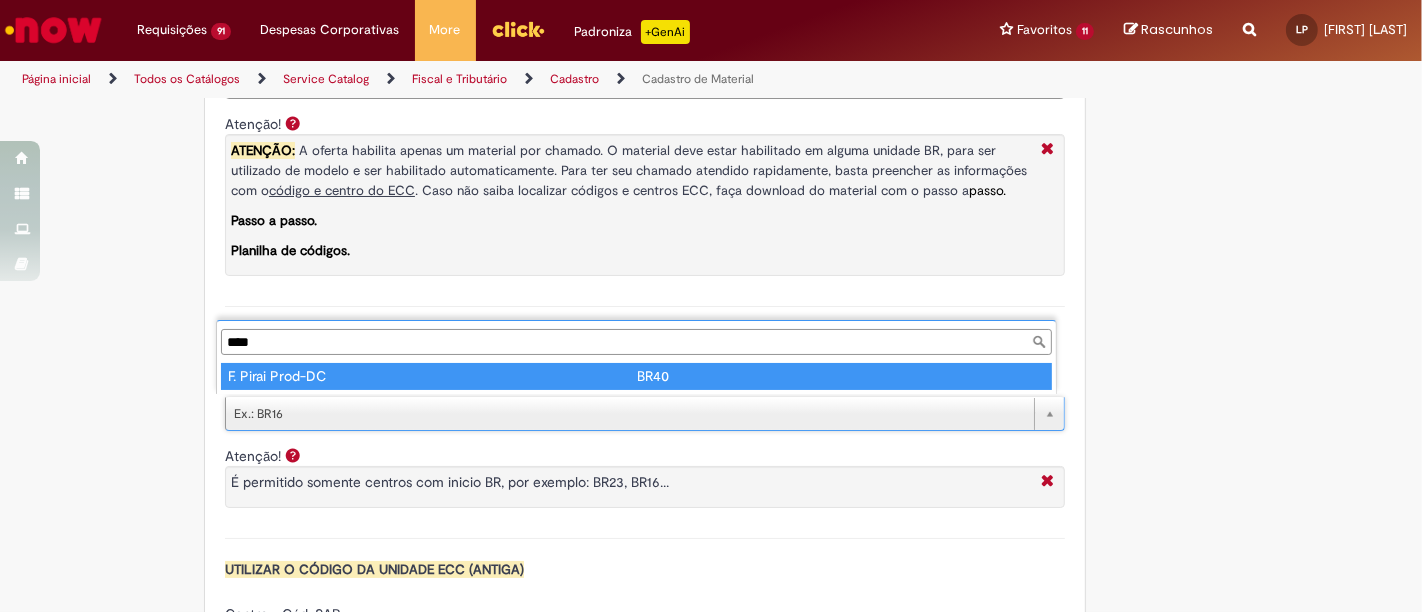 scroll, scrollTop: 0, scrollLeft: 0, axis: both 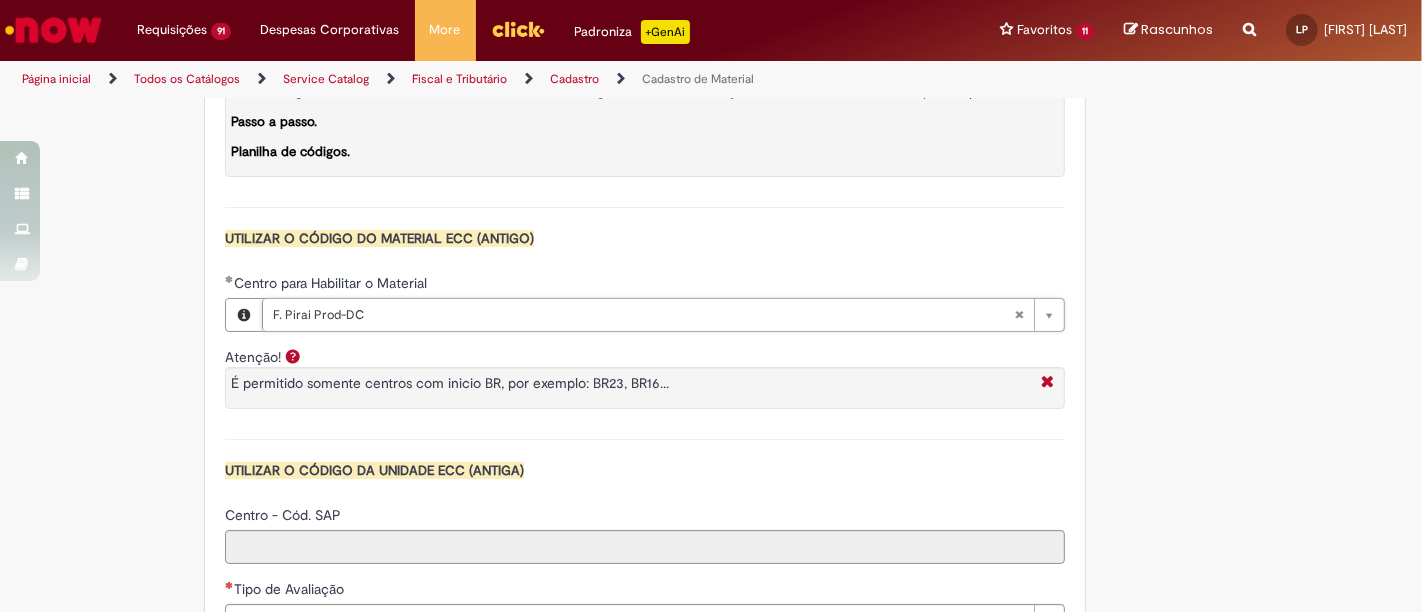type on "****" 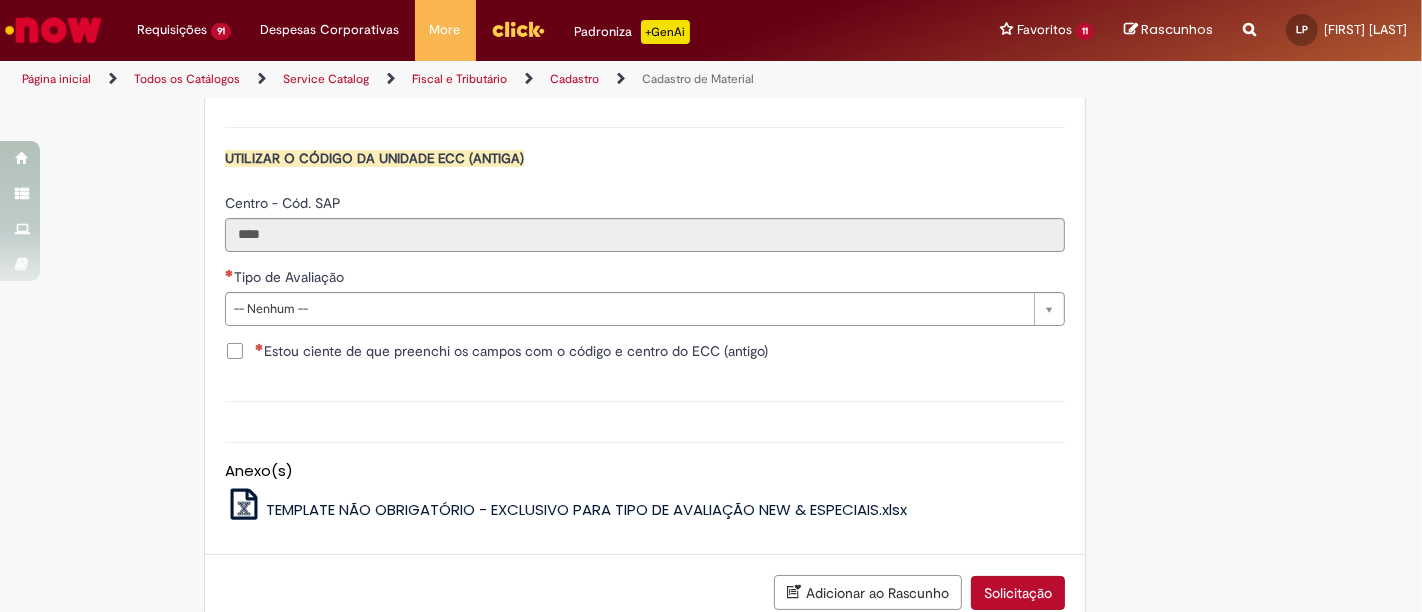 scroll, scrollTop: 2111, scrollLeft: 0, axis: vertical 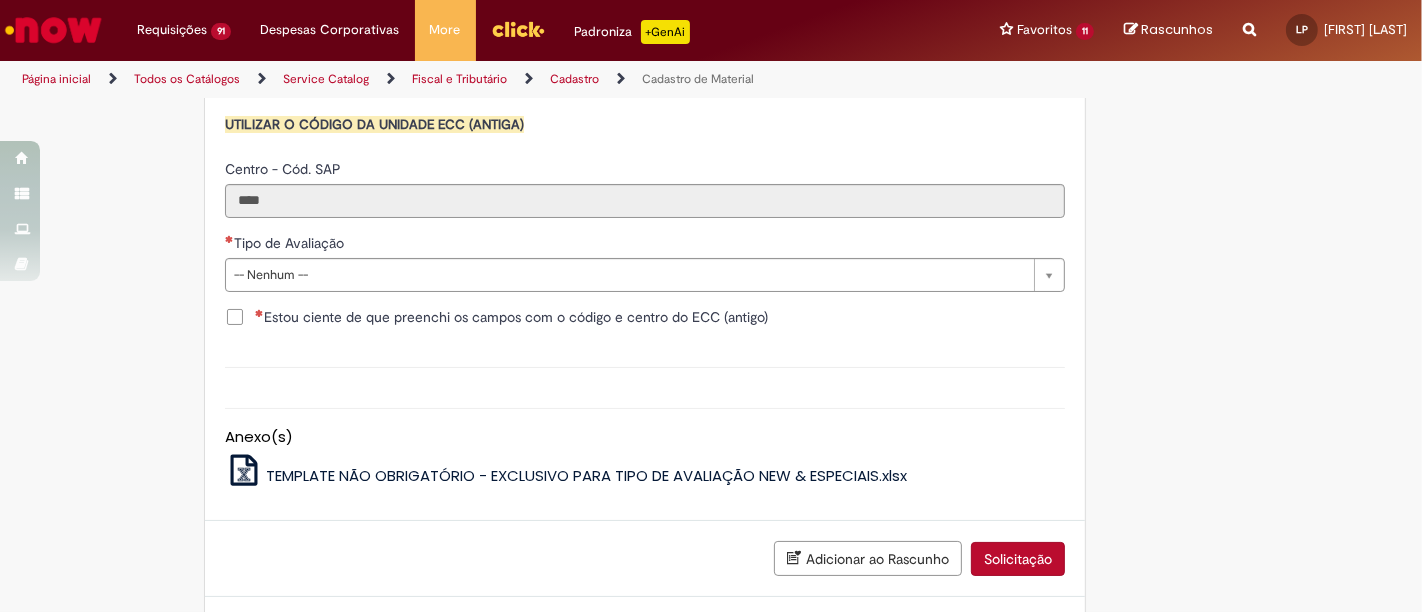 click on "**********" at bounding box center (645, -271) 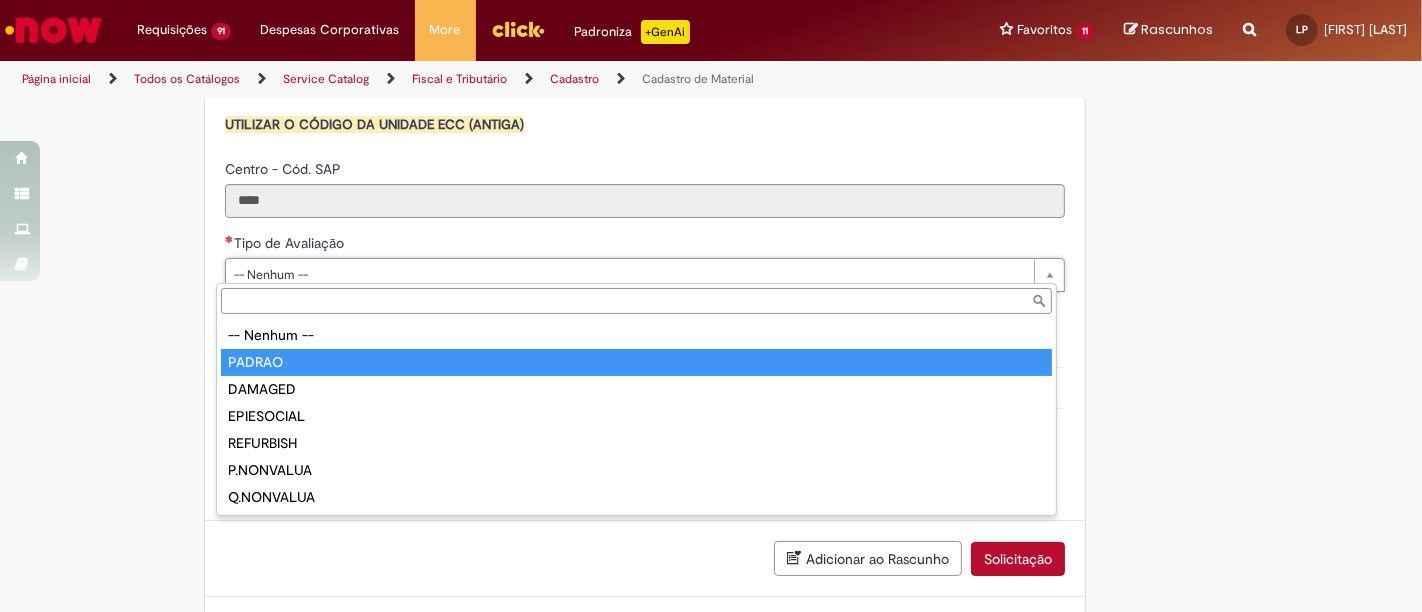 type on "******" 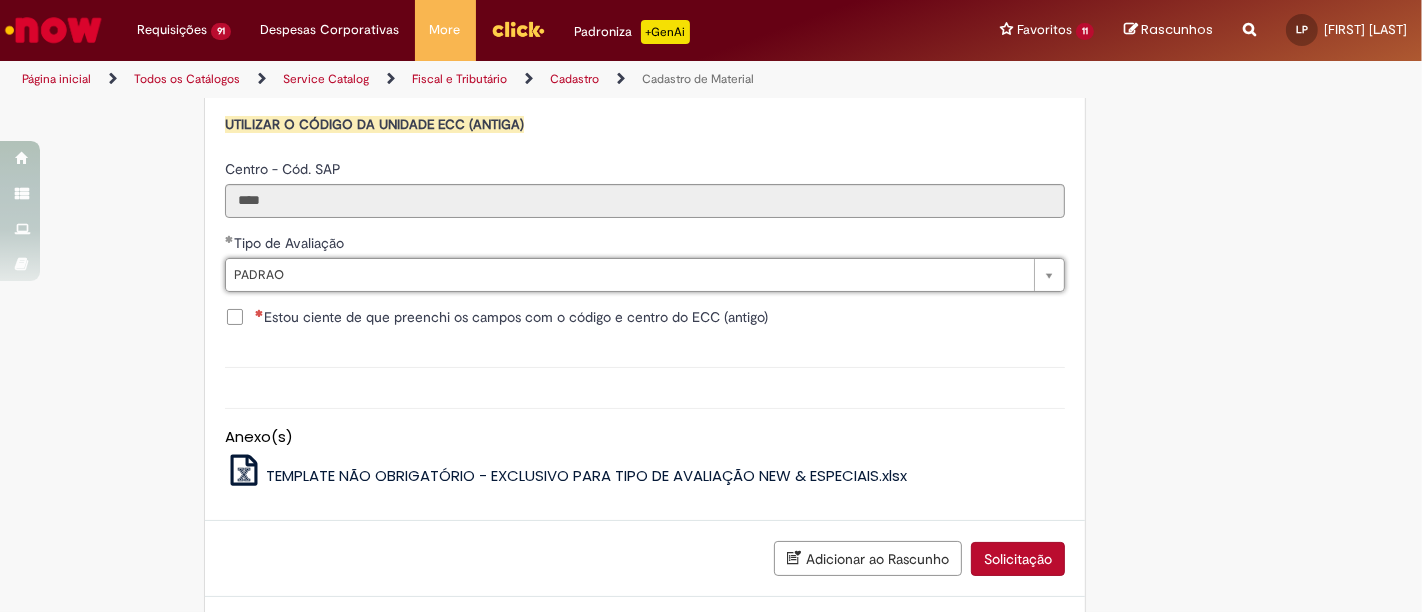 click on "Estou ciente de que preenchi os campos com o código e centro do ECC  (antigo)" at bounding box center (511, 317) 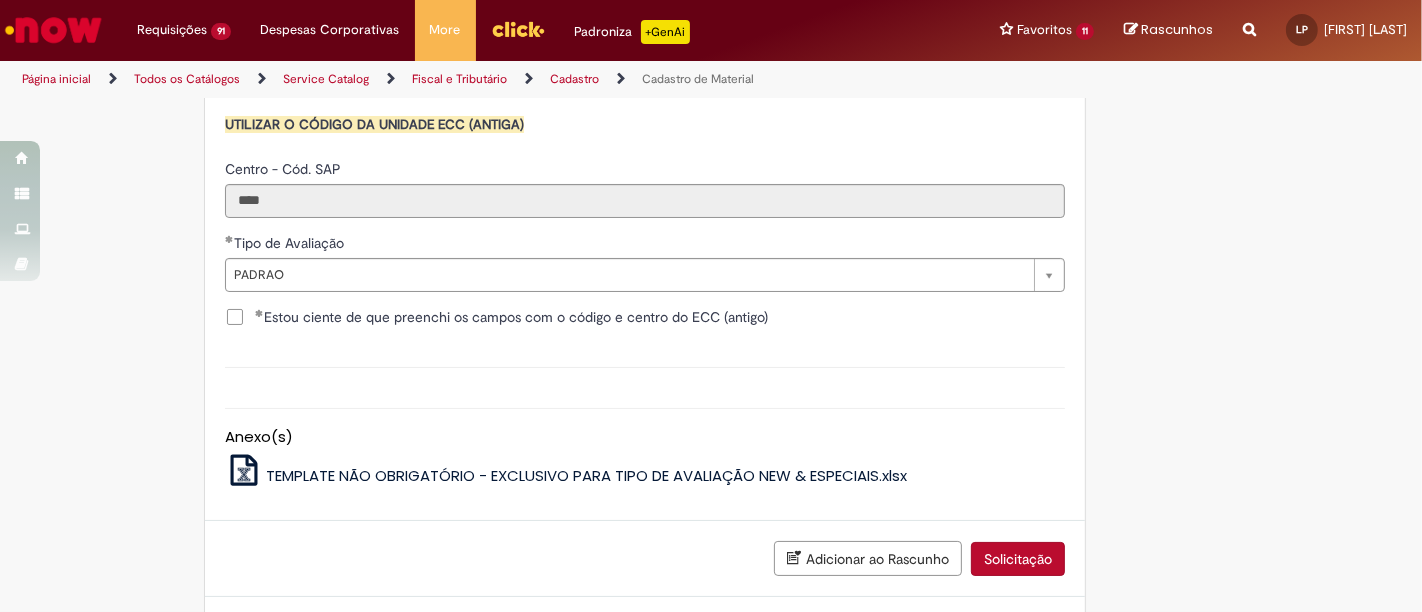 click on "Solicitação" at bounding box center [1018, 559] 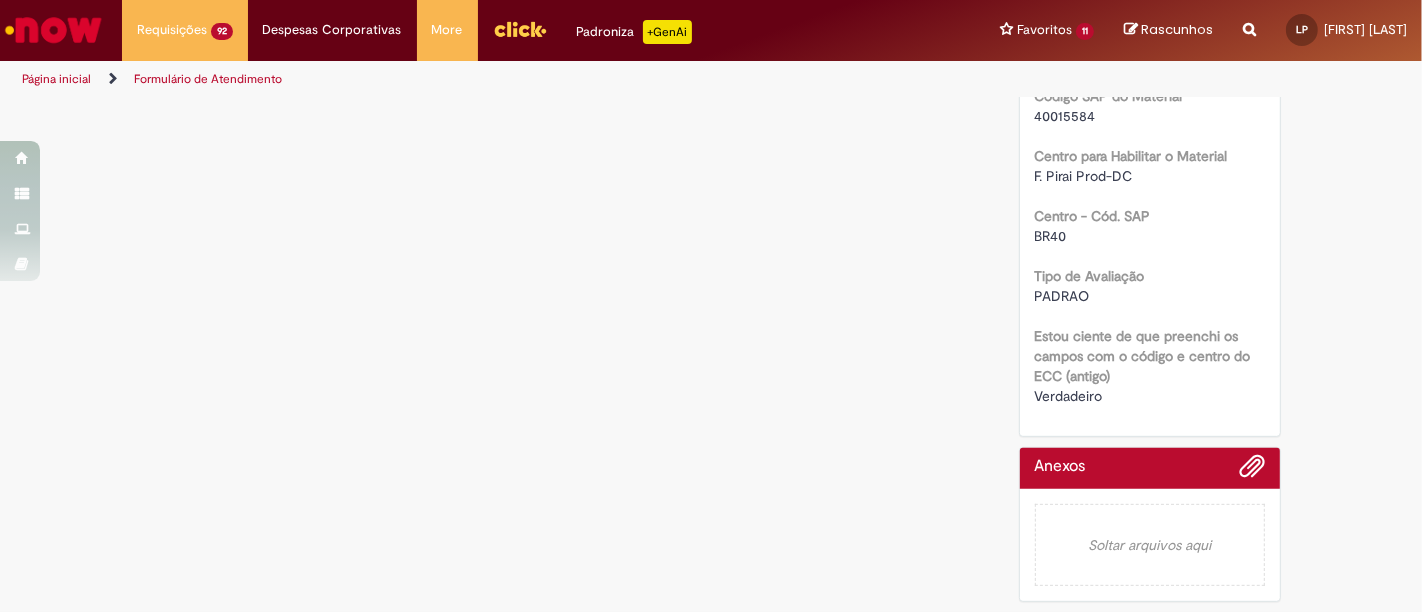 scroll, scrollTop: 0, scrollLeft: 0, axis: both 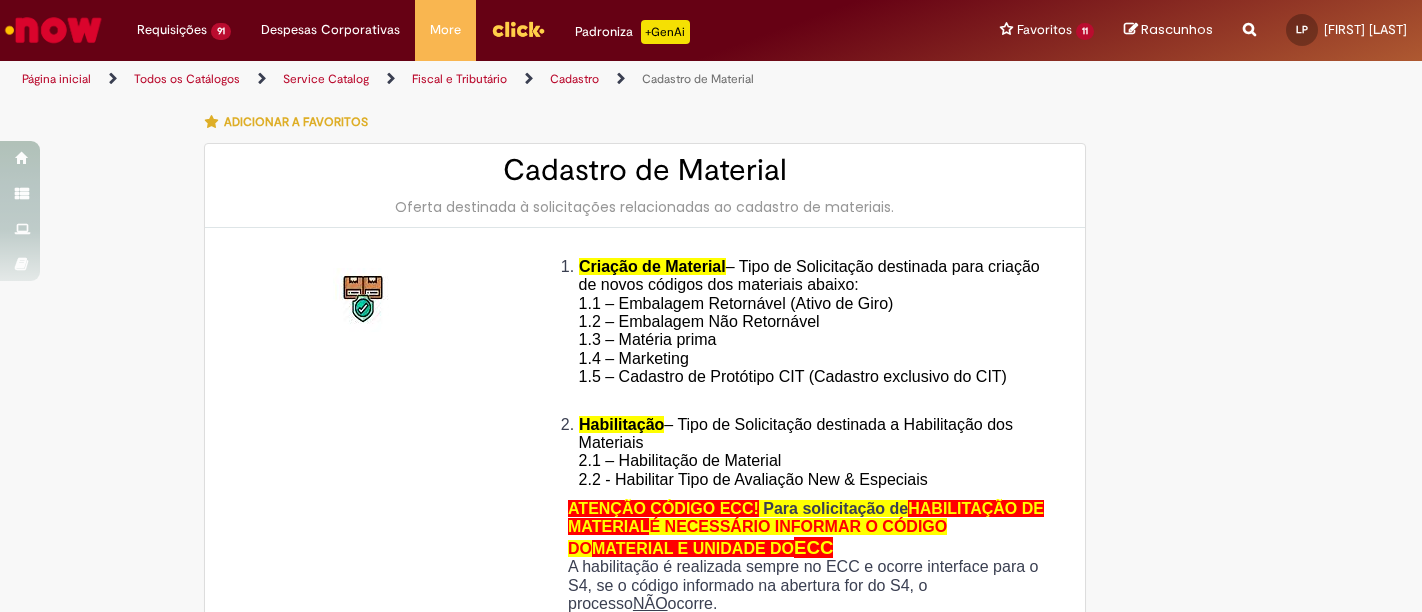 type on "**********" 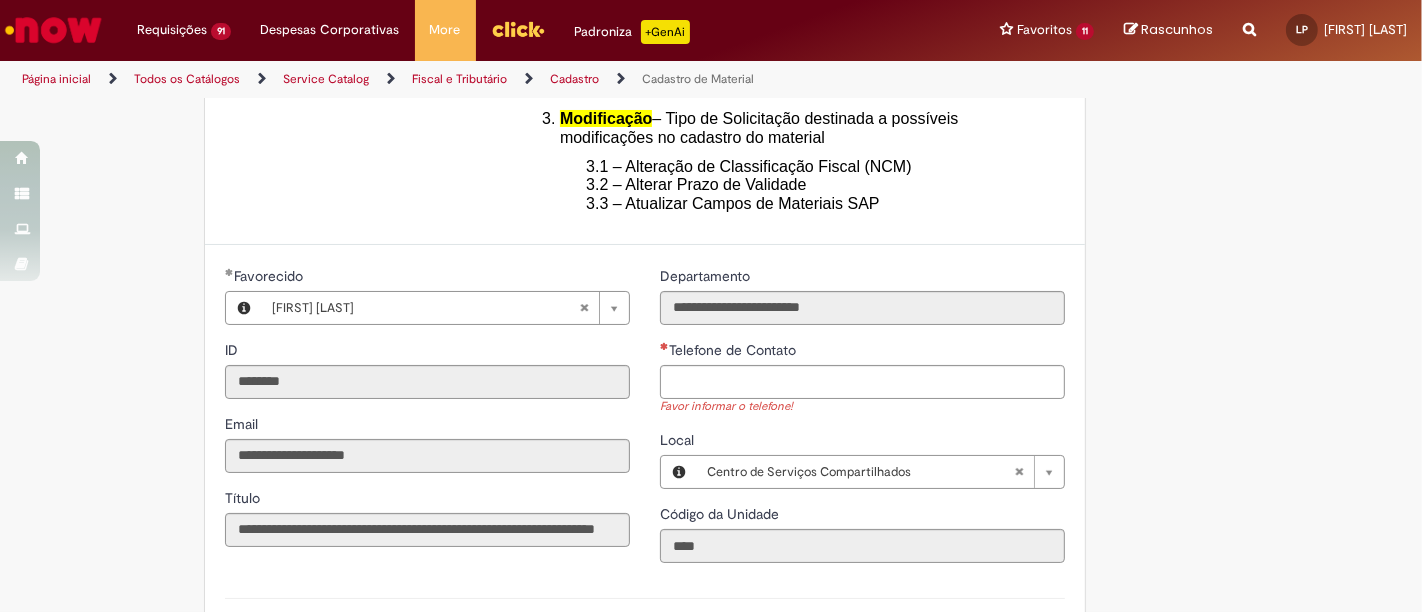 scroll, scrollTop: 666, scrollLeft: 0, axis: vertical 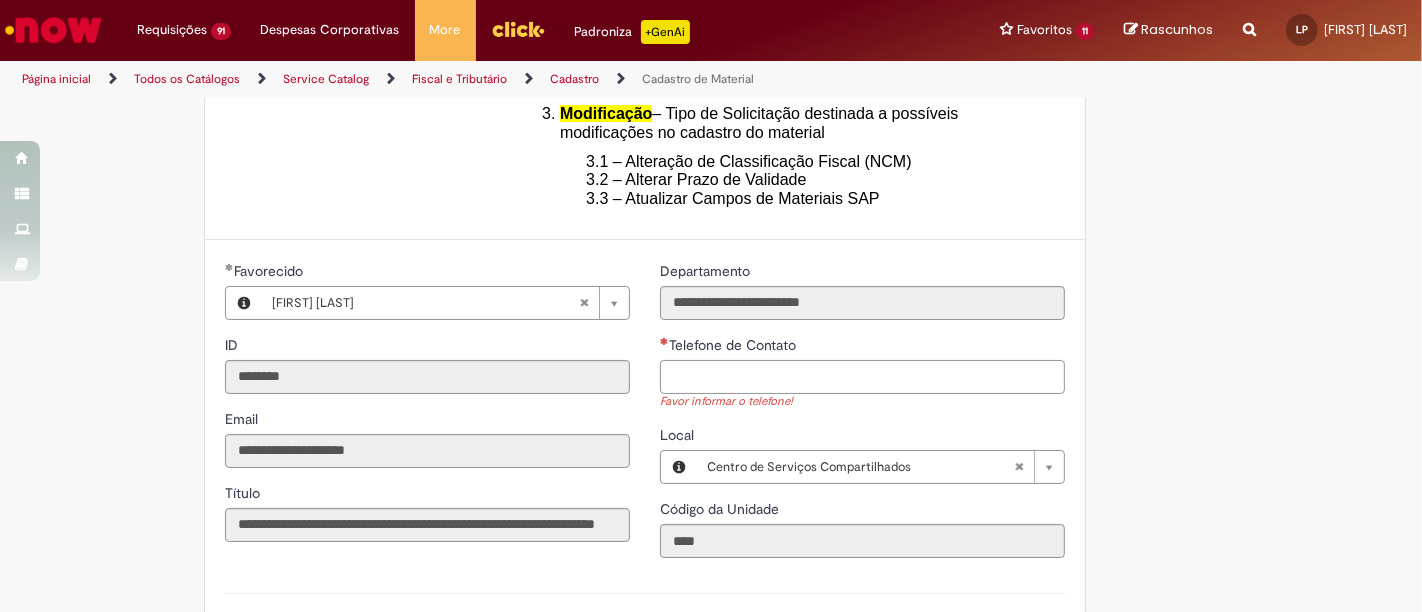 click on "Telefone de Contato" at bounding box center (862, 377) 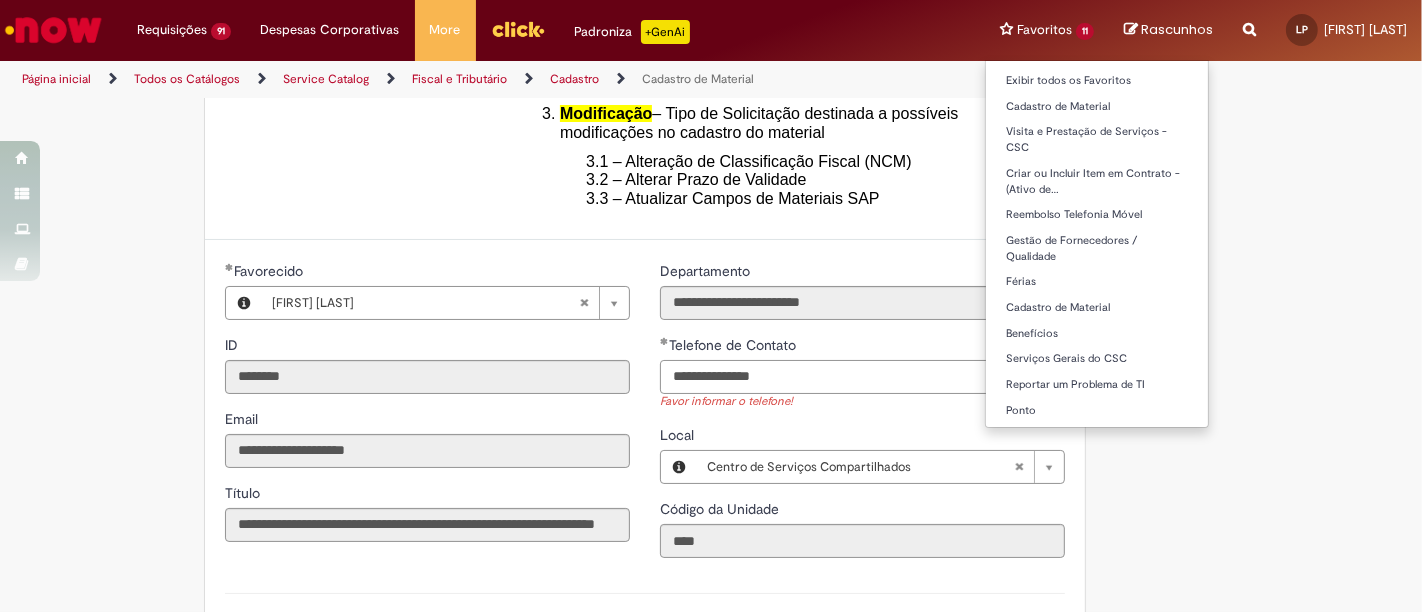 type on "**********" 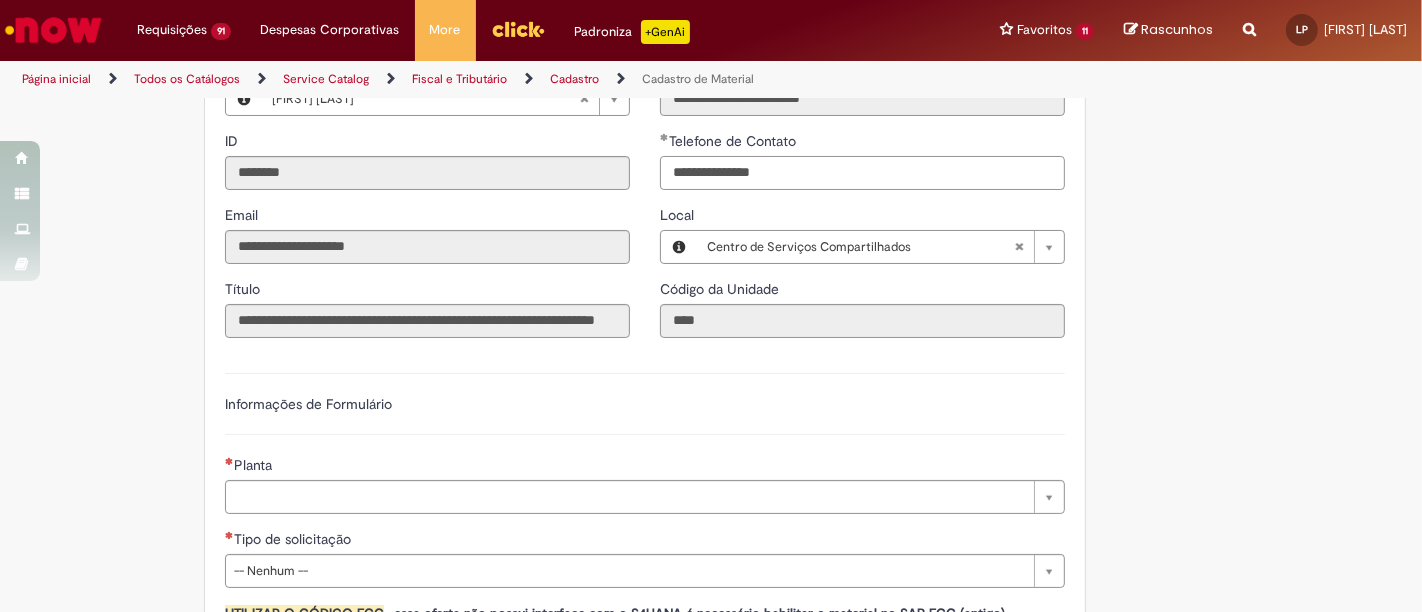 scroll, scrollTop: 1000, scrollLeft: 0, axis: vertical 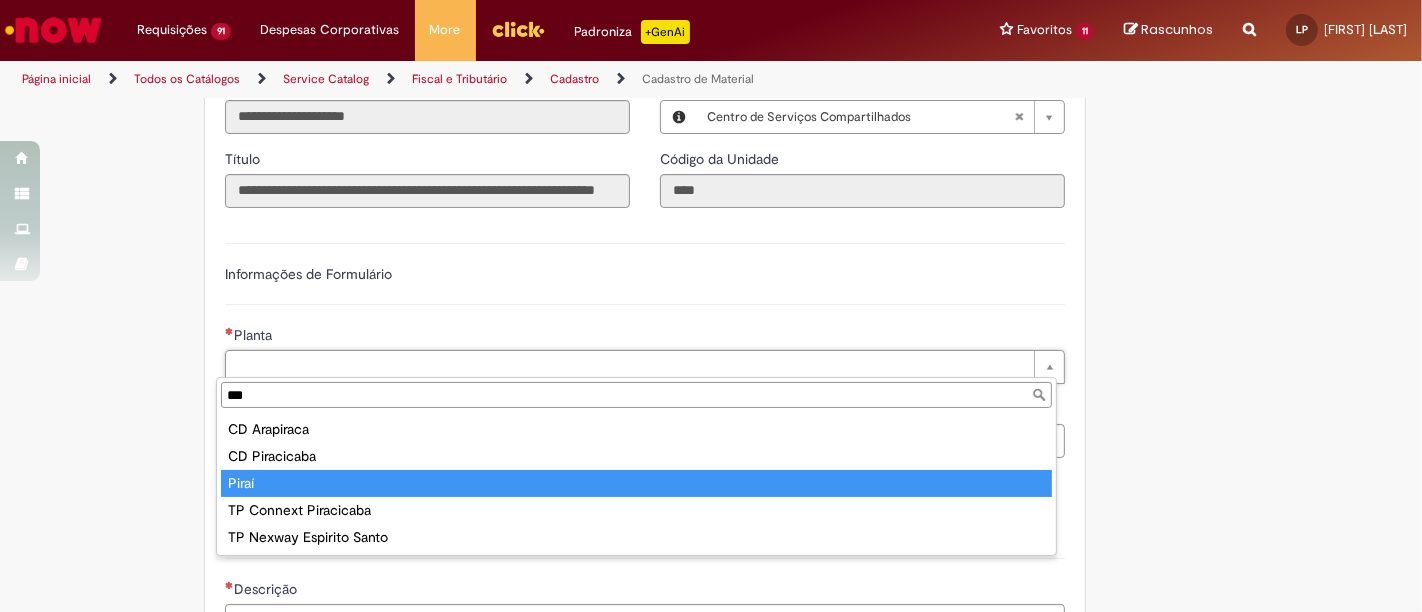 type on "***" 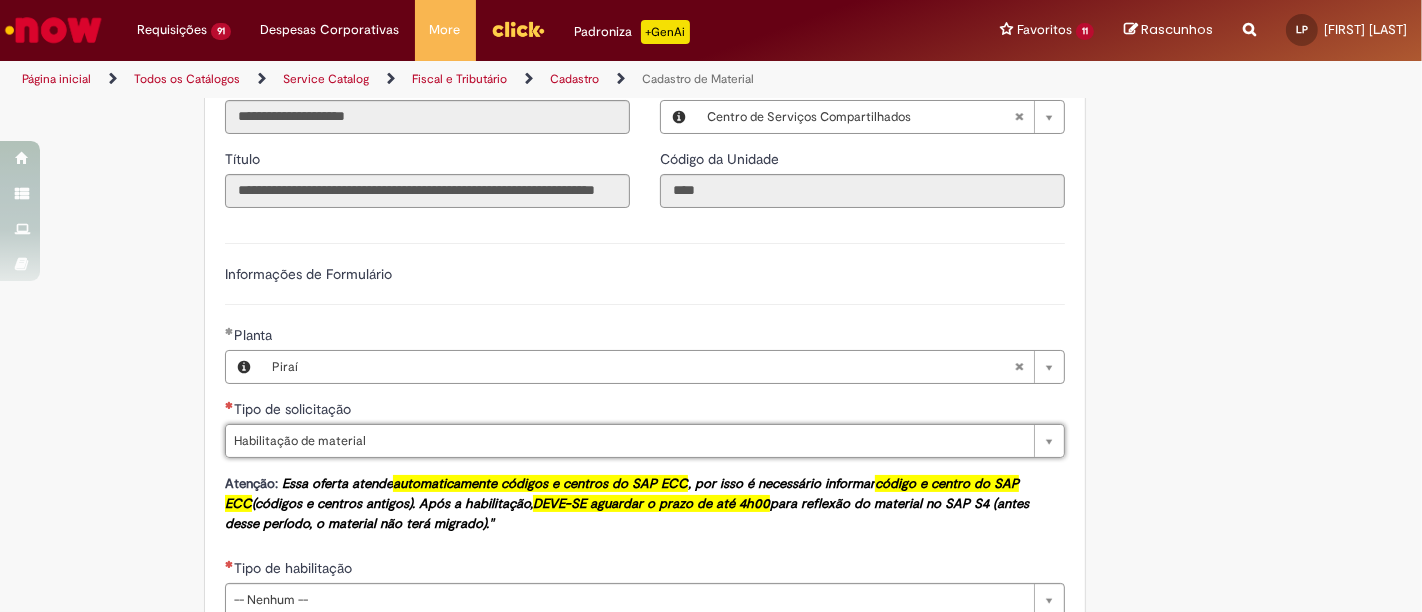 type on "**********" 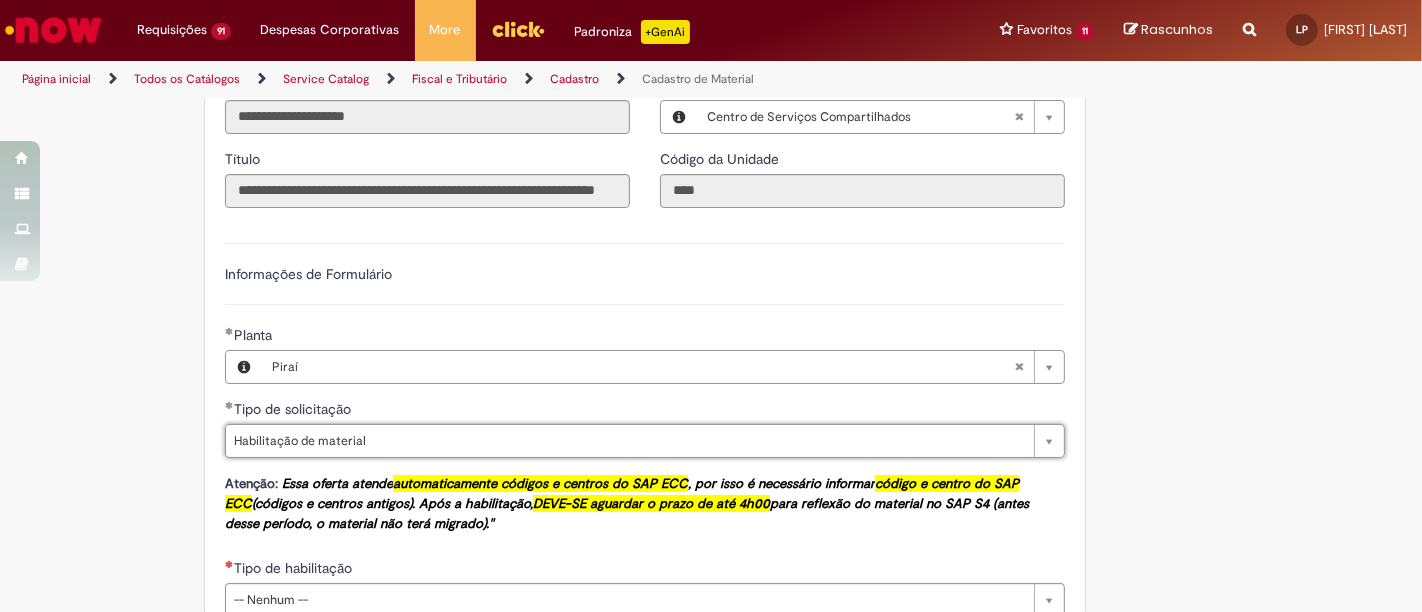 scroll, scrollTop: 1222, scrollLeft: 0, axis: vertical 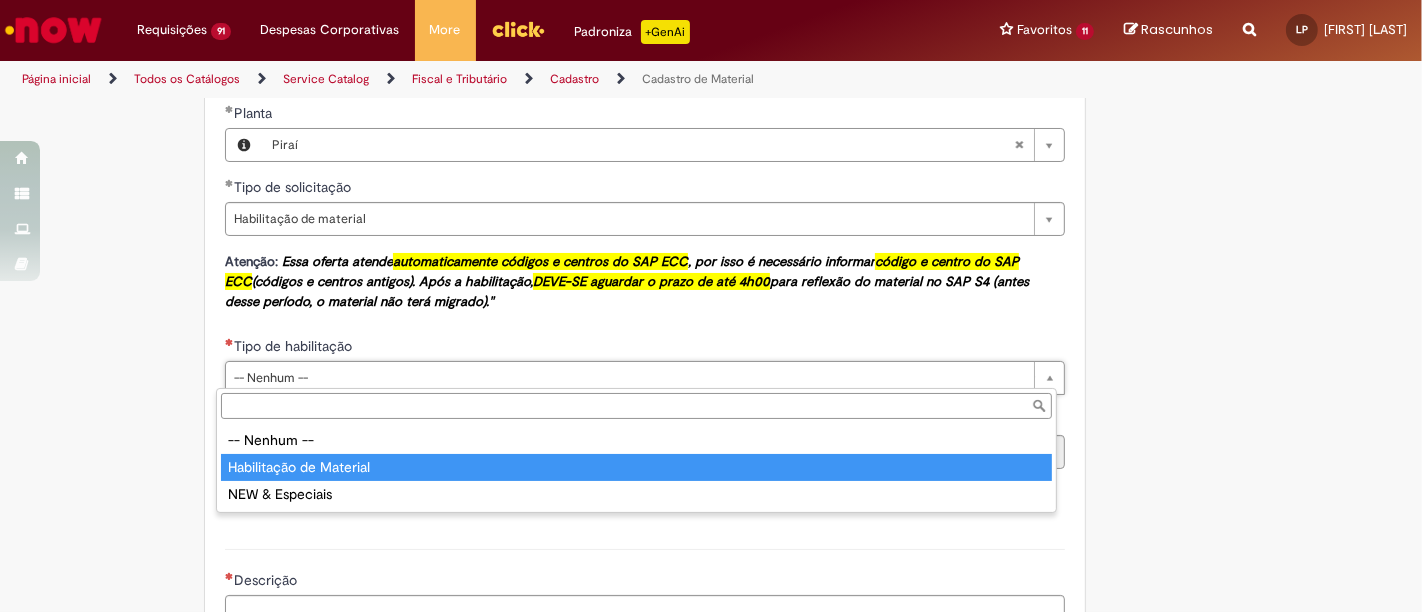 type on "**********" 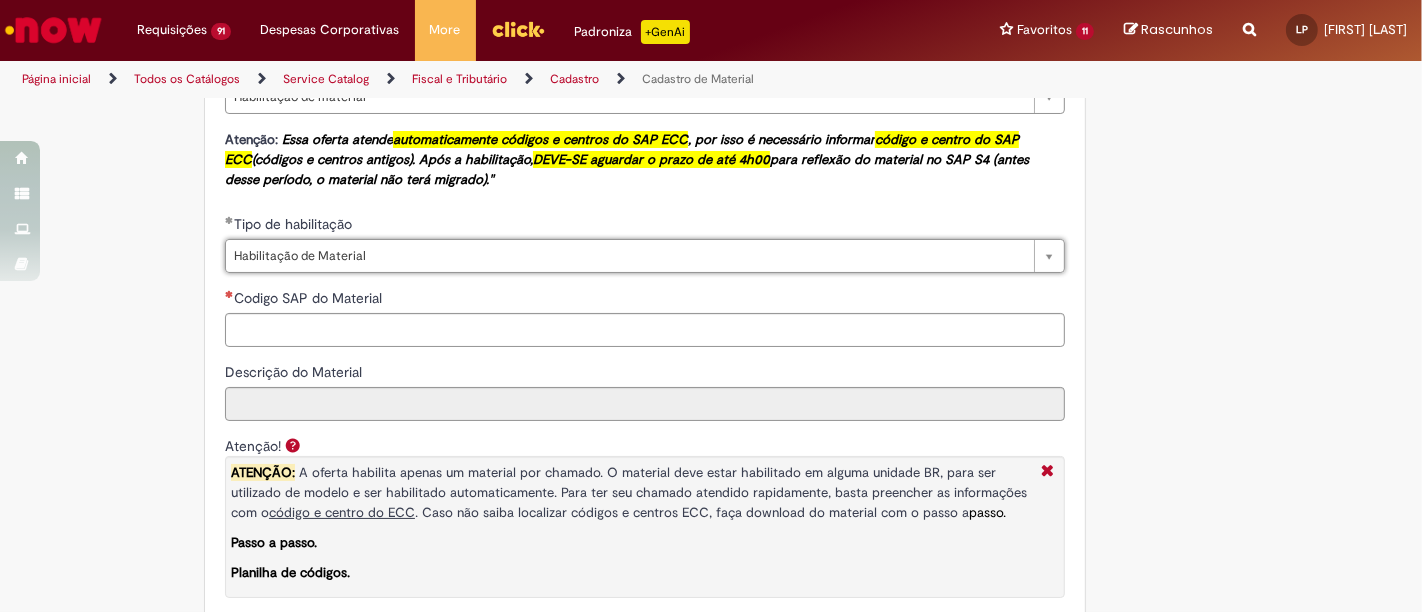 scroll, scrollTop: 1444, scrollLeft: 0, axis: vertical 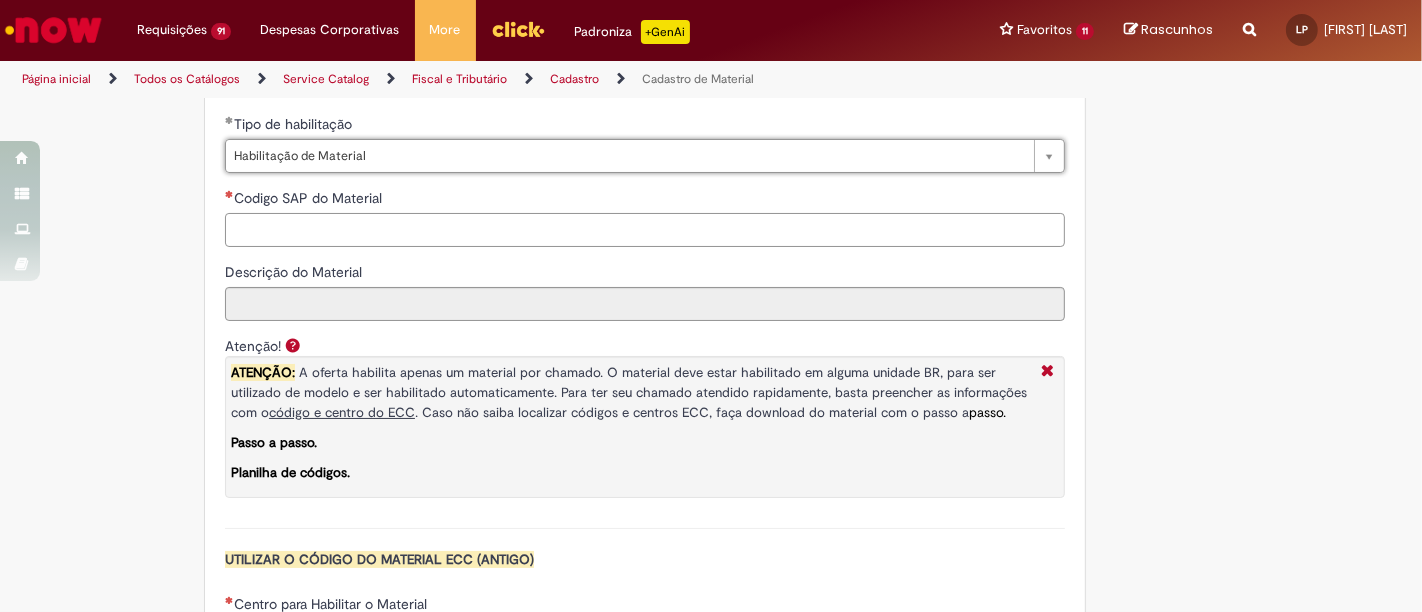 click on "Codigo SAP do Material" at bounding box center [645, 230] 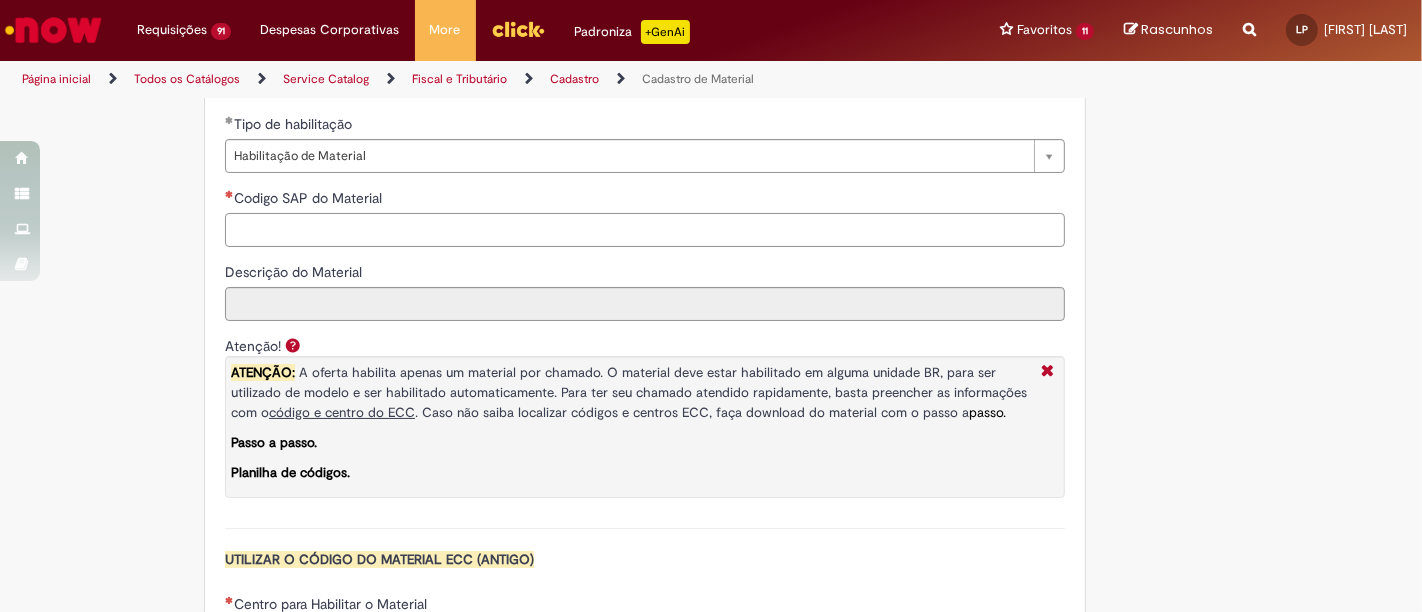 paste on "********" 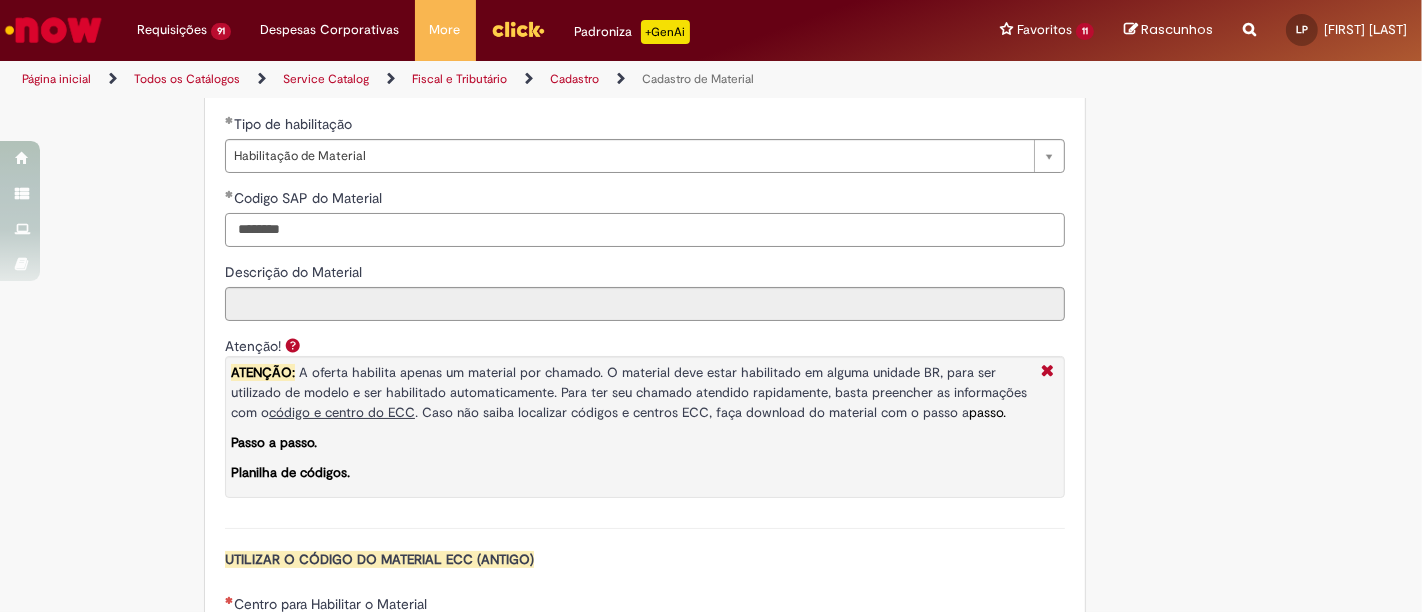 type on "********" 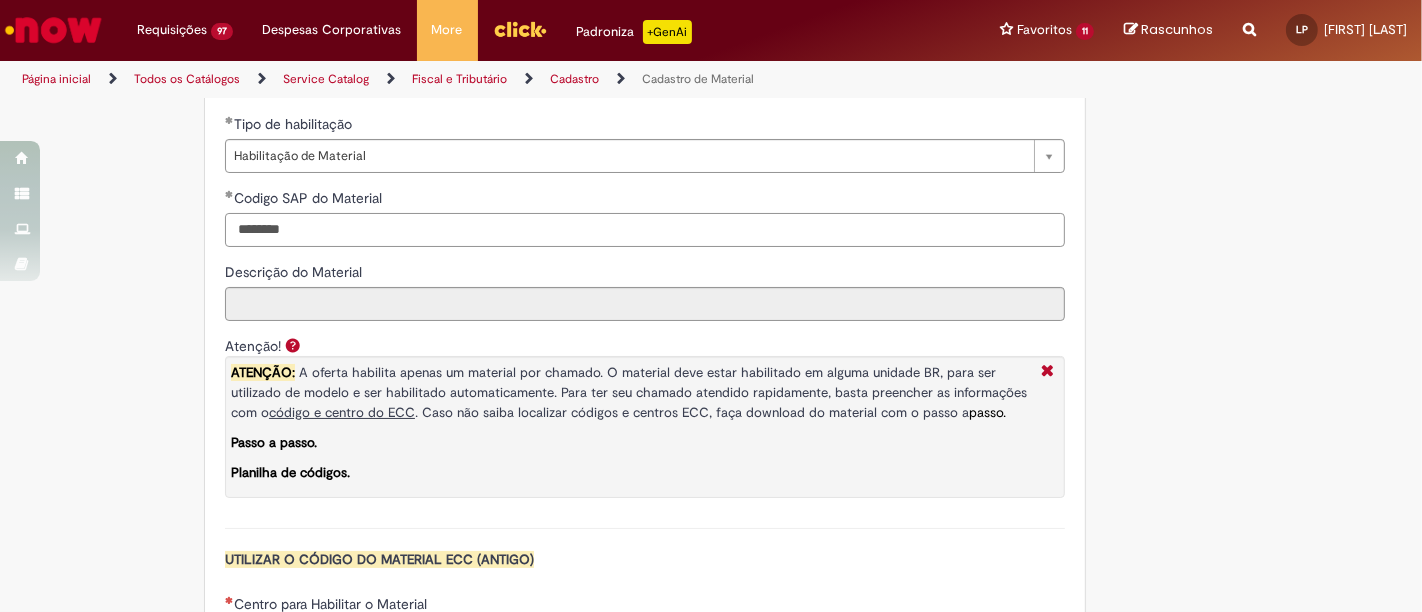 scroll, scrollTop: 1777, scrollLeft: 0, axis: vertical 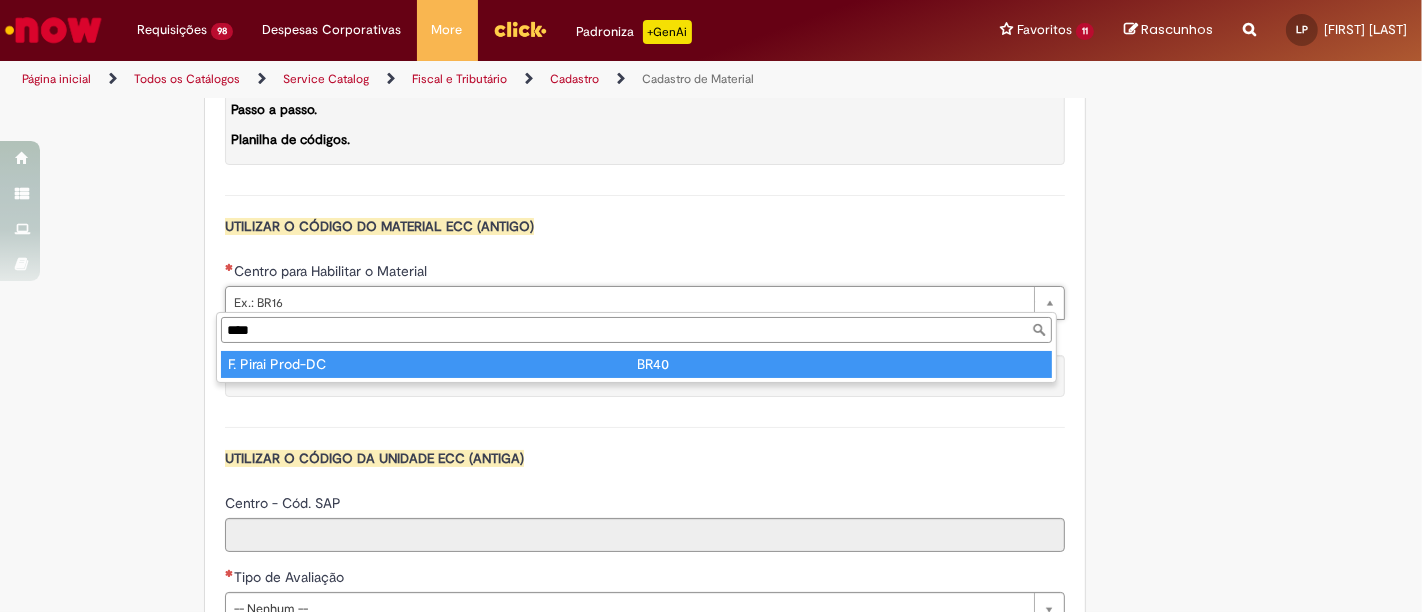 type on "****" 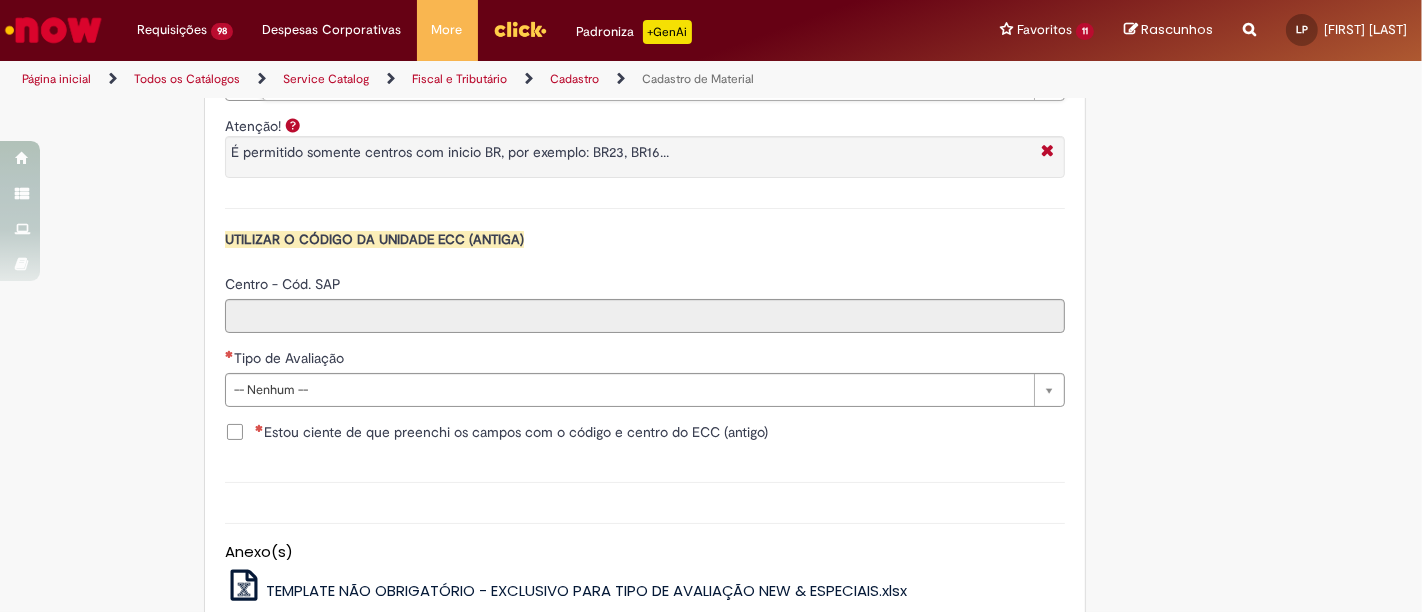 scroll, scrollTop: 2111, scrollLeft: 0, axis: vertical 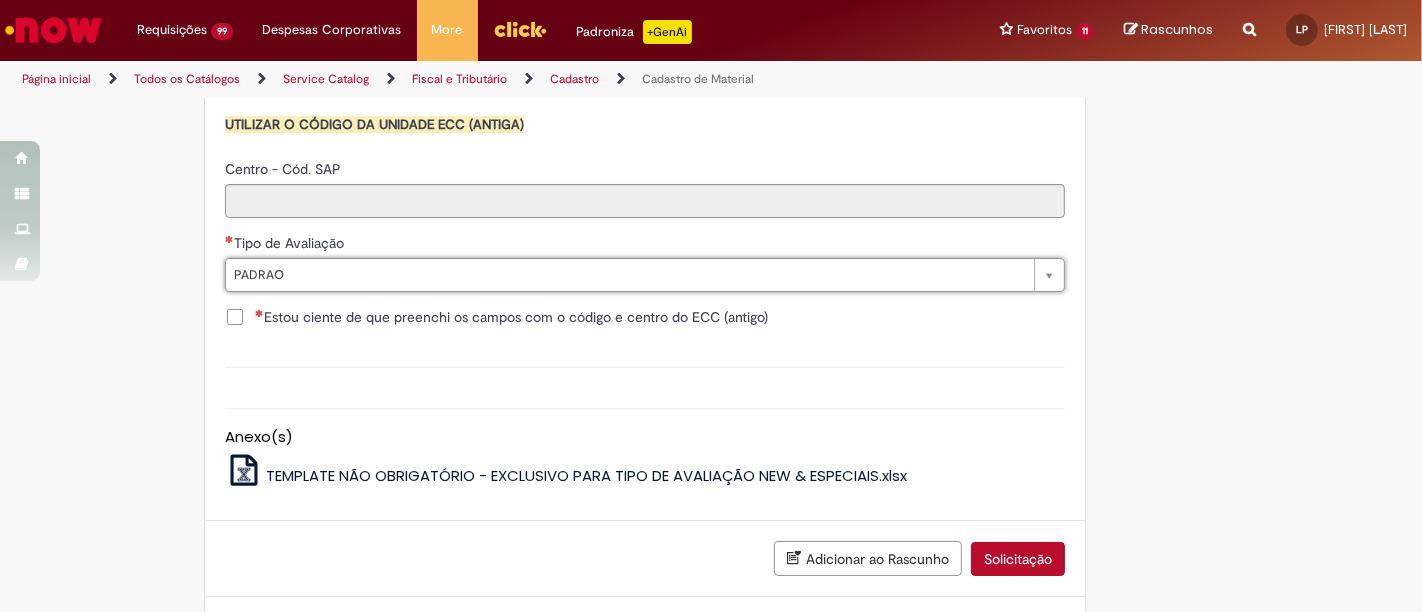 type on "****" 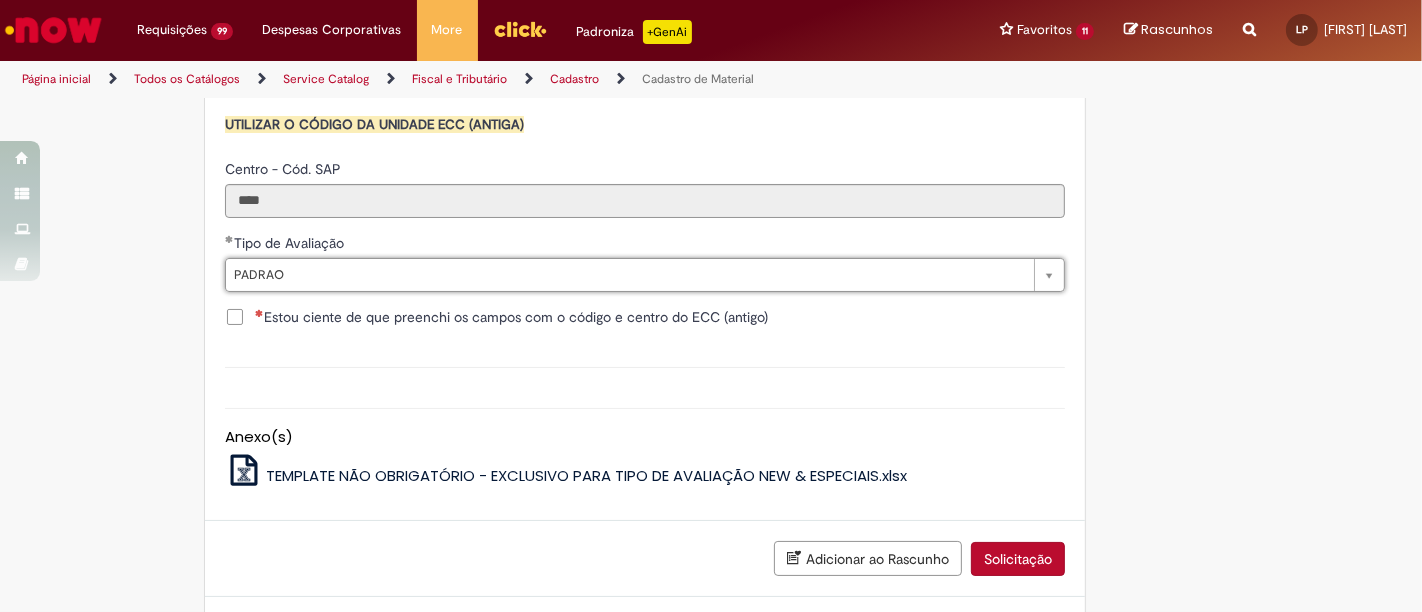 click on "Estou ciente de que preenchi os campos com o código e centro do ECC  (antigo)" at bounding box center [511, 317] 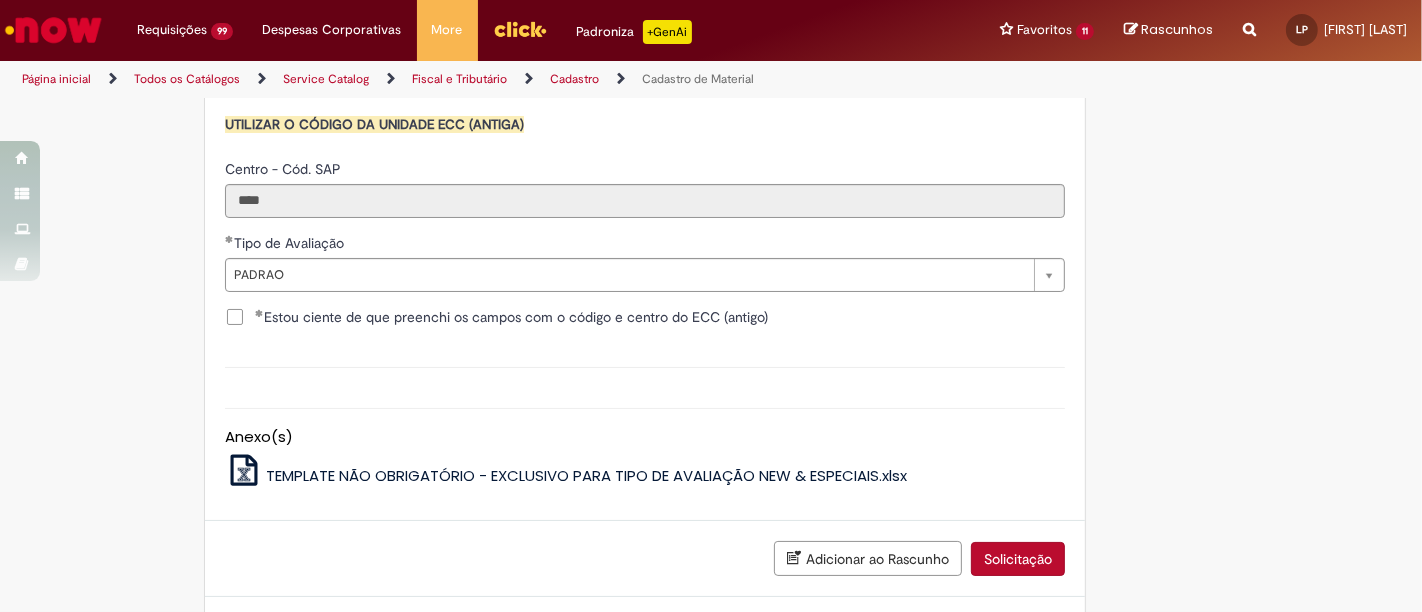 scroll, scrollTop: 2199, scrollLeft: 0, axis: vertical 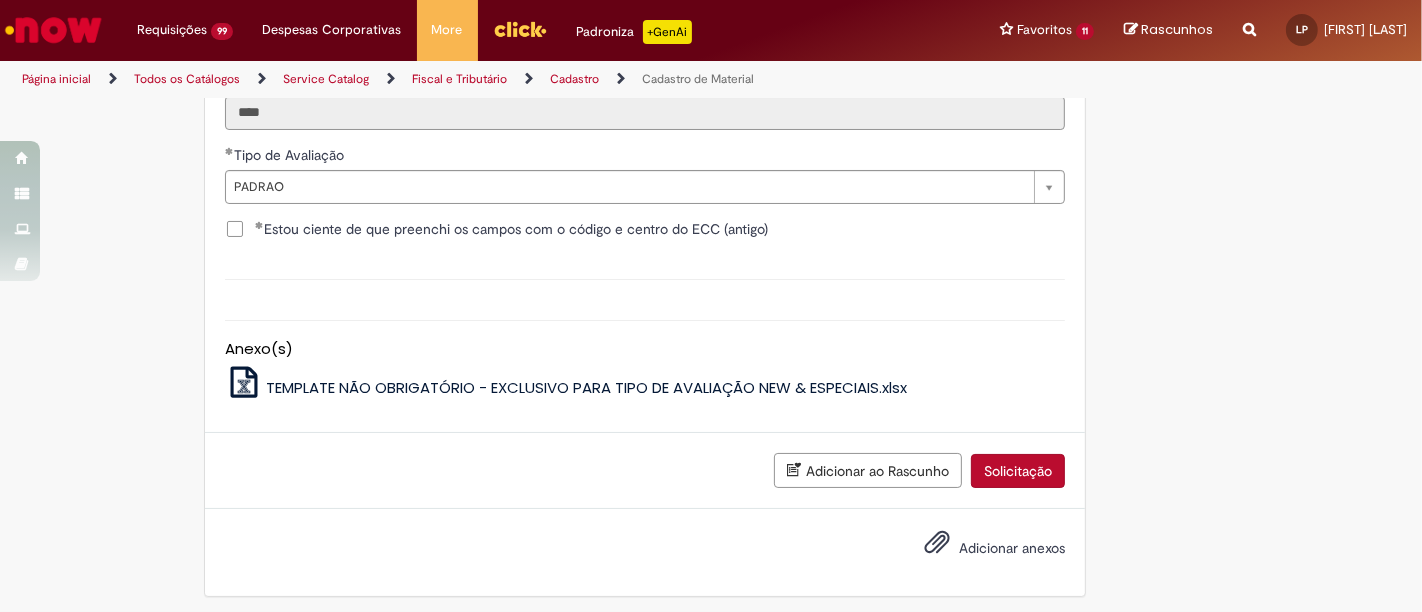 click on "Solicitação" at bounding box center [1018, 471] 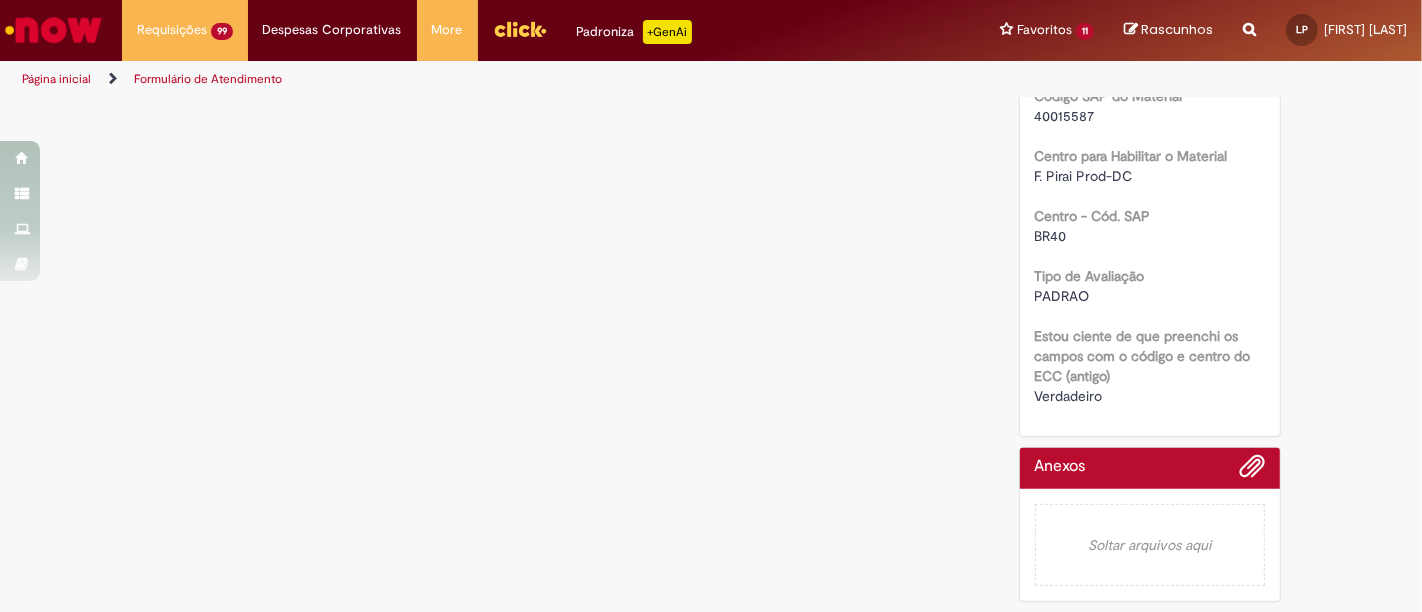 scroll, scrollTop: 0, scrollLeft: 0, axis: both 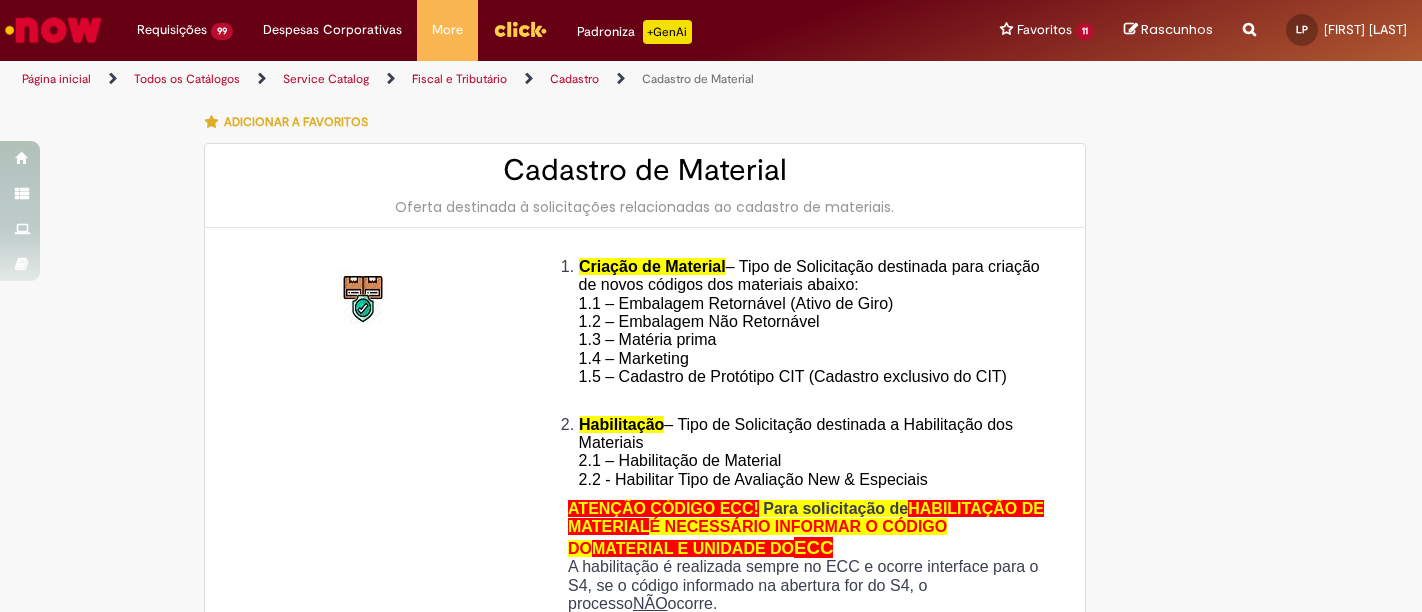 type on "********" 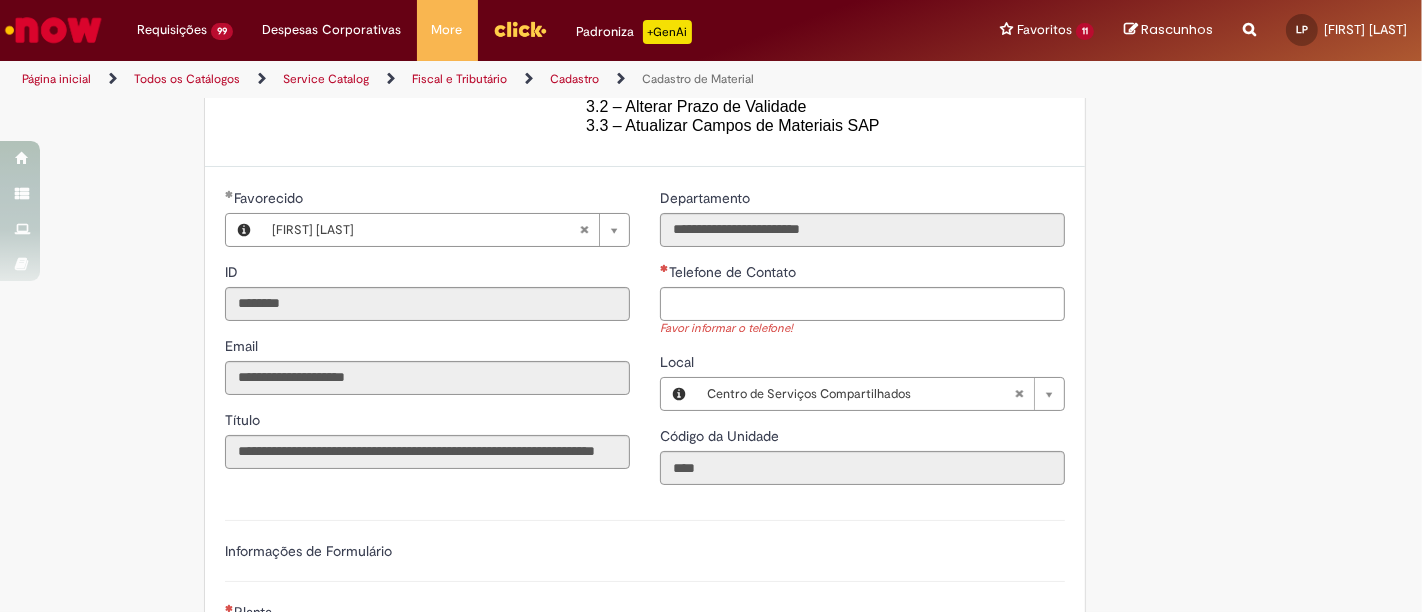 scroll, scrollTop: 777, scrollLeft: 0, axis: vertical 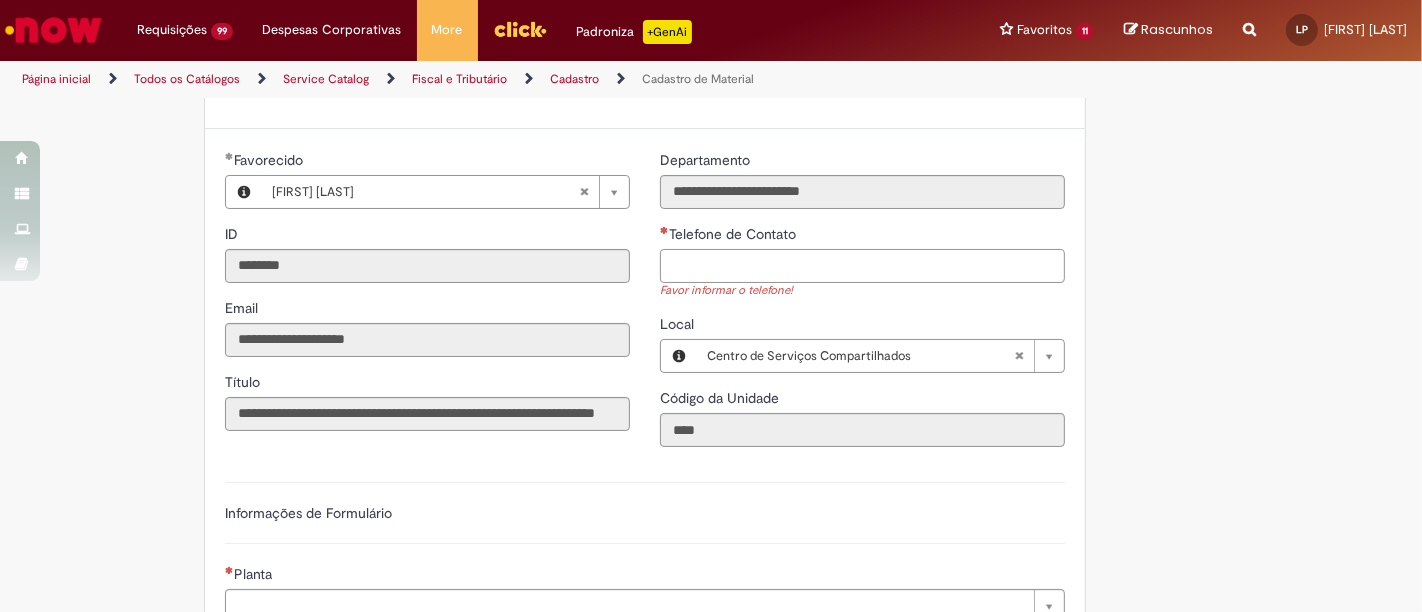click on "Telefone de Contato" at bounding box center [862, 266] 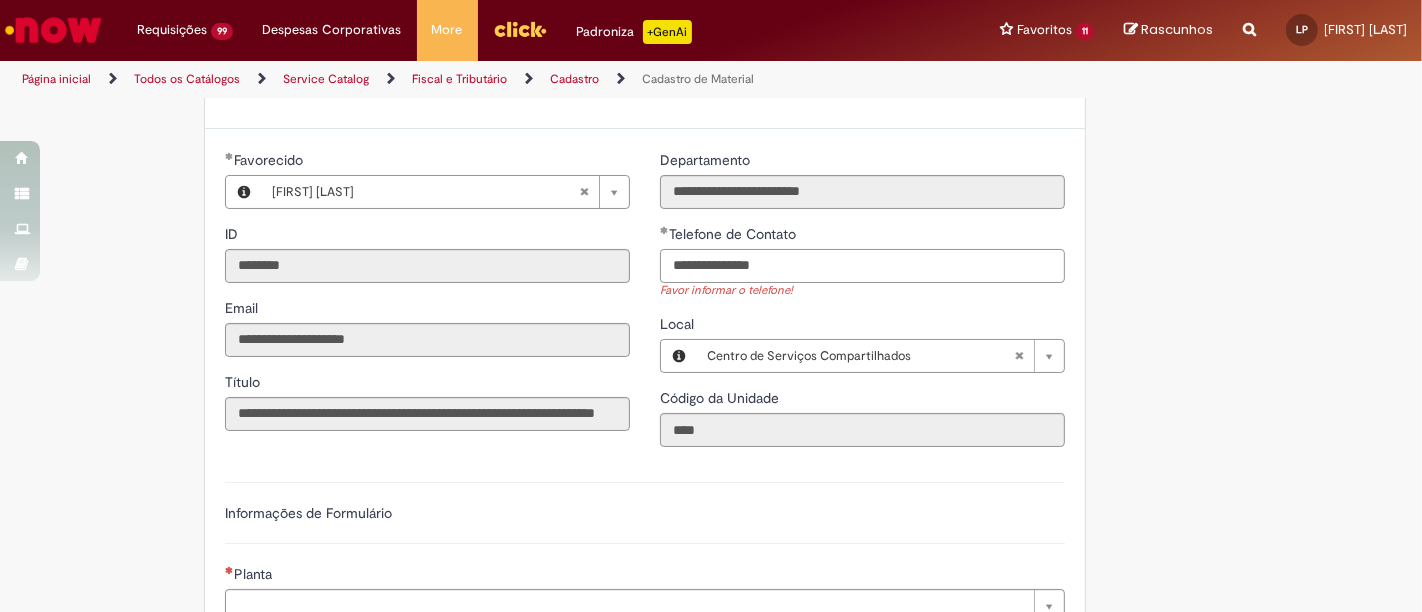 type on "**********" 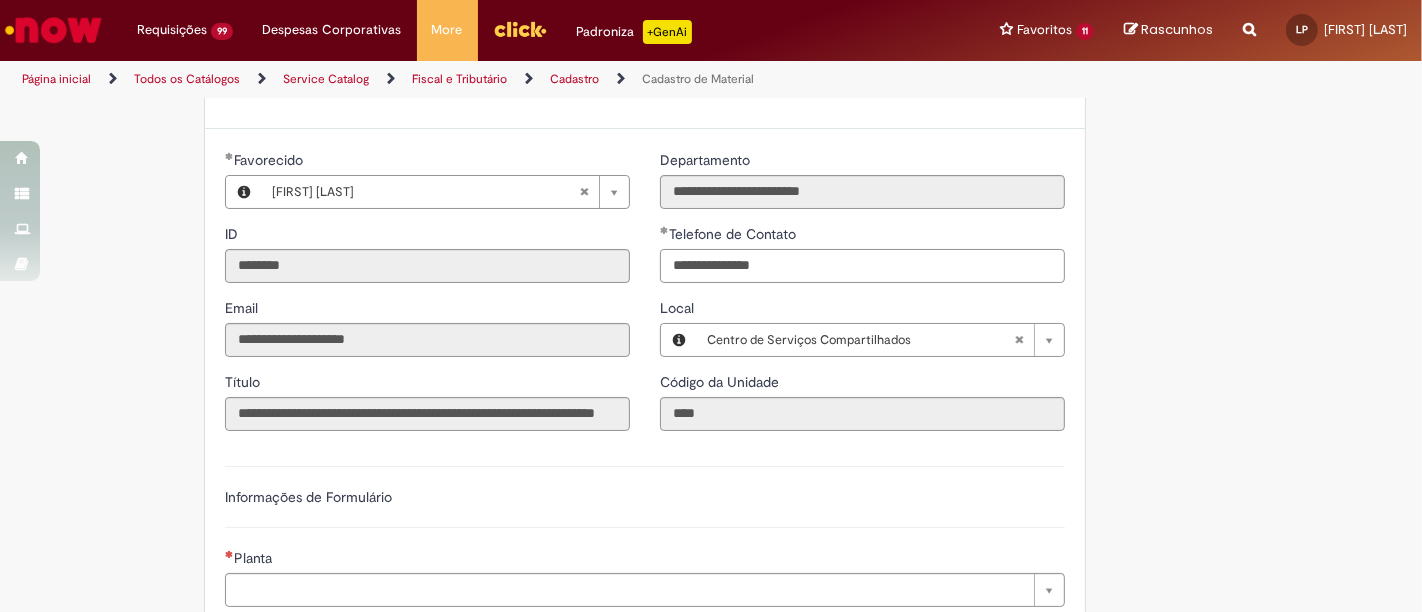 scroll, scrollTop: 1000, scrollLeft: 0, axis: vertical 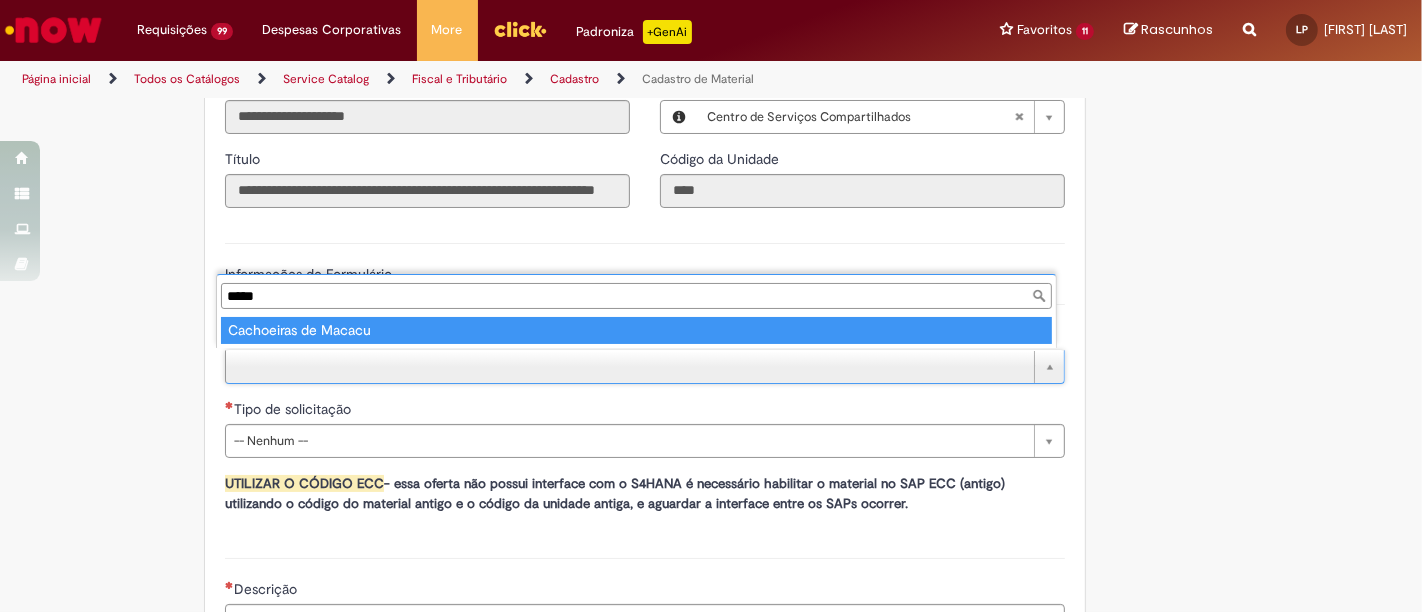 type on "*****" 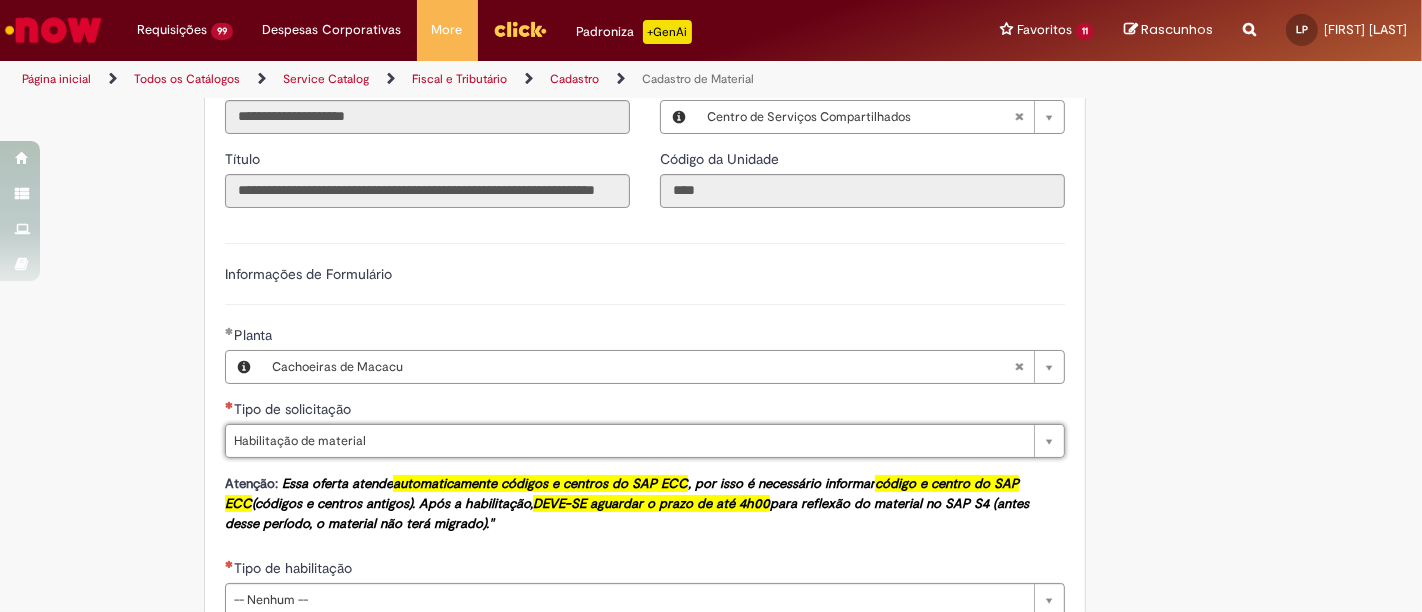 type on "**********" 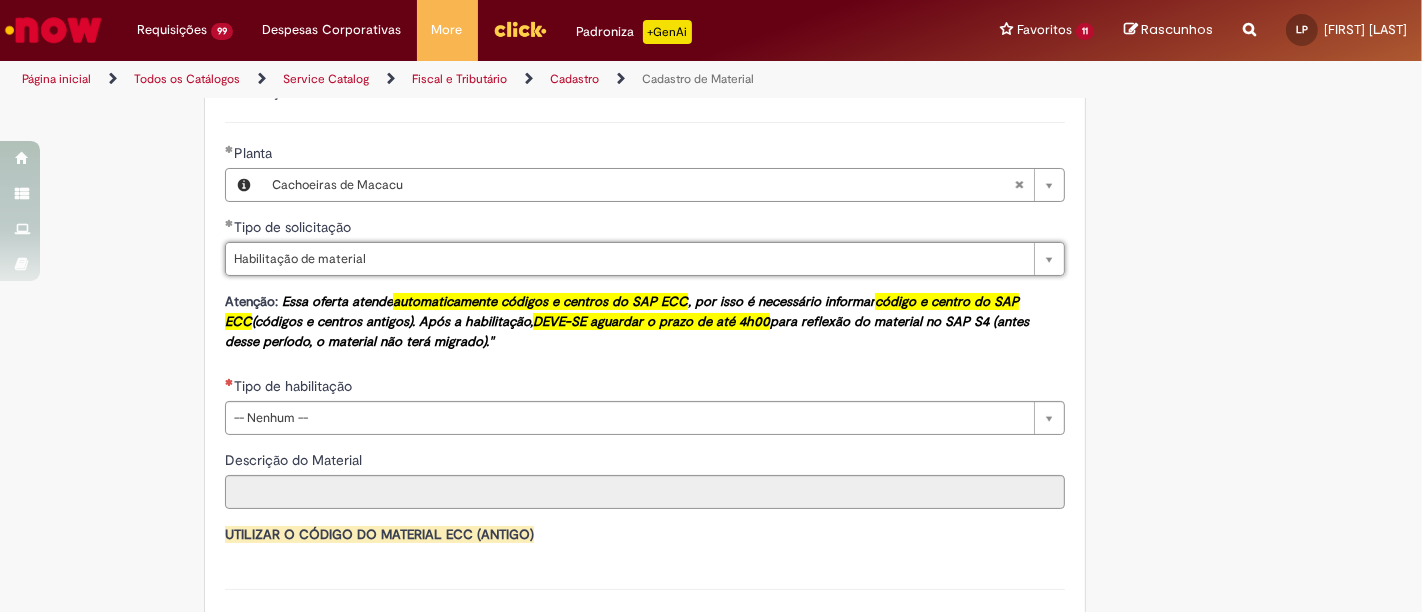 scroll, scrollTop: 1333, scrollLeft: 0, axis: vertical 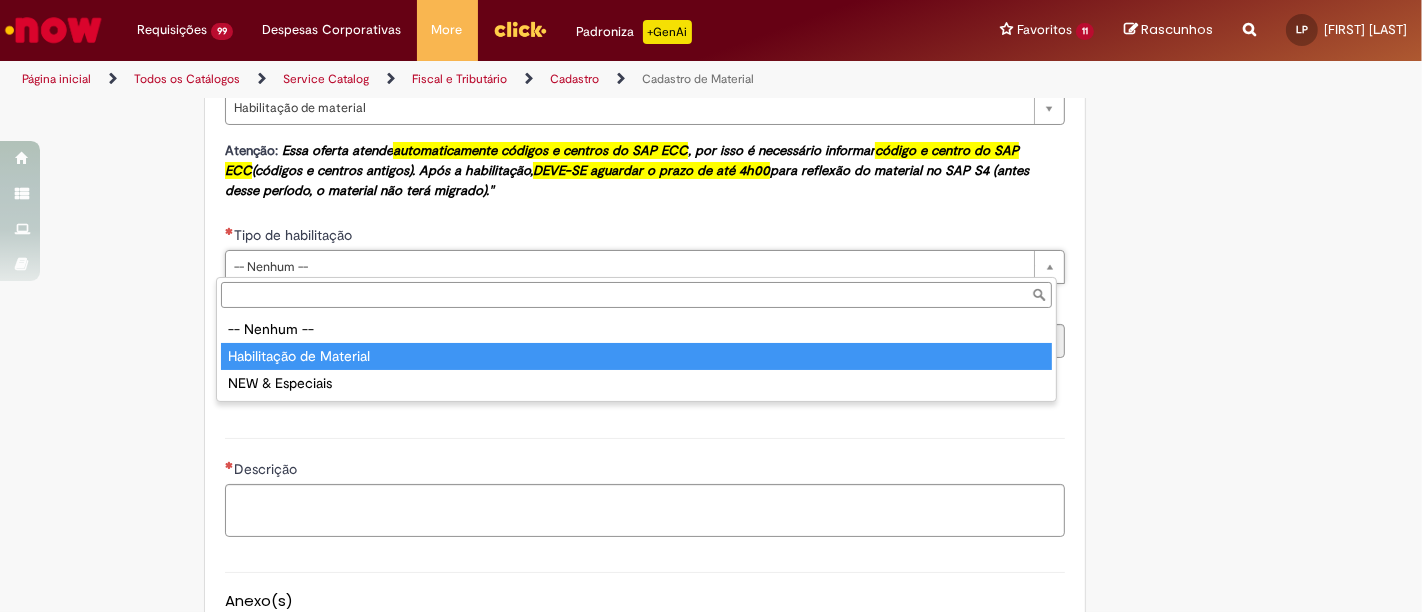 type on "**********" 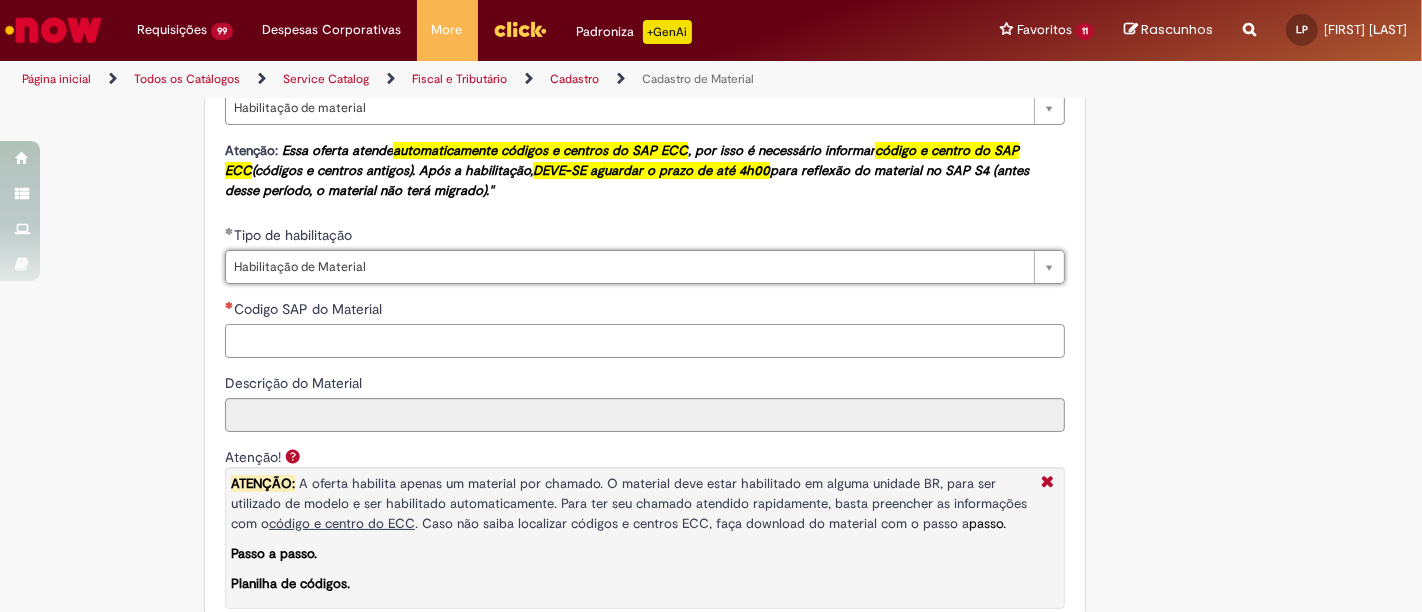 click on "Codigo SAP do Material" at bounding box center (645, 341) 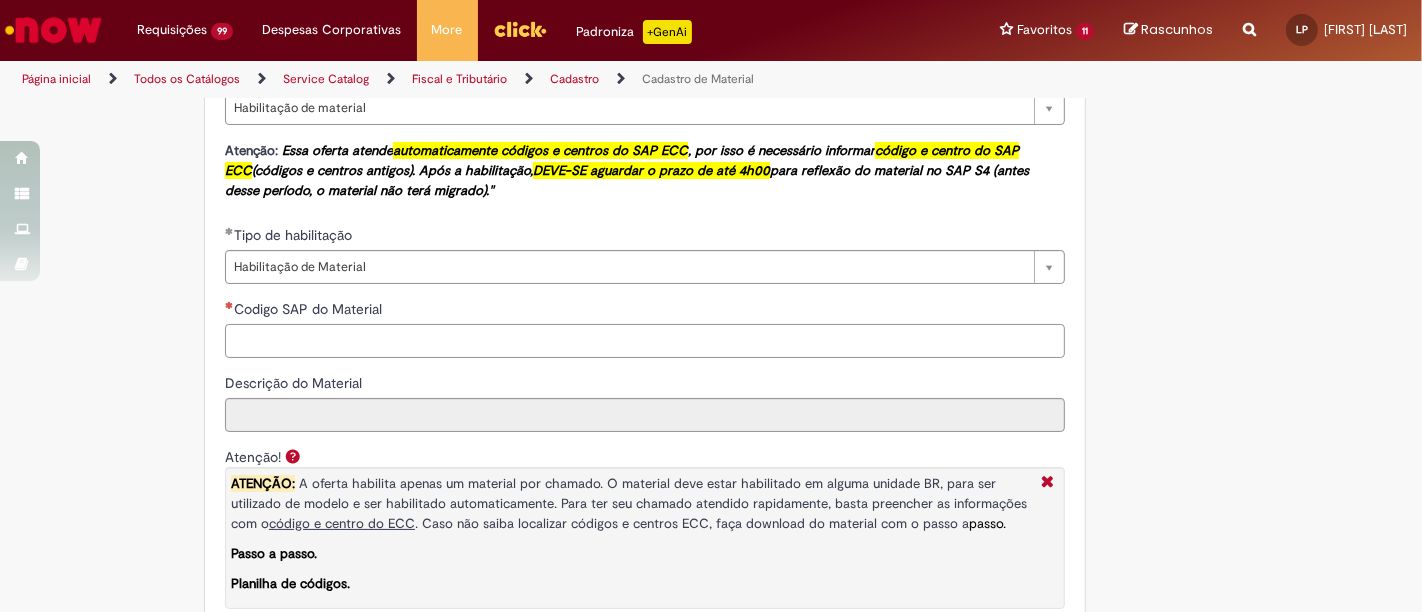 paste on "********" 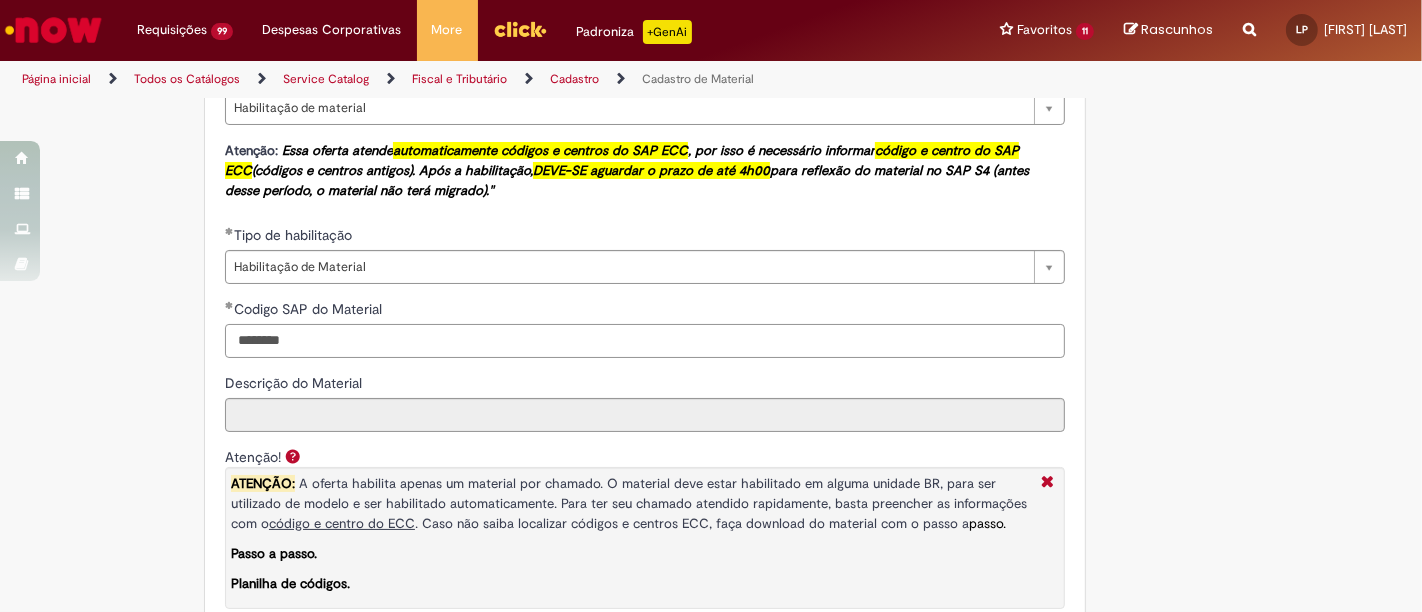 type on "********" 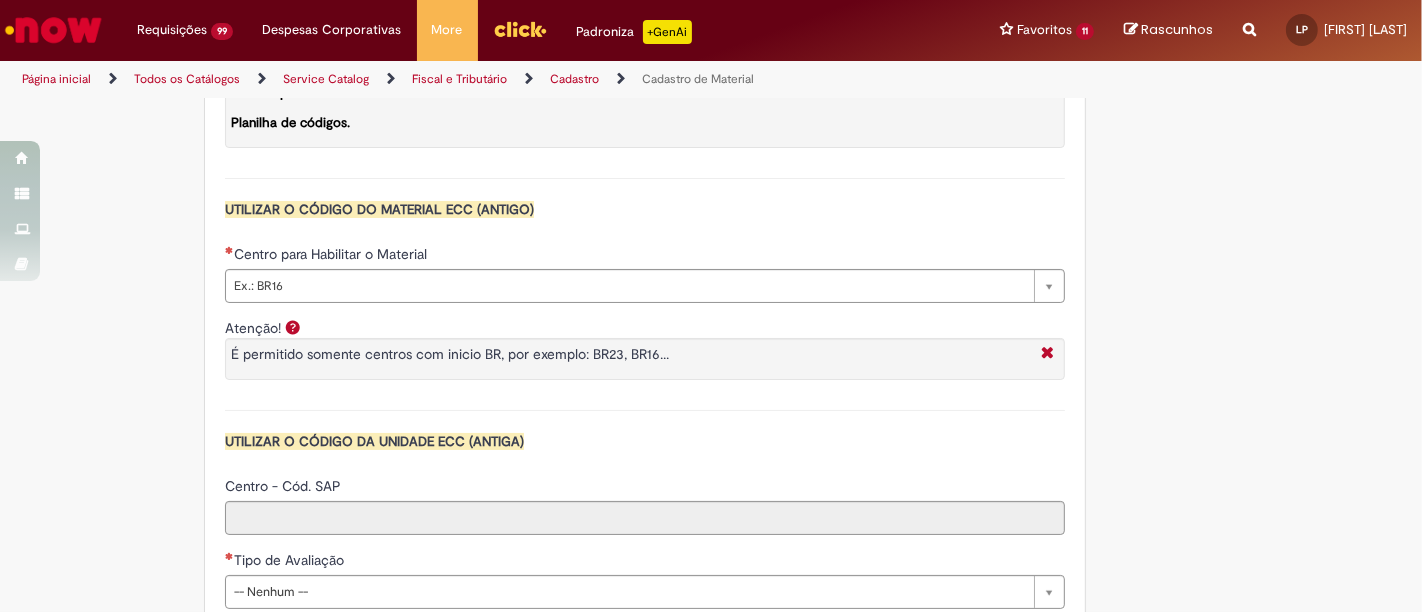 scroll, scrollTop: 1888, scrollLeft: 0, axis: vertical 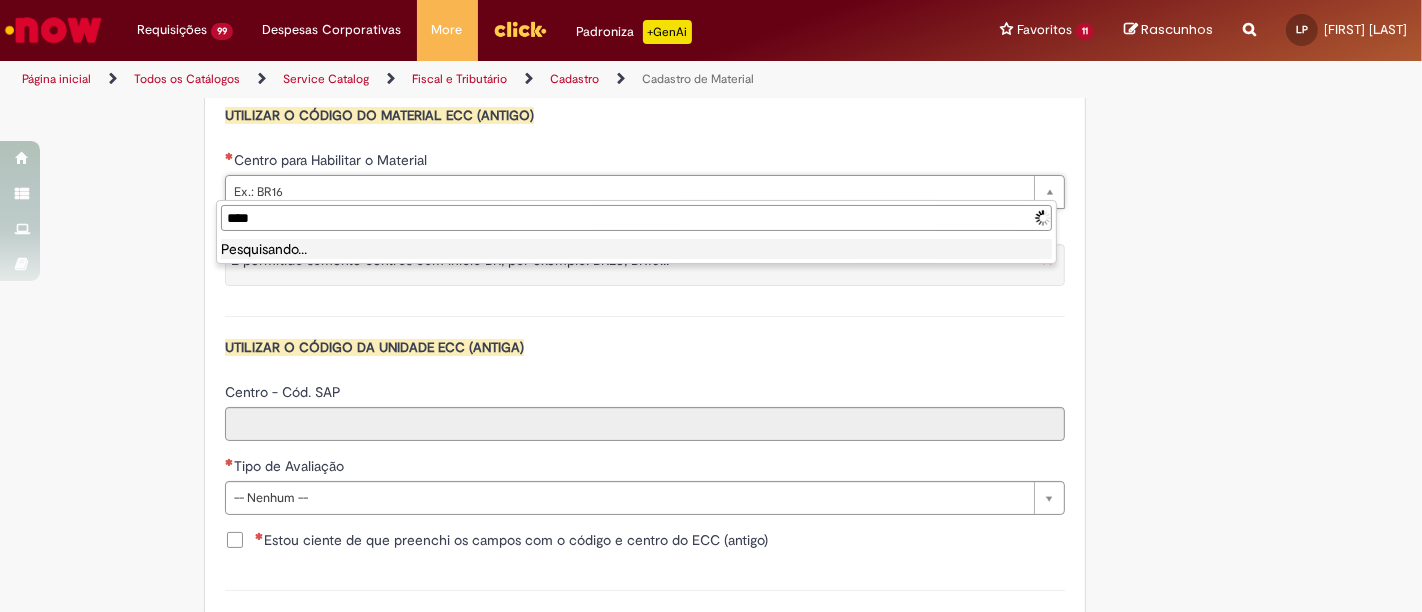 type on "****" 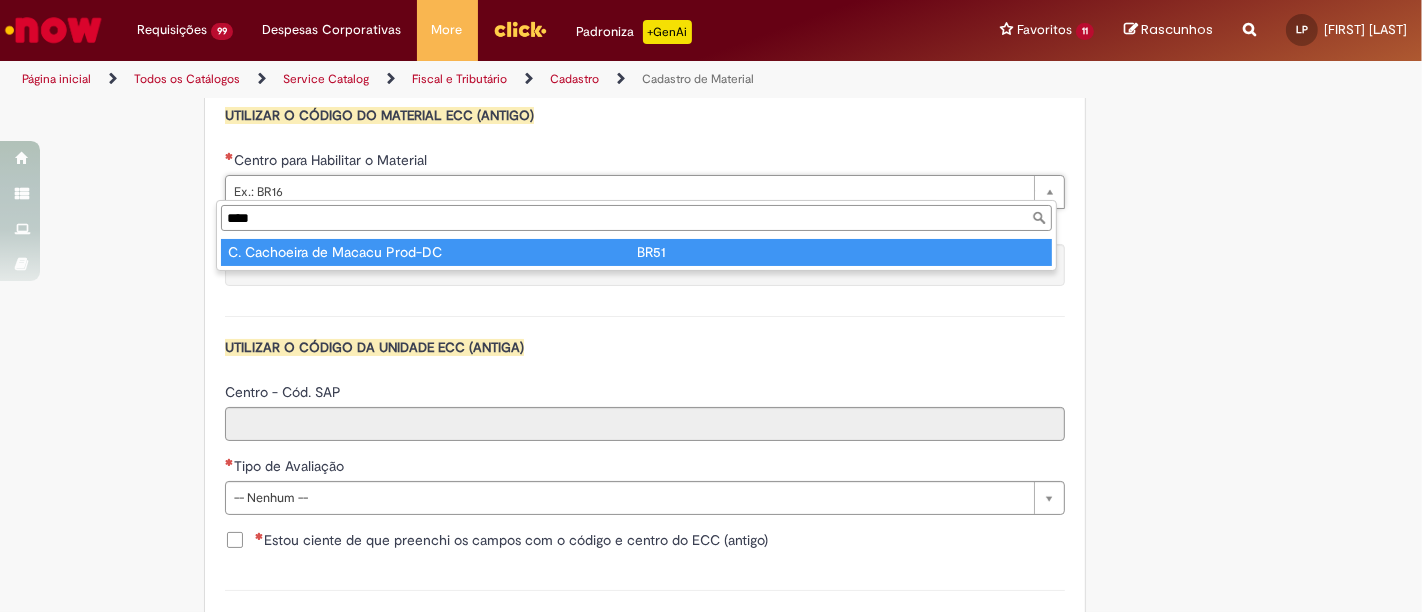 type on "**********" 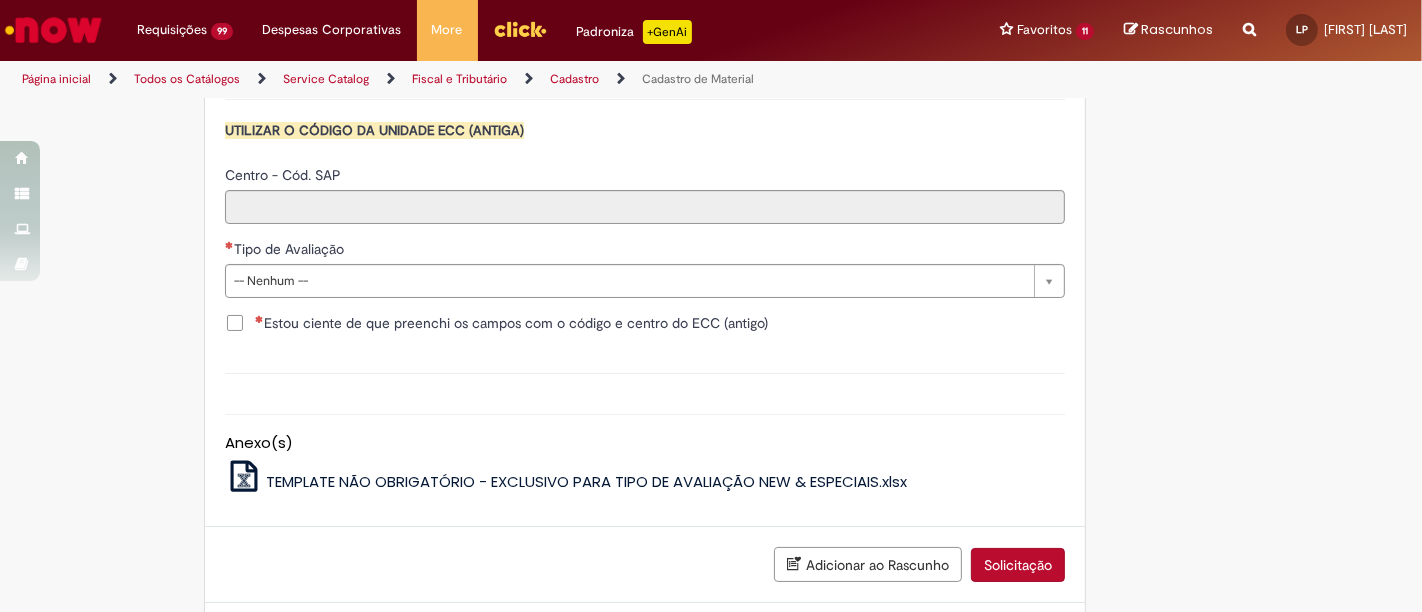 scroll, scrollTop: 2111, scrollLeft: 0, axis: vertical 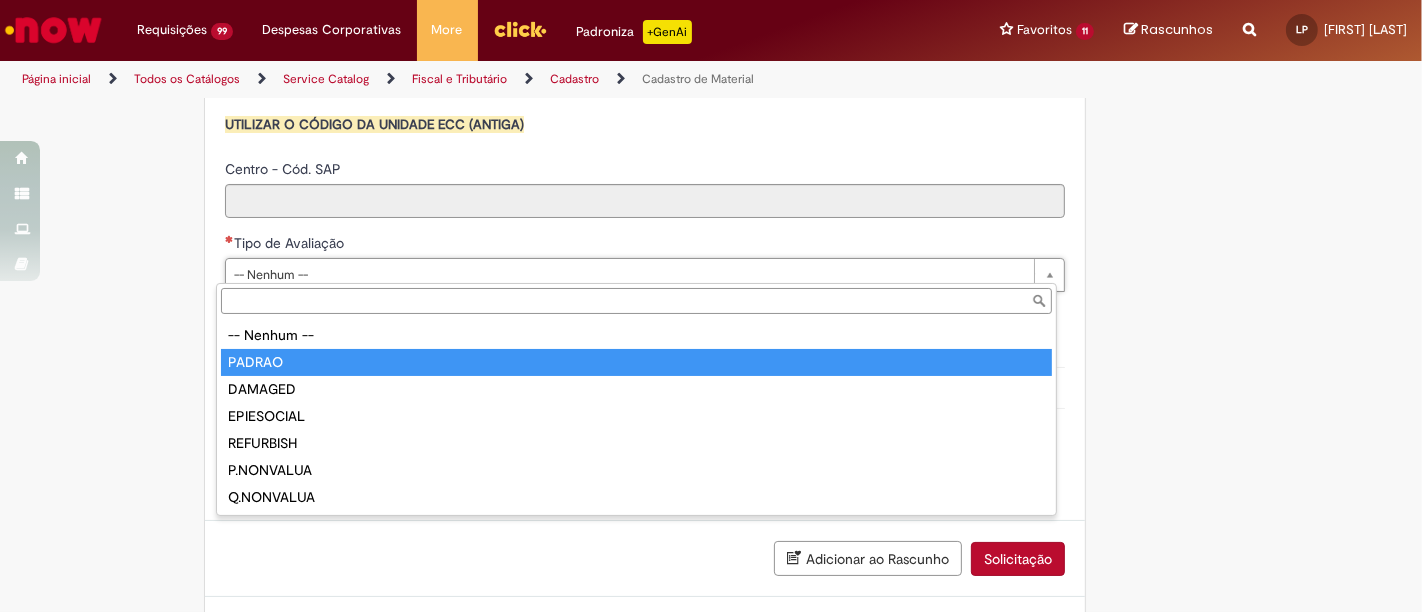 type on "******" 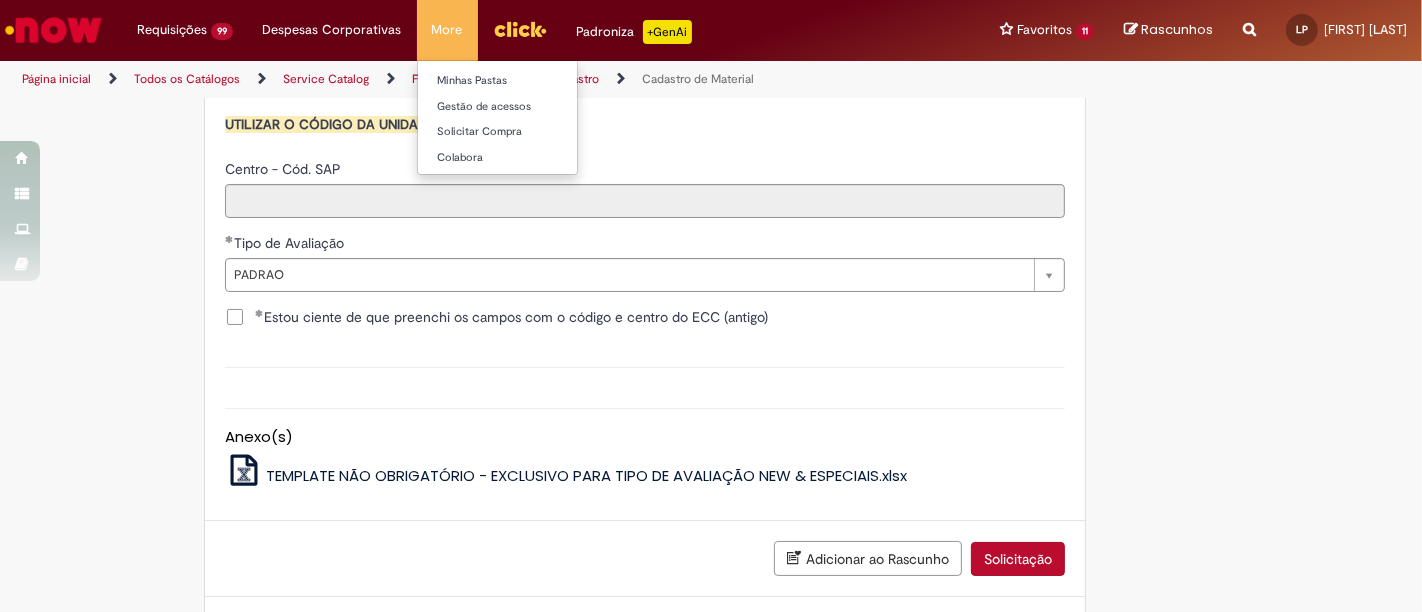 type on "****" 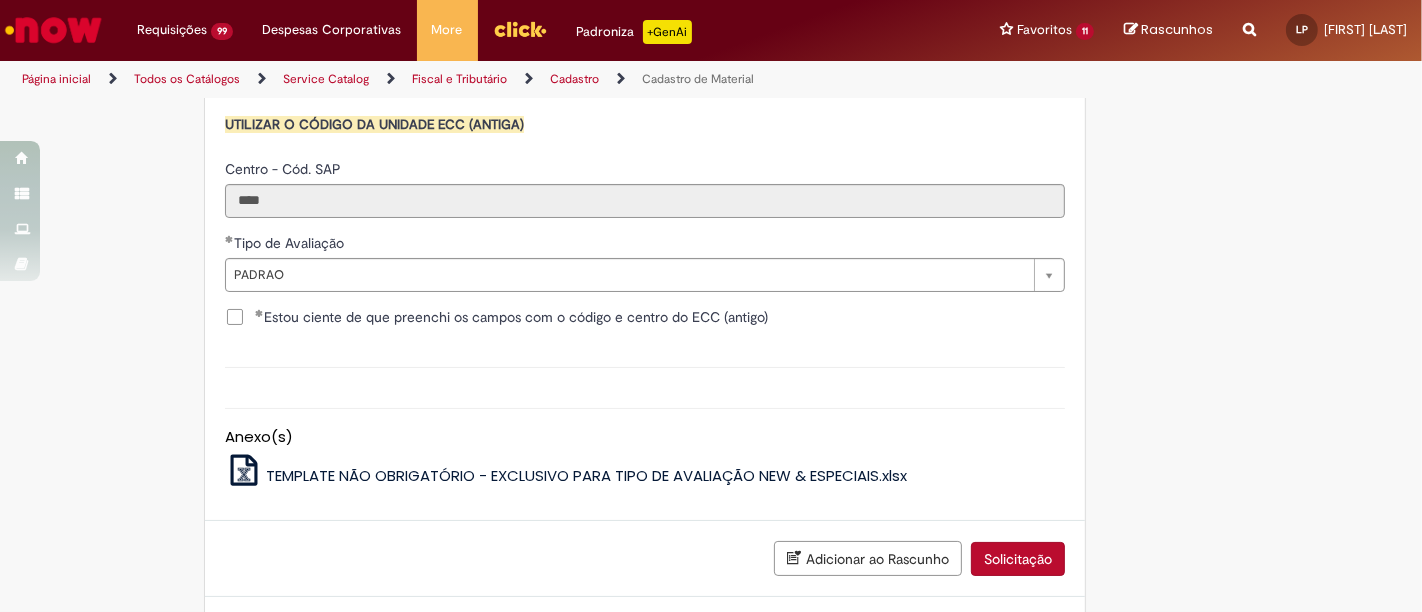 click on "Solicitação" at bounding box center [1018, 559] 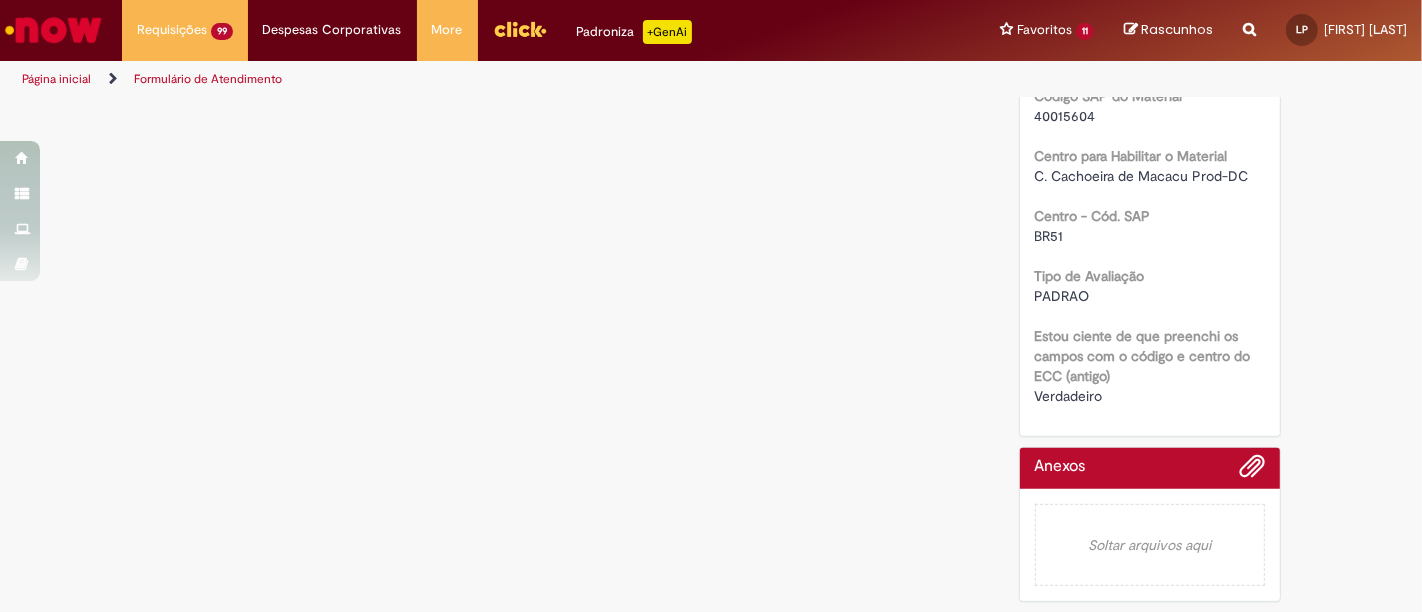 scroll, scrollTop: 0, scrollLeft: 0, axis: both 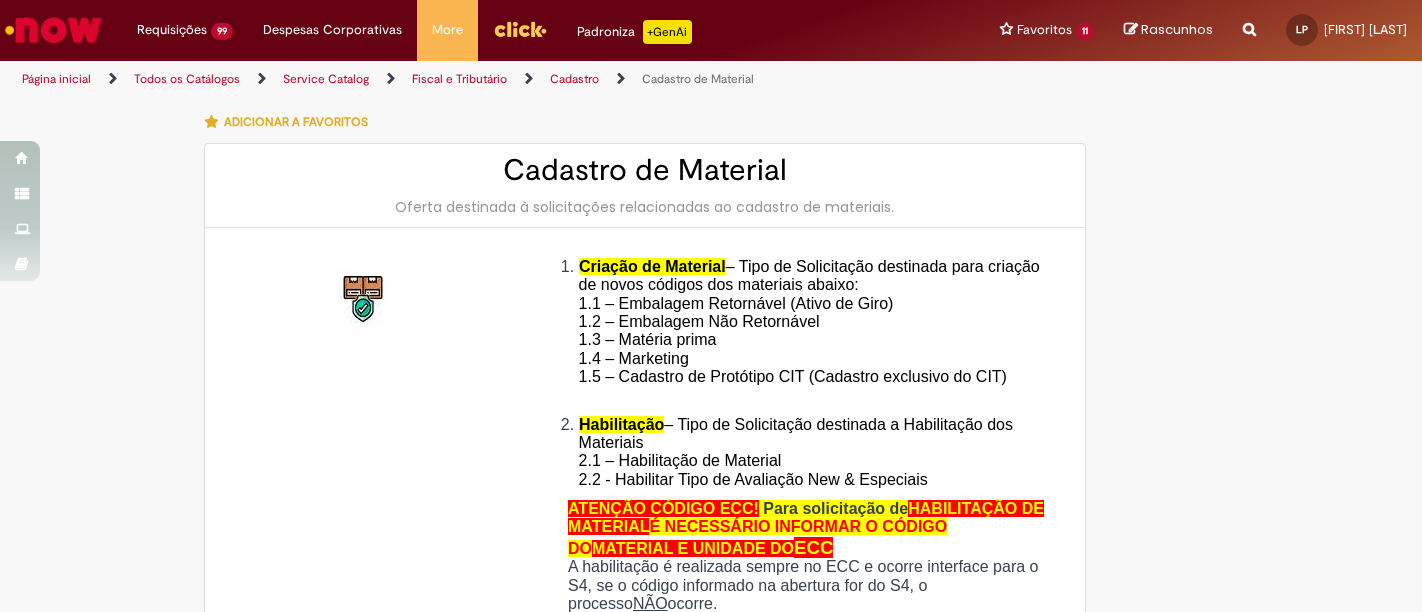 type on "********" 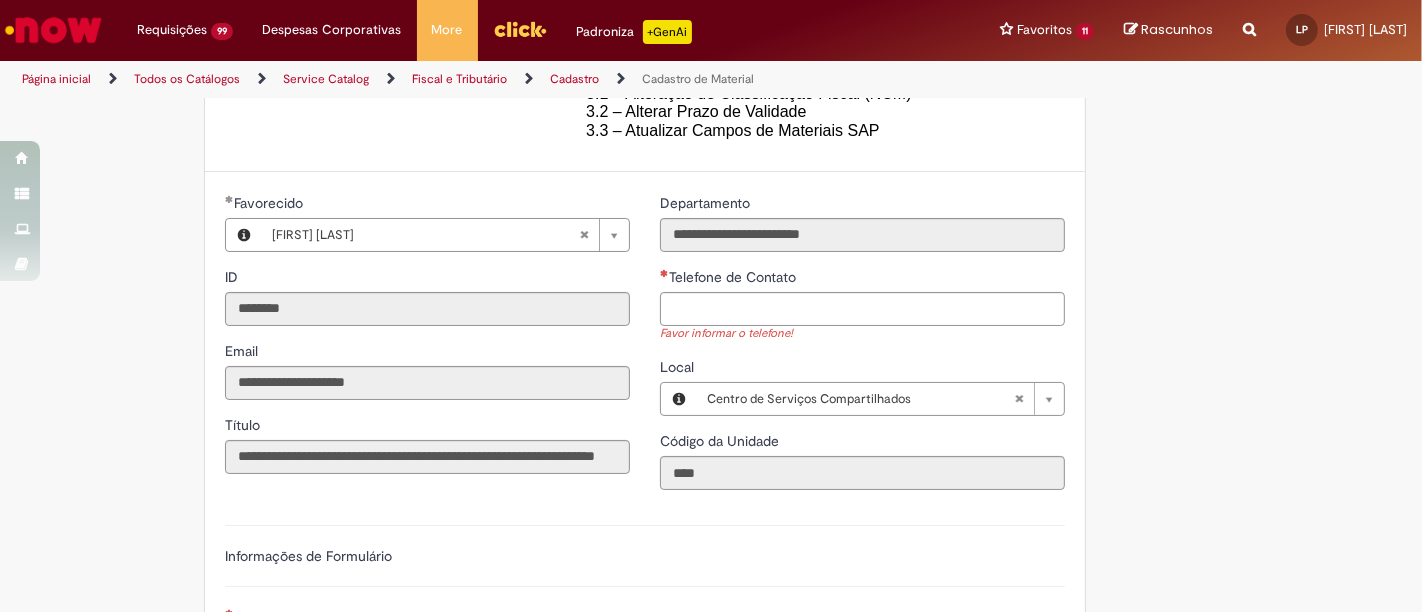 scroll, scrollTop: 777, scrollLeft: 0, axis: vertical 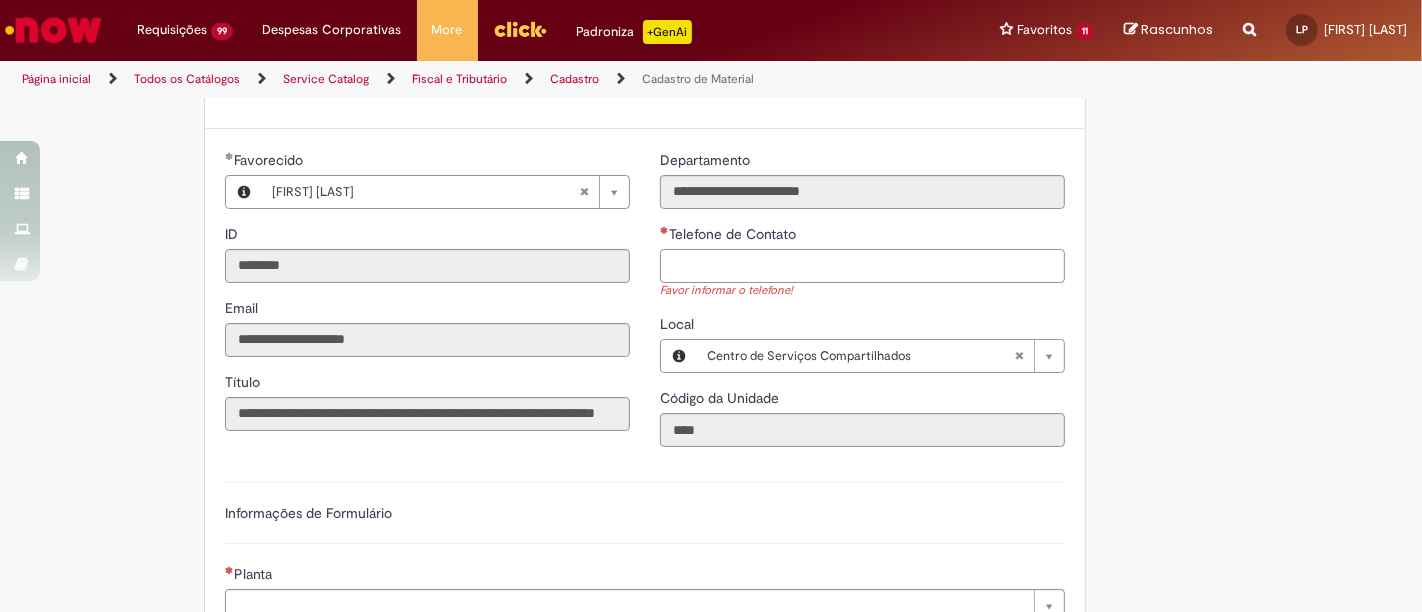 click on "Telefone de Contato" at bounding box center [862, 266] 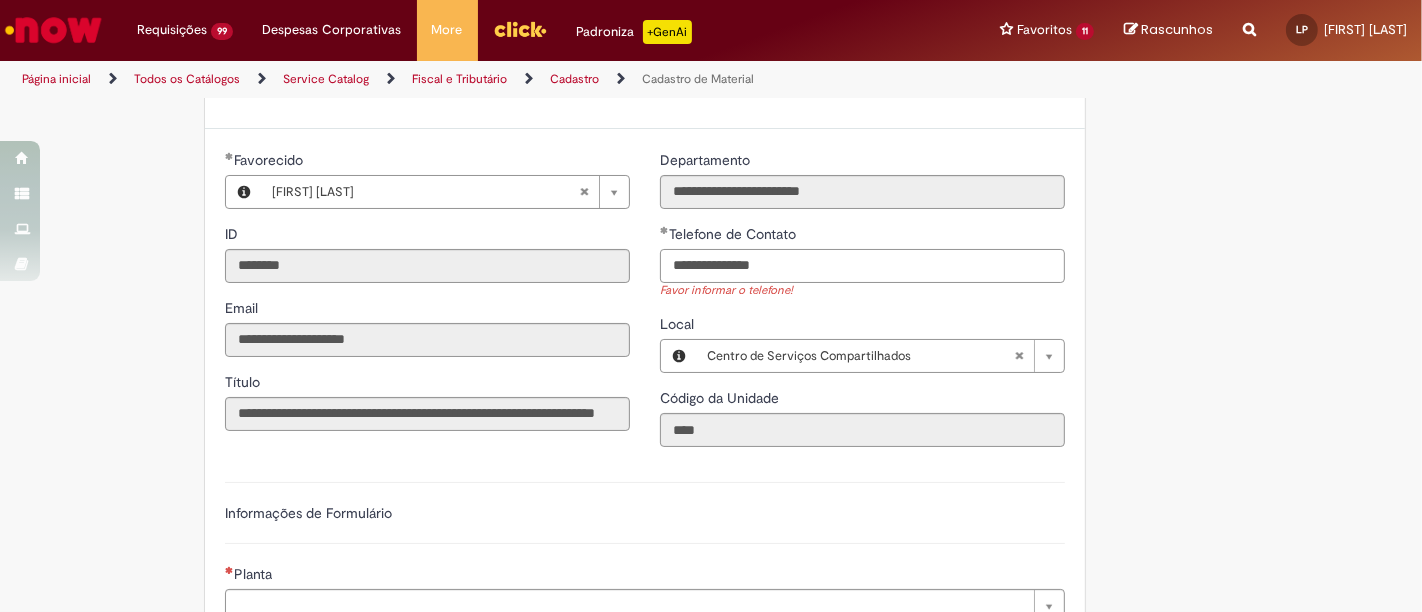 type on "**********" 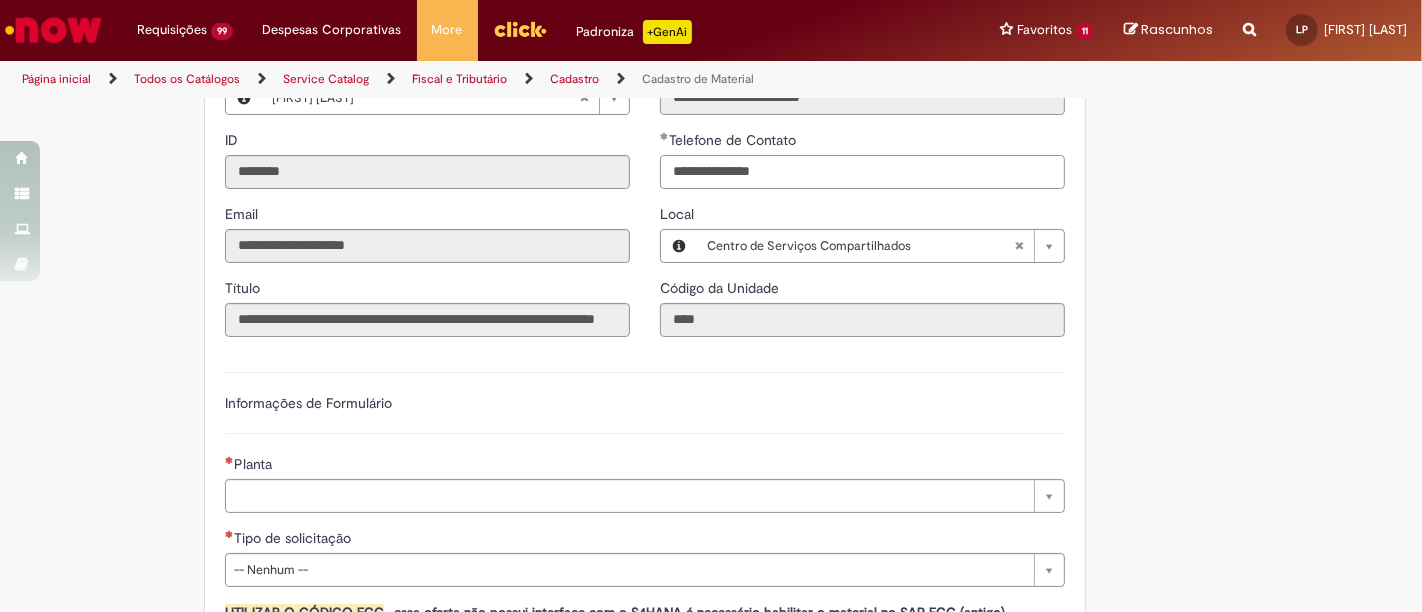 scroll, scrollTop: 1000, scrollLeft: 0, axis: vertical 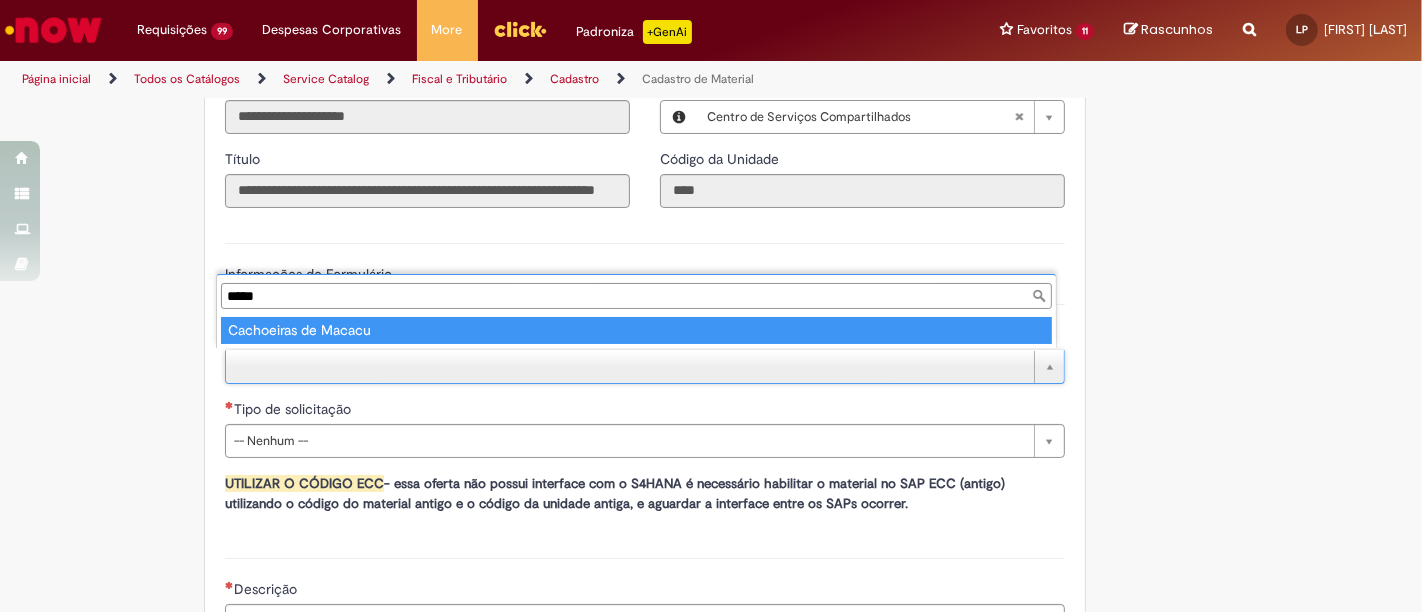 type on "*****" 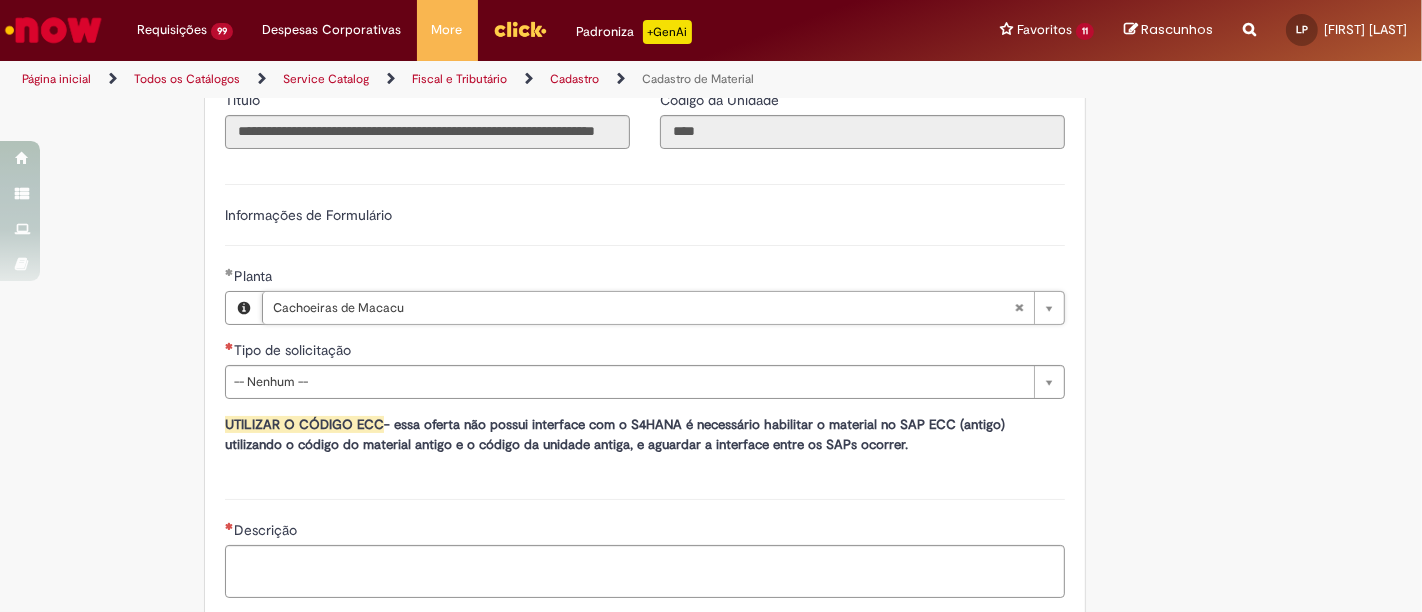 scroll, scrollTop: 1111, scrollLeft: 0, axis: vertical 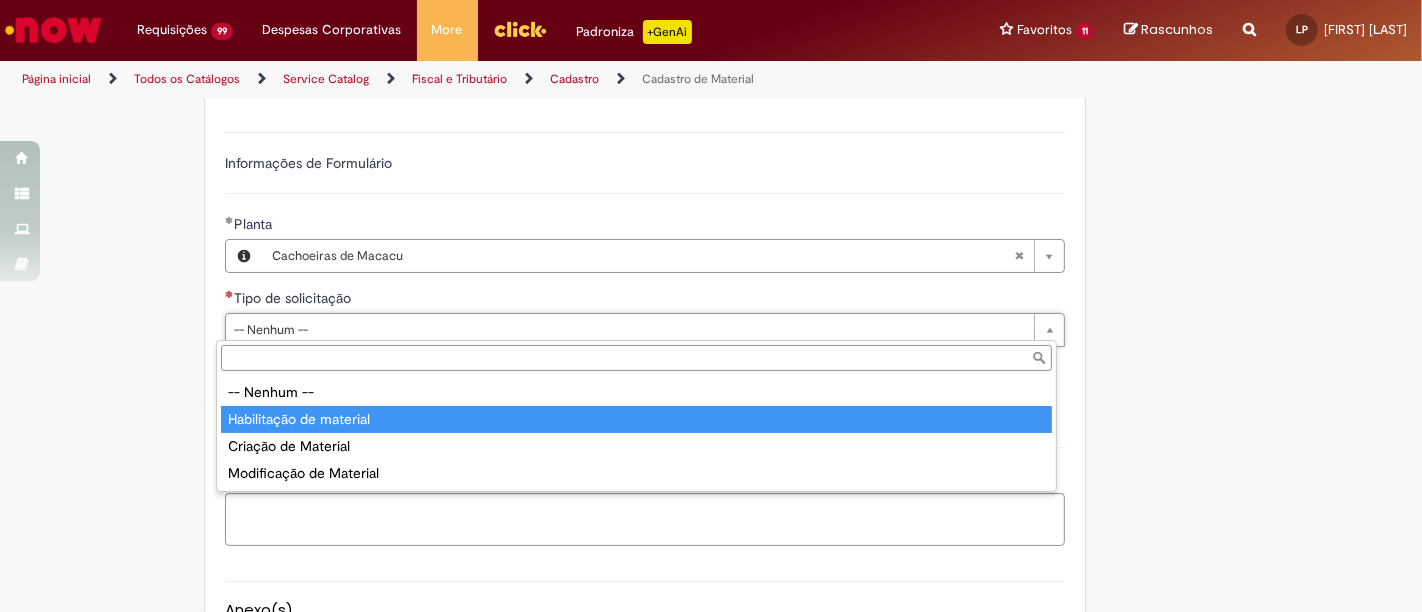 type on "**********" 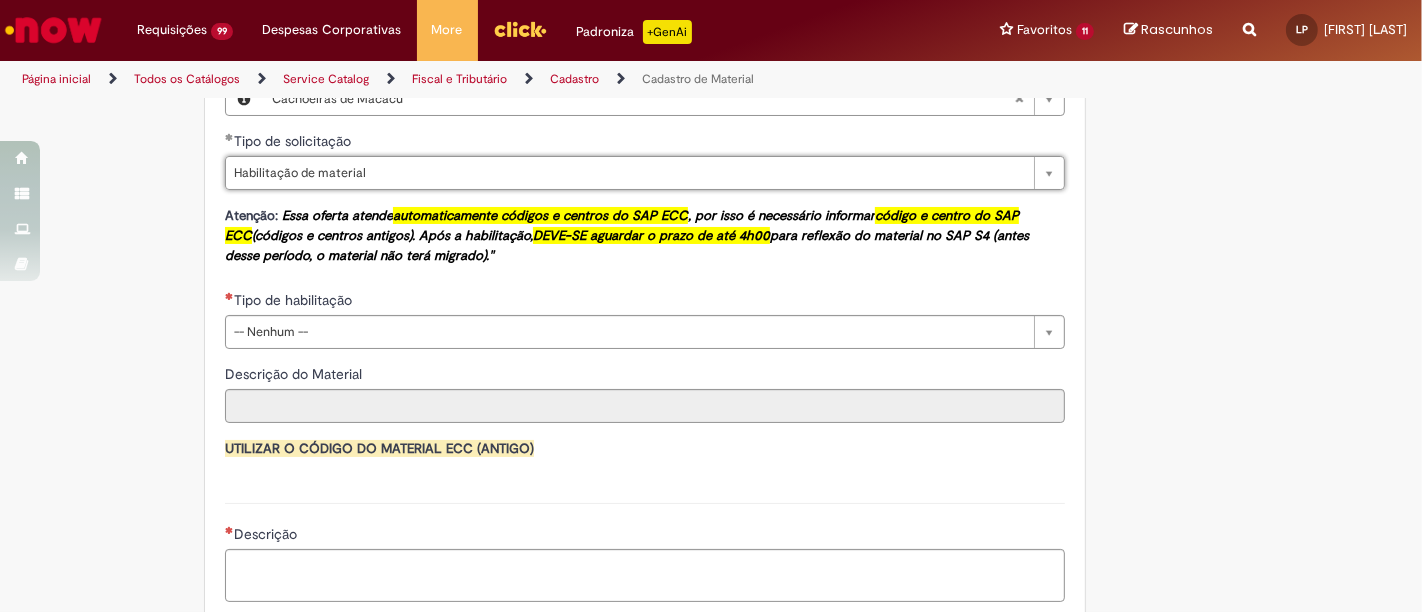 scroll, scrollTop: 1333, scrollLeft: 0, axis: vertical 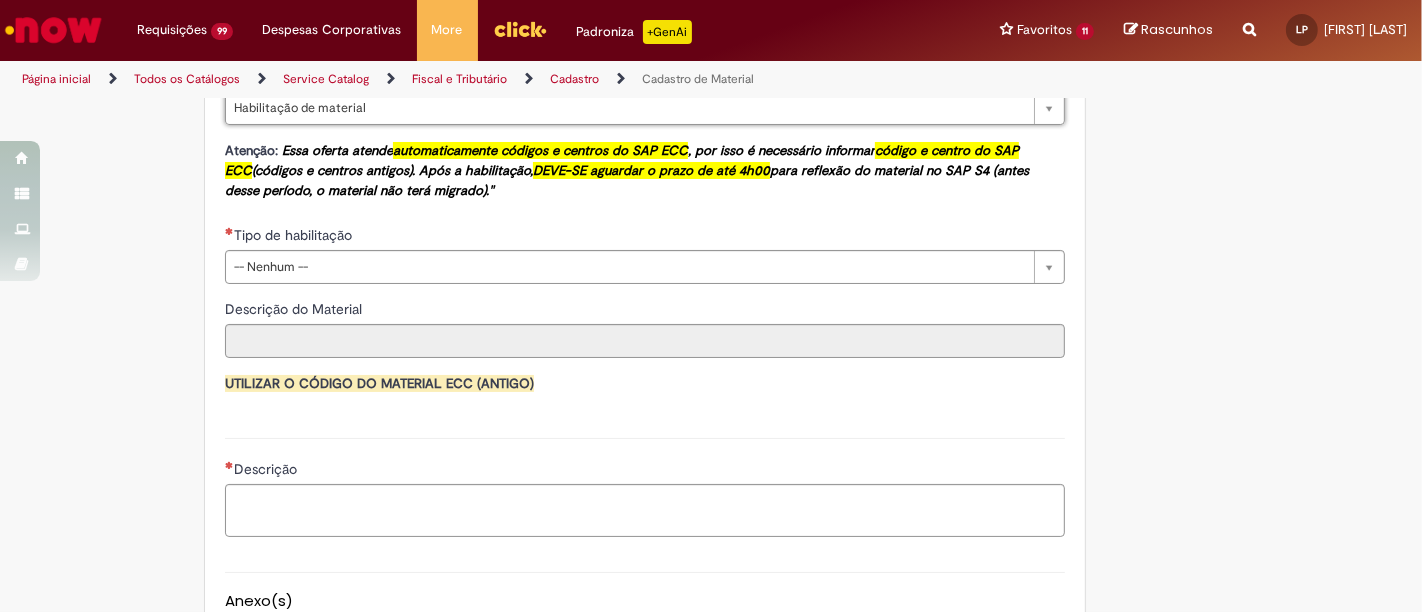 drag, startPoint x: 271, startPoint y: 269, endPoint x: 281, endPoint y: 292, distance: 25.079872 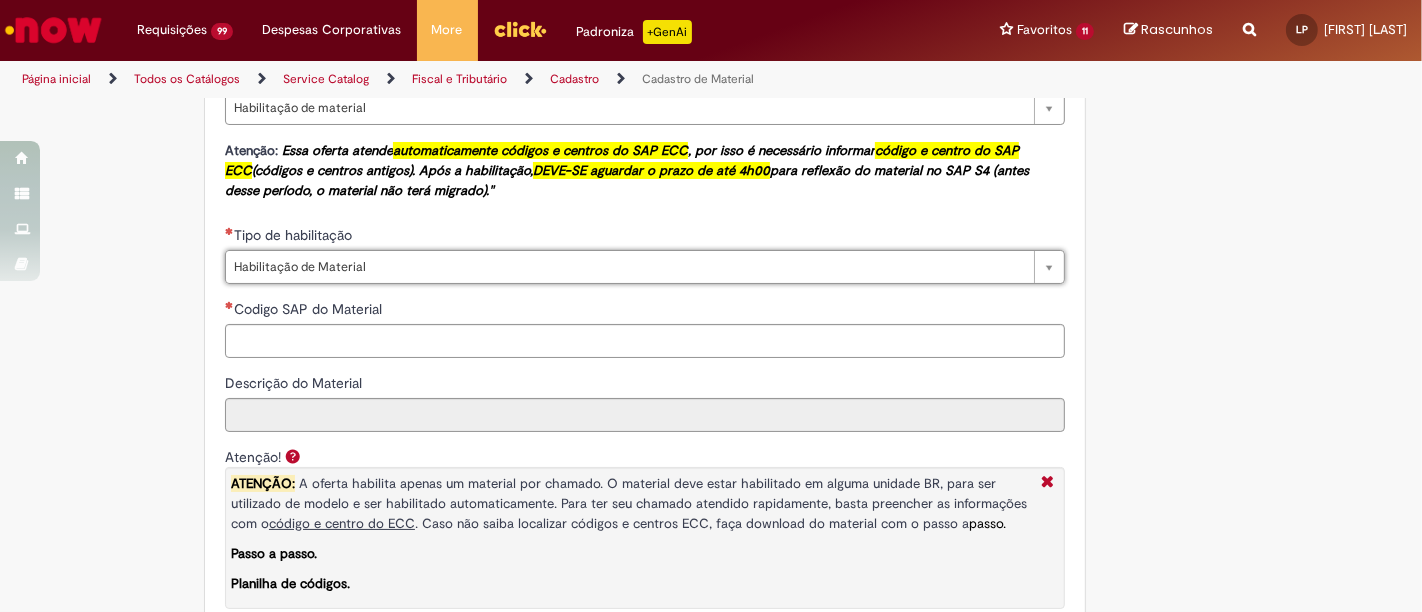 type on "**********" 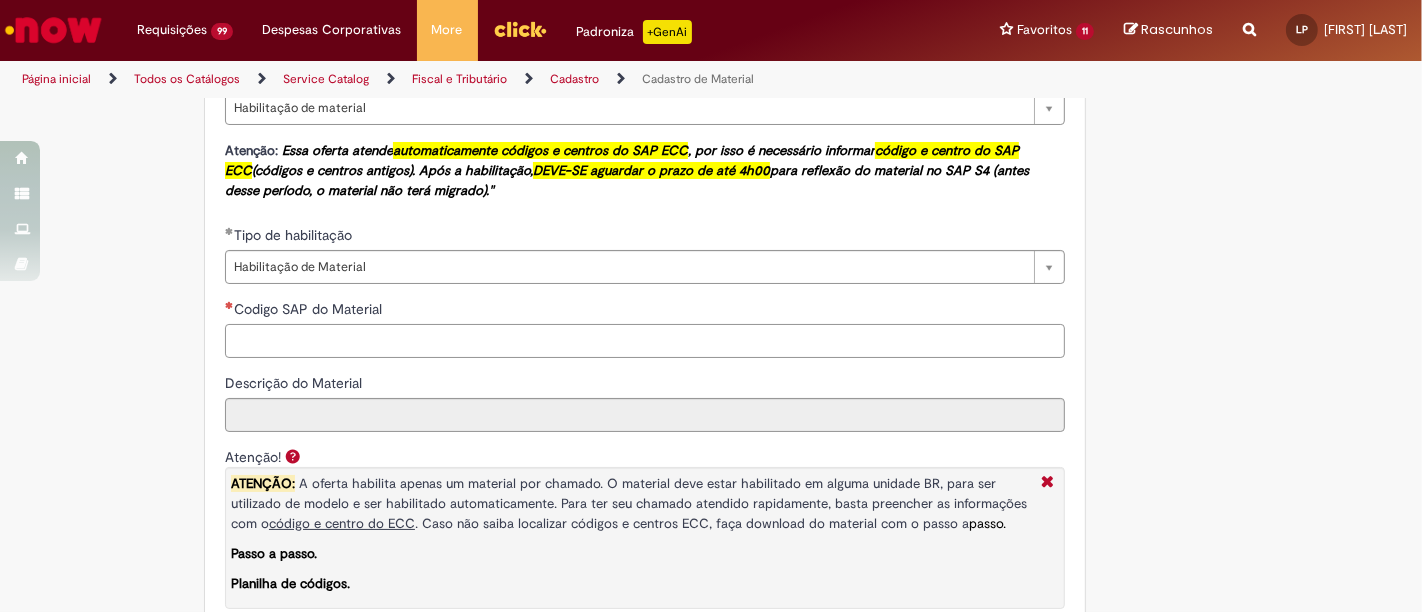 click on "Codigo SAP do Material" at bounding box center [645, 341] 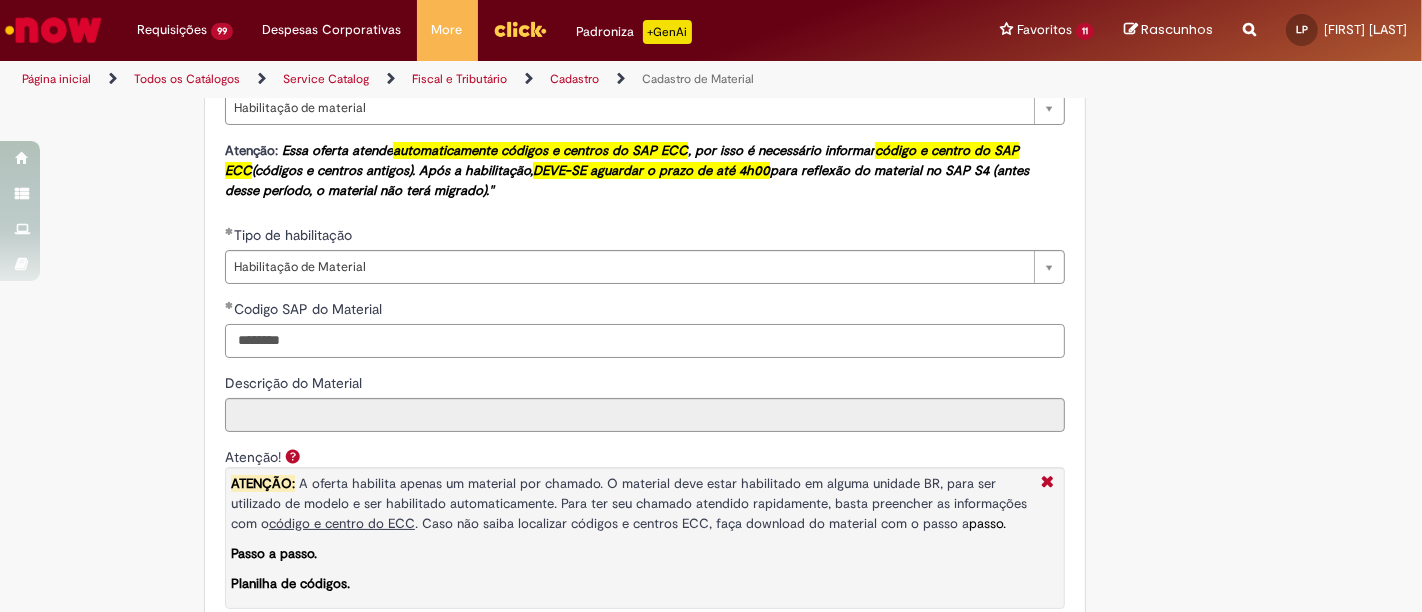 type on "********" 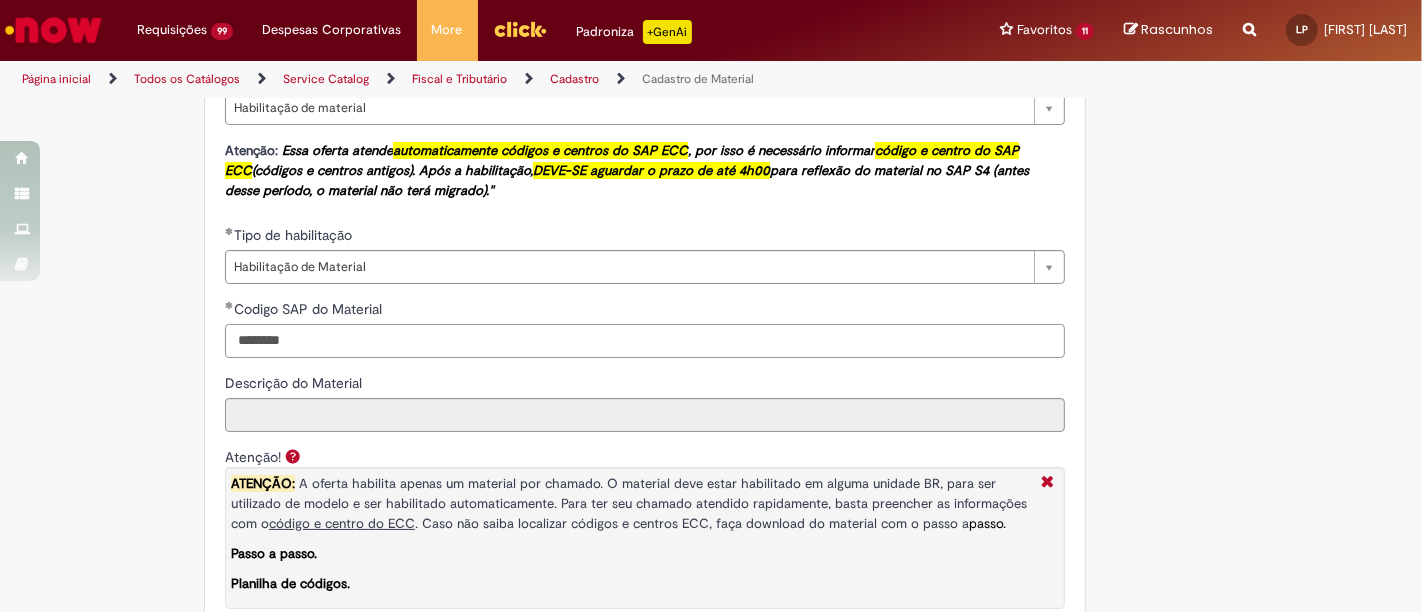 scroll, scrollTop: 1666, scrollLeft: 0, axis: vertical 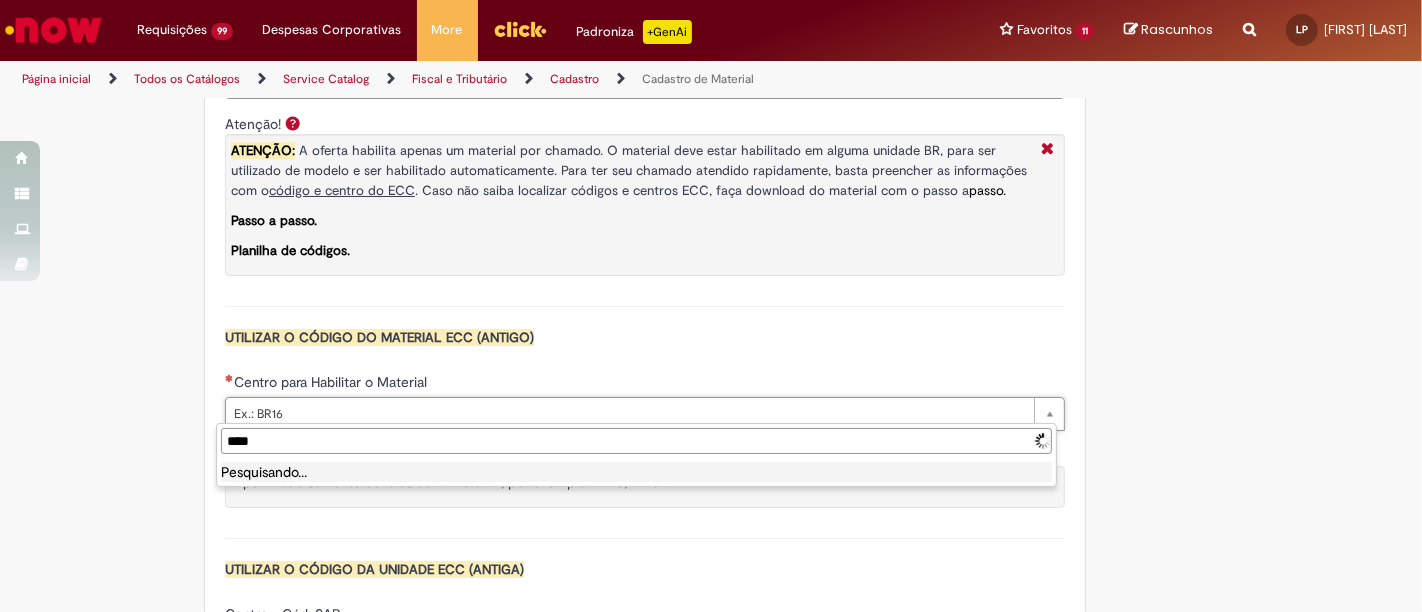 type on "****" 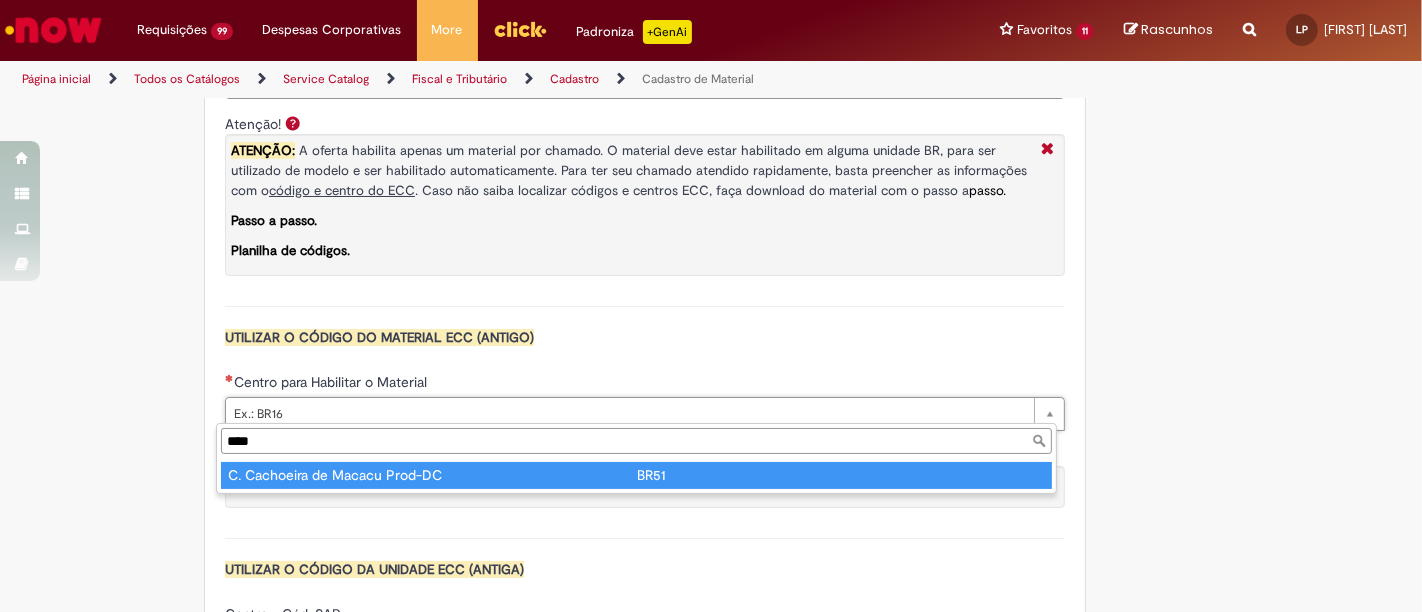 type on "**********" 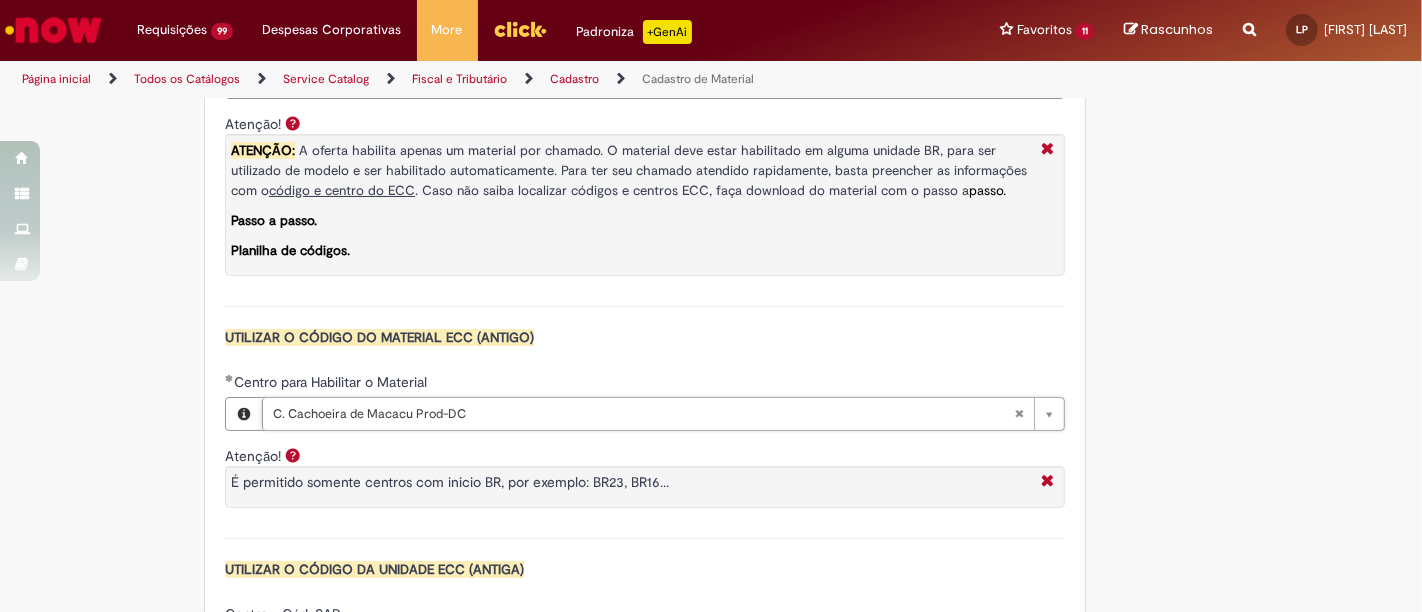 scroll, scrollTop: 1888, scrollLeft: 0, axis: vertical 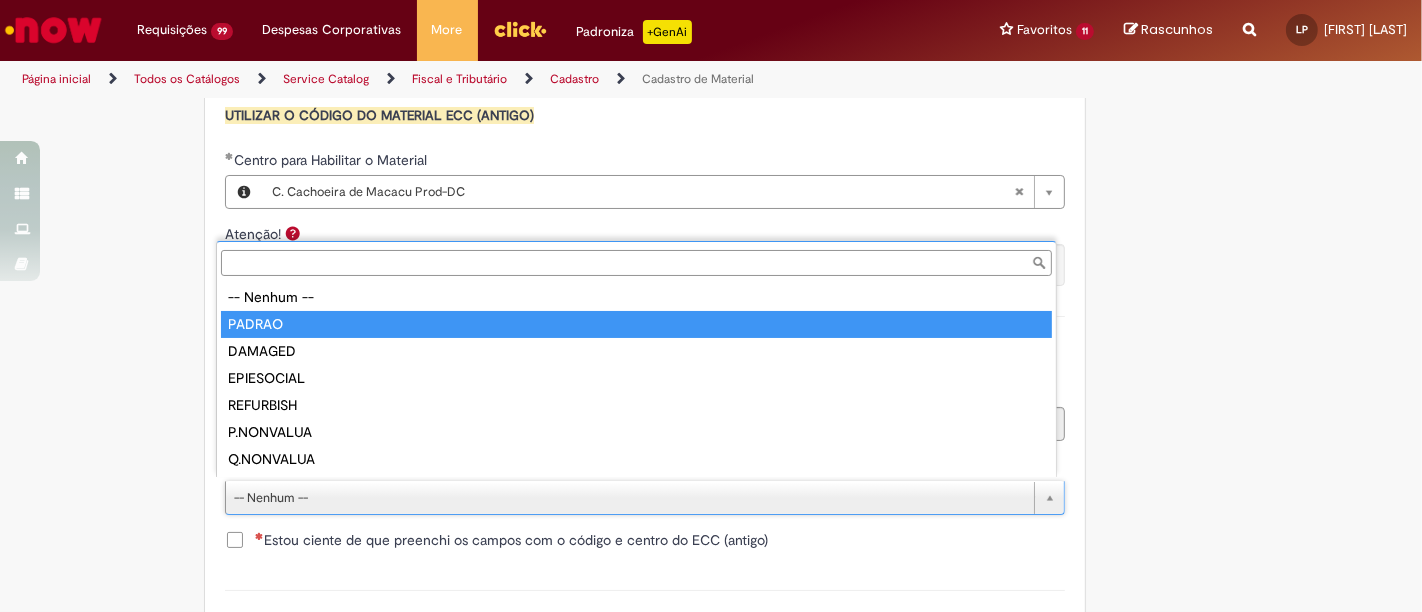 type on "******" 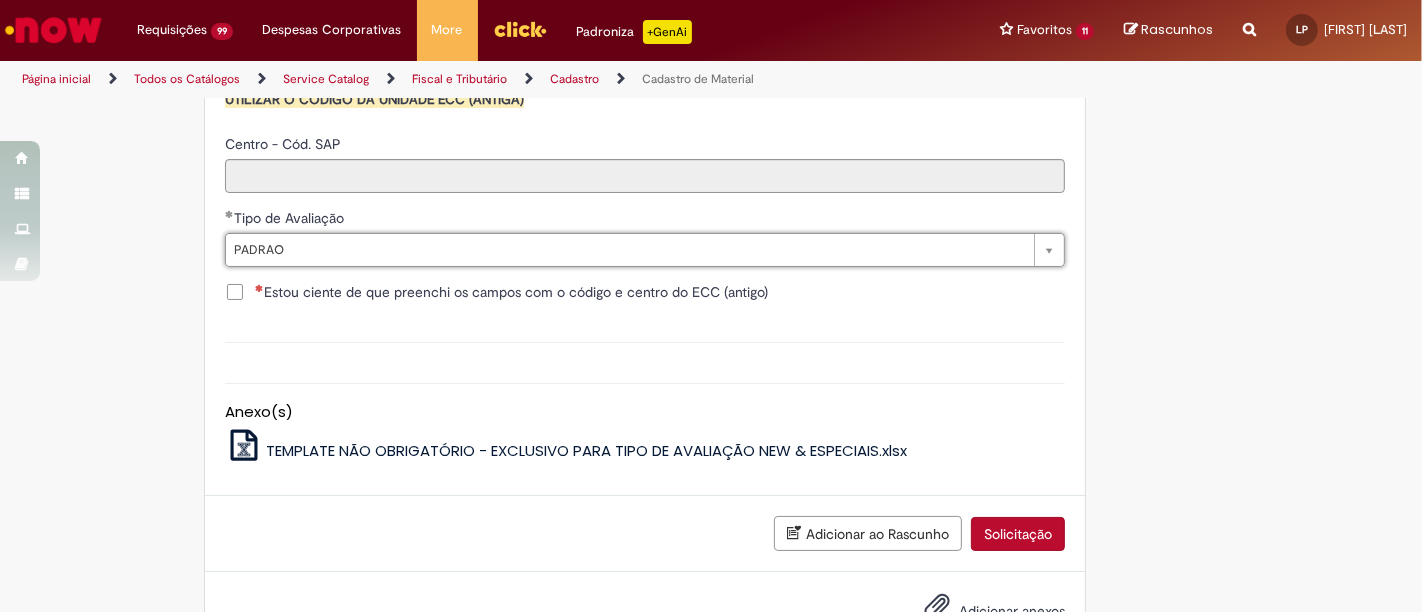 scroll, scrollTop: 2199, scrollLeft: 0, axis: vertical 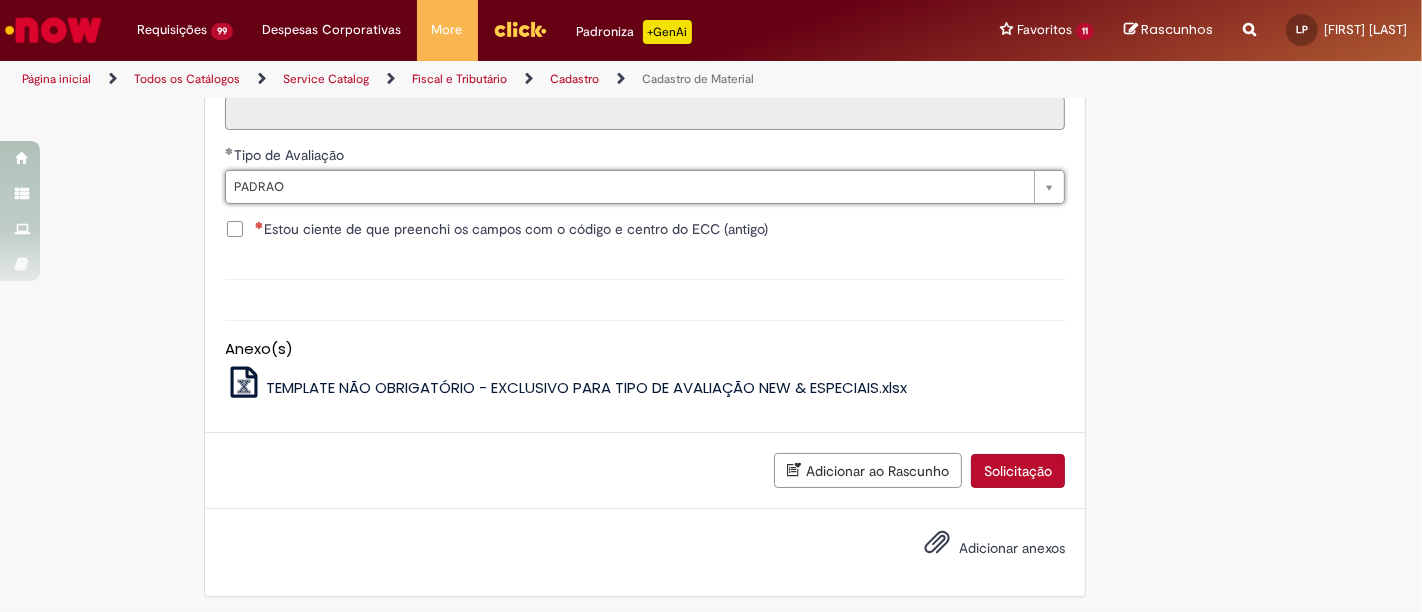 click on "Estou ciente de que preenchi os campos com o código e centro do ECC  (antigo)" at bounding box center [511, 229] 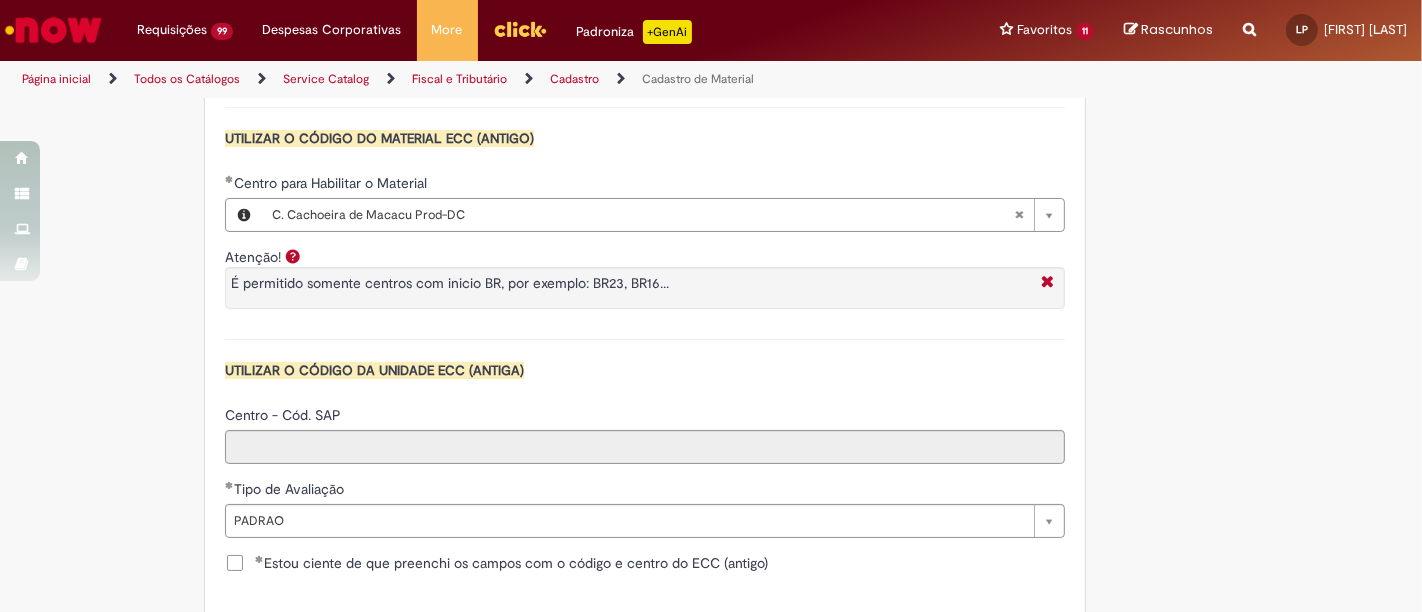 scroll, scrollTop: 2088, scrollLeft: 0, axis: vertical 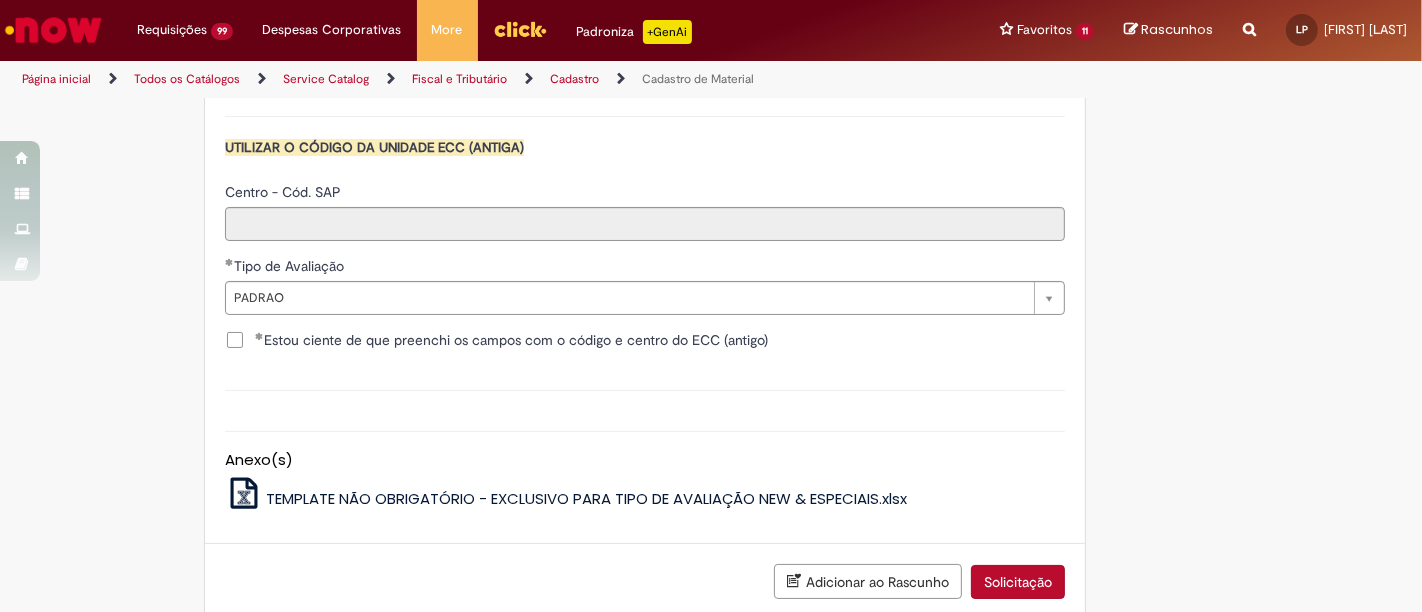 type on "****" 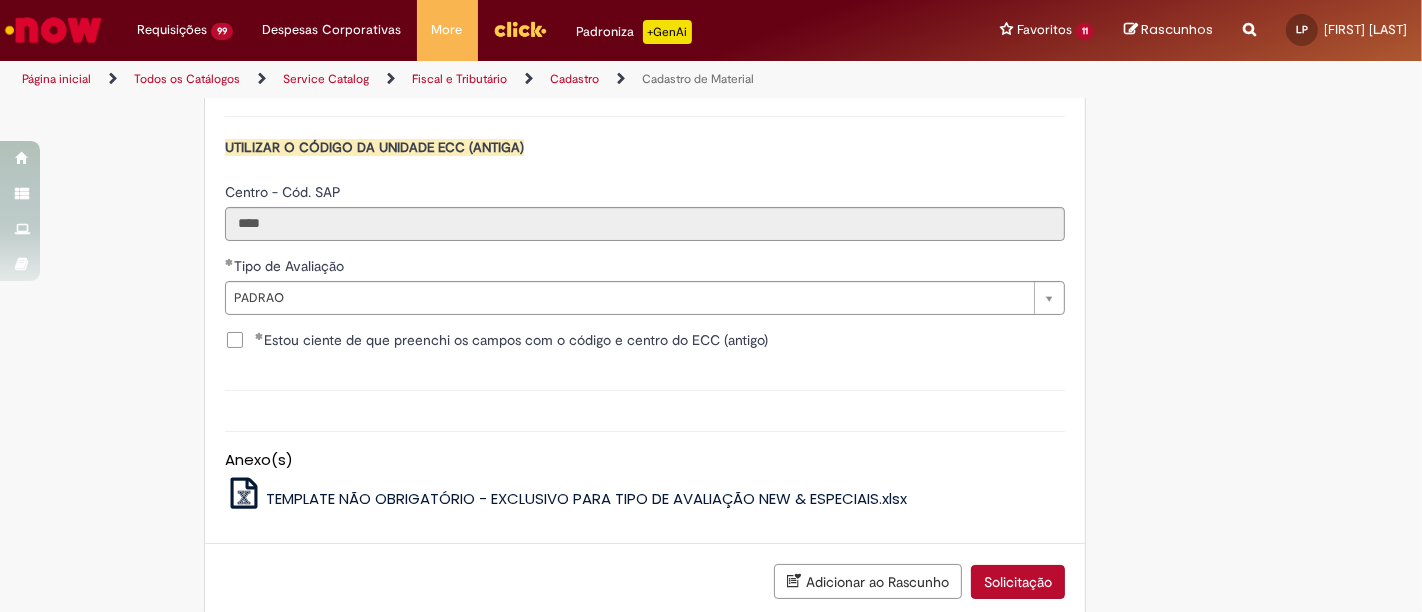 click on "Solicitação" at bounding box center (1018, 582) 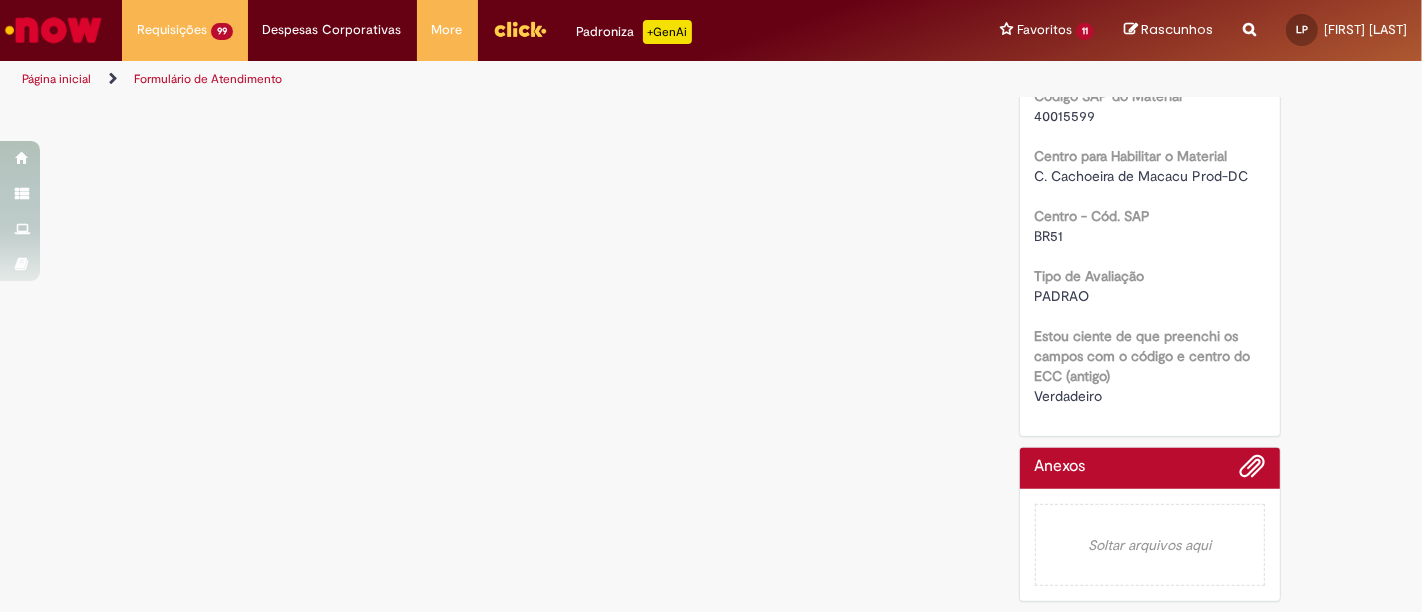 scroll, scrollTop: 0, scrollLeft: 0, axis: both 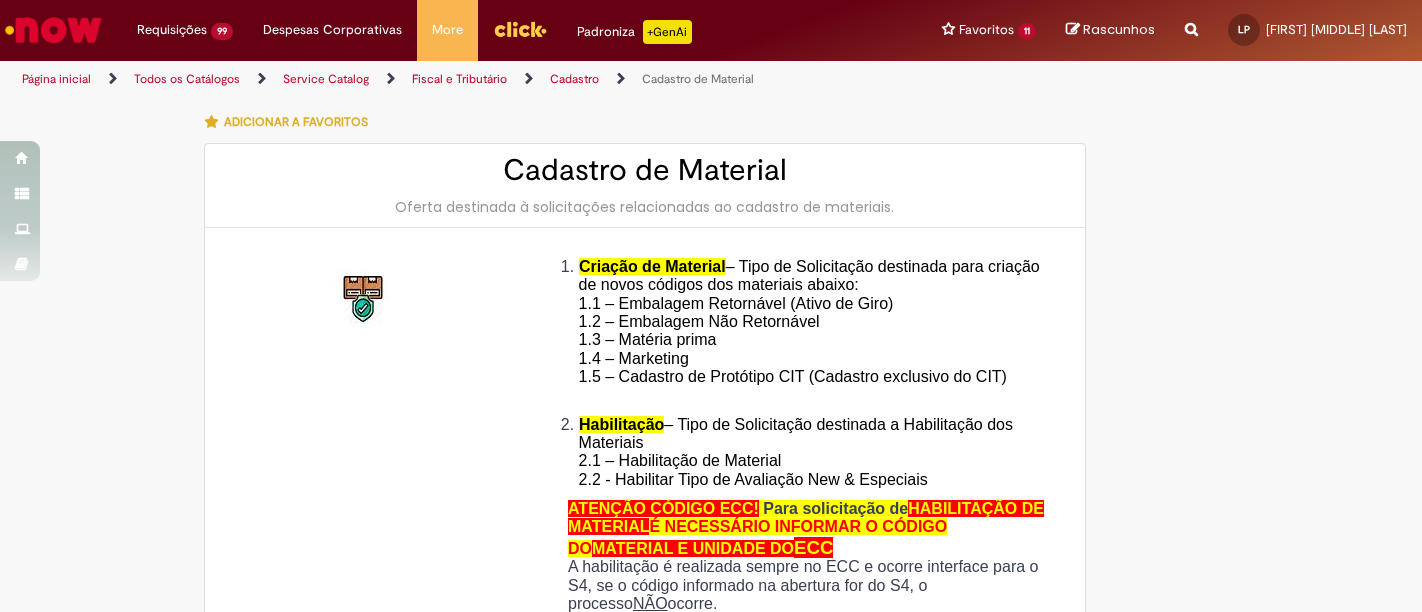 type on "**********" 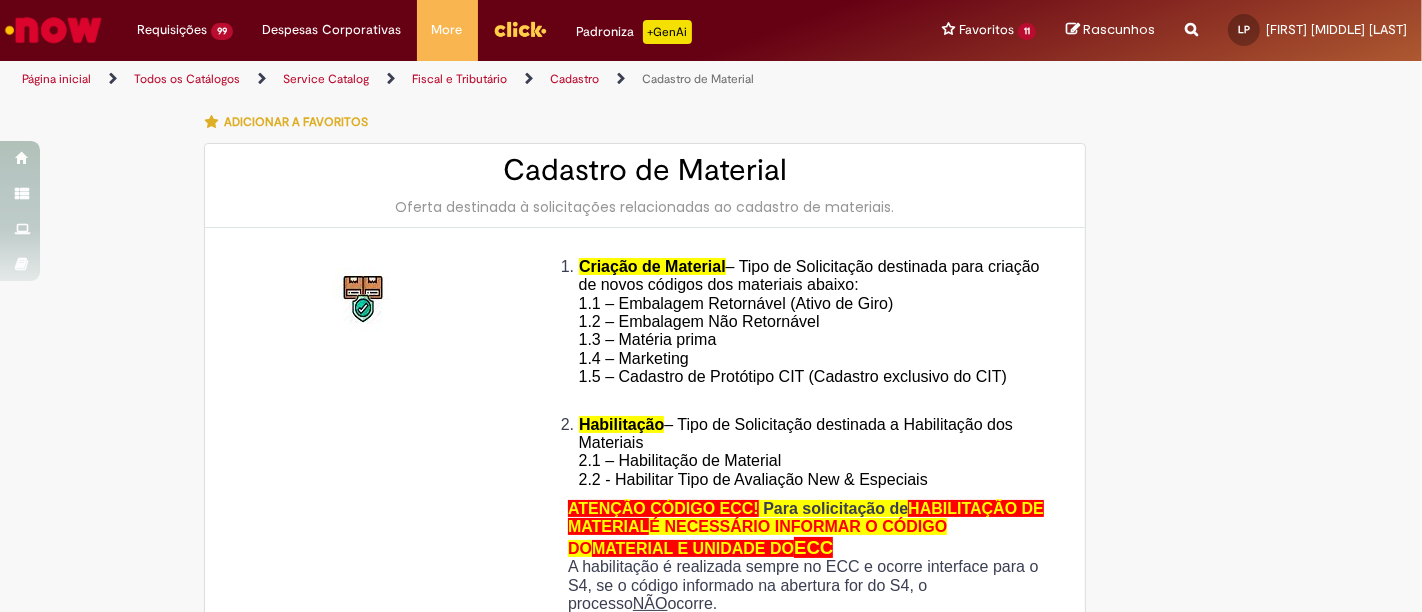 scroll, scrollTop: 555, scrollLeft: 0, axis: vertical 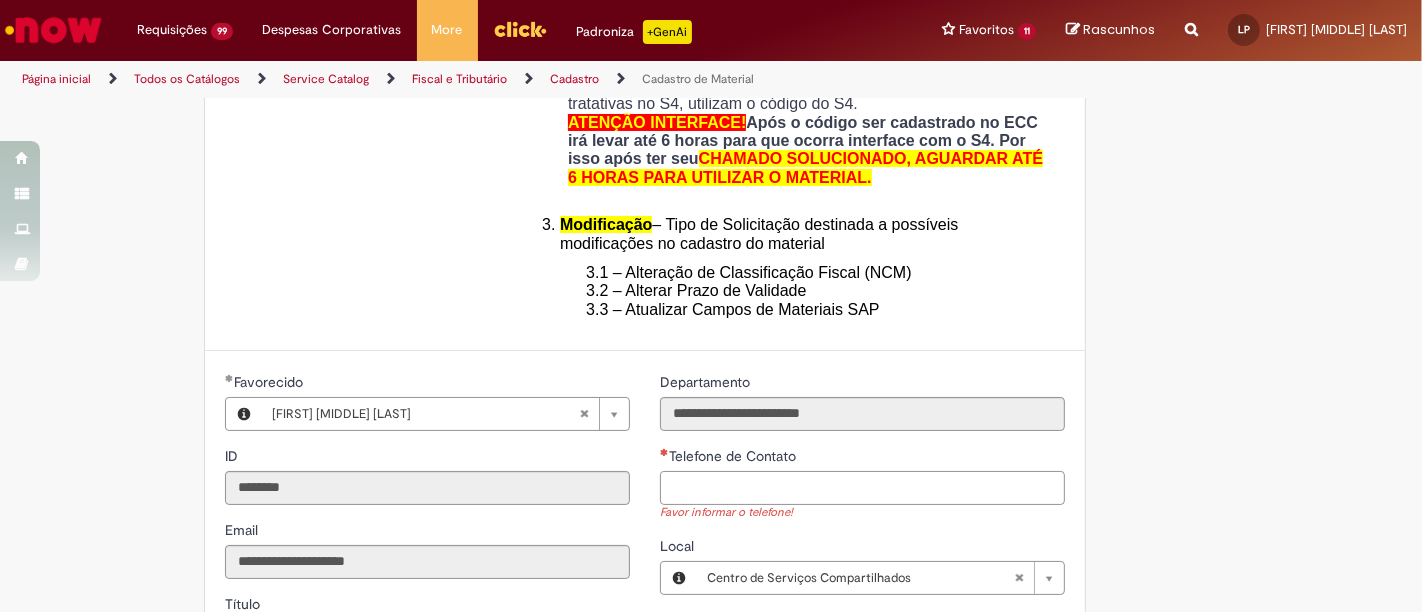 click on "Telefone de Contato" at bounding box center [862, 488] 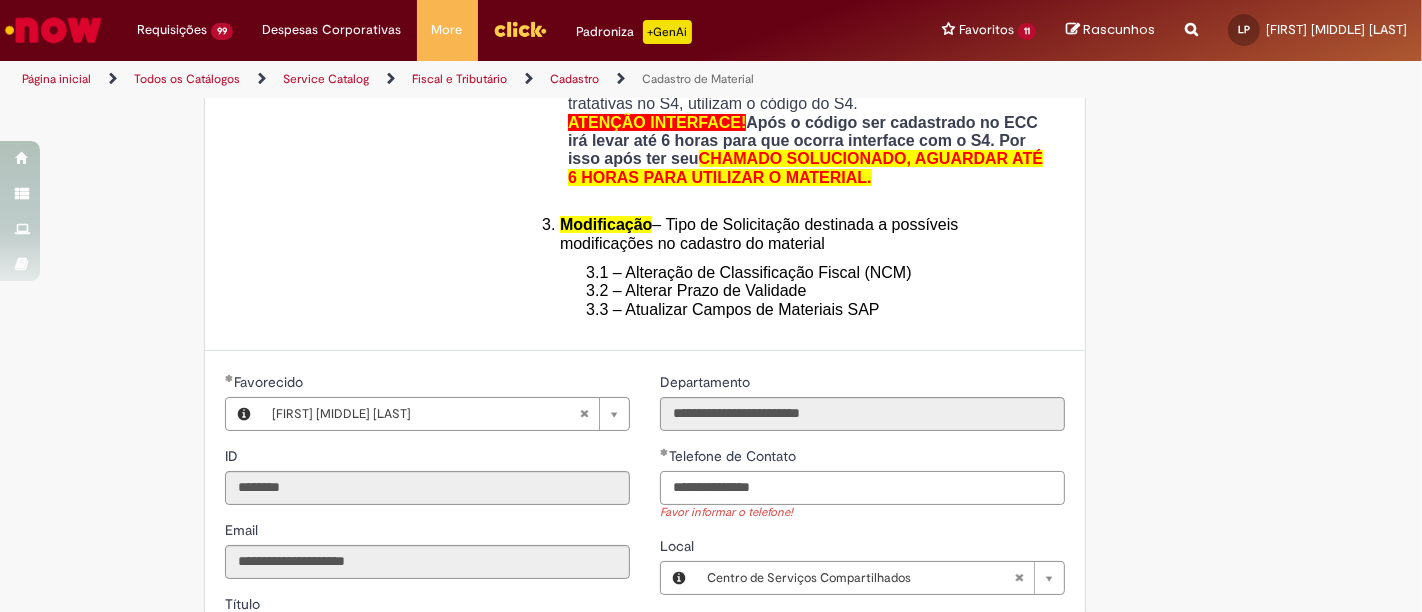 type on "**********" 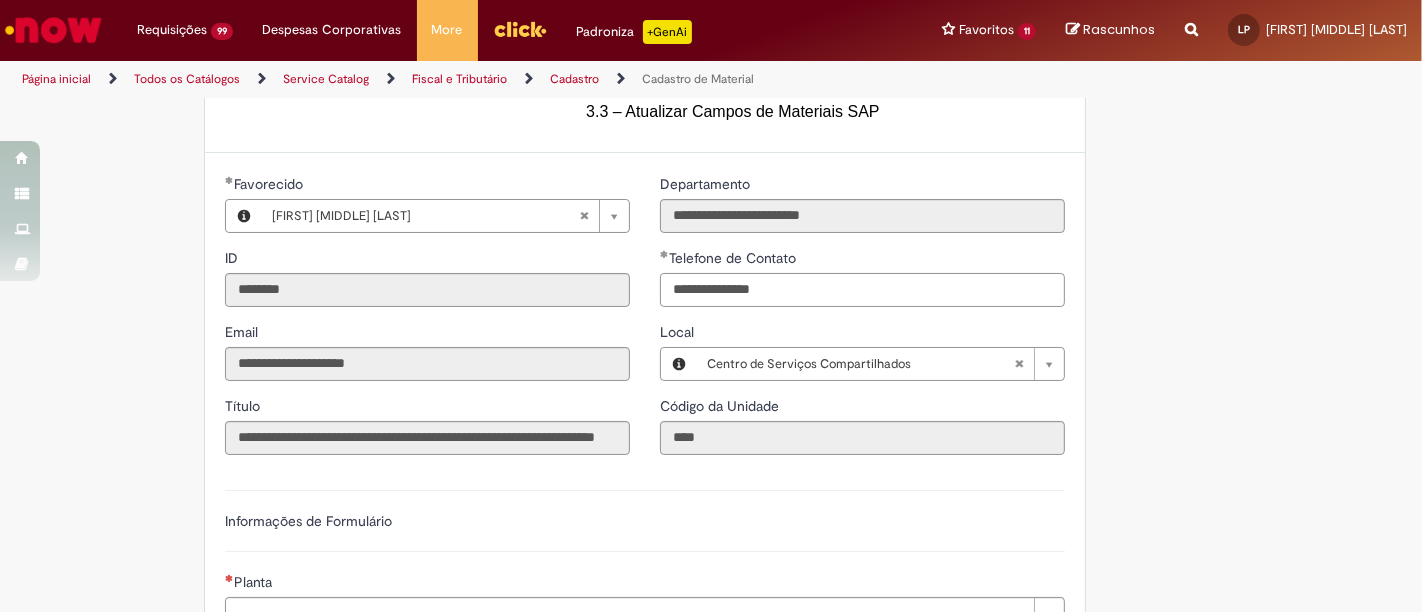 scroll, scrollTop: 1000, scrollLeft: 0, axis: vertical 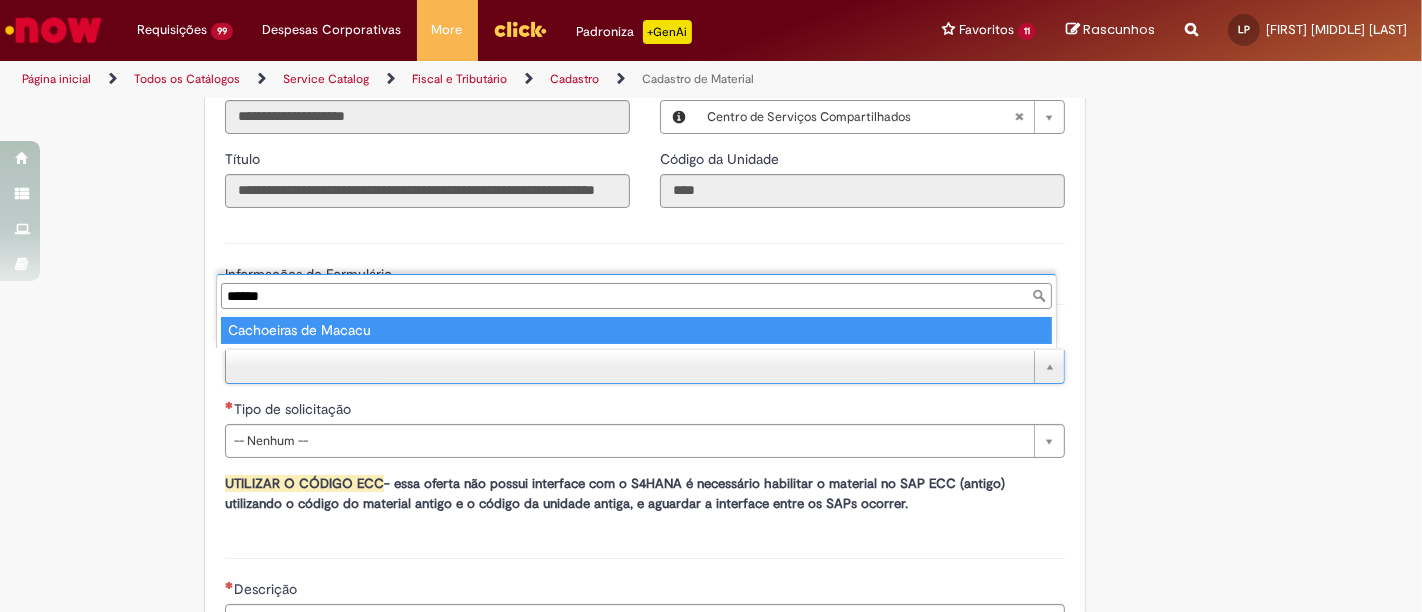type on "******" 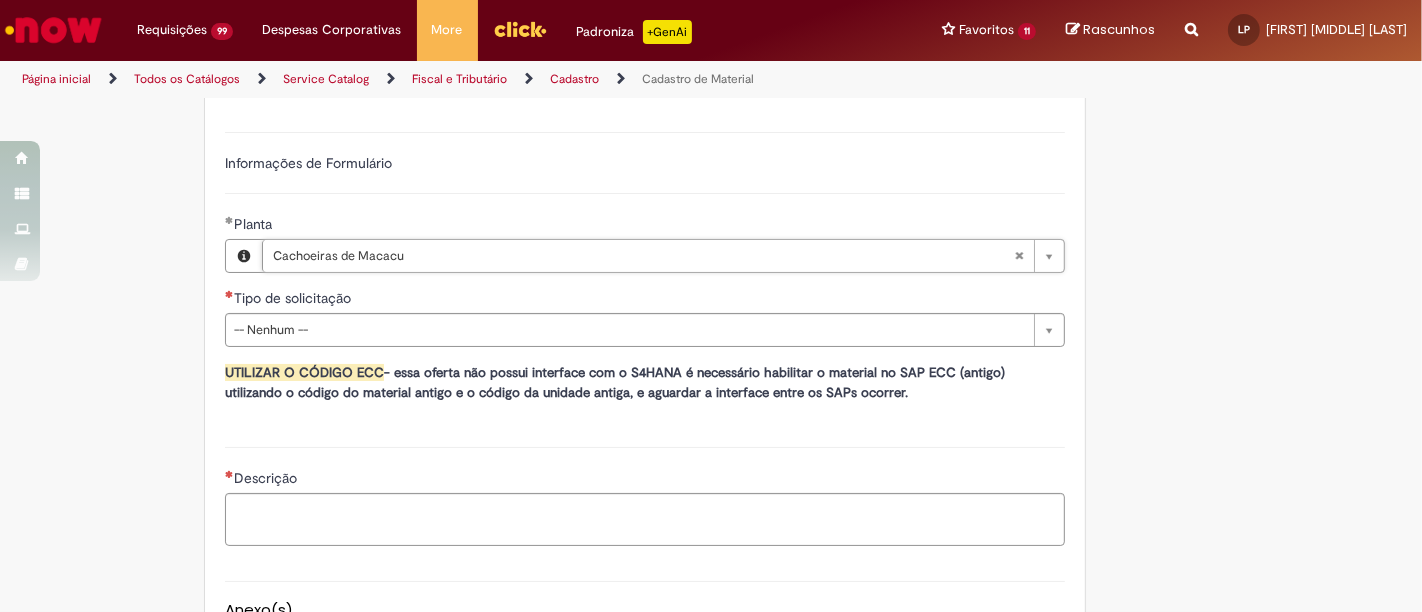 scroll, scrollTop: 1222, scrollLeft: 0, axis: vertical 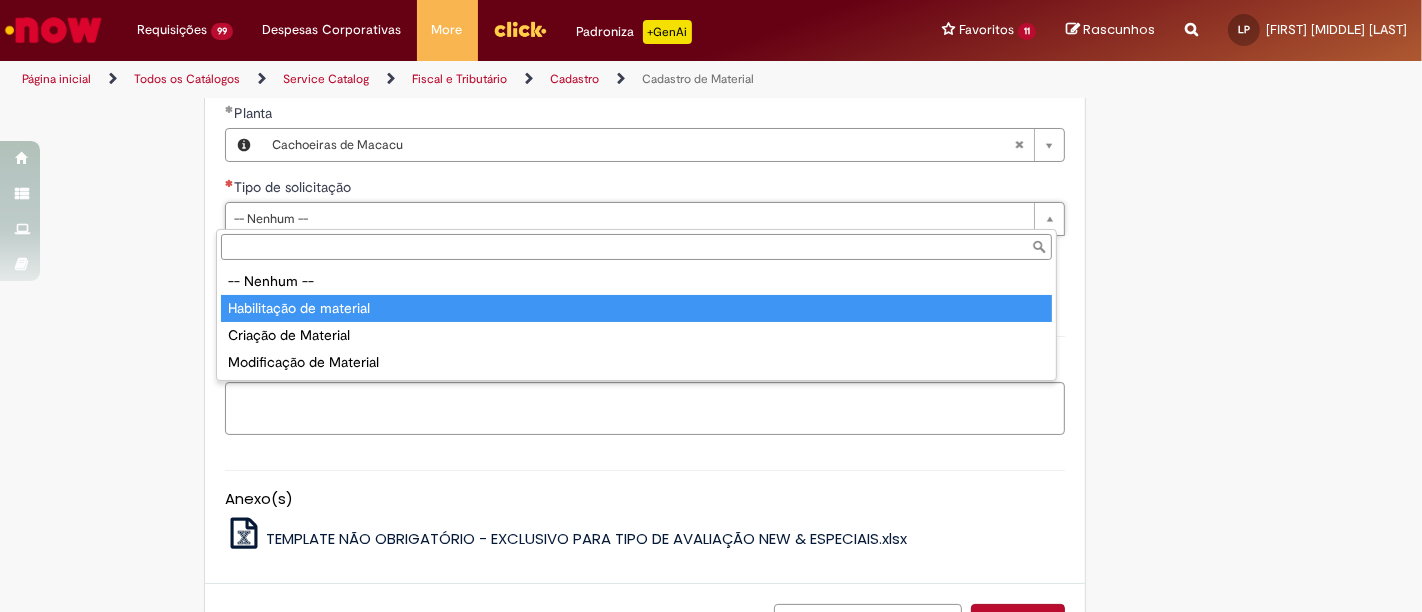 type on "**********" 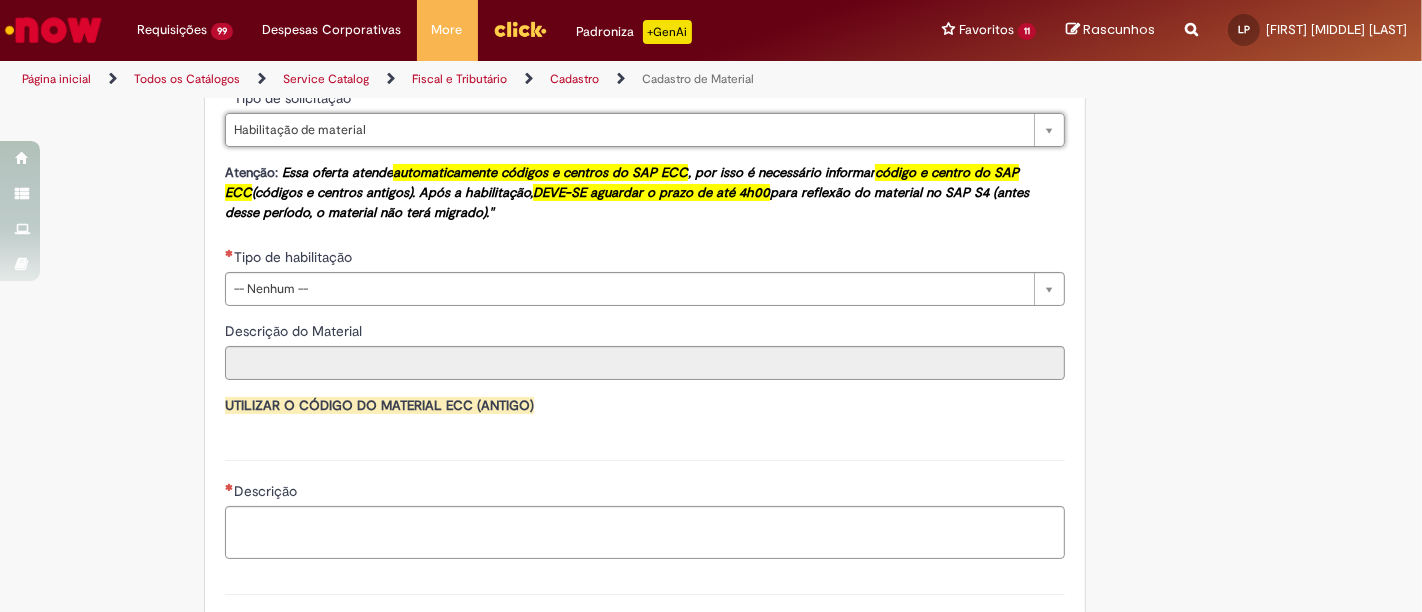 scroll, scrollTop: 1333, scrollLeft: 0, axis: vertical 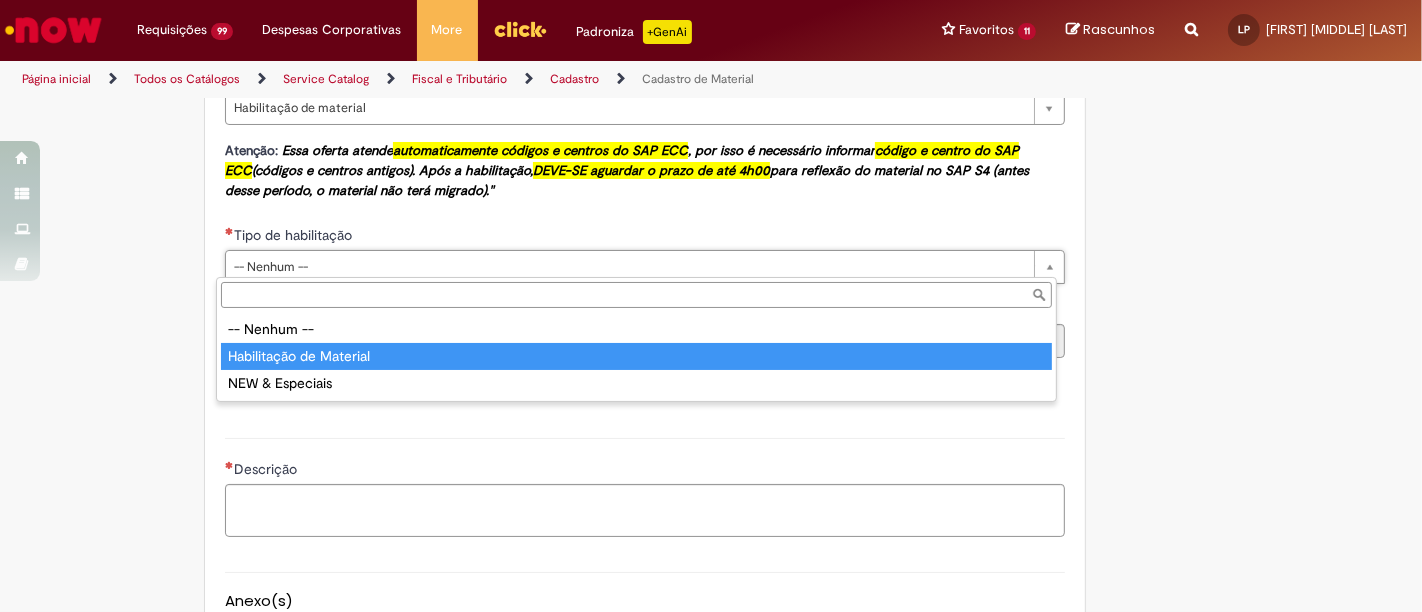type on "**********" 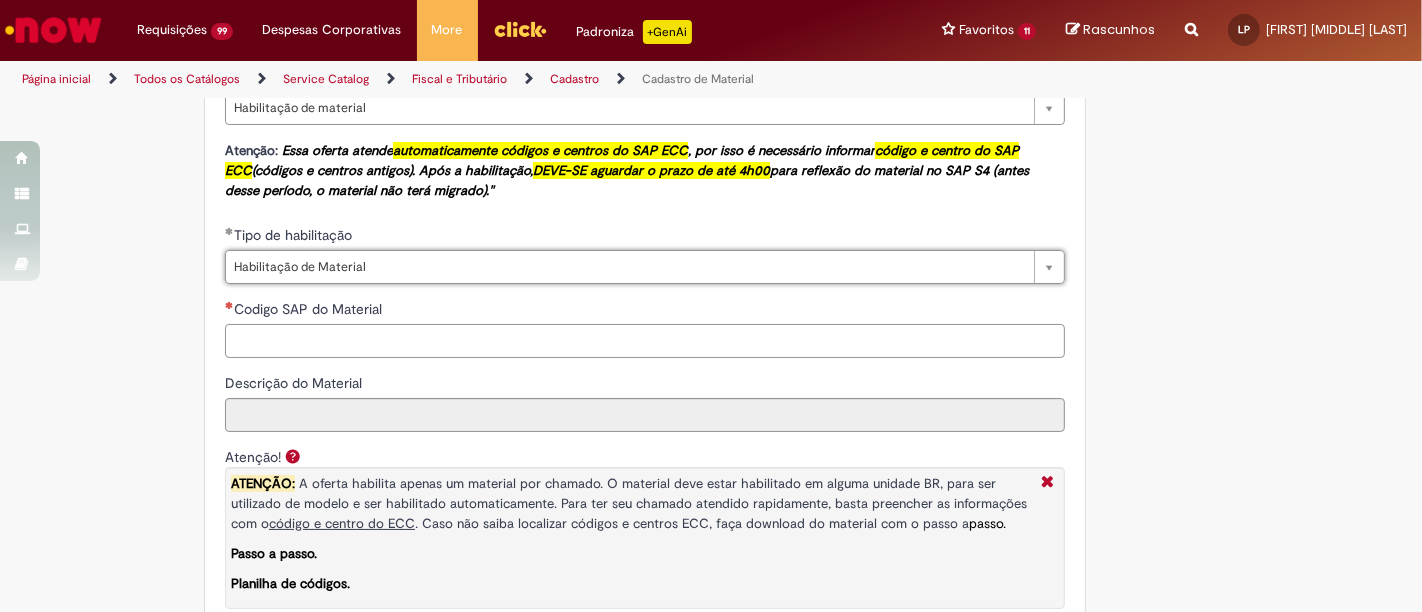click on "Codigo SAP do Material" at bounding box center (645, 341) 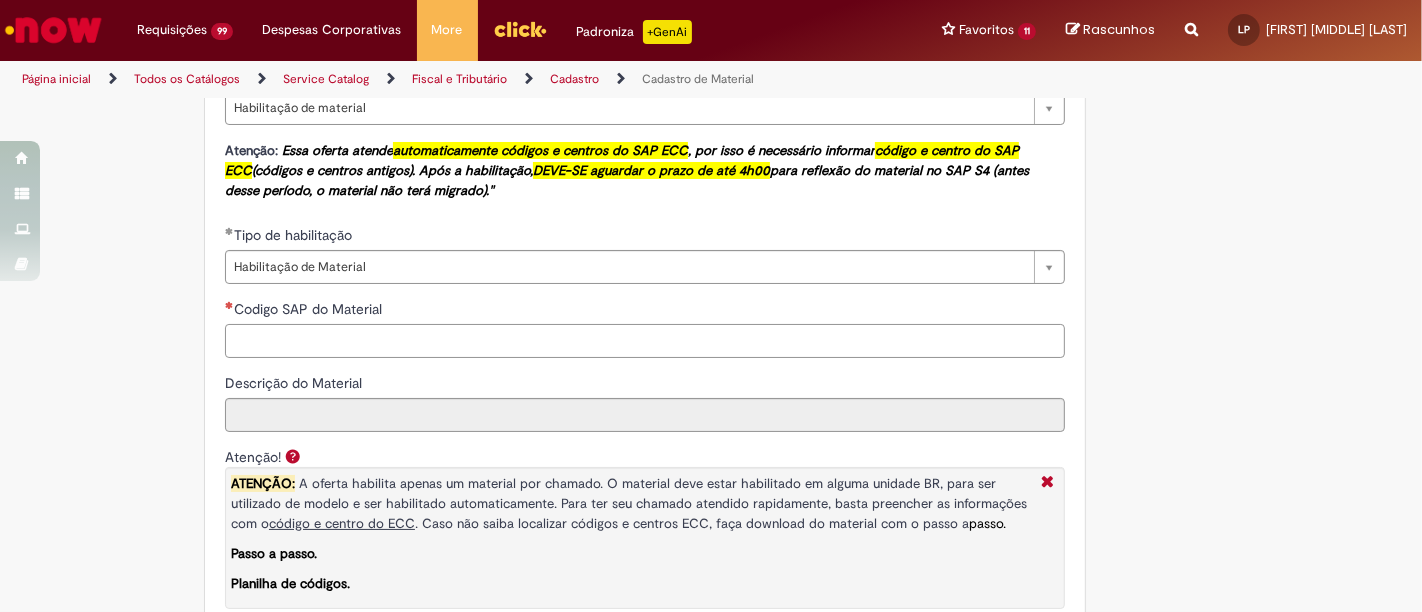 paste on "********" 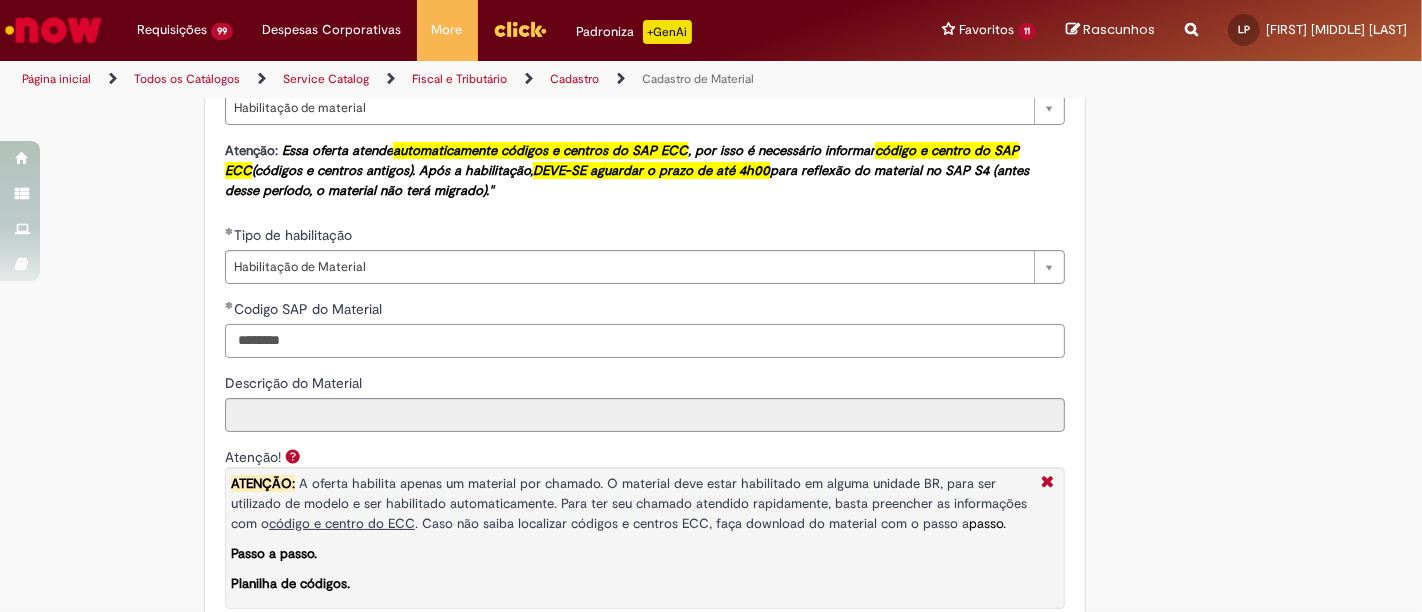 type on "********" 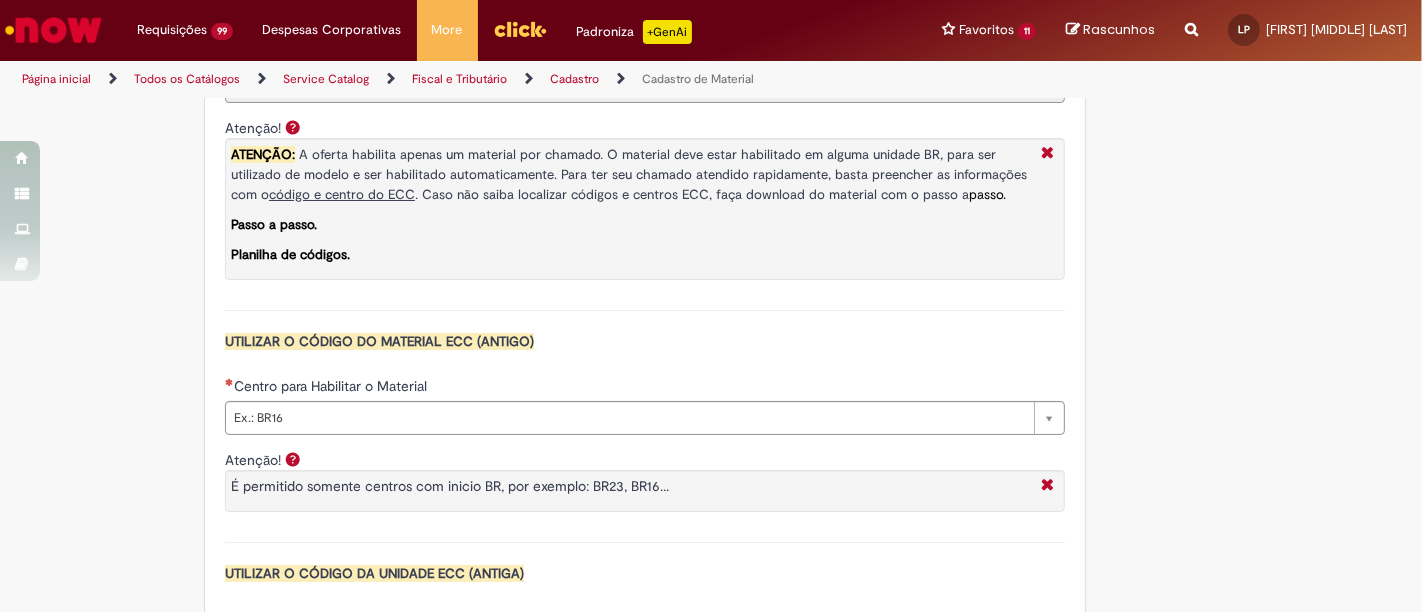 scroll, scrollTop: 1666, scrollLeft: 0, axis: vertical 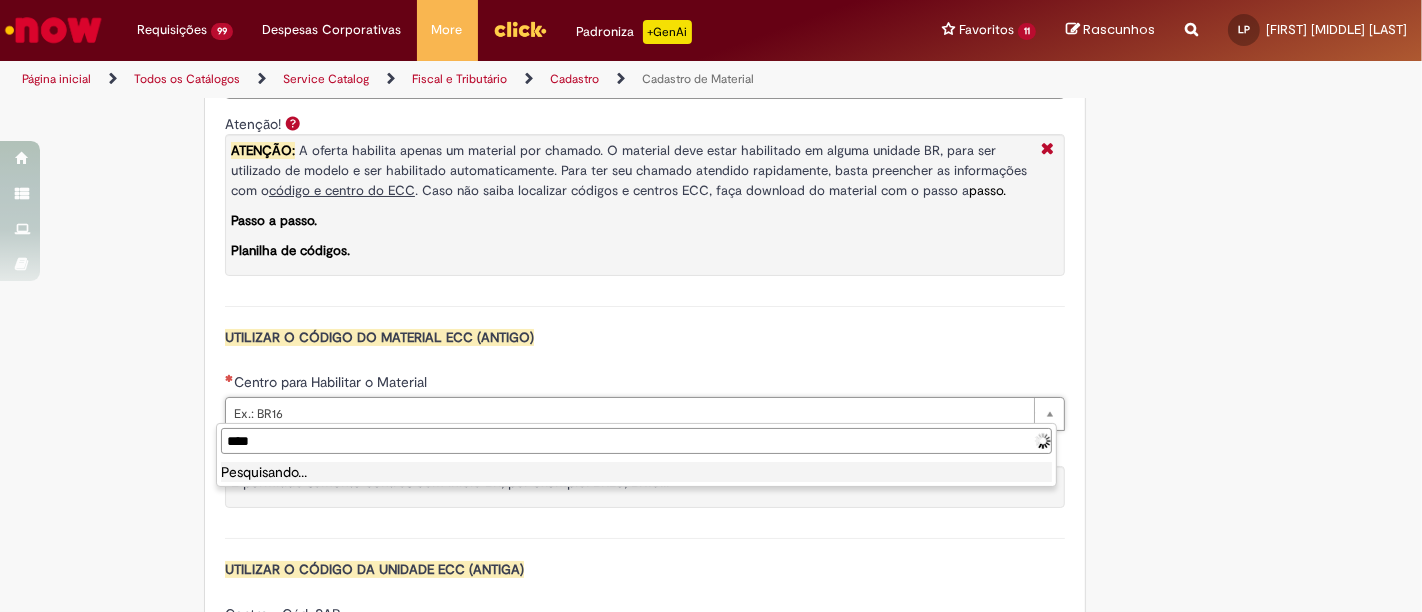 type on "****" 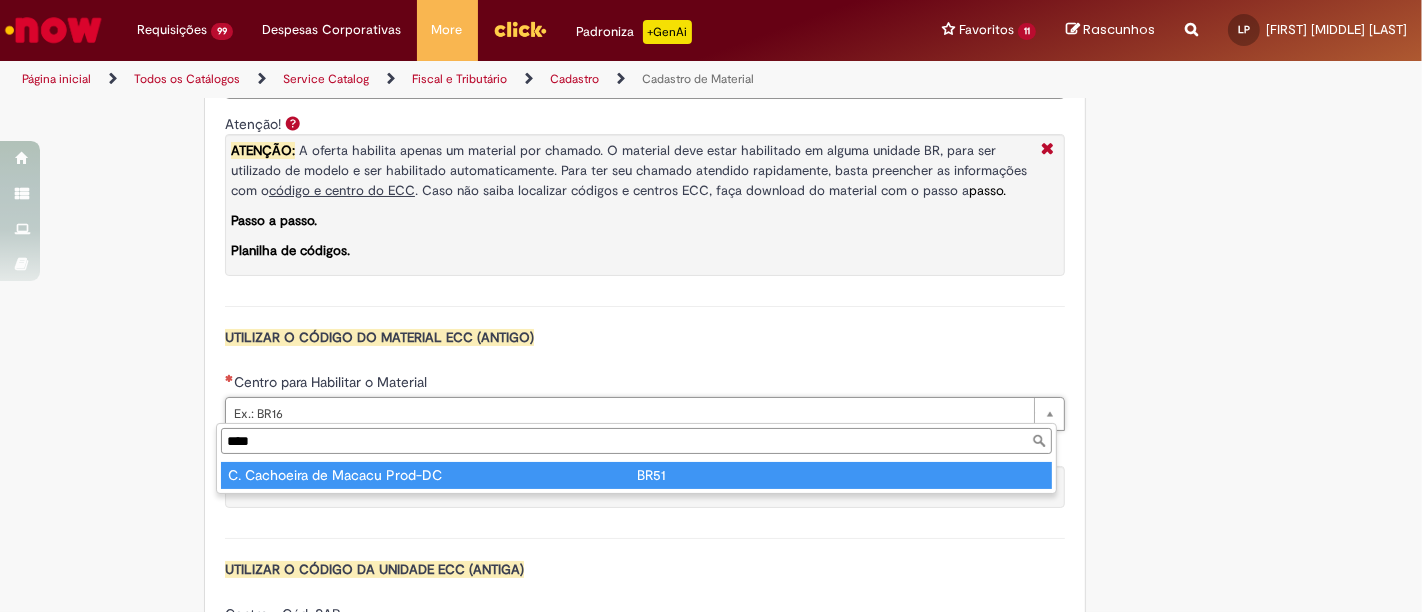 type on "**********" 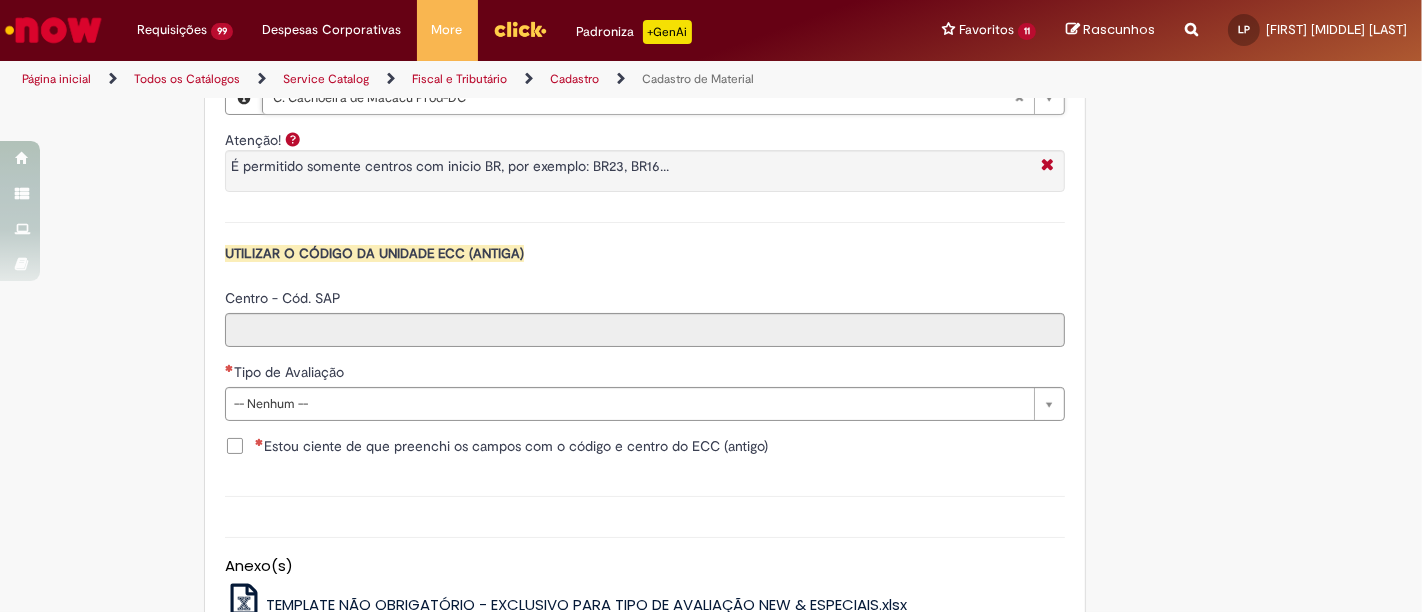 scroll, scrollTop: 2111, scrollLeft: 0, axis: vertical 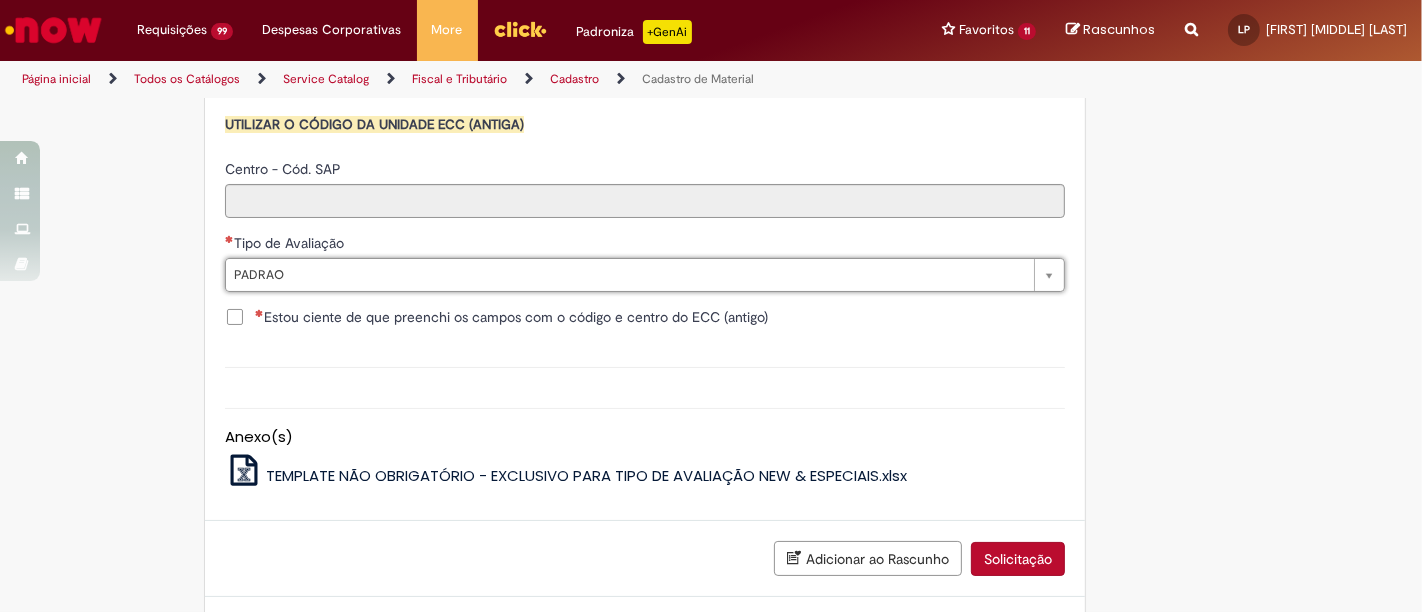 type on "****" 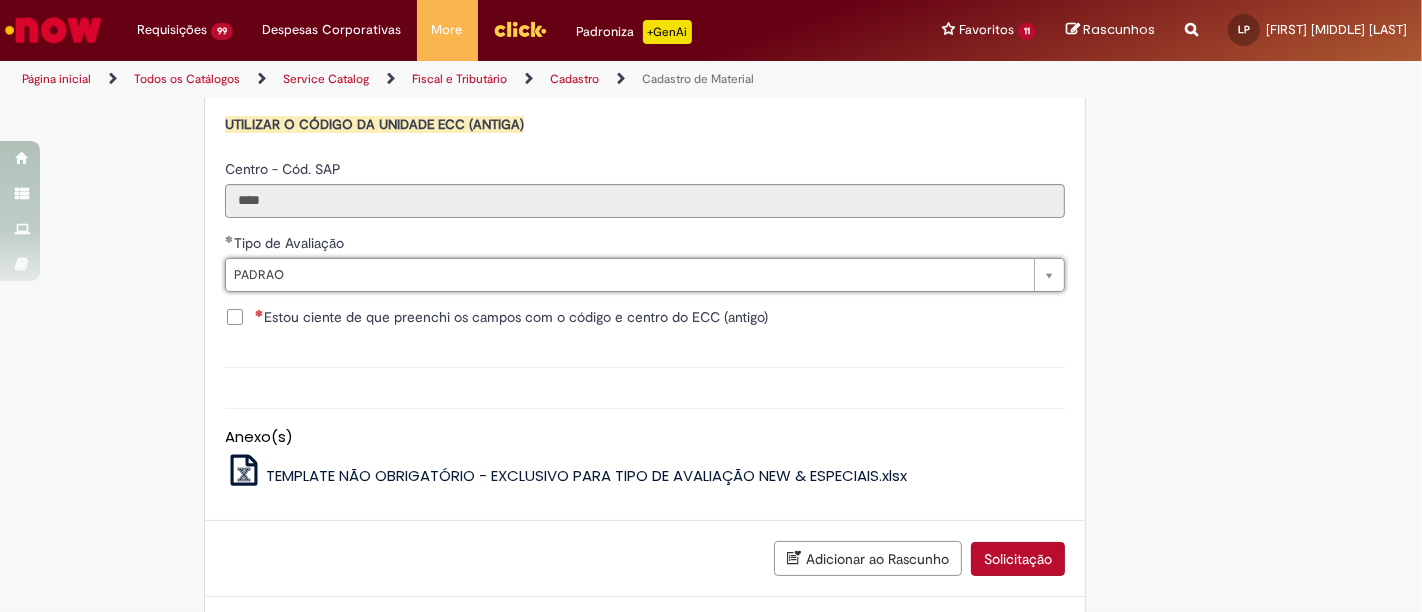 click on "Estou ciente de que preenchi os campos com o código e centro do ECC  (antigo)" at bounding box center (511, 317) 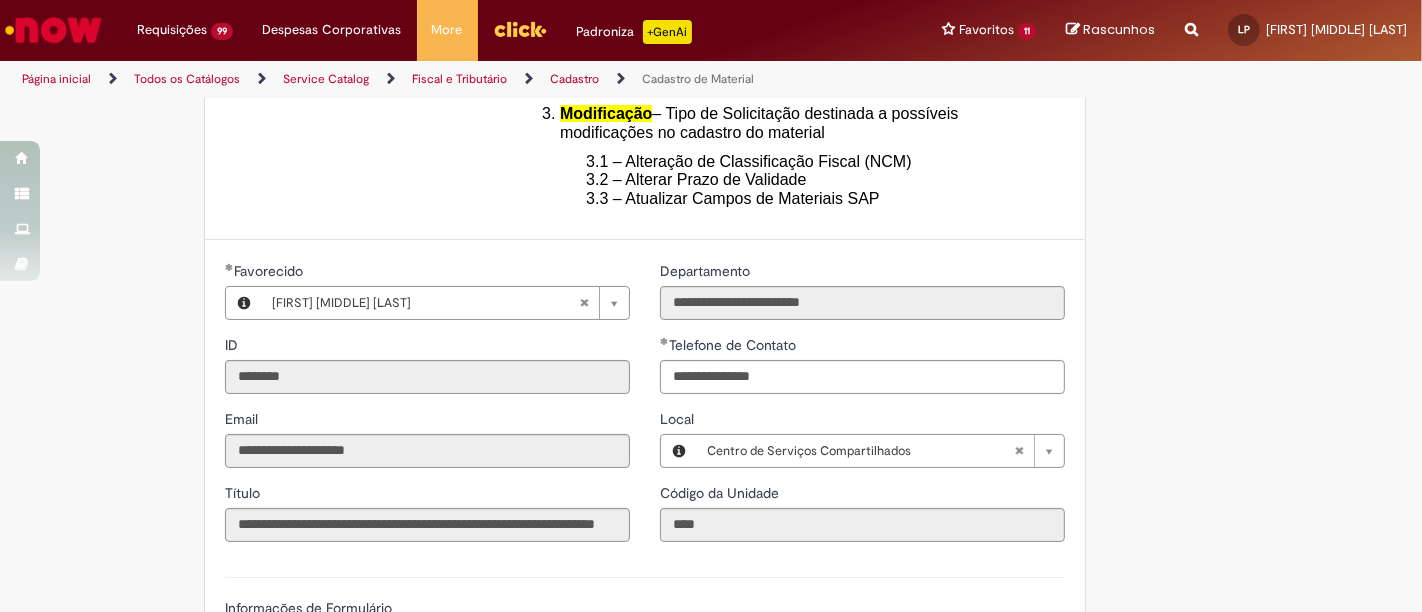 scroll, scrollTop: 333, scrollLeft: 0, axis: vertical 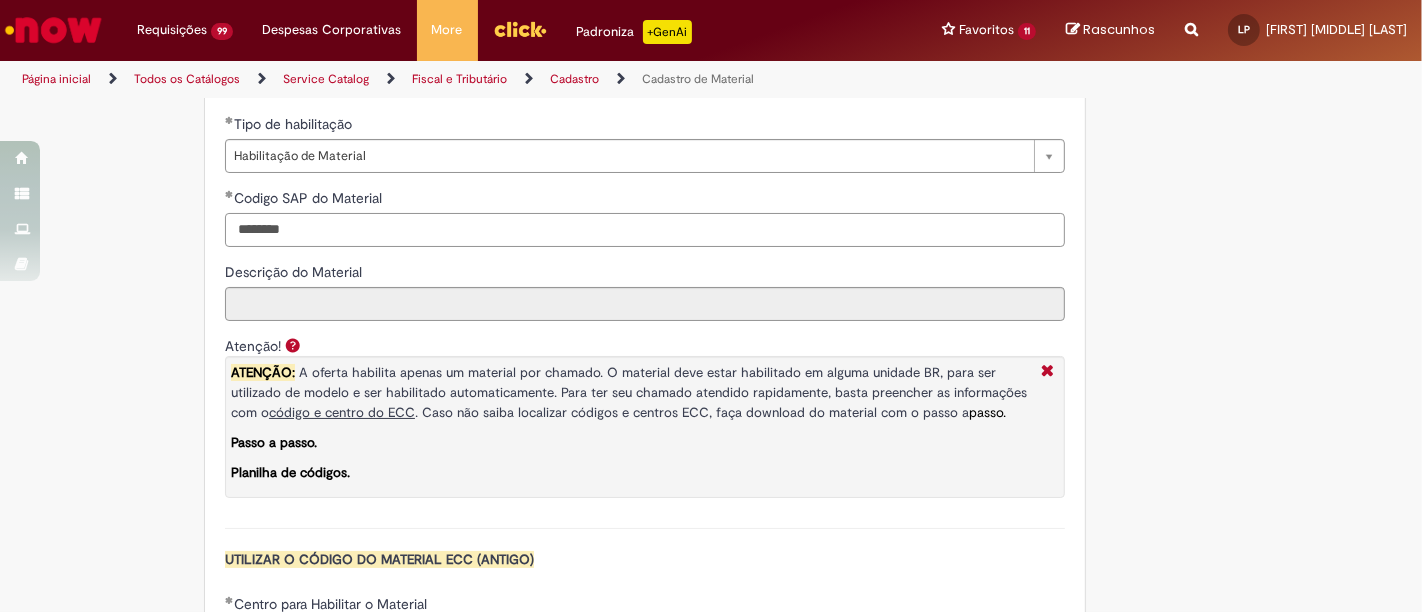drag, startPoint x: 301, startPoint y: 232, endPoint x: 222, endPoint y: 231, distance: 79.00633 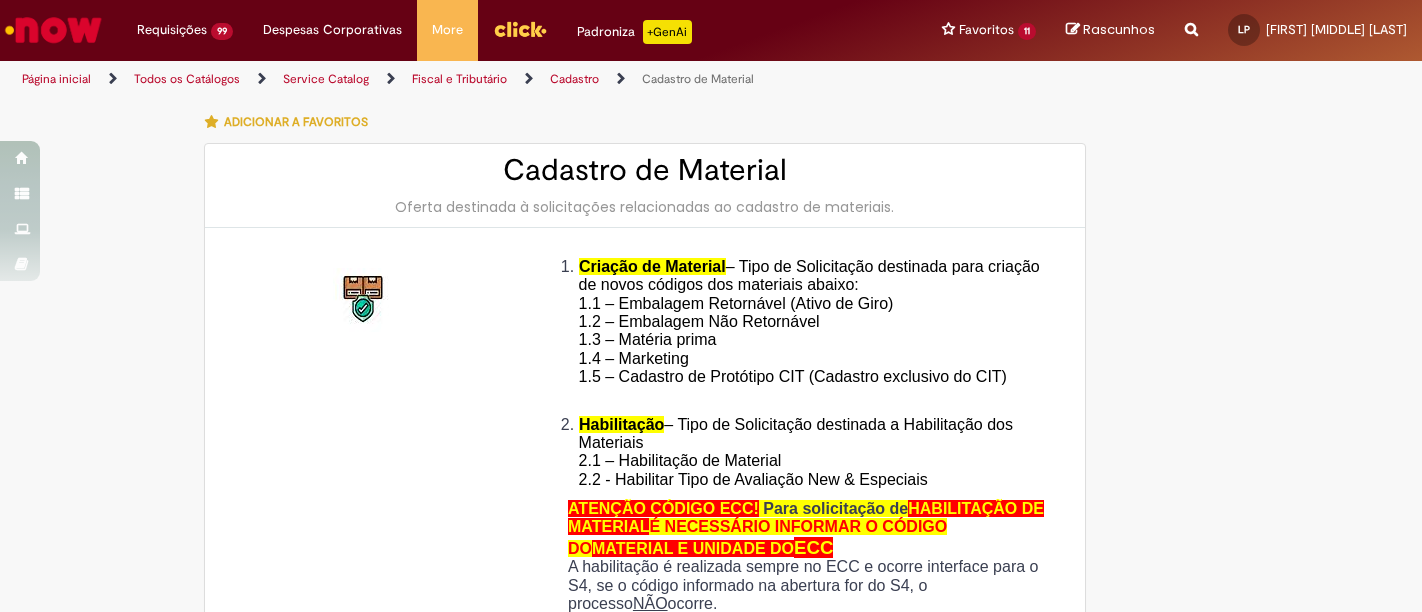 type on "**********" 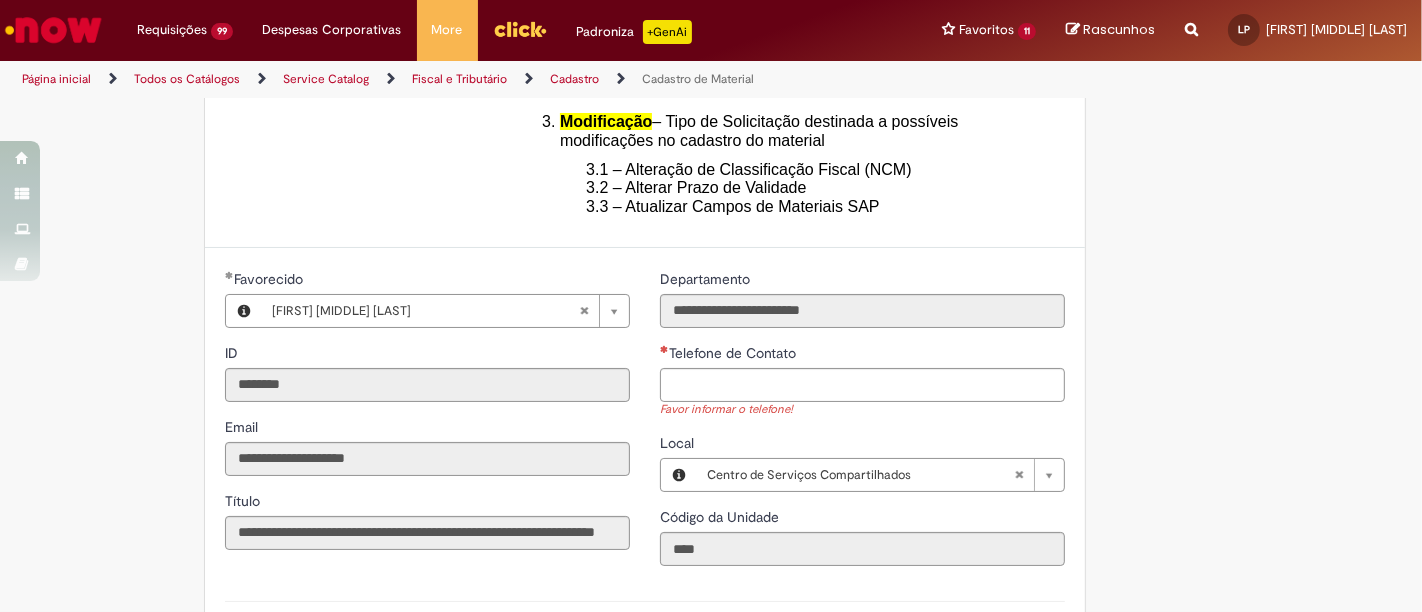 scroll, scrollTop: 666, scrollLeft: 0, axis: vertical 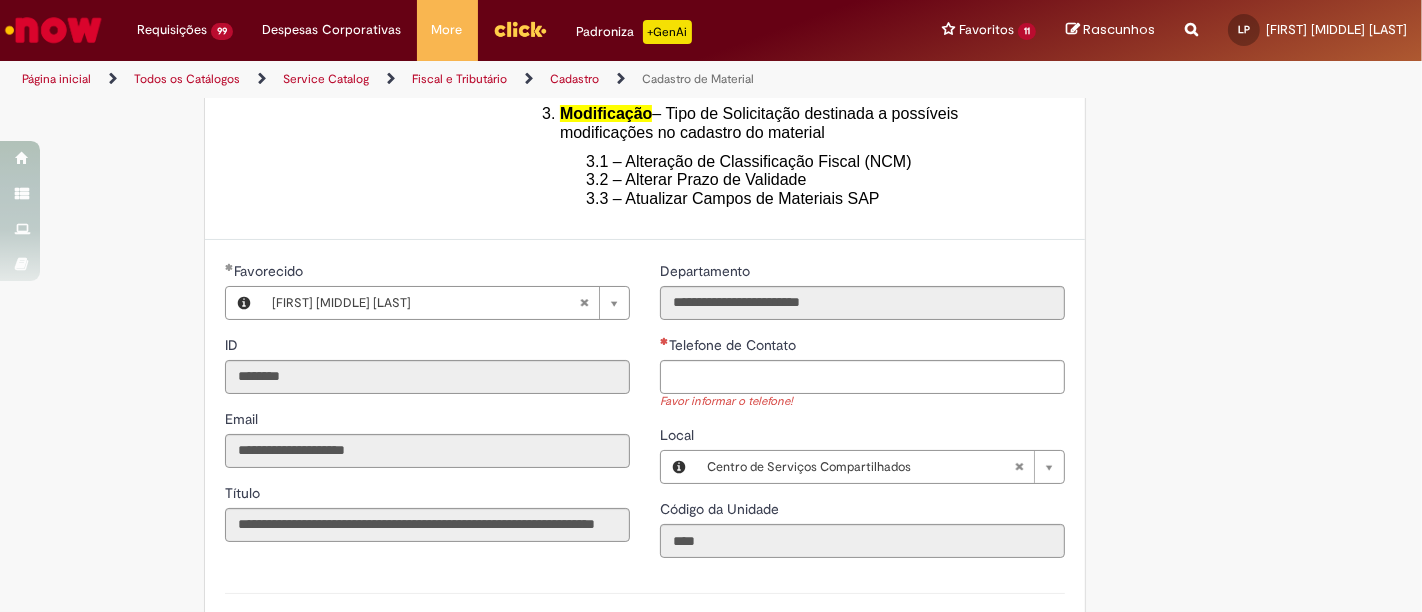 click on "Telefone de Contato" at bounding box center (862, 347) 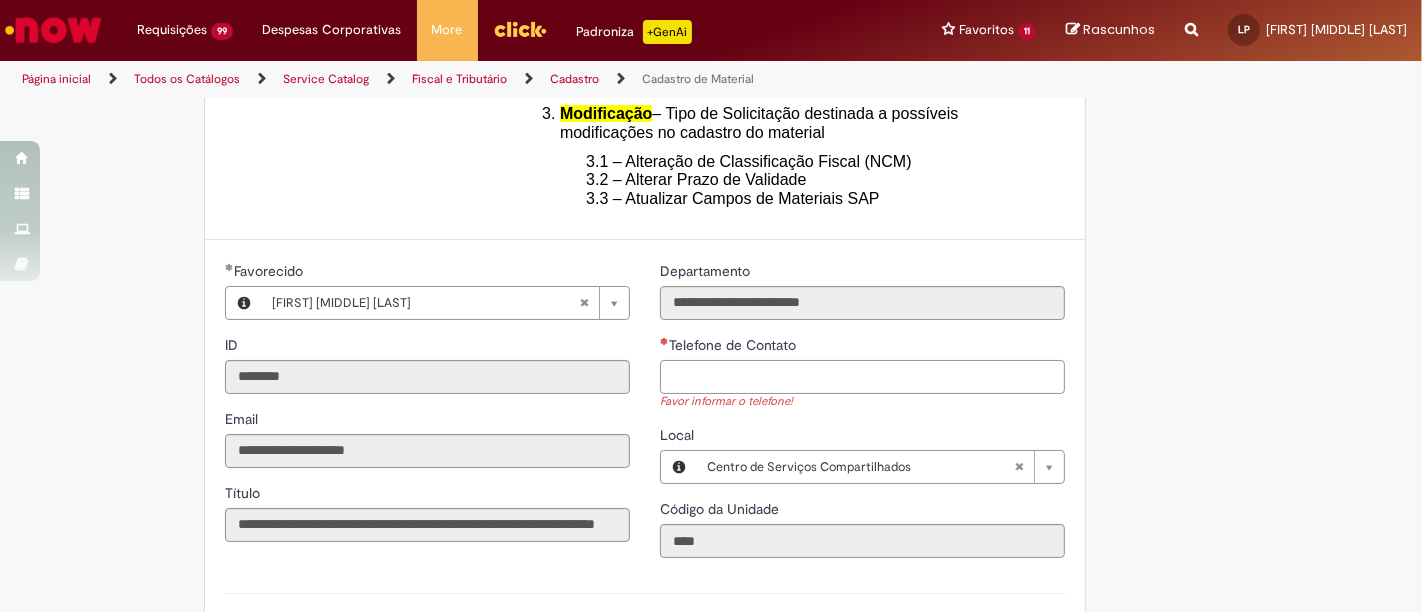 click on "Telefone de Contato" at bounding box center (862, 377) 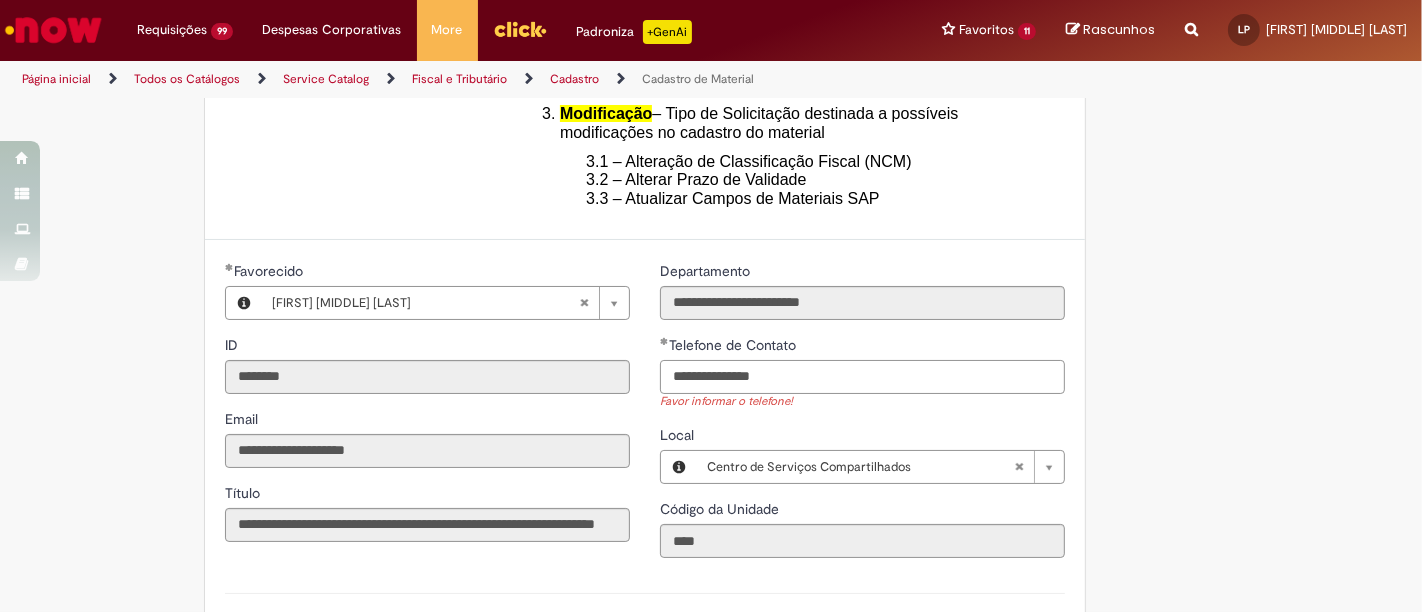 type on "**********" 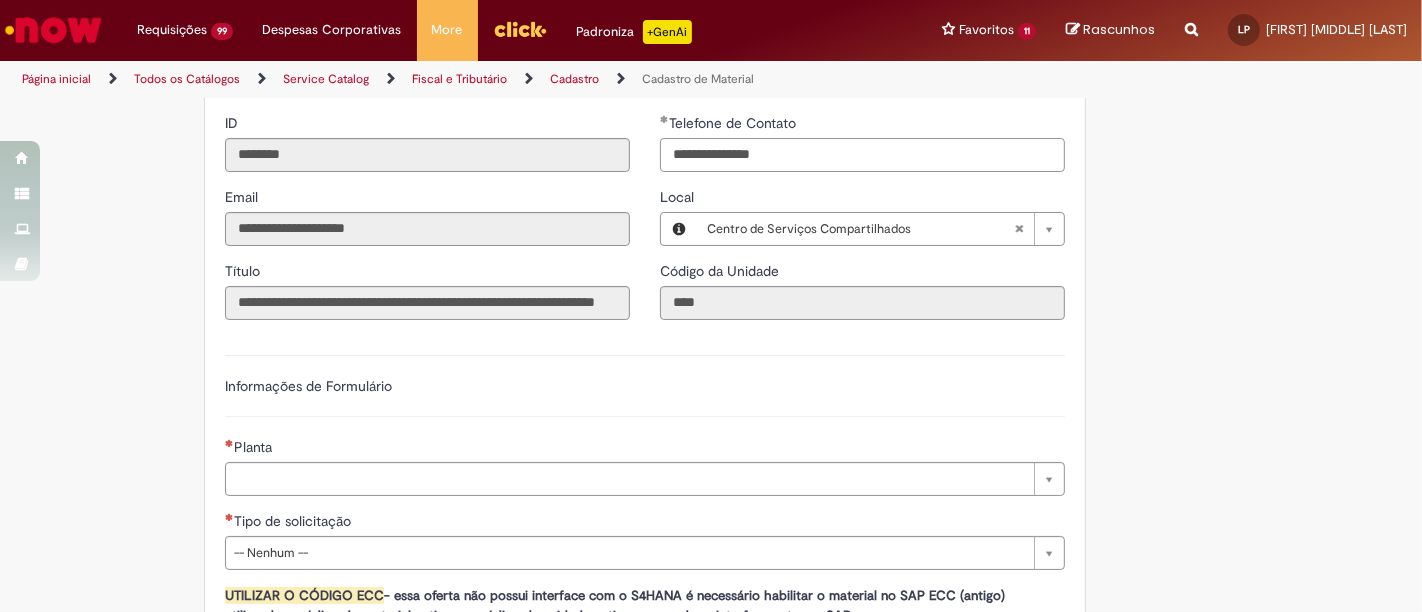 scroll, scrollTop: 1111, scrollLeft: 0, axis: vertical 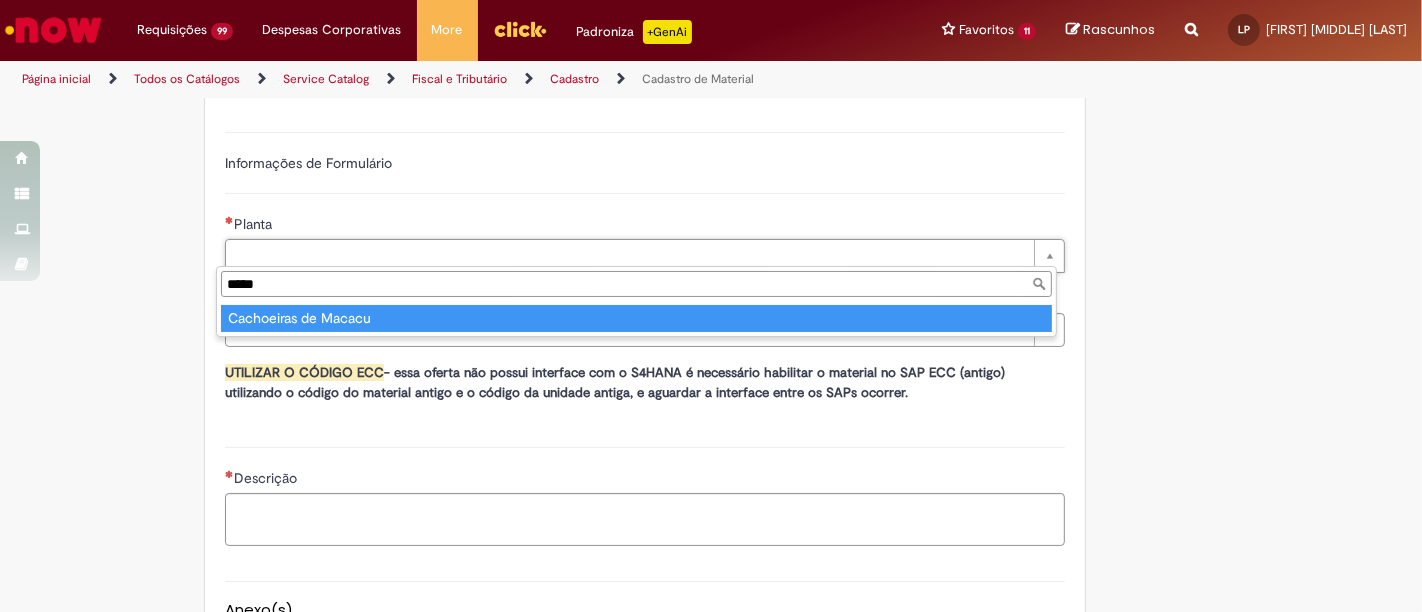 type on "*****" 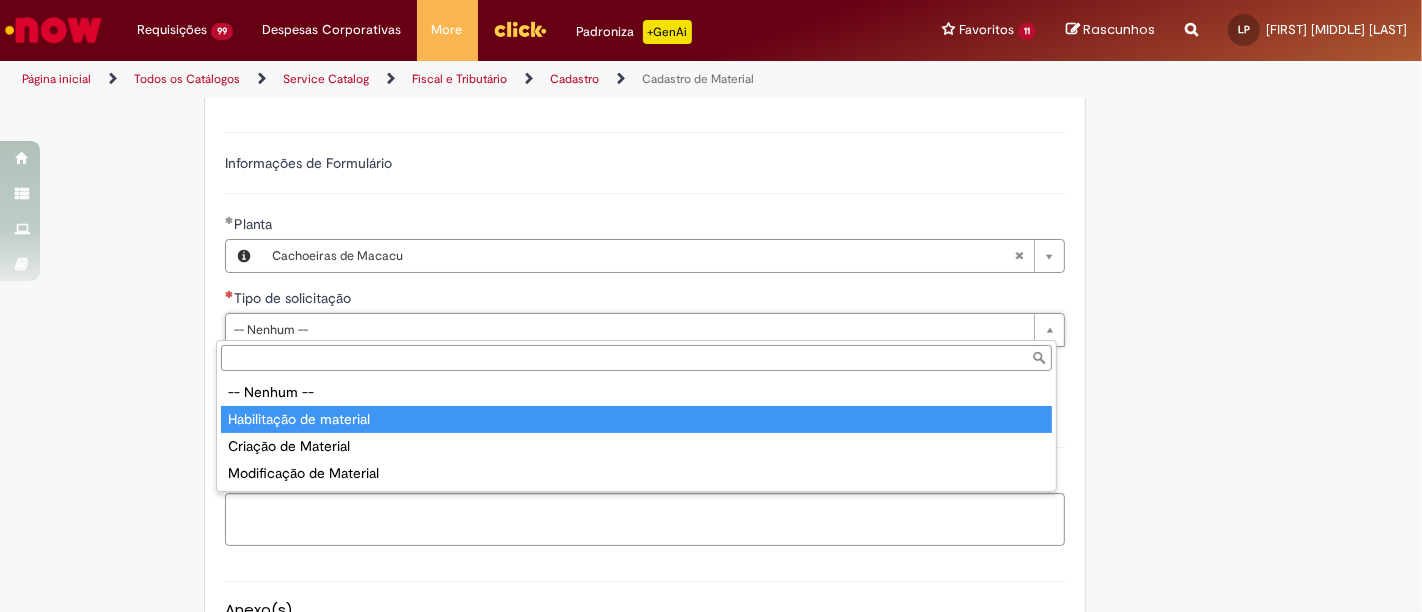 type on "**********" 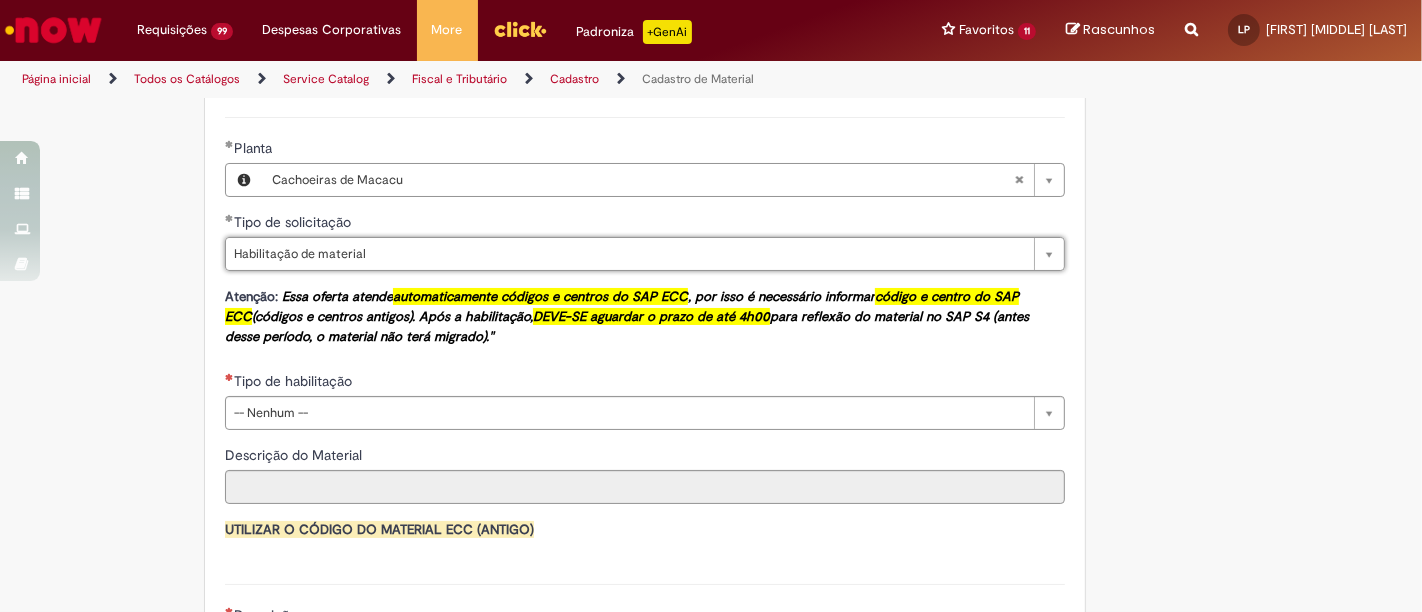 scroll, scrollTop: 1222, scrollLeft: 0, axis: vertical 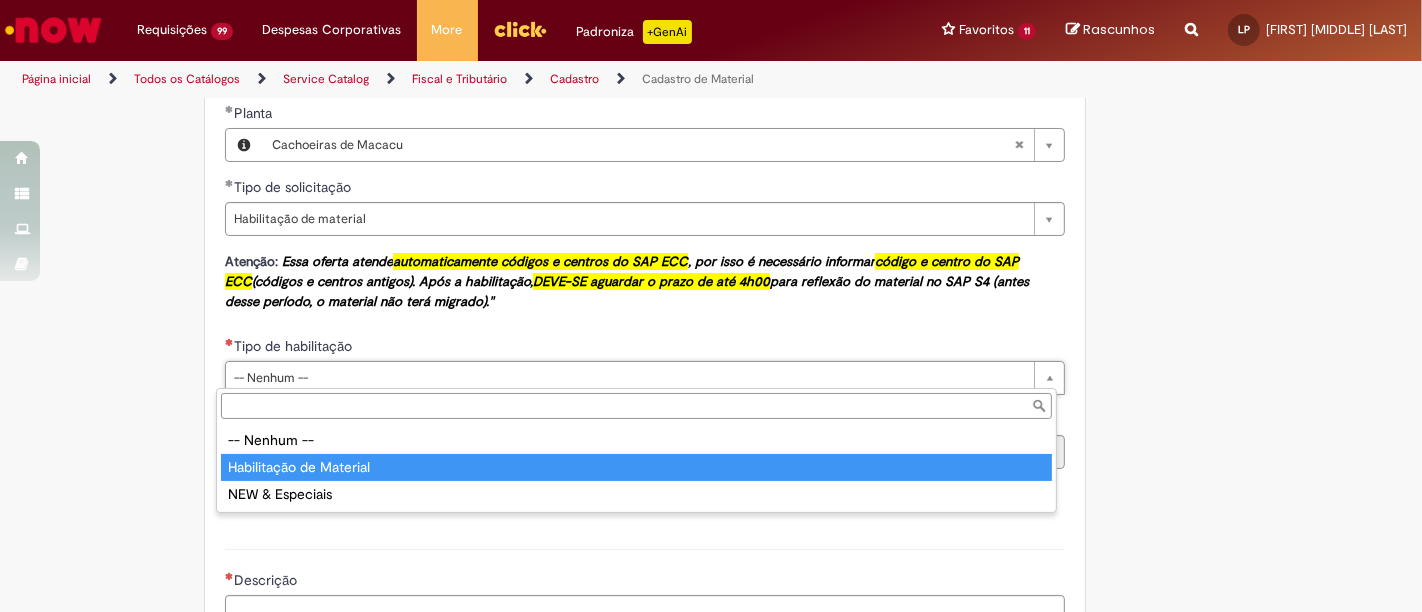 type on "**********" 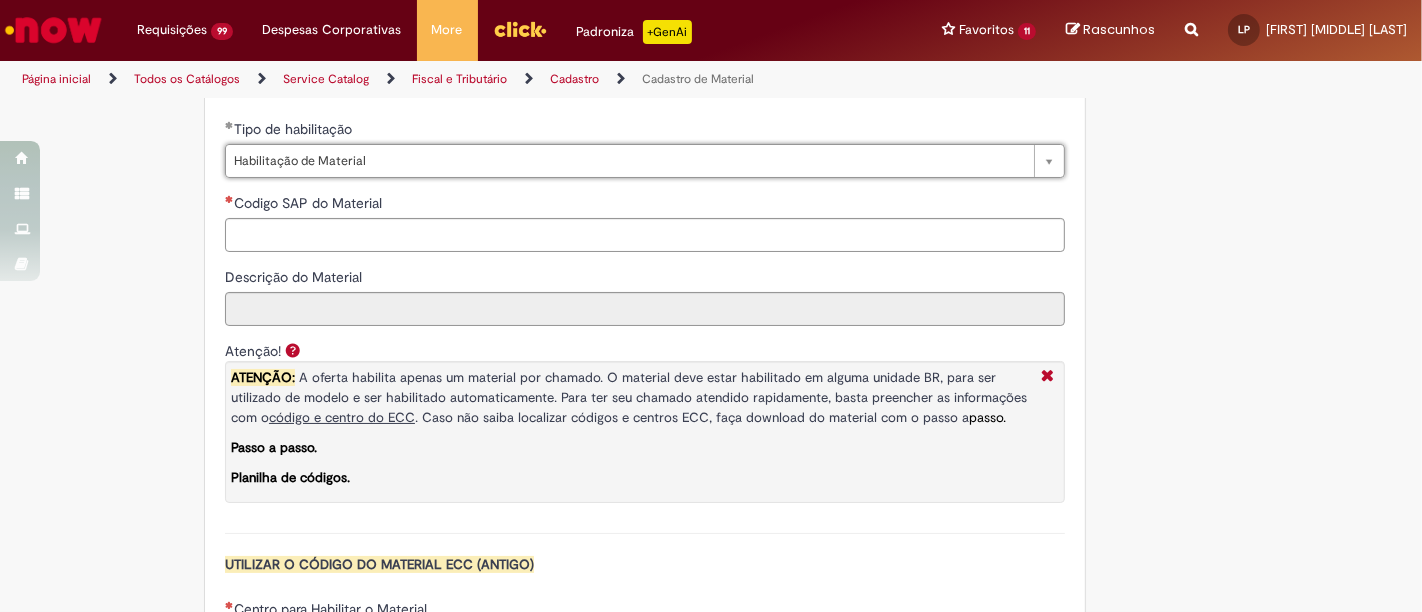 scroll, scrollTop: 1444, scrollLeft: 0, axis: vertical 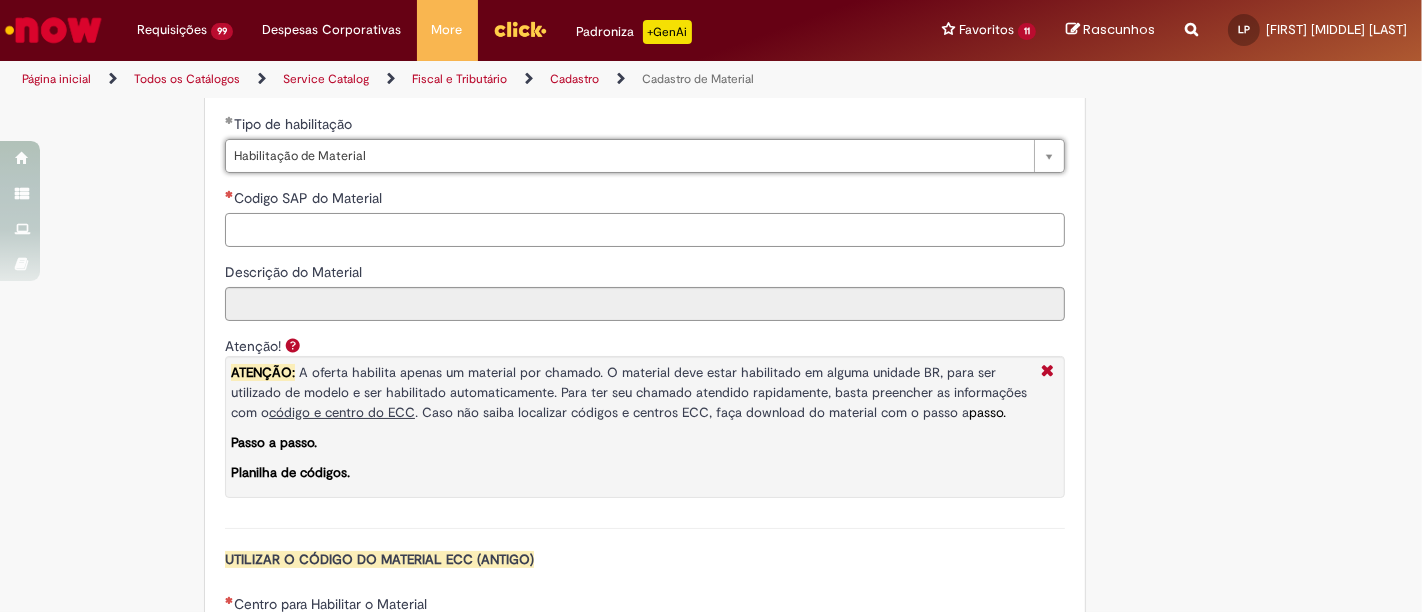 click on "Codigo SAP do Material" at bounding box center (645, 230) 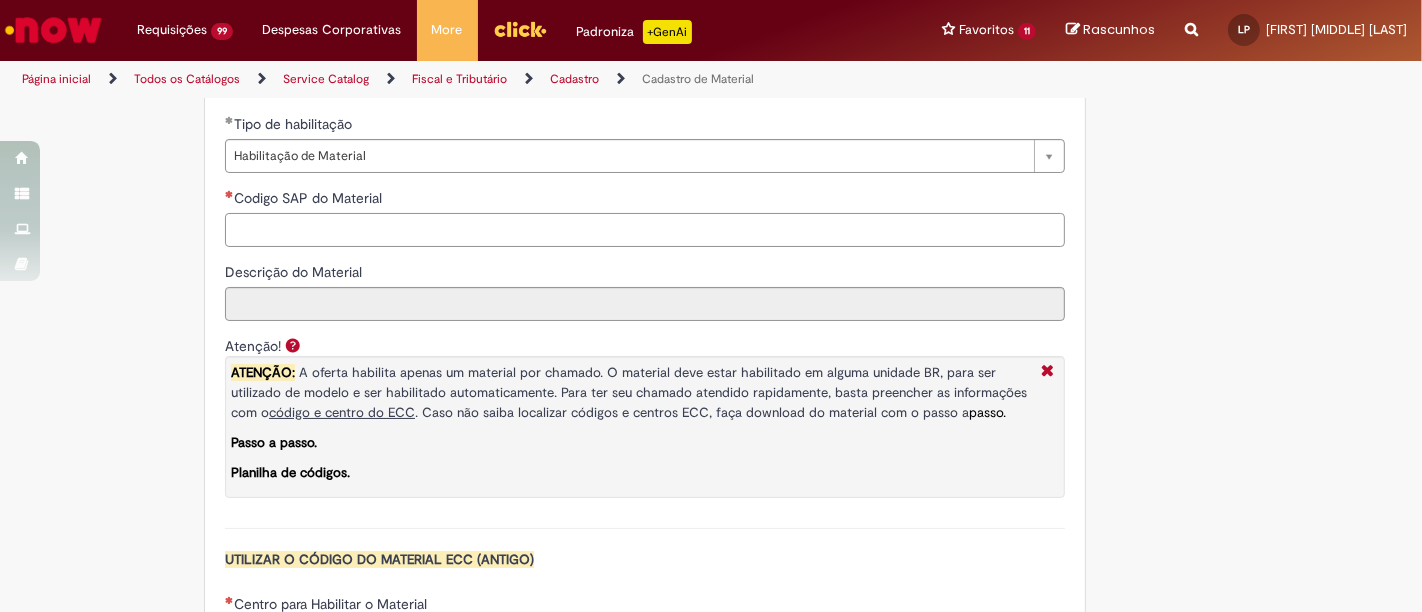 paste on "********" 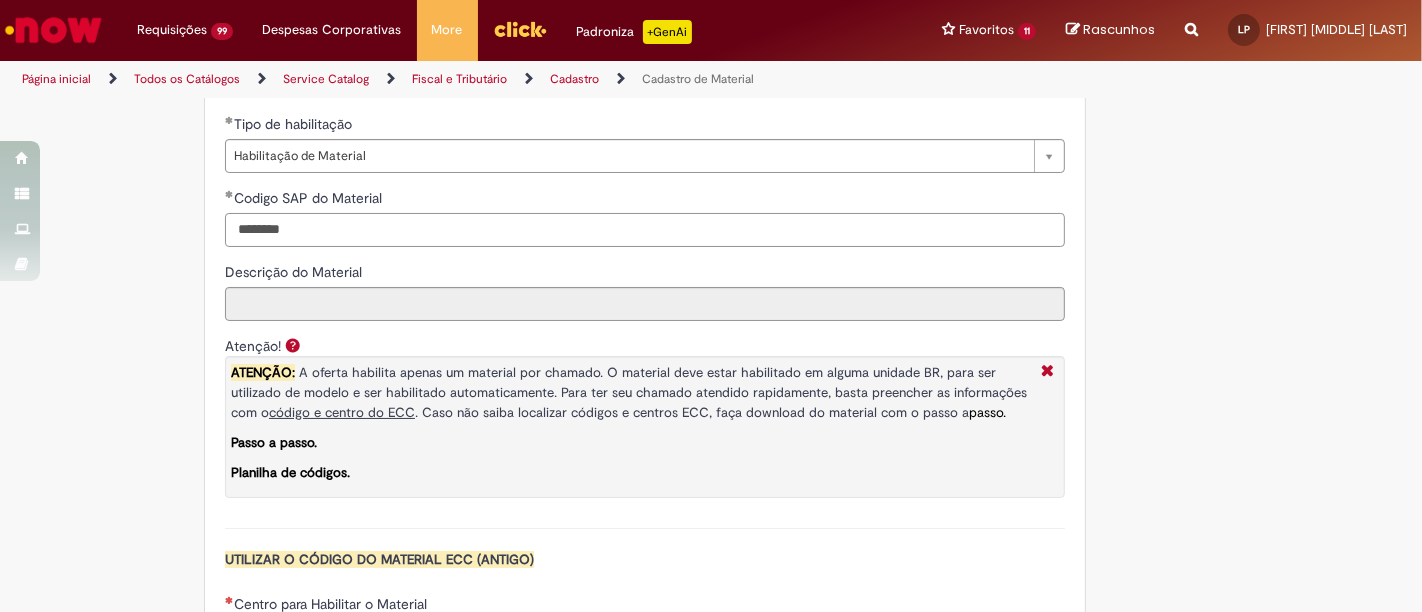 type on "********" 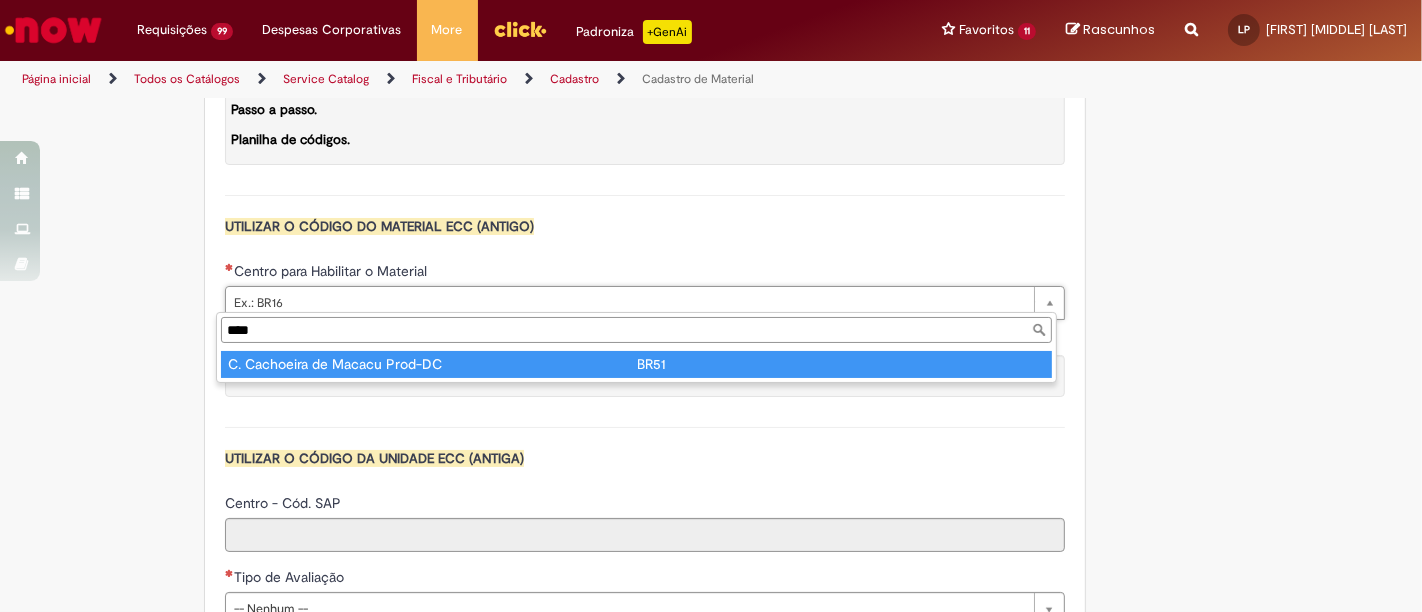 type on "****" 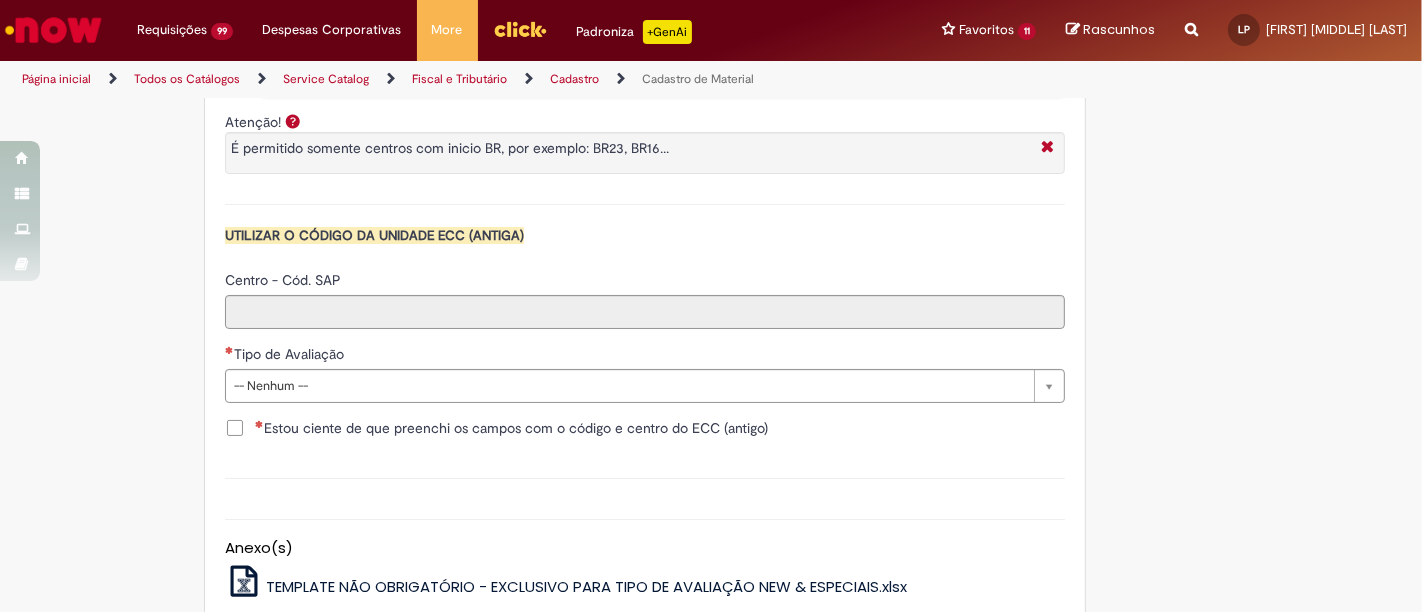 type on "****" 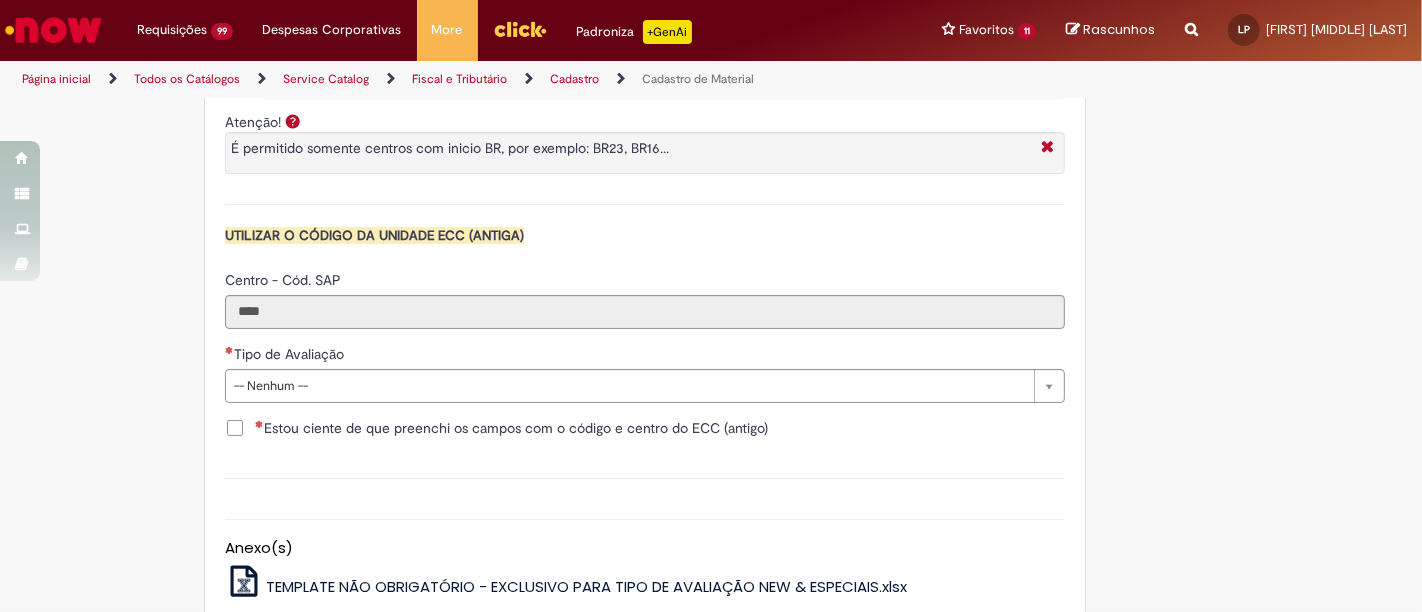 scroll, scrollTop: 2111, scrollLeft: 0, axis: vertical 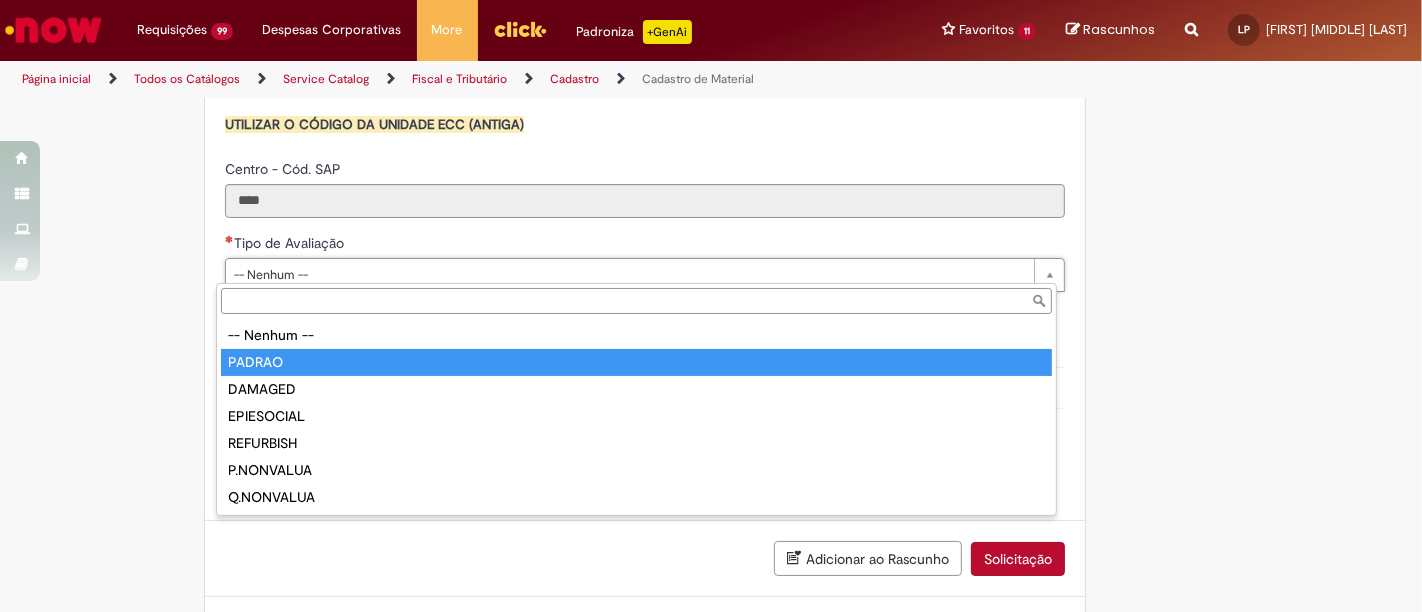 type on "******" 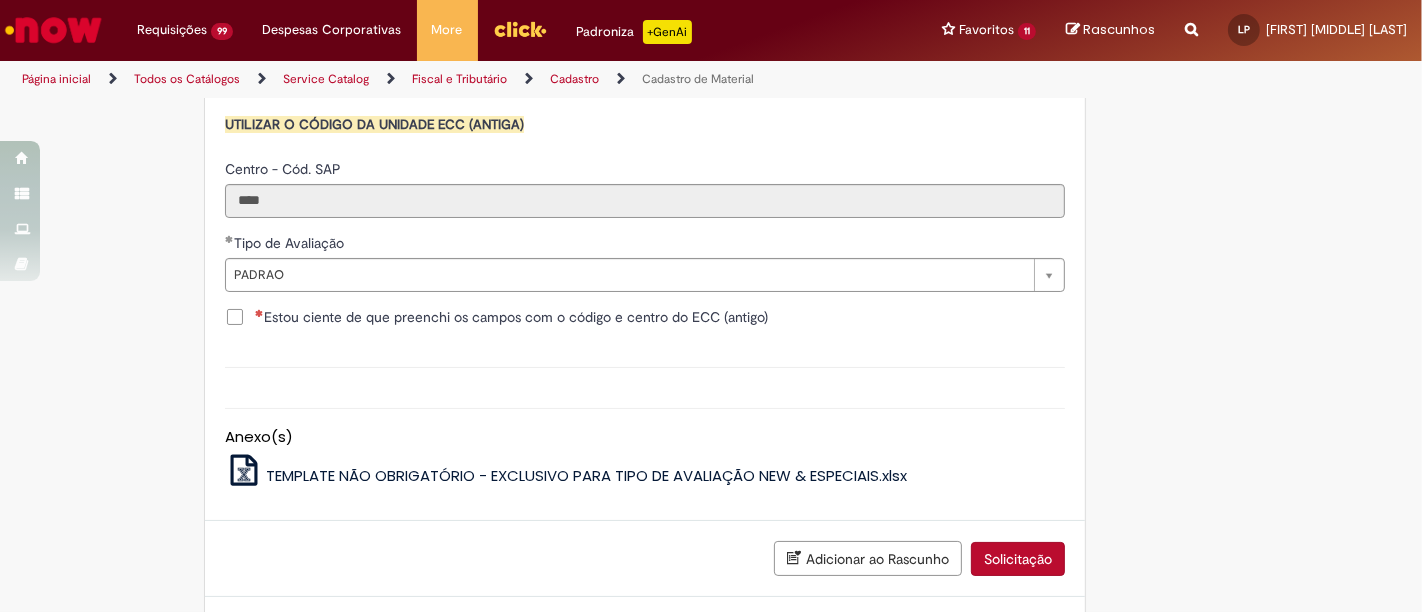 click on "Estou ciente de que preenchi os campos com o código e centro do ECC  (antigo)" at bounding box center (511, 317) 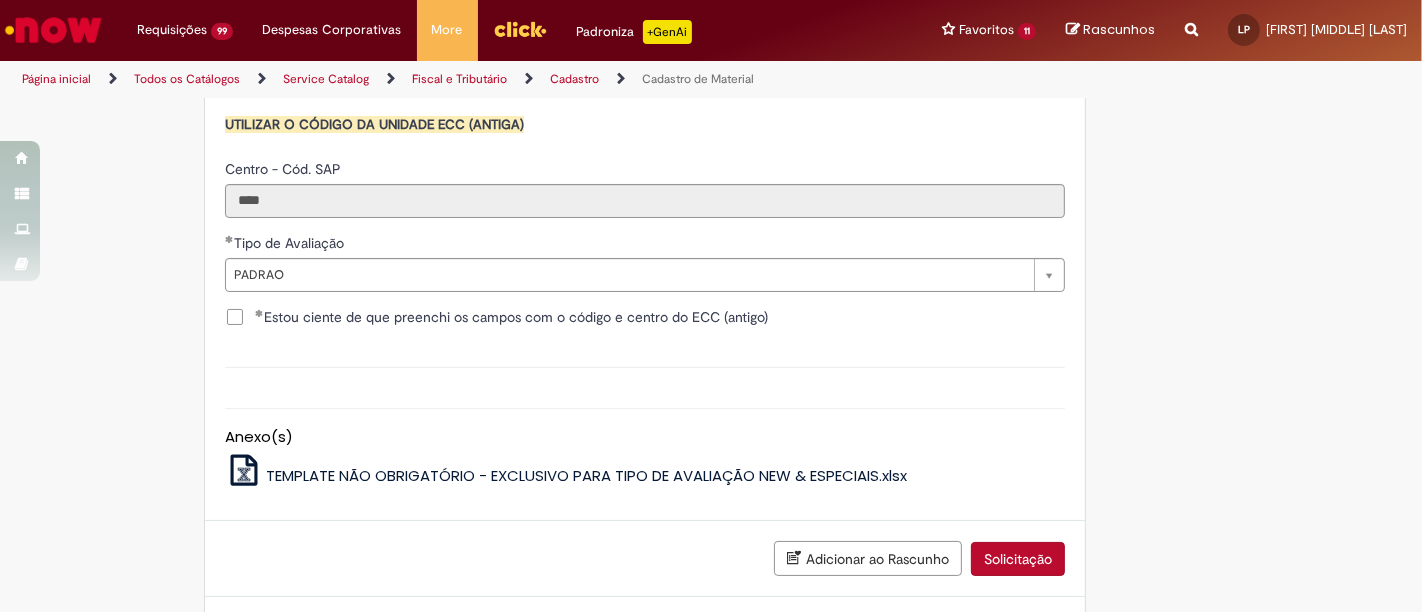 click on "Solicitação" at bounding box center [1018, 559] 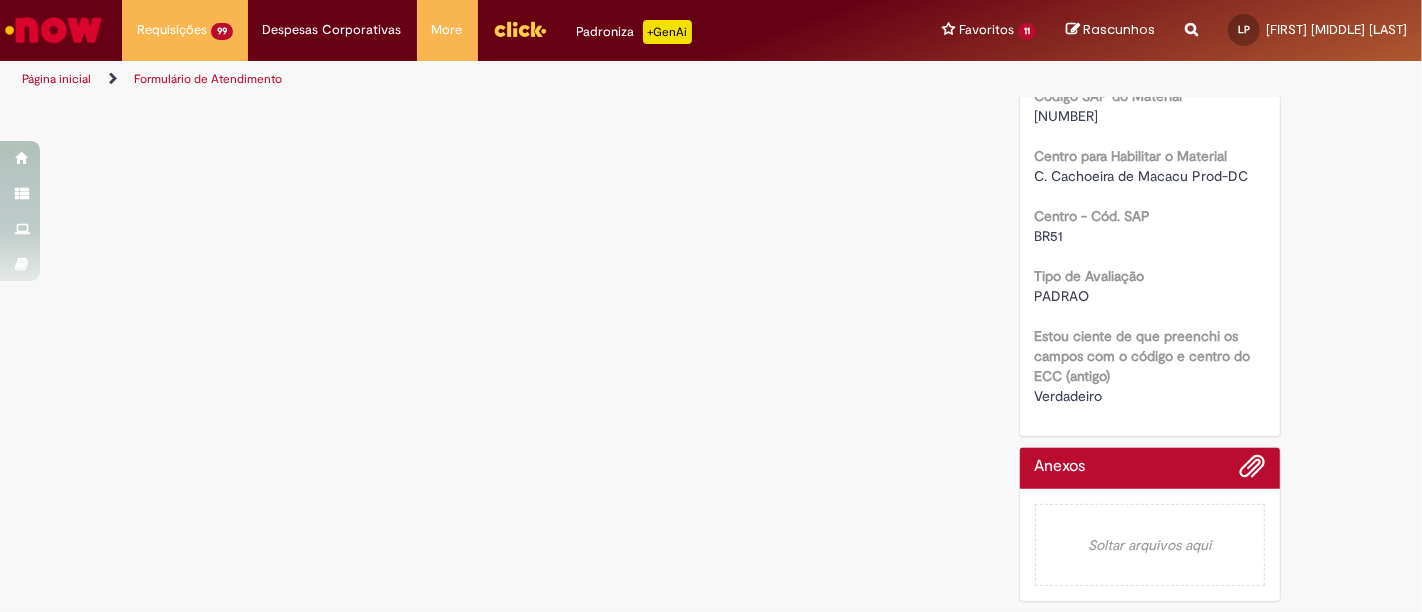 scroll, scrollTop: 0, scrollLeft: 0, axis: both 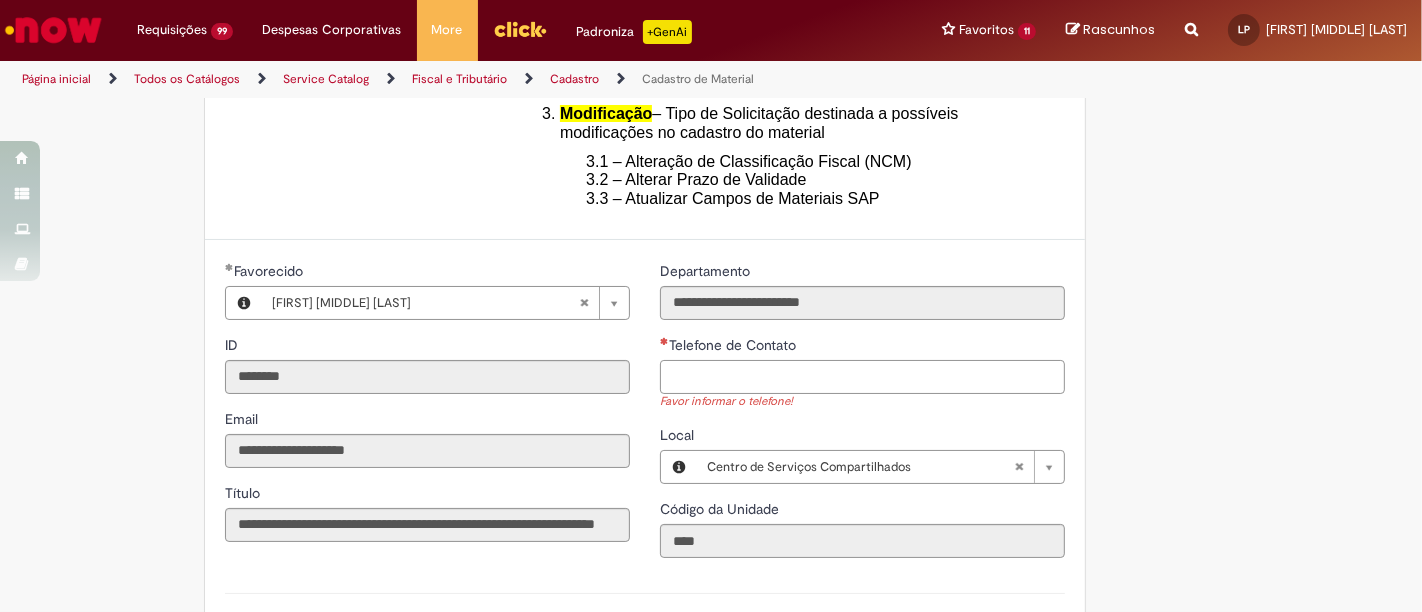 click on "Telefone de Contato" at bounding box center [862, 377] 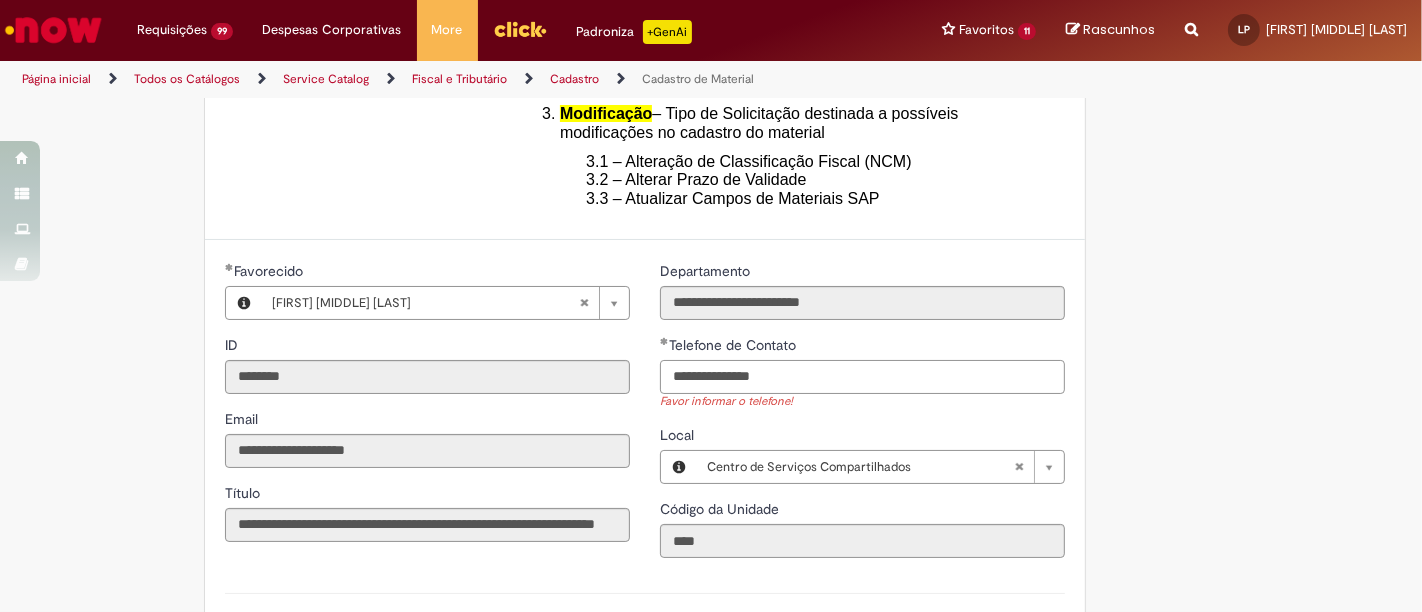 type on "**********" 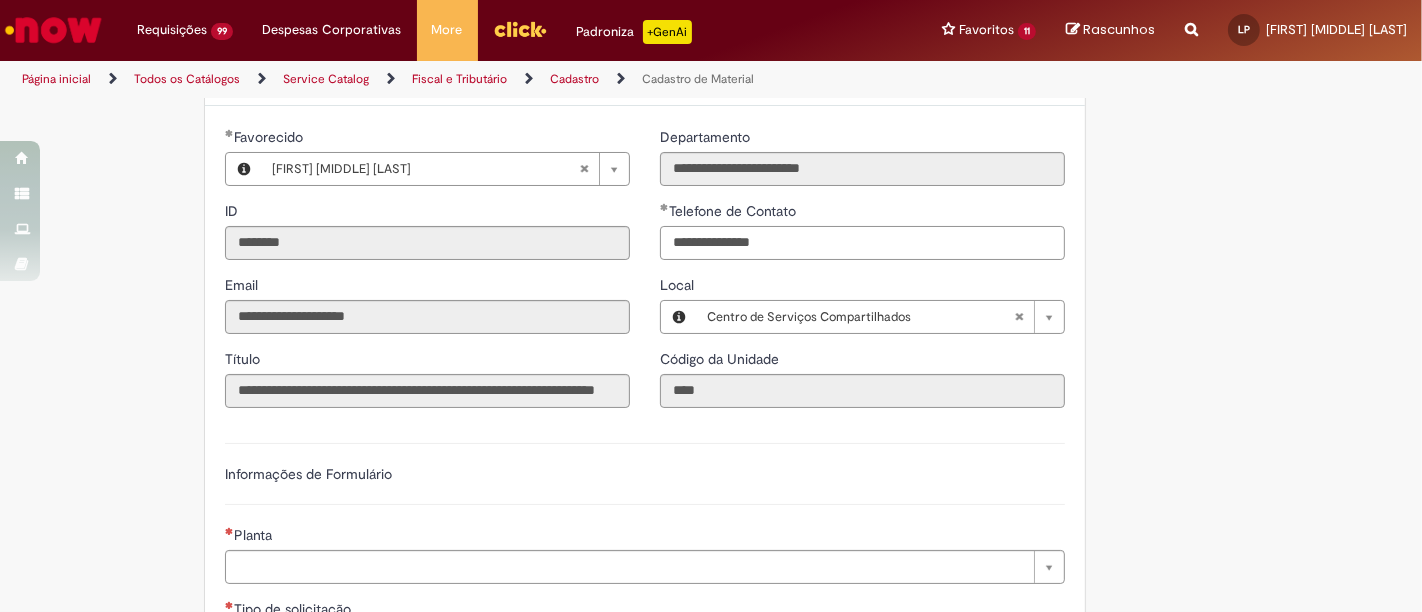 scroll, scrollTop: 1000, scrollLeft: 0, axis: vertical 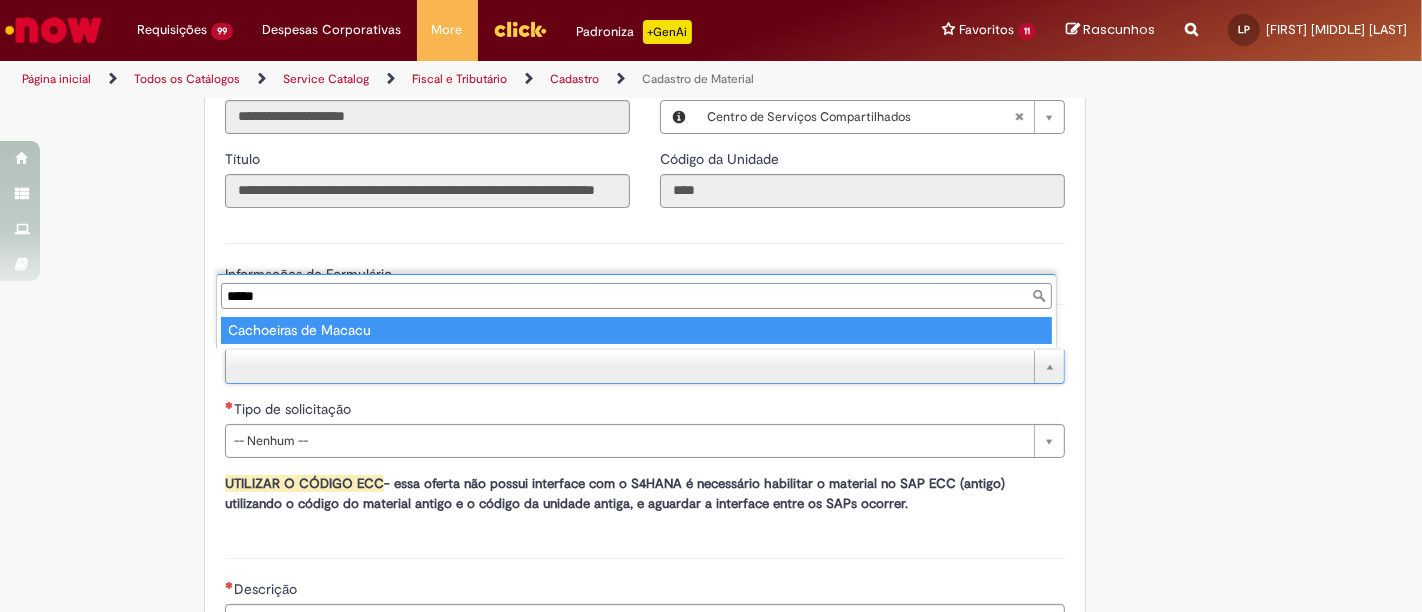 type on "*****" 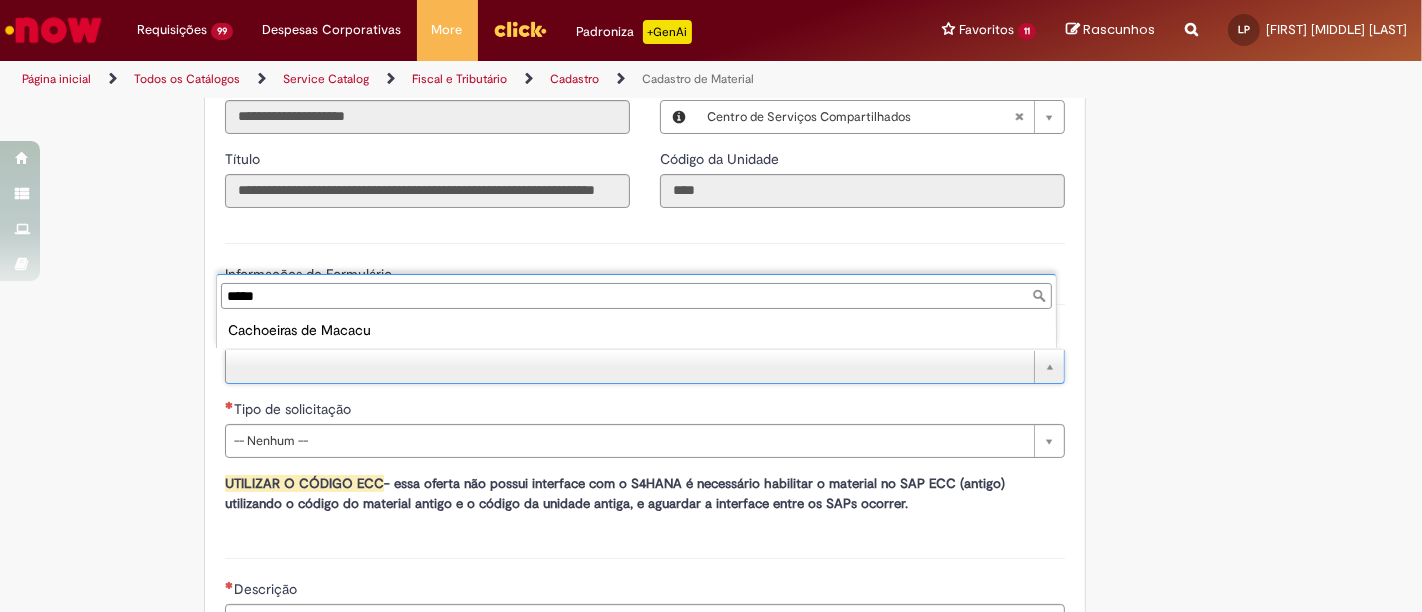 click on "Cachoeiras de Macacu" at bounding box center [636, 330] 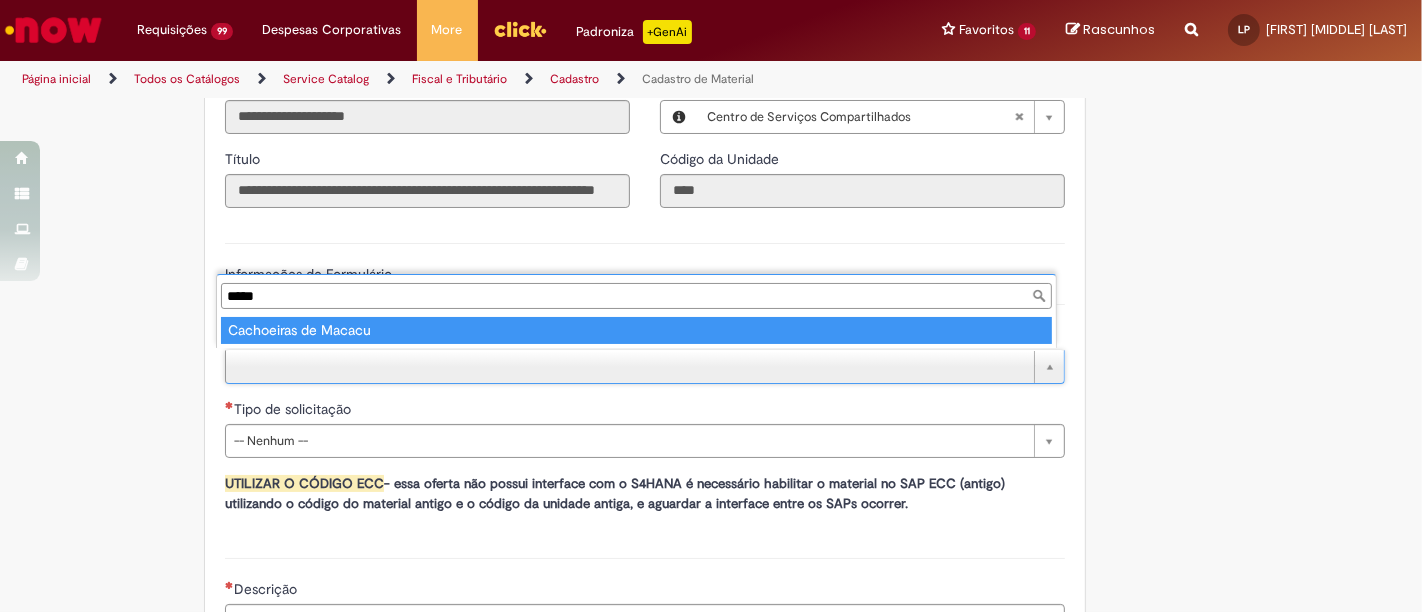 type on "**********" 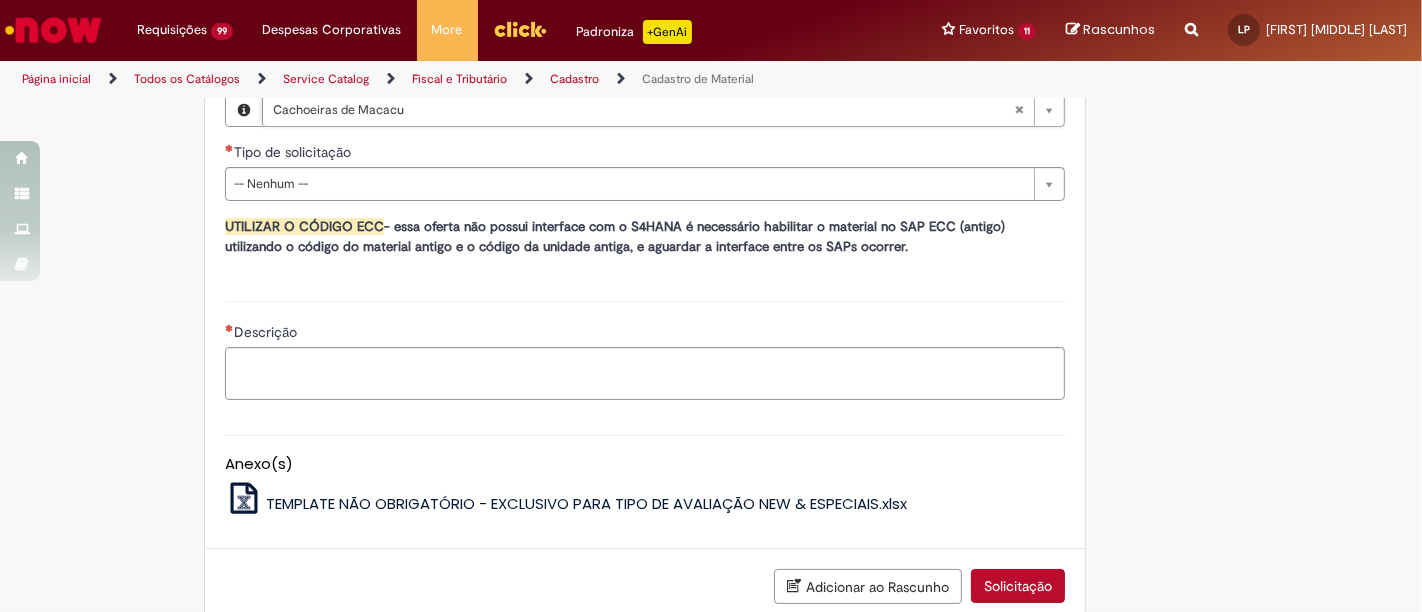 scroll, scrollTop: 1222, scrollLeft: 0, axis: vertical 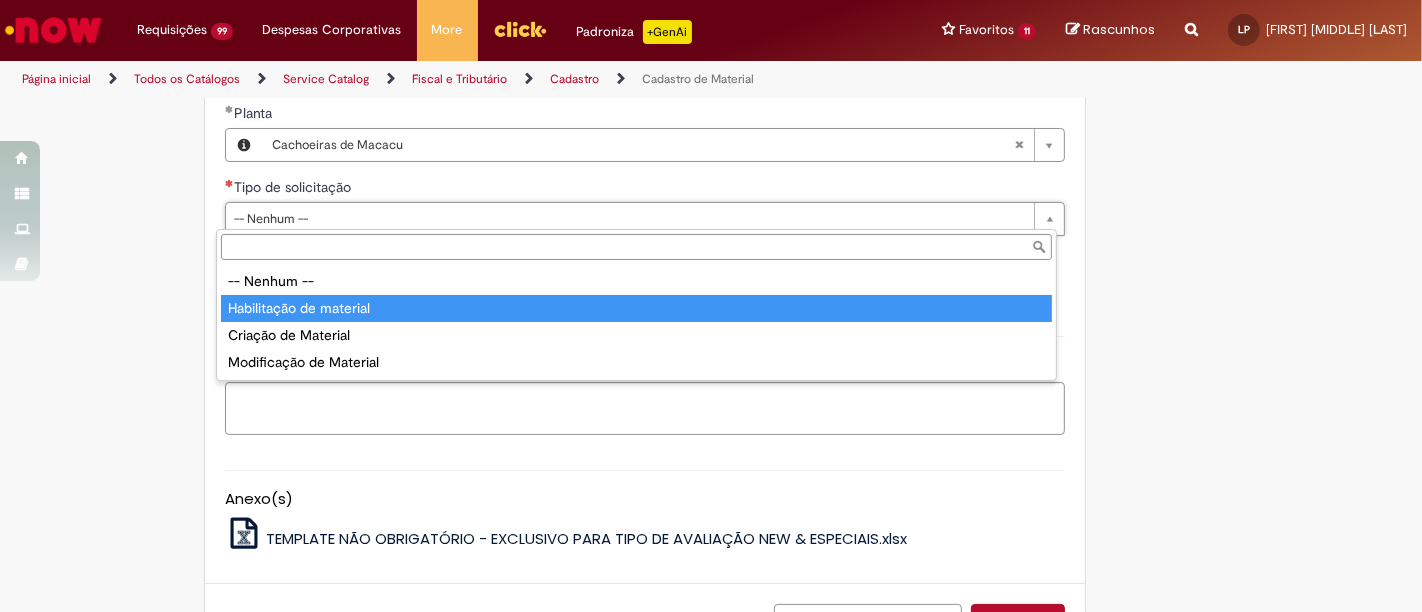 type on "**********" 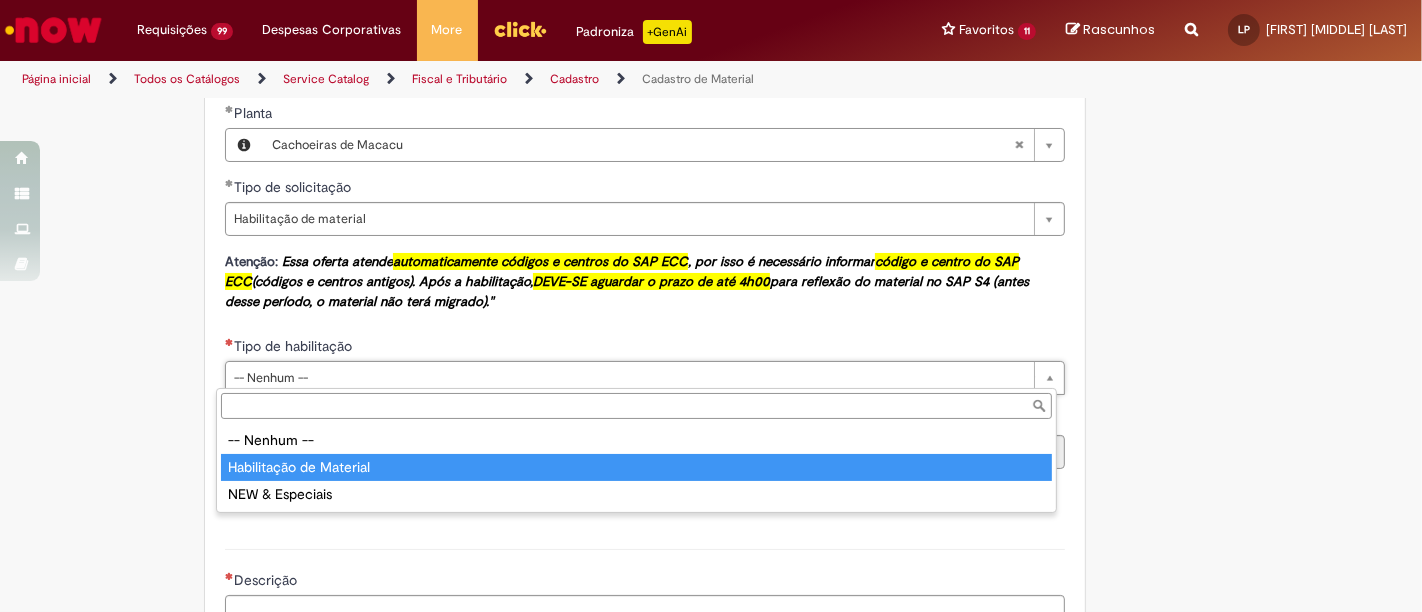 type on "**********" 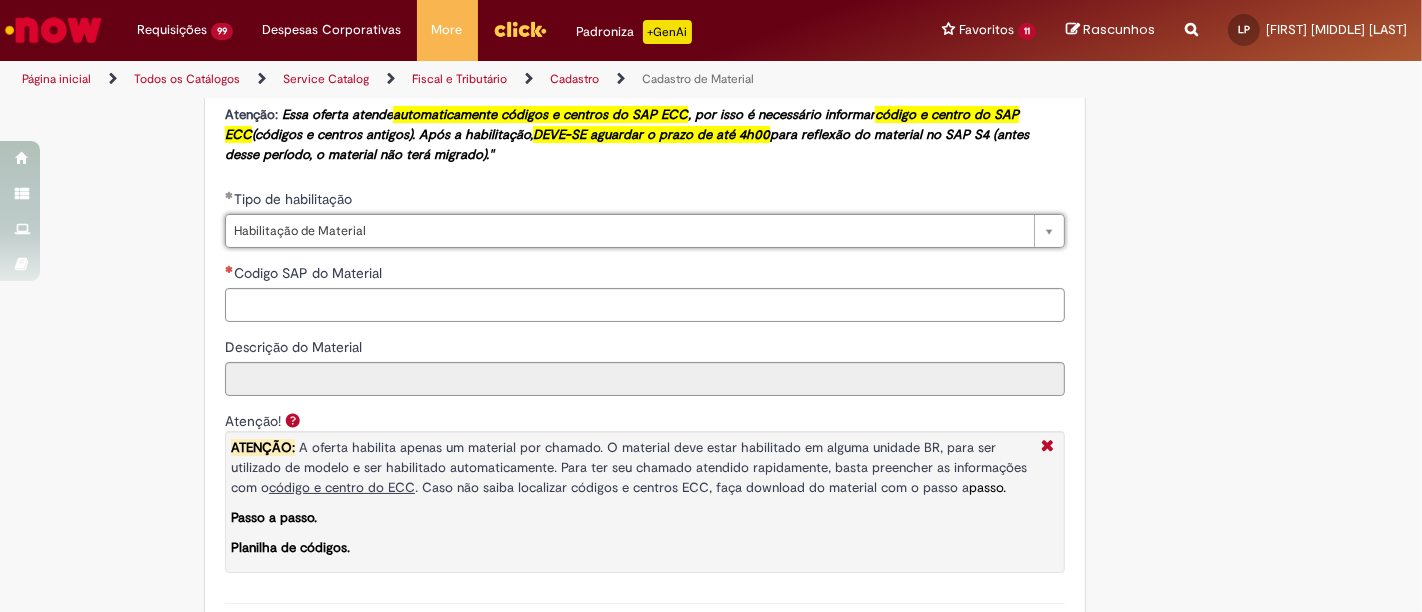 scroll, scrollTop: 1444, scrollLeft: 0, axis: vertical 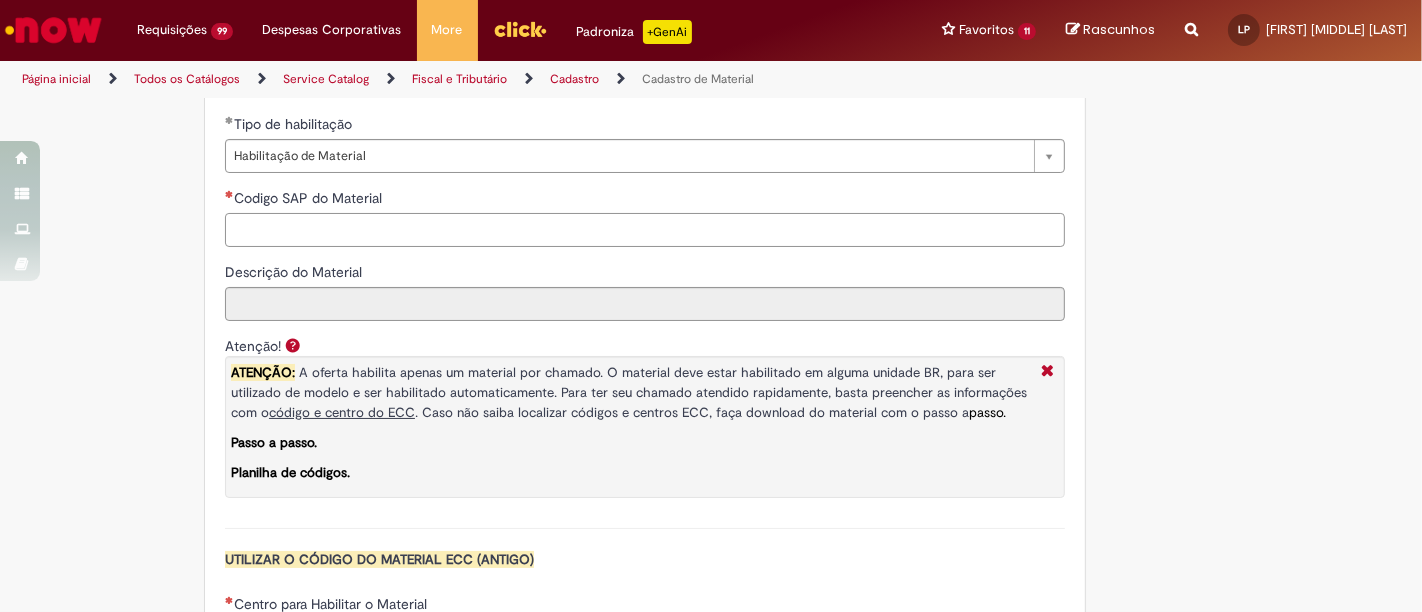 click on "Codigo SAP do Material" at bounding box center (645, 230) 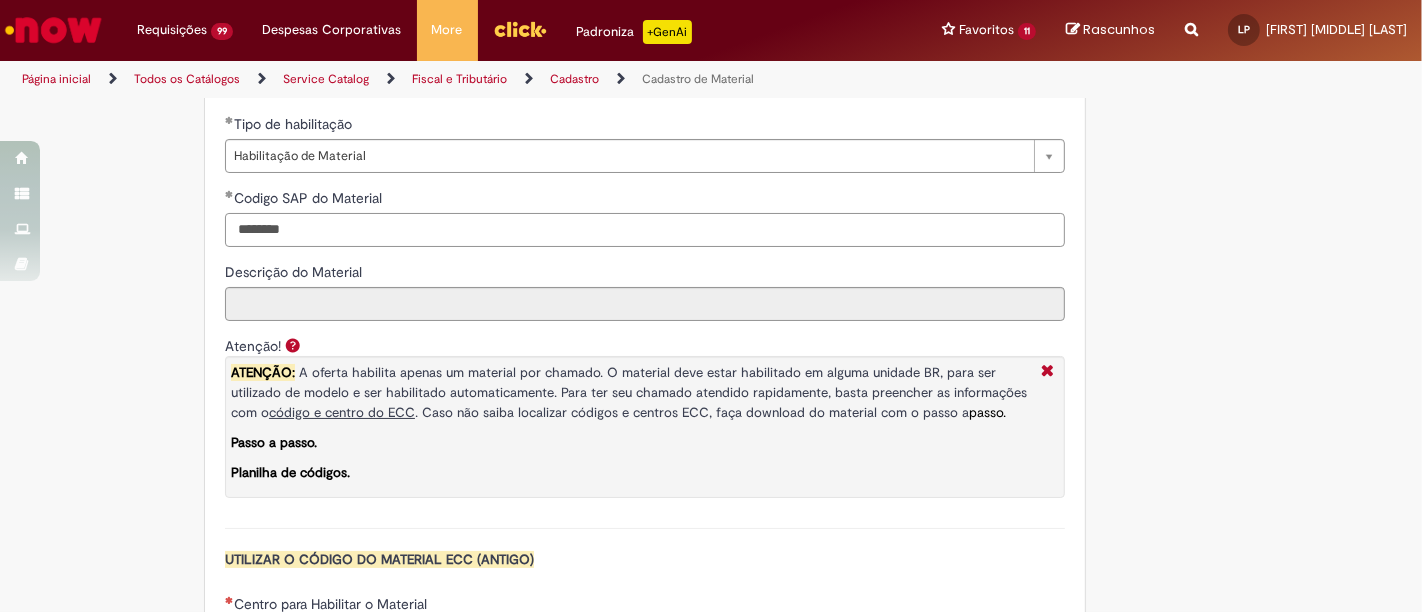 type on "********" 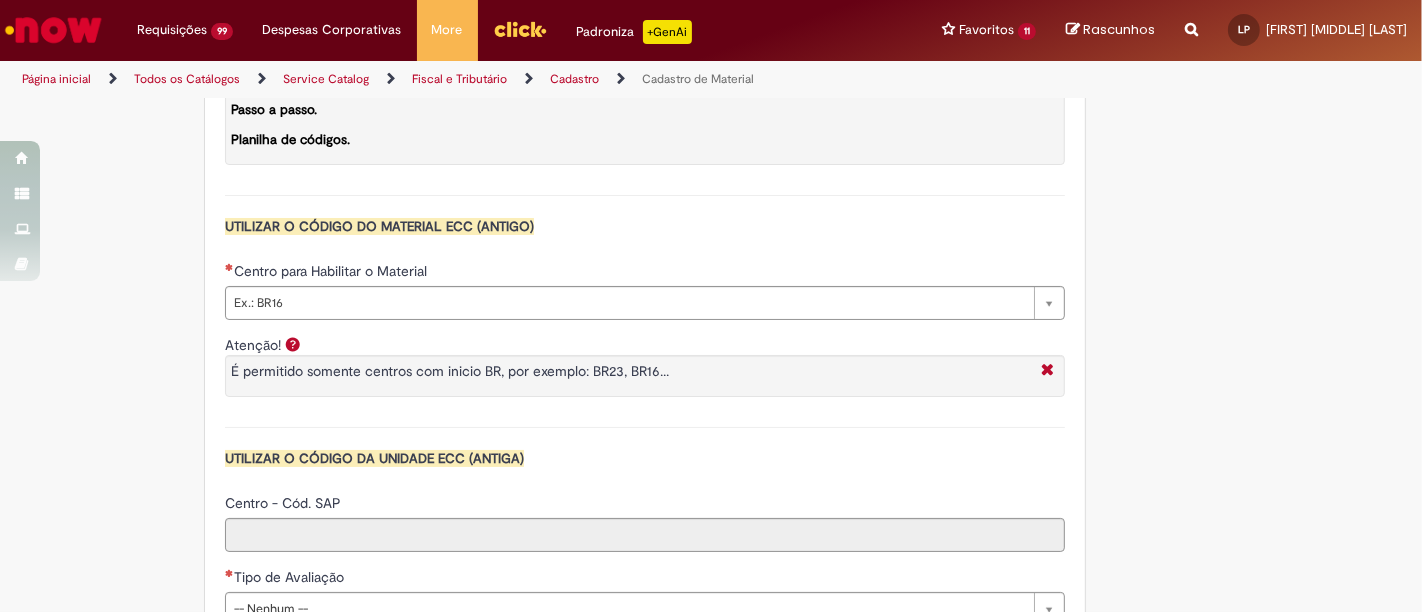 scroll, scrollTop: 1777, scrollLeft: 0, axis: vertical 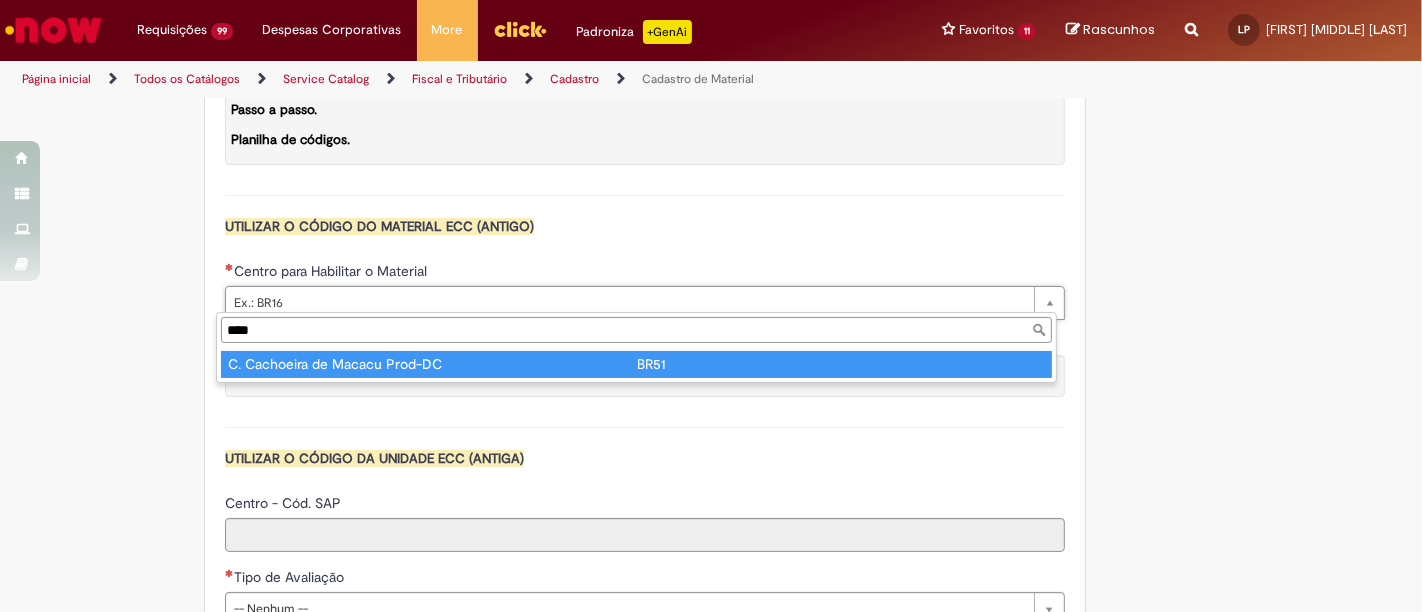 type on "****" 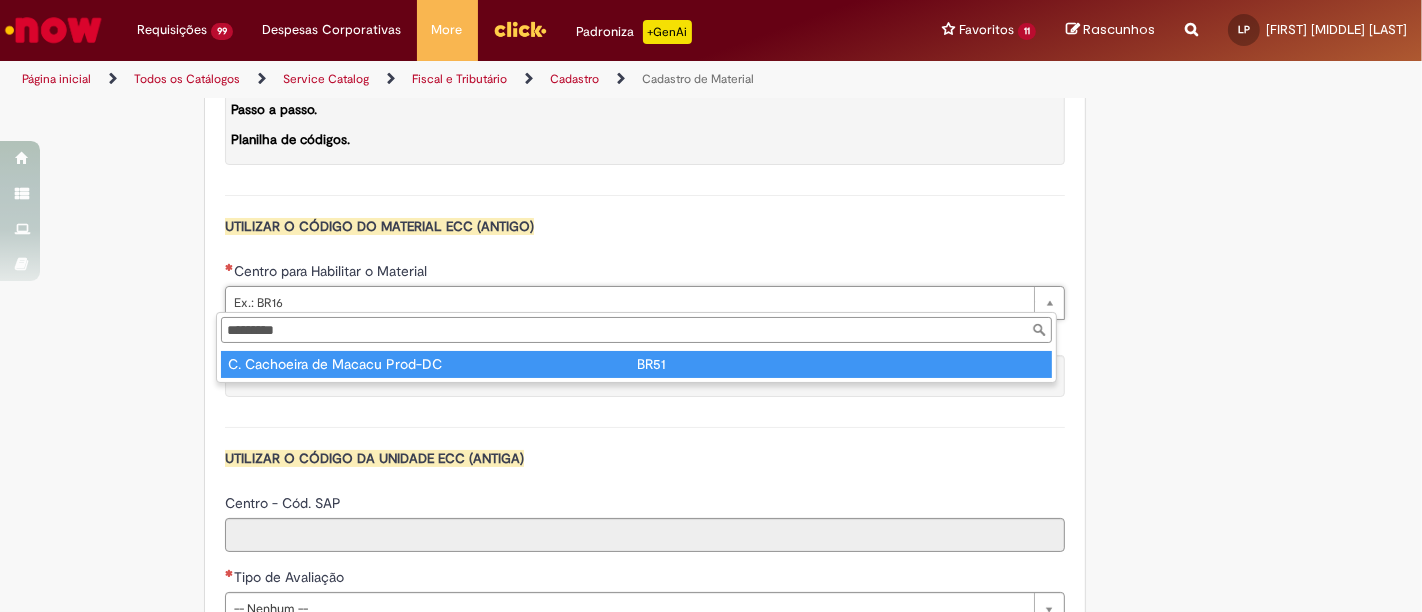 type on "****" 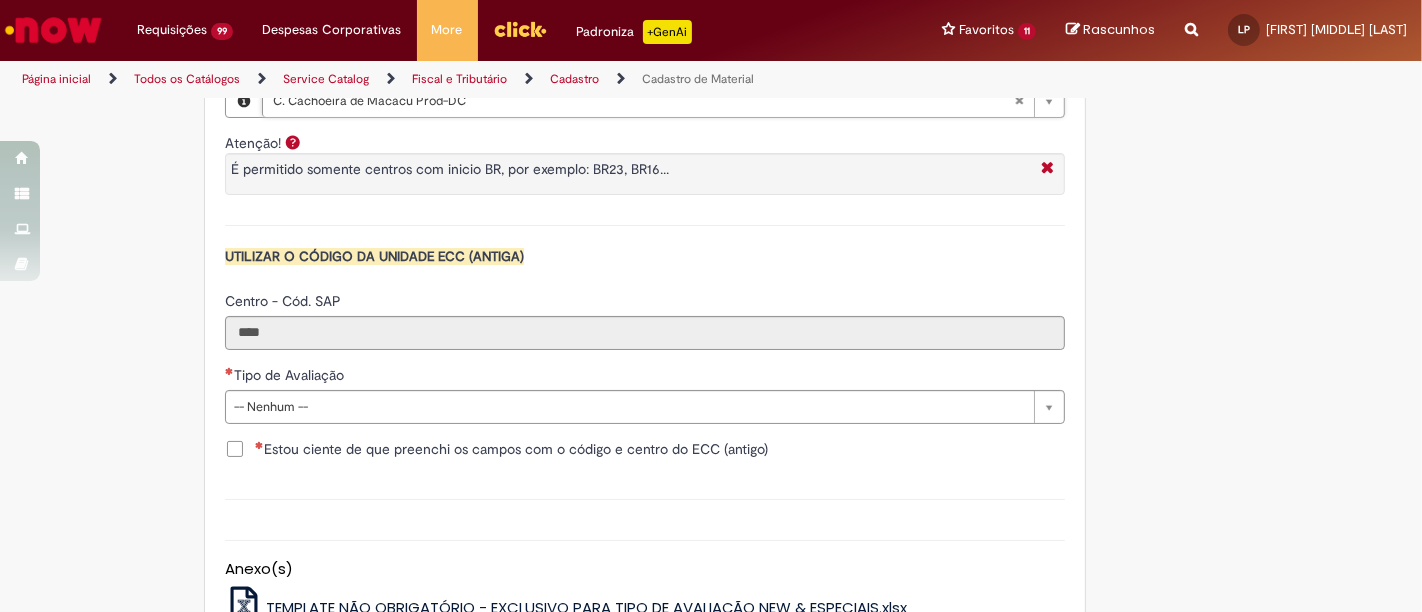 scroll, scrollTop: 2111, scrollLeft: 0, axis: vertical 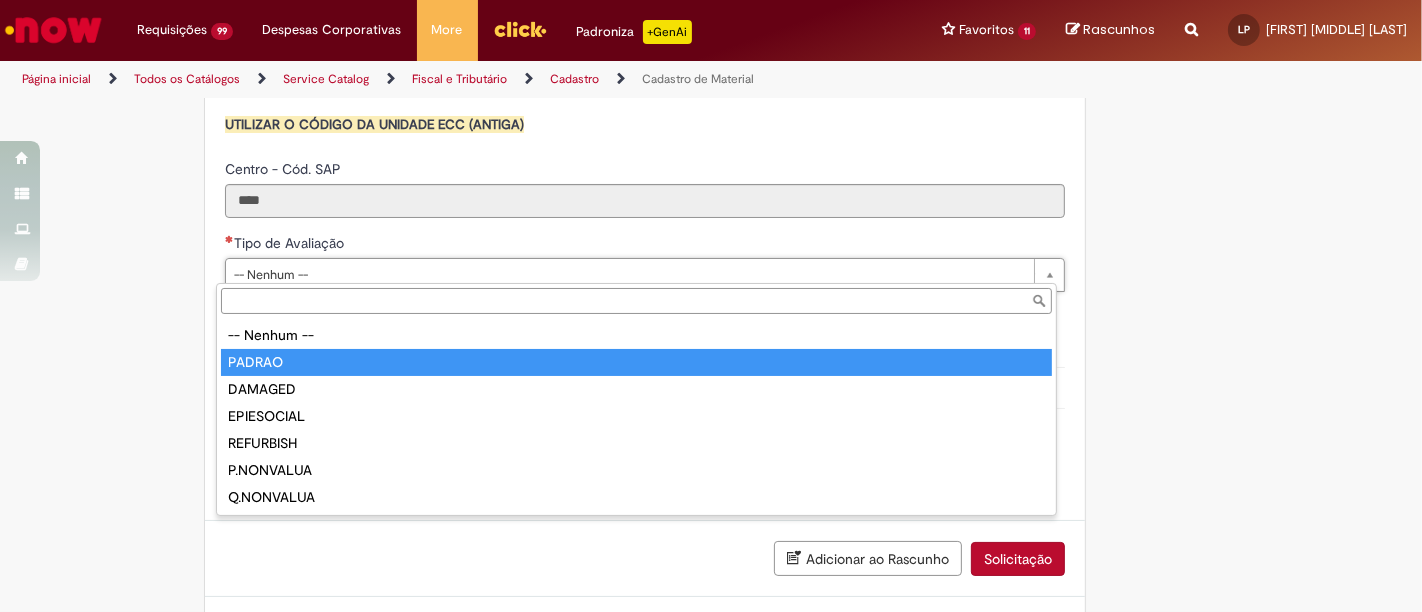 type on "******" 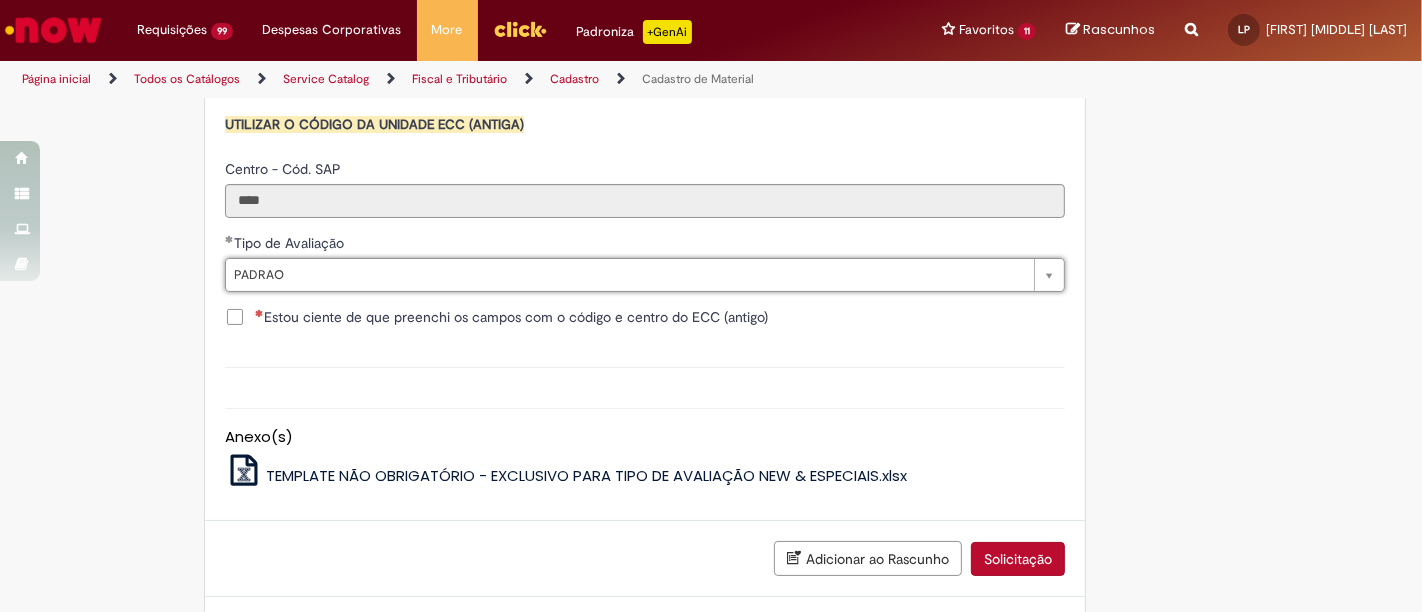 click on "Estou ciente de que preenchi os campos com o código e centro do ECC  (antigo)" at bounding box center [496, 317] 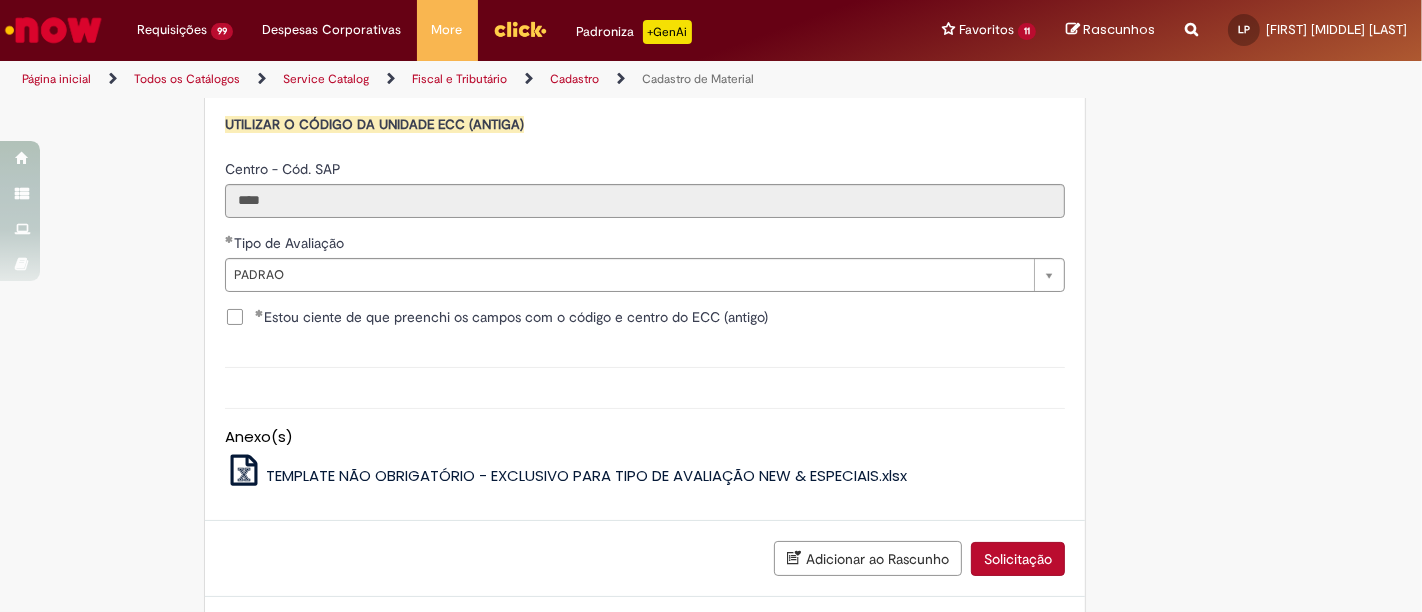 scroll, scrollTop: 2199, scrollLeft: 0, axis: vertical 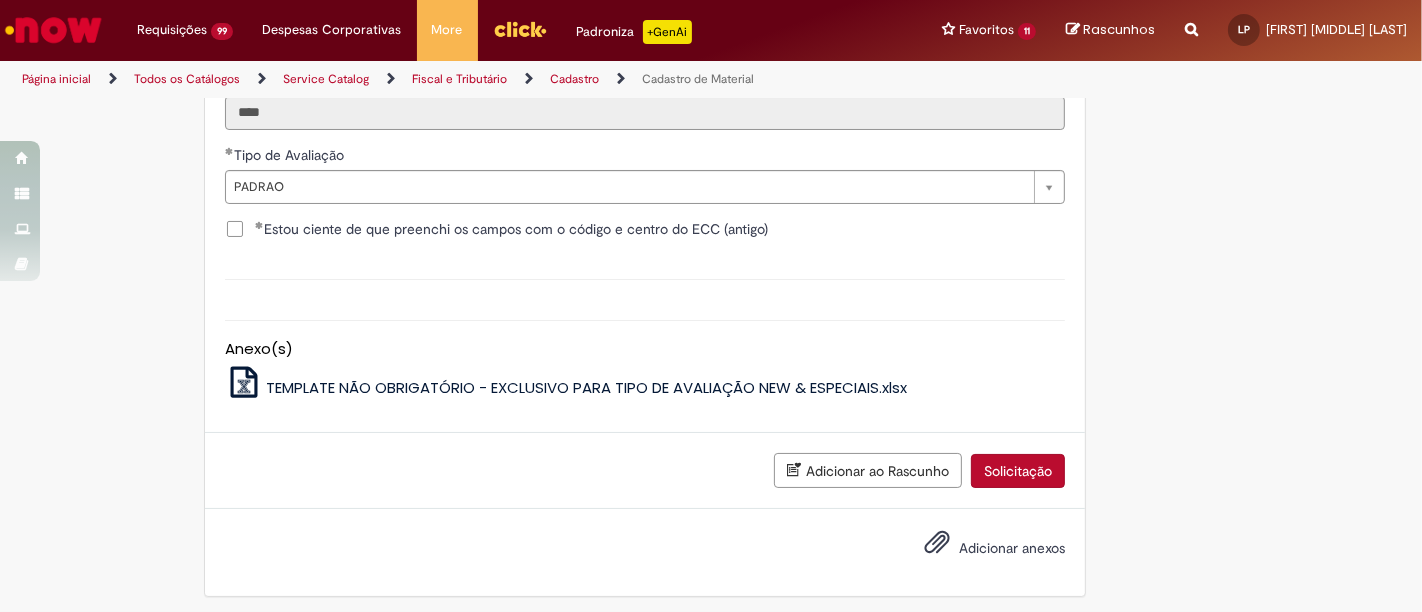 click on "Solicitação" at bounding box center (1018, 471) 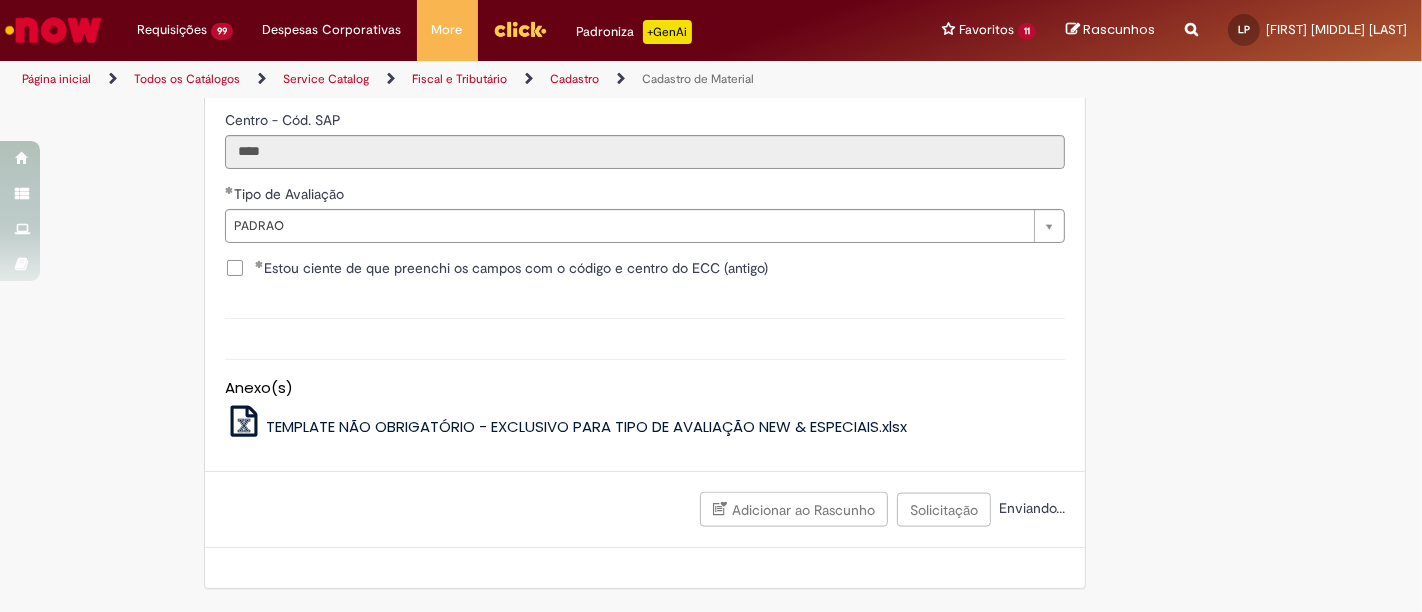 scroll, scrollTop: 2153, scrollLeft: 0, axis: vertical 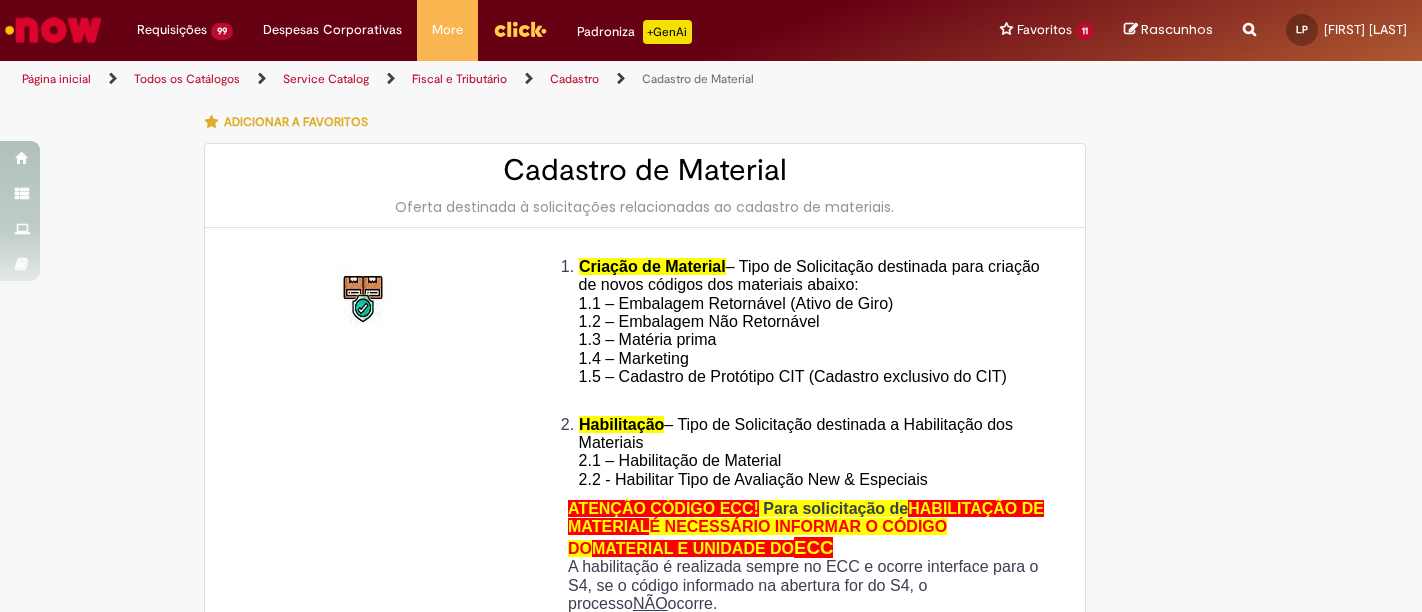 type on "********" 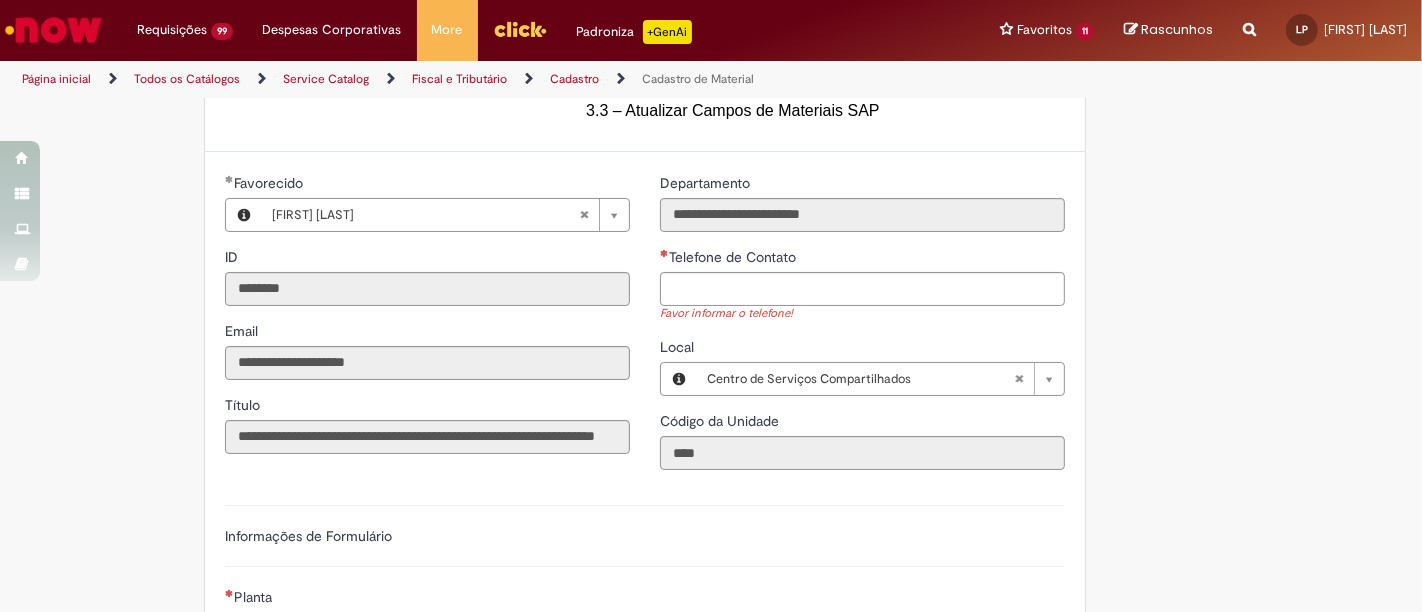 scroll, scrollTop: 777, scrollLeft: 0, axis: vertical 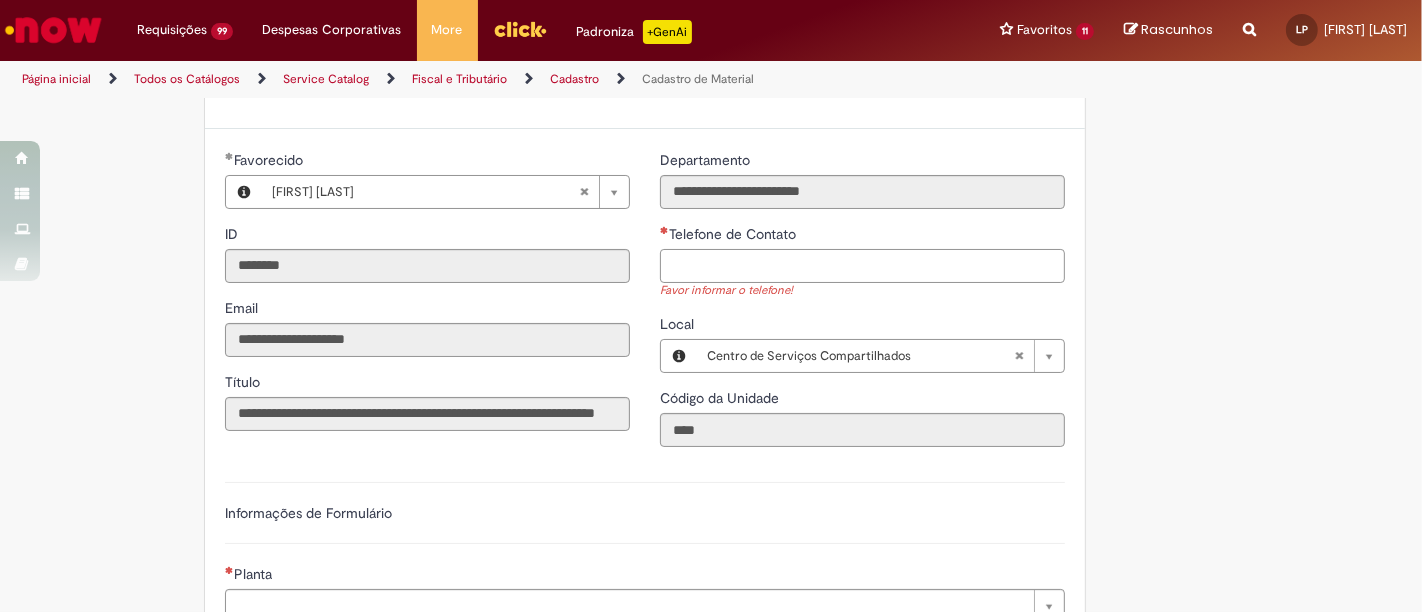 click on "Telefone de Contato" at bounding box center (862, 266) 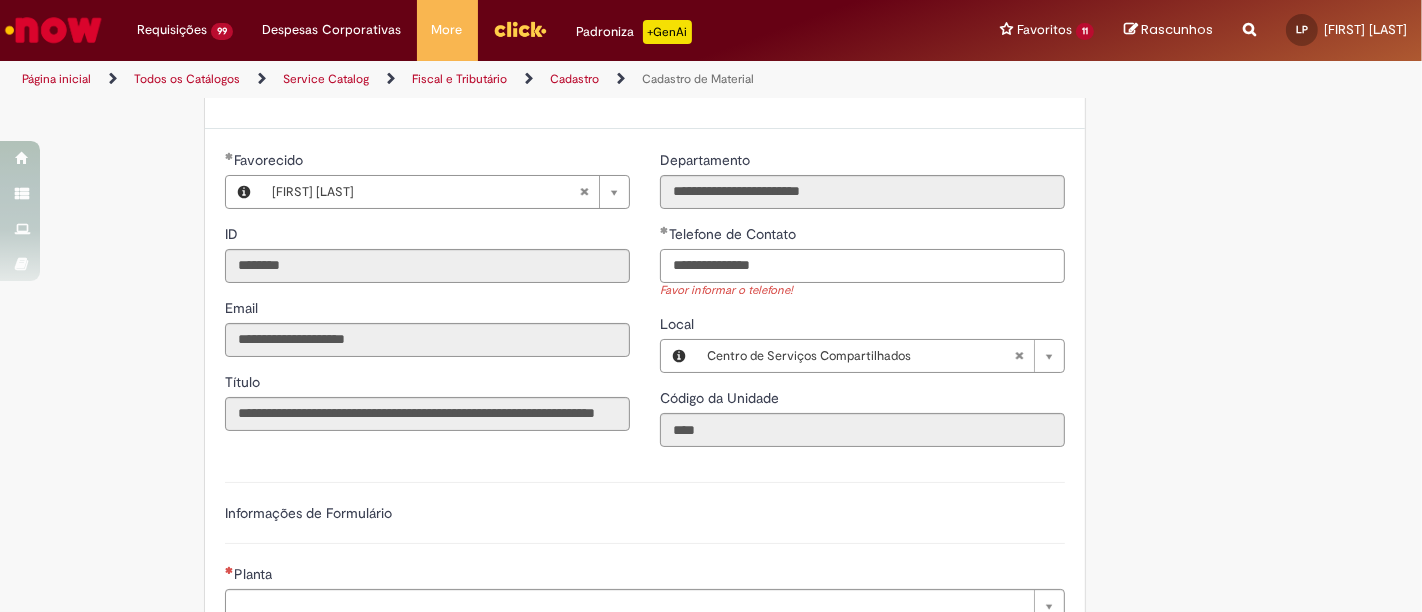 type on "**********" 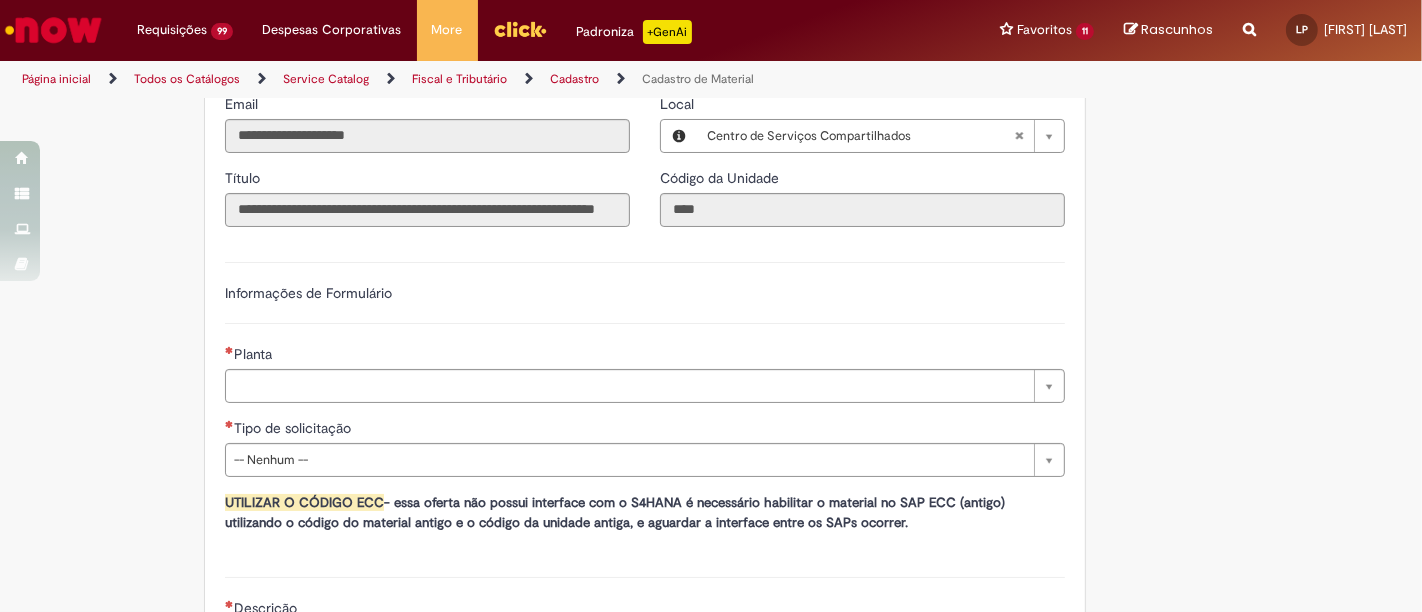 scroll, scrollTop: 1000, scrollLeft: 0, axis: vertical 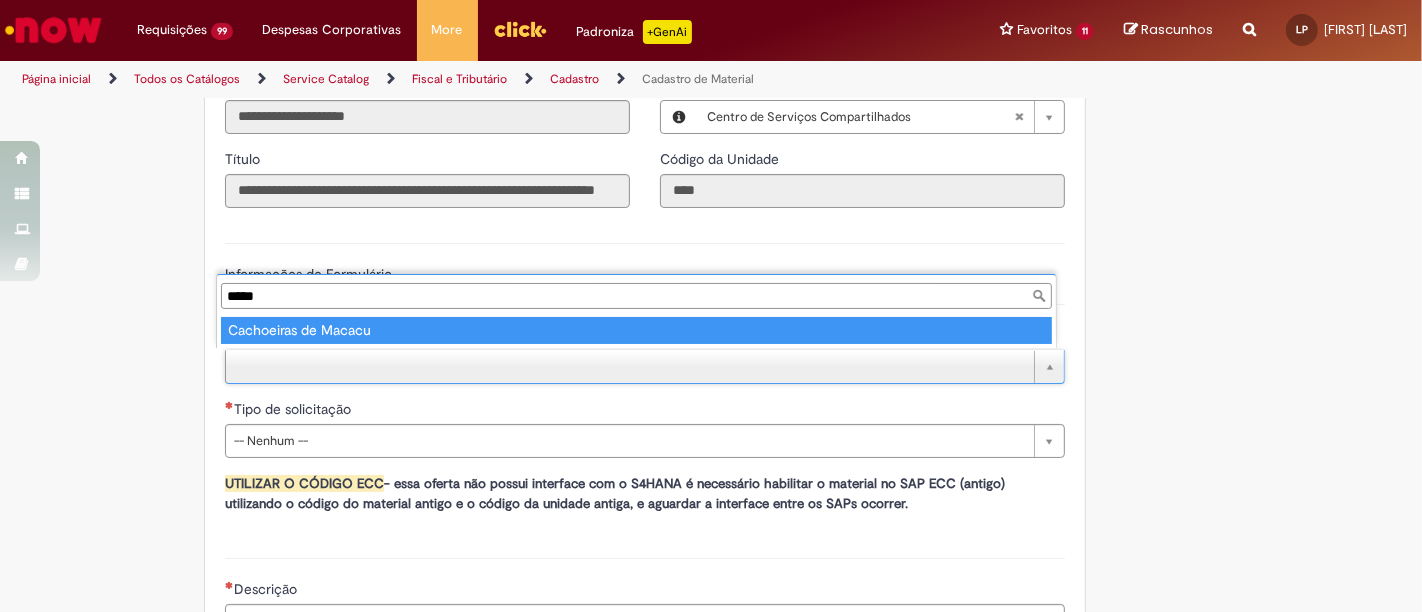 type on "*****" 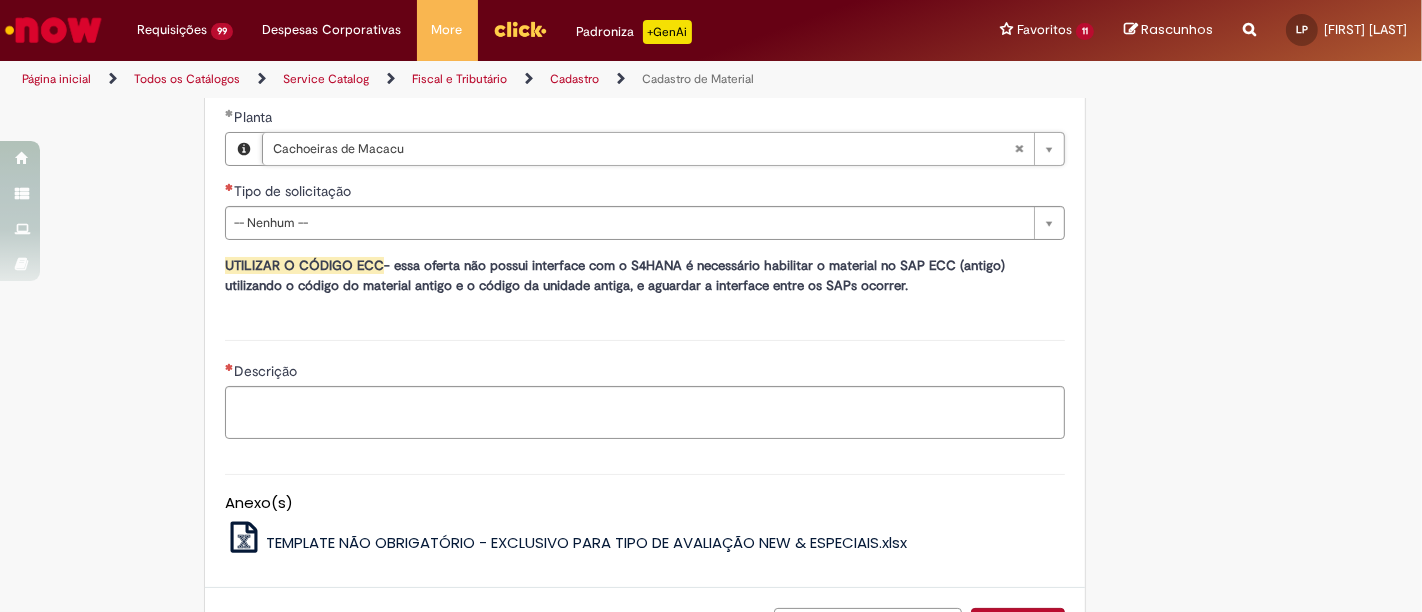 scroll, scrollTop: 1222, scrollLeft: 0, axis: vertical 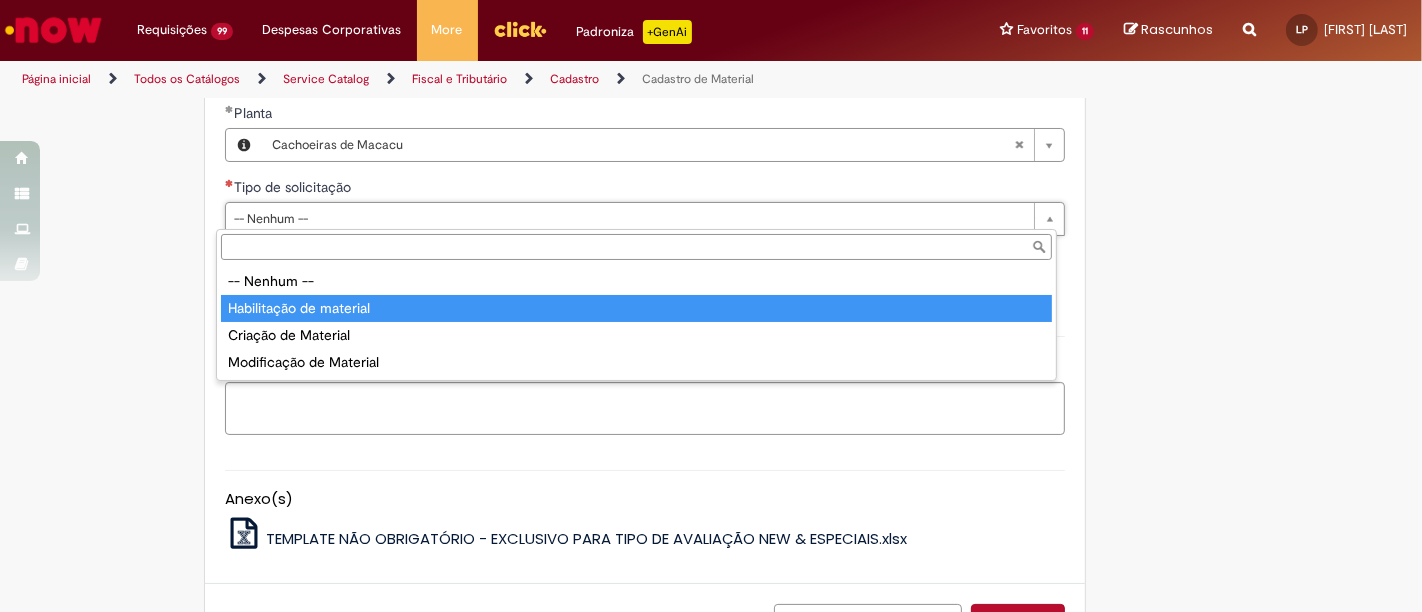 type on "**********" 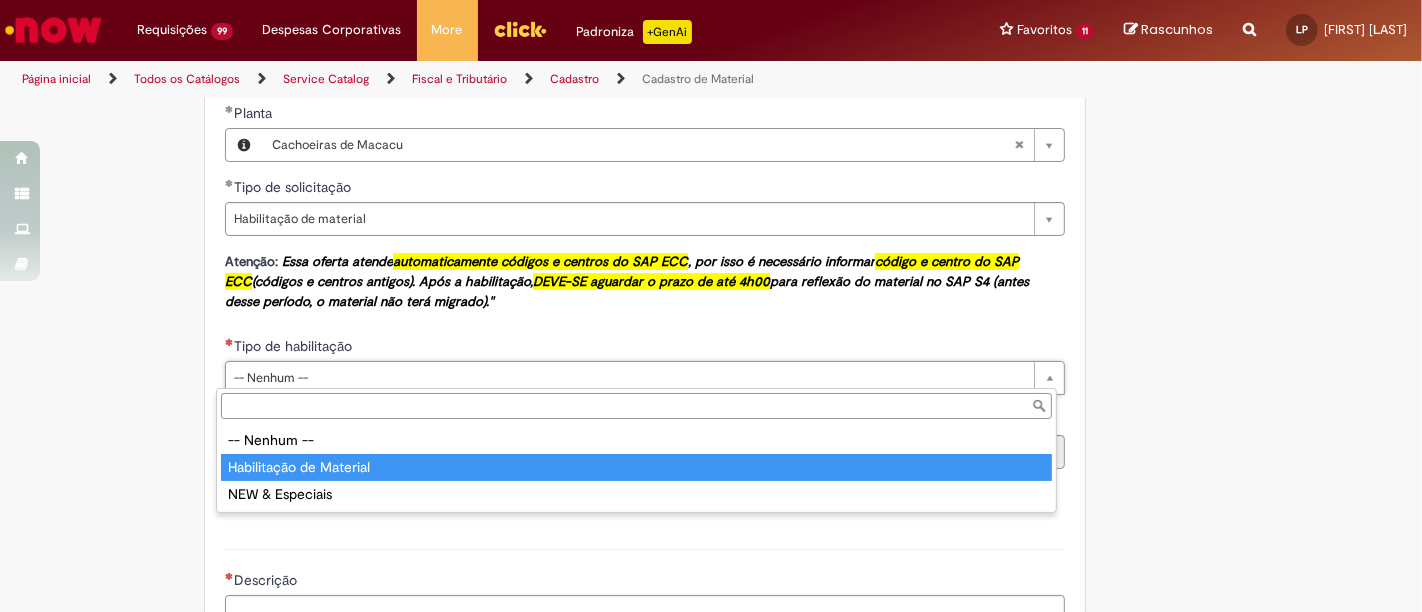 type on "**********" 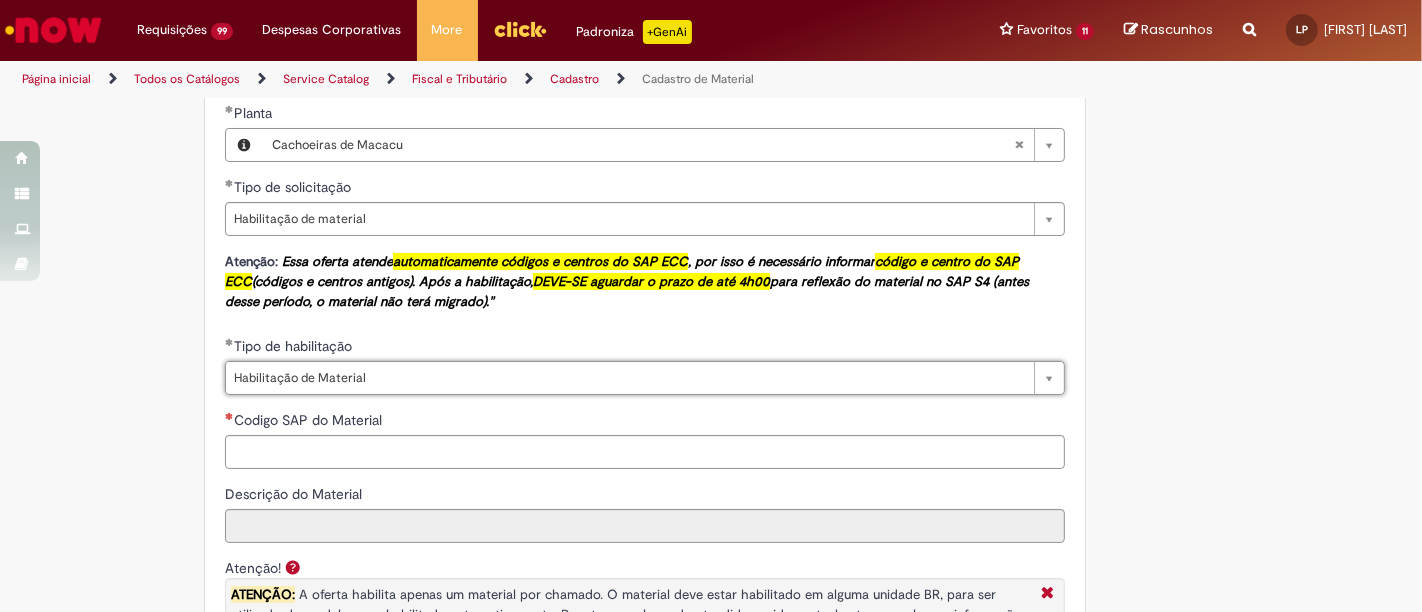 scroll, scrollTop: 1333, scrollLeft: 0, axis: vertical 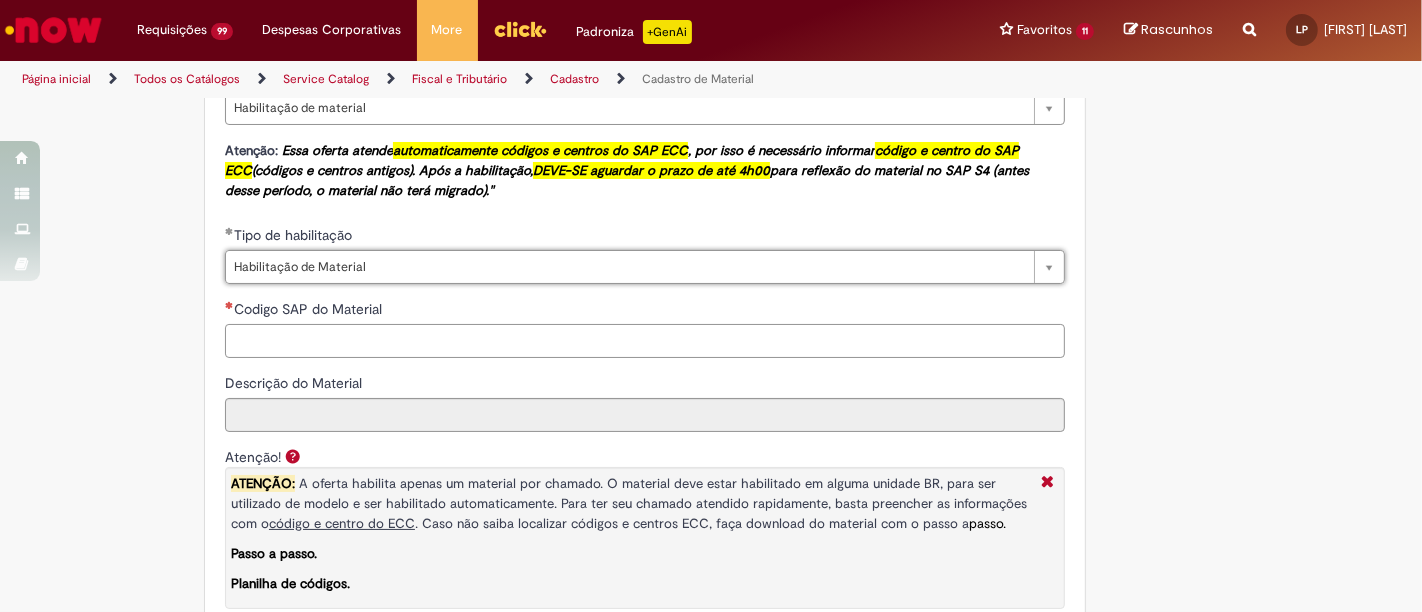 click on "Codigo SAP do Material" at bounding box center (645, 341) 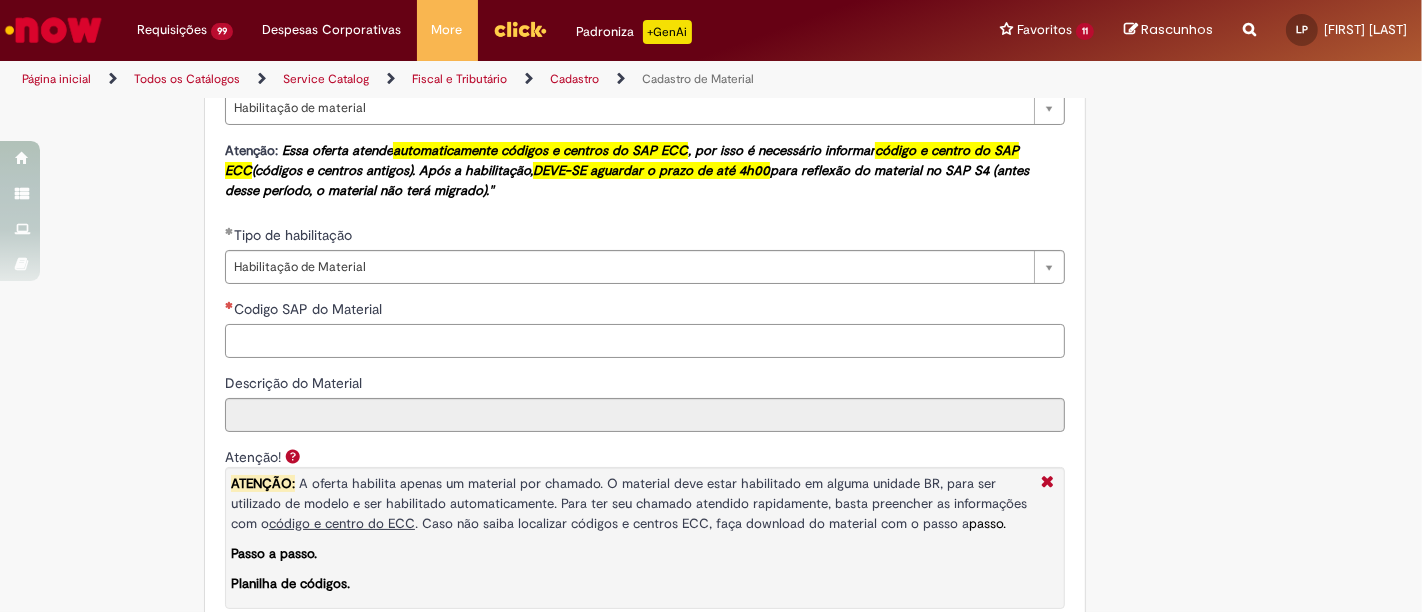 paste on "********" 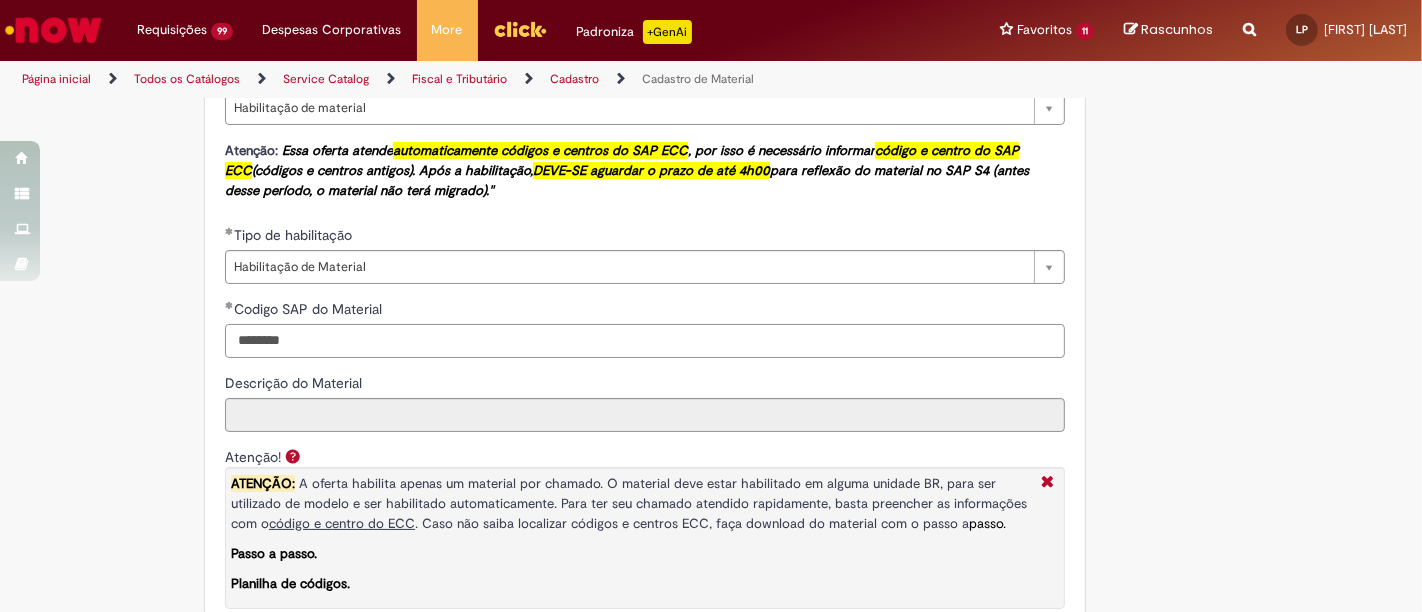 type on "********" 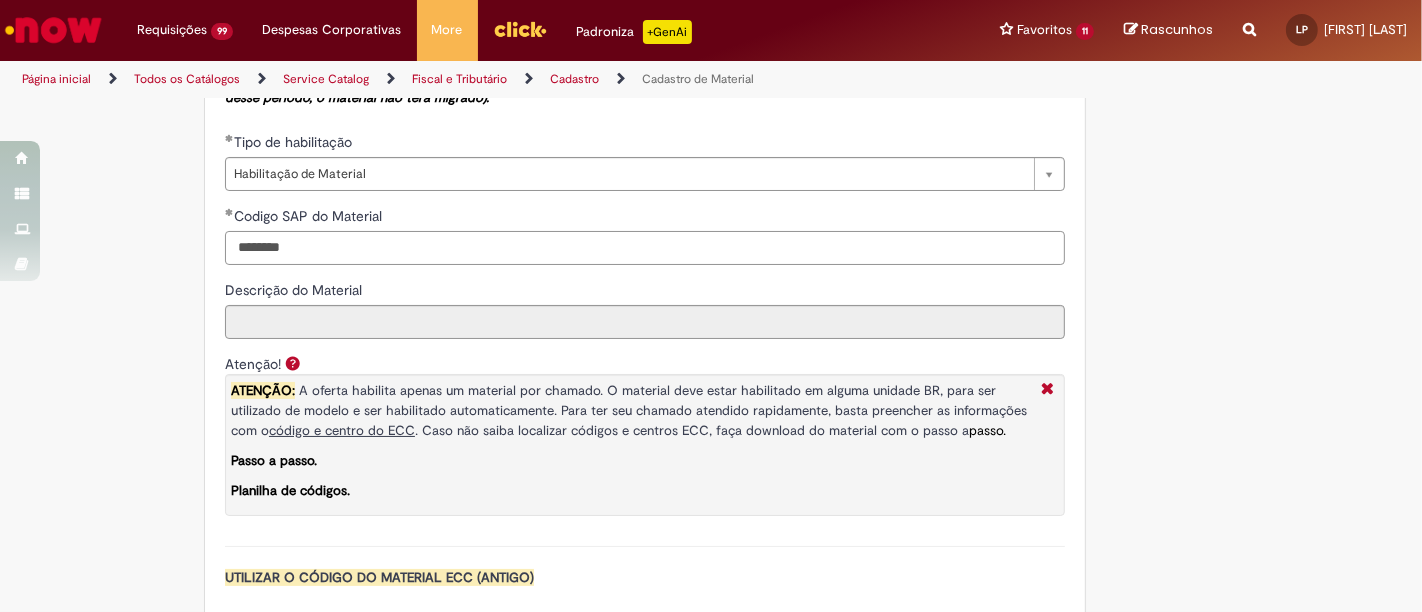 scroll, scrollTop: 1555, scrollLeft: 0, axis: vertical 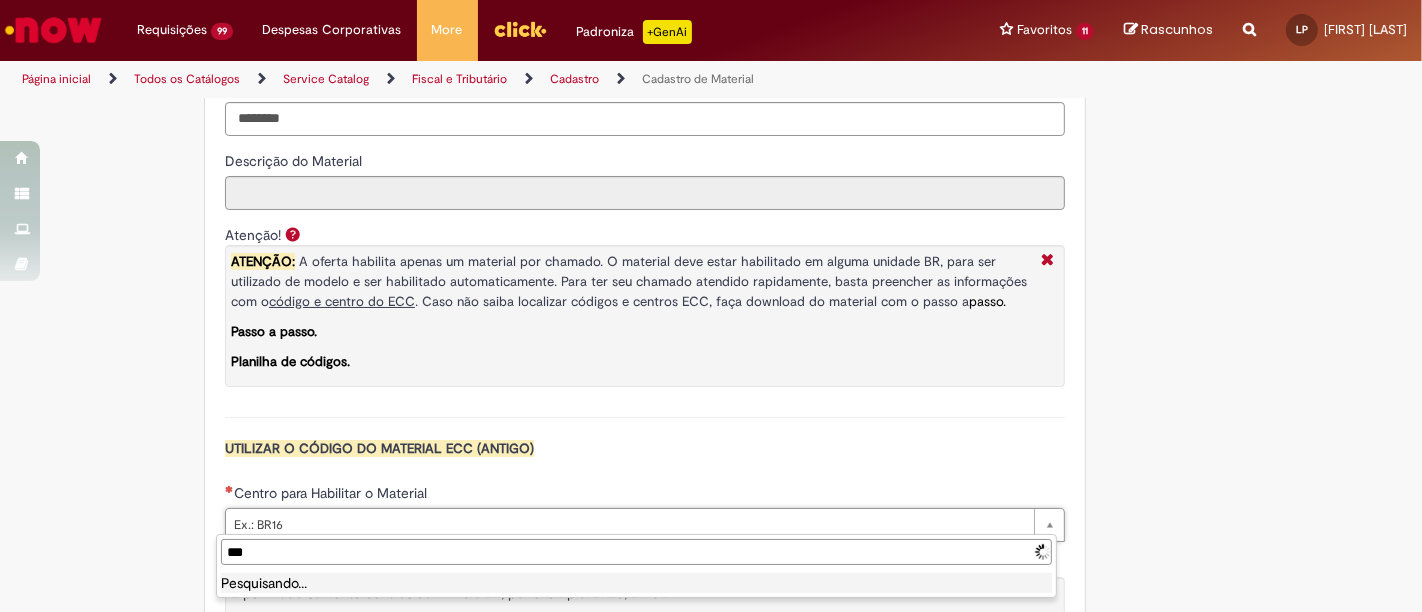 type on "****" 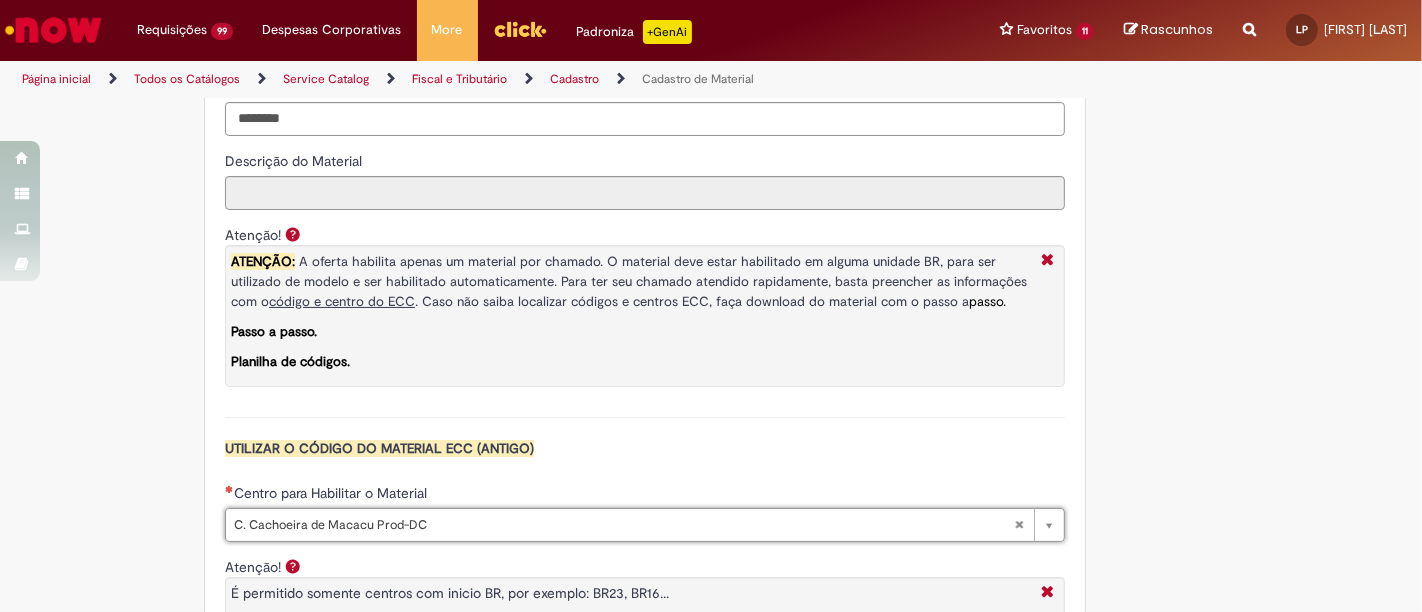 type on "**********" 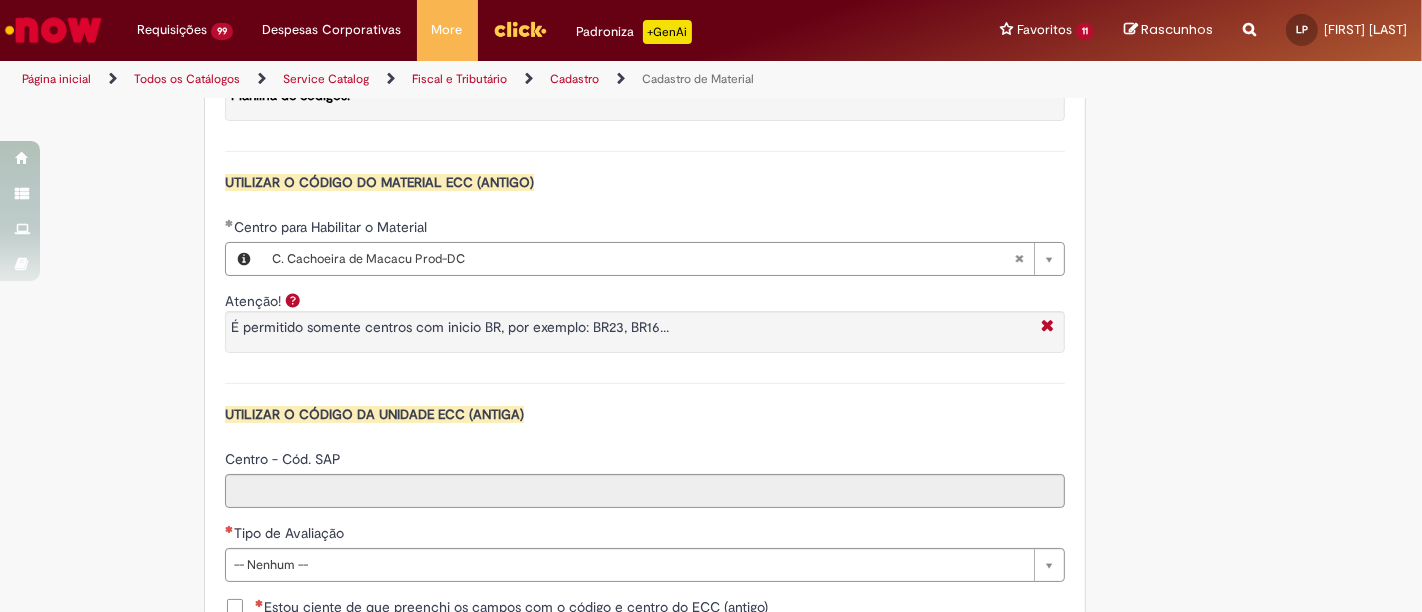 type on "****" 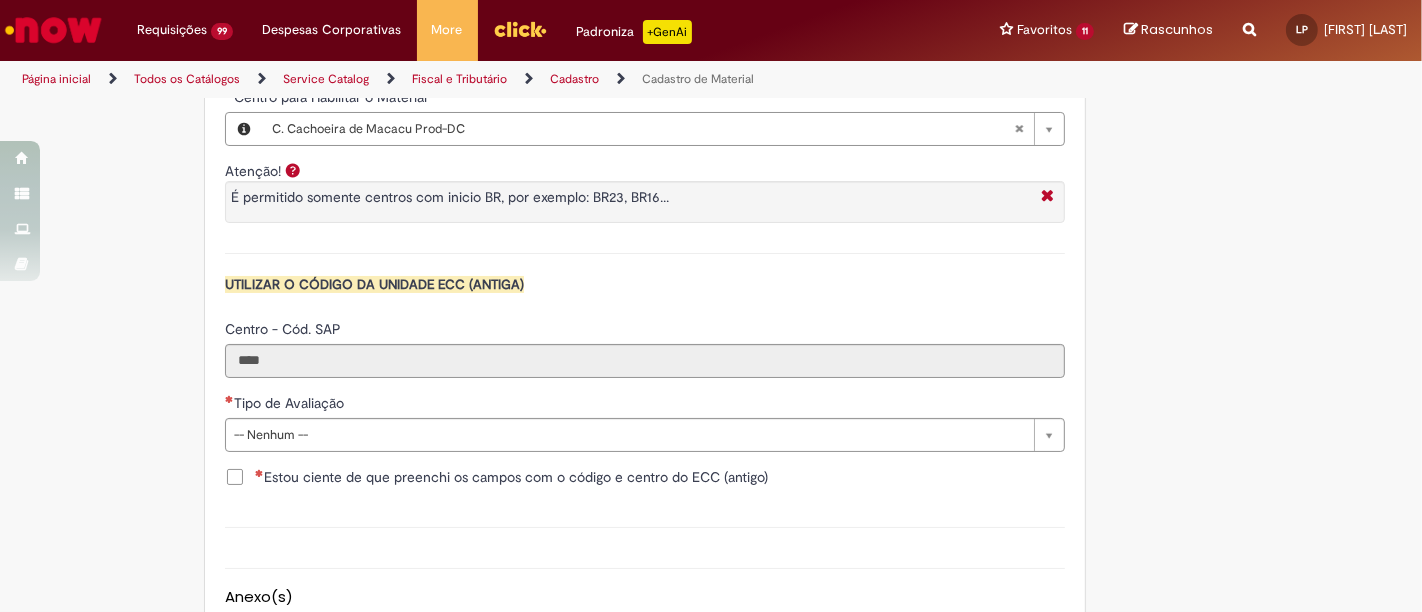 scroll, scrollTop: 1962, scrollLeft: 0, axis: vertical 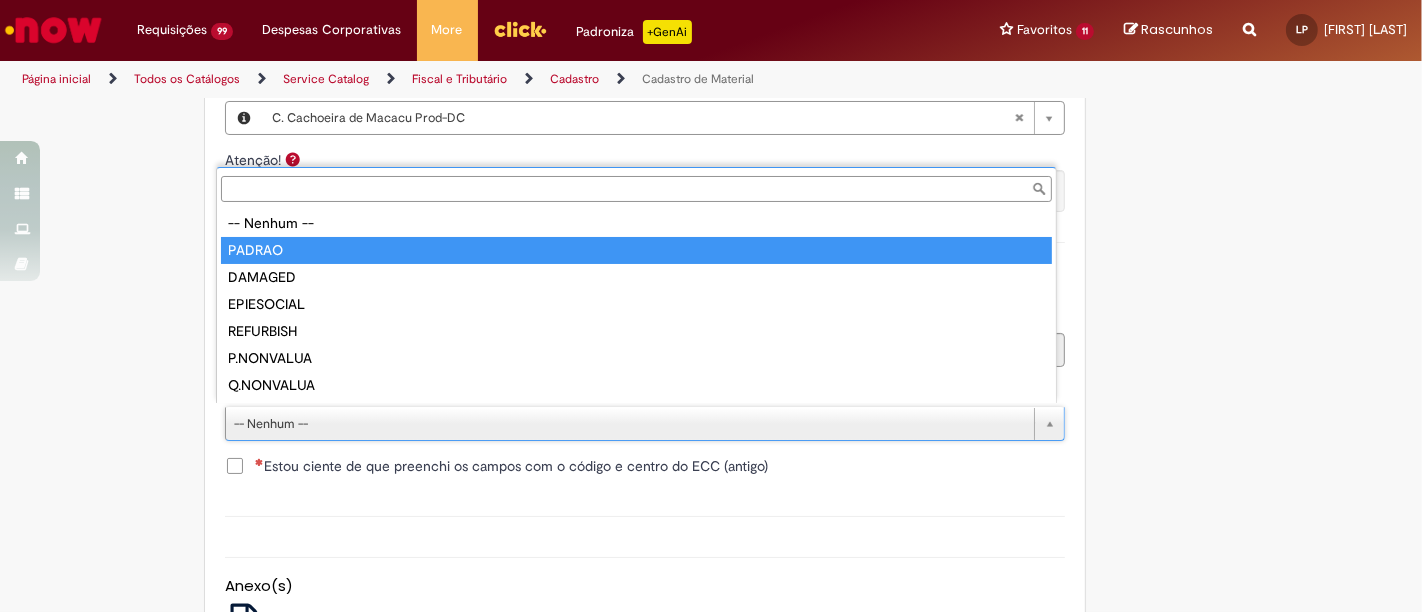 type on "******" 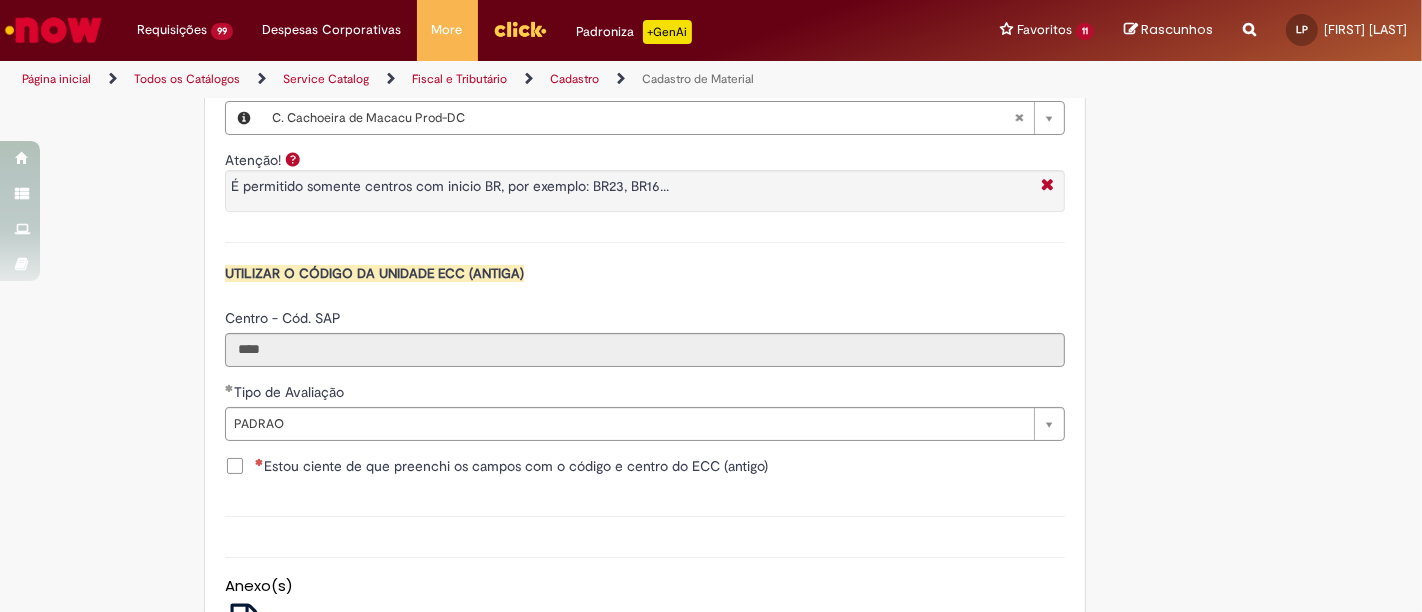 click on "Estou ciente de que preenchi os campos com o código e centro do ECC  (antigo)" at bounding box center [511, 466] 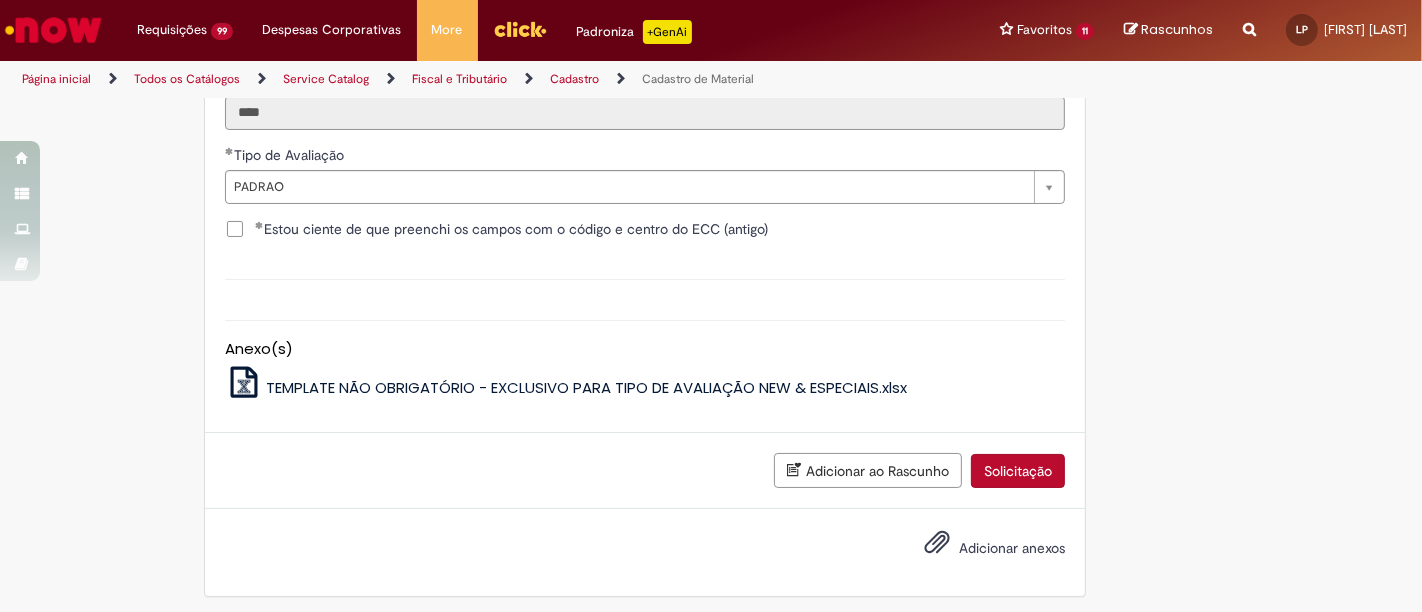 click on "Solicitação" at bounding box center [1018, 471] 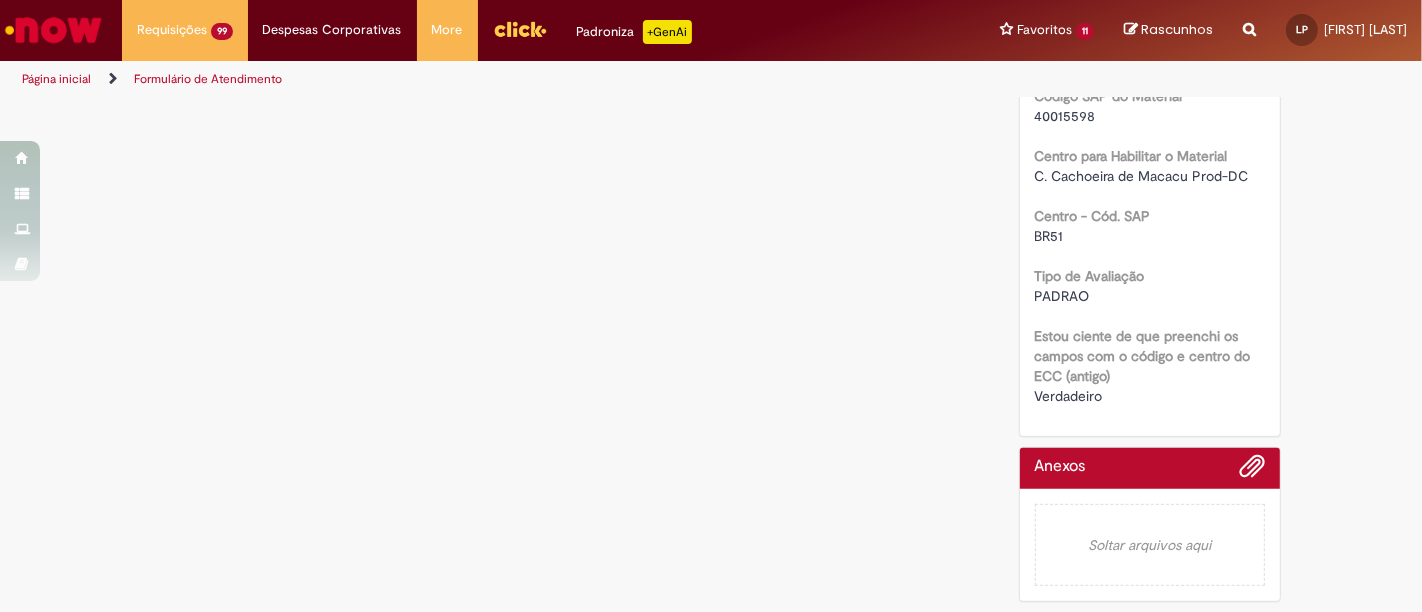 scroll, scrollTop: 0, scrollLeft: 0, axis: both 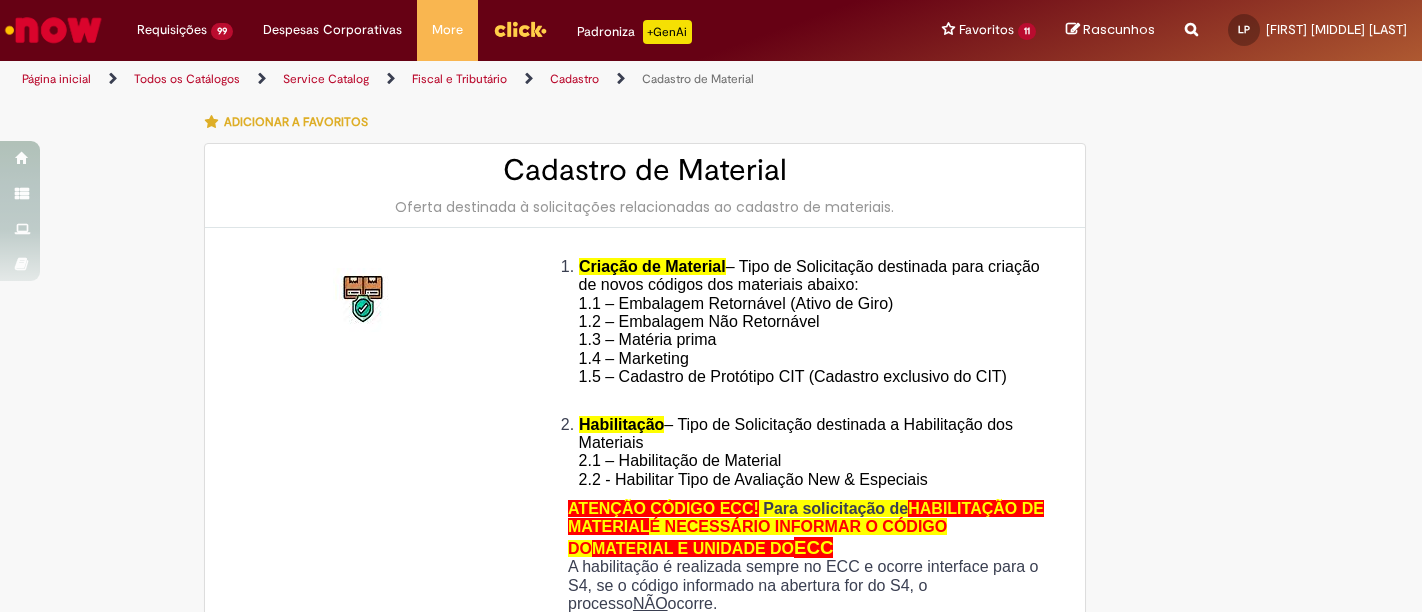 type on "********" 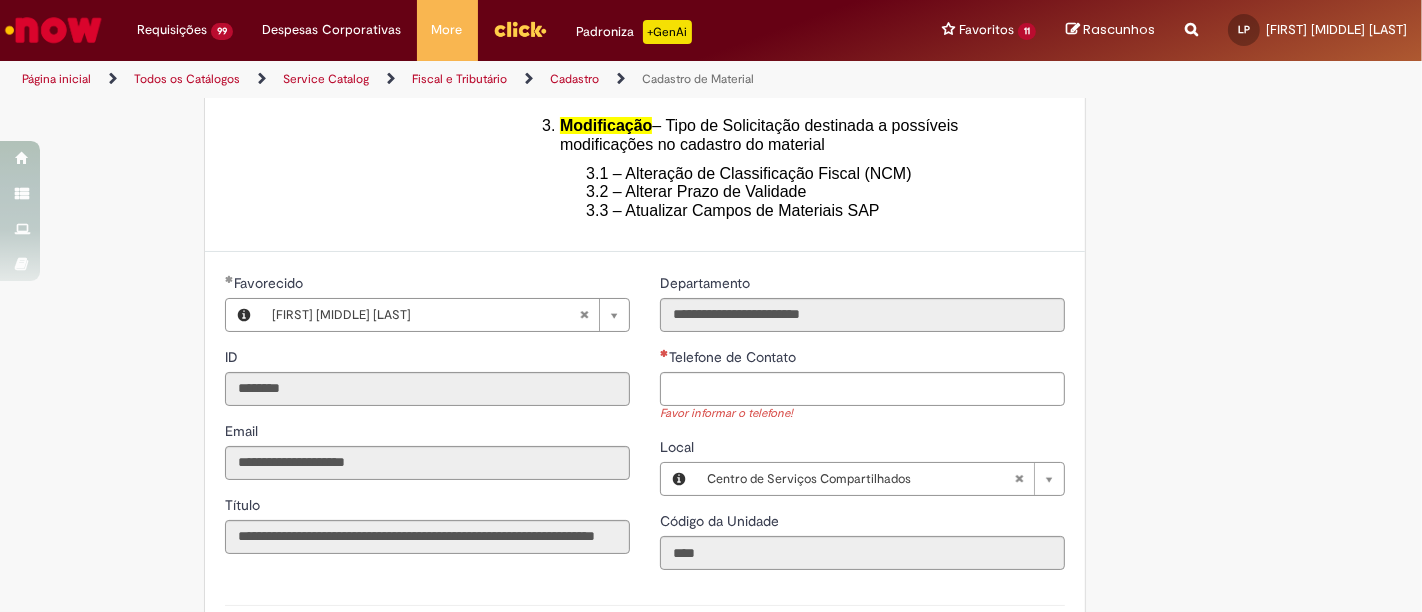 scroll, scrollTop: 777, scrollLeft: 0, axis: vertical 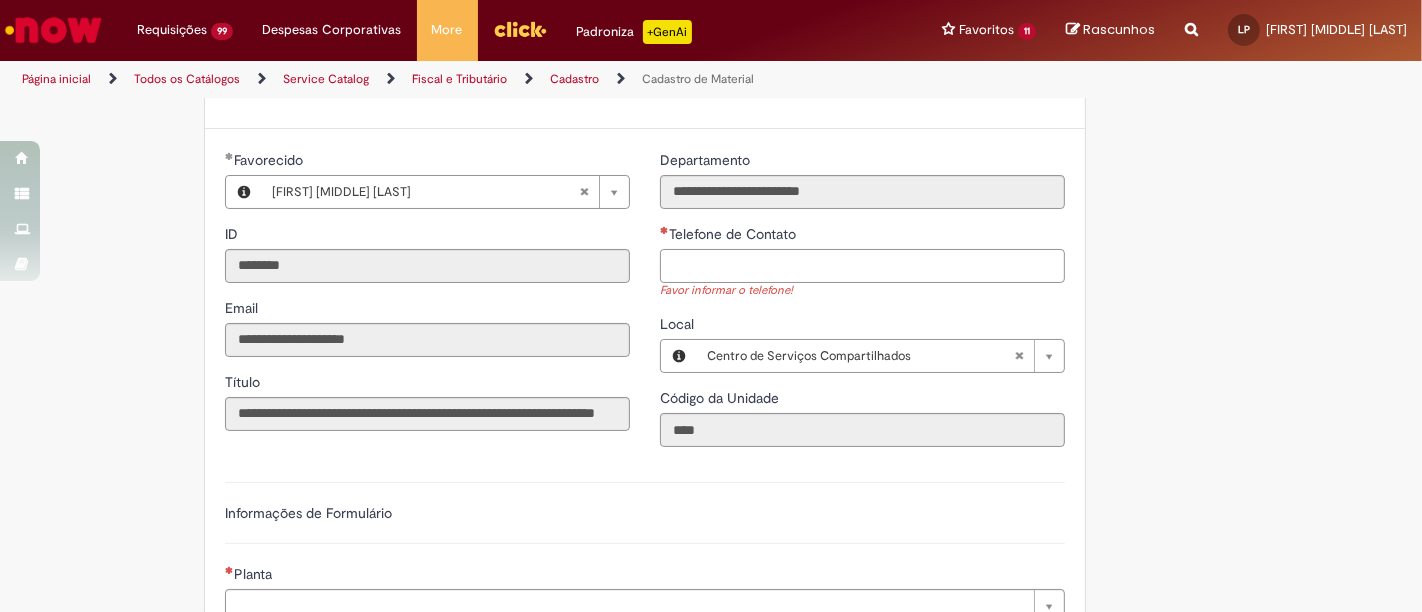 click on "Telefone de Contato" at bounding box center (862, 266) 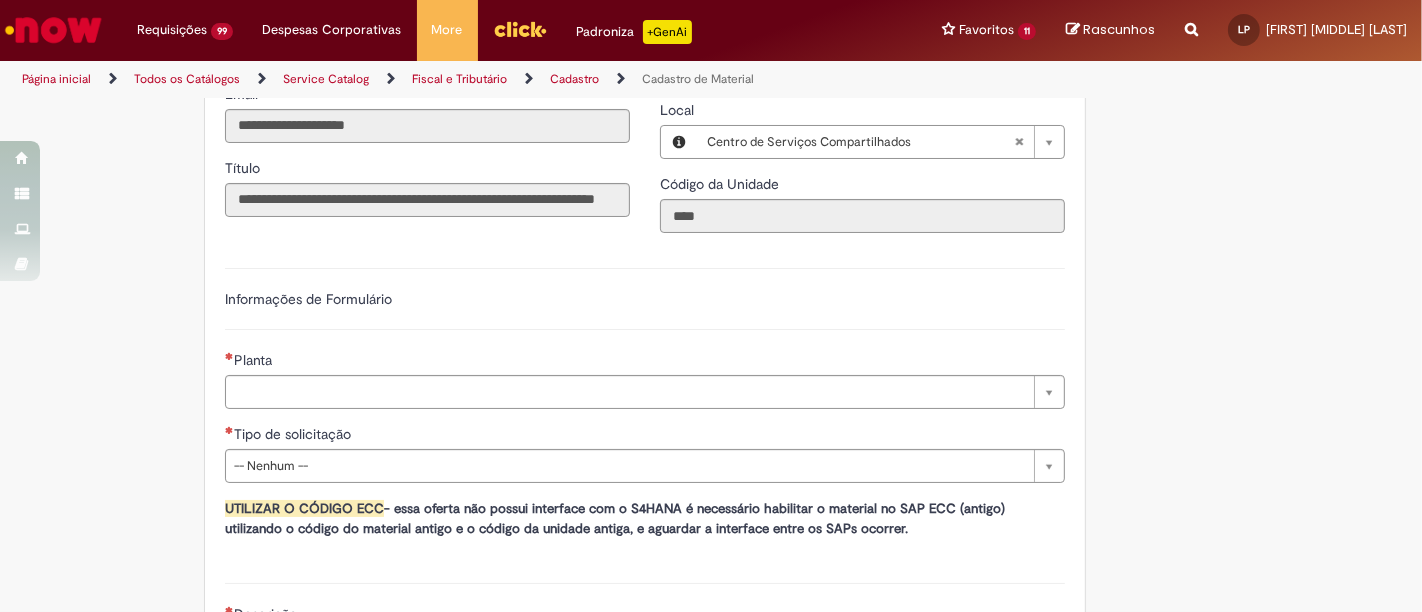 scroll, scrollTop: 1000, scrollLeft: 0, axis: vertical 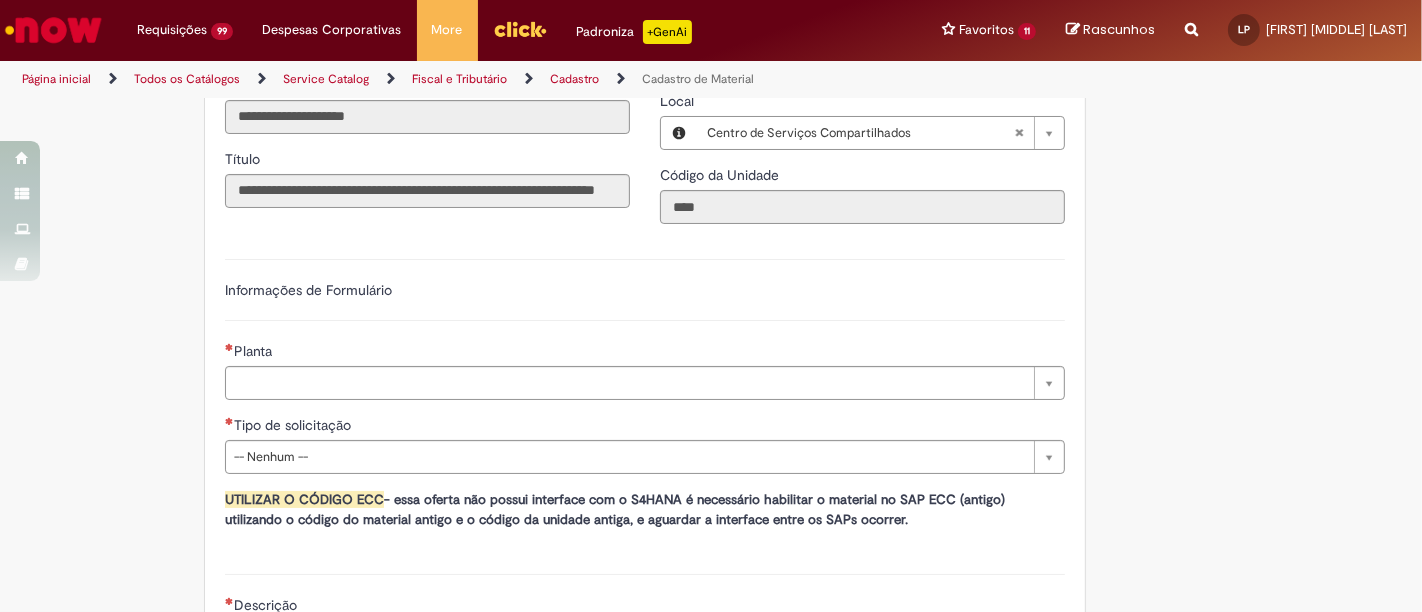 type on "**********" 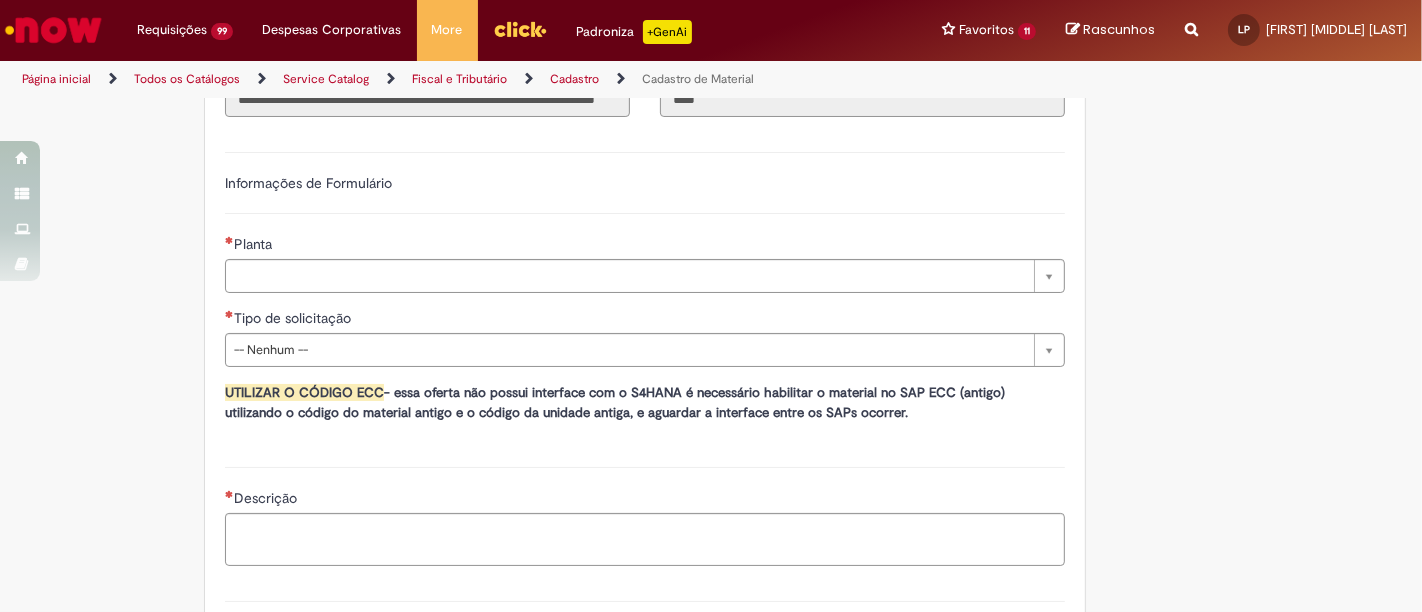 scroll, scrollTop: 1111, scrollLeft: 0, axis: vertical 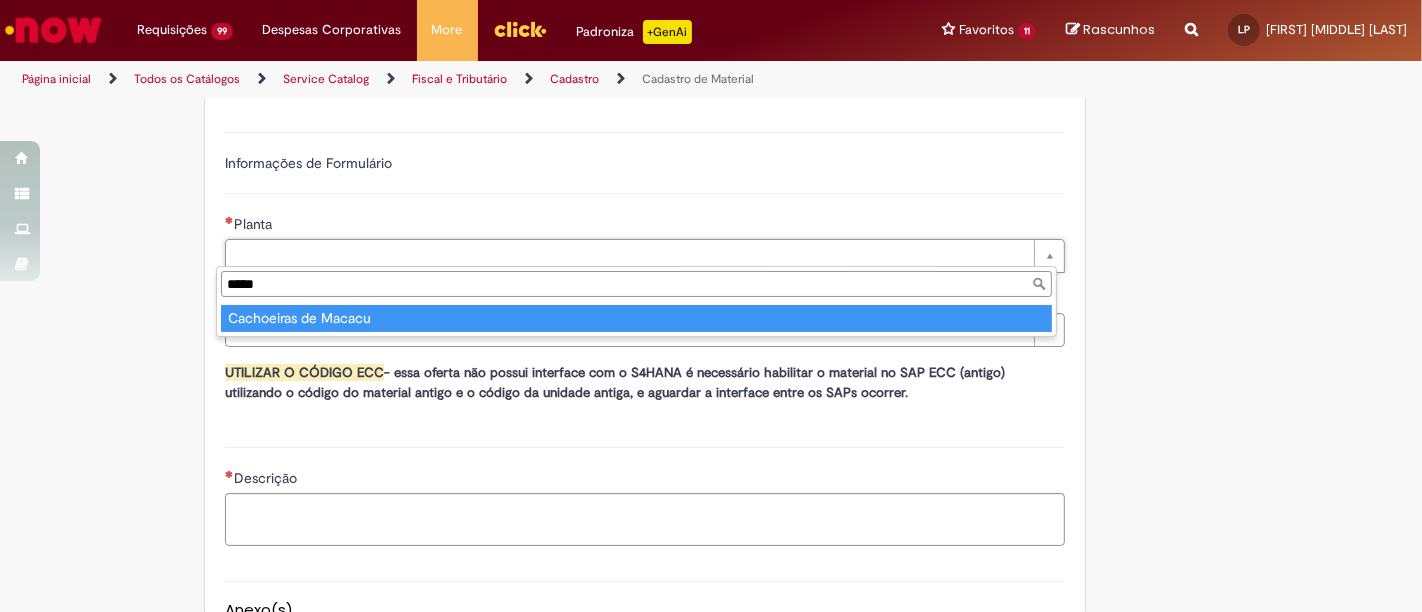 type on "*****" 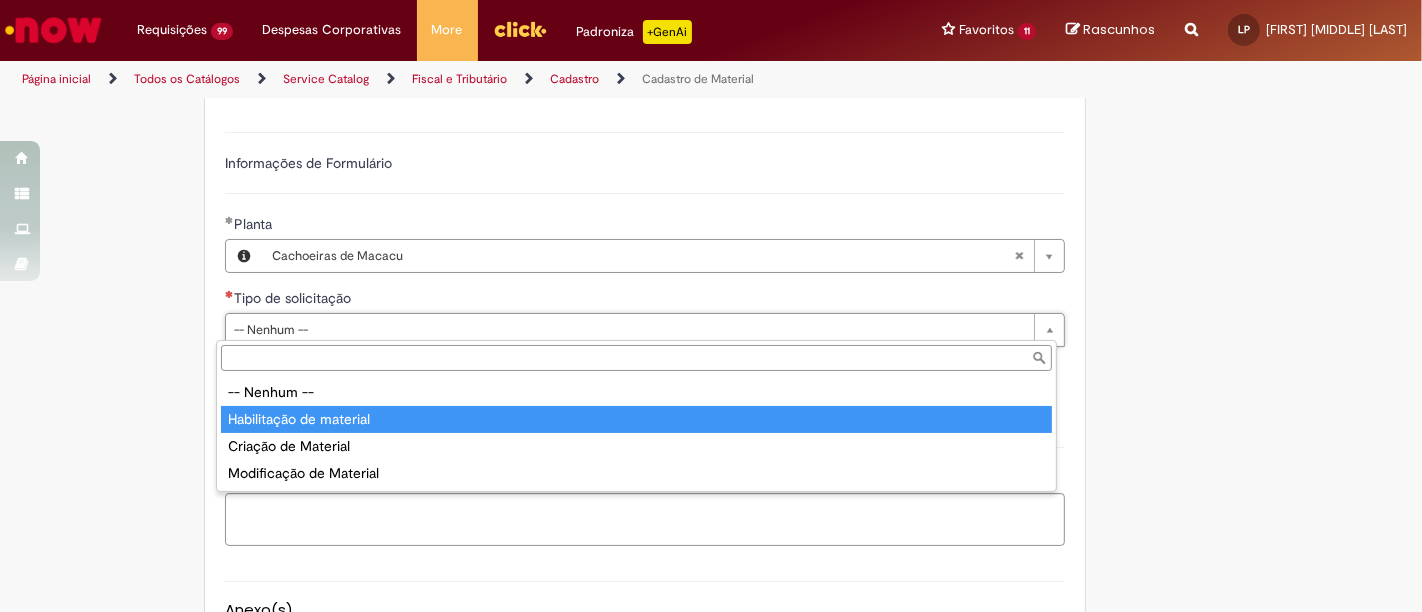 type on "**********" 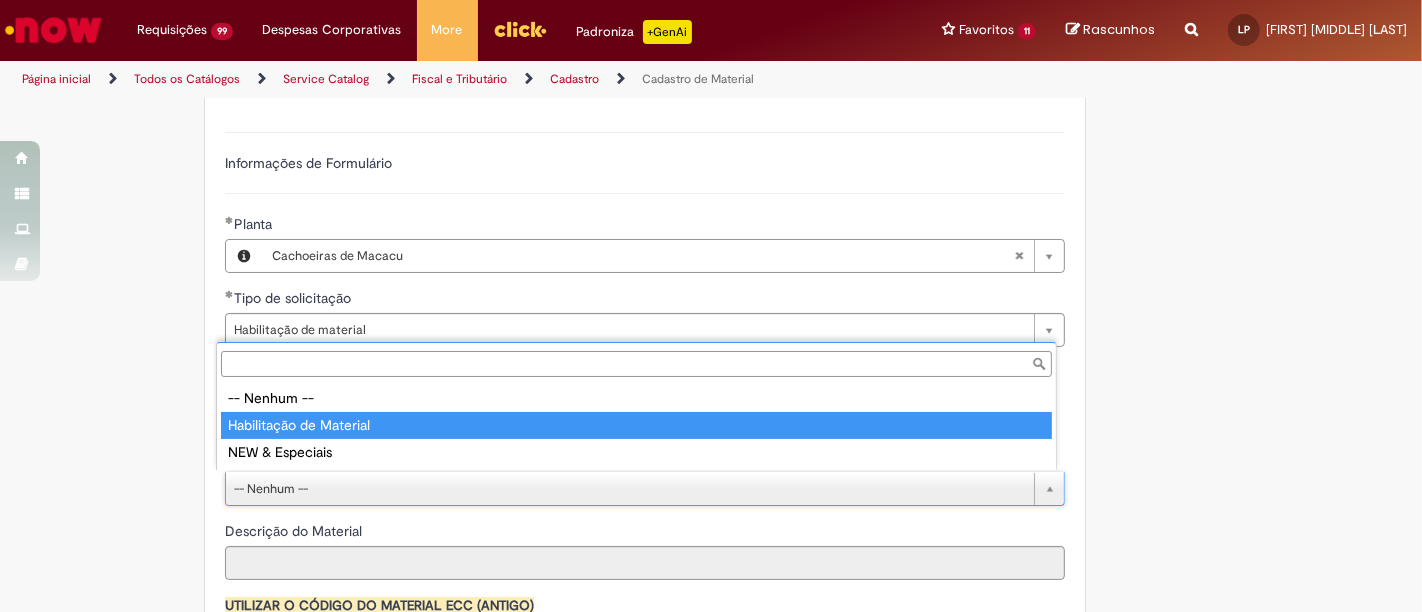 type on "**********" 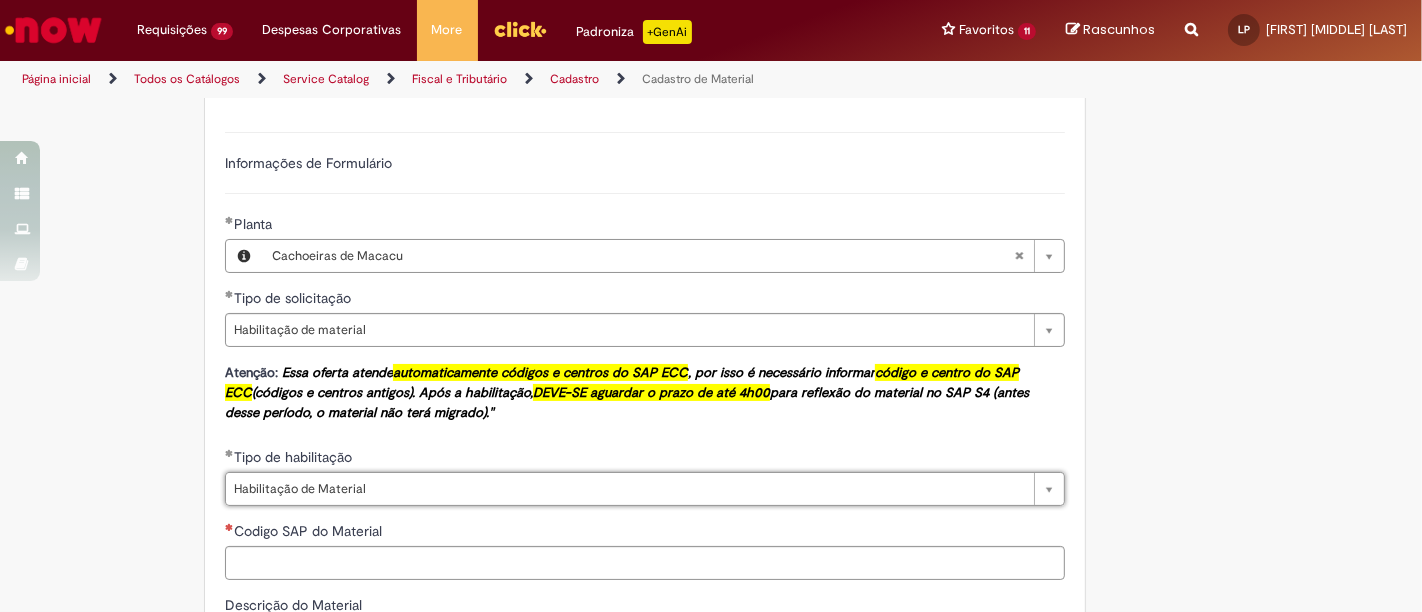 scroll, scrollTop: 1333, scrollLeft: 0, axis: vertical 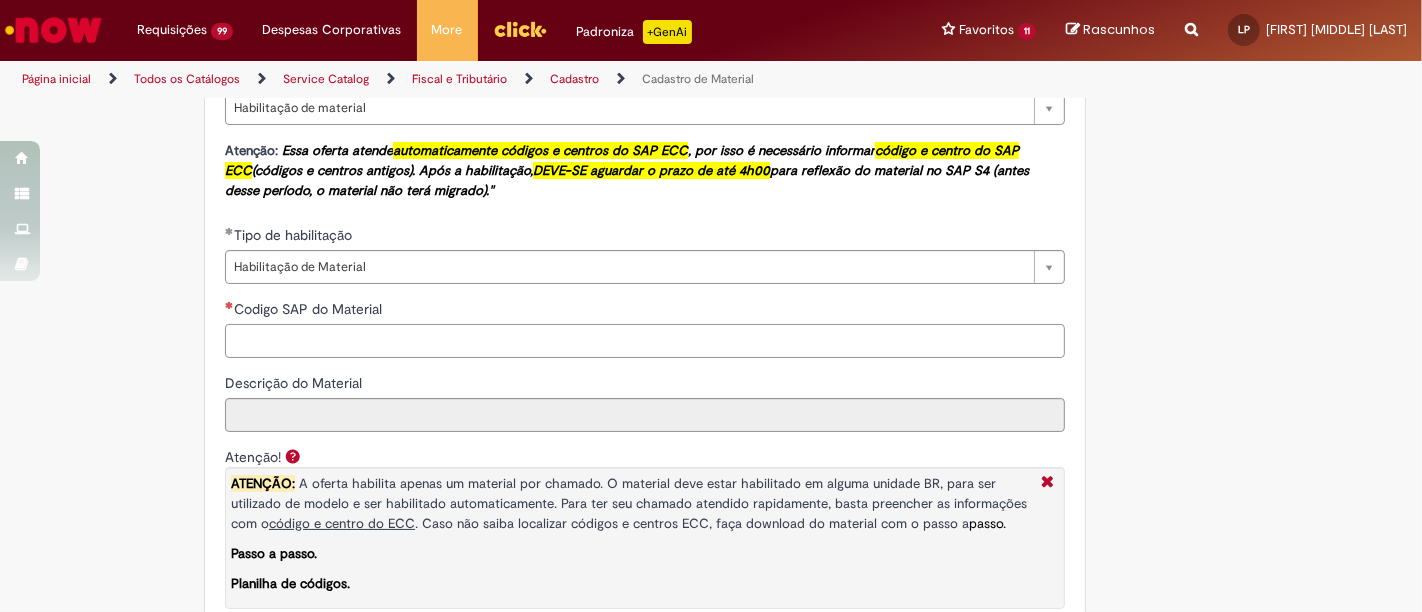 click on "Codigo SAP do Material" at bounding box center [645, 341] 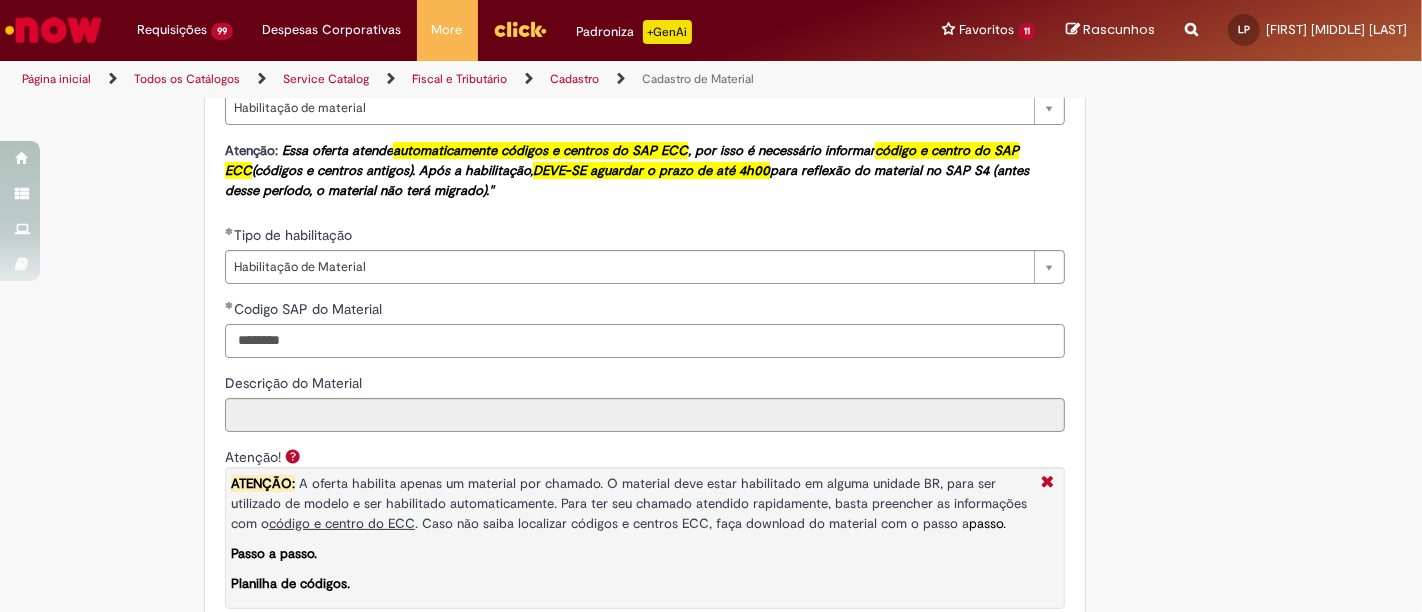 type on "********" 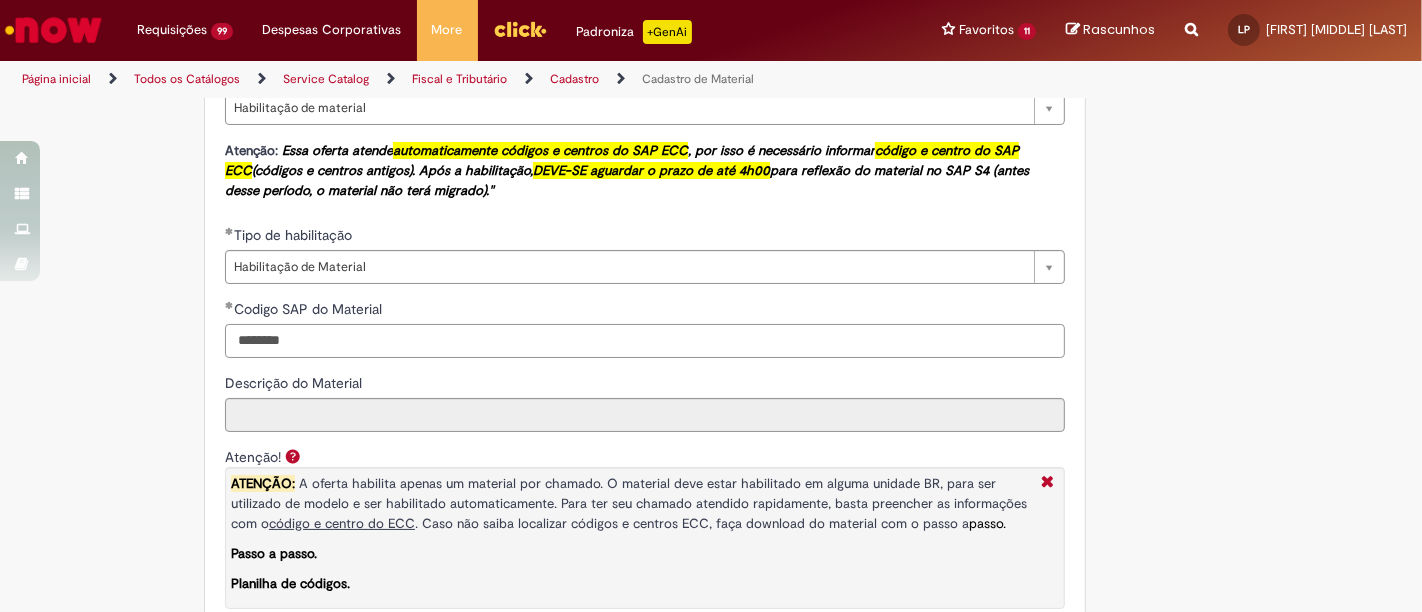 scroll, scrollTop: 1666, scrollLeft: 0, axis: vertical 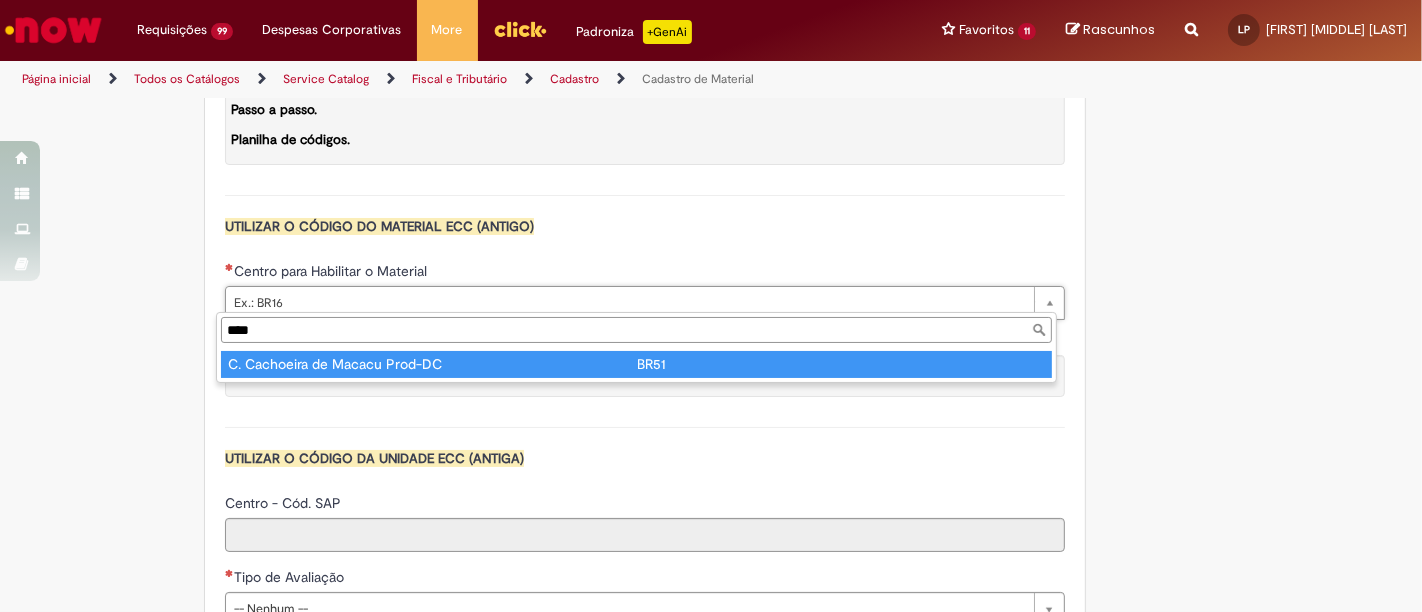 type on "****" 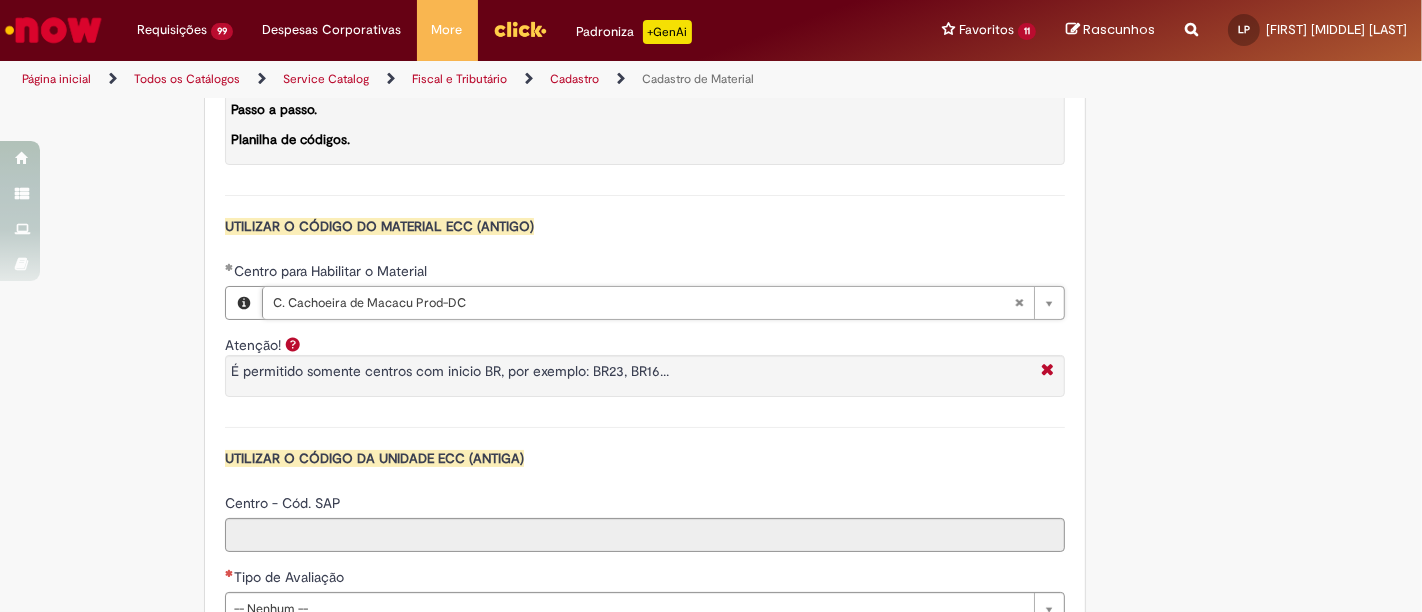 scroll, scrollTop: 2000, scrollLeft: 0, axis: vertical 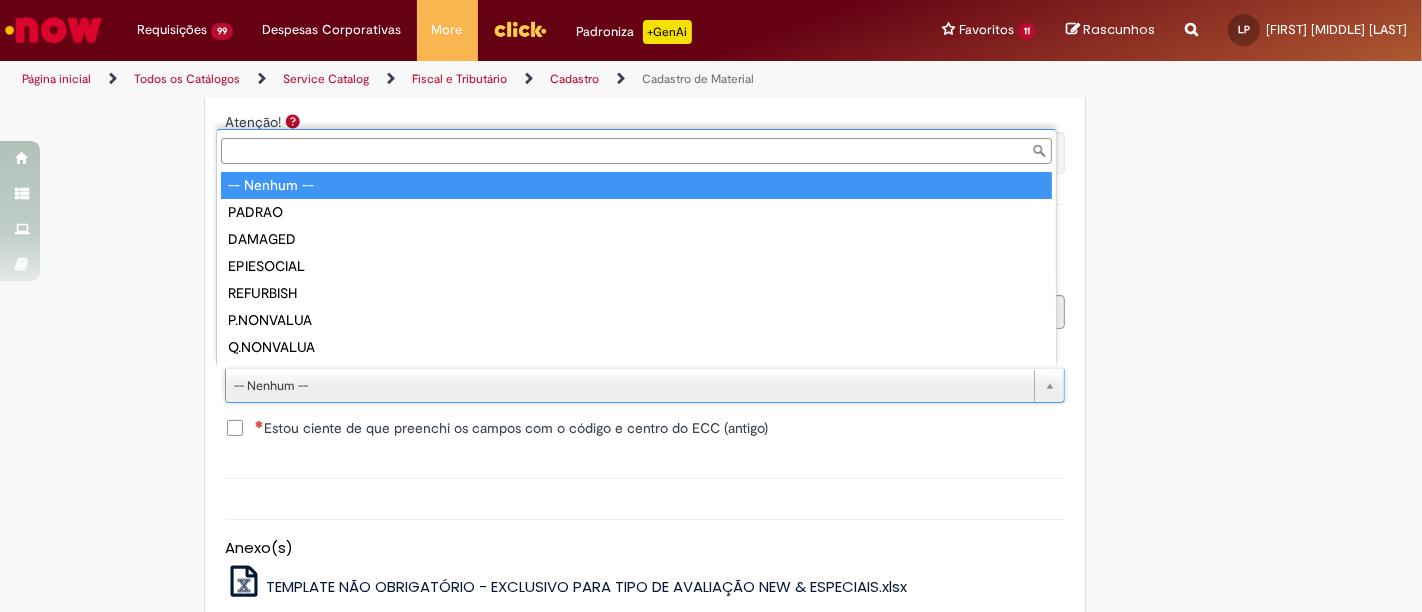 type on "****" 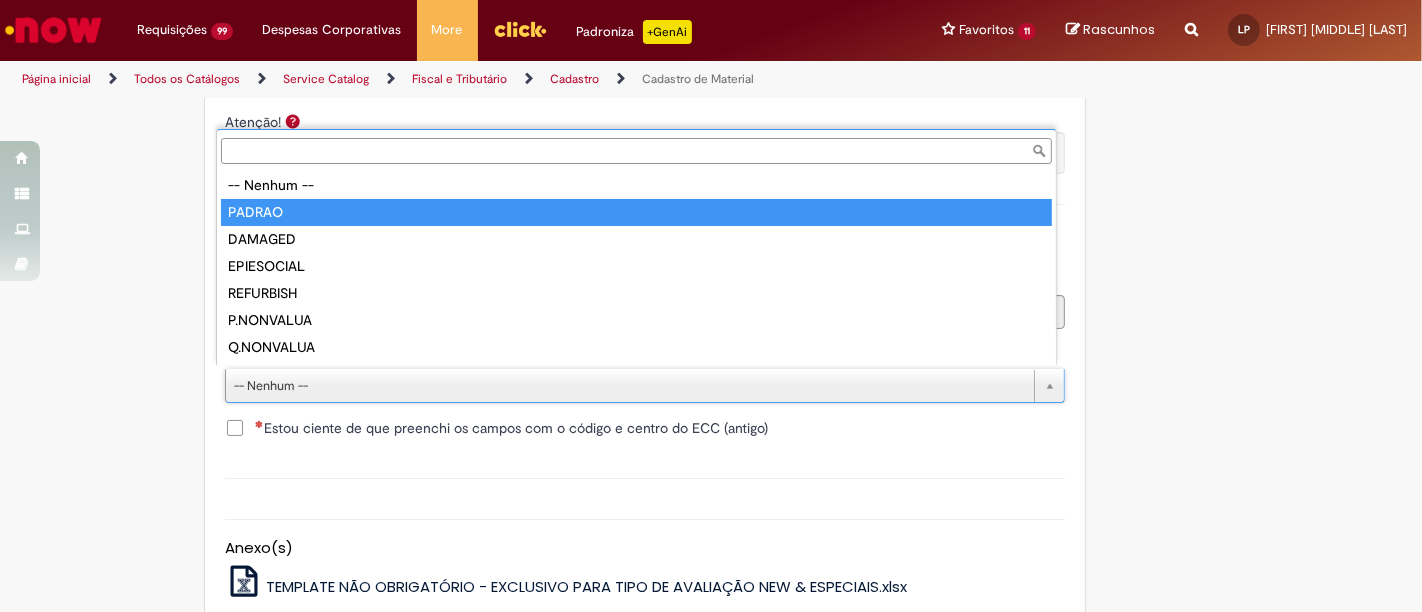 type on "******" 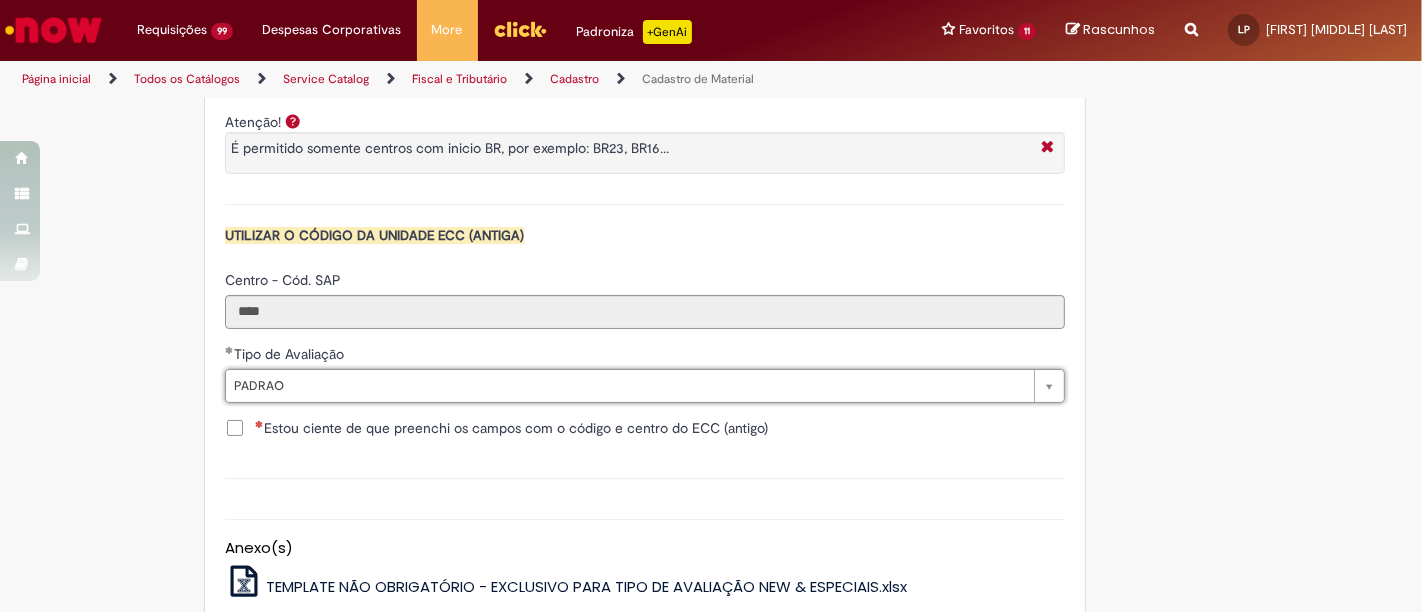 click on "Estou ciente de que preenchi os campos com o código e centro do ECC  (antigo)" at bounding box center [511, 428] 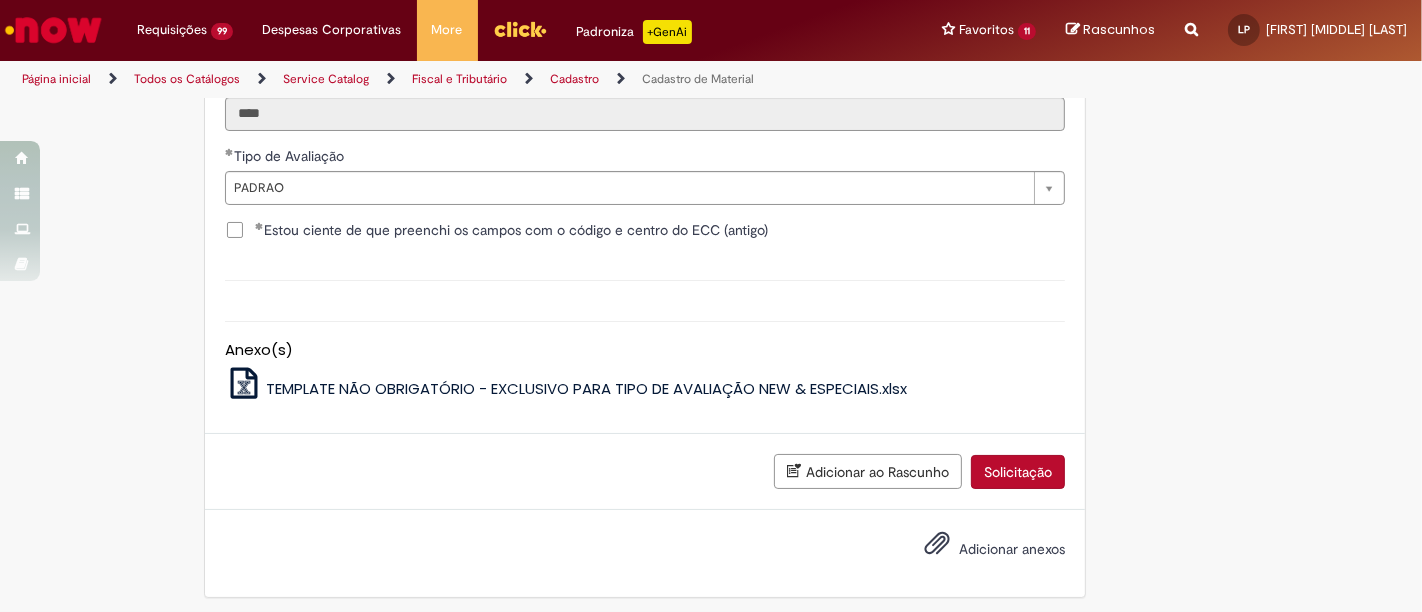 scroll, scrollTop: 2199, scrollLeft: 0, axis: vertical 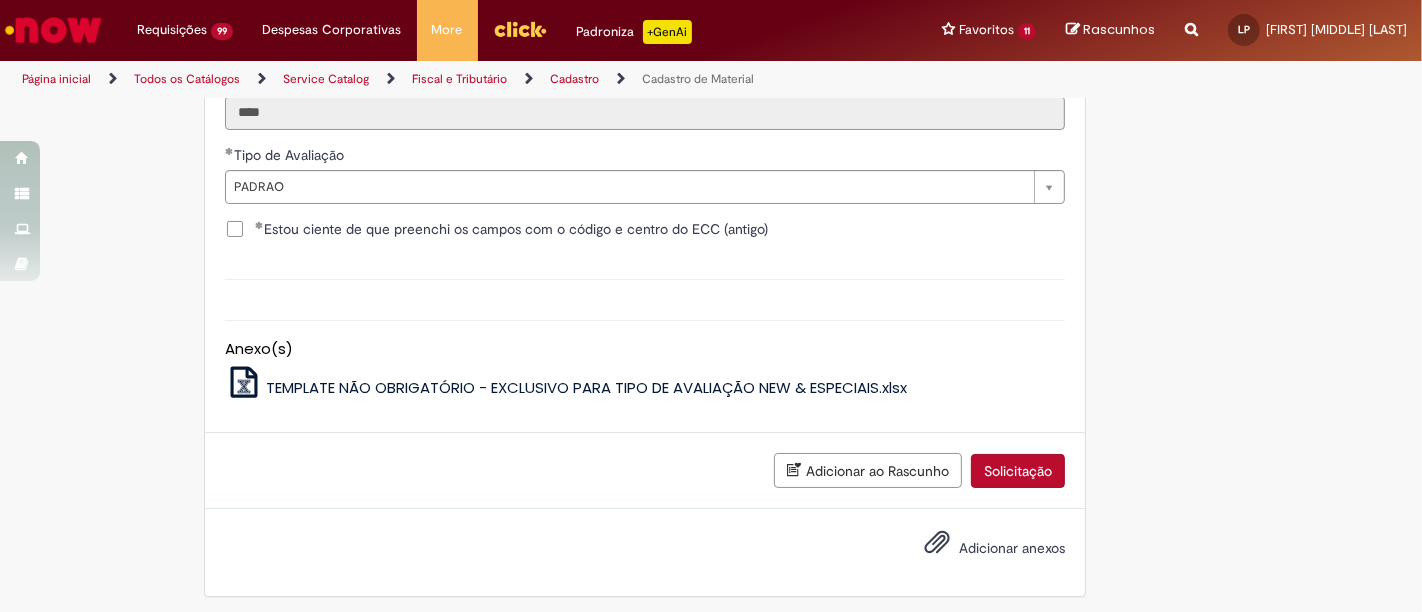 click on "Solicitação" at bounding box center [1018, 471] 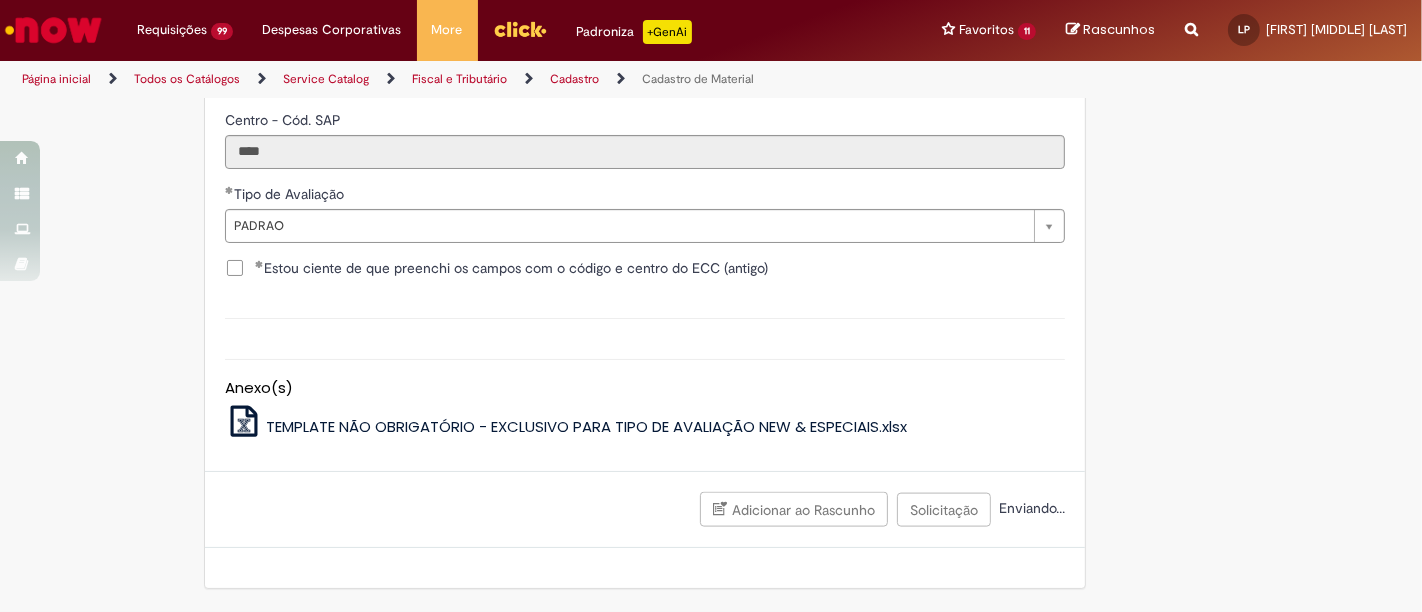 scroll, scrollTop: 2153, scrollLeft: 0, axis: vertical 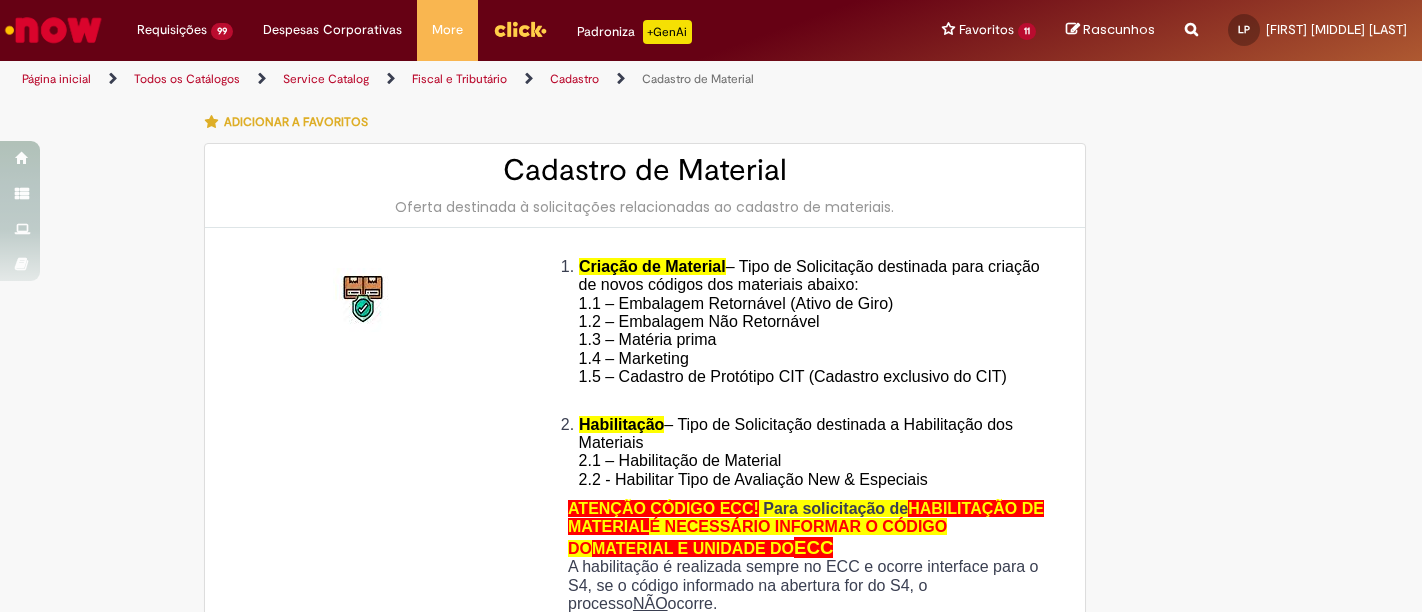 type on "**********" 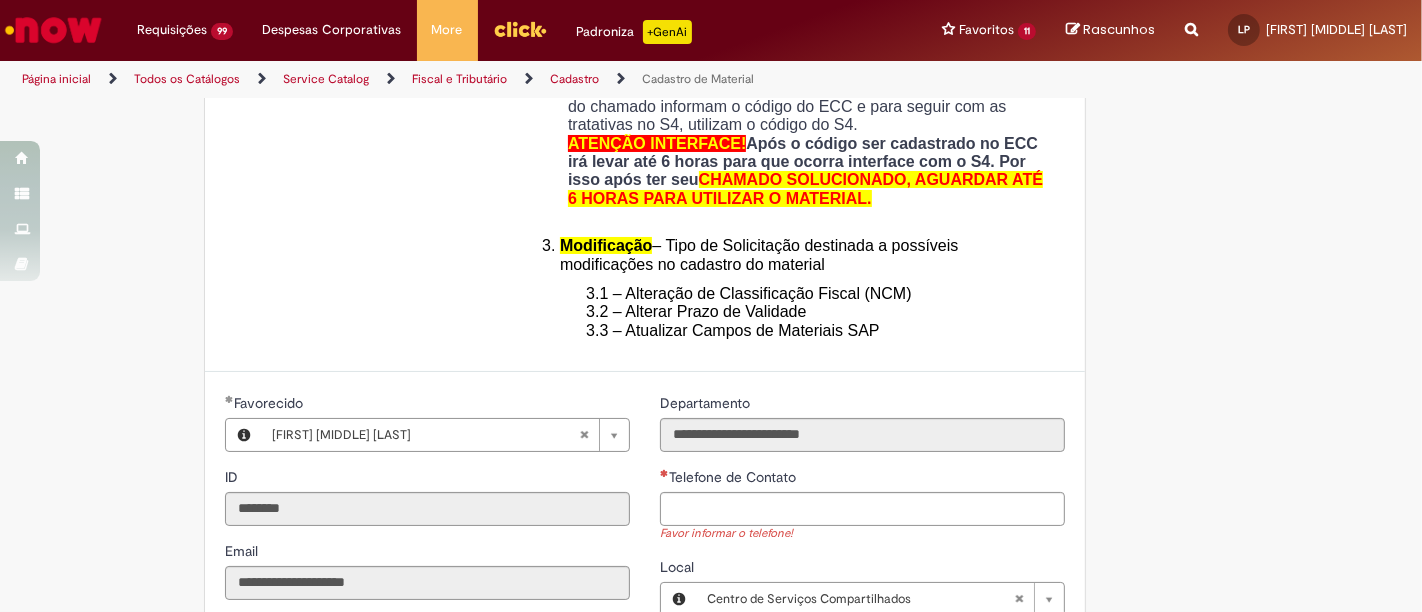 scroll, scrollTop: 555, scrollLeft: 0, axis: vertical 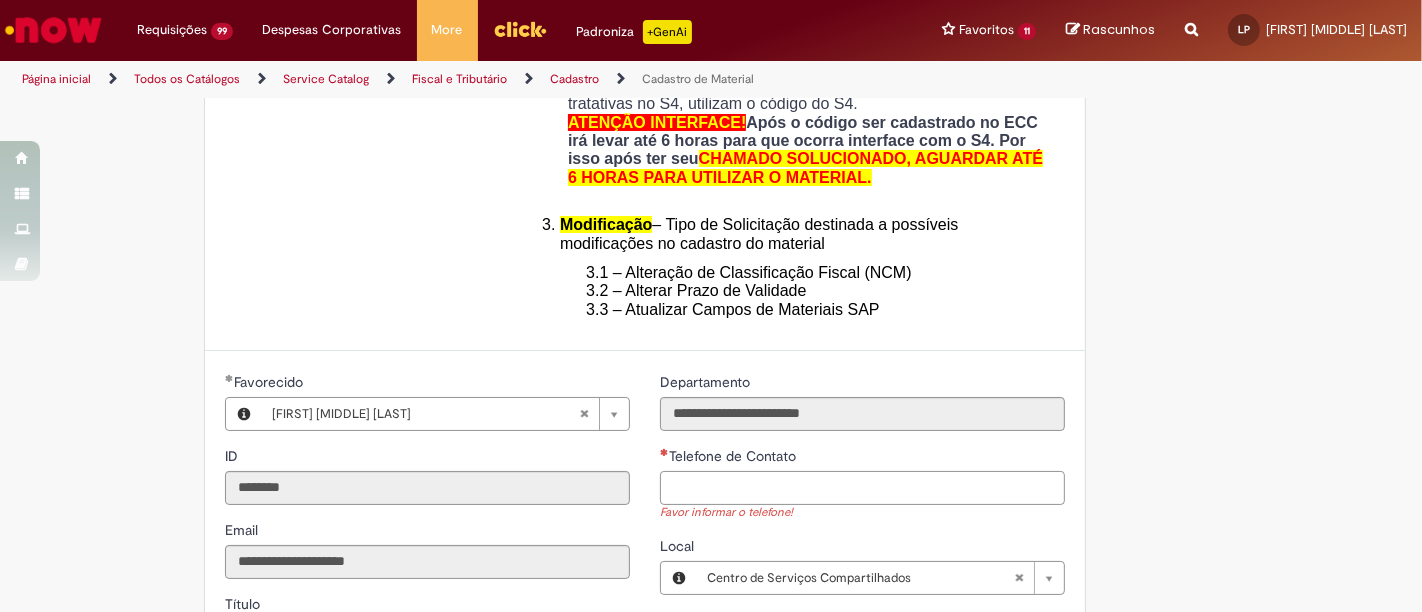 click on "Telefone de Contato" at bounding box center [862, 488] 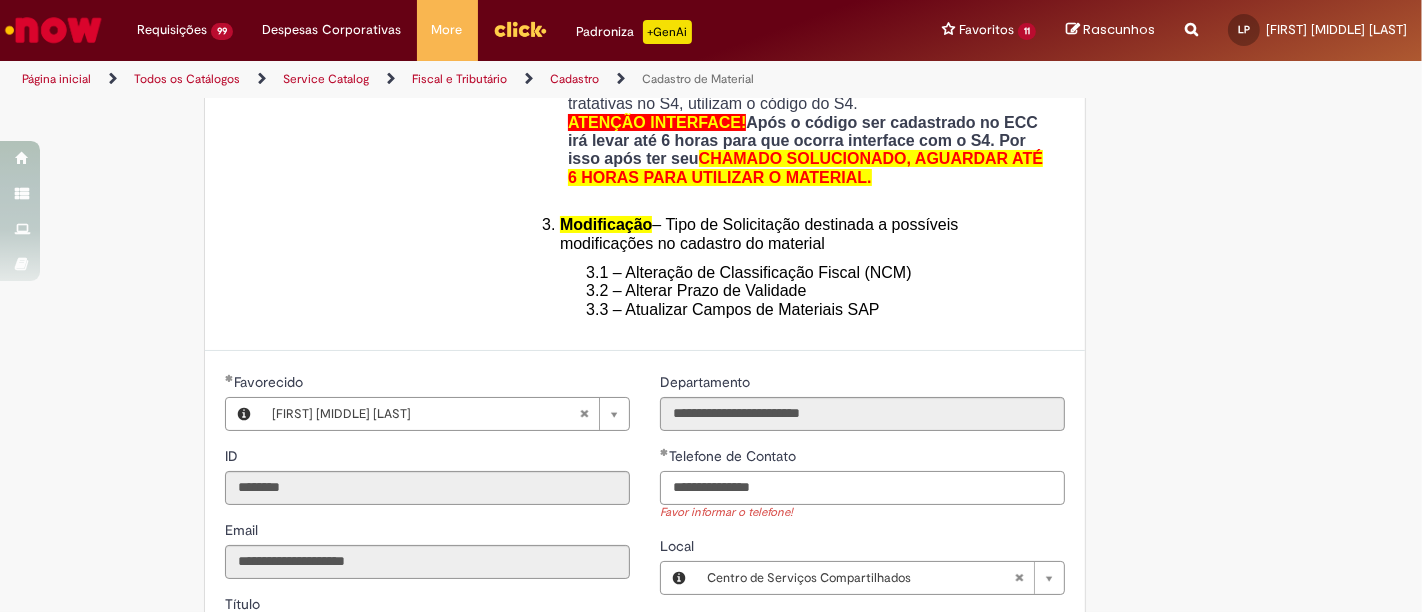 type on "**********" 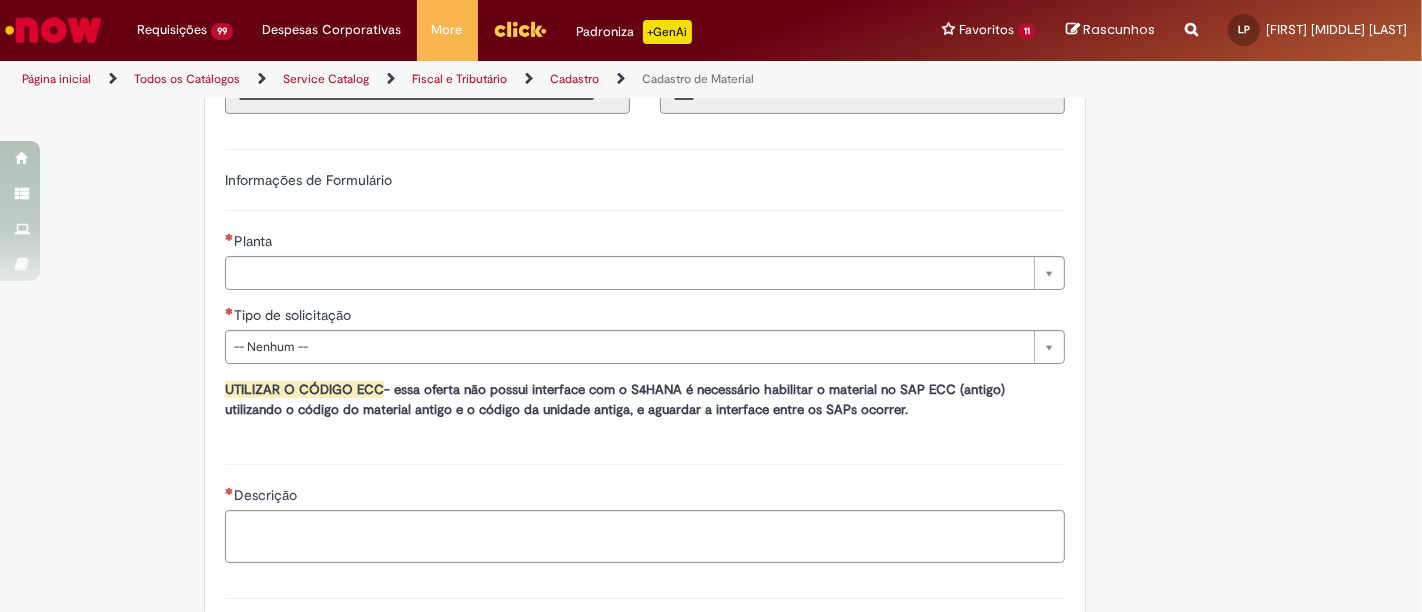 scroll, scrollTop: 1111, scrollLeft: 0, axis: vertical 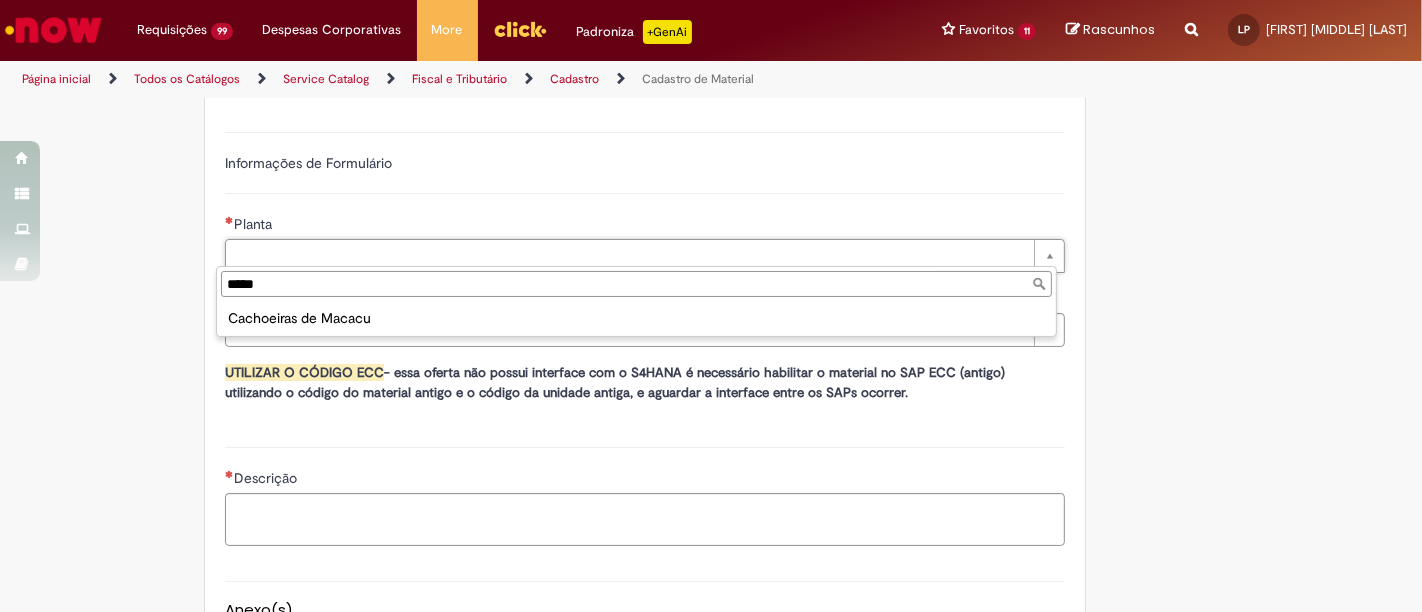 type on "*****" 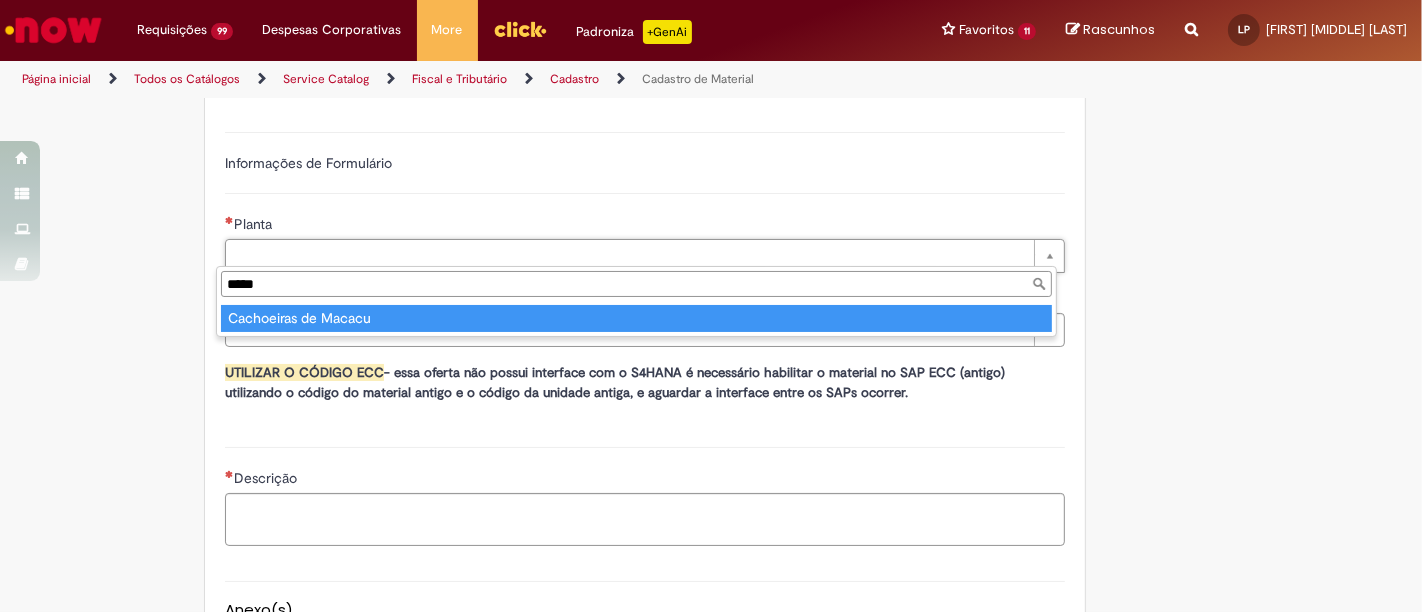 type on "**********" 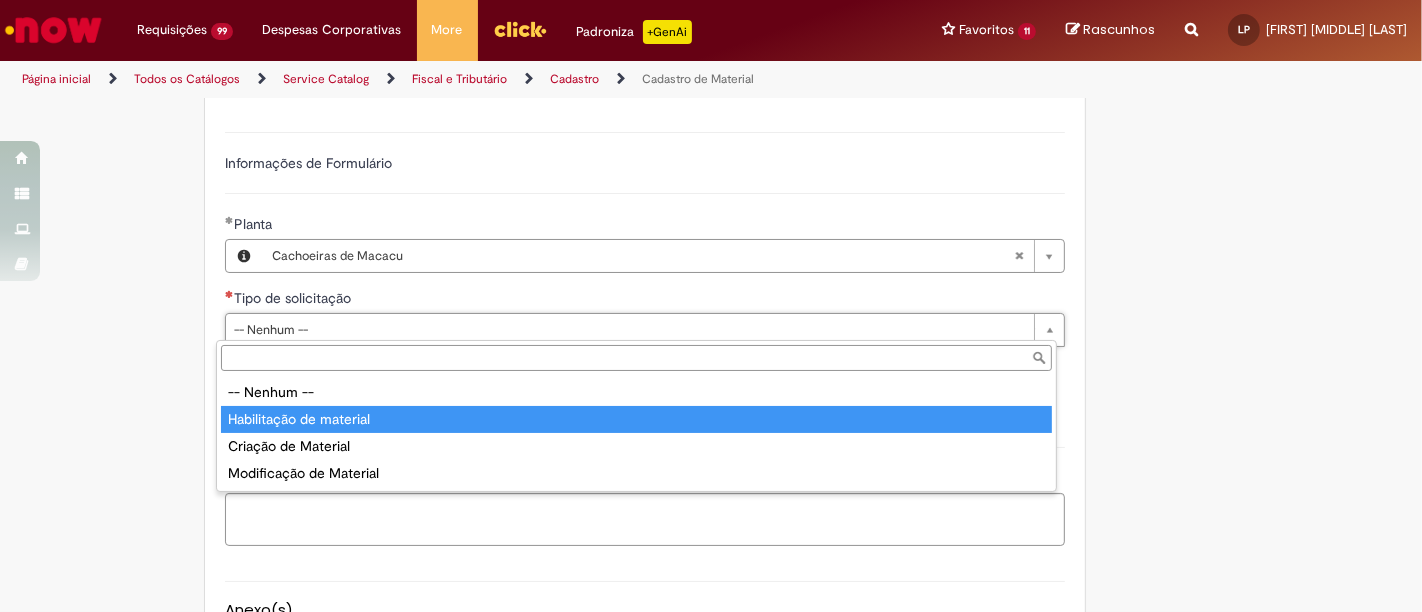 type on "**********" 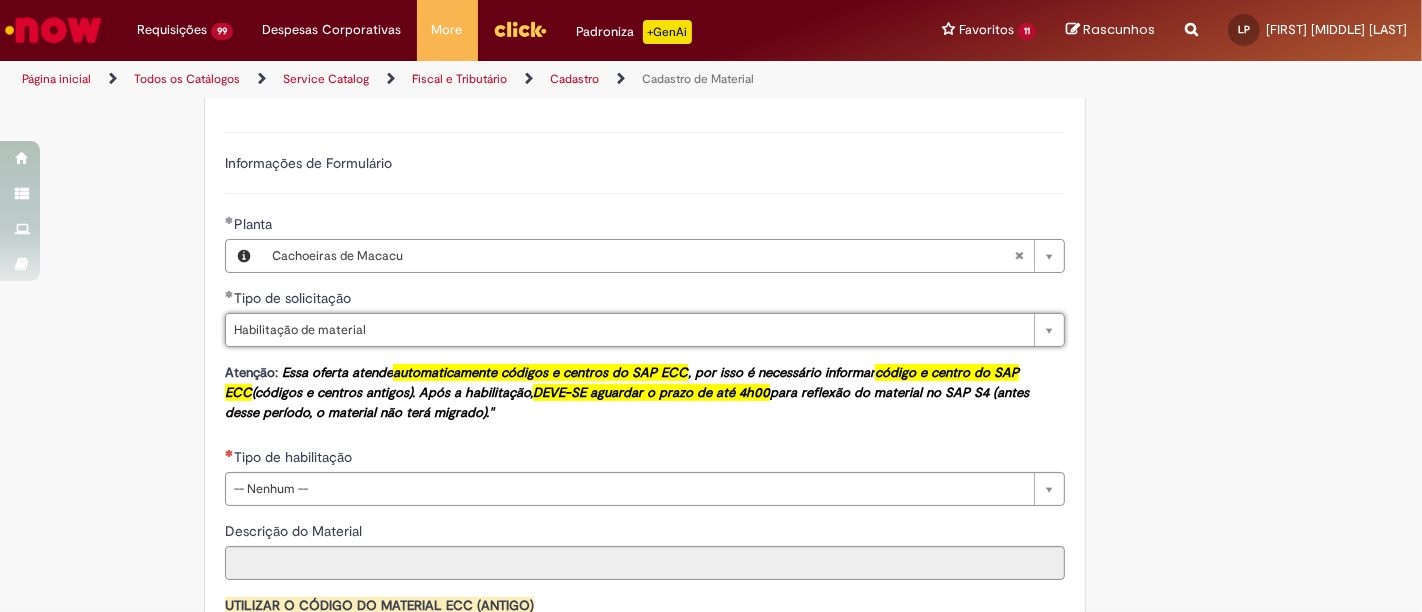 scroll, scrollTop: 1333, scrollLeft: 0, axis: vertical 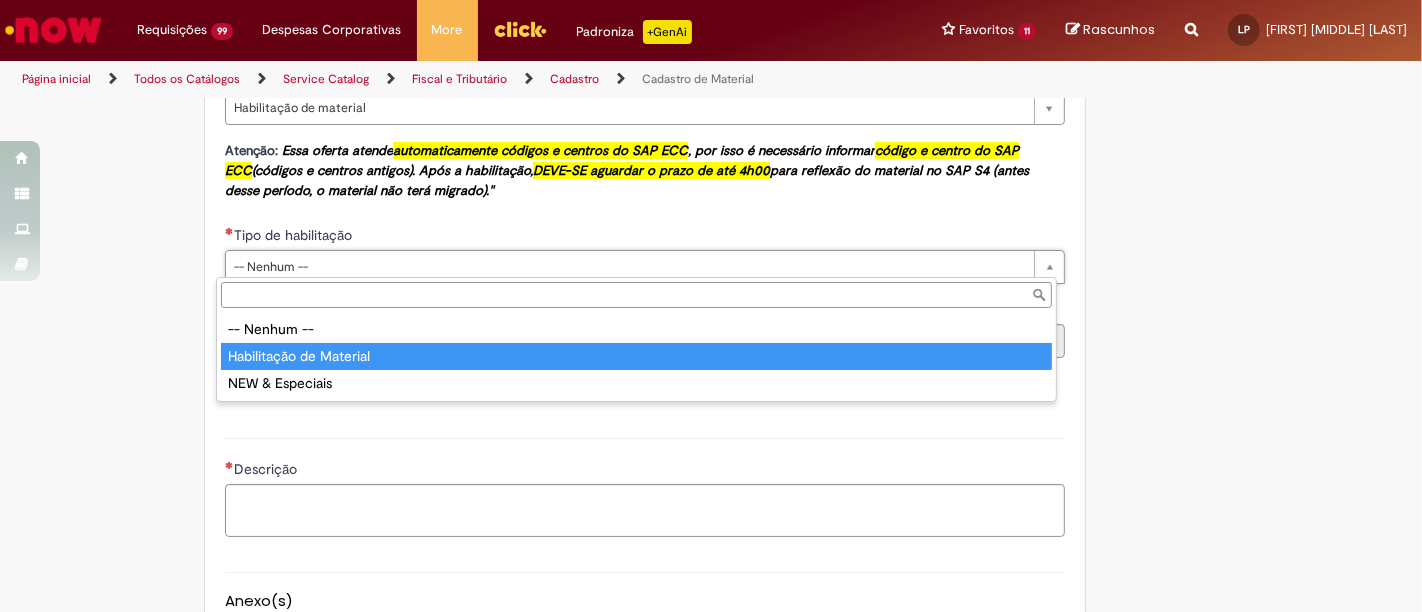 type on "**********" 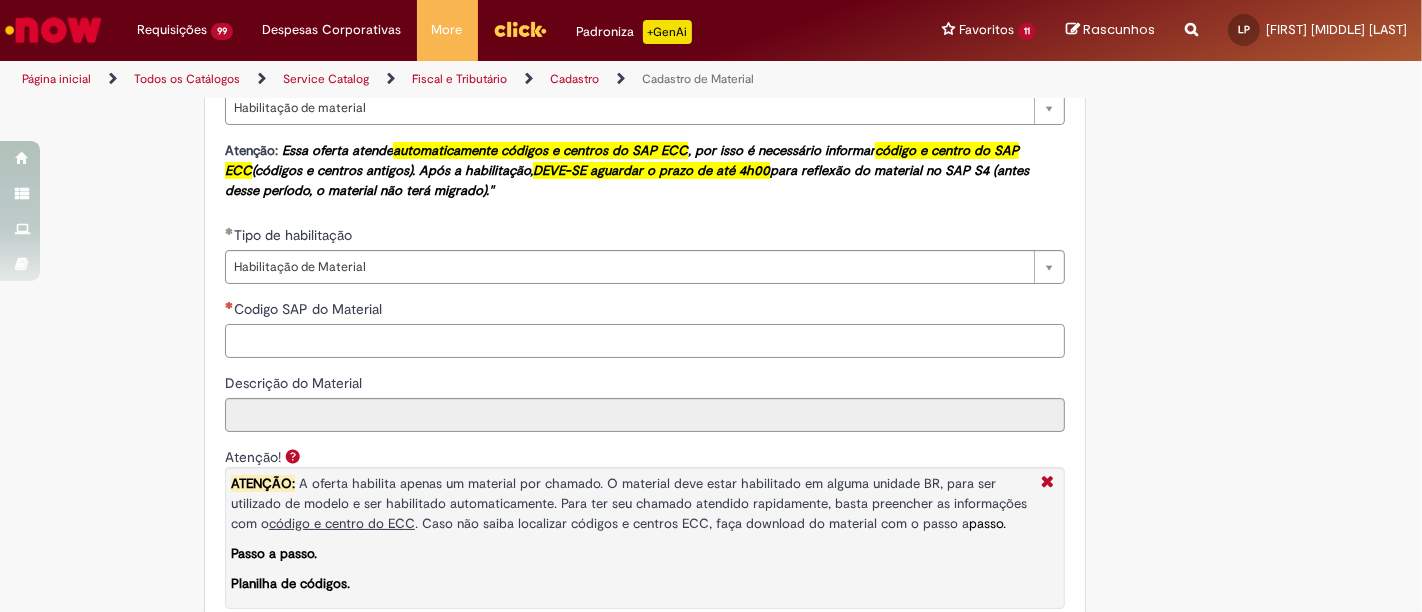 click on "Codigo SAP do Material" at bounding box center [645, 341] 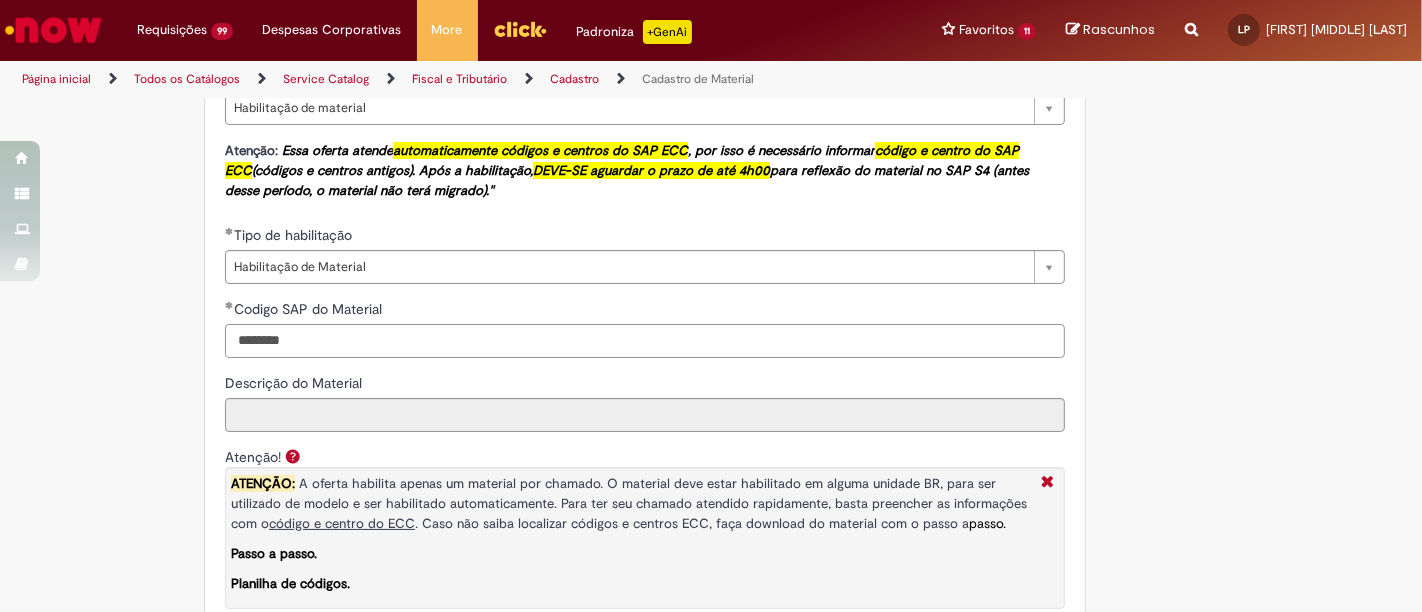type on "********" 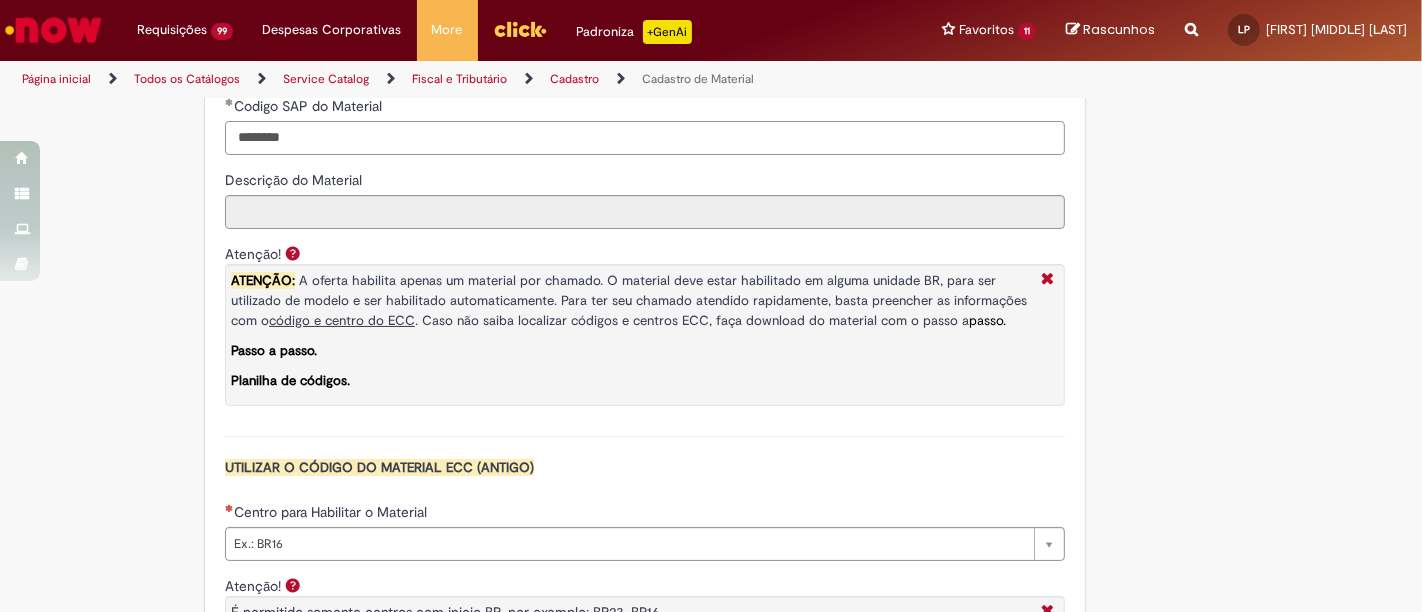 scroll, scrollTop: 1666, scrollLeft: 0, axis: vertical 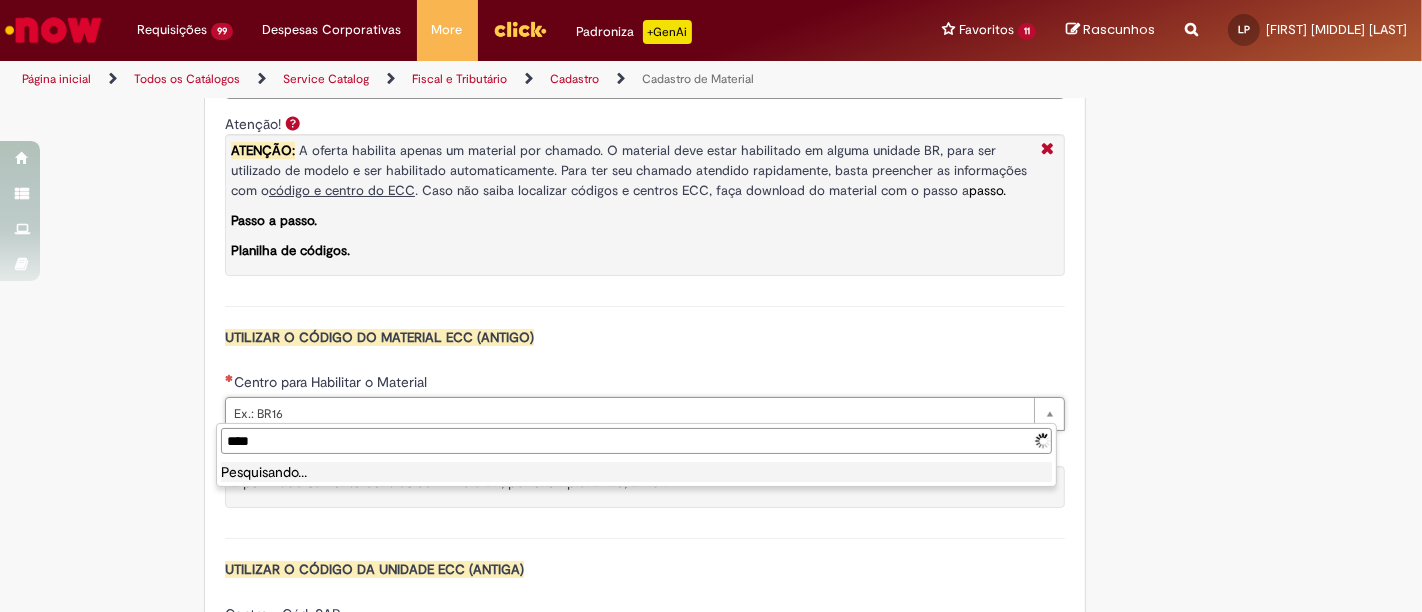 type on "****" 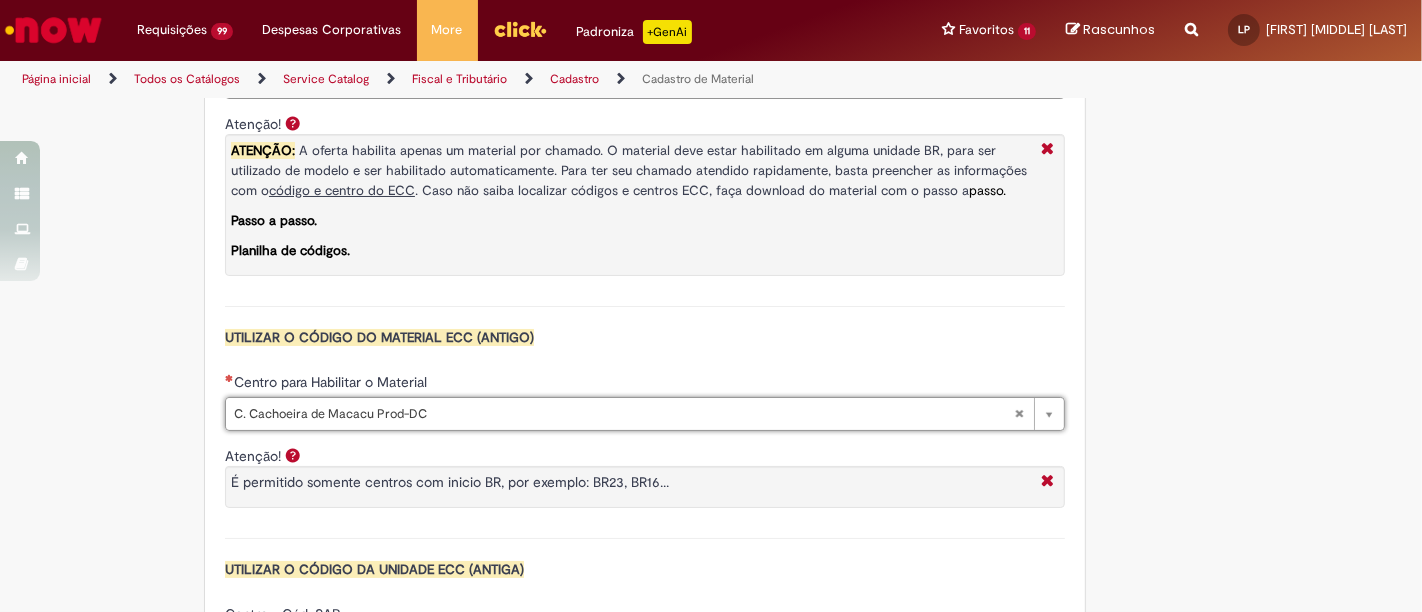 type on "**********" 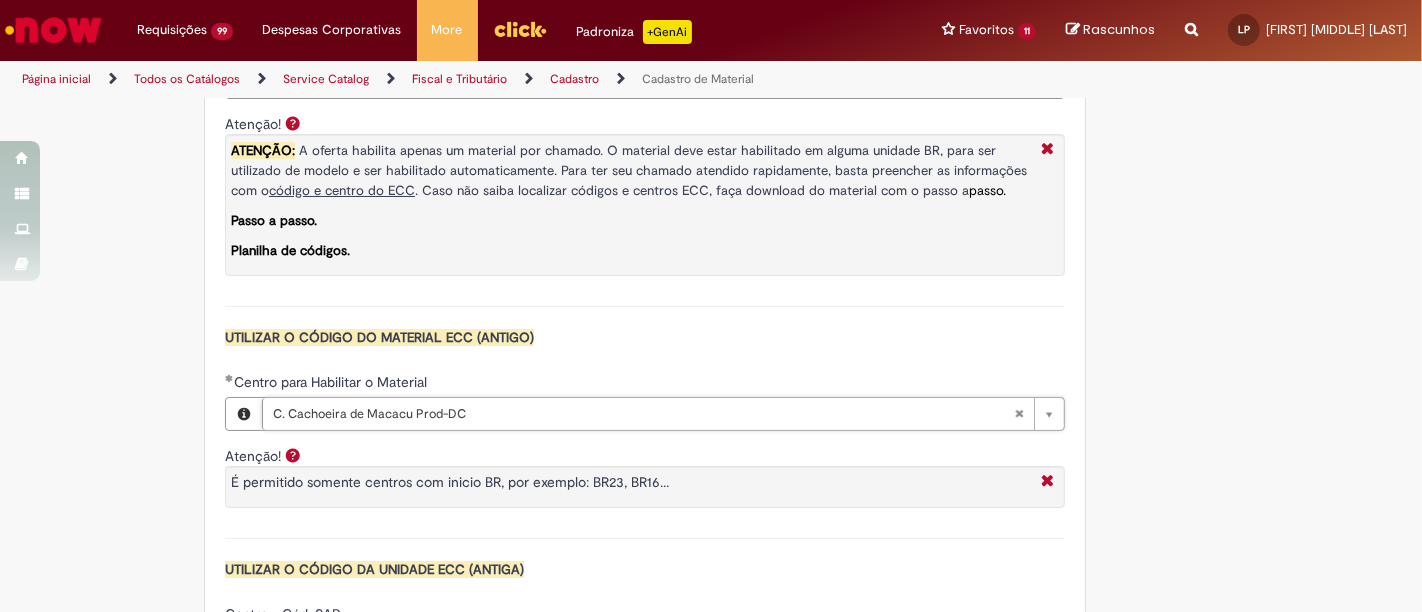 type on "****" 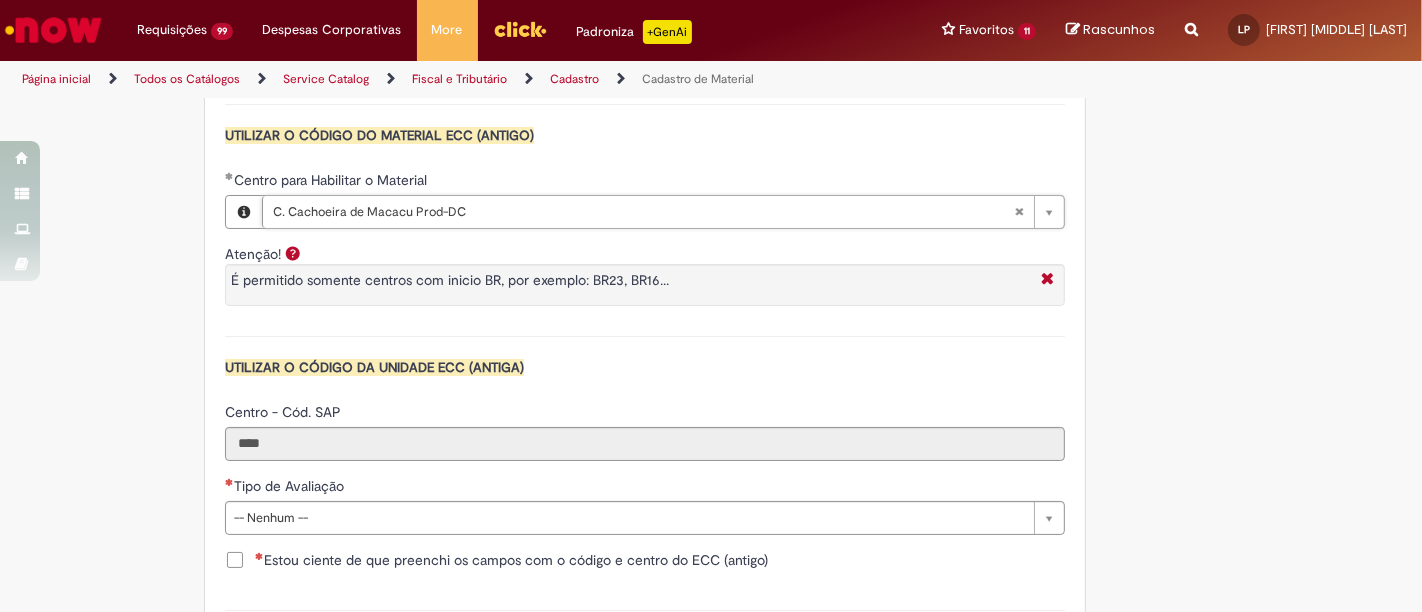 scroll, scrollTop: 2000, scrollLeft: 0, axis: vertical 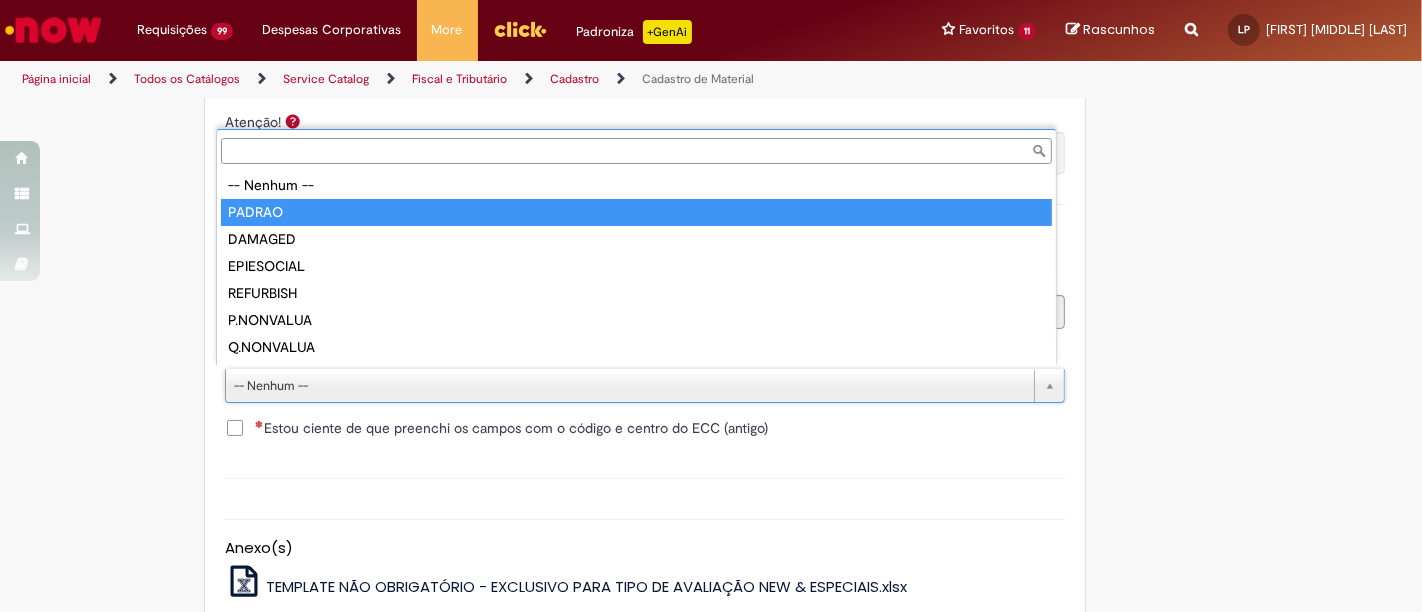 type on "******" 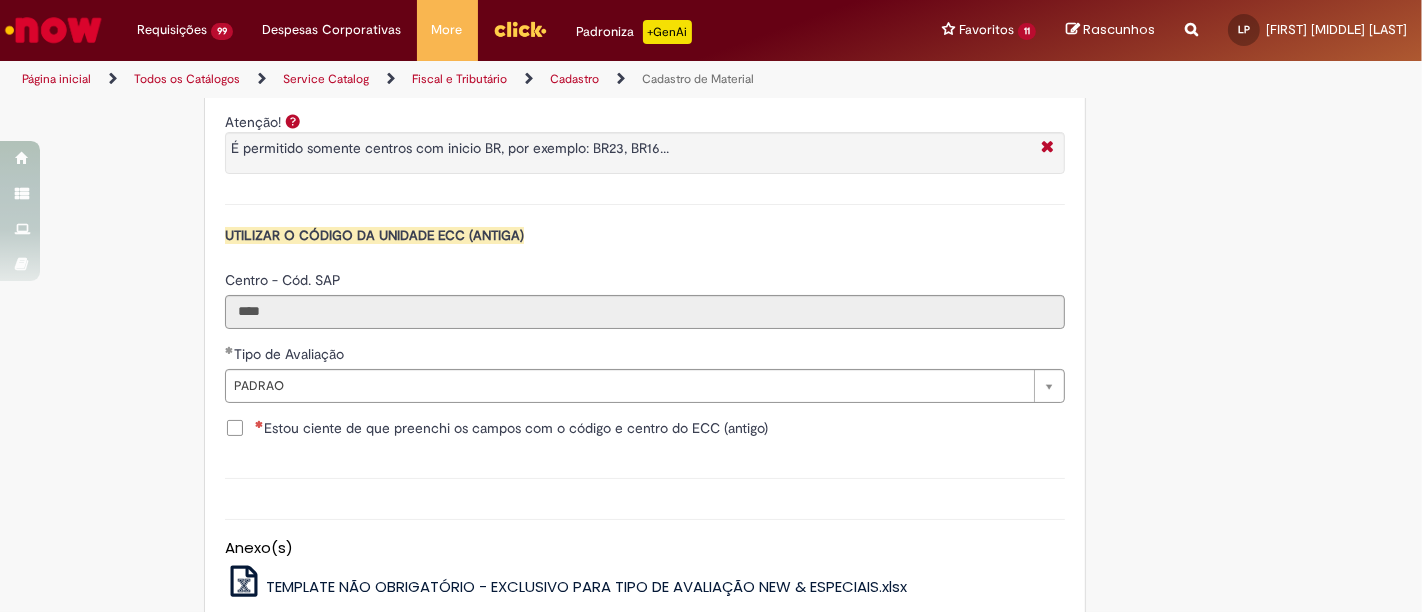 click on "Estou ciente de que preenchi os campos com o código e centro do ECC  (antigo)" at bounding box center (511, 428) 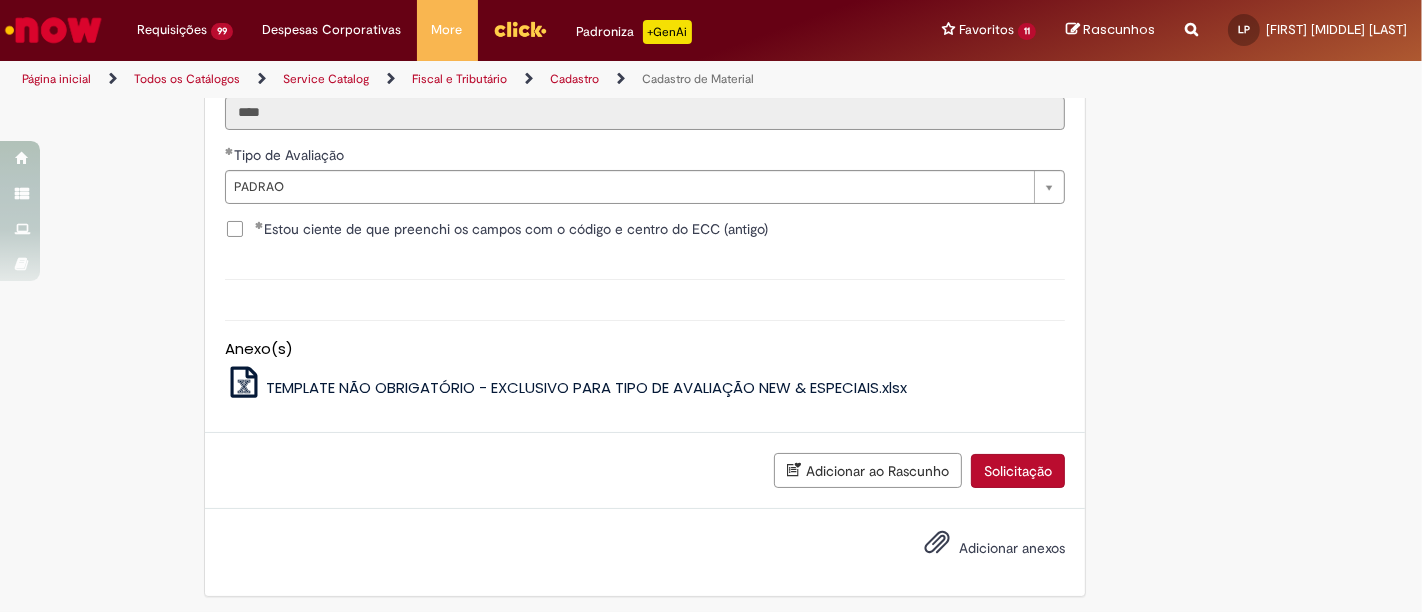 click on "Solicitação" at bounding box center [1018, 471] 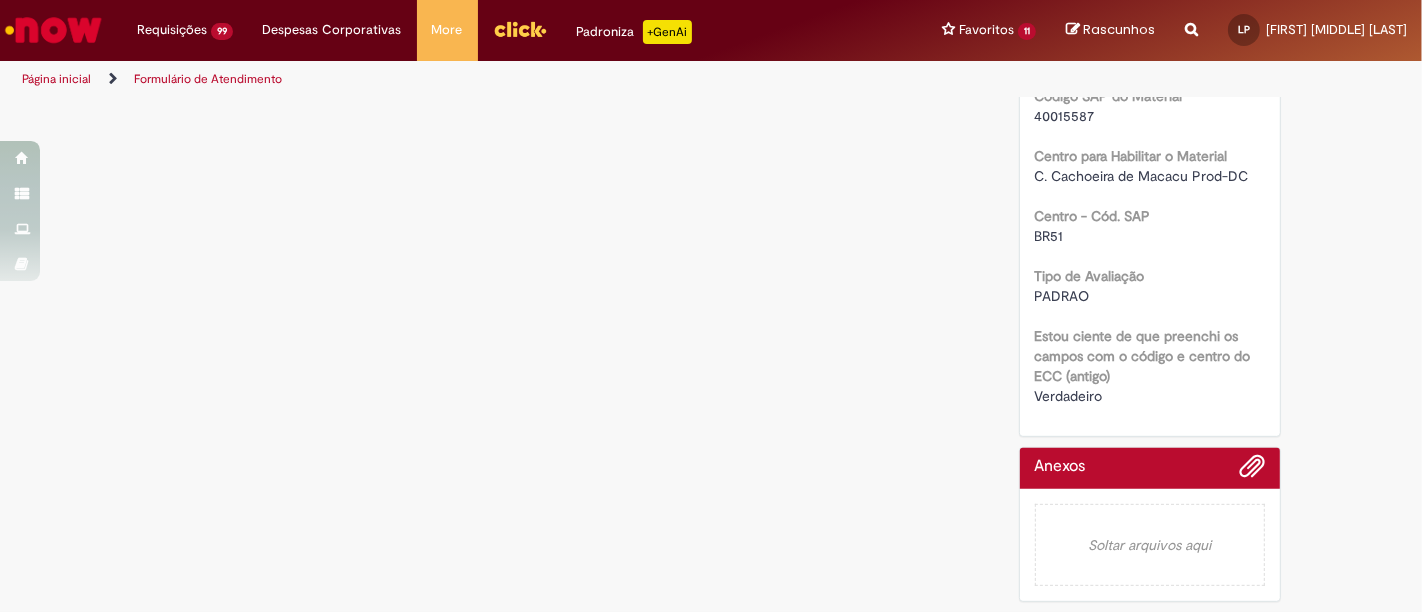 scroll, scrollTop: 0, scrollLeft: 0, axis: both 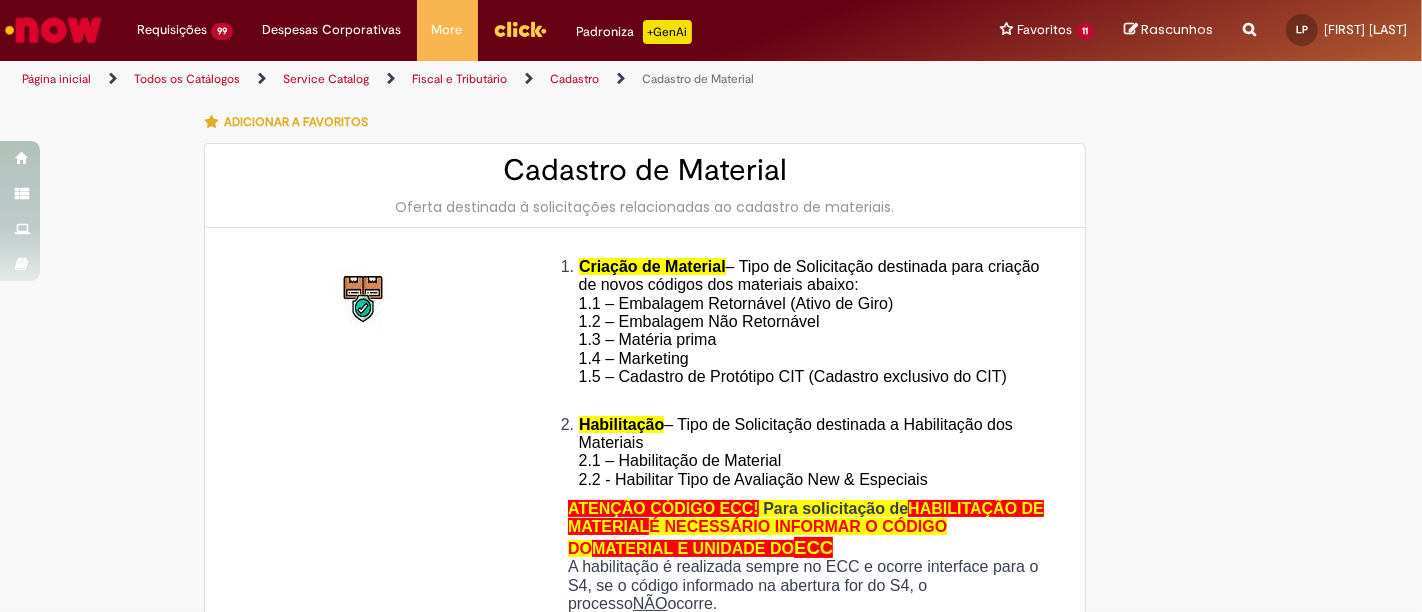 type on "********" 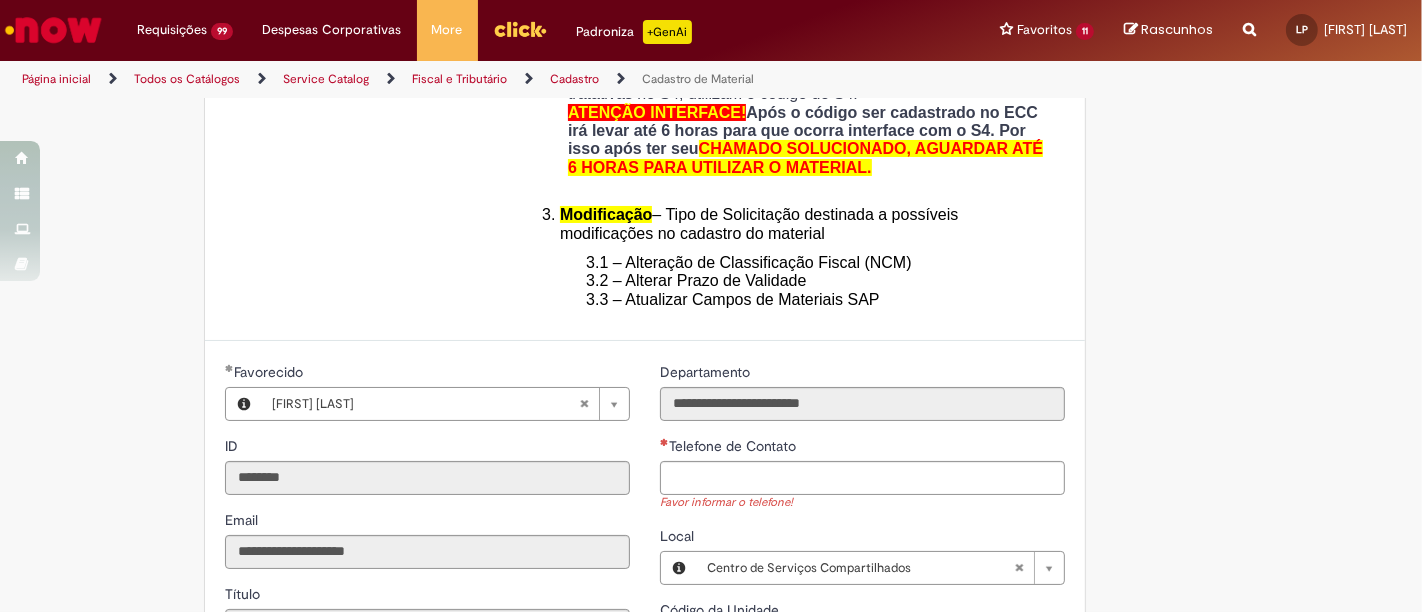 scroll, scrollTop: 777, scrollLeft: 0, axis: vertical 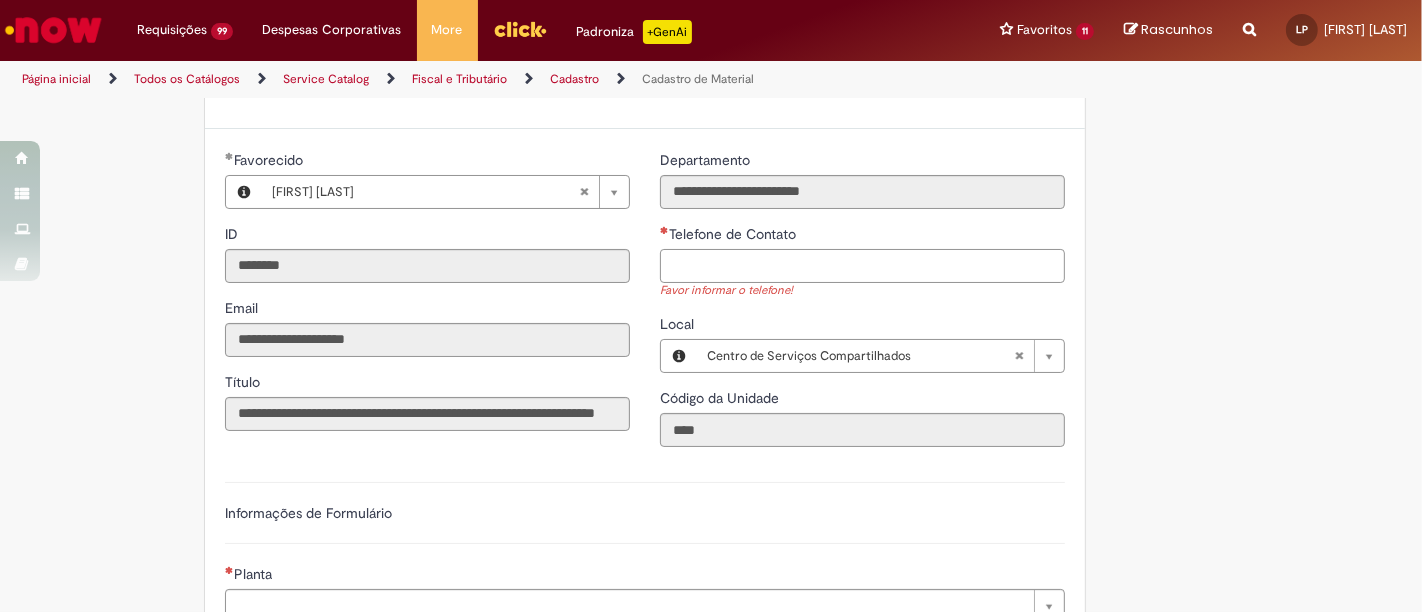 click on "Telefone de Contato" at bounding box center [862, 266] 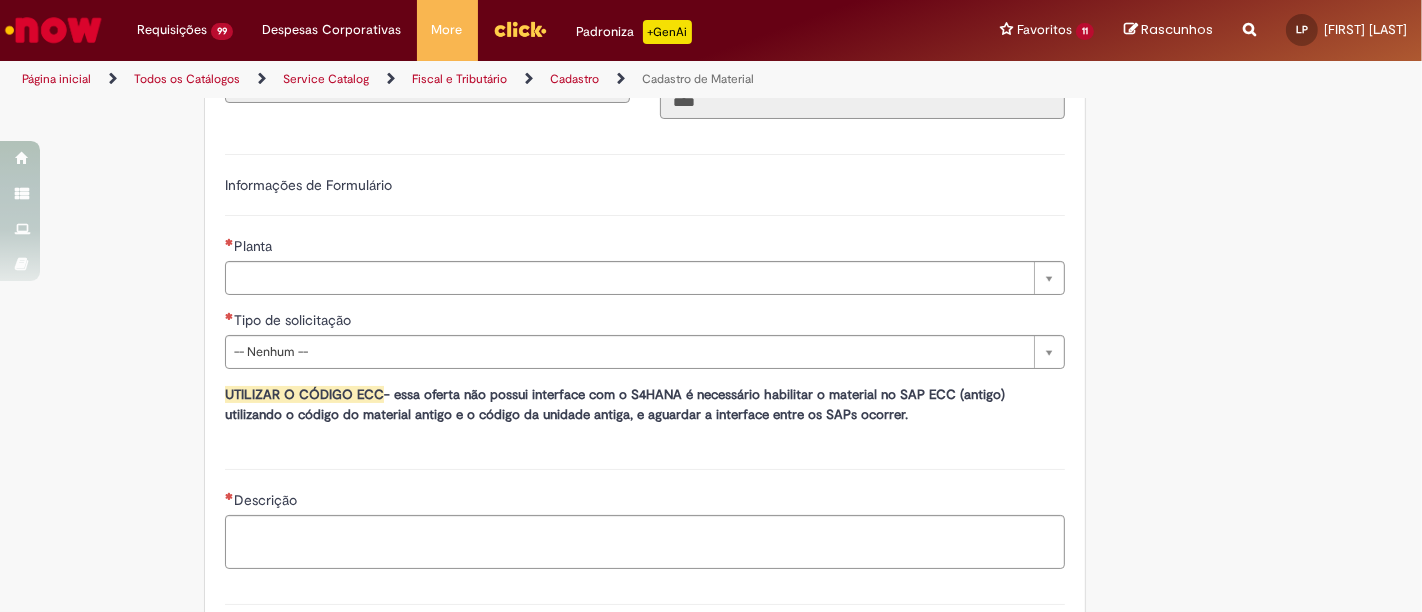 scroll, scrollTop: 1111, scrollLeft: 0, axis: vertical 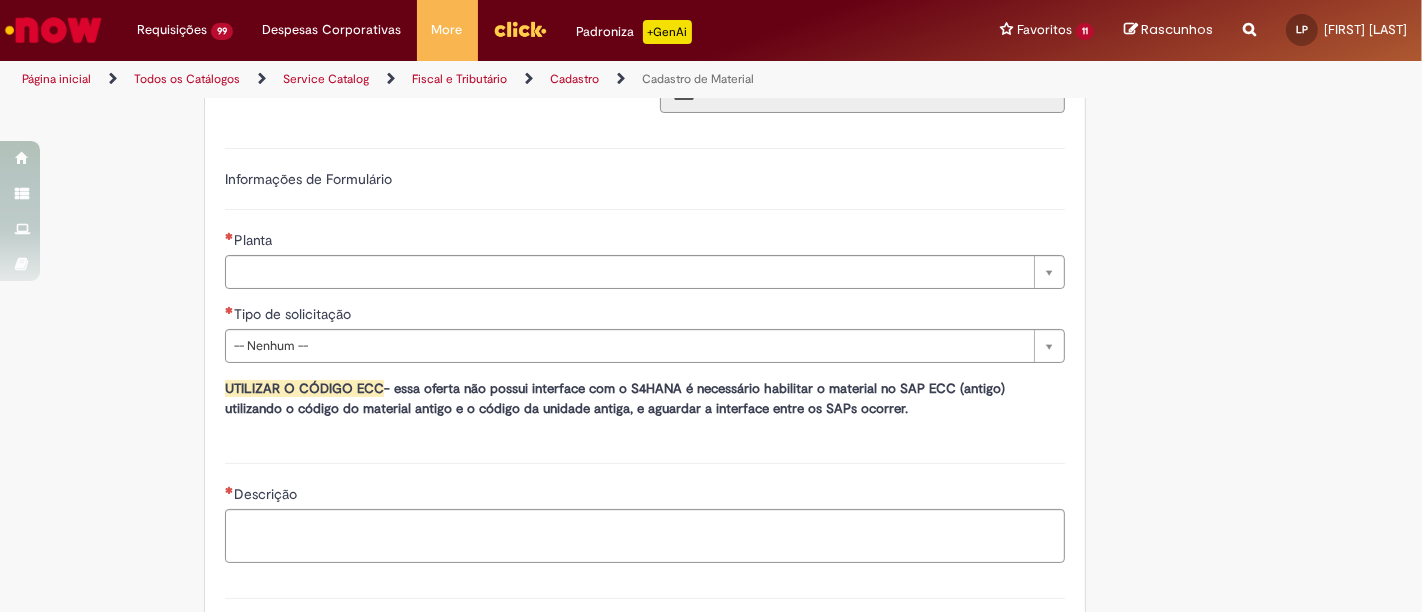 type on "**********" 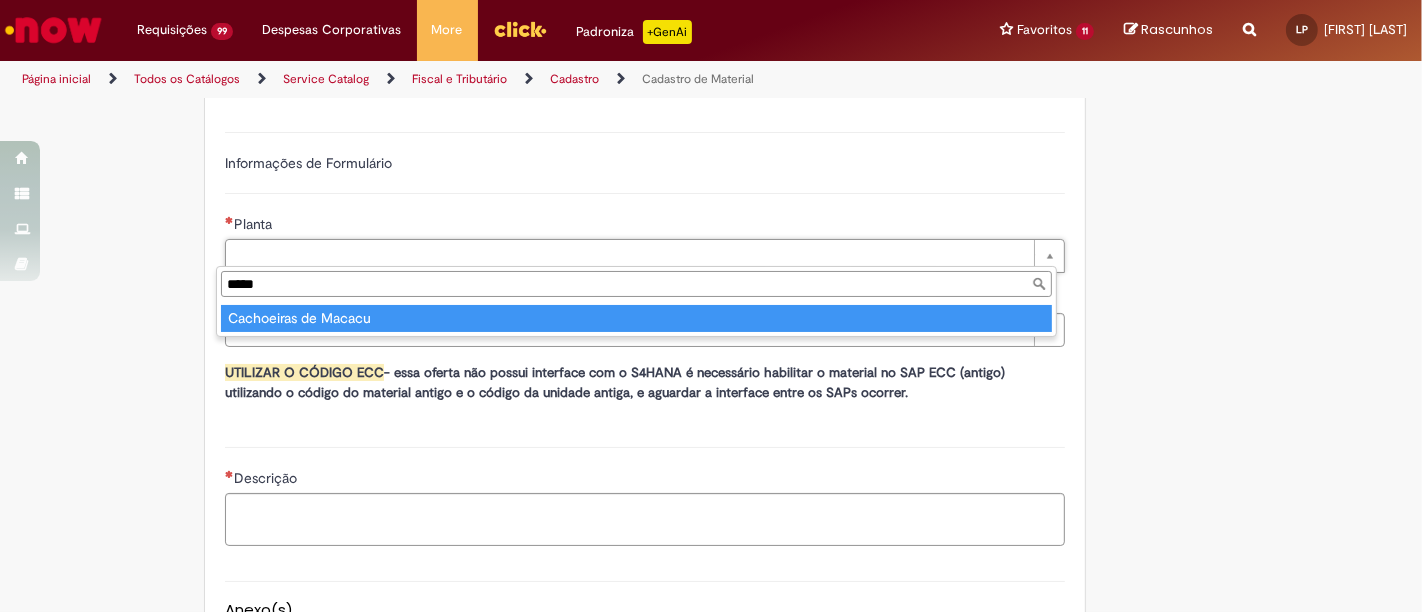 type on "*****" 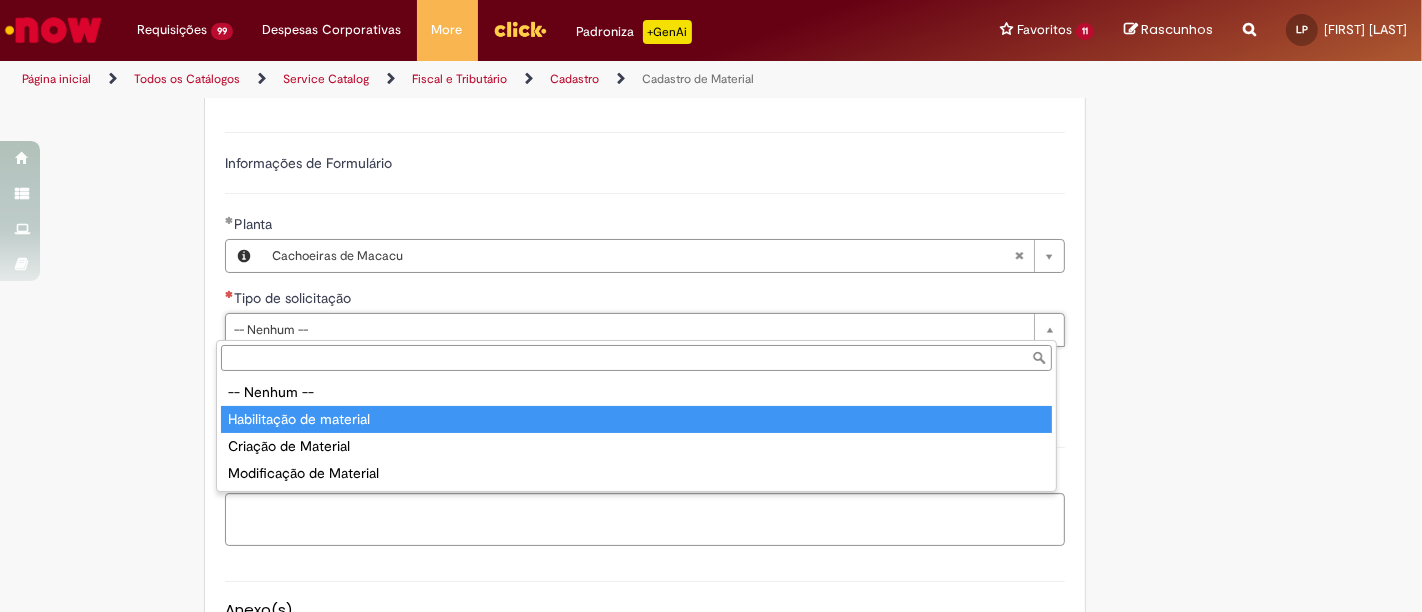 type on "**********" 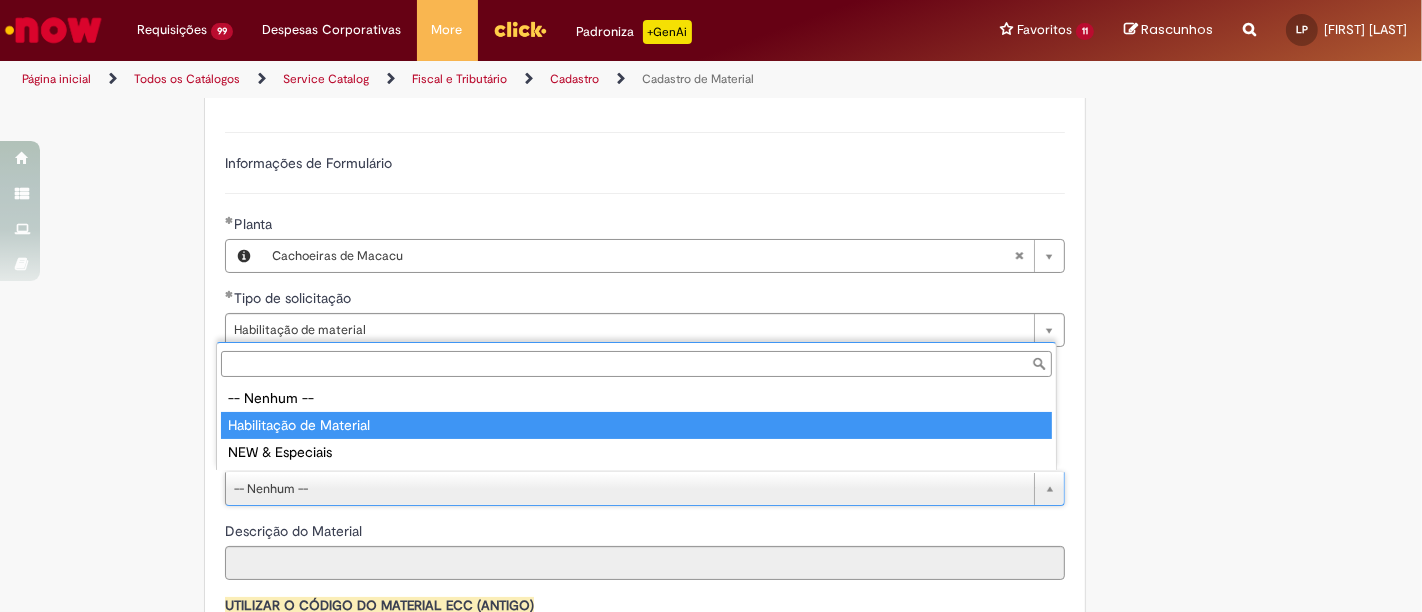 type on "**********" 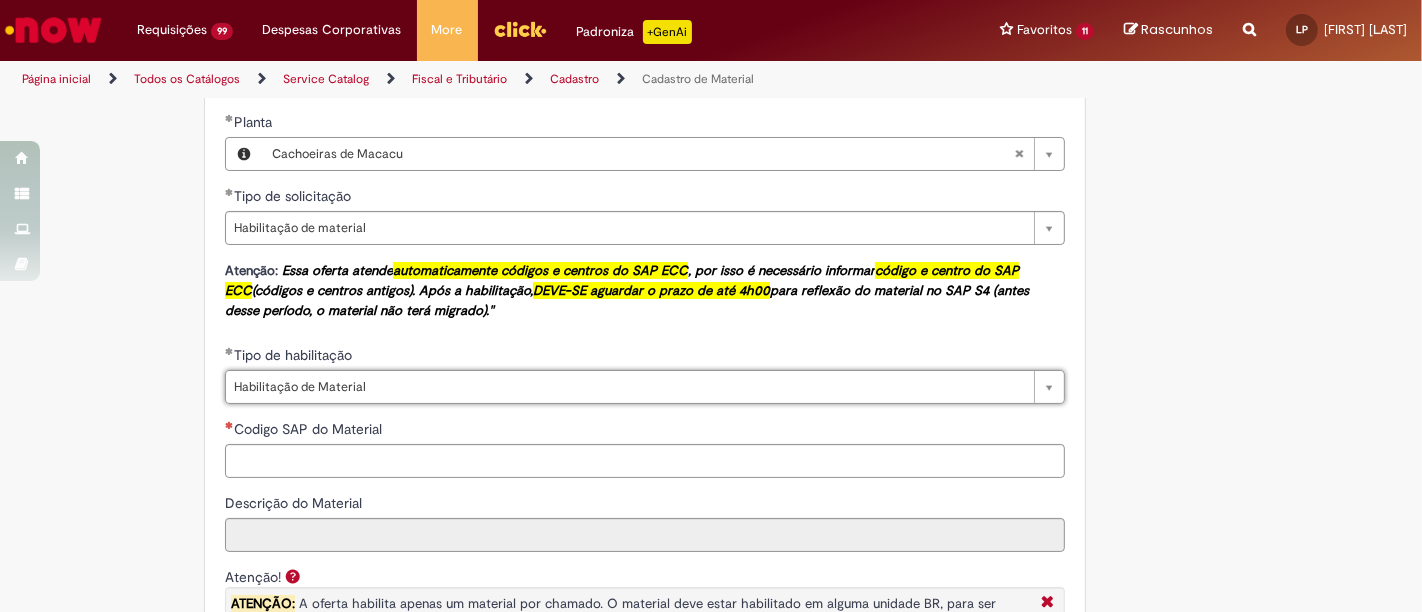 scroll, scrollTop: 1333, scrollLeft: 0, axis: vertical 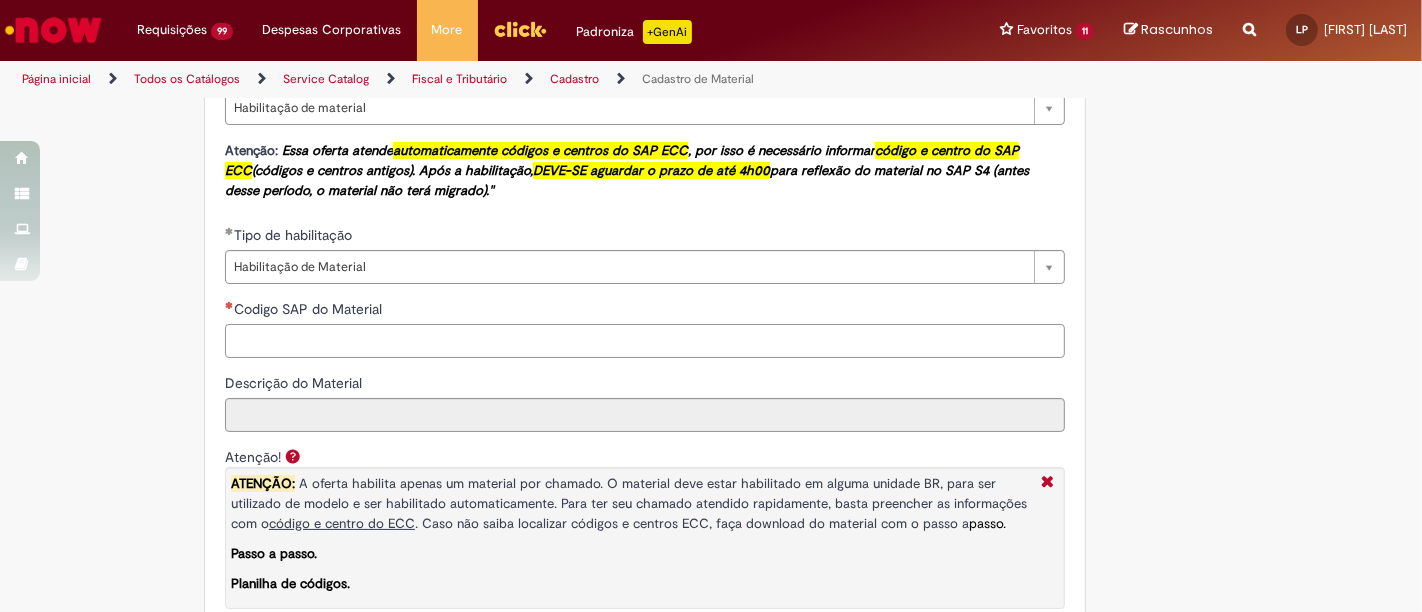 click on "Codigo SAP do Material" at bounding box center (645, 341) 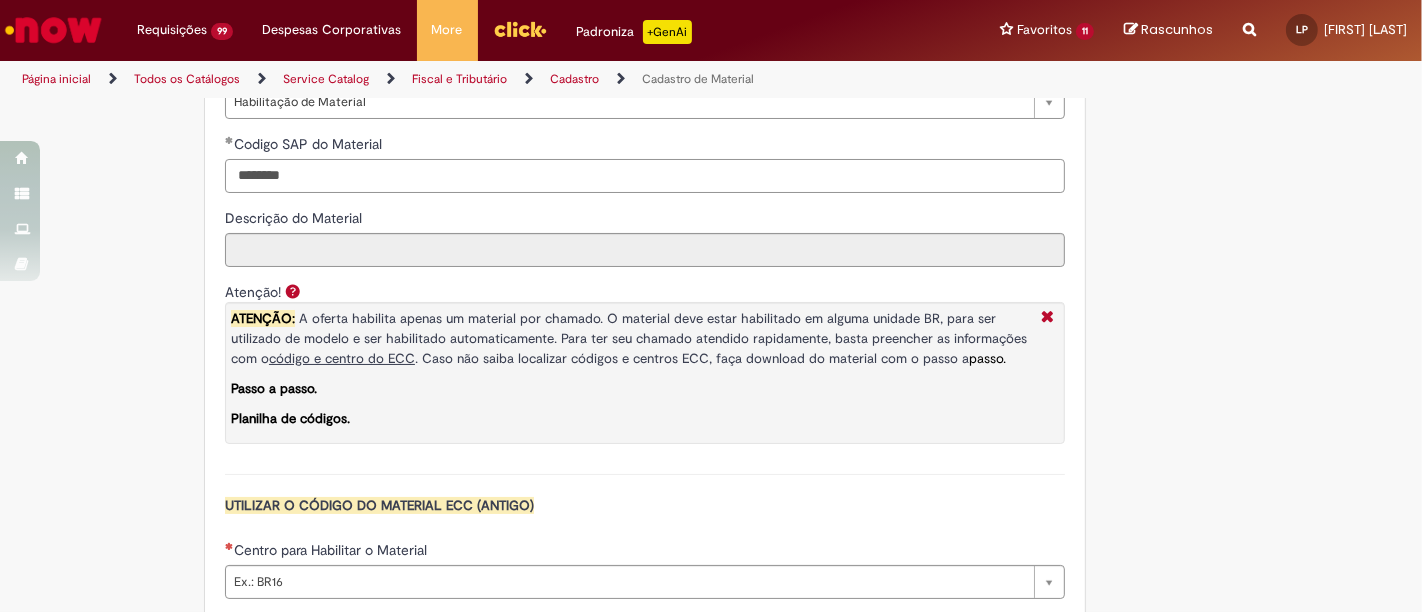 scroll, scrollTop: 1666, scrollLeft: 0, axis: vertical 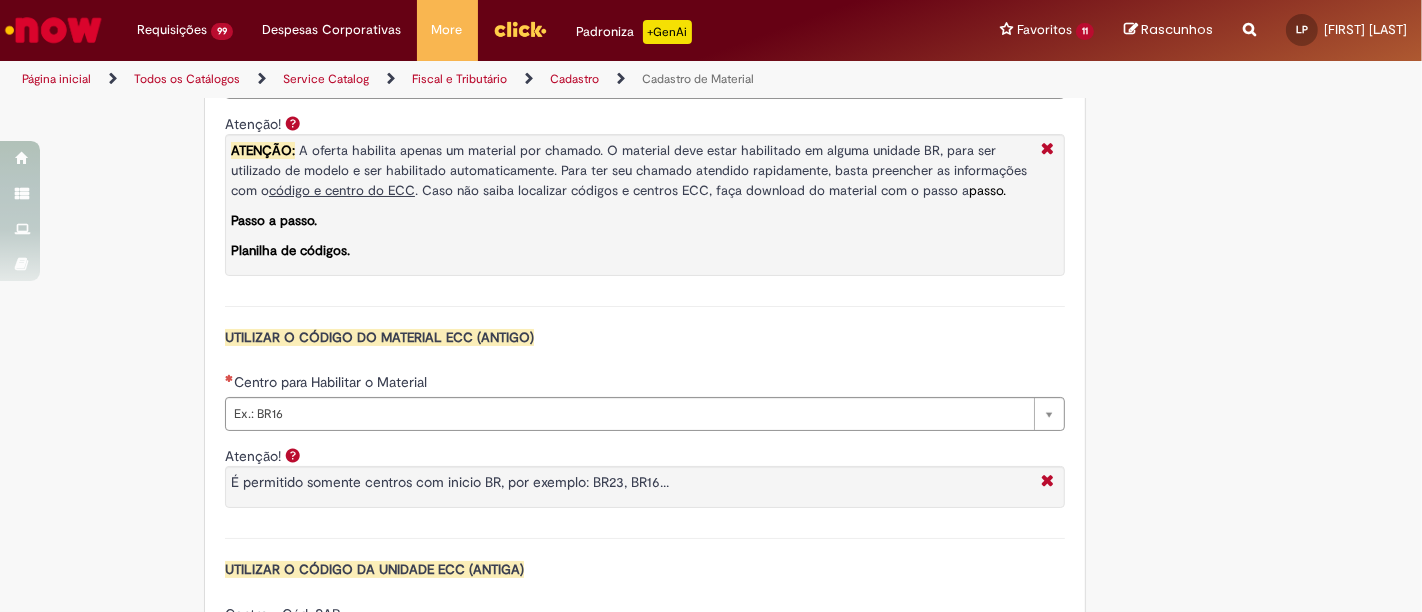 type on "********" 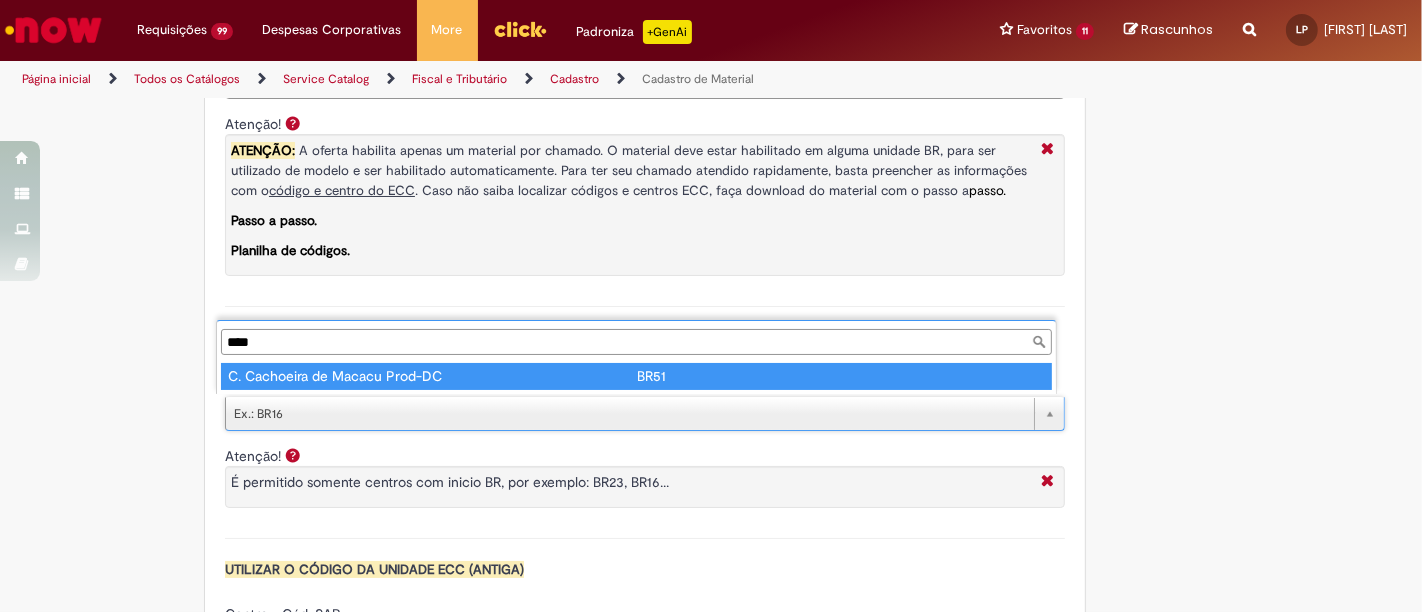 type on "****" 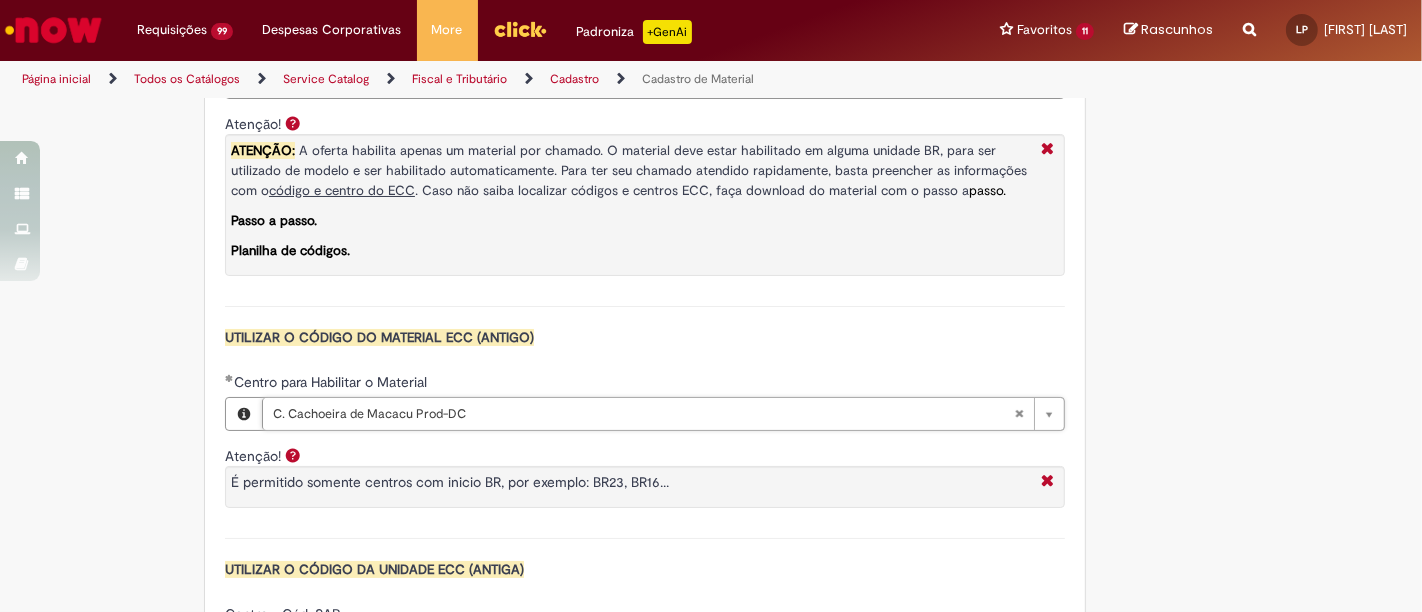 type on "****" 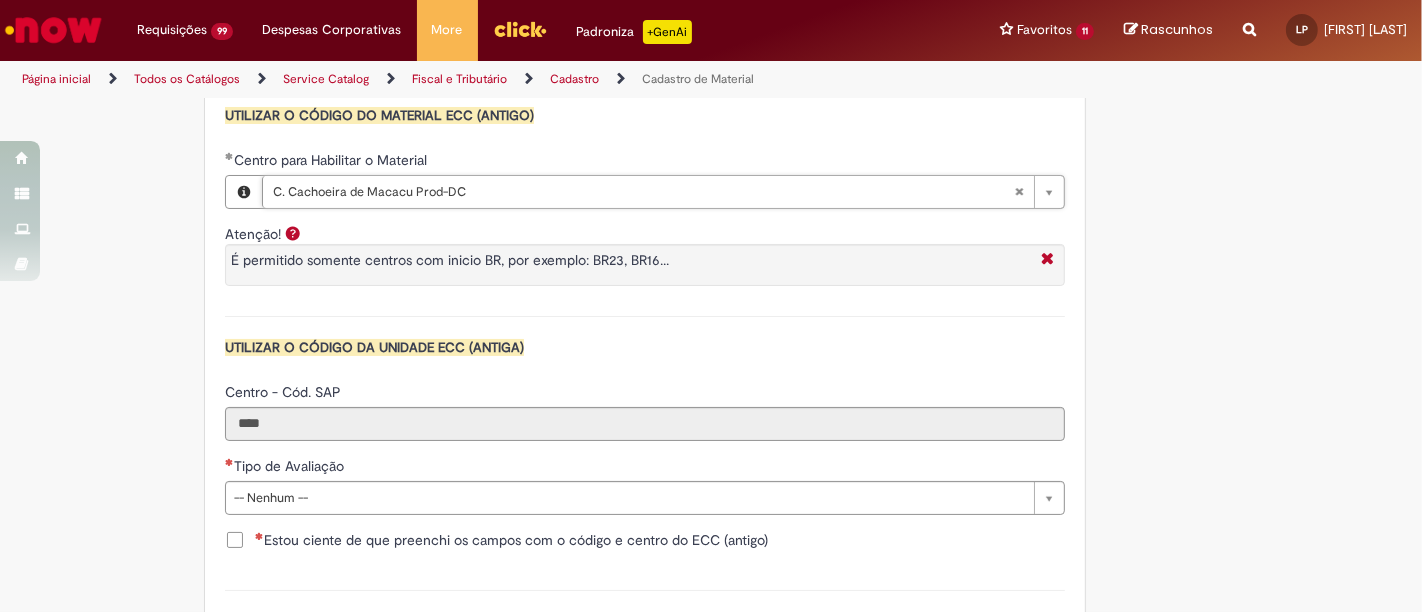 scroll, scrollTop: 2111, scrollLeft: 0, axis: vertical 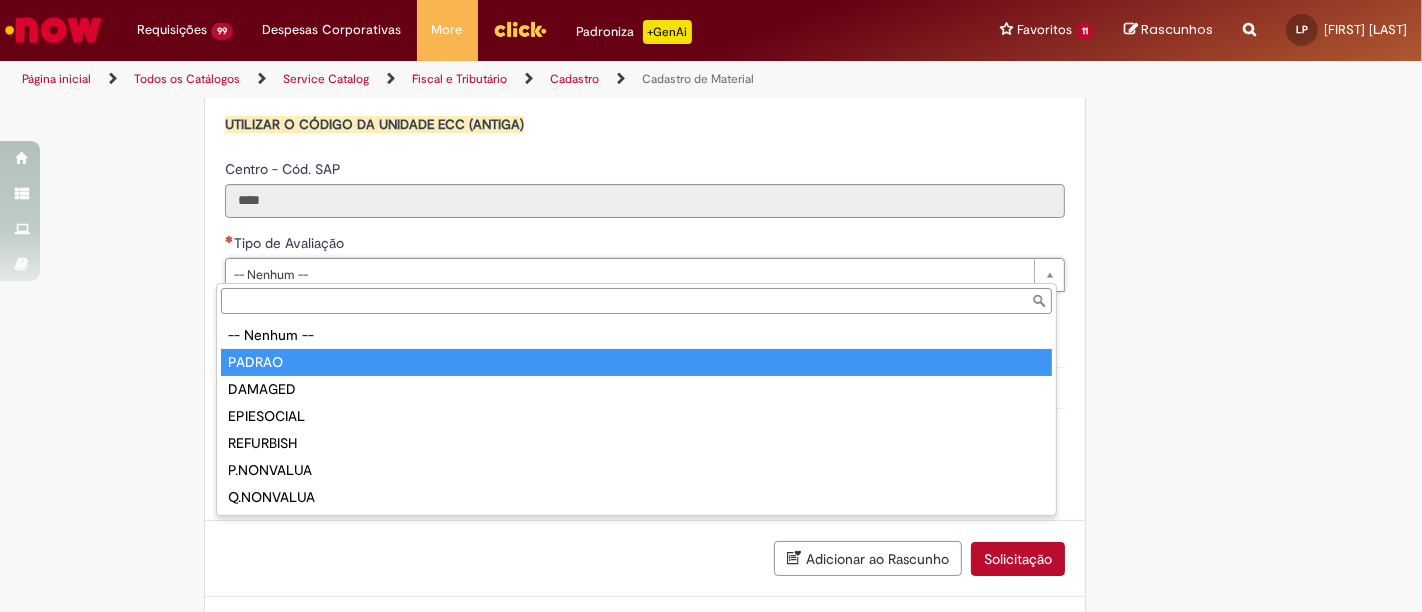 type on "******" 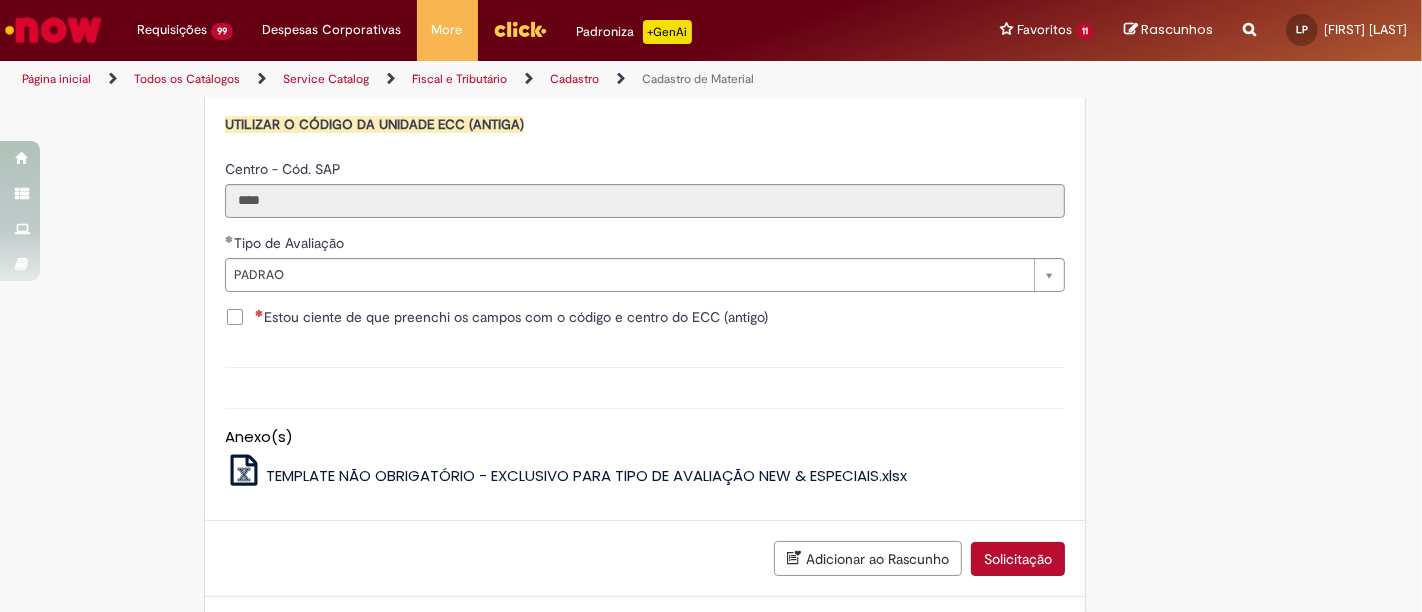 click on "Estou ciente de que preenchi os campos com o código e centro do ECC  (antigo)" at bounding box center (511, 317) 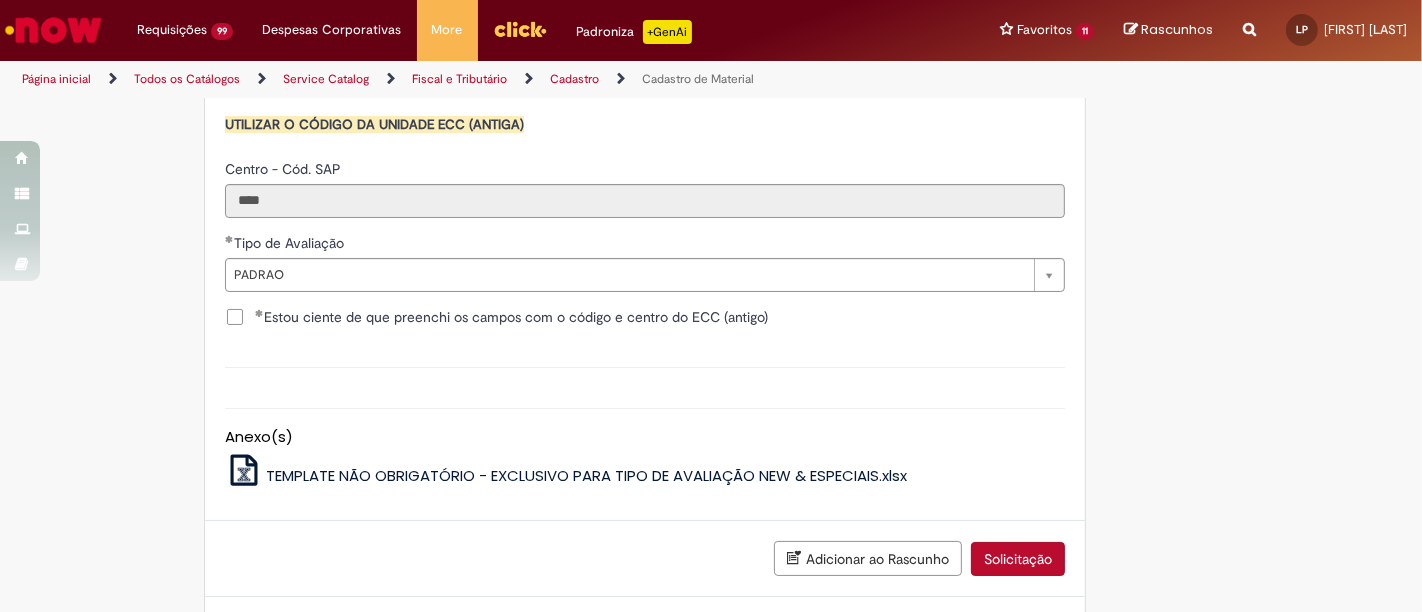 click on "Solicitação" at bounding box center [1018, 559] 